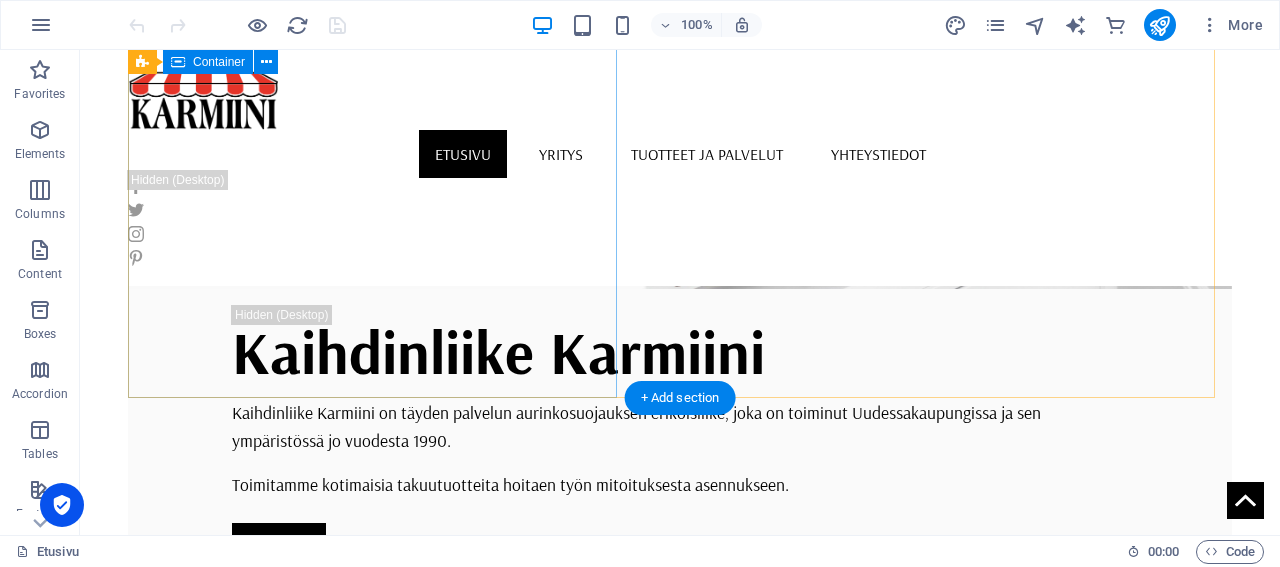 scroll, scrollTop: 104, scrollLeft: 0, axis: vertical 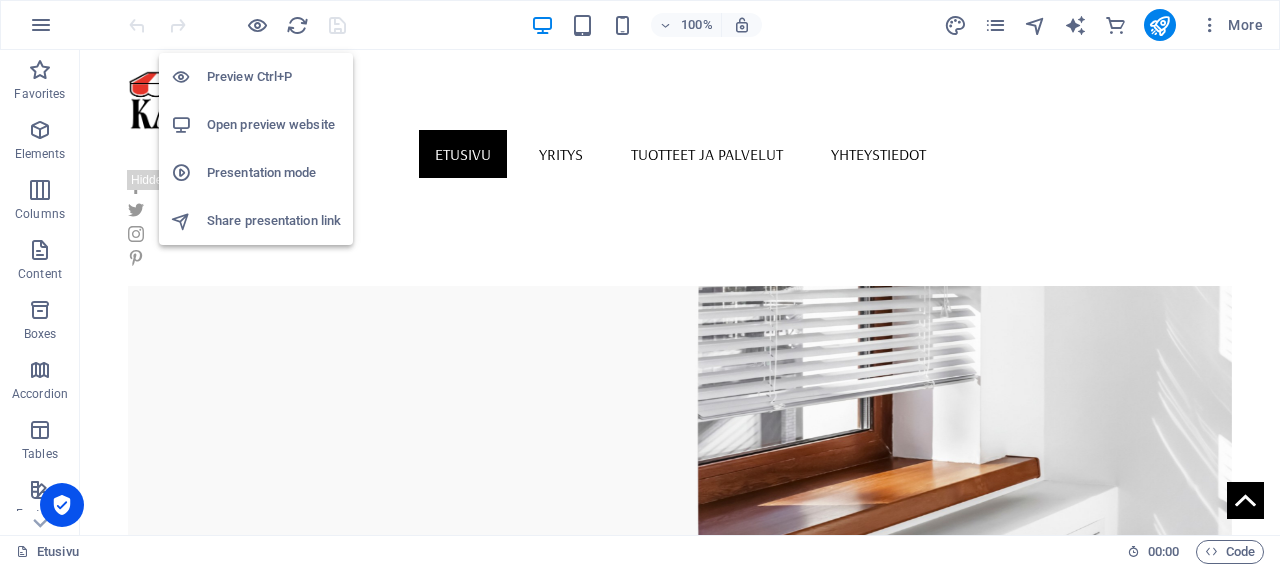 click on "Open preview website" at bounding box center [274, 125] 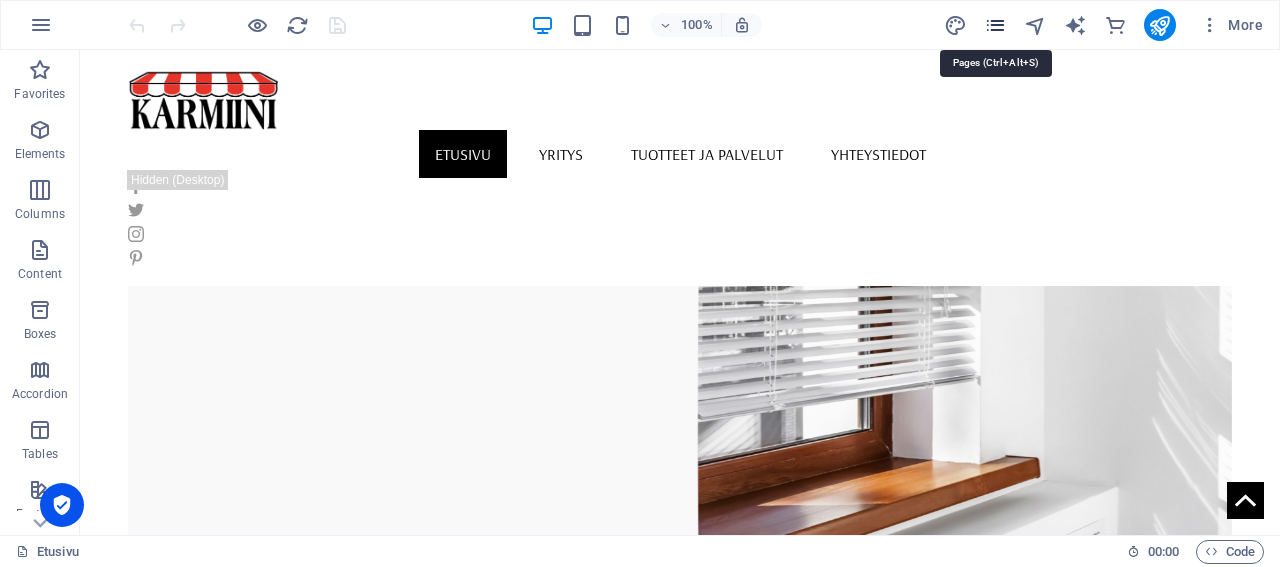click at bounding box center [995, 25] 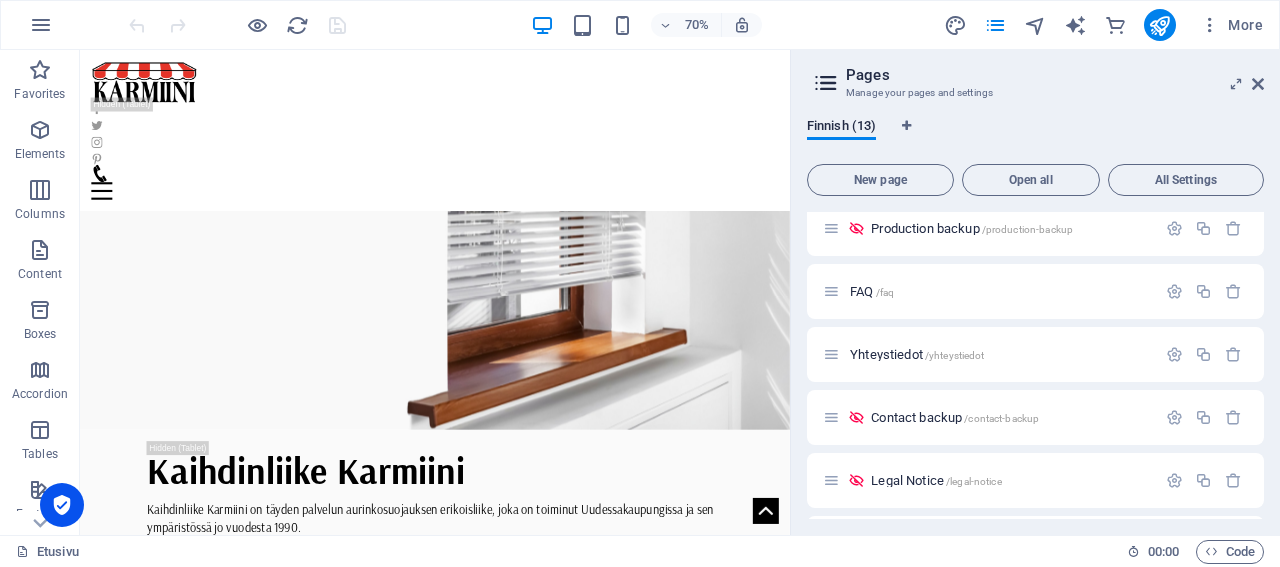 scroll, scrollTop: 480, scrollLeft: 0, axis: vertical 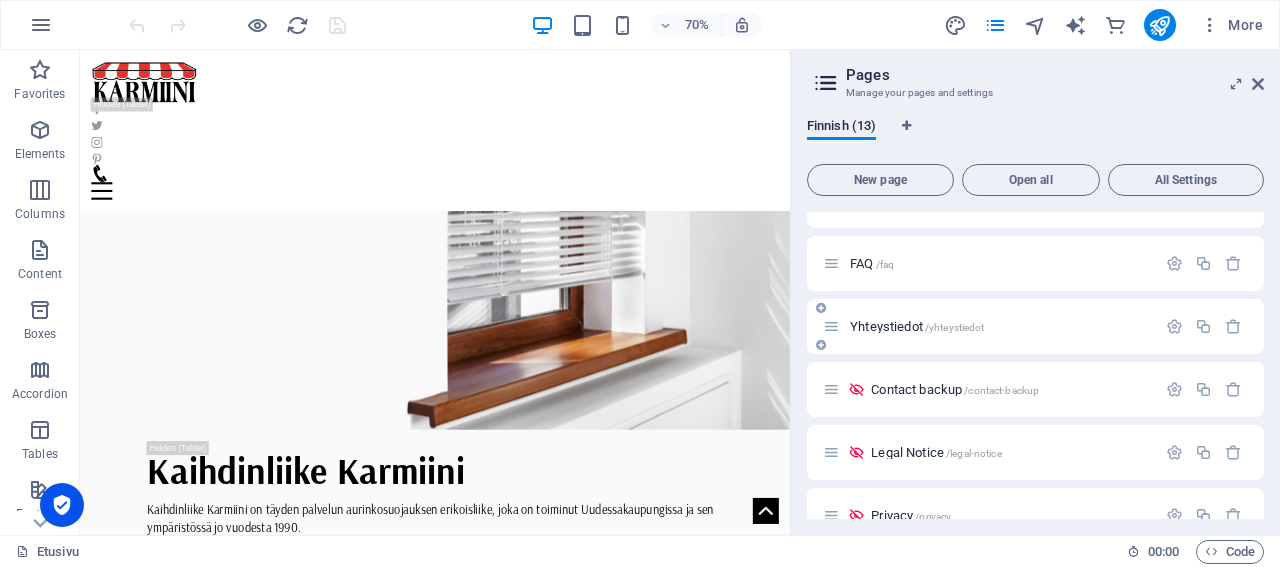 click on "Yhteystiedot /yhteystiedot" at bounding box center [917, 326] 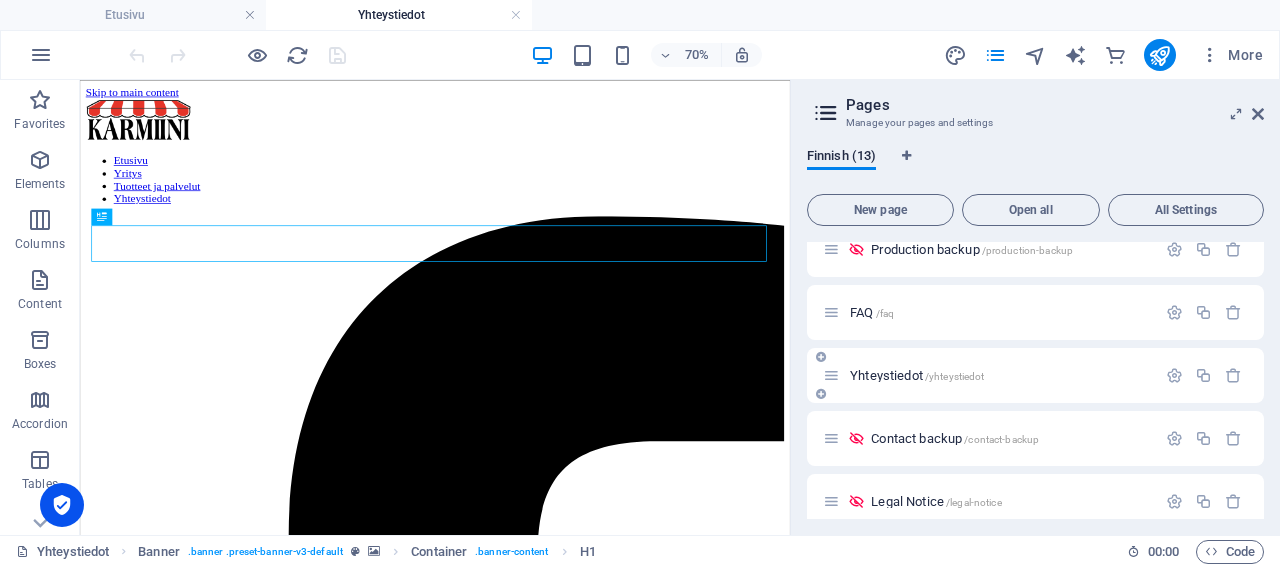 scroll, scrollTop: 0, scrollLeft: 0, axis: both 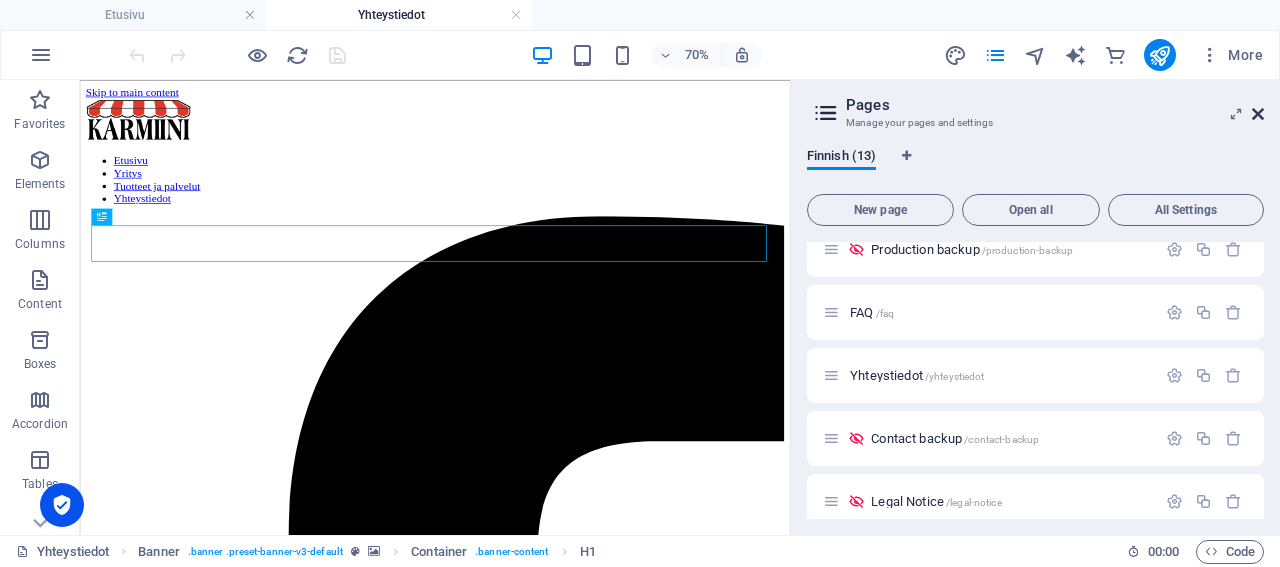 click at bounding box center (1258, 114) 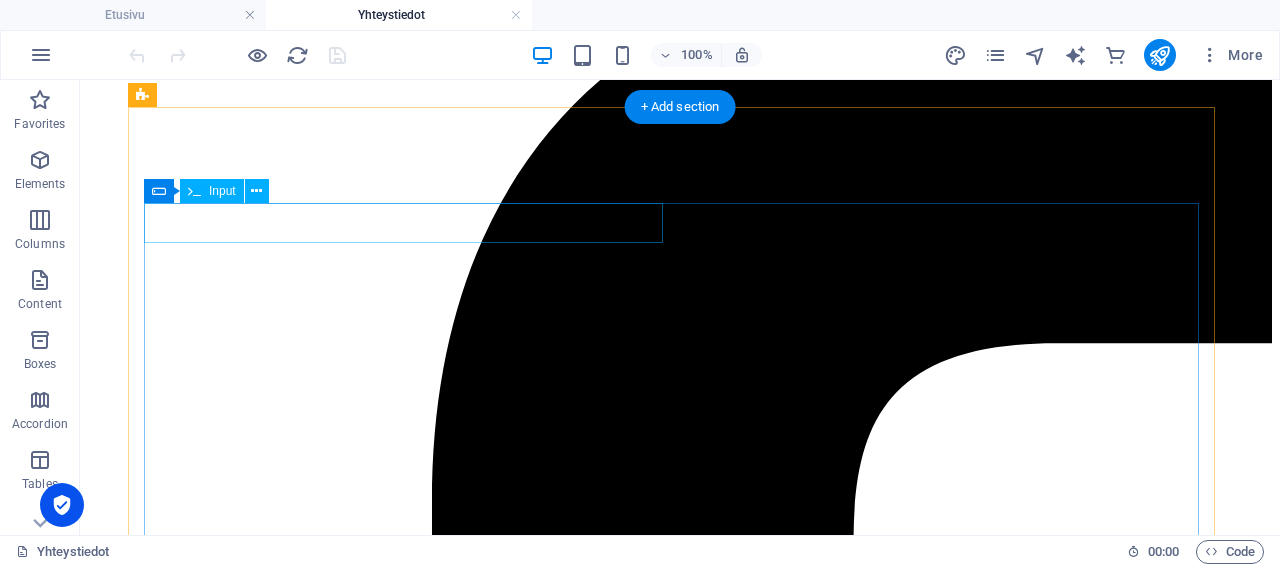 scroll, scrollTop: 520, scrollLeft: 0, axis: vertical 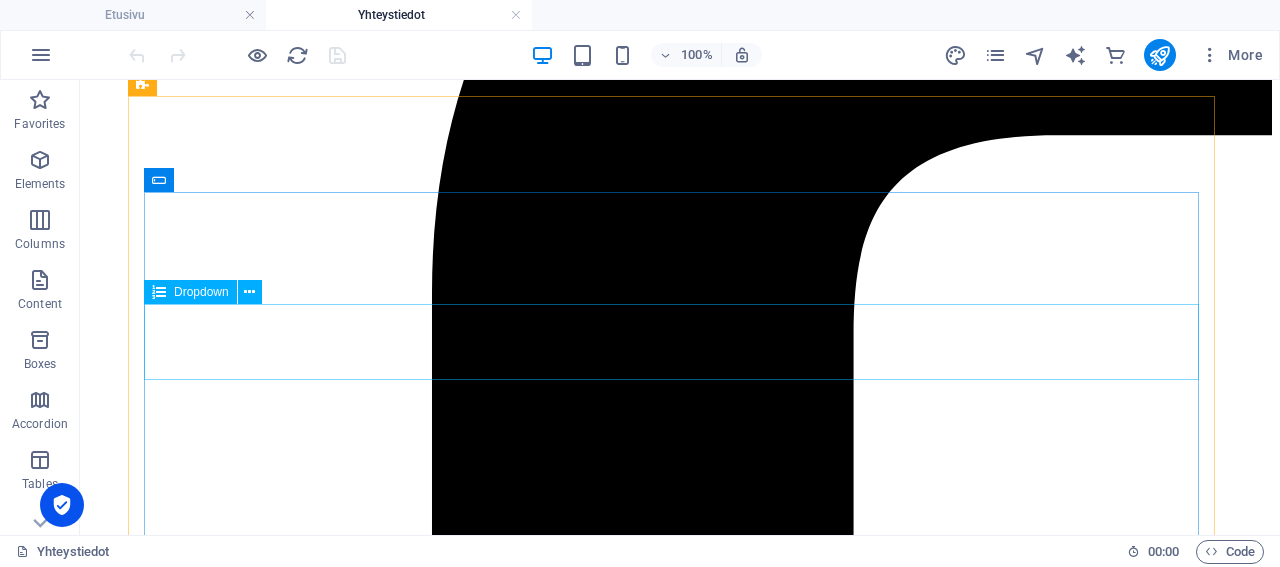 click on "Dropdown" at bounding box center [201, 292] 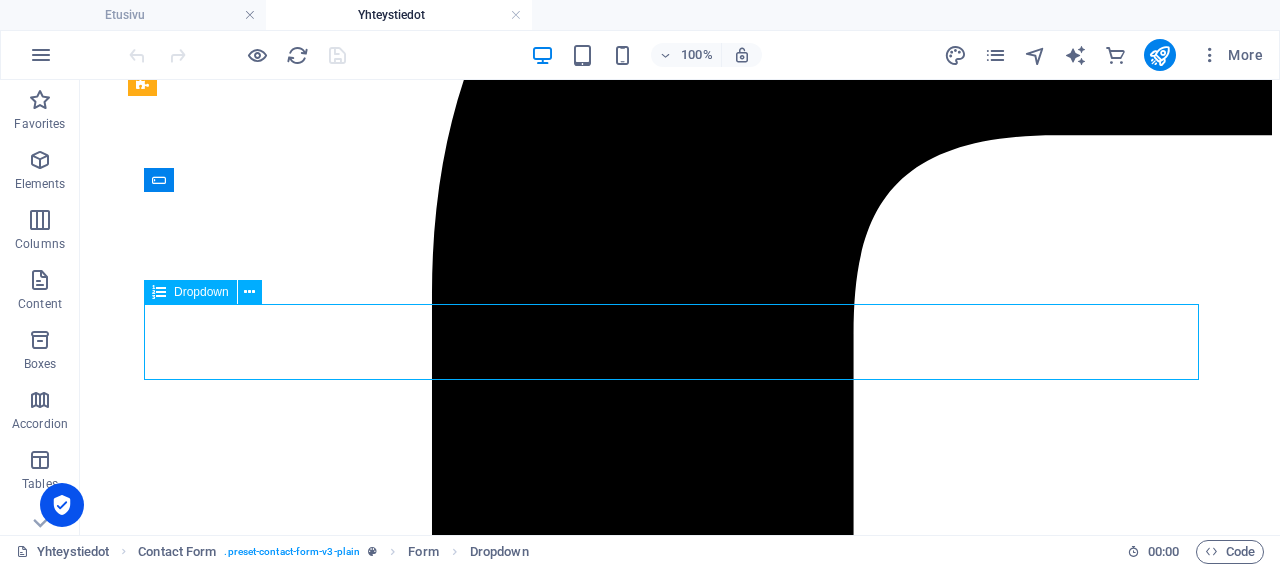 click on "Dropdown" at bounding box center (201, 292) 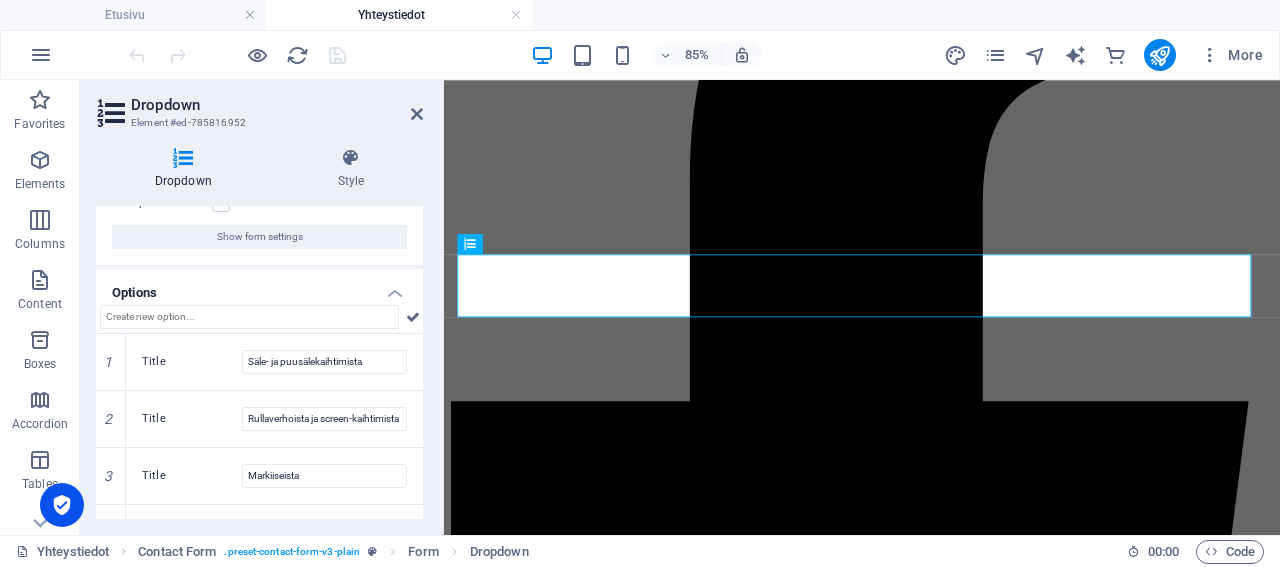 scroll, scrollTop: 192, scrollLeft: 0, axis: vertical 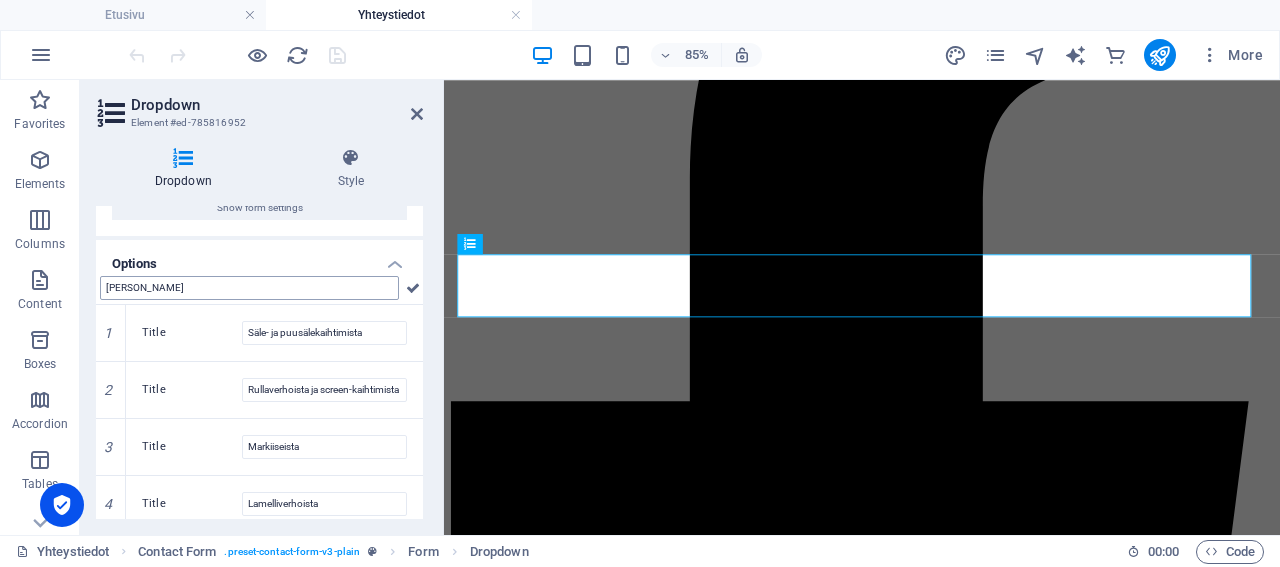 type on "haga" 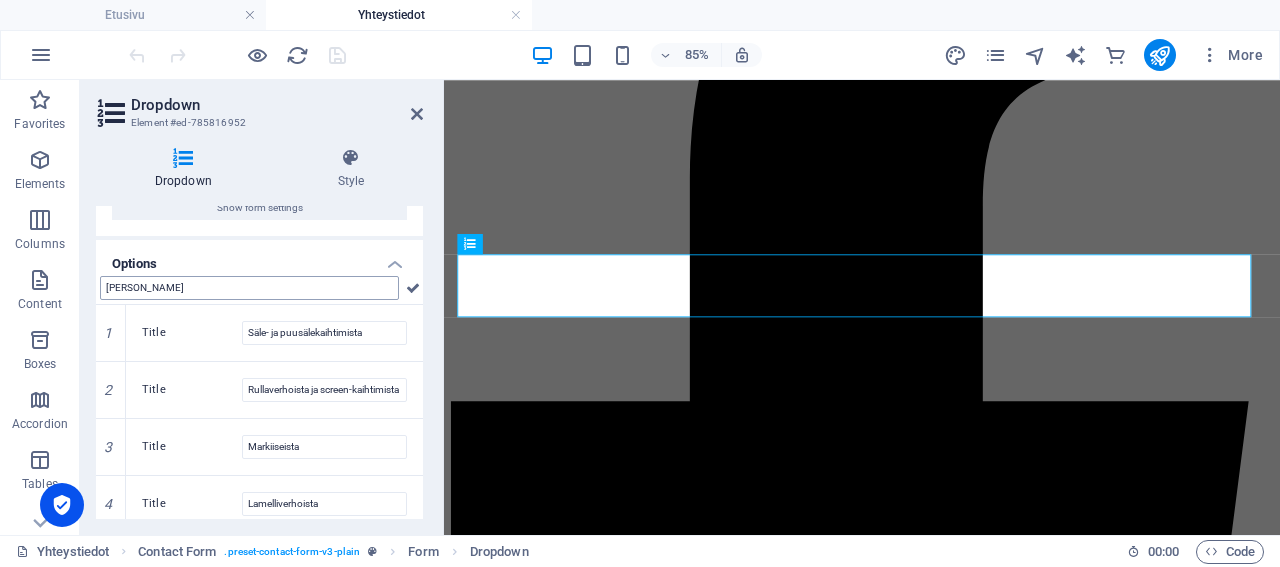 type 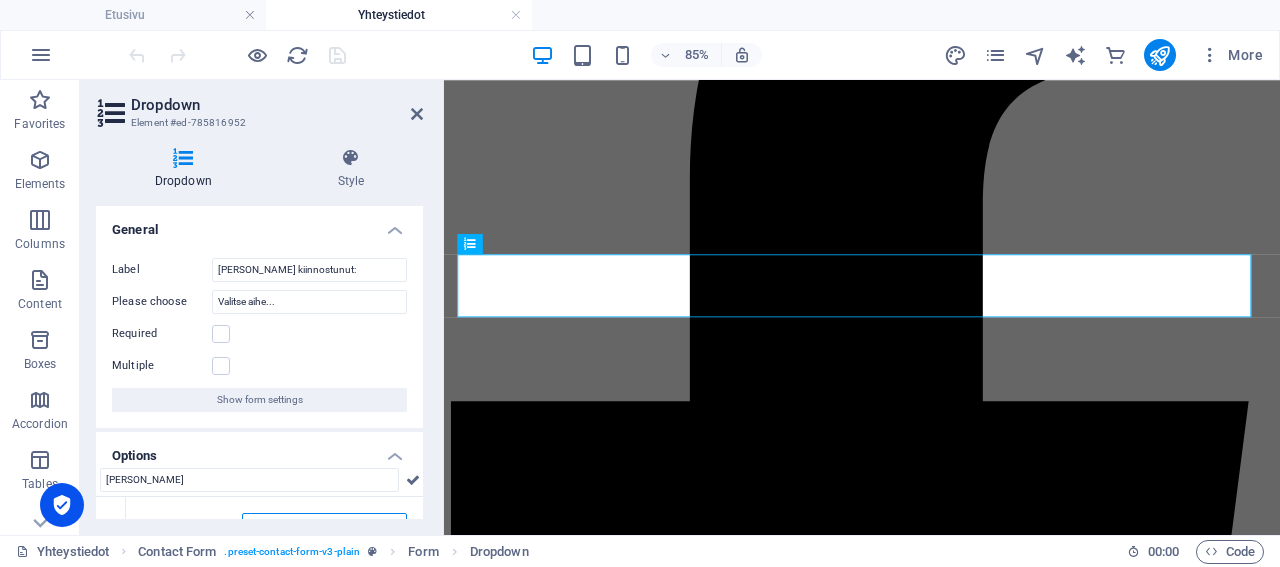 scroll, scrollTop: 192, scrollLeft: 0, axis: vertical 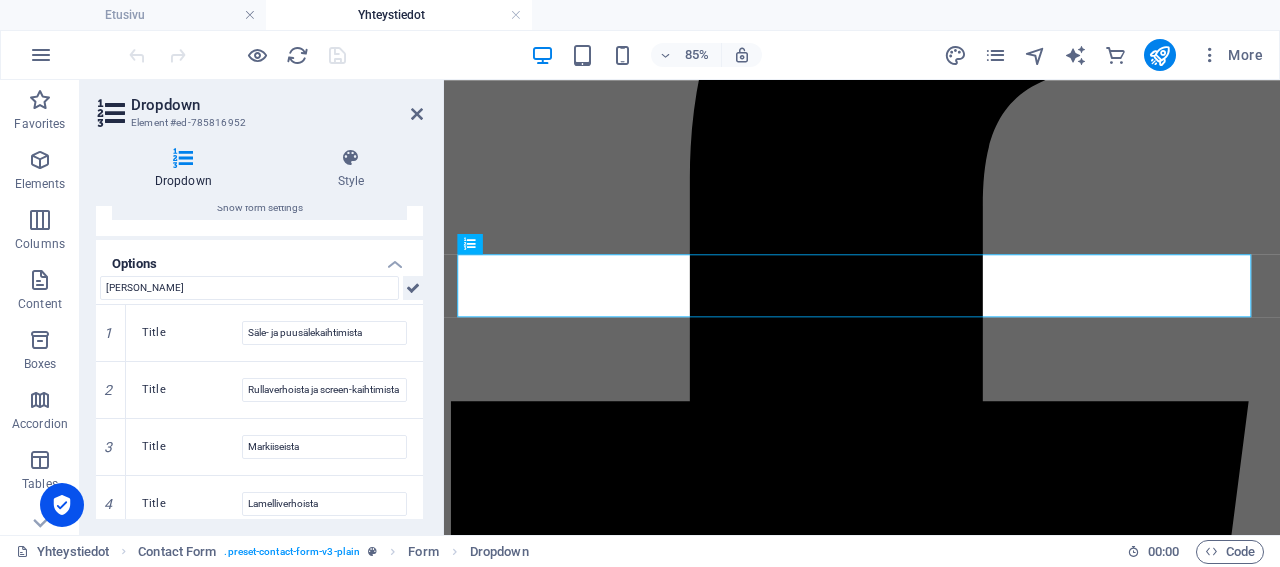 click at bounding box center [413, 288] 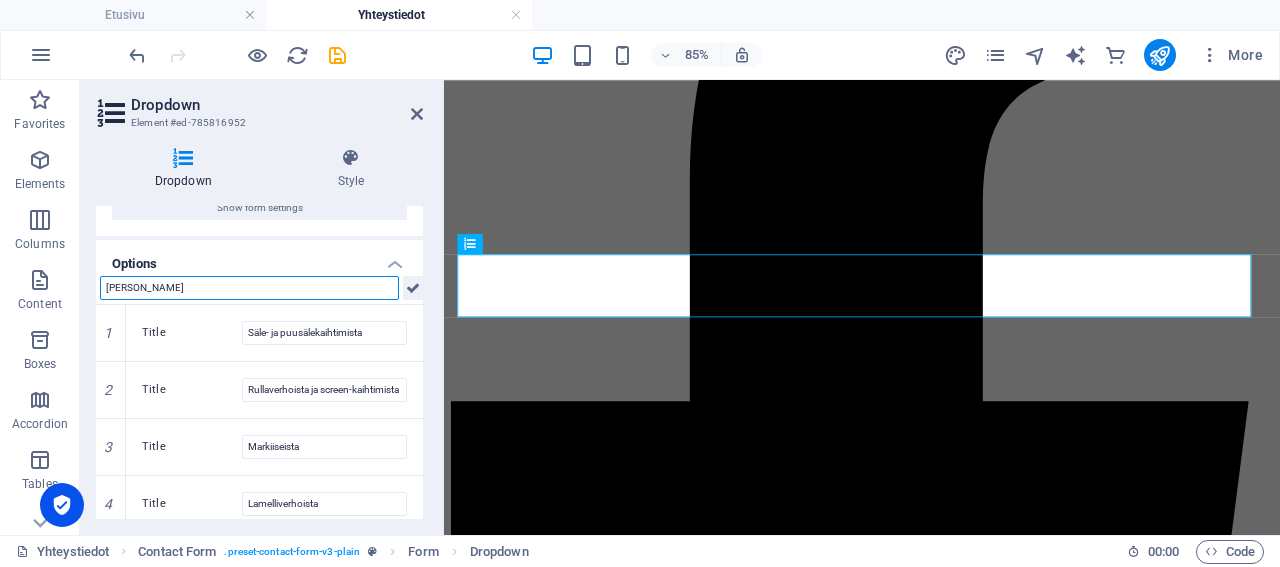 type 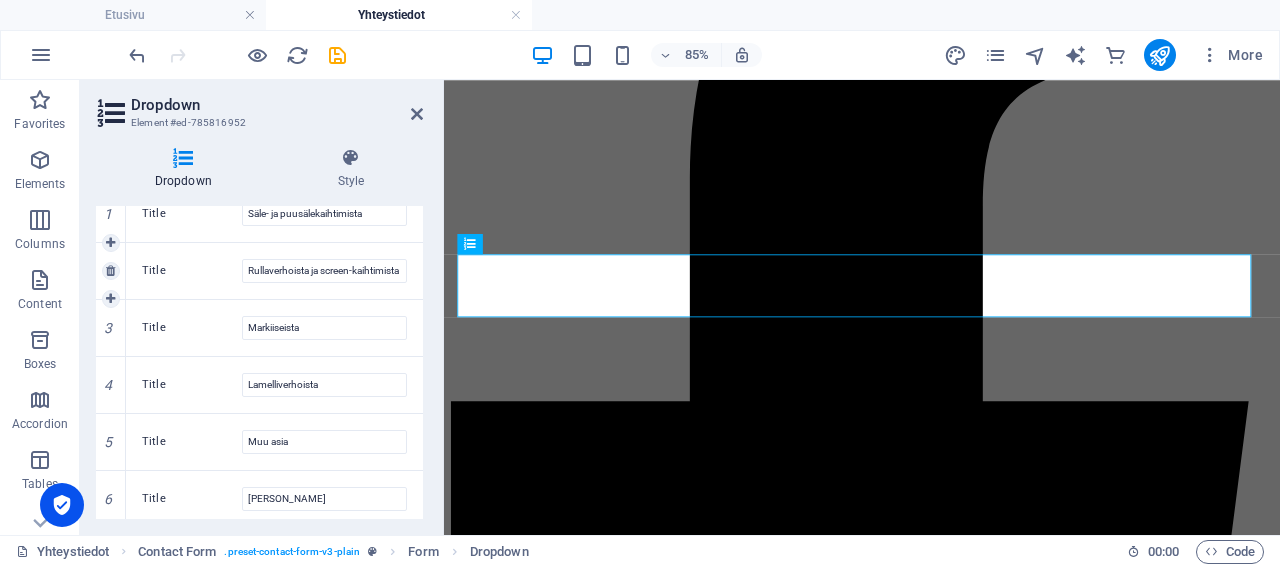 scroll, scrollTop: 316, scrollLeft: 0, axis: vertical 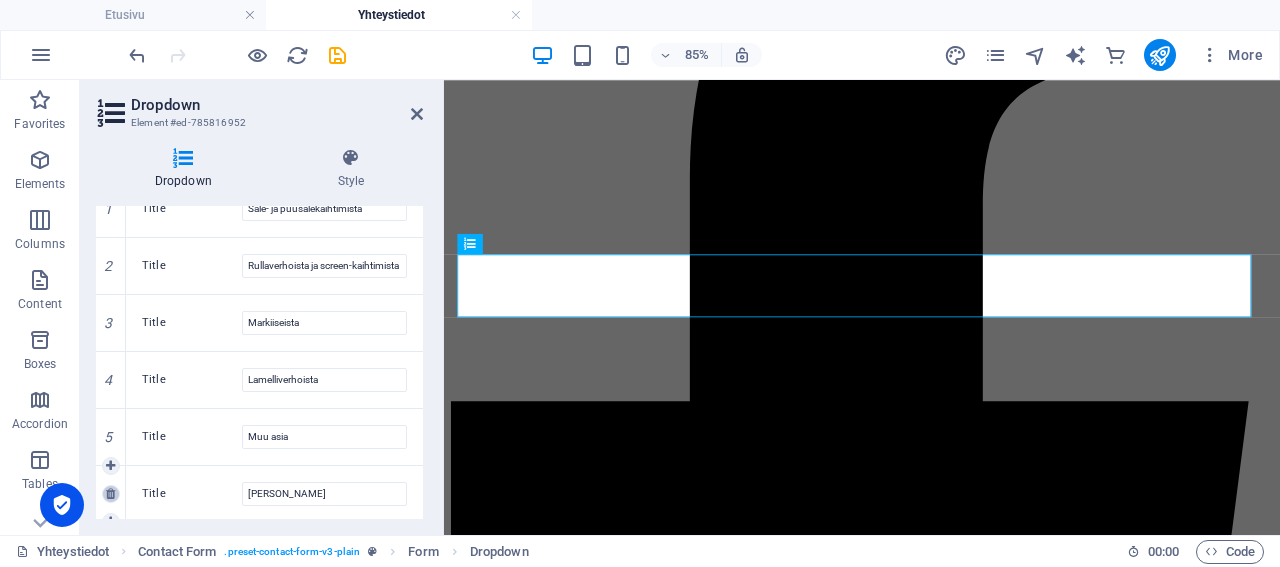 click at bounding box center (110, 494) 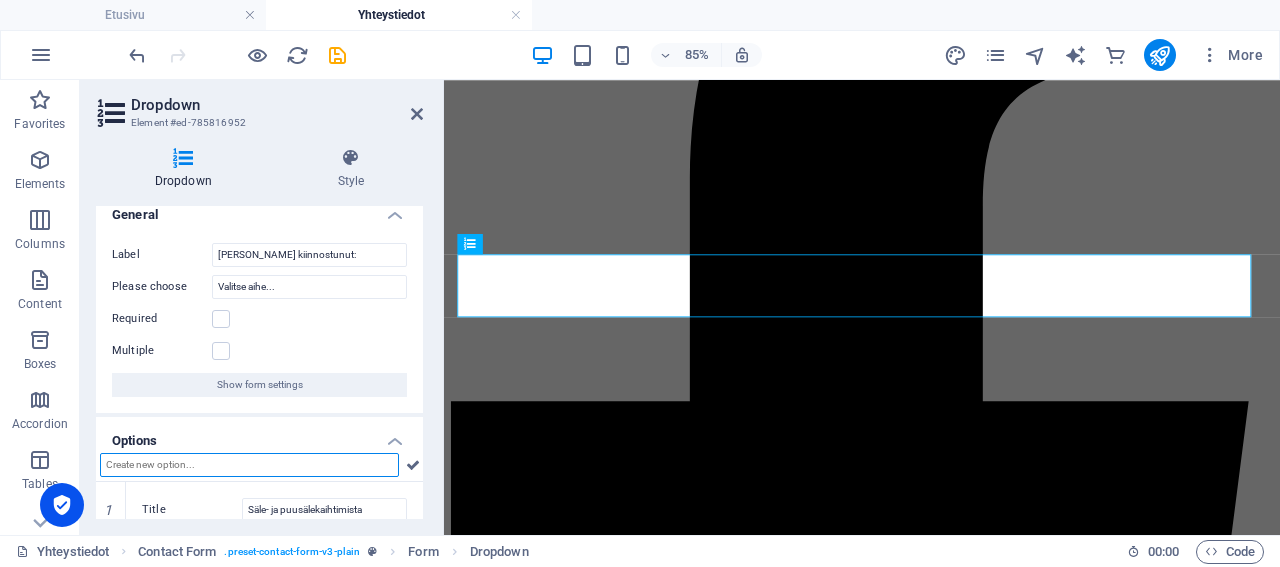 scroll, scrollTop: 0, scrollLeft: 0, axis: both 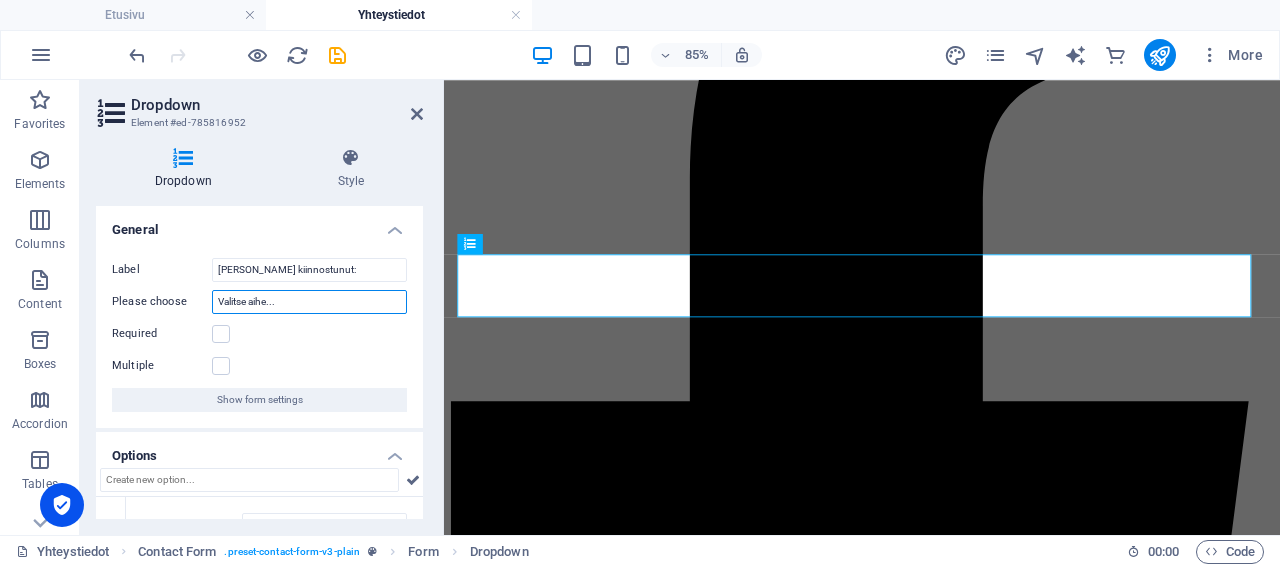 drag, startPoint x: 320, startPoint y: 309, endPoint x: 188, endPoint y: 295, distance: 132.74034 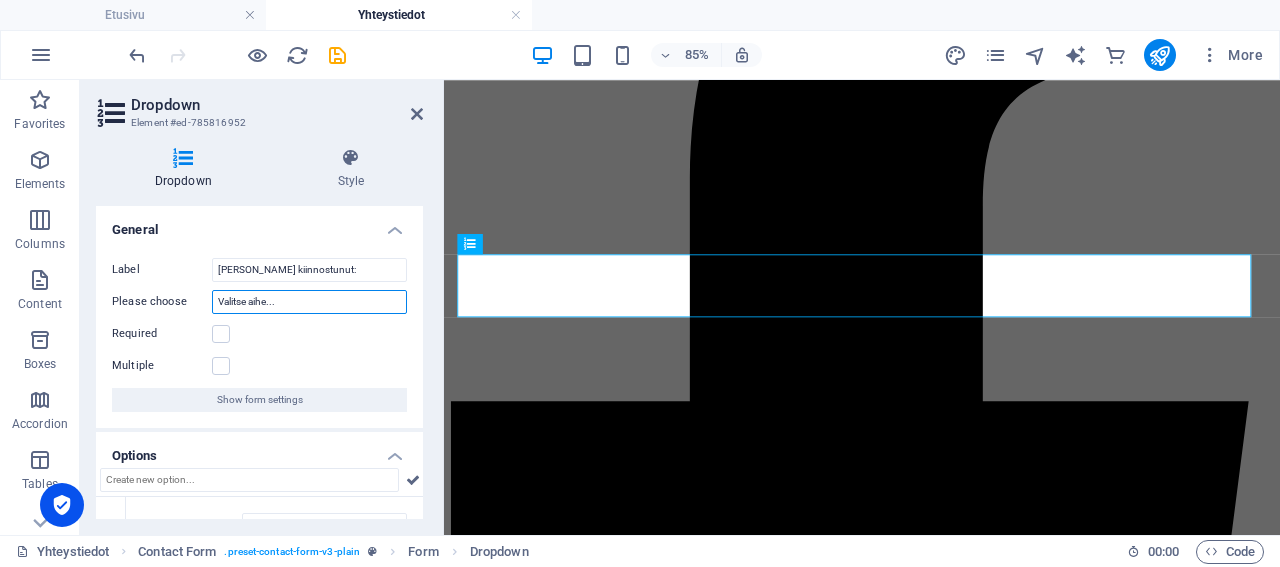 type 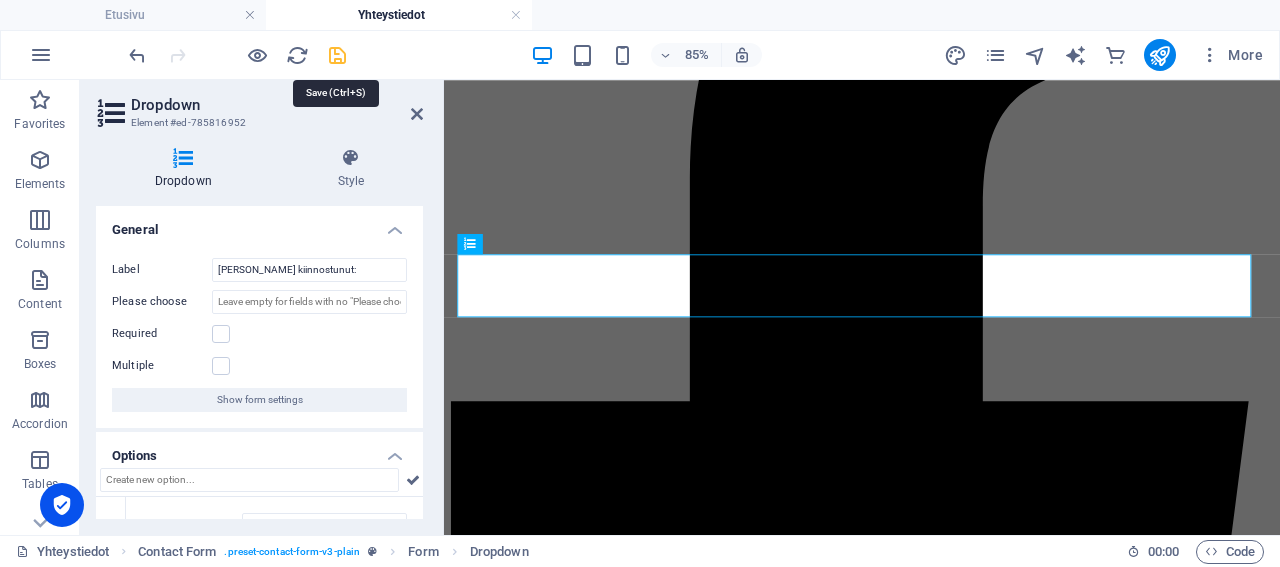 click at bounding box center [337, 55] 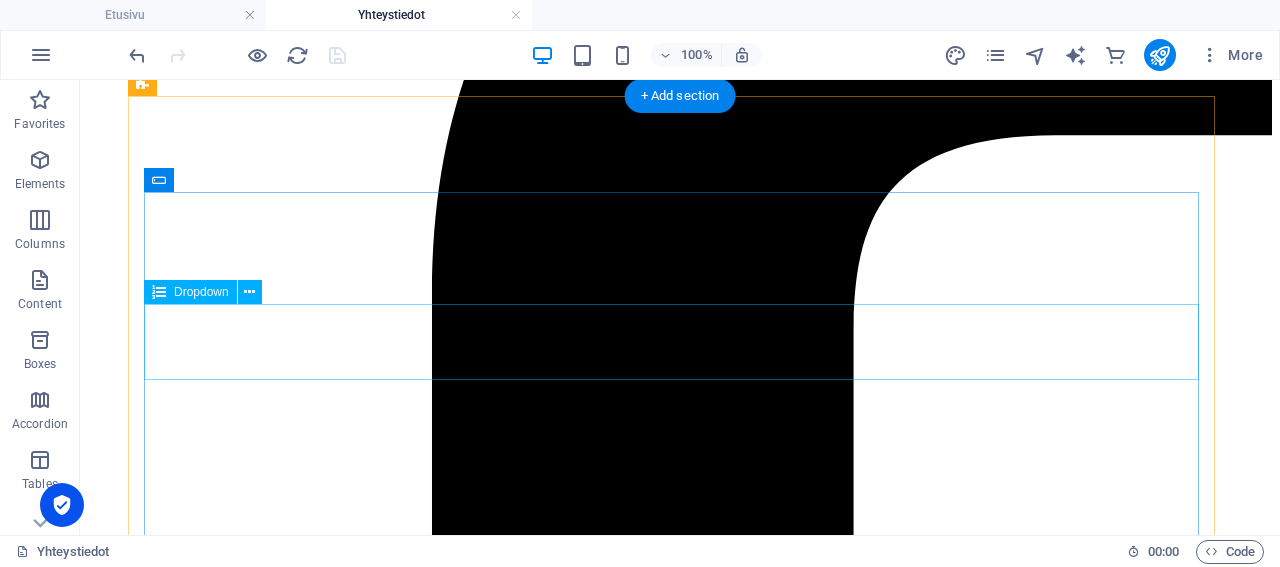click on "Olen kiinnostunut: Säle- ja puusälekaihtimista Rullaverhoista ja screen-kaihtimista Markiiseista Lamelliverhoista Muu asia" at bounding box center [680, 8071] 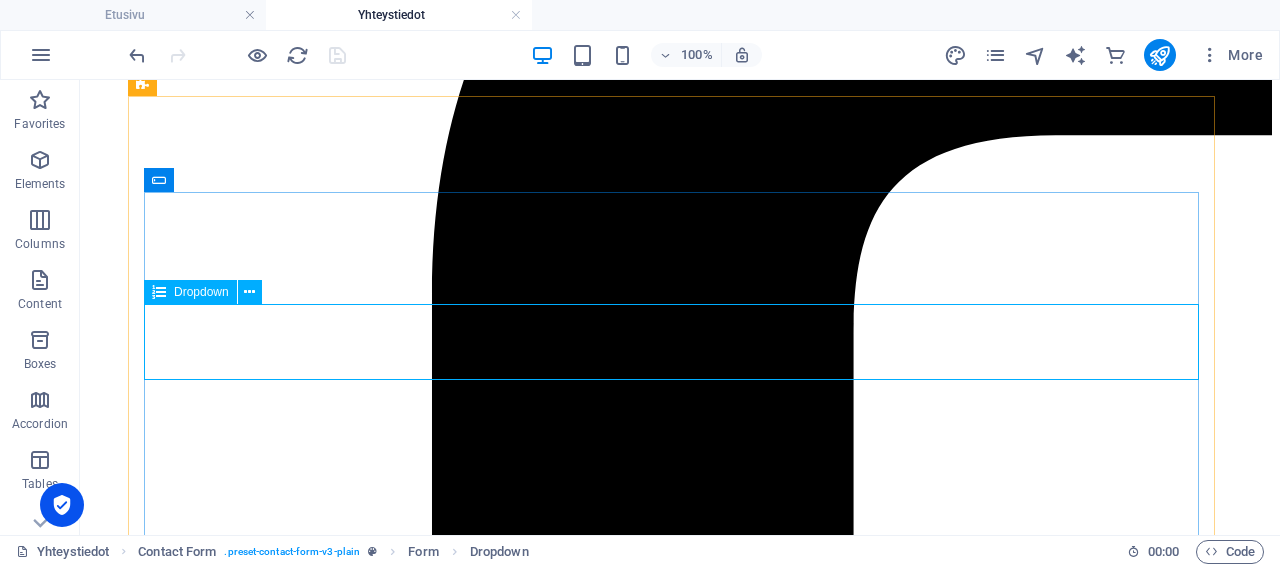 click on "Dropdown" at bounding box center (201, 292) 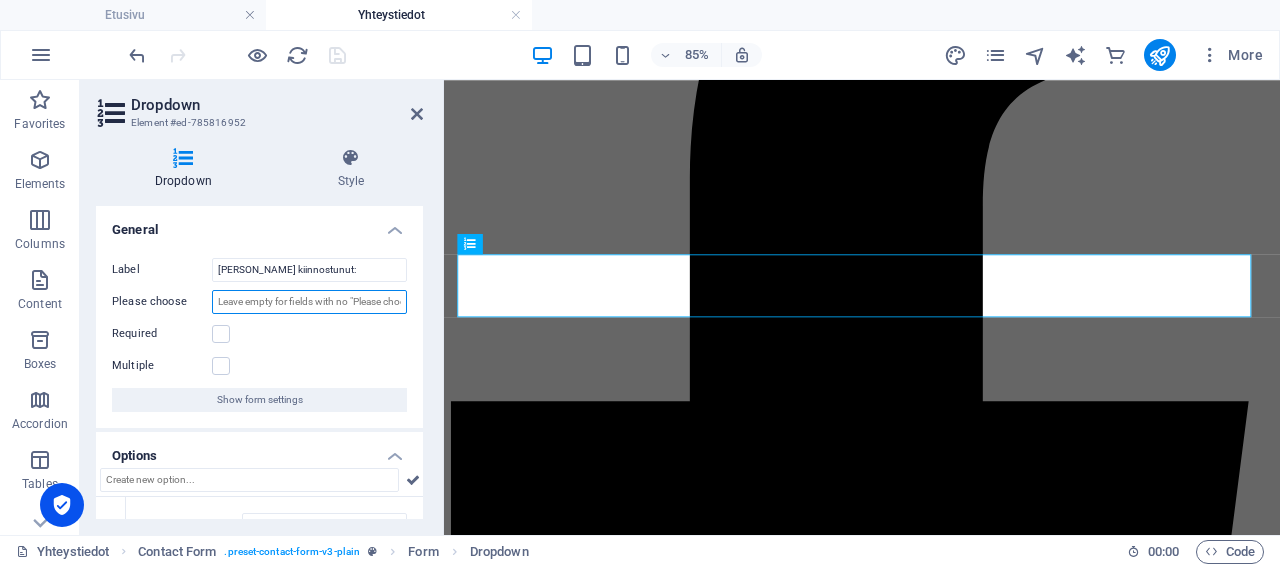 click on "Please choose" at bounding box center [309, 302] 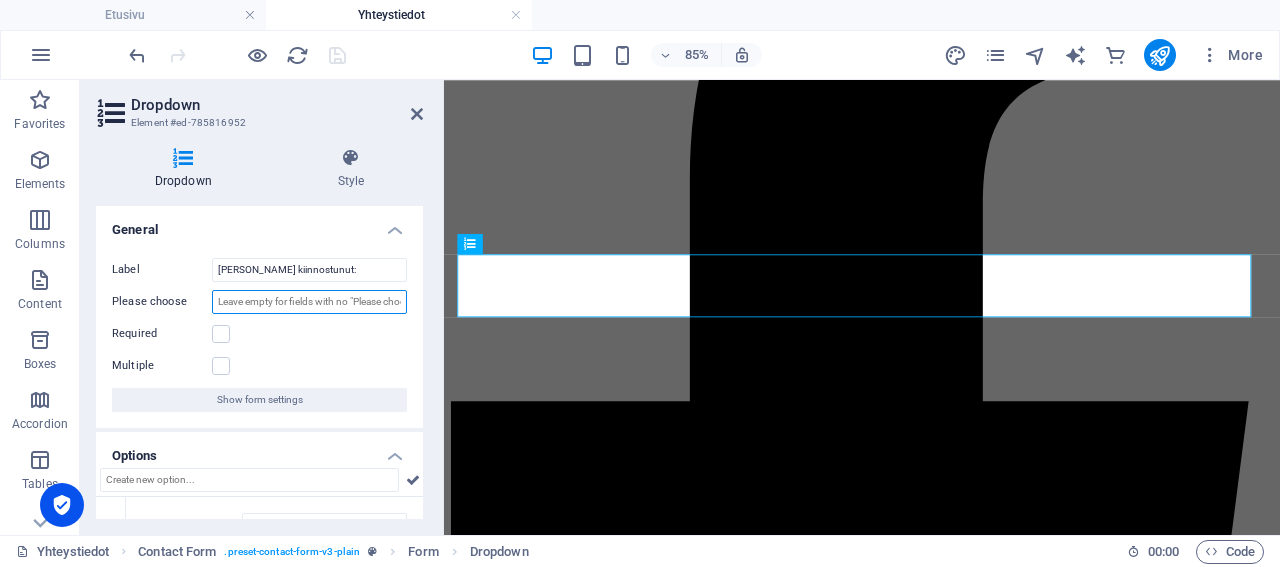 drag, startPoint x: 215, startPoint y: 301, endPoint x: 382, endPoint y: 300, distance: 167.00299 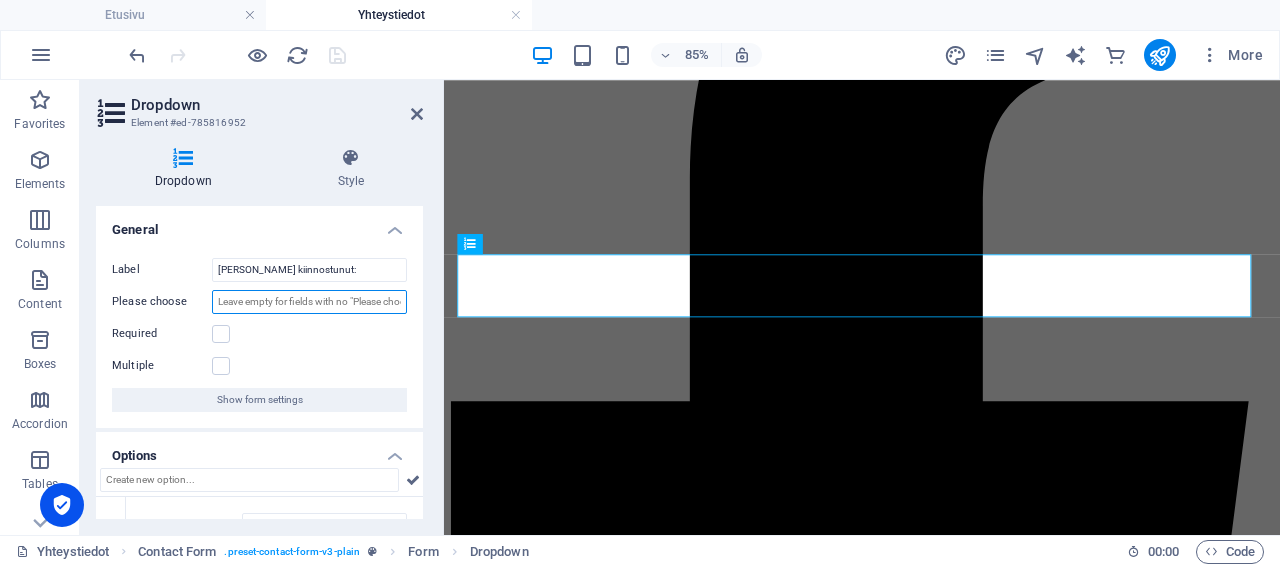 drag, startPoint x: 442, startPoint y: 325, endPoint x: 430, endPoint y: 323, distance: 12.165525 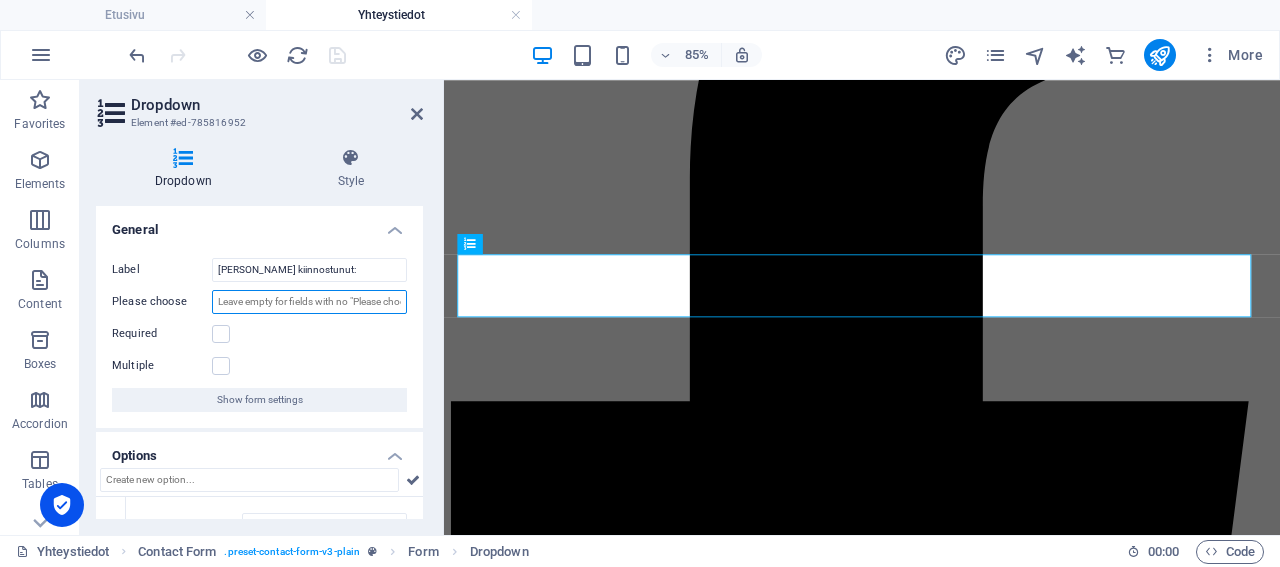 click on "Dropdown Element #ed-785816952 Dropdown Style General Label Olen kiinnostunut: Please choose Required Multiple Show form settings Options 1 Title Säle- ja puusälekaihtimista 2 Title Rullaverhoista ja screen-kaihtimista 3 Title Markiiseista 4 Title Lamelliverhoista 5 Title Muu asia Contact Form Element Layout How this element expands within the layout (Flexbox). Size Default auto px % 1/1 1/2 1/3 1/4 1/5 1/6 1/7 1/8 1/9 1/10 Grow Shrink Order Container layout Visible Visible Opacity 100 % Overflow Spacing Margin Default auto px % rem vw vh Custom Custom auto px % rem vw vh auto px % rem vw vh auto px % rem vw vh auto px % rem vw vh Padding Default px rem % vh vw Custom Custom px rem % vh vw px rem % vh vw px rem % vh vw px rem % vh vw Border Style              - Width 1 auto px rem % vh vw Custom Custom 1 auto px rem % vh vw 1 auto px rem % vh vw 1 auto px rem % vh vw 1 auto px rem % vh vw  - Color Round corners Default px rem % vh vw Custom Custom px rem % vh vw px rem % vh vw px rem % vh vw px %" at bounding box center (262, 307) 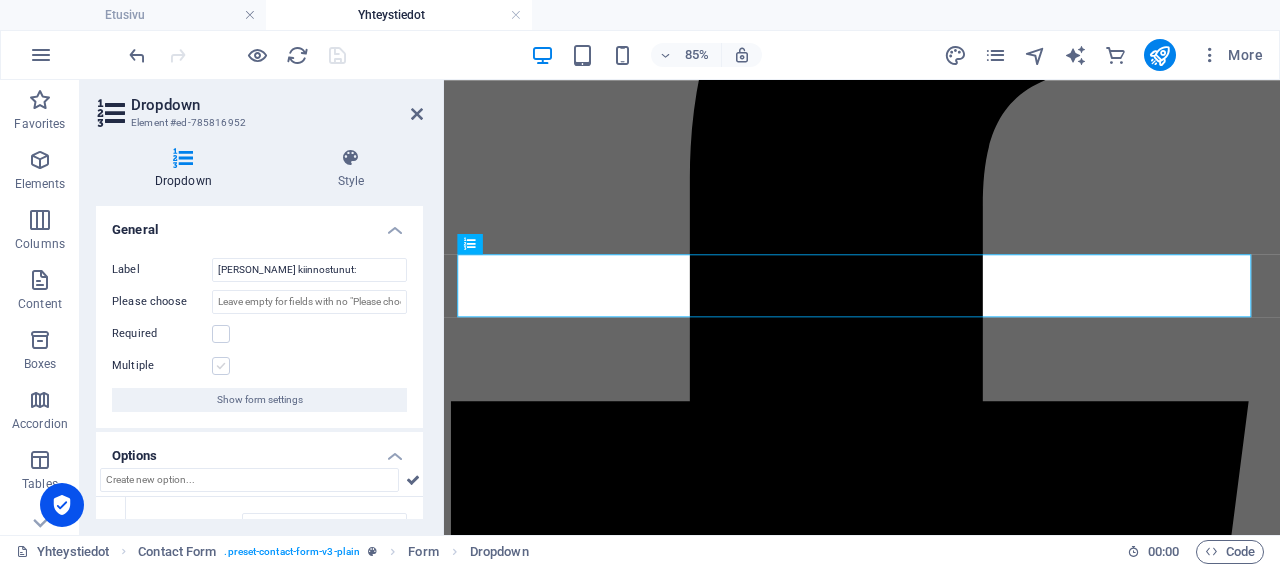 click at bounding box center [221, 366] 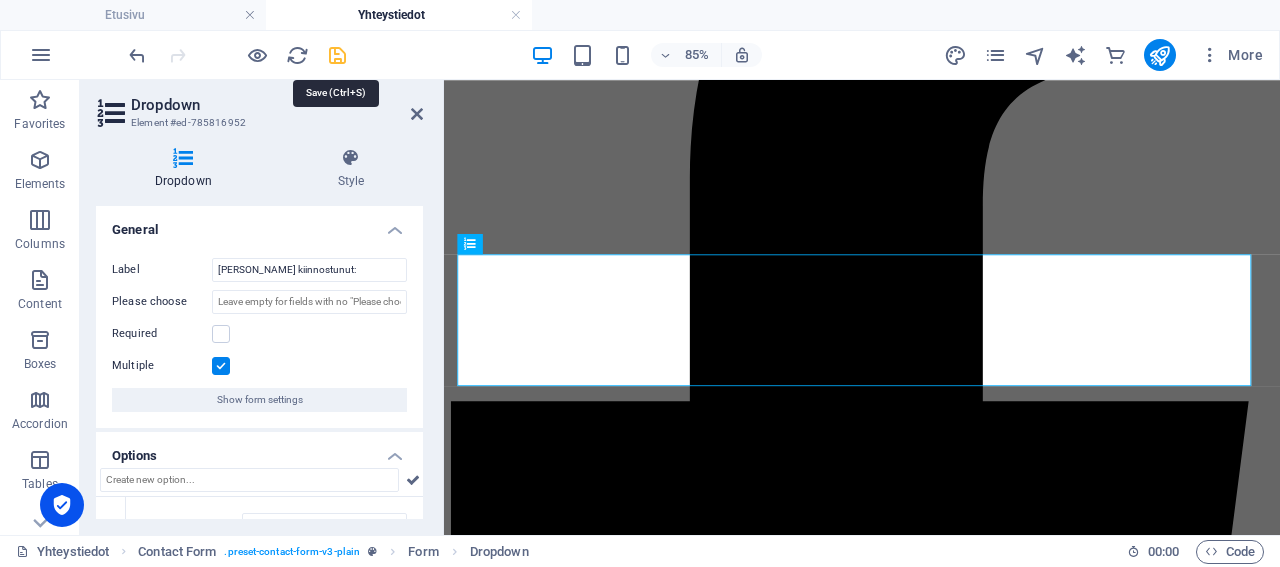 click at bounding box center (337, 55) 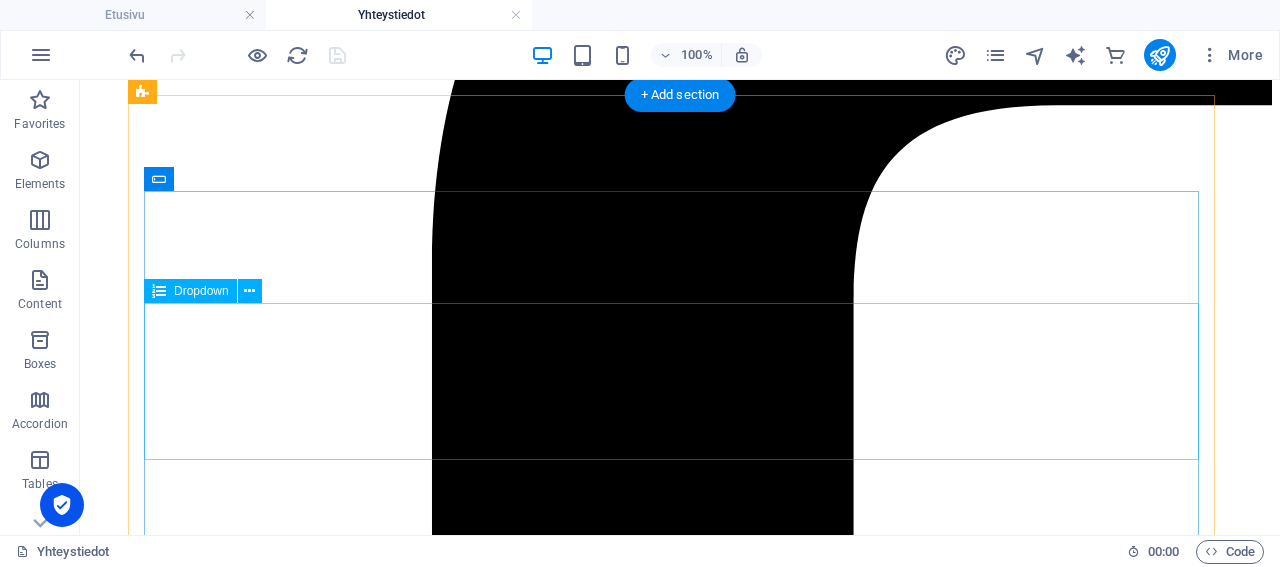 scroll, scrollTop: 520, scrollLeft: 0, axis: vertical 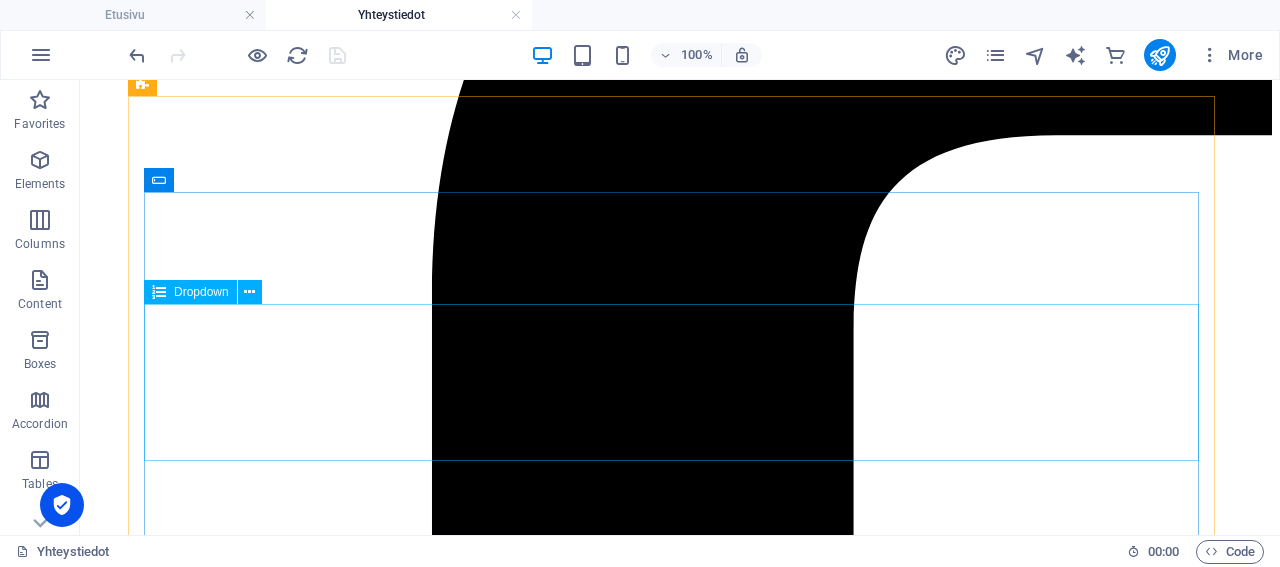 click on "Dropdown" at bounding box center [201, 292] 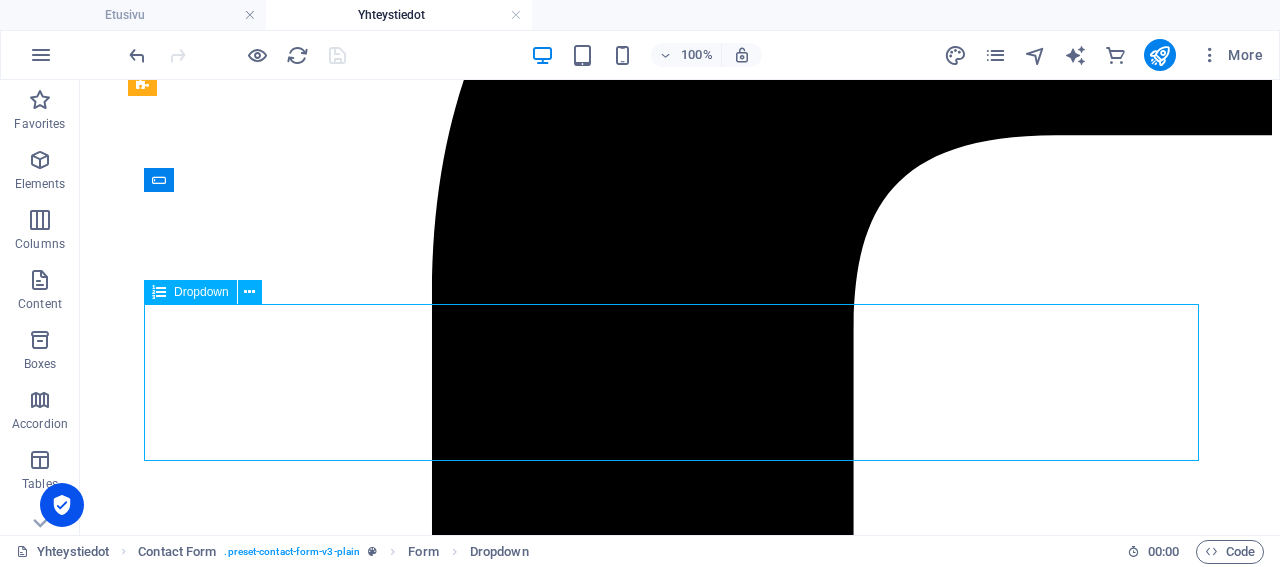 click on "Dropdown" at bounding box center [201, 292] 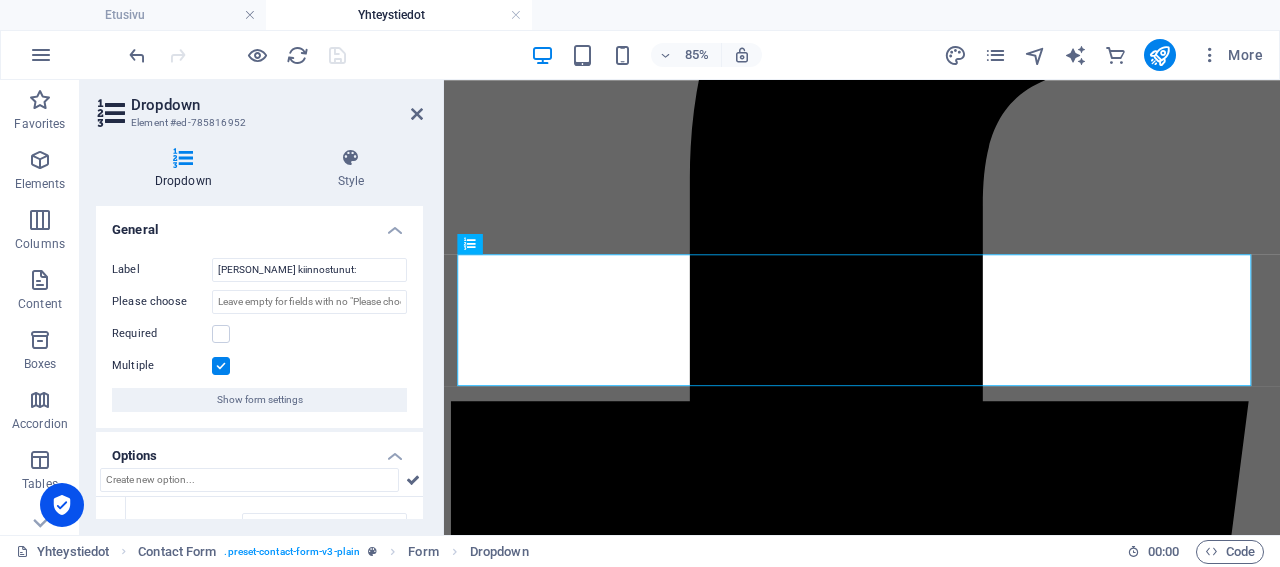 scroll, scrollTop: 96, scrollLeft: 0, axis: vertical 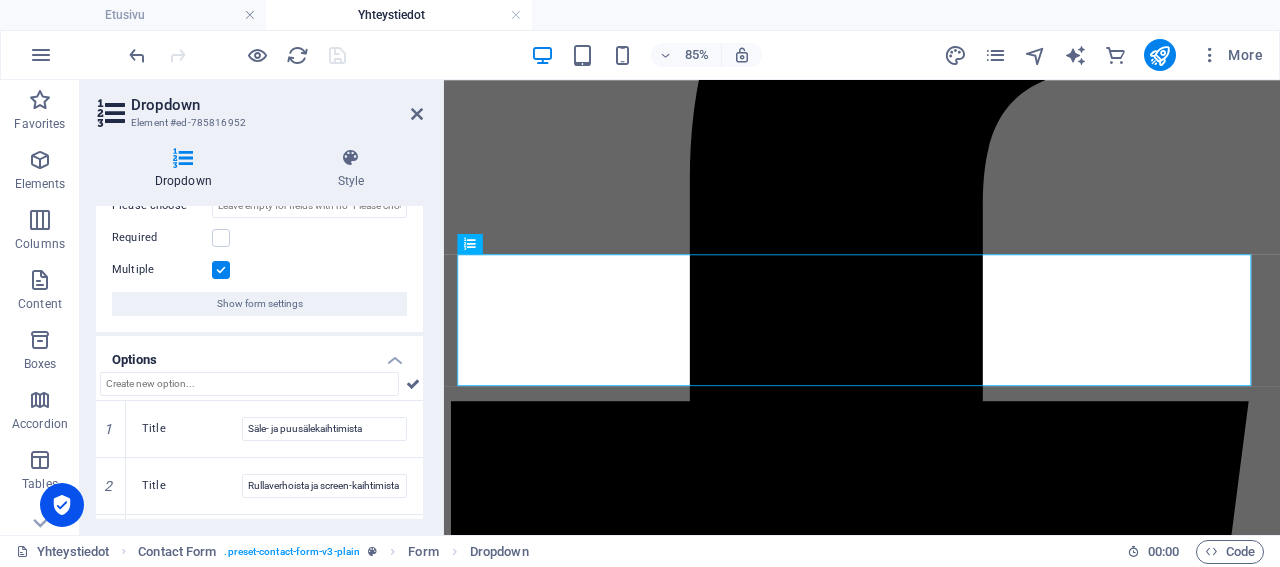 click at bounding box center (221, 270) 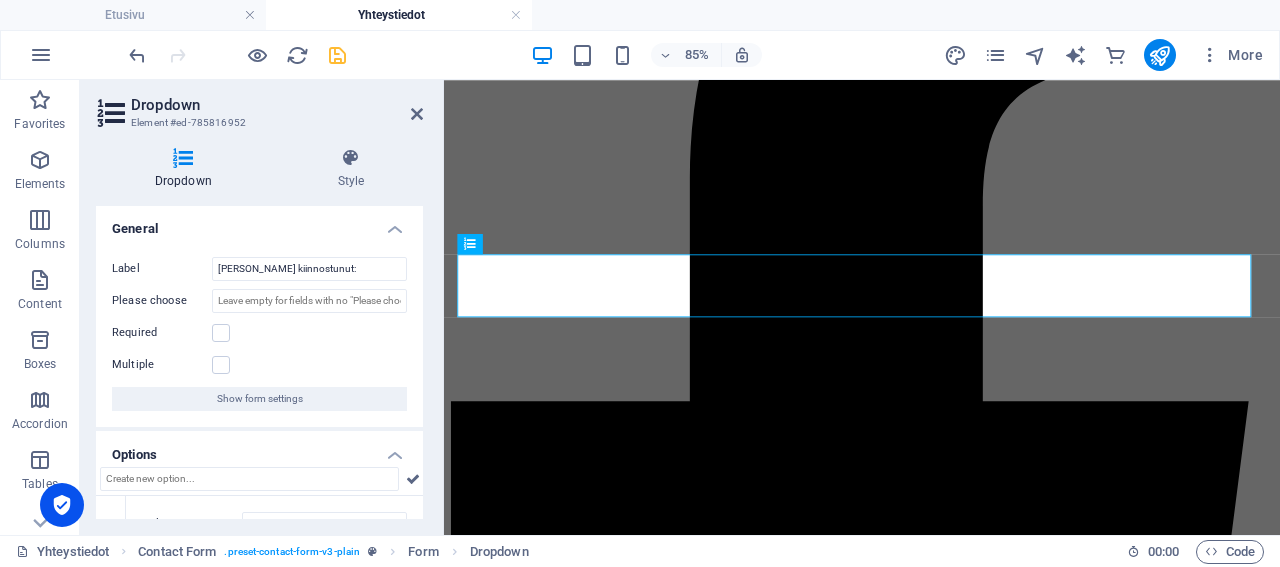 scroll, scrollTop: 0, scrollLeft: 0, axis: both 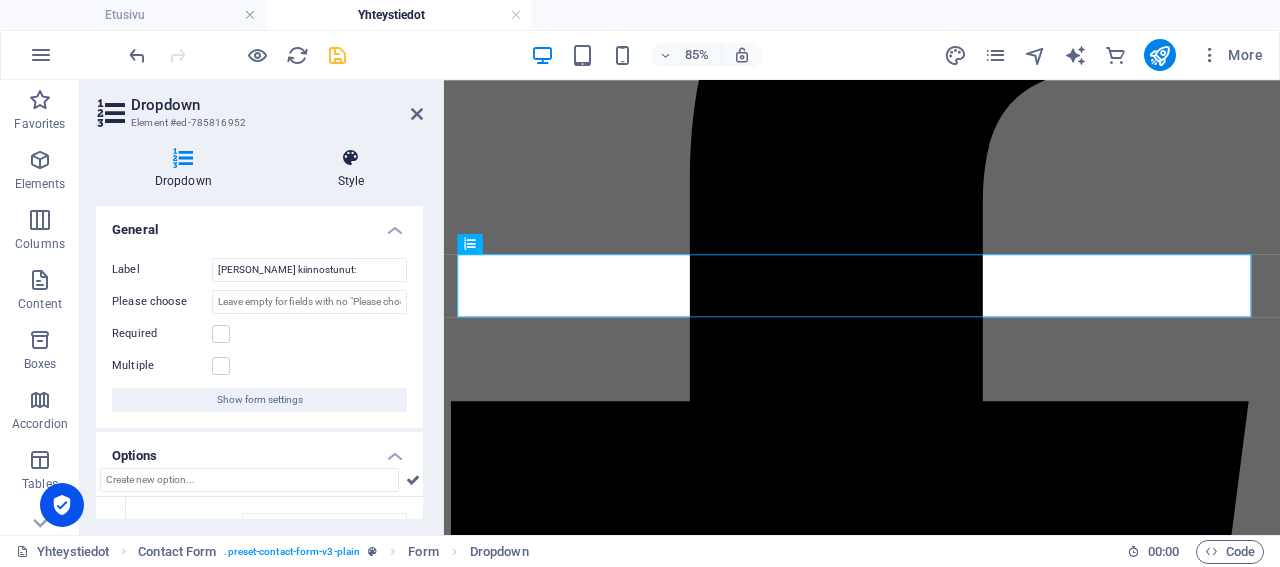 click on "Style" at bounding box center (351, 169) 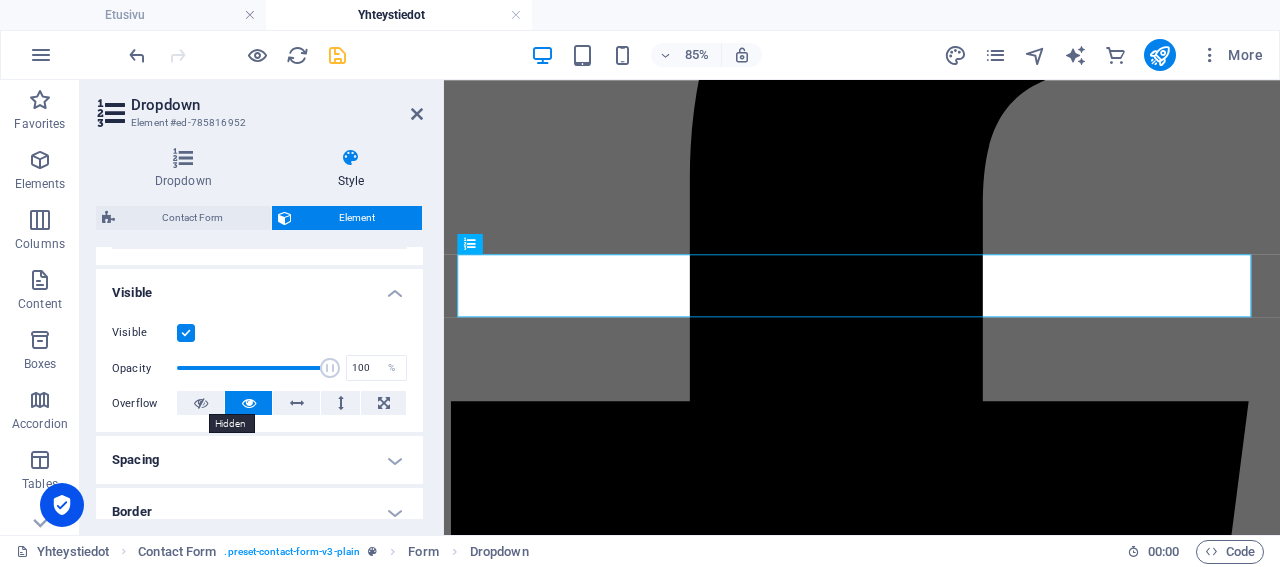 scroll, scrollTop: 384, scrollLeft: 0, axis: vertical 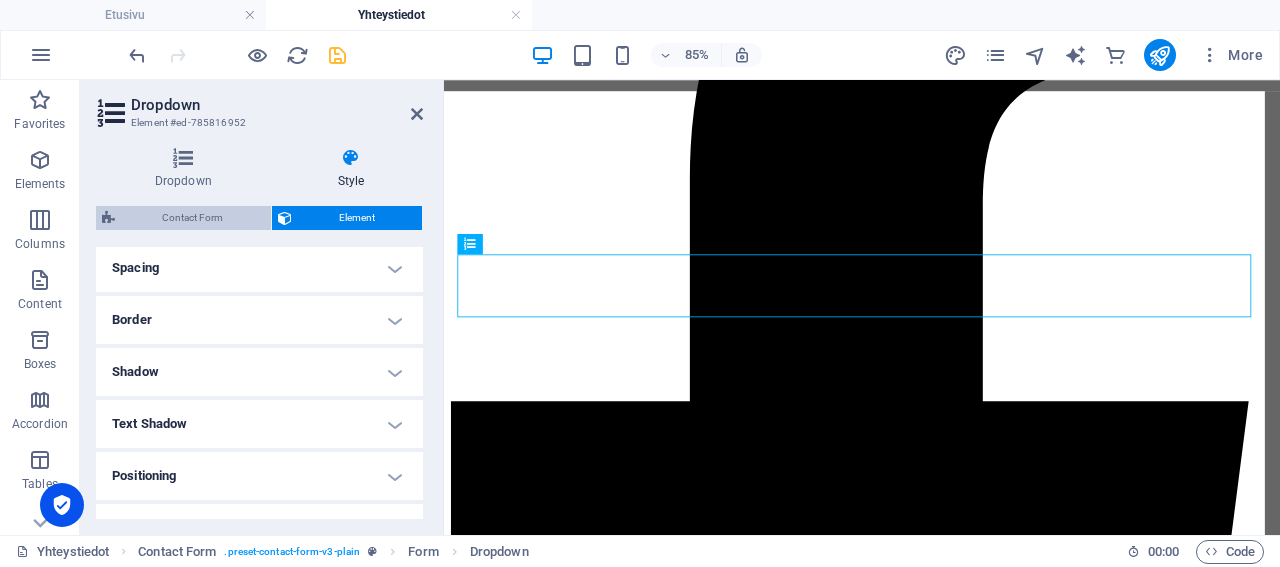 click on "Contact Form" at bounding box center (193, 218) 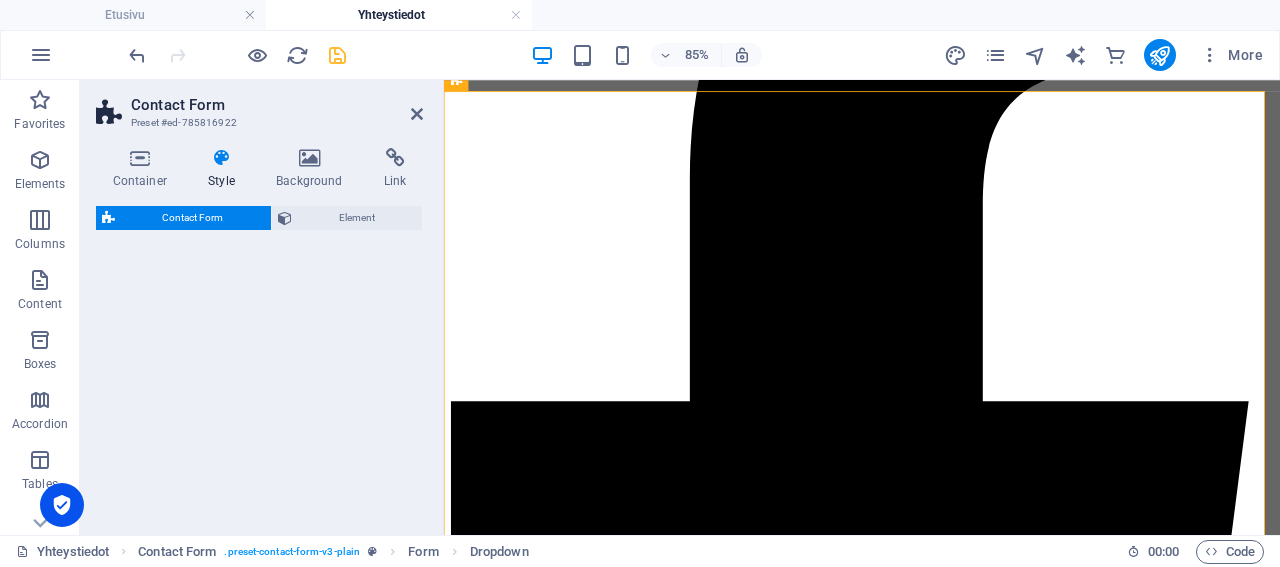 select on "rem" 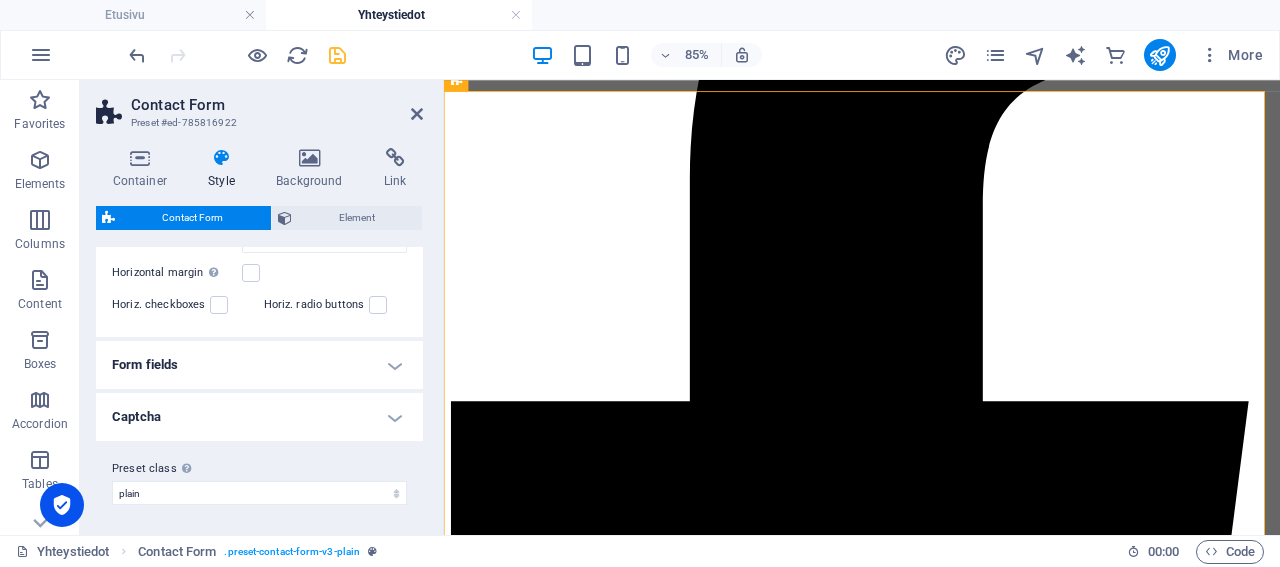 scroll, scrollTop: 485, scrollLeft: 0, axis: vertical 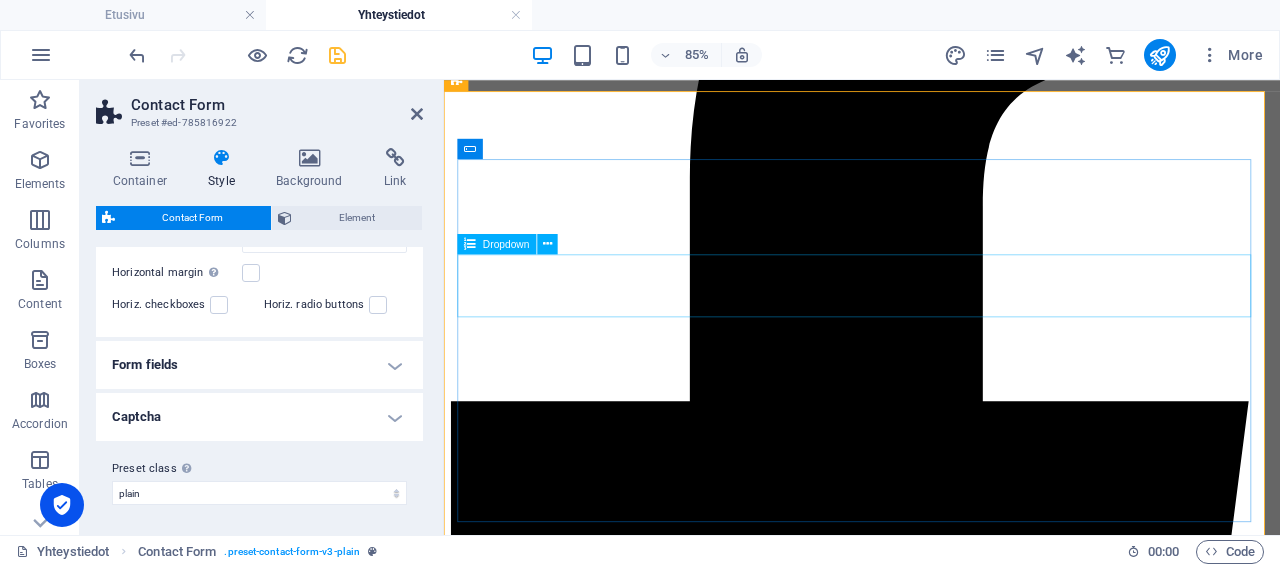 click on "Dropdown" at bounding box center [506, 244] 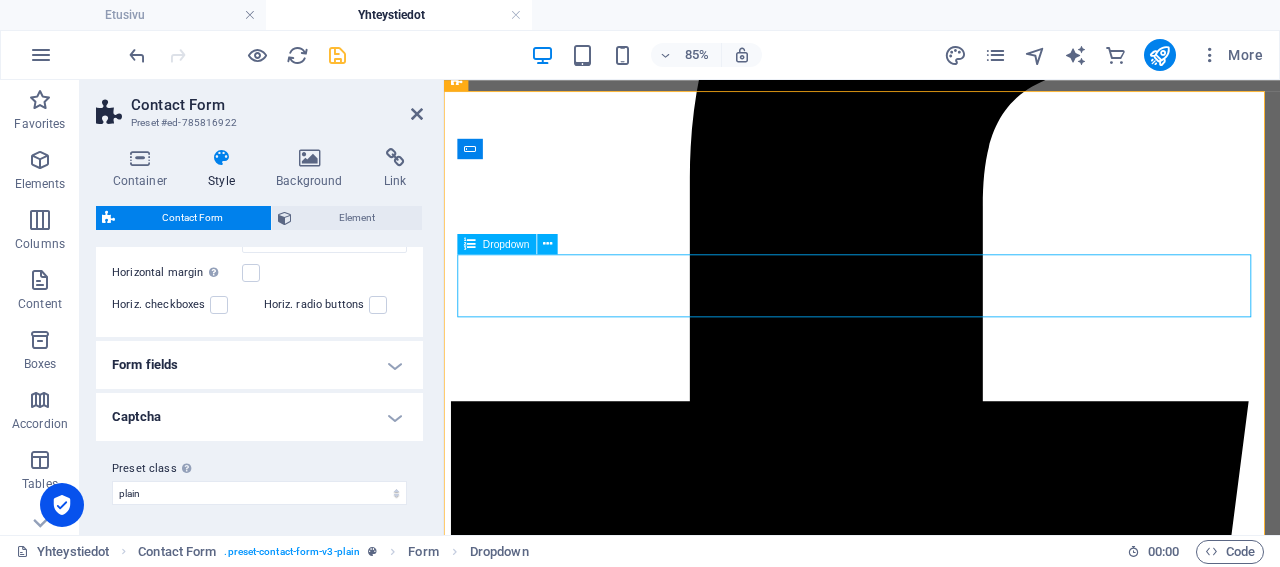 click on "Dropdown" at bounding box center (506, 244) 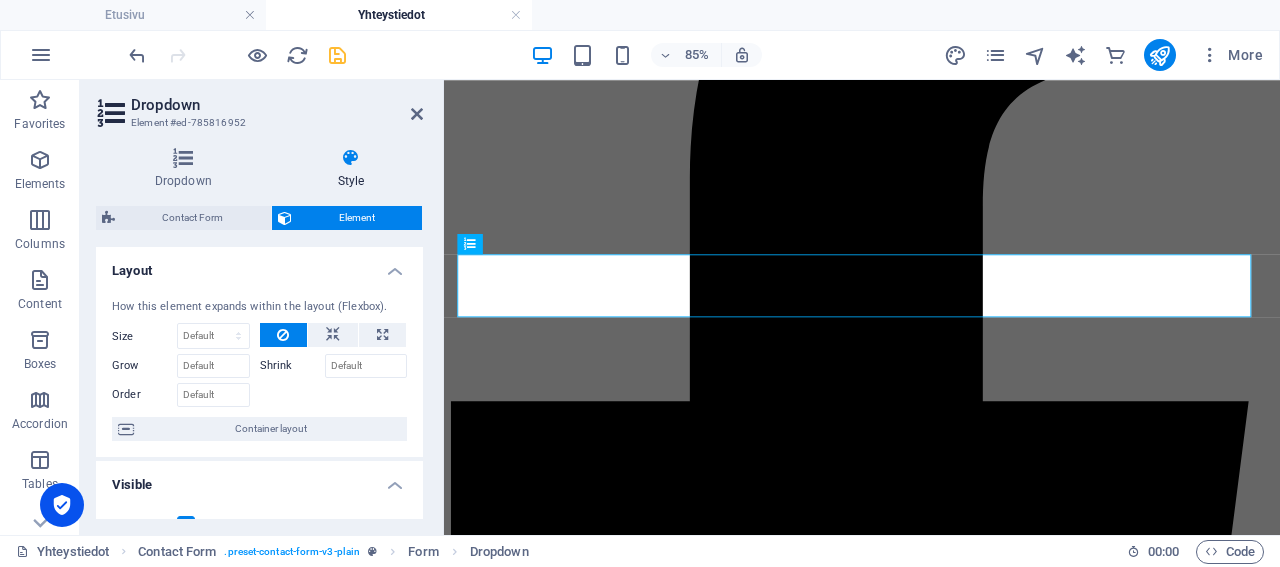 scroll, scrollTop: 192, scrollLeft: 0, axis: vertical 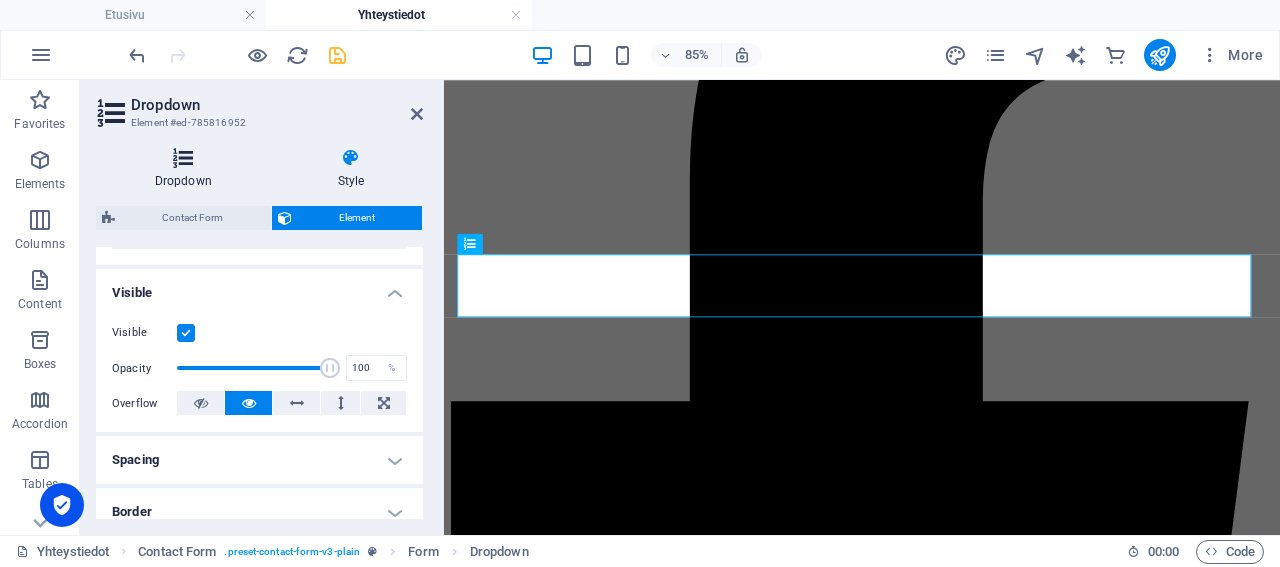click at bounding box center [183, 158] 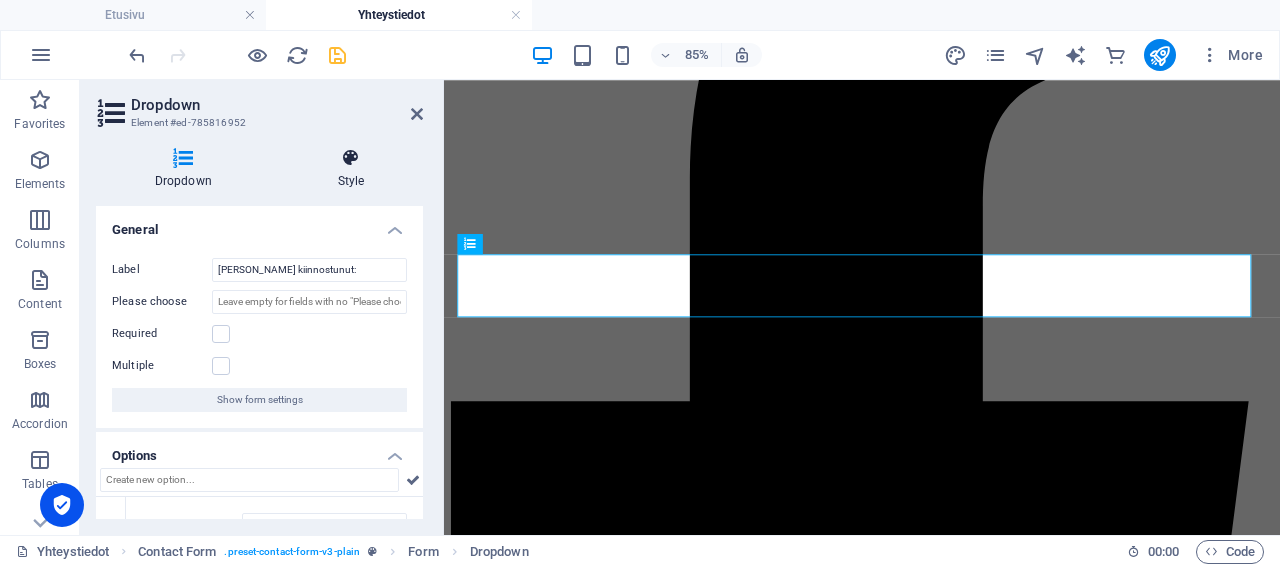 click on "Style" at bounding box center (351, 169) 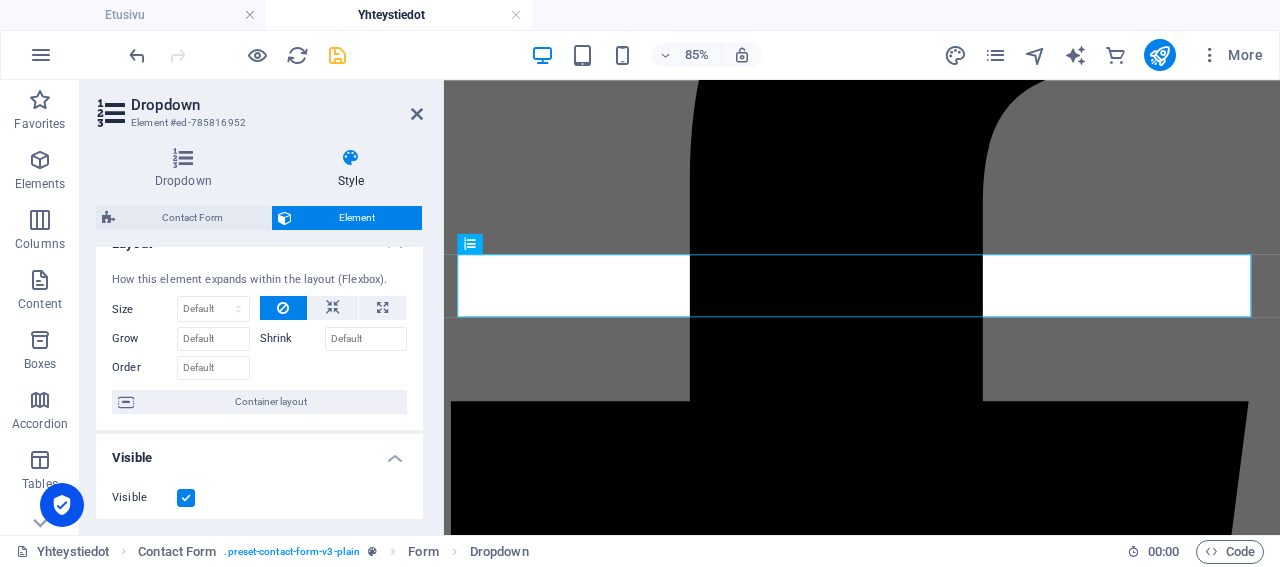 scroll, scrollTop: 0, scrollLeft: 0, axis: both 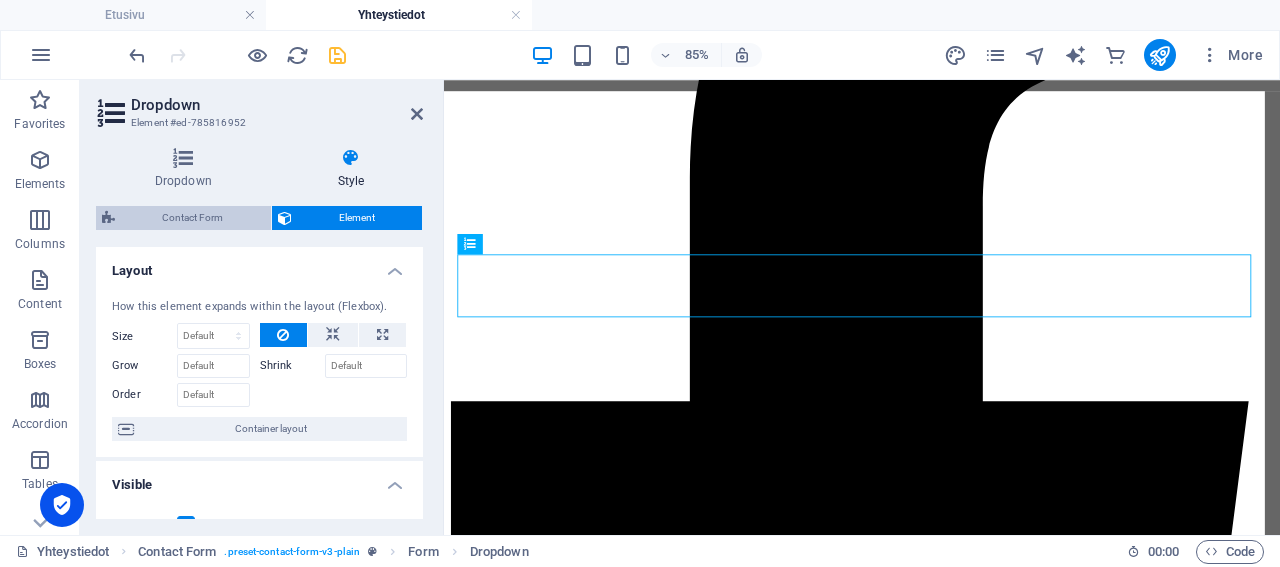 click on "Contact Form" at bounding box center [193, 218] 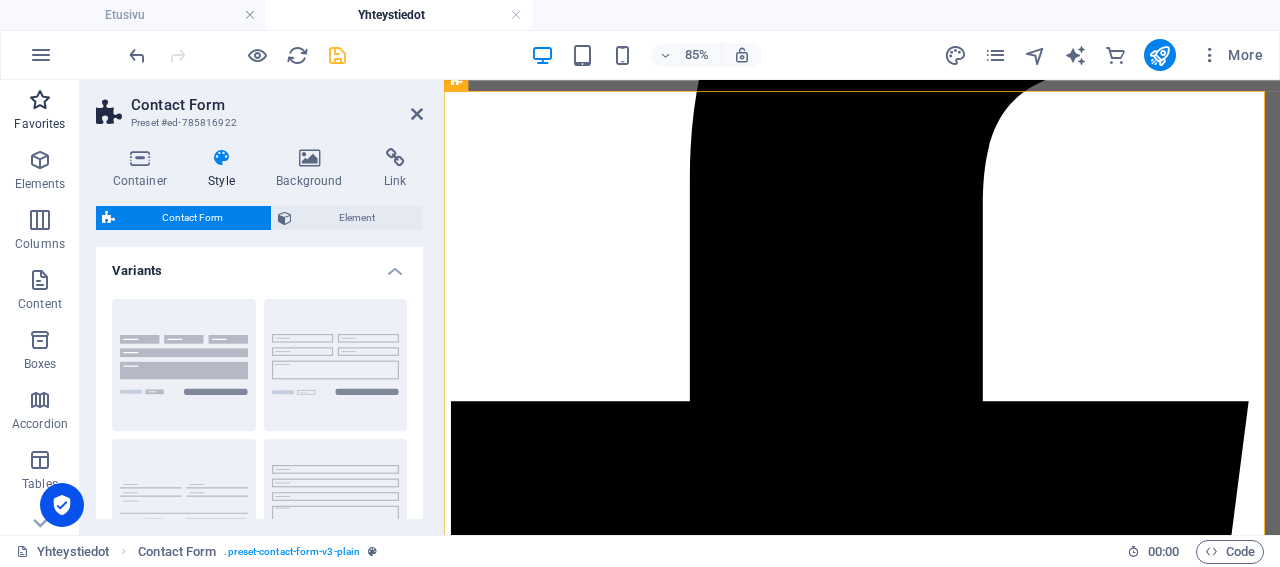 click at bounding box center (40, 100) 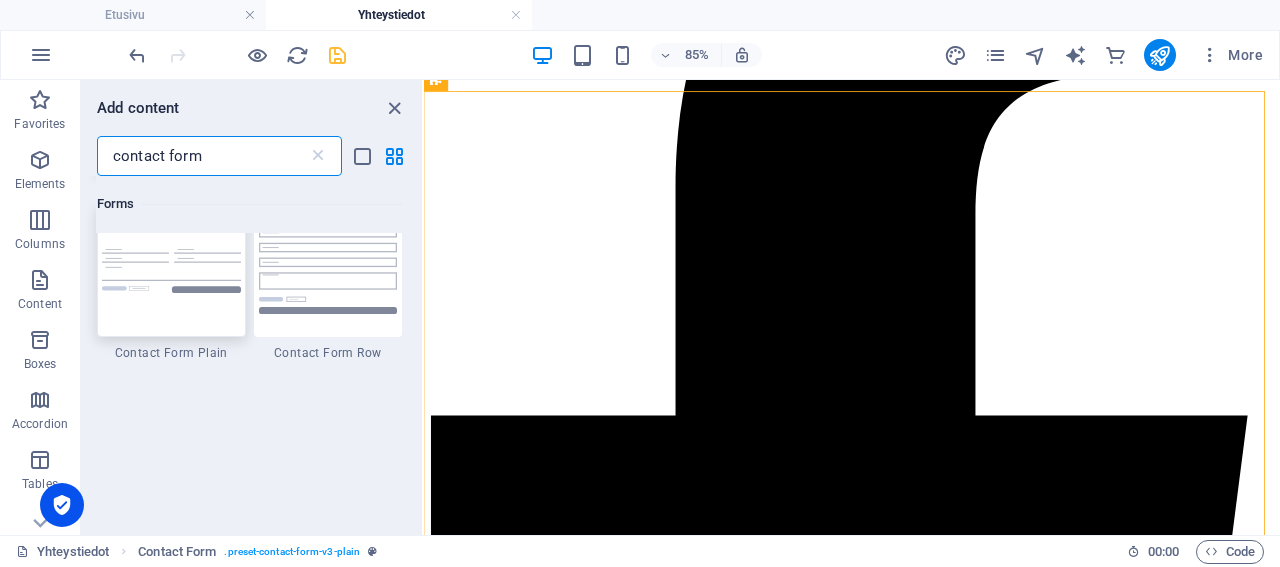 scroll, scrollTop: 301, scrollLeft: 0, axis: vertical 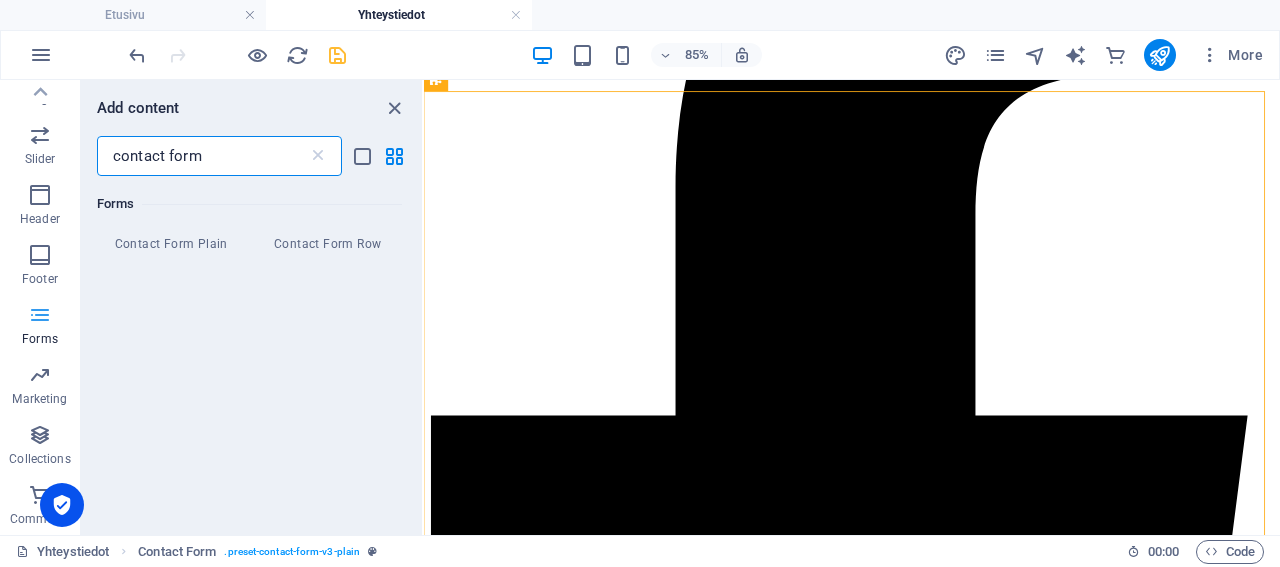 type on "contact form" 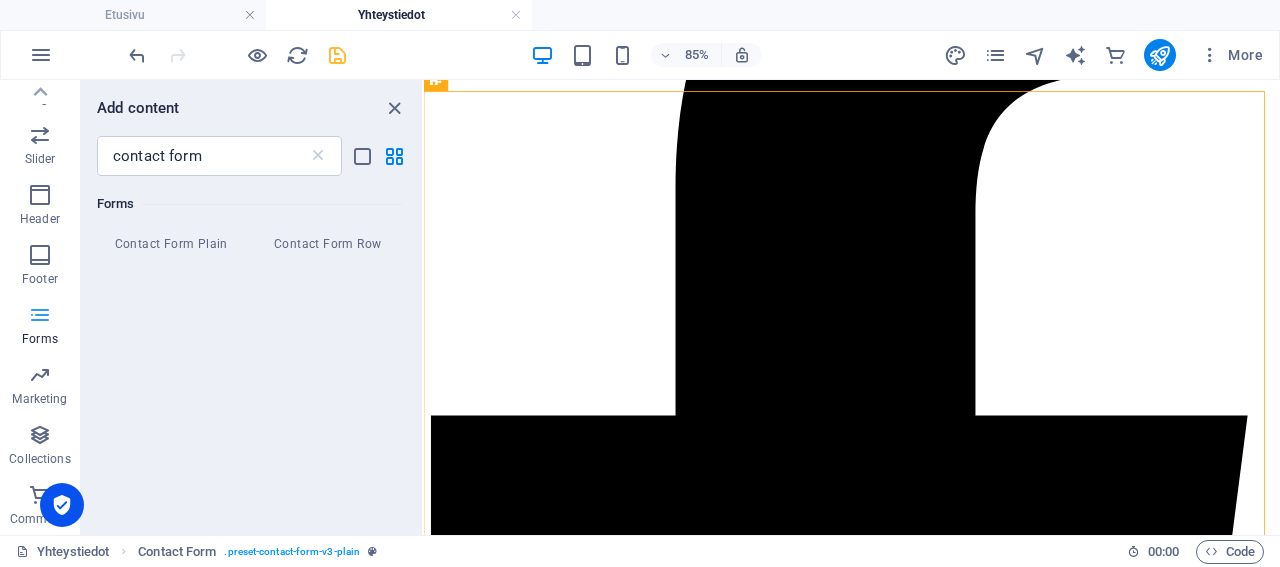 click at bounding box center [40, 315] 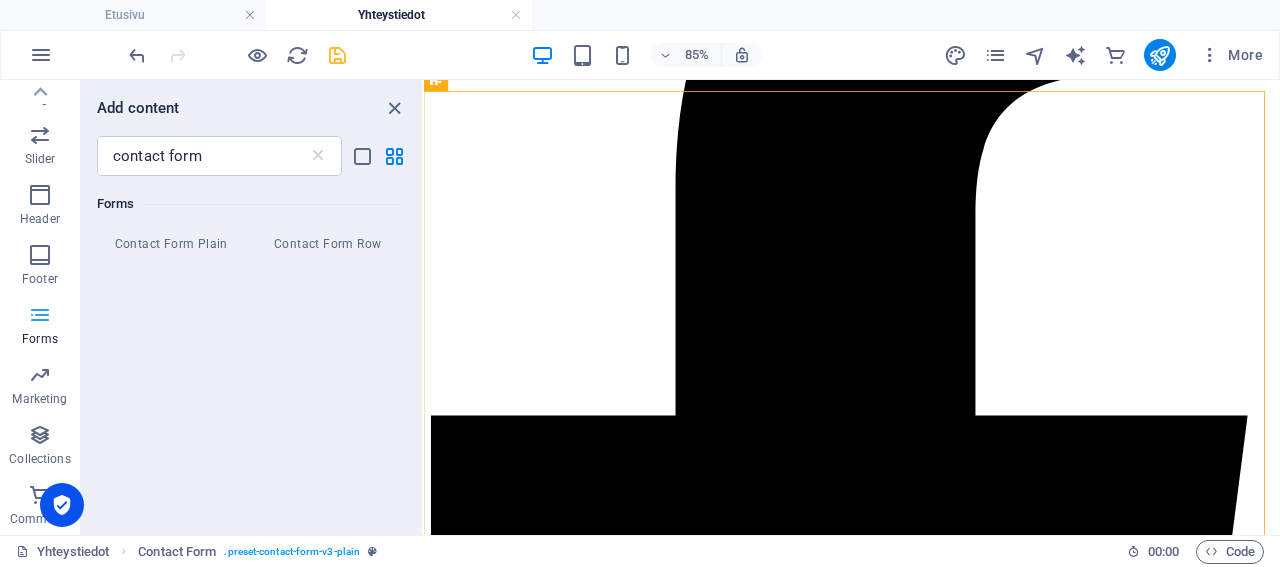 click at bounding box center (40, 315) 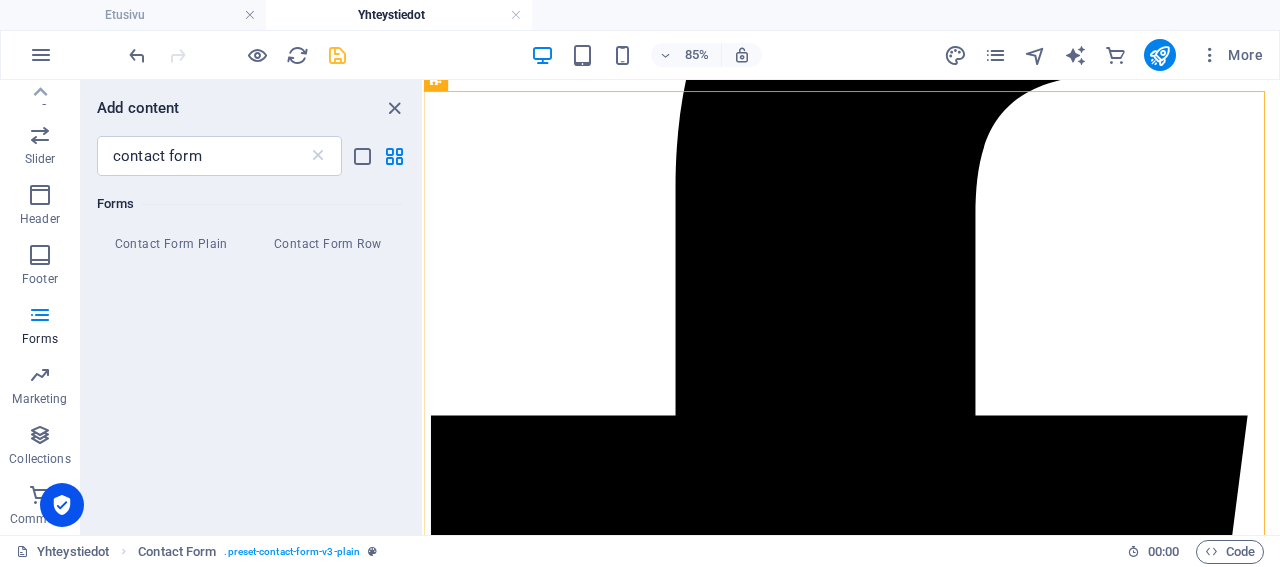 scroll, scrollTop: 0, scrollLeft: 0, axis: both 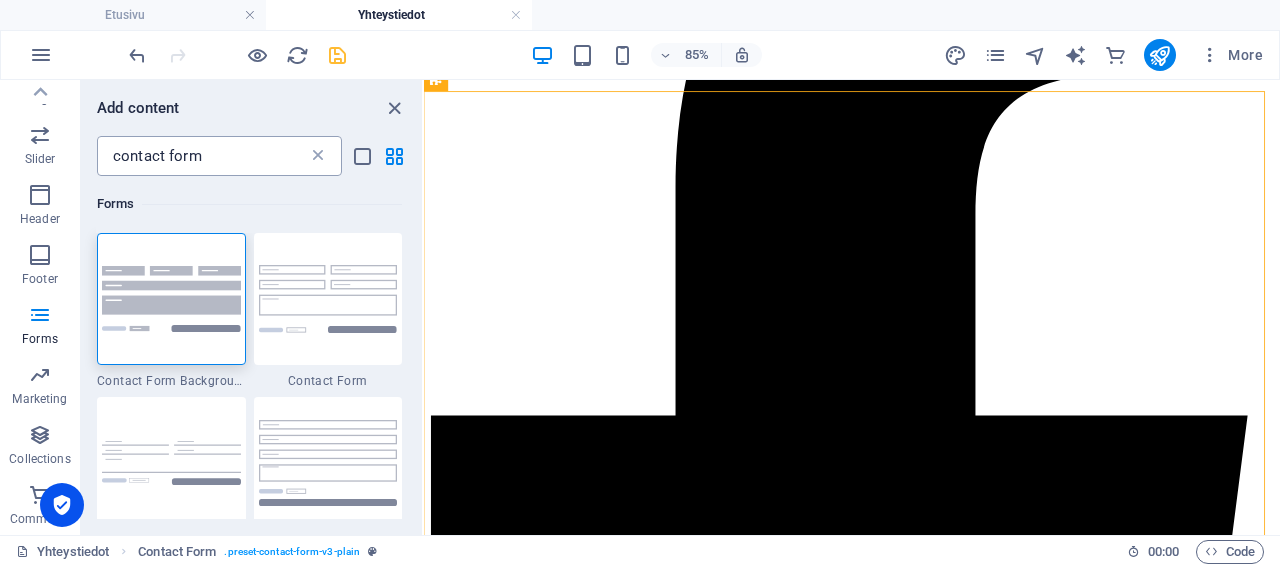 click at bounding box center (318, 156) 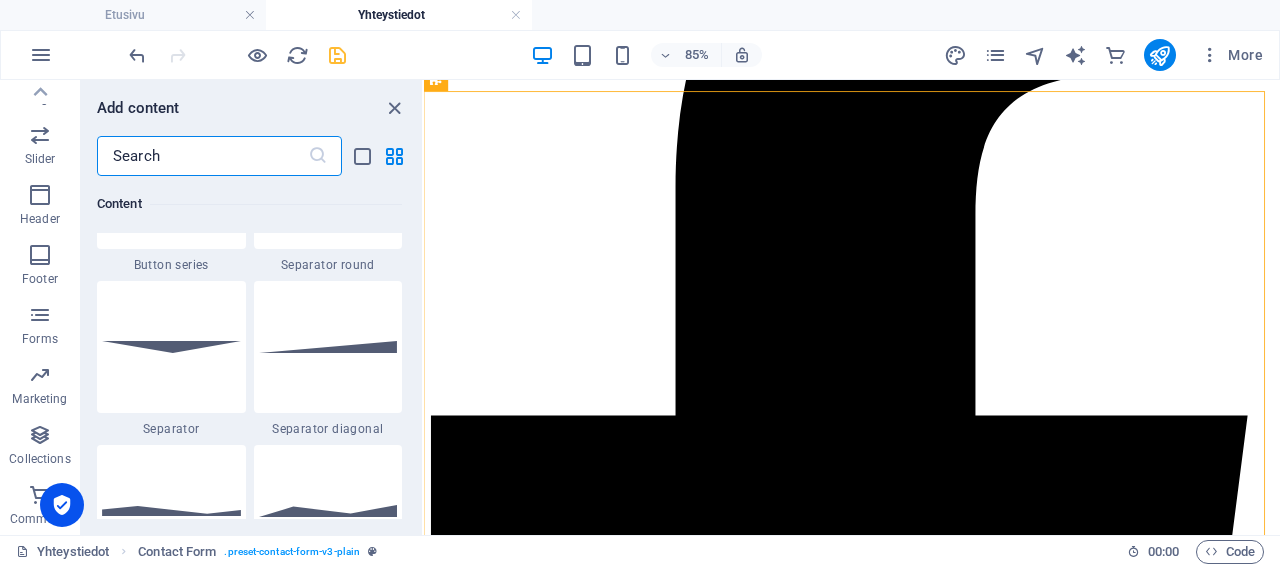 scroll, scrollTop: 4800, scrollLeft: 0, axis: vertical 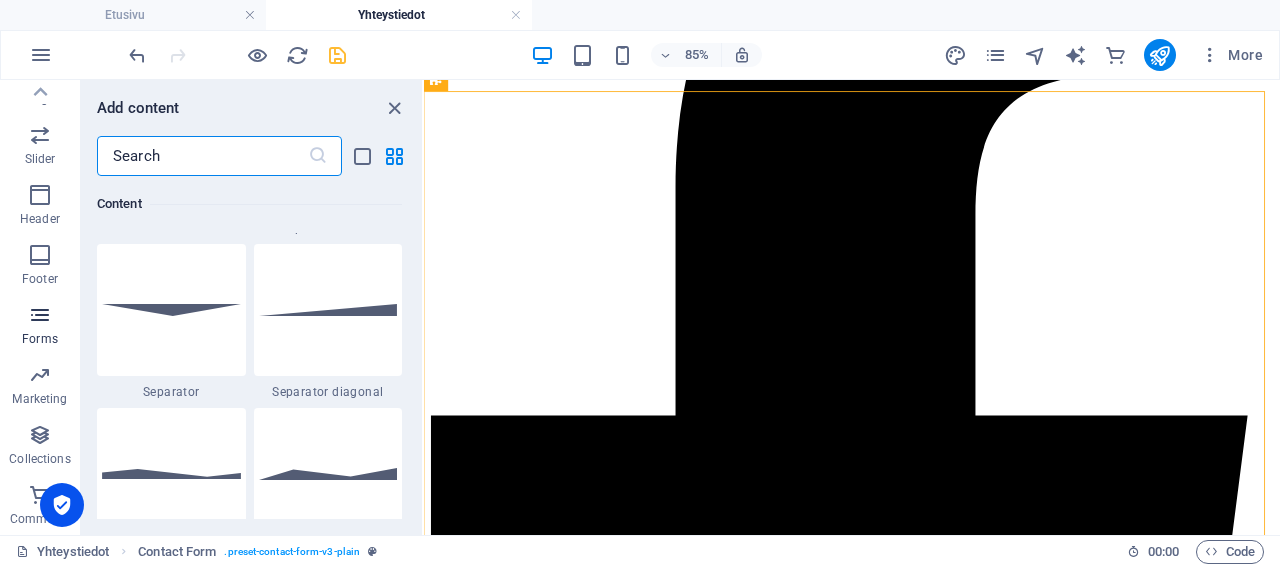 click at bounding box center (40, 315) 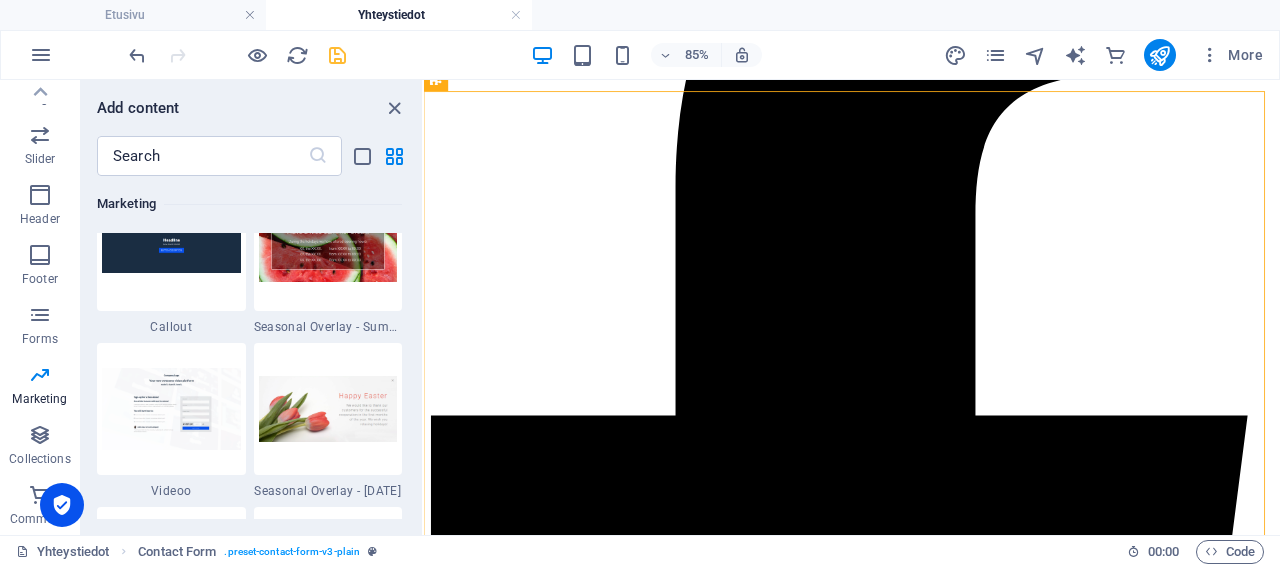 scroll, scrollTop: 16548, scrollLeft: 0, axis: vertical 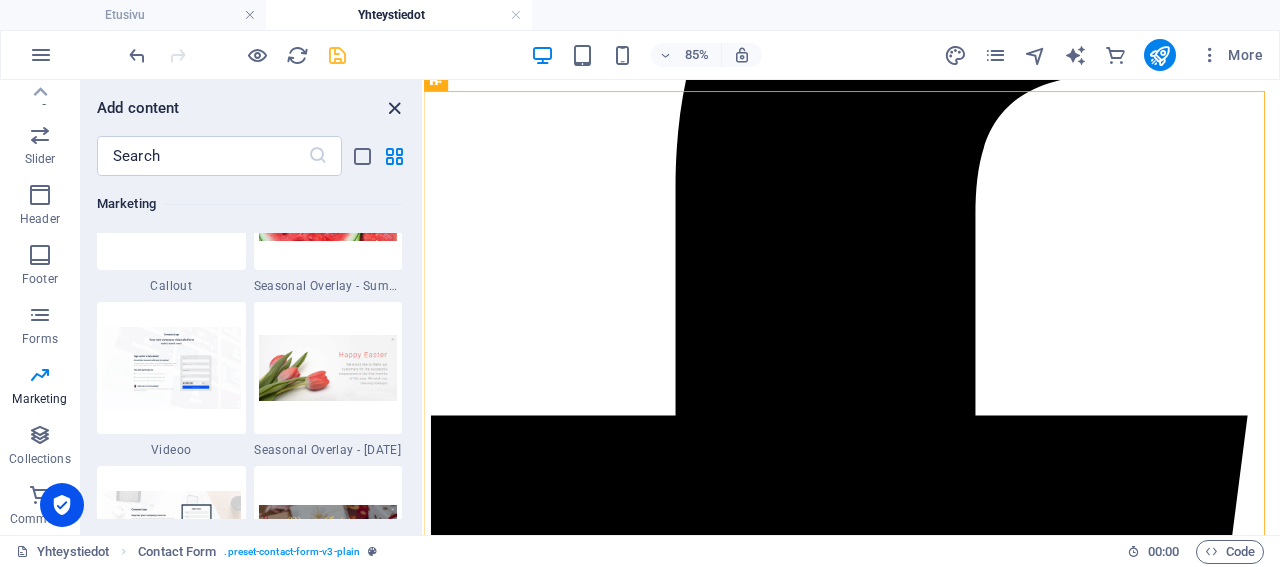 click at bounding box center (394, 108) 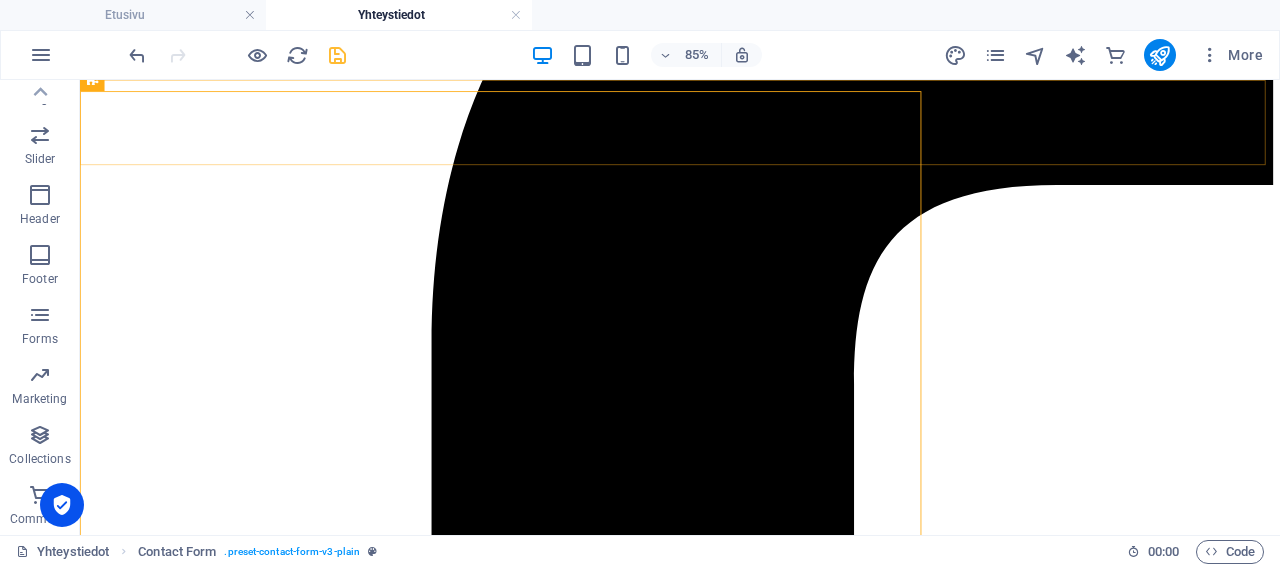 scroll, scrollTop: 505, scrollLeft: 0, axis: vertical 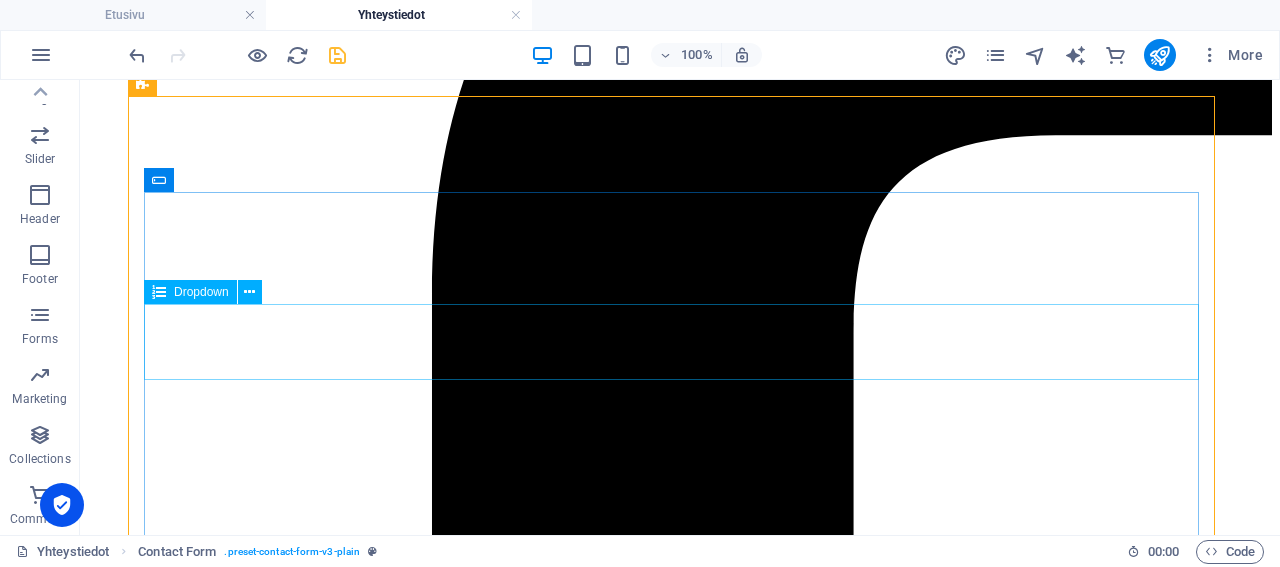 click on "Dropdown" at bounding box center (201, 292) 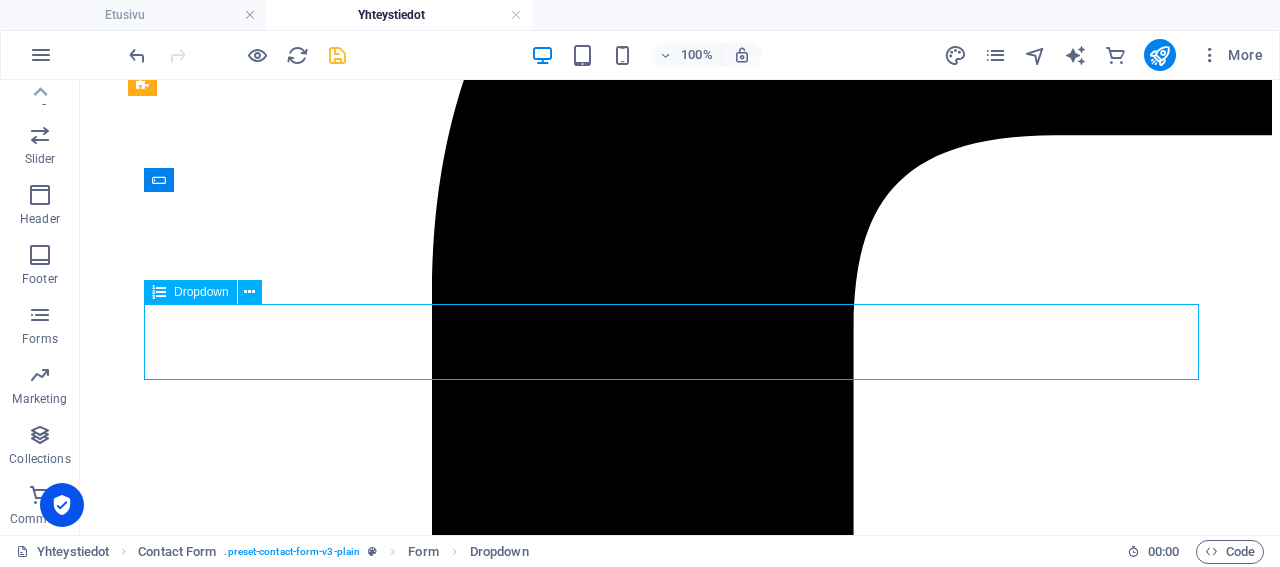 click on "Dropdown" at bounding box center (201, 292) 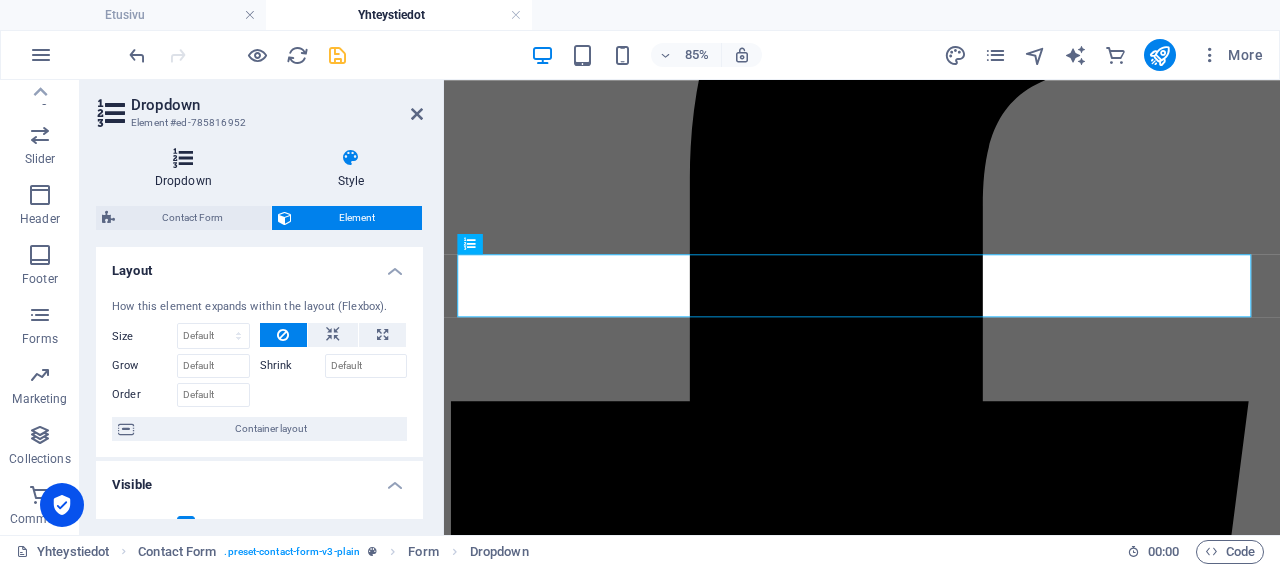 click on "Dropdown" at bounding box center [187, 169] 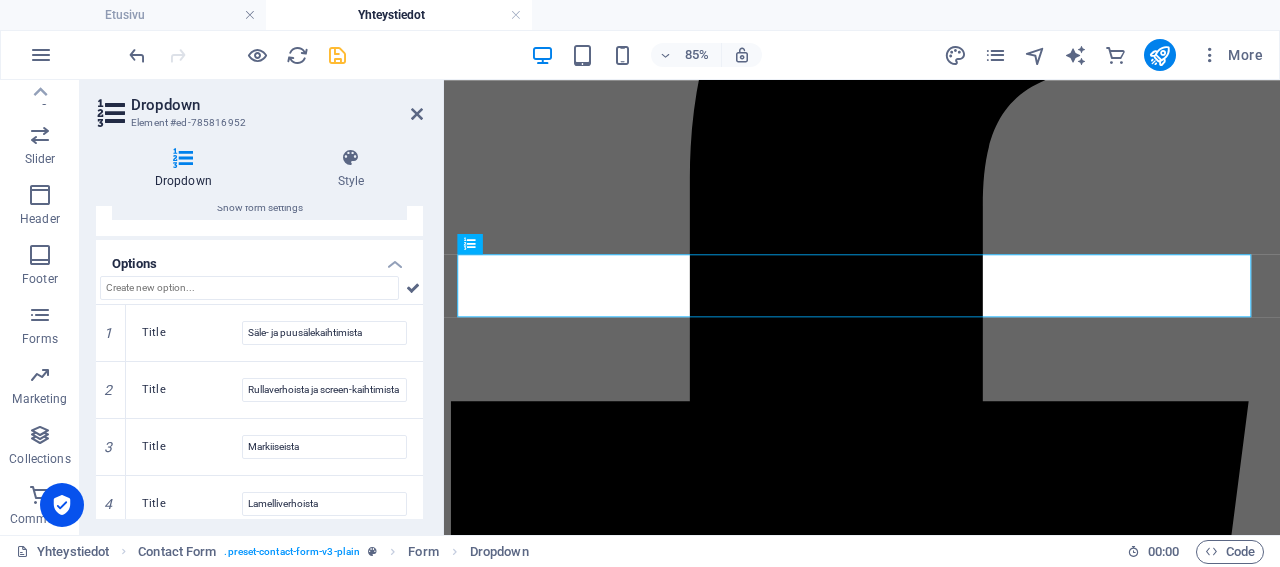 scroll, scrollTop: 0, scrollLeft: 0, axis: both 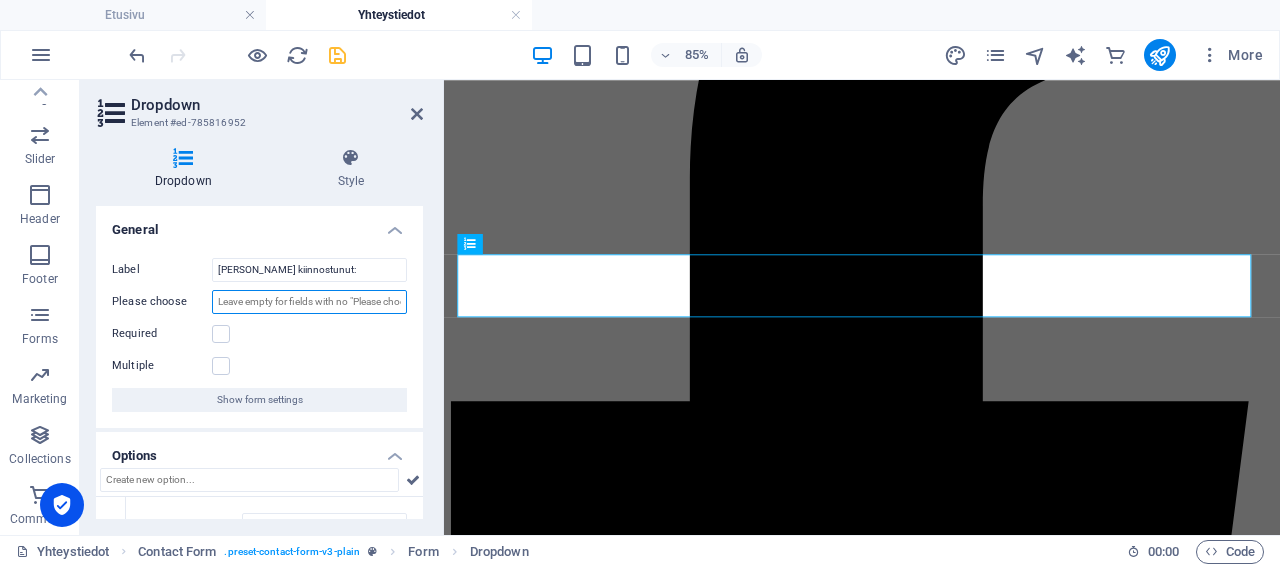 click on "Please choose" at bounding box center (309, 302) 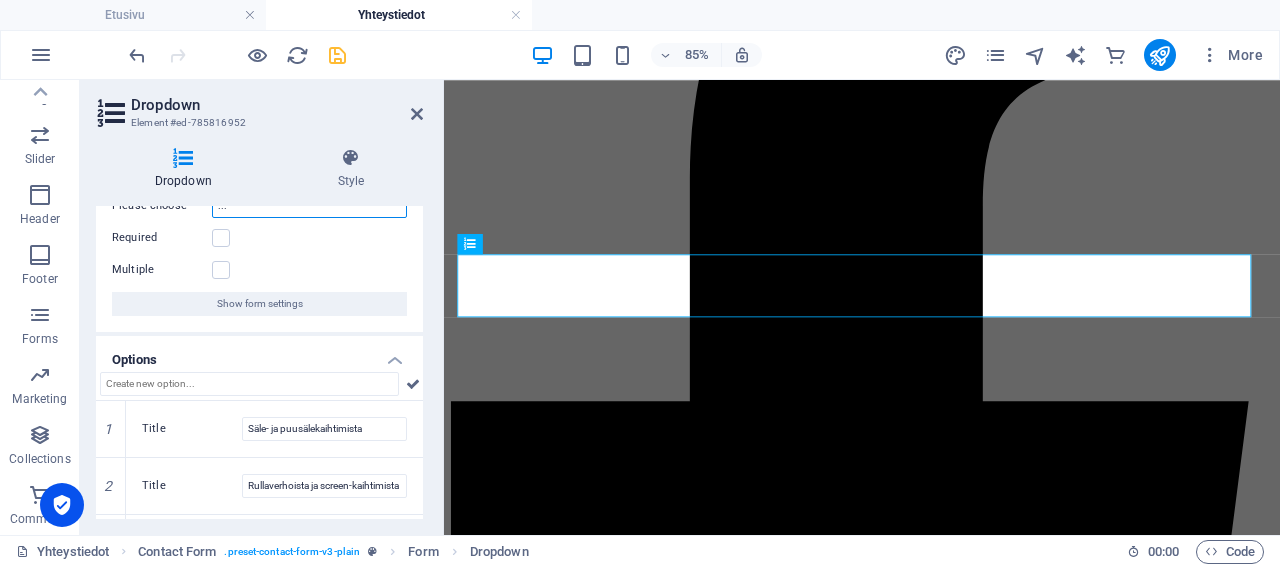 scroll, scrollTop: 0, scrollLeft: 0, axis: both 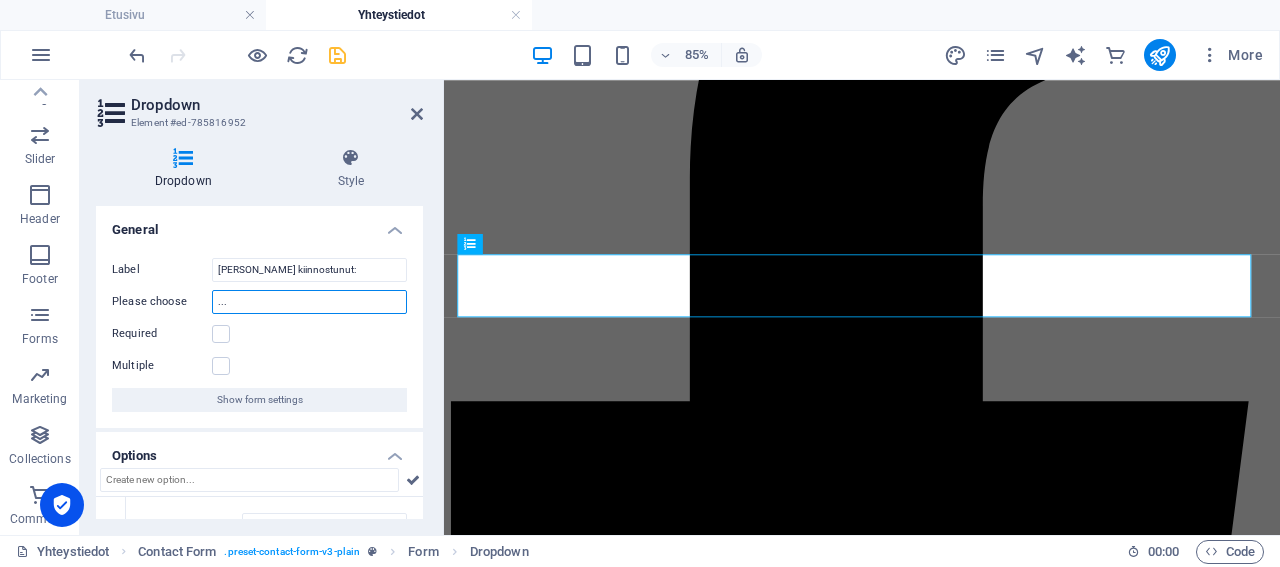 type on "..." 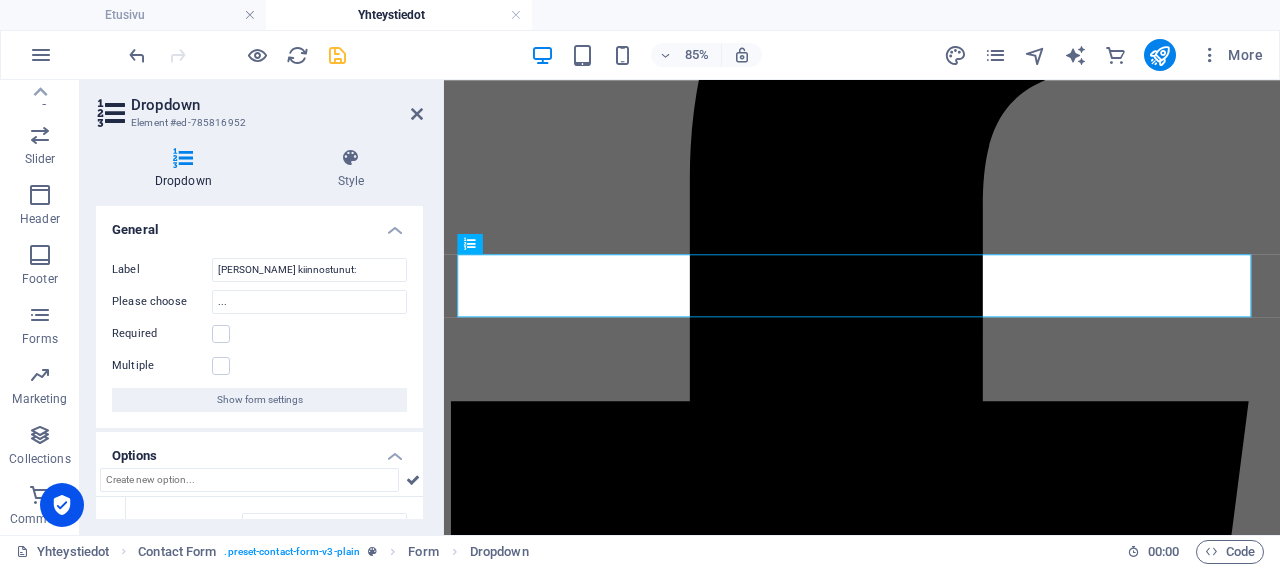 type 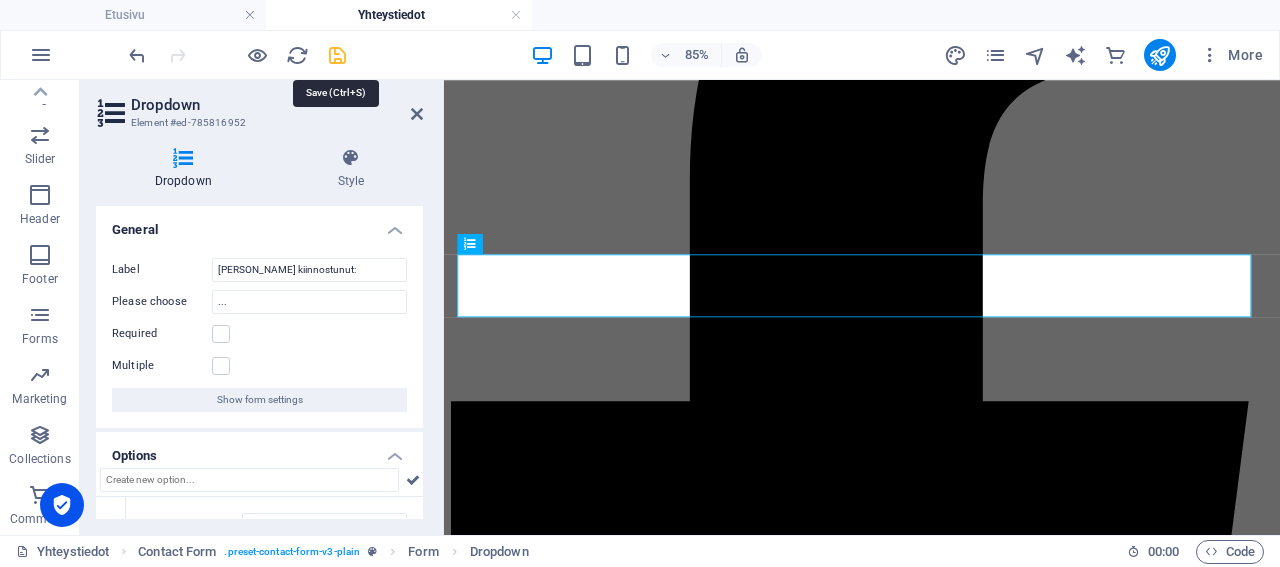 click at bounding box center (337, 55) 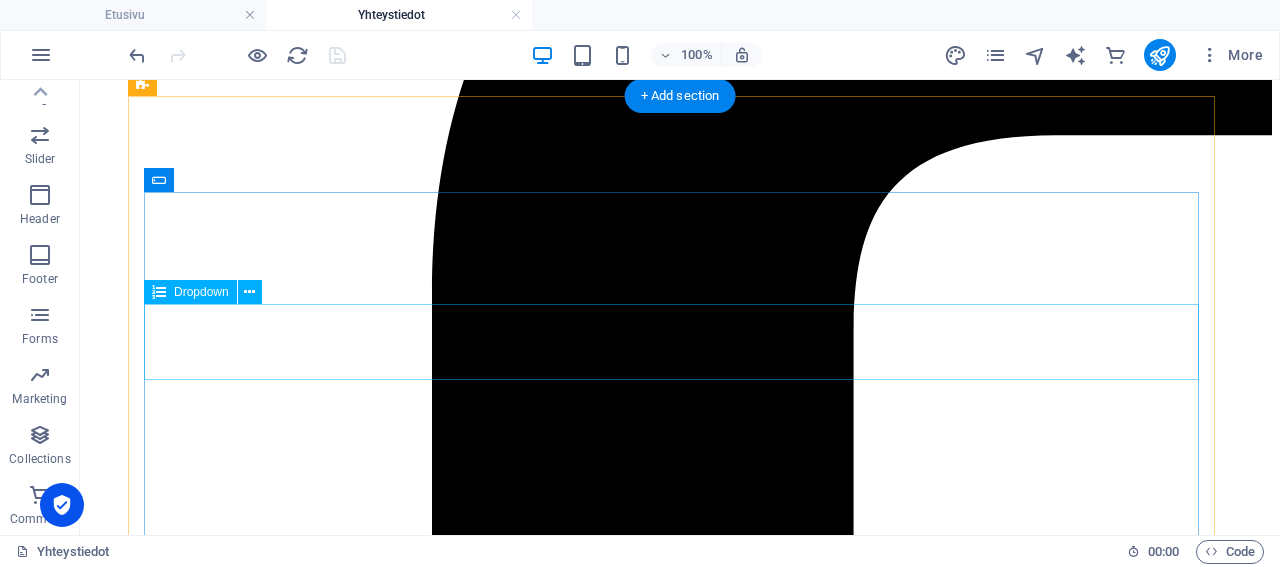 click on "Olen kiinnostunut: ... Säle- ja puusälekaihtimista Rullaverhoista ja screen-kaihtimista Markiiseista Lamelliverhoista Muu asia" at bounding box center (680, 8071) 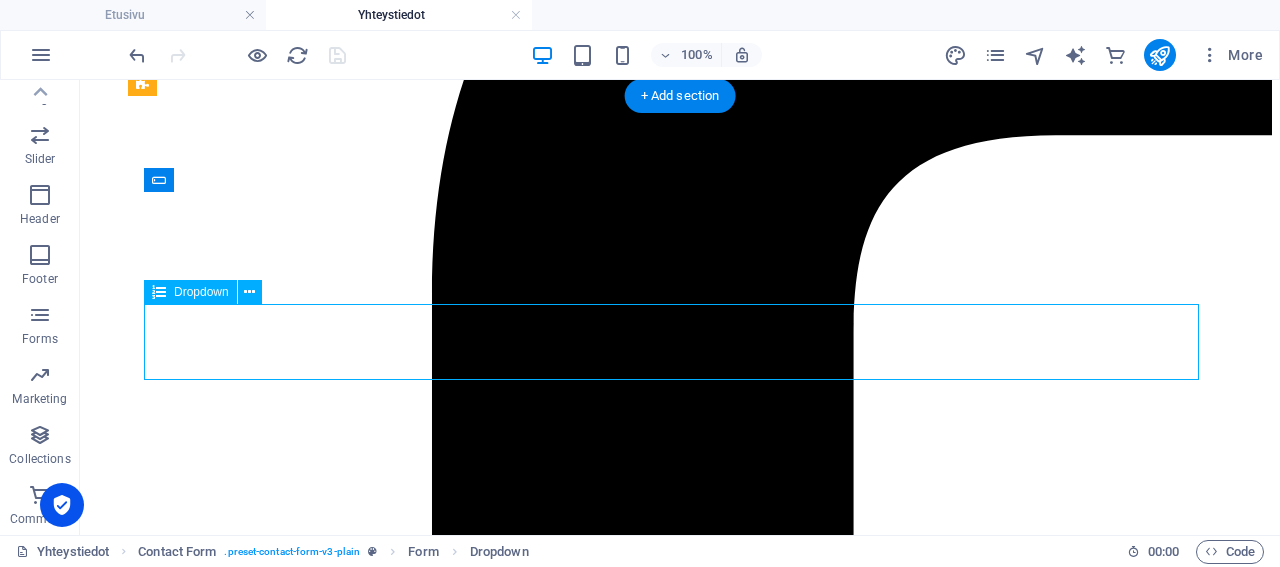 click on "Olen kiinnostunut: ... Säle- ja puusälekaihtimista Rullaverhoista ja screen-kaihtimista Markiiseista Lamelliverhoista Muu asia" at bounding box center (680, 8071) 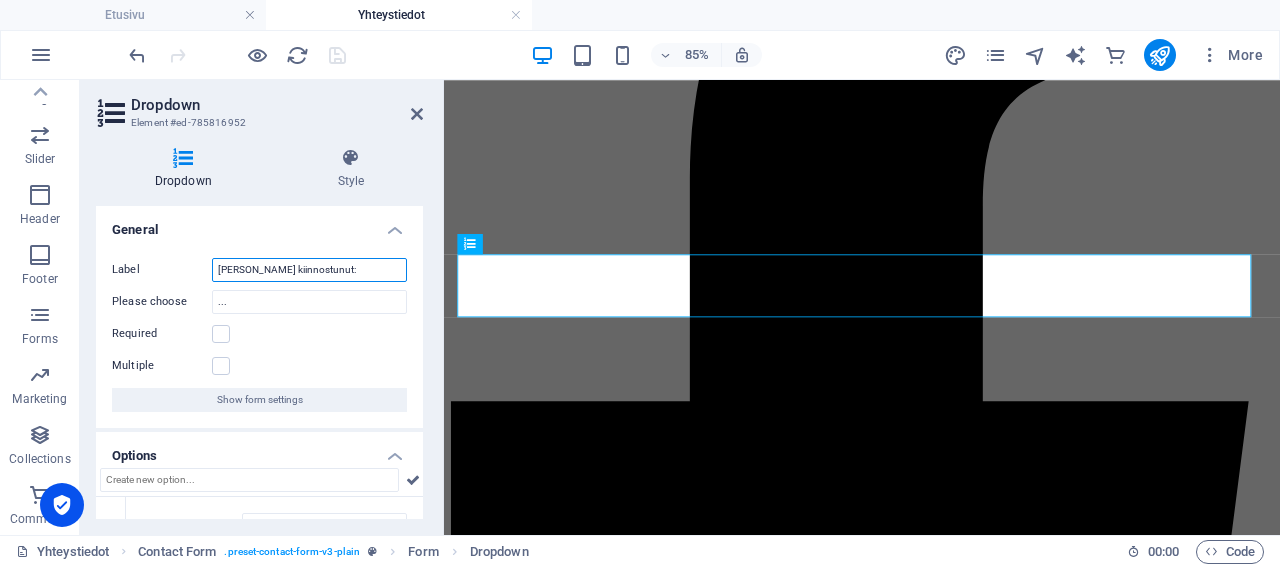 drag, startPoint x: 313, startPoint y: 268, endPoint x: 207, endPoint y: 269, distance: 106.004715 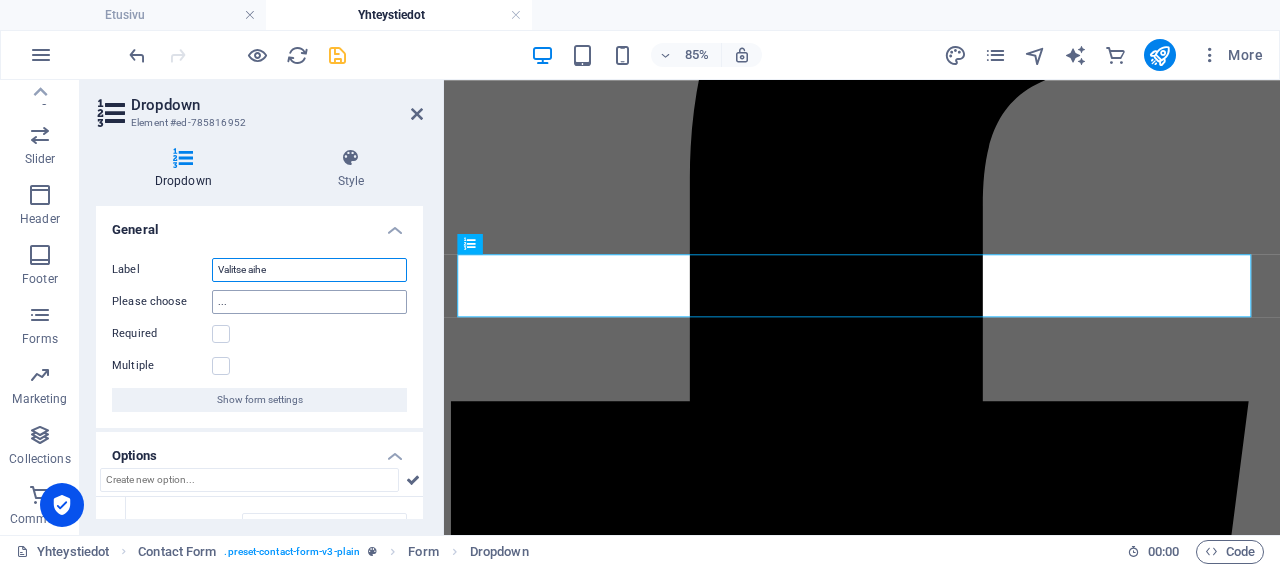 type on "Valitse aihe" 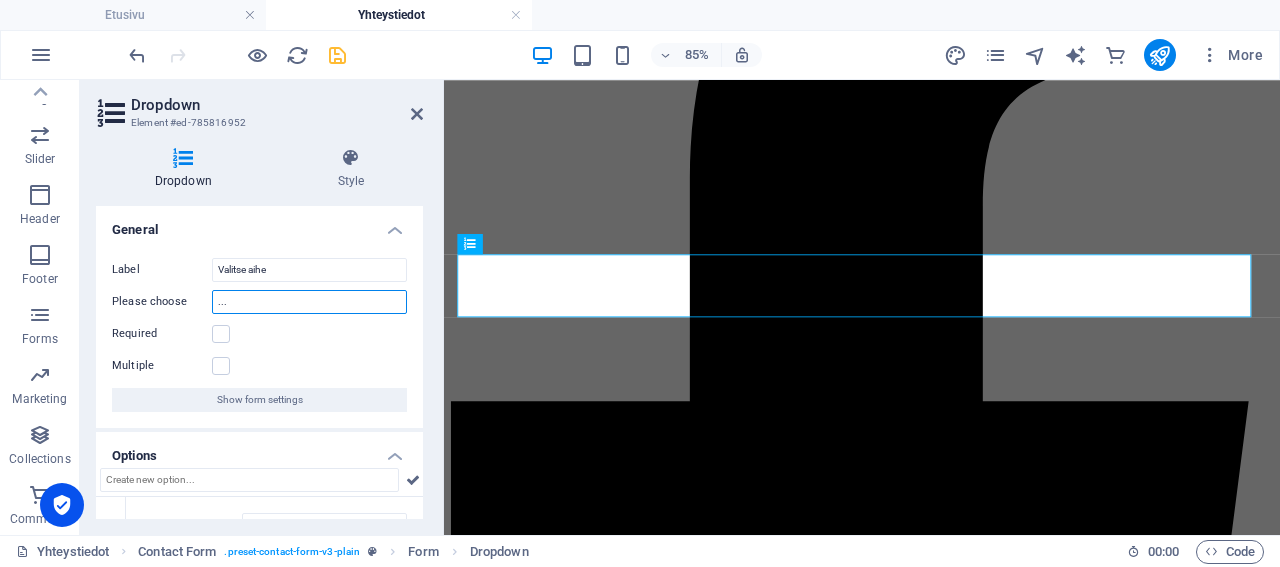 drag, startPoint x: 239, startPoint y: 307, endPoint x: 157, endPoint y: 295, distance: 82.8734 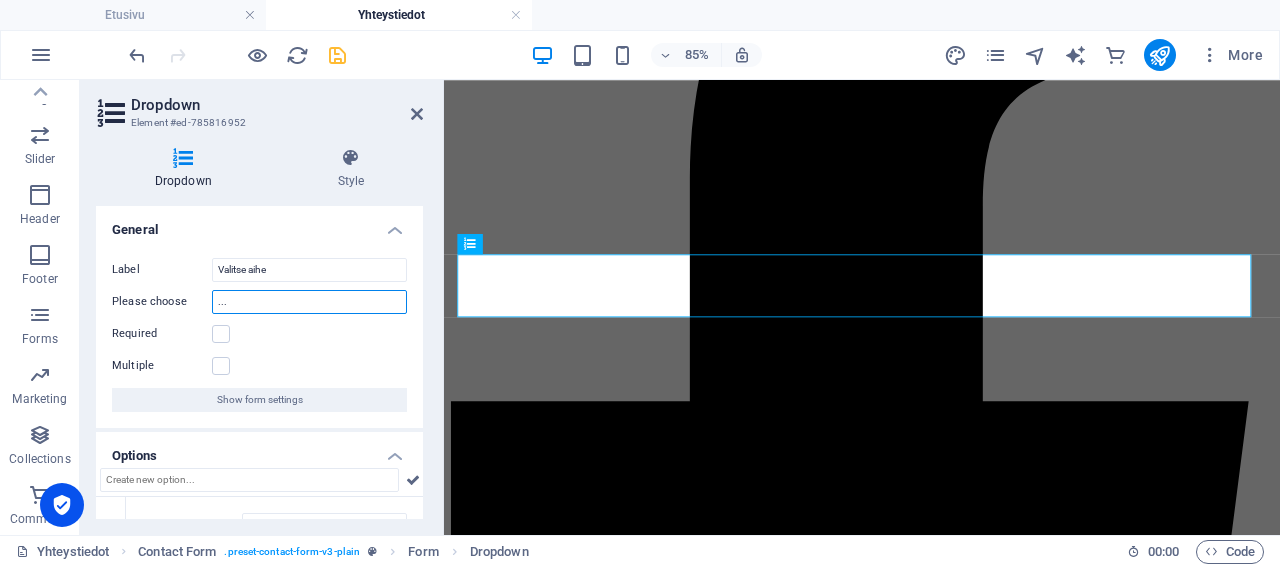 click on "..." at bounding box center [309, 302] 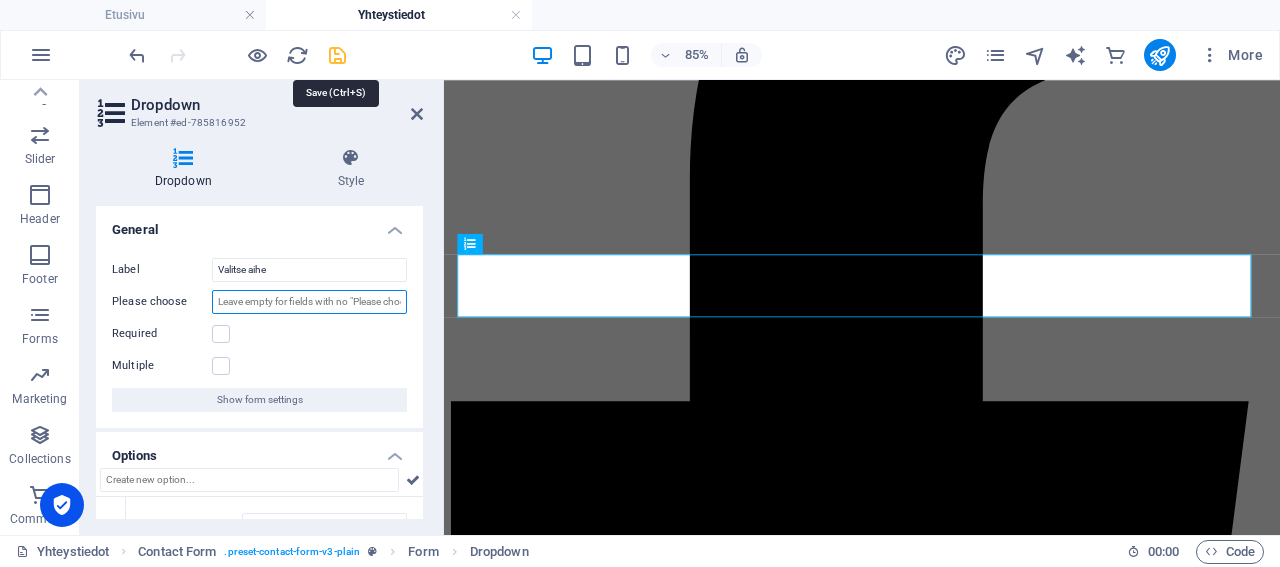 type 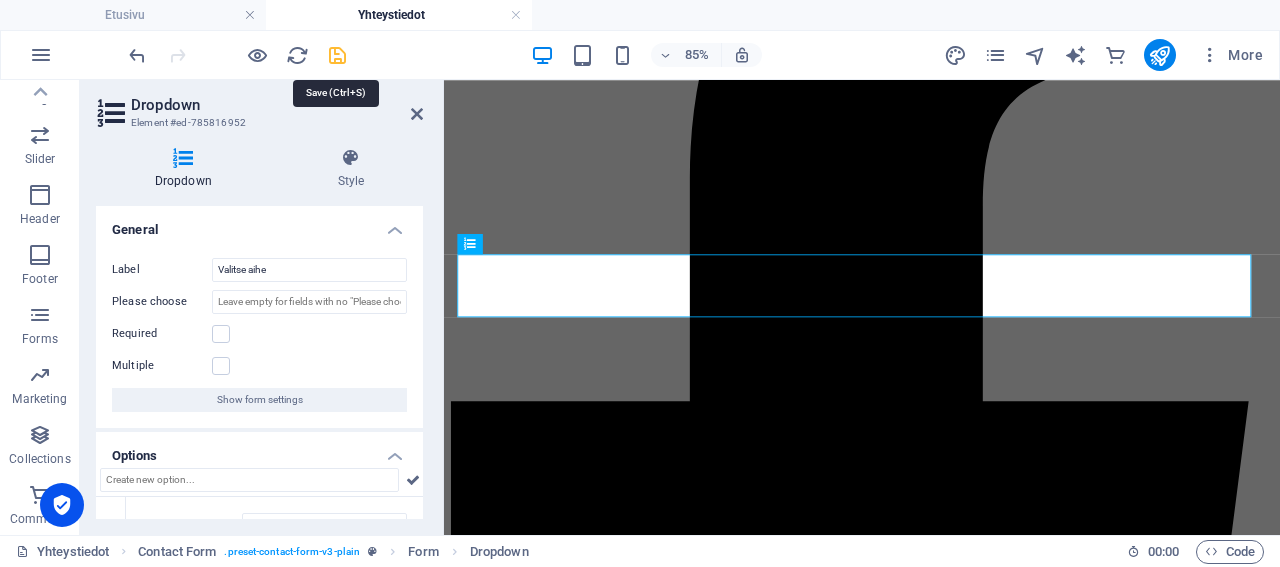 click at bounding box center [337, 55] 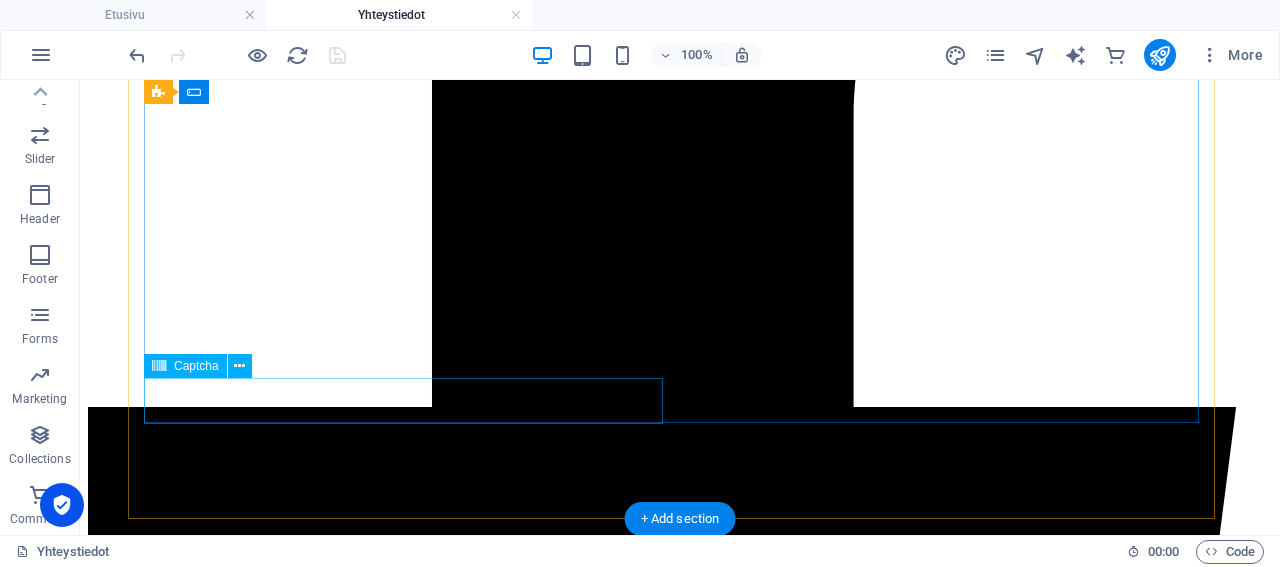 scroll, scrollTop: 624, scrollLeft: 0, axis: vertical 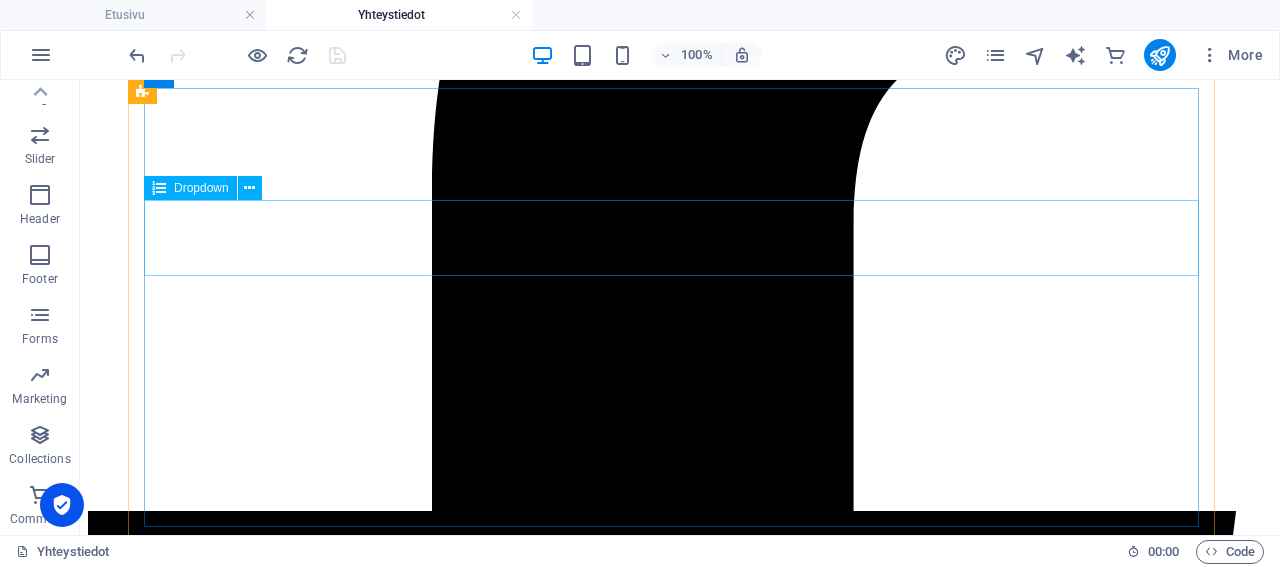 click on "Dropdown" at bounding box center [201, 188] 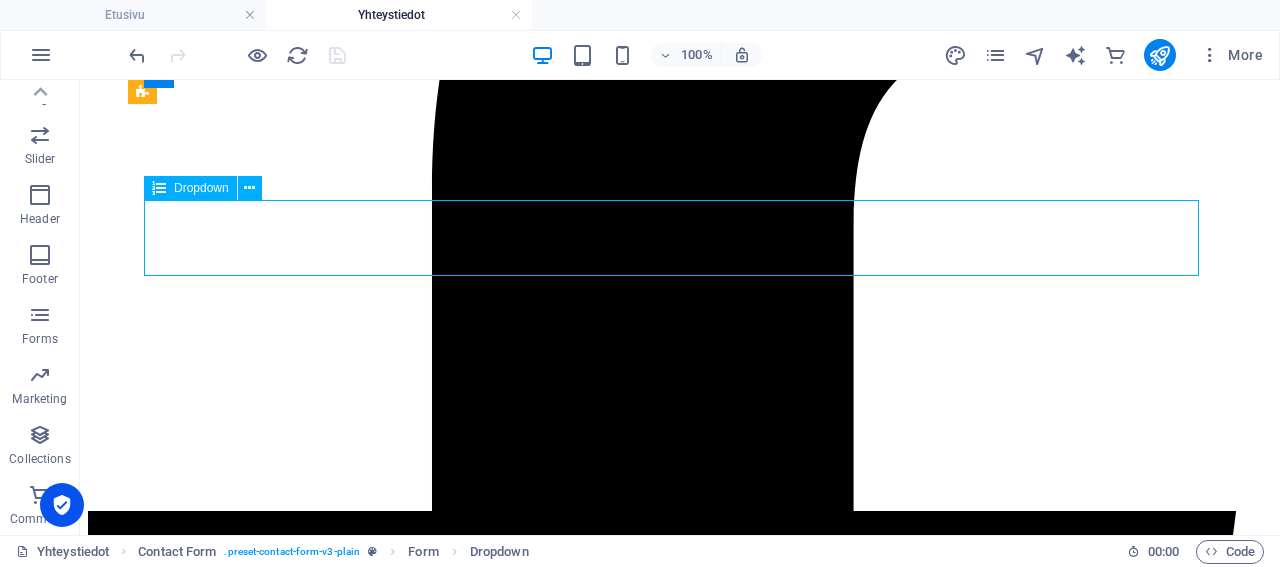 click on "Dropdown" at bounding box center (201, 188) 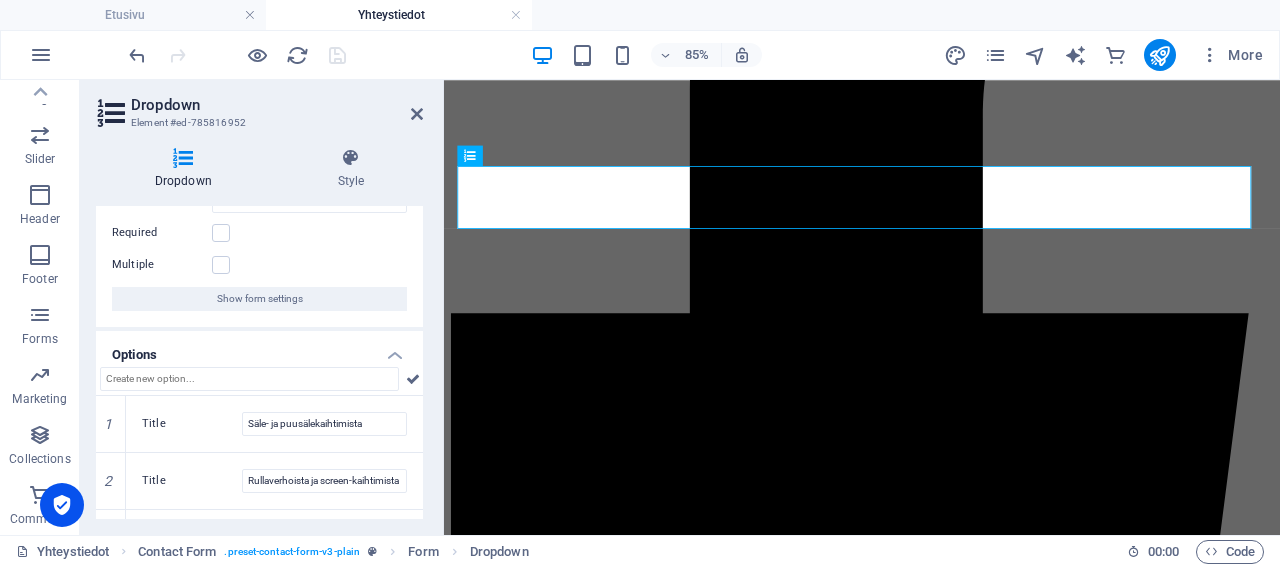 scroll, scrollTop: 192, scrollLeft: 0, axis: vertical 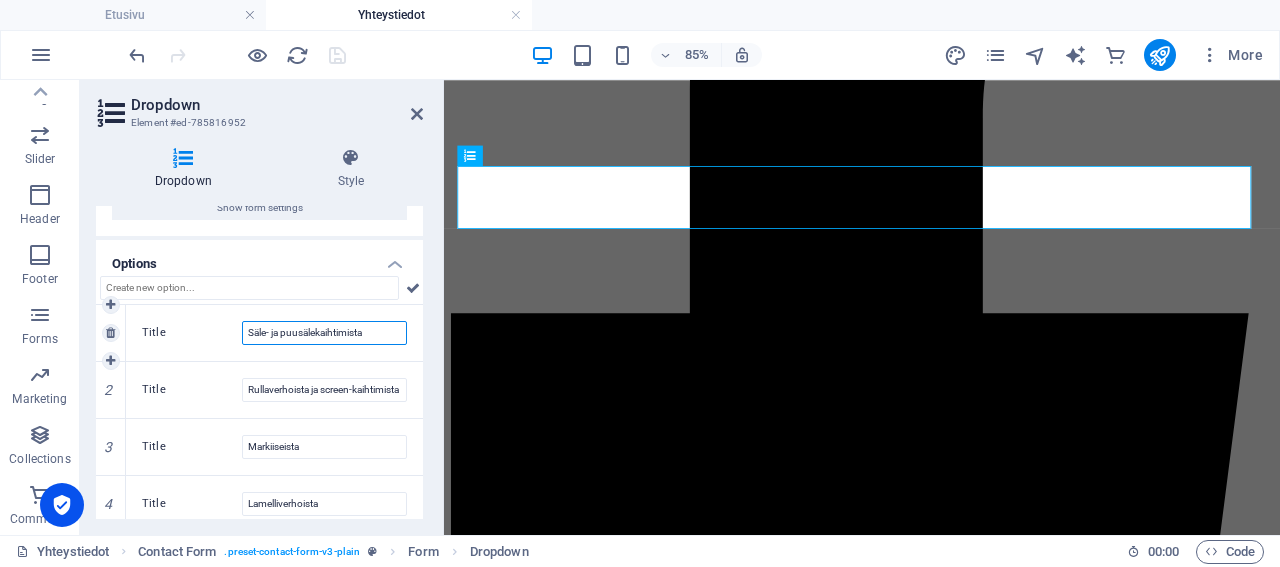click on "Säle- ja puusälekaihtimista" at bounding box center [324, 333] 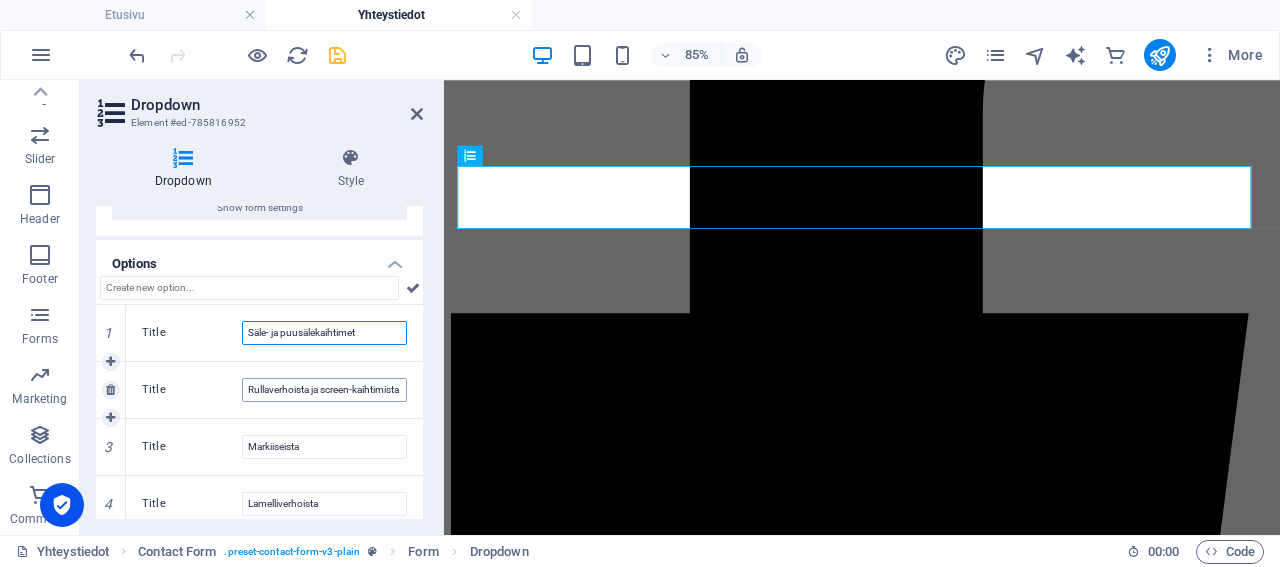 type on "Säle- ja puusälekaihtimet" 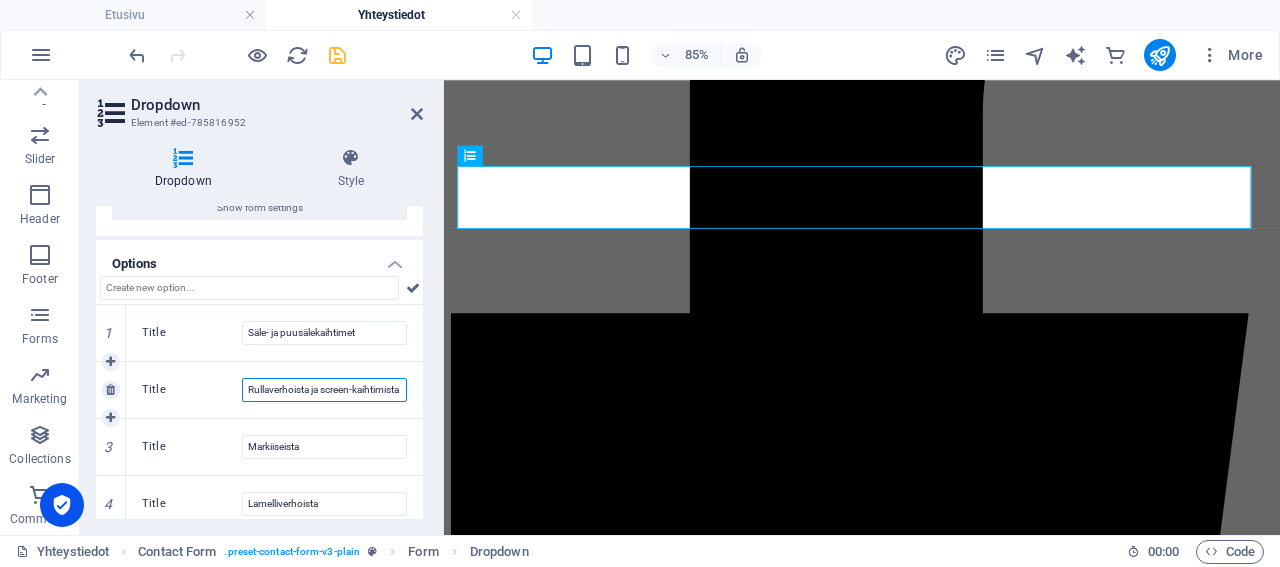 click on "Rullaverhoista ja screen-kaihtimista" at bounding box center [324, 390] 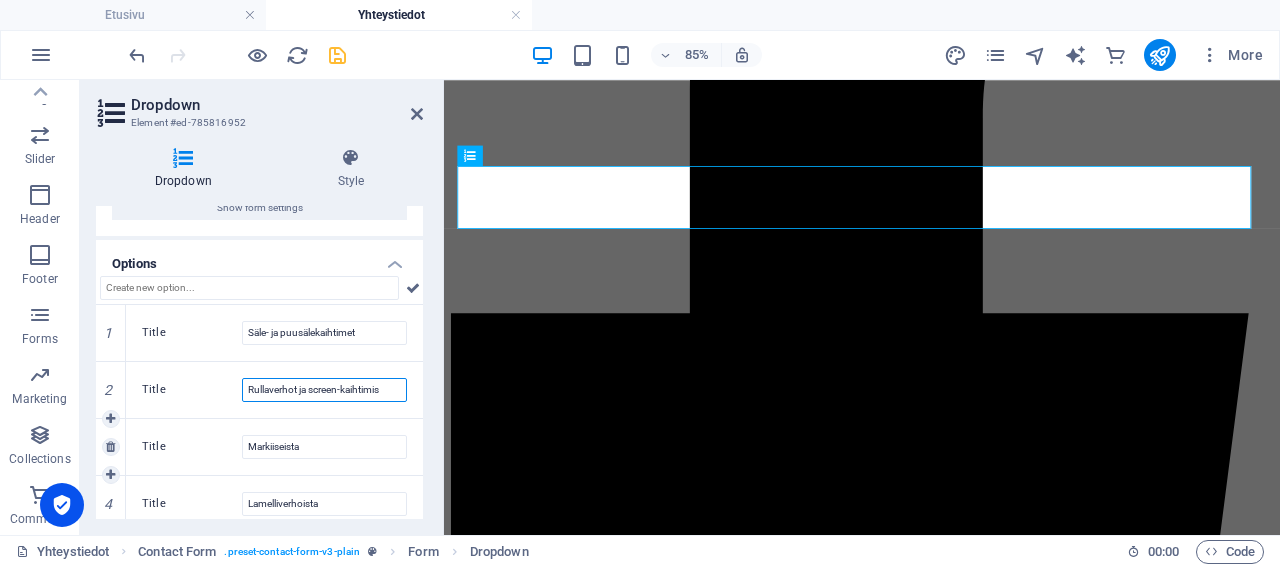 scroll, scrollTop: 0, scrollLeft: 0, axis: both 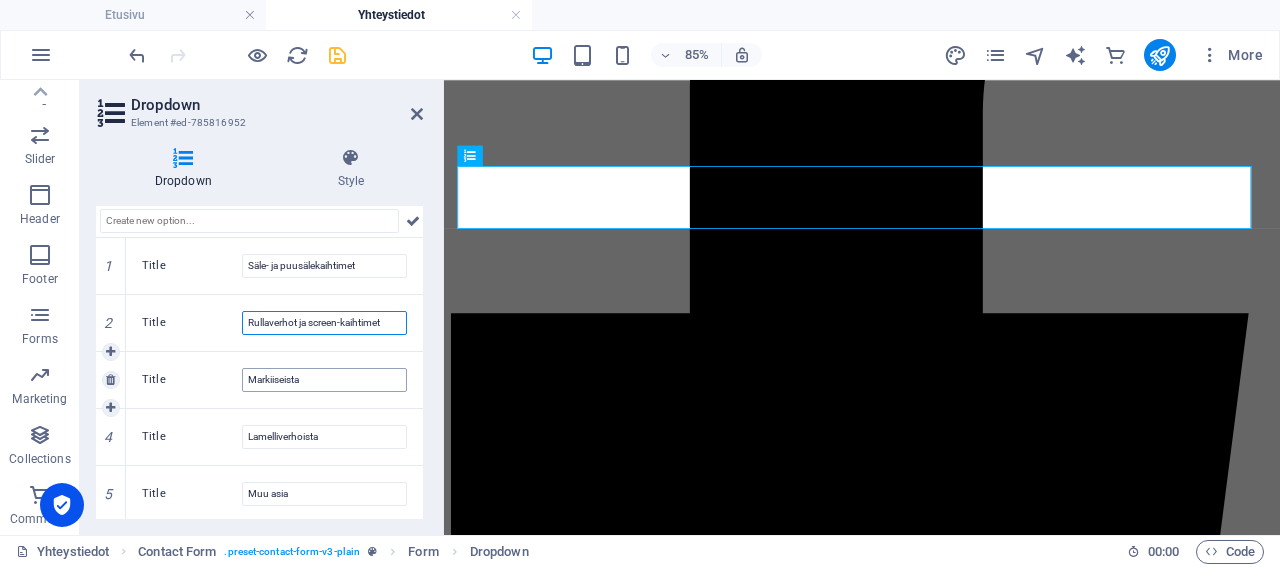 type on "Rullaverhot ja screen-kaihtimet" 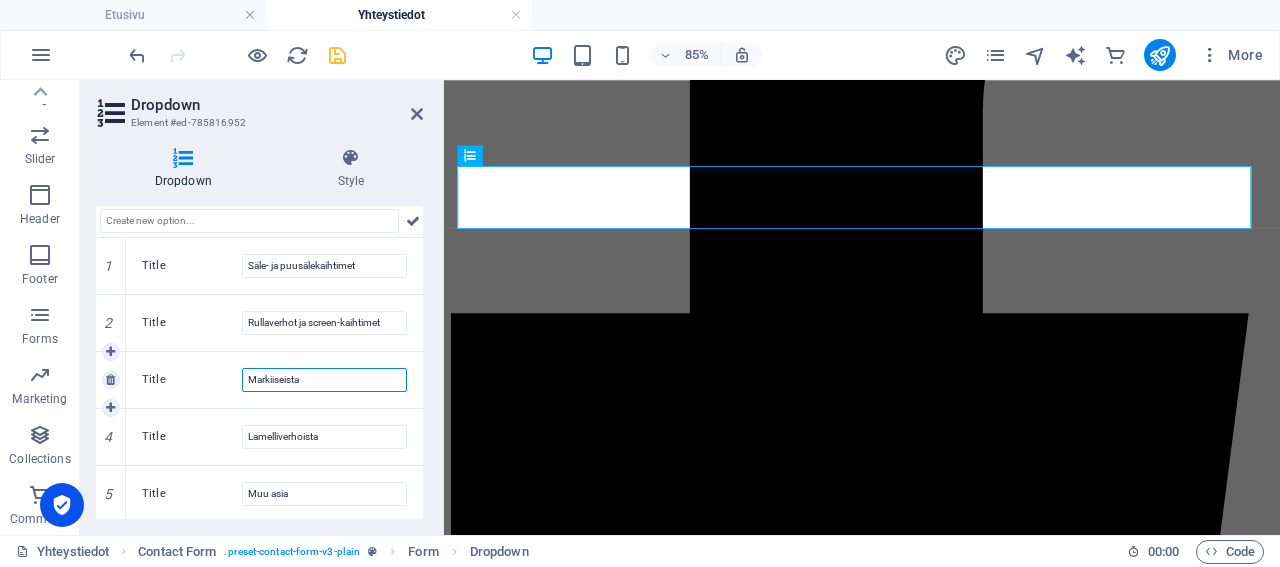 click on "Markiiseista" at bounding box center [324, 380] 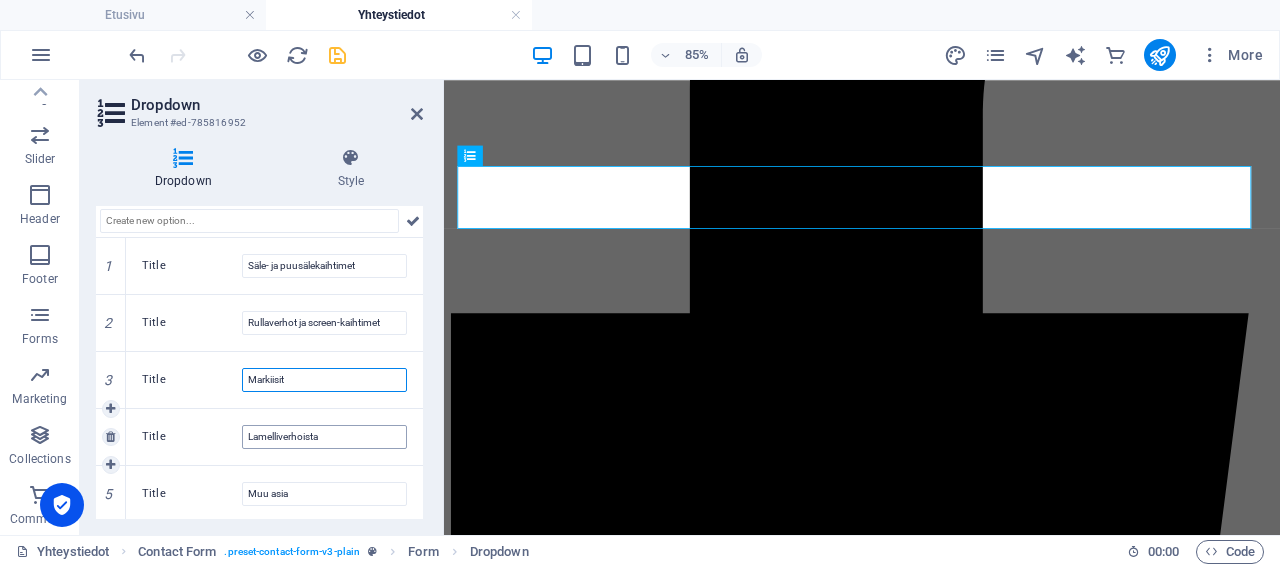 type on "Markiisit" 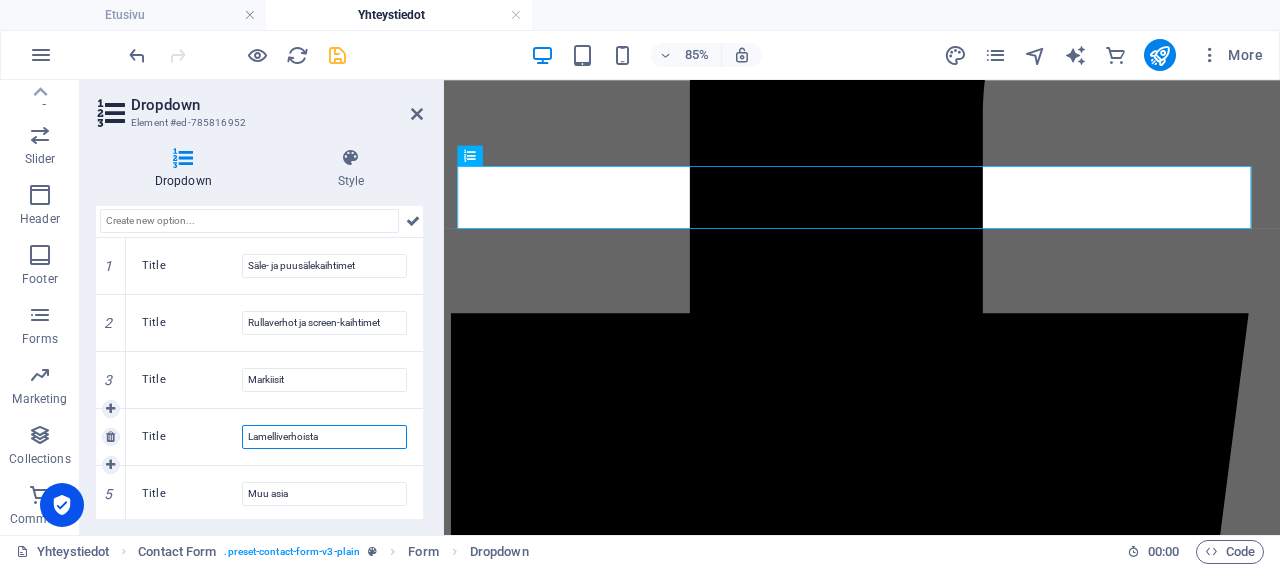 click on "Lamelliverhoista" at bounding box center [324, 437] 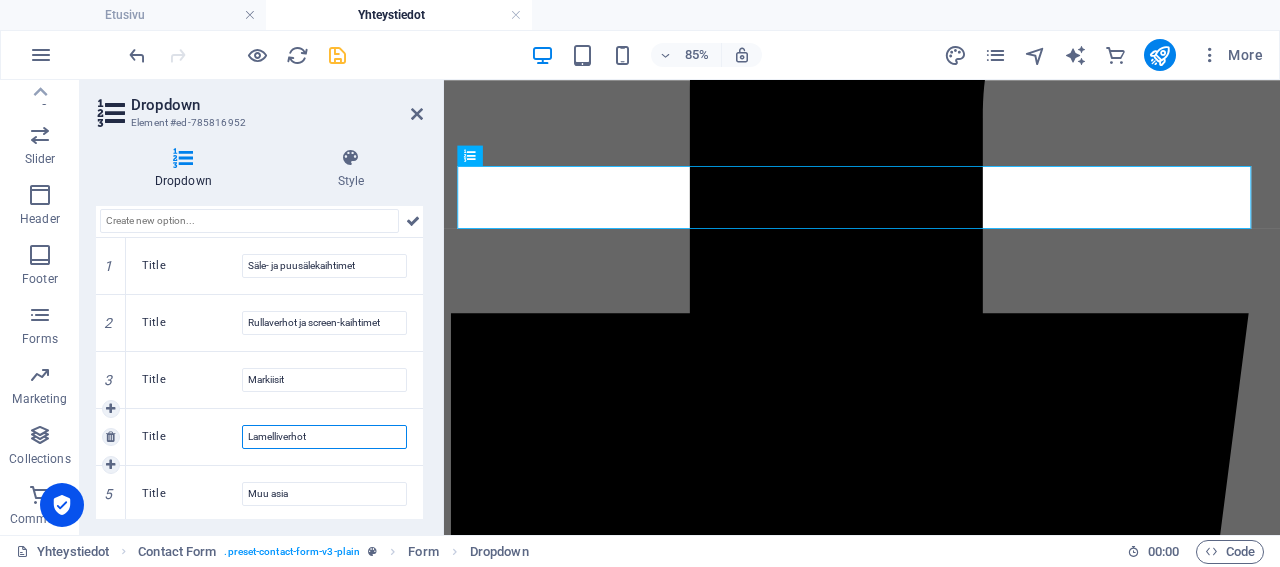 scroll, scrollTop: 67, scrollLeft: 0, axis: vertical 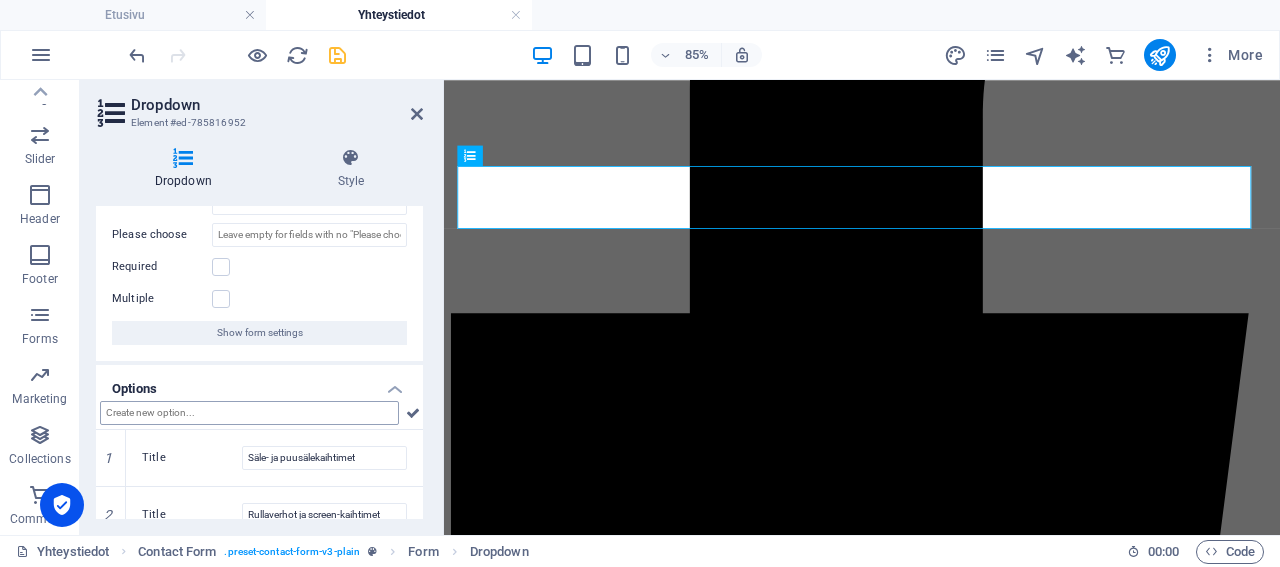 type on "Lamelliverhot" 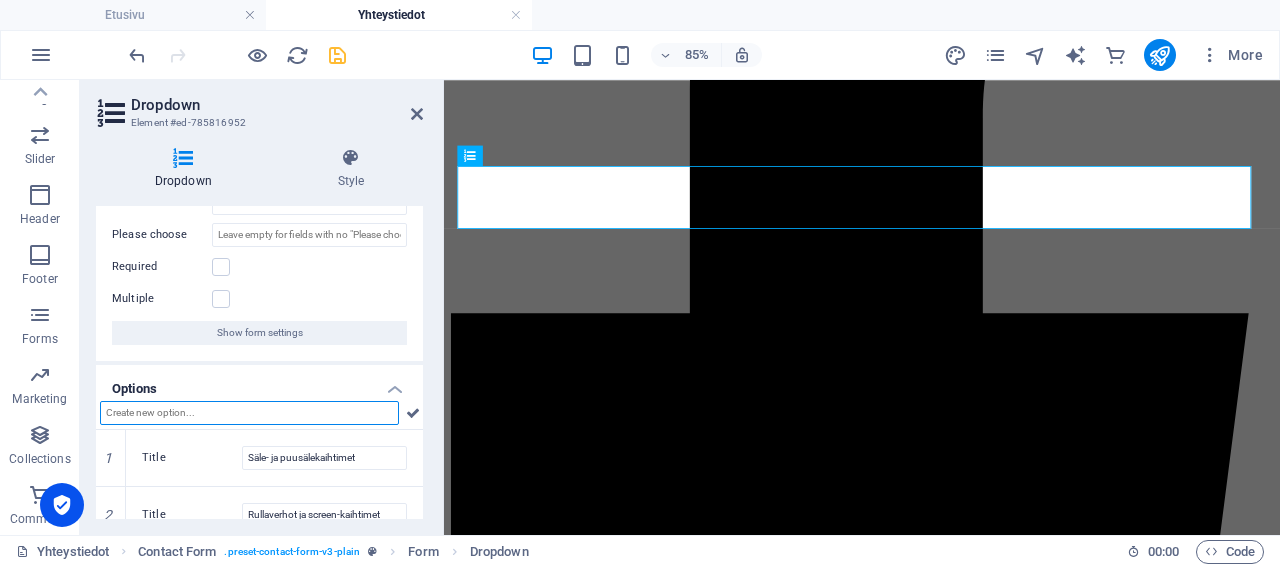 click at bounding box center [249, 413] 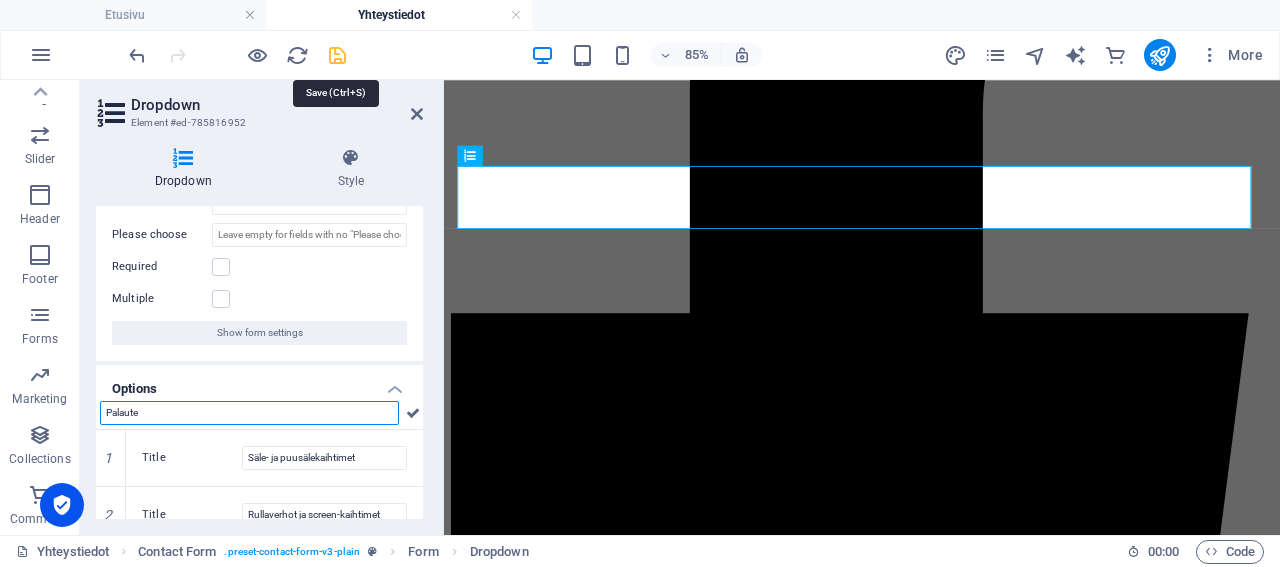 type on "Palaute" 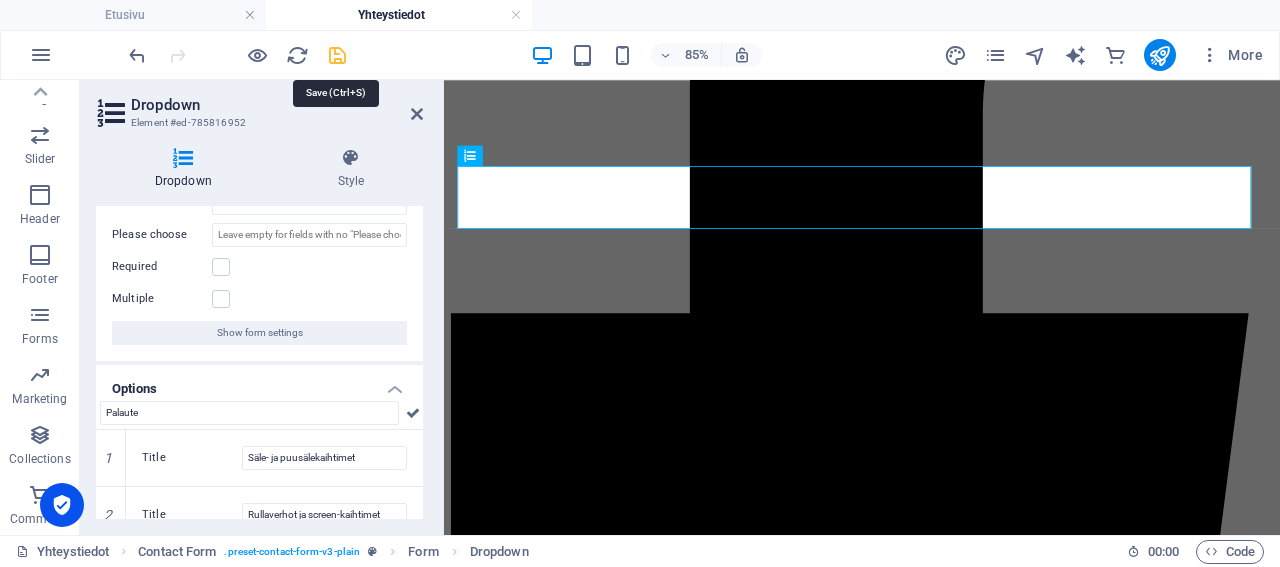 click at bounding box center [337, 55] 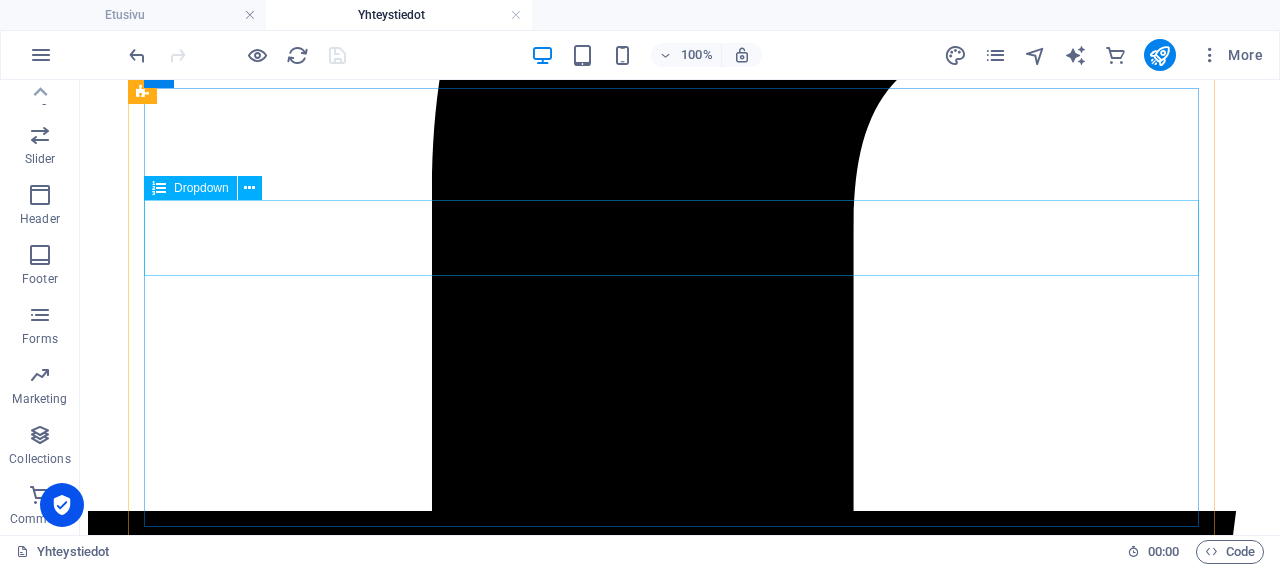 click on "Dropdown" at bounding box center (201, 188) 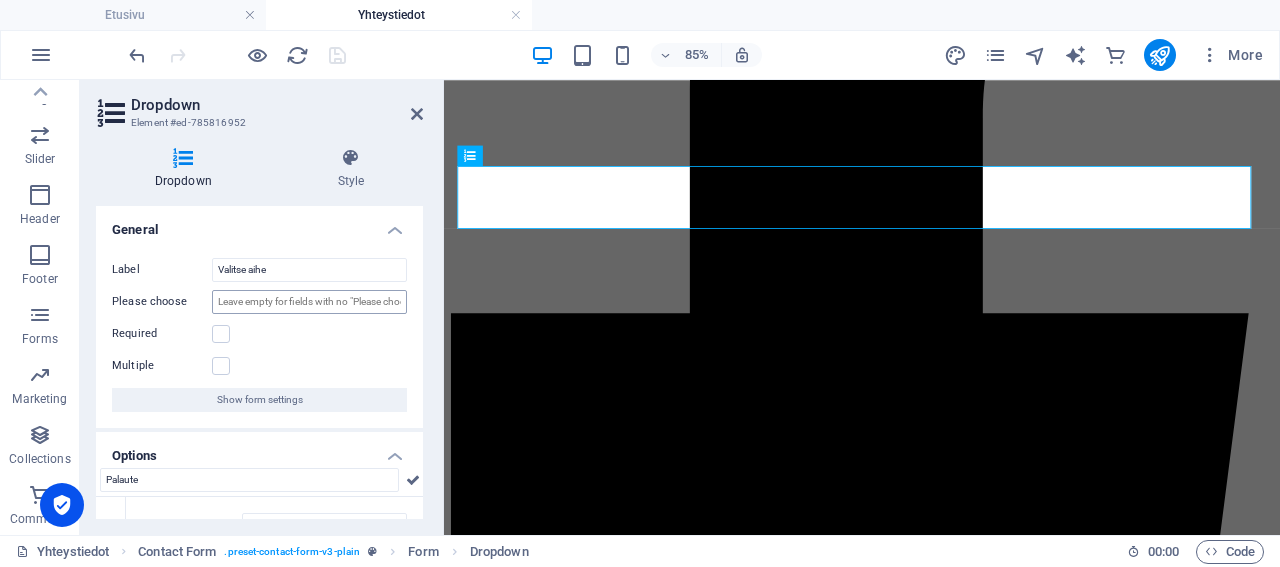 scroll, scrollTop: 96, scrollLeft: 0, axis: vertical 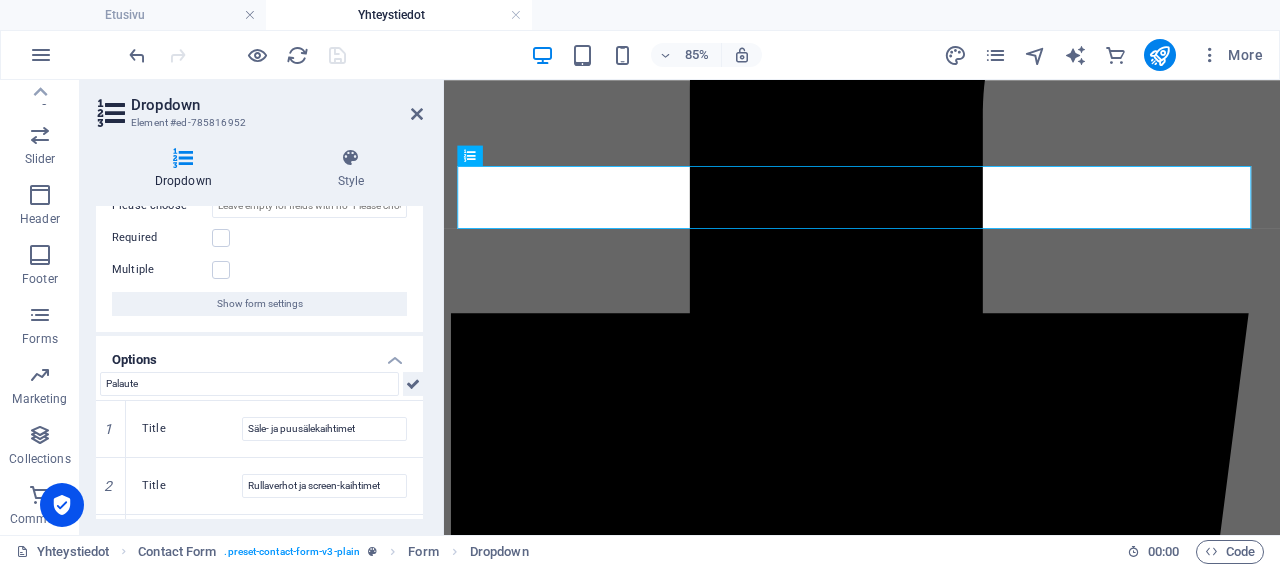 click at bounding box center [413, 384] 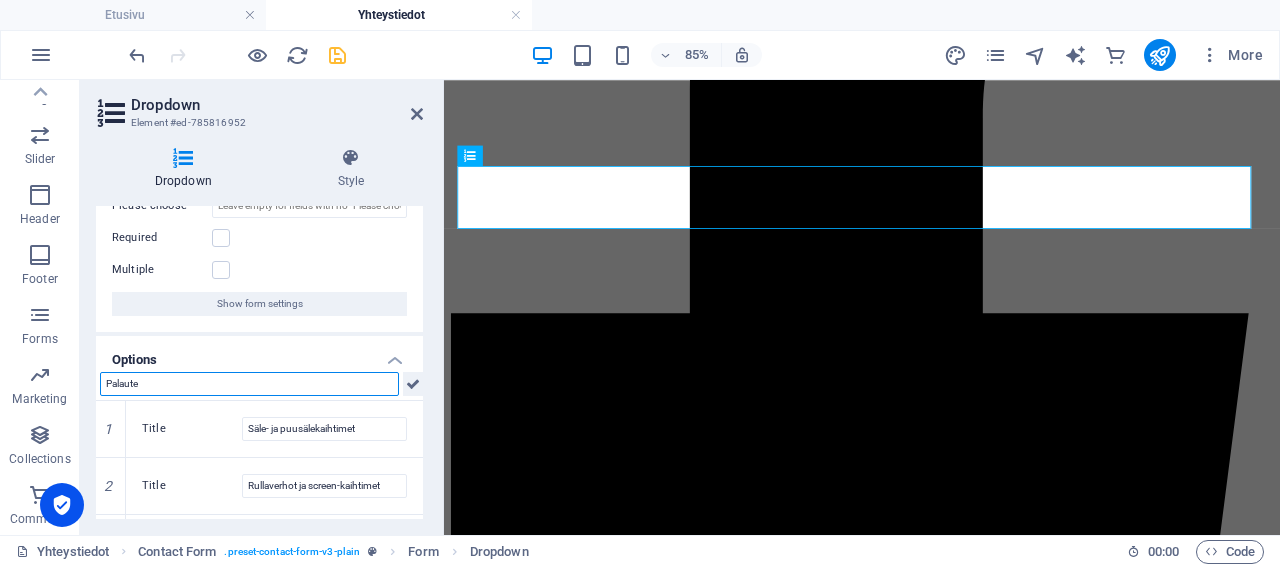 type 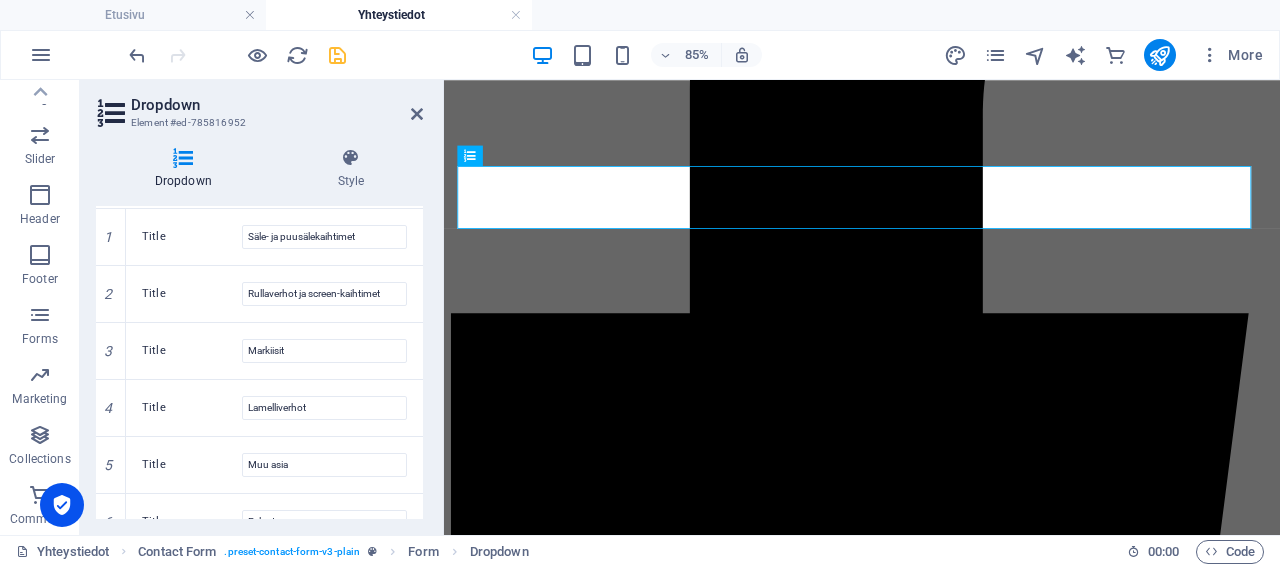 scroll, scrollTop: 316, scrollLeft: 0, axis: vertical 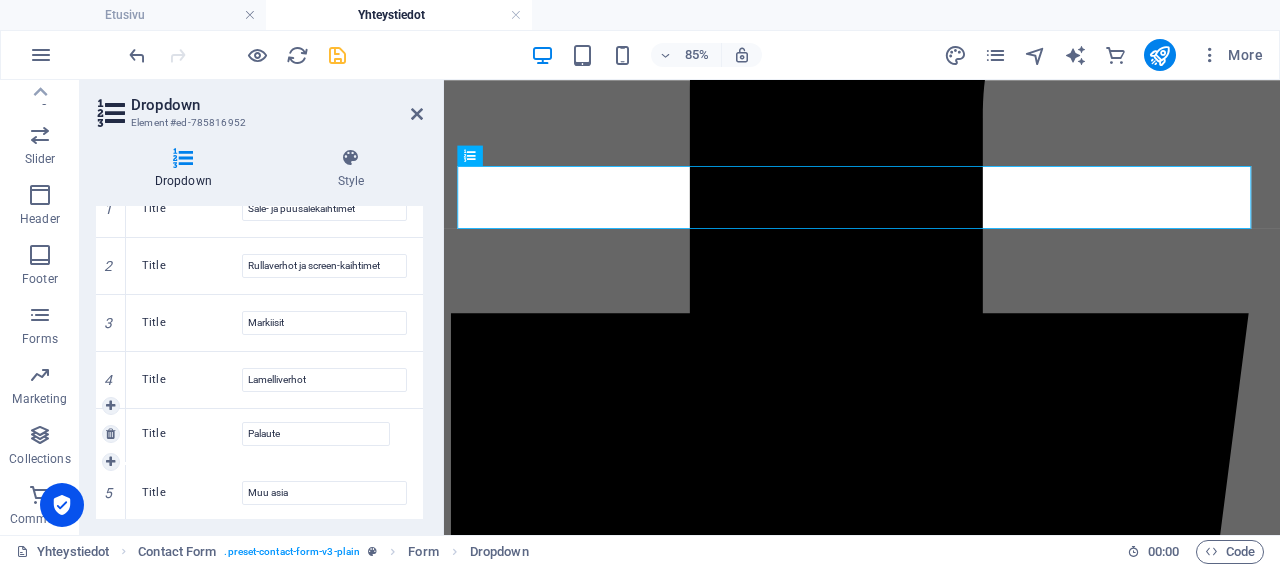 drag, startPoint x: 122, startPoint y: 479, endPoint x: 130, endPoint y: 421, distance: 58.549126 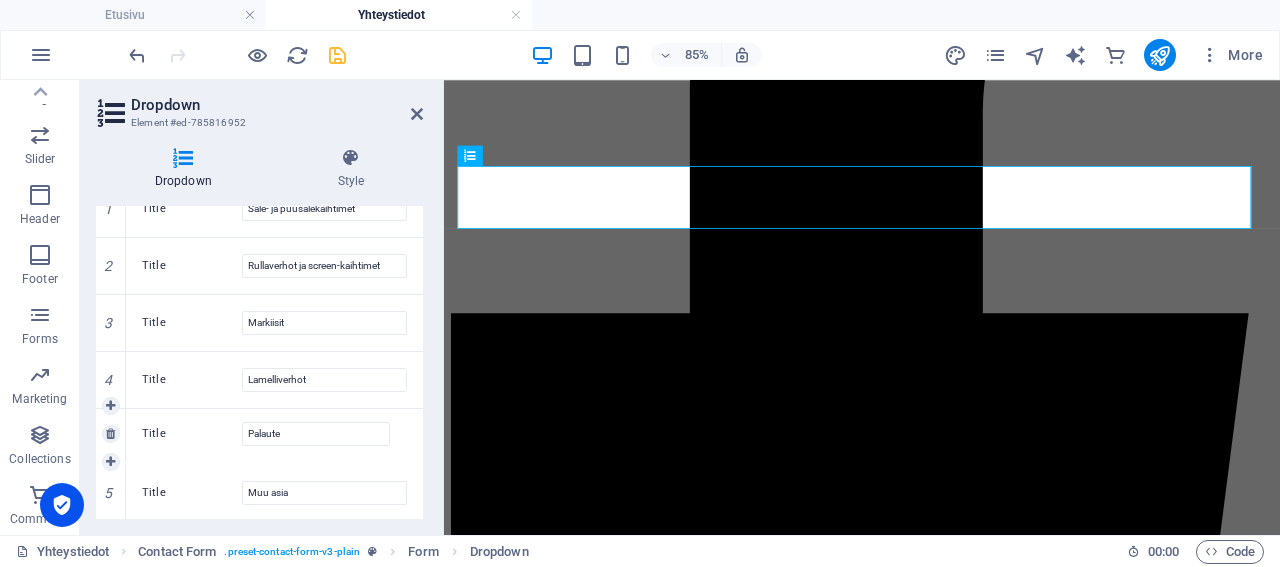 click on "1 Title Säle- ja puusälekaihtimet 2 Title Rullaverhot ja screen-kaihtimet 3 Title Markiisit 4 Title Lamelliverhot 5 Title Muu asia 6 Title Palaute 6 Title Palaute" at bounding box center [259, 352] 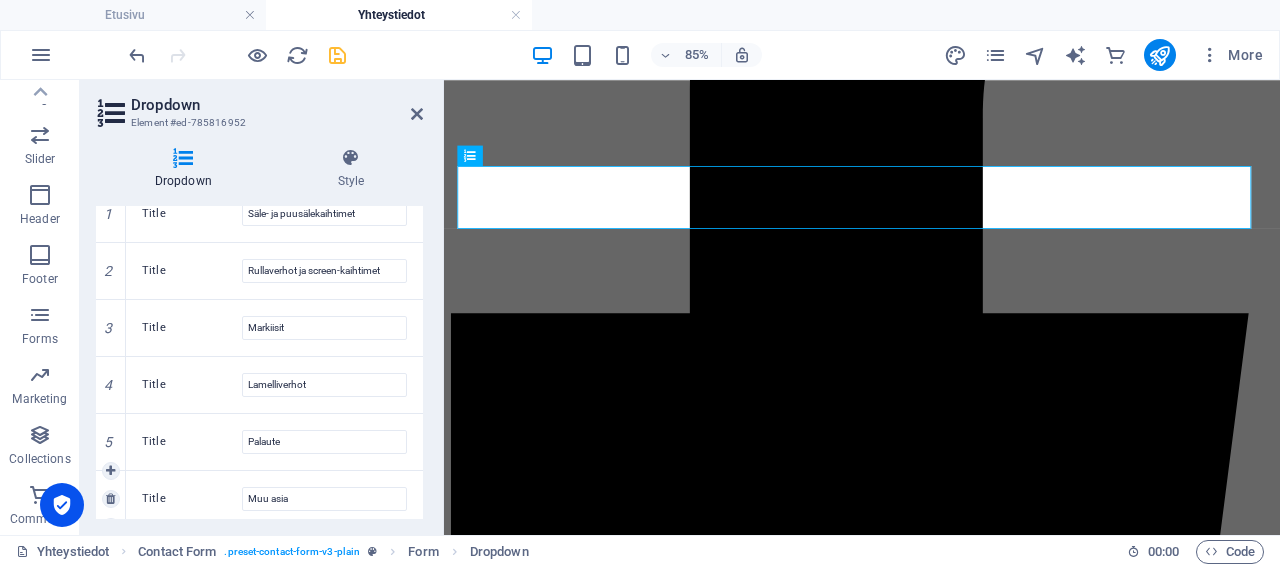 scroll, scrollTop: 316, scrollLeft: 0, axis: vertical 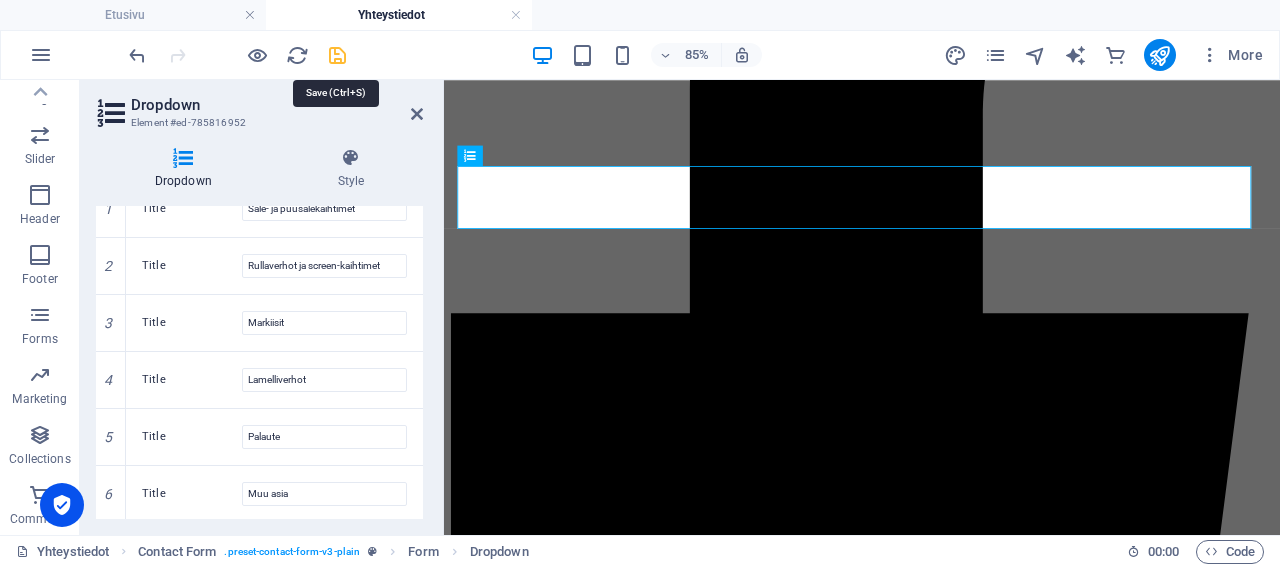 click at bounding box center [337, 55] 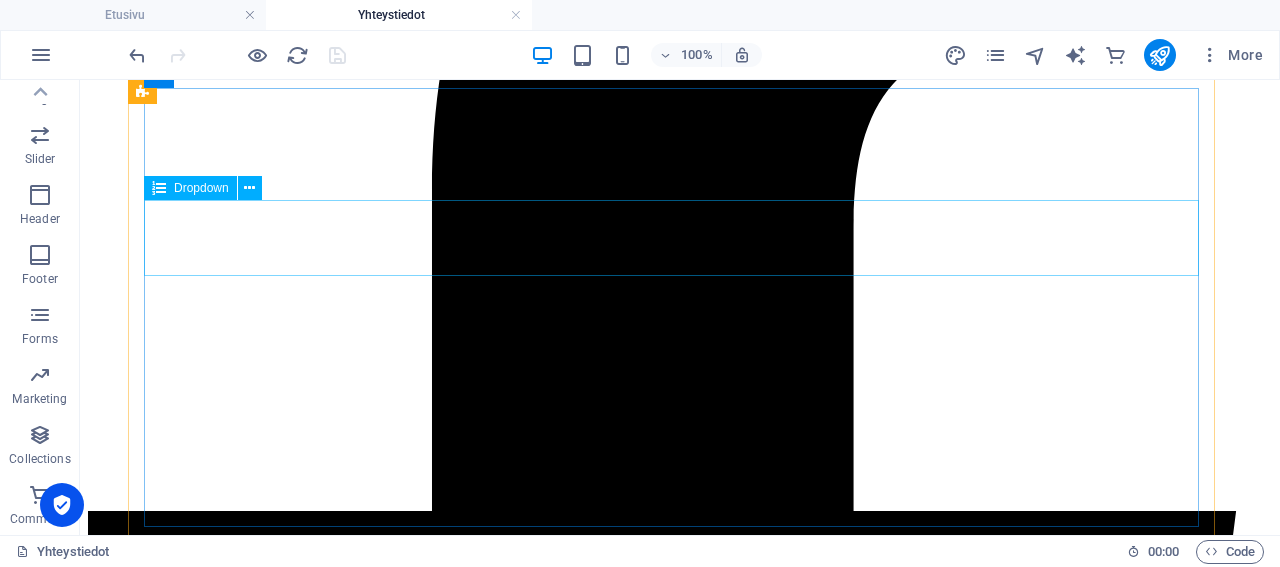 click on "Dropdown" at bounding box center [201, 188] 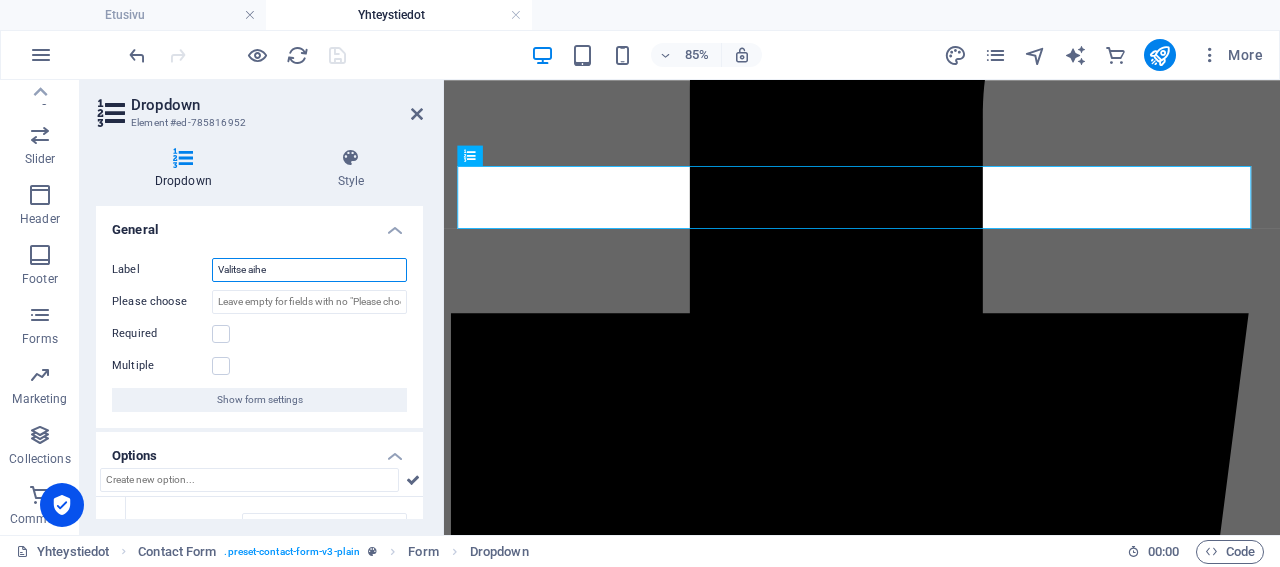 click on "Valitse aihe" at bounding box center (309, 270) 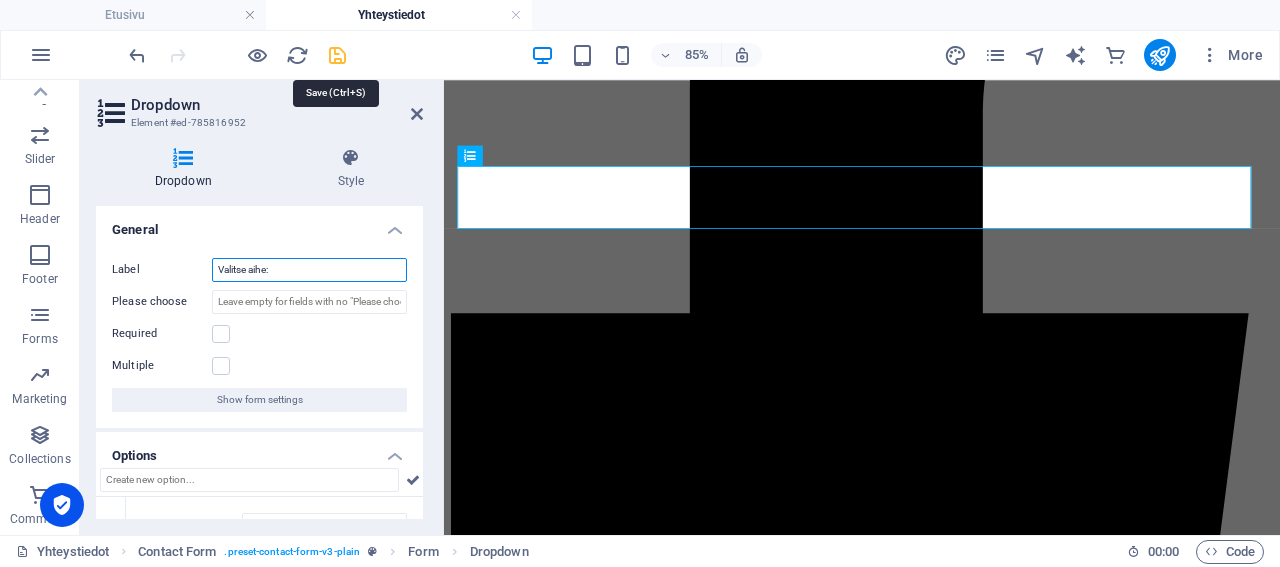 type on "Valitse aihe:" 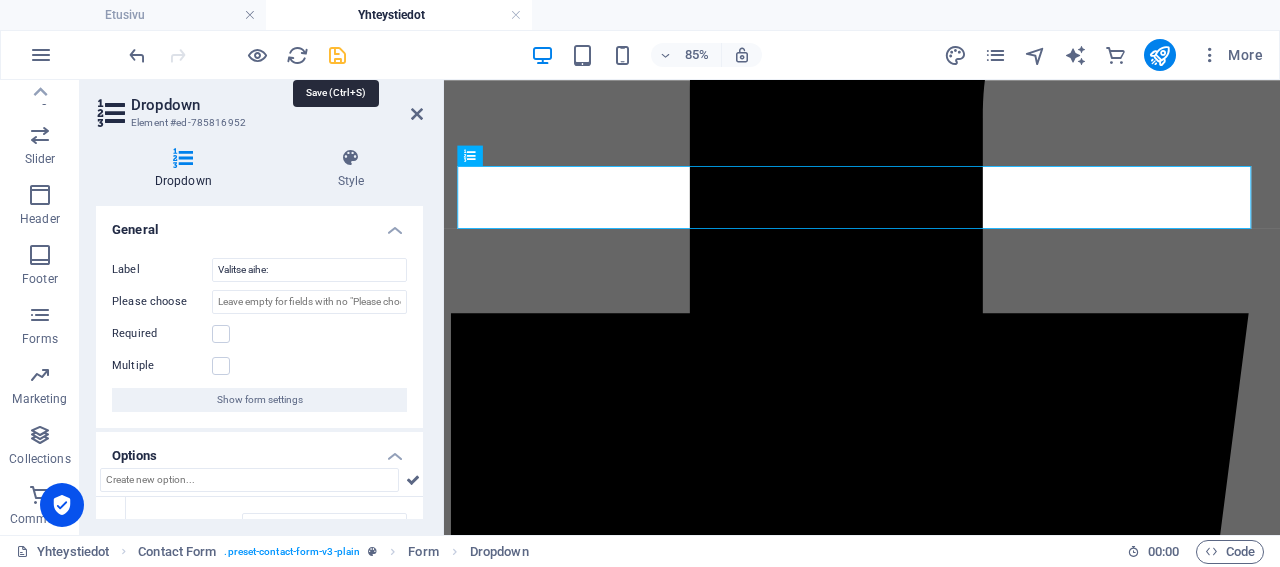 click at bounding box center [337, 55] 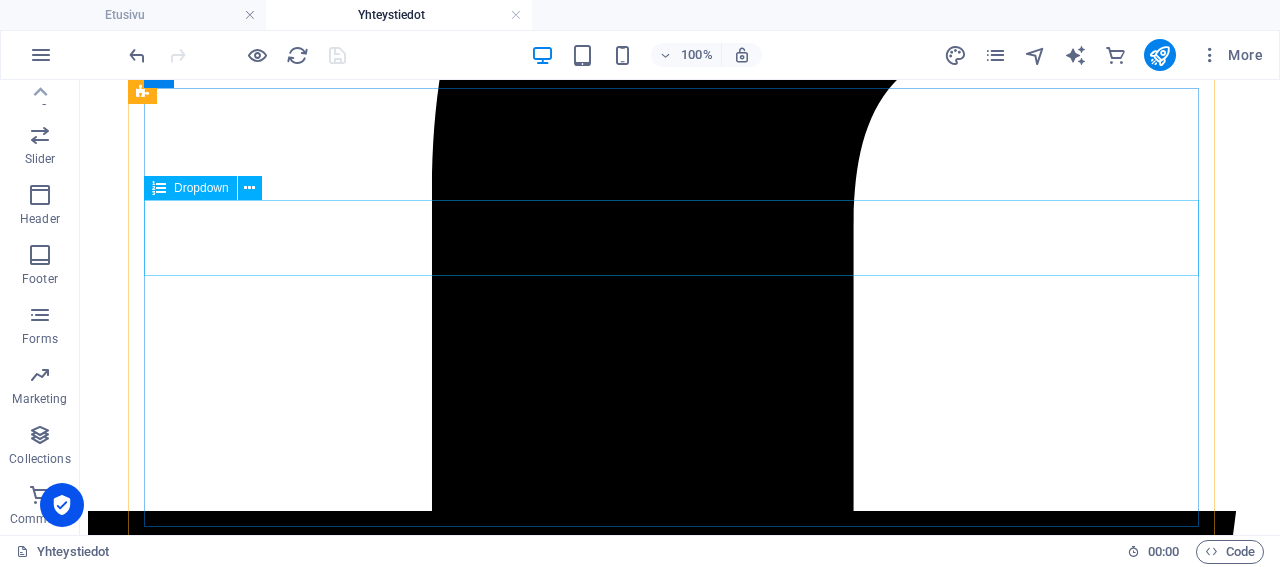 click on "Dropdown" at bounding box center (201, 188) 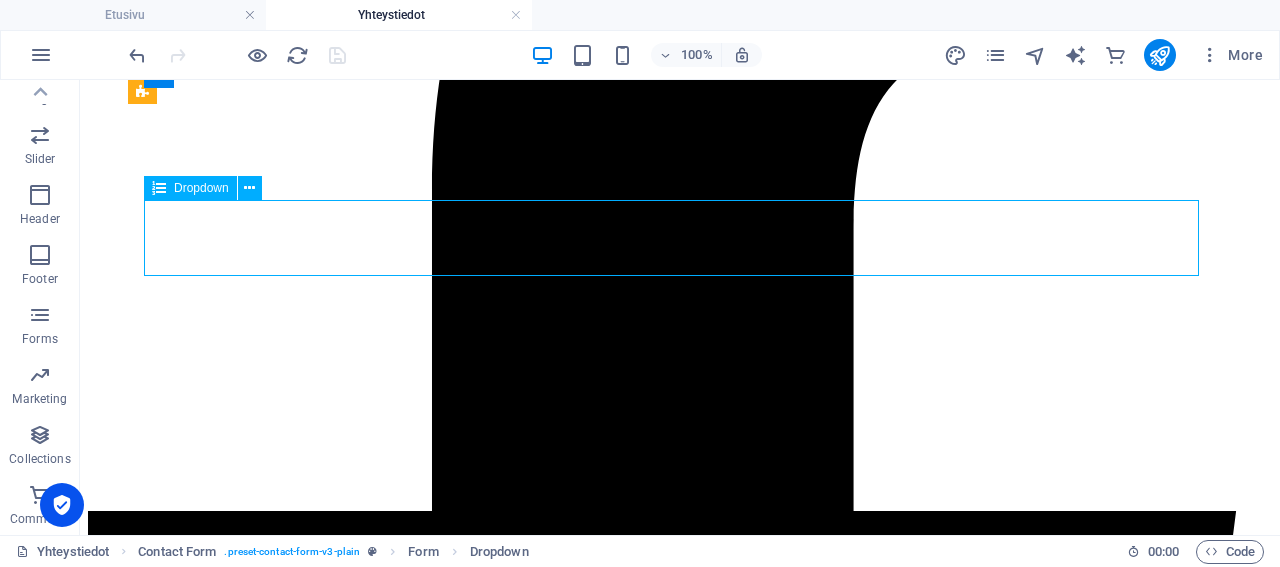 click on "Dropdown" at bounding box center (201, 188) 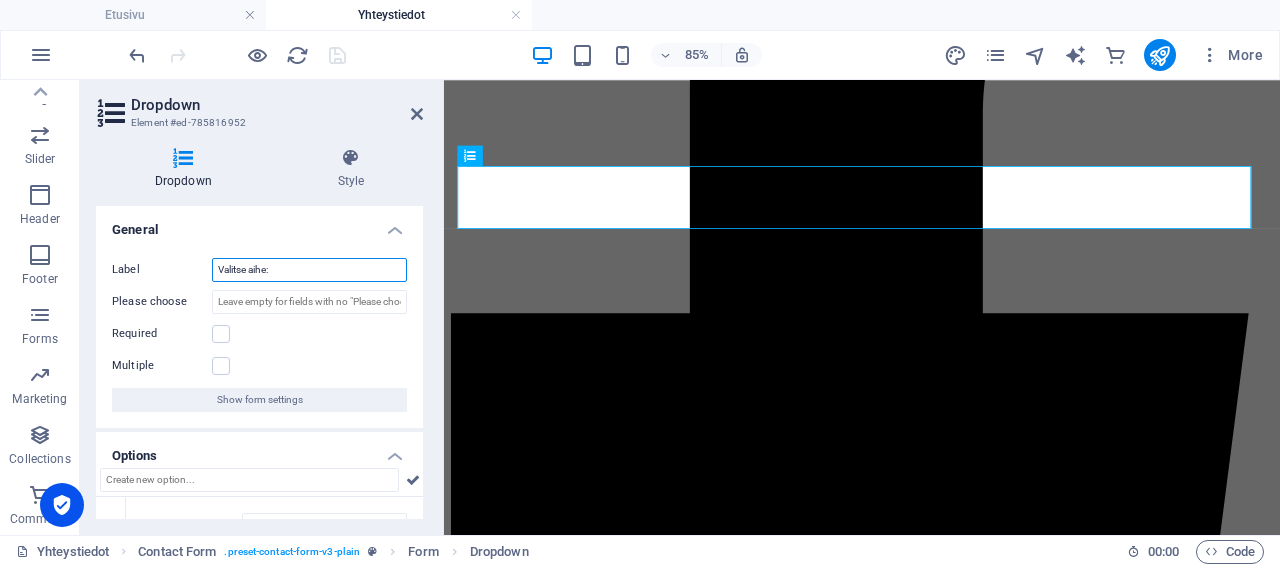 drag, startPoint x: 299, startPoint y: 270, endPoint x: 177, endPoint y: 261, distance: 122.33152 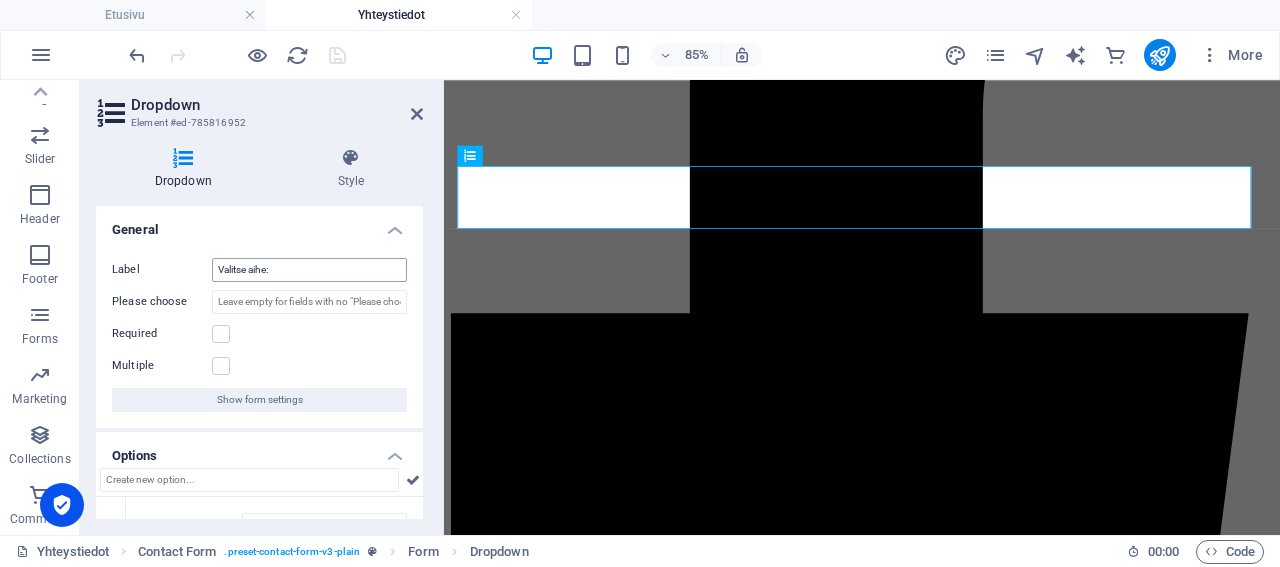 click on "Label" at bounding box center [162, 270] 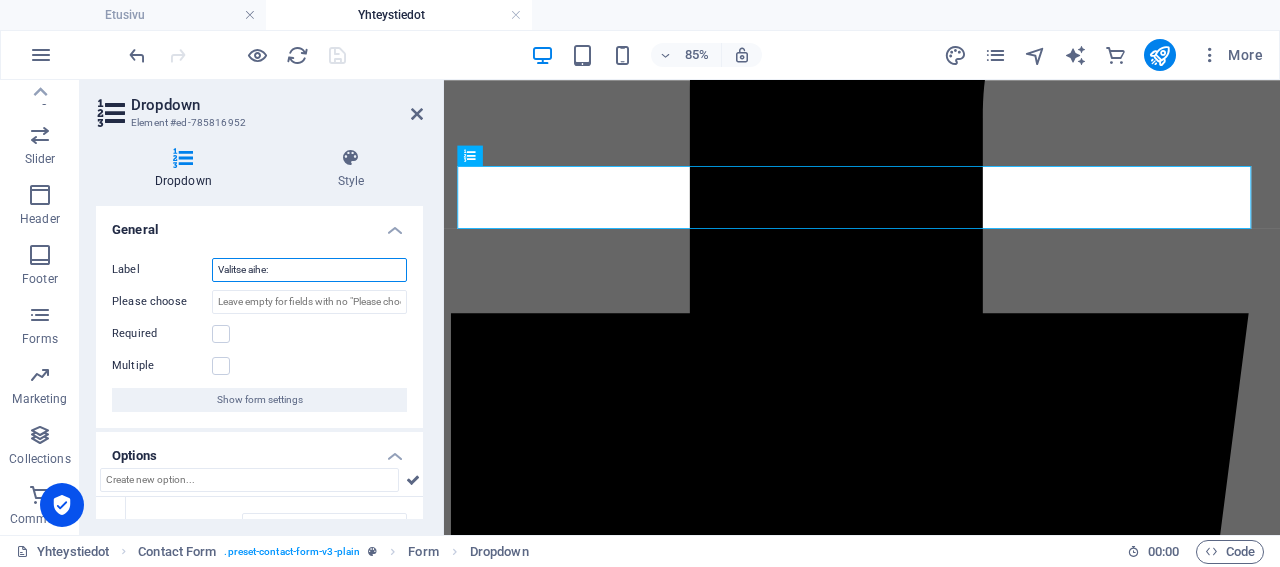 click on "Valitse aihe:" at bounding box center [309, 270] 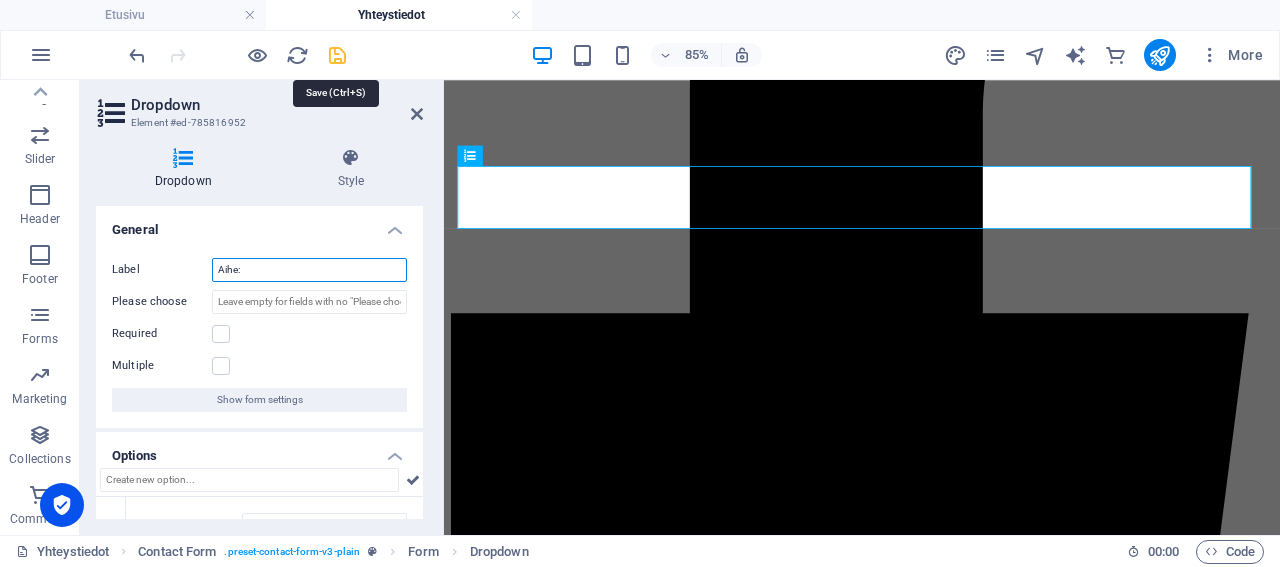 type on "Aihe:" 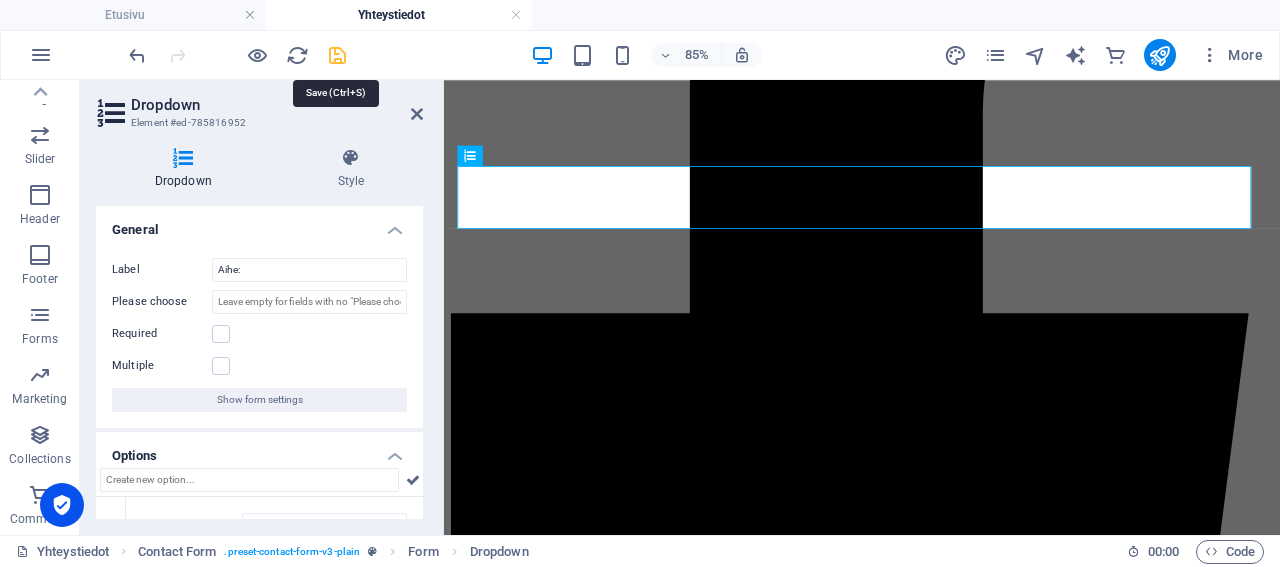 click at bounding box center [337, 55] 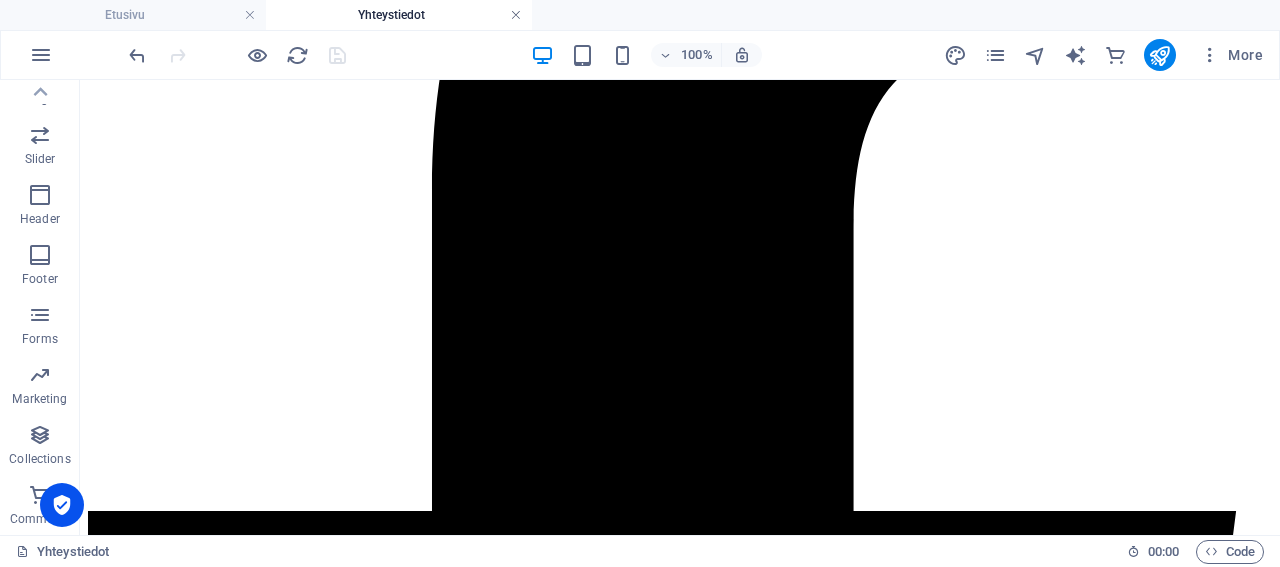 click at bounding box center [516, 15] 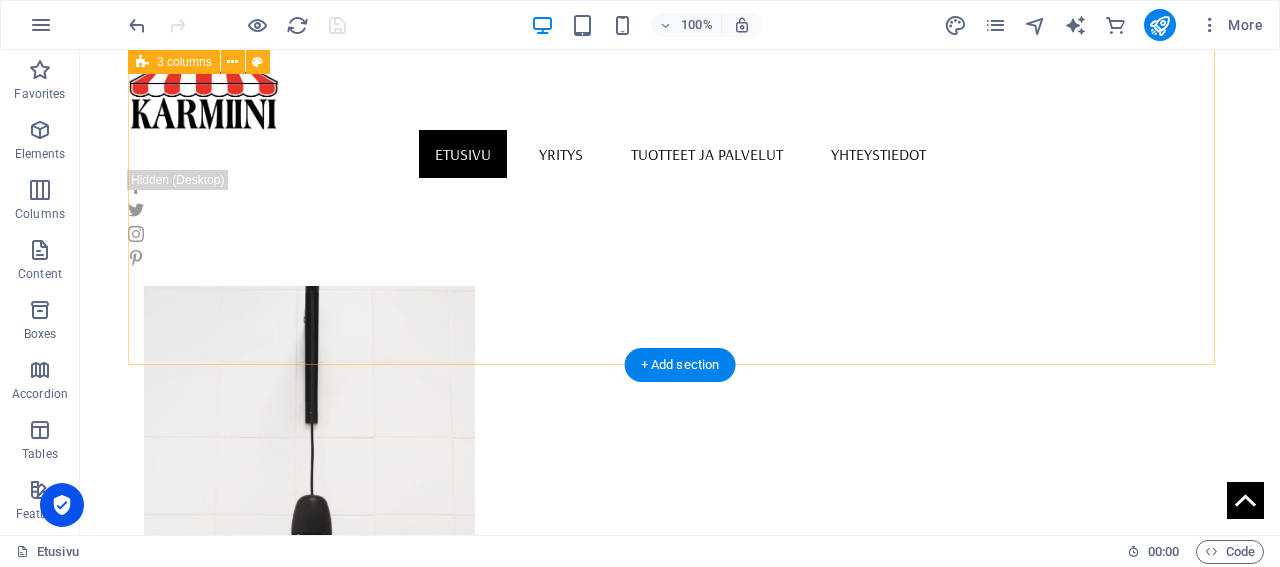 scroll, scrollTop: 1144, scrollLeft: 0, axis: vertical 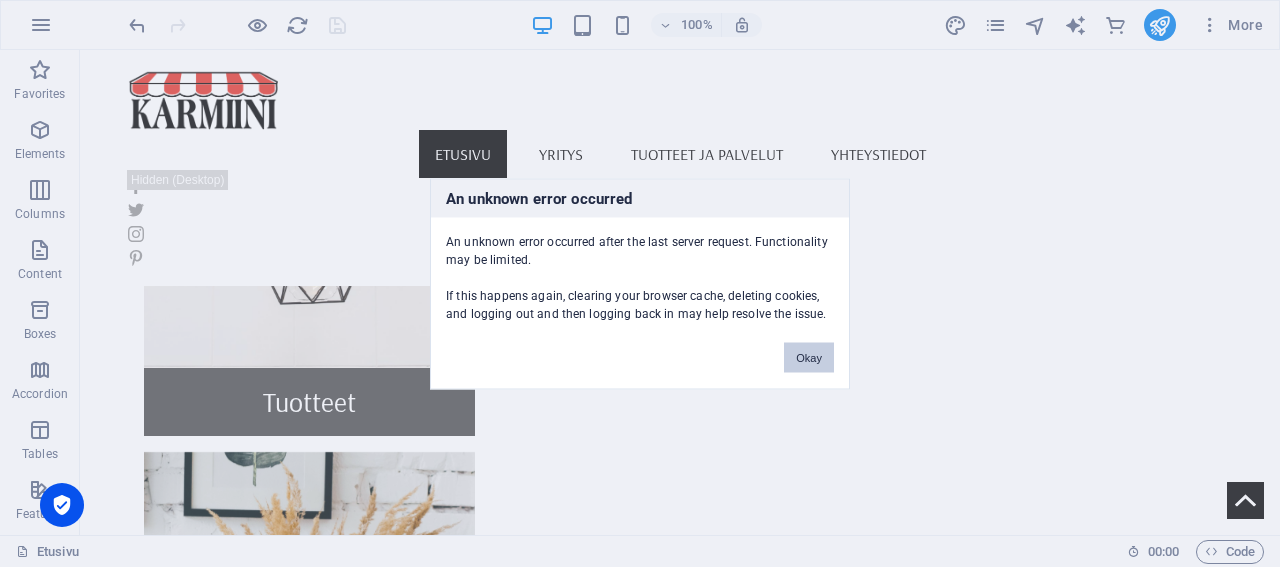 click on "Okay" at bounding box center [809, 357] 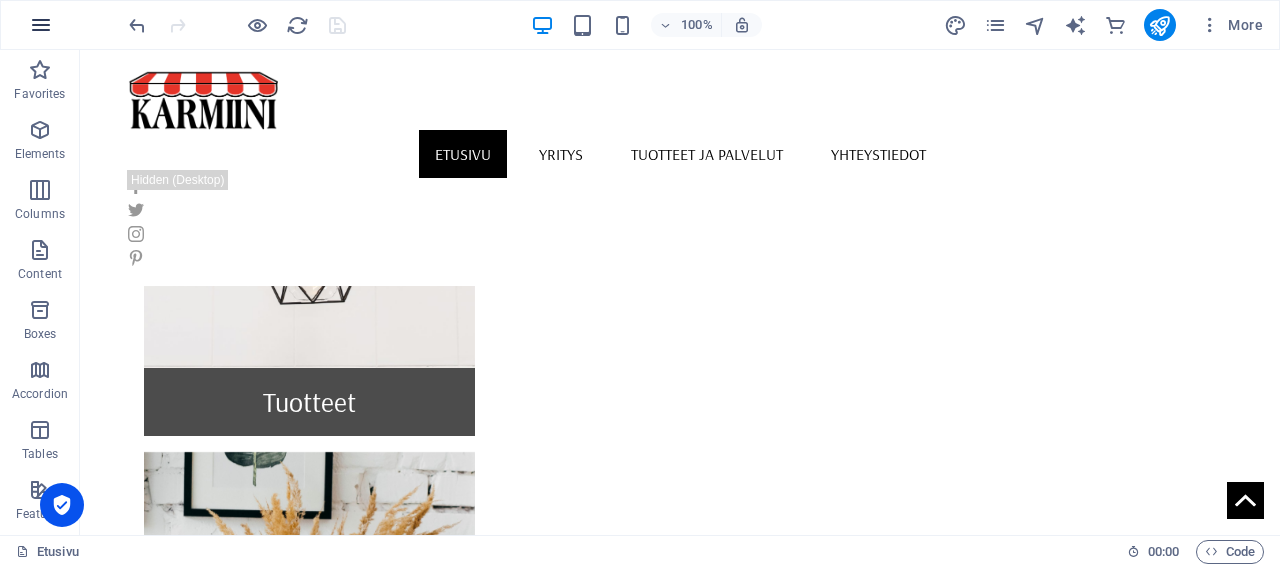 click at bounding box center [41, 25] 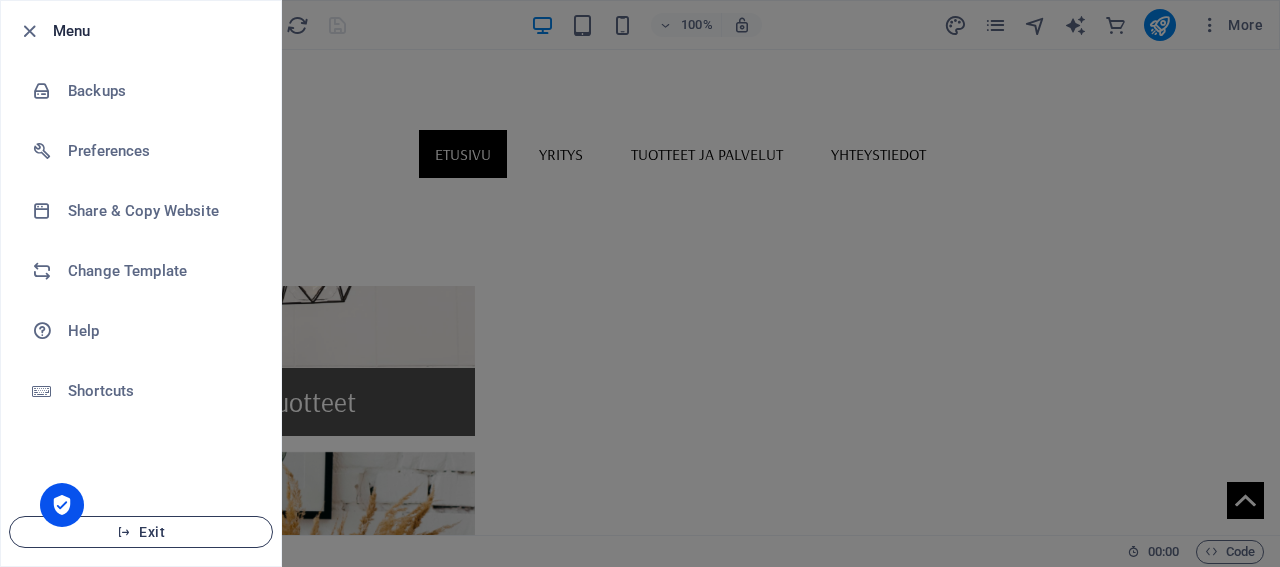 click on "Exit" at bounding box center [141, 532] 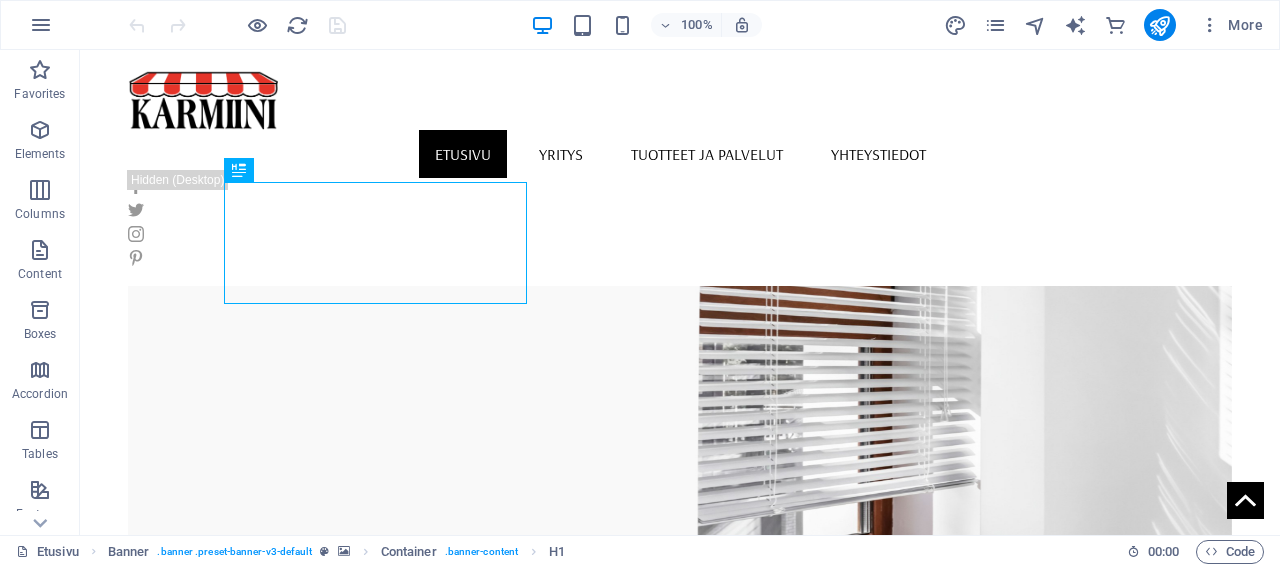 scroll, scrollTop: 0, scrollLeft: 0, axis: both 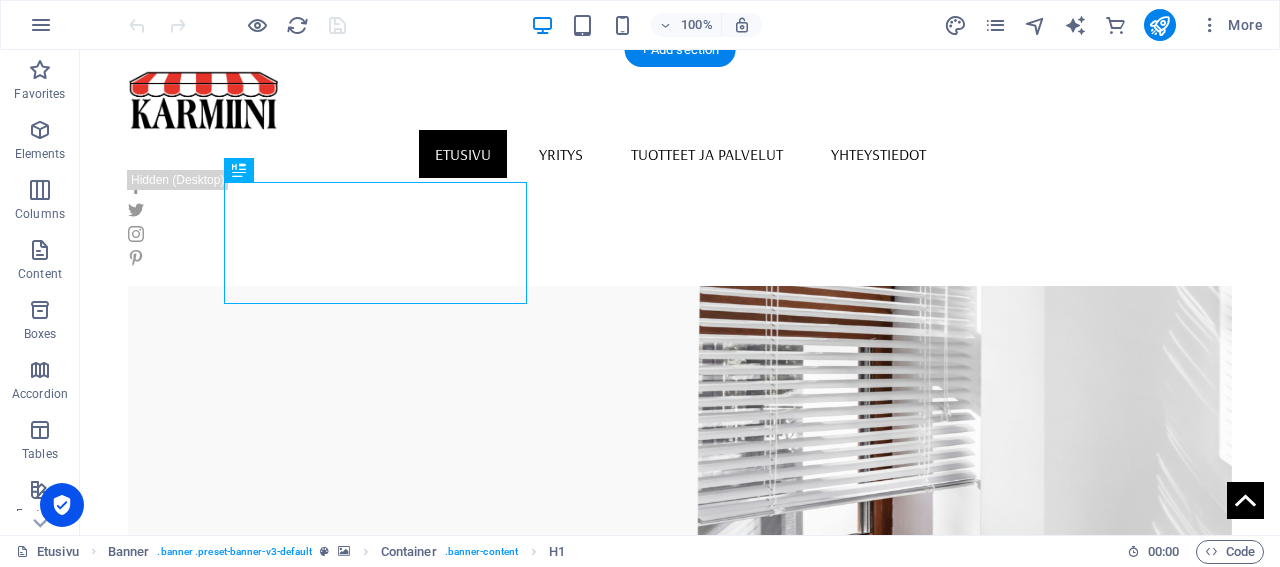 click at bounding box center [680, 427] 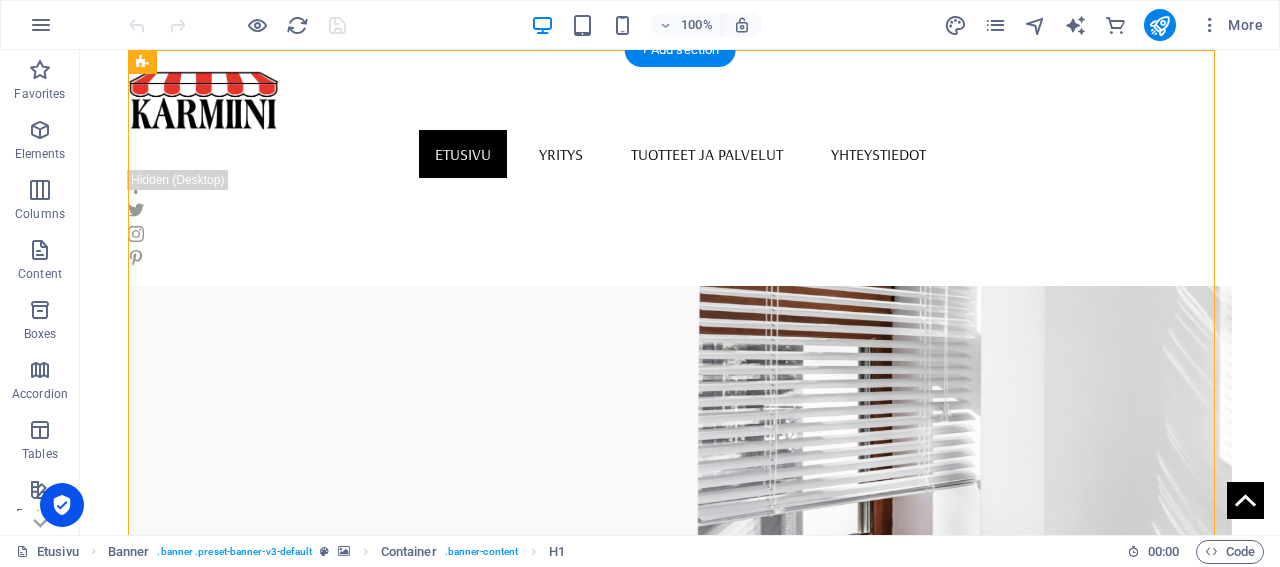 click at bounding box center [680, 427] 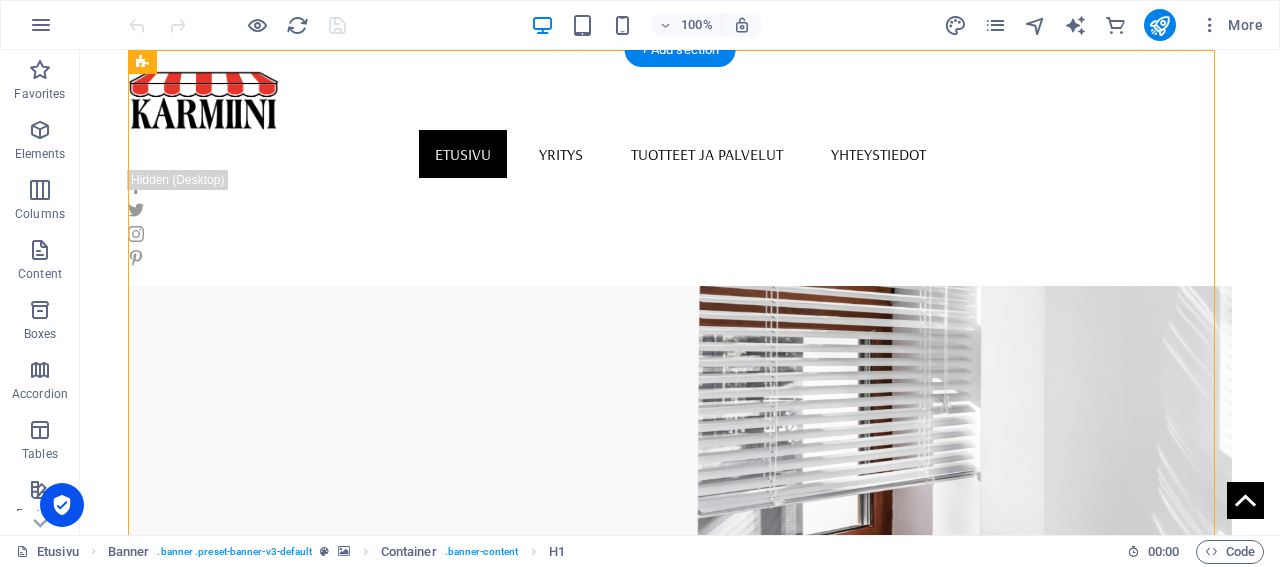 select on "vh" 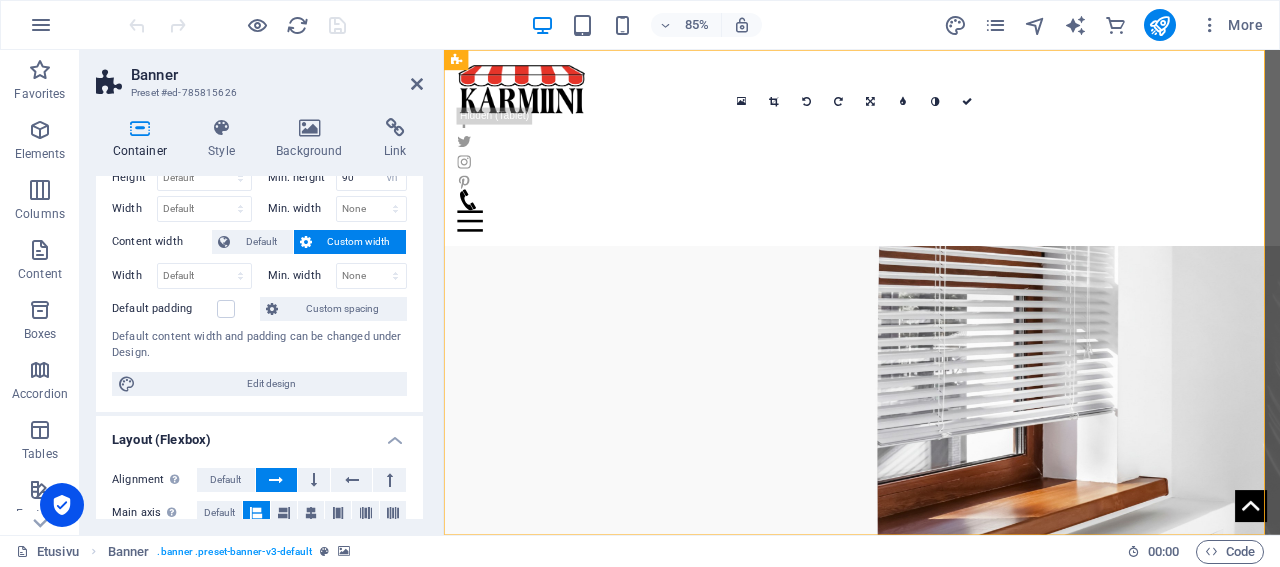 scroll, scrollTop: 0, scrollLeft: 0, axis: both 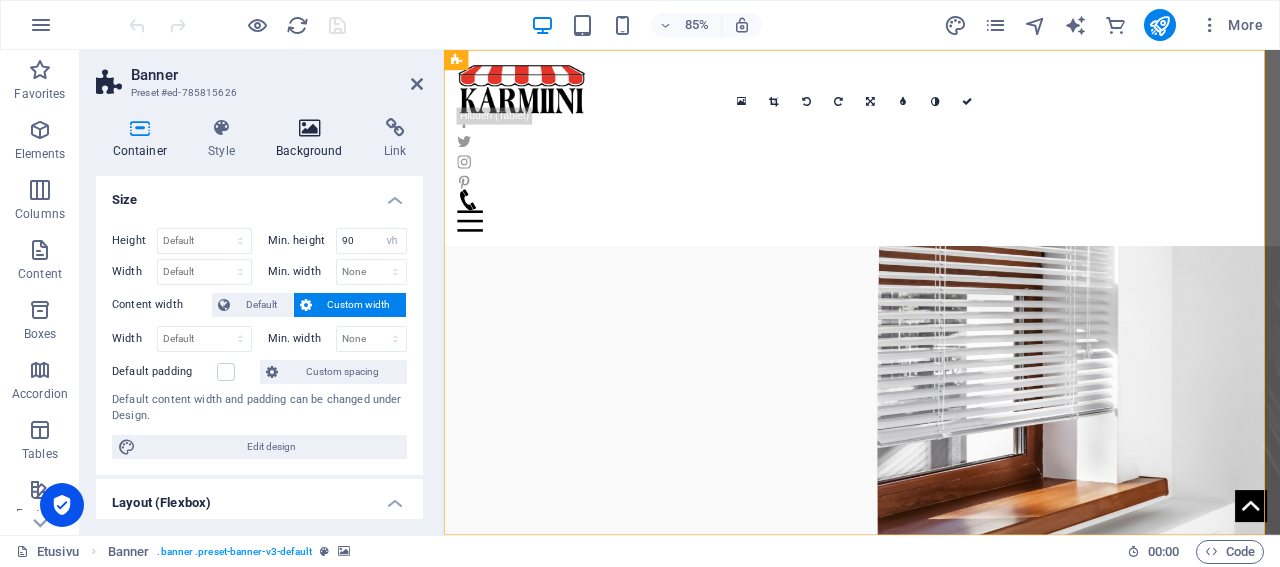 click on "Background" at bounding box center (314, 139) 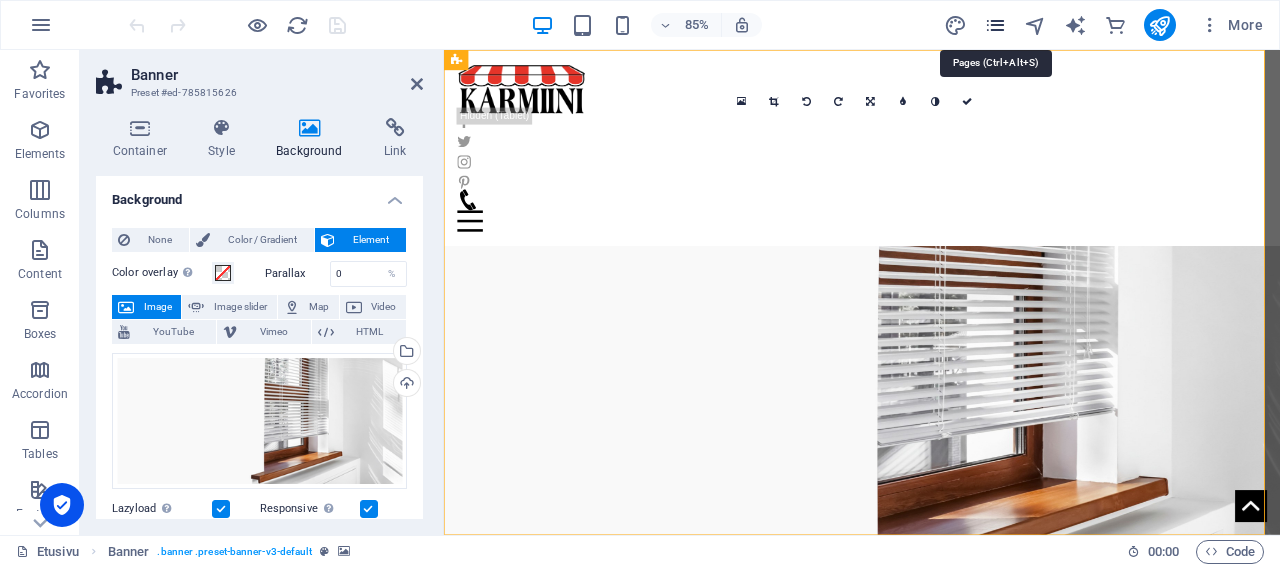 click at bounding box center [995, 25] 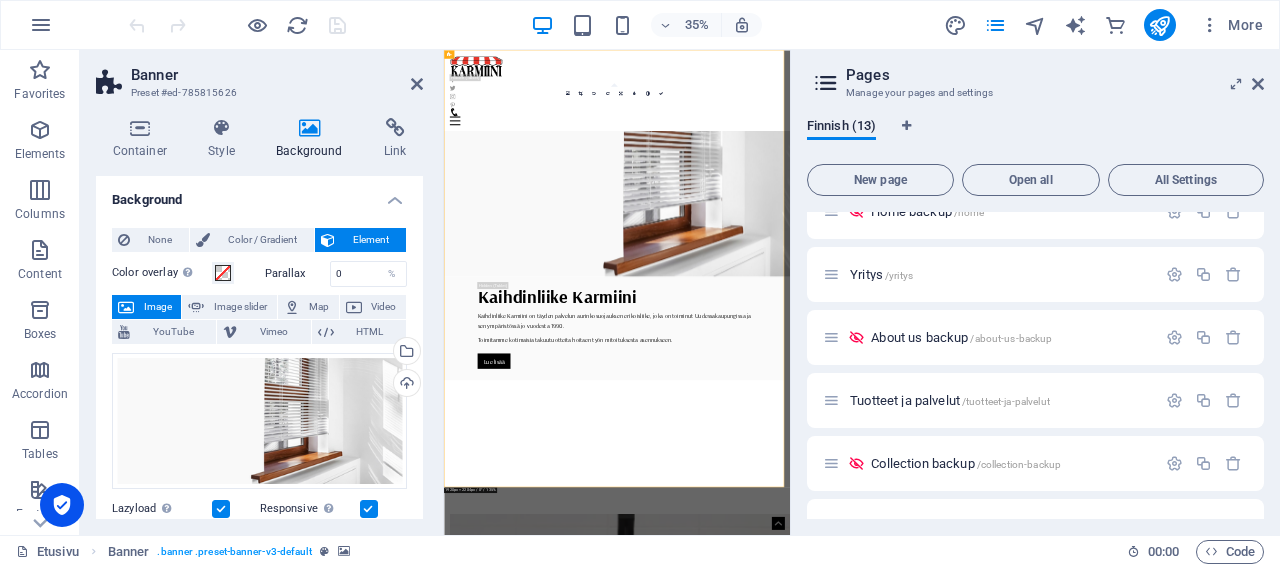 scroll, scrollTop: 96, scrollLeft: 0, axis: vertical 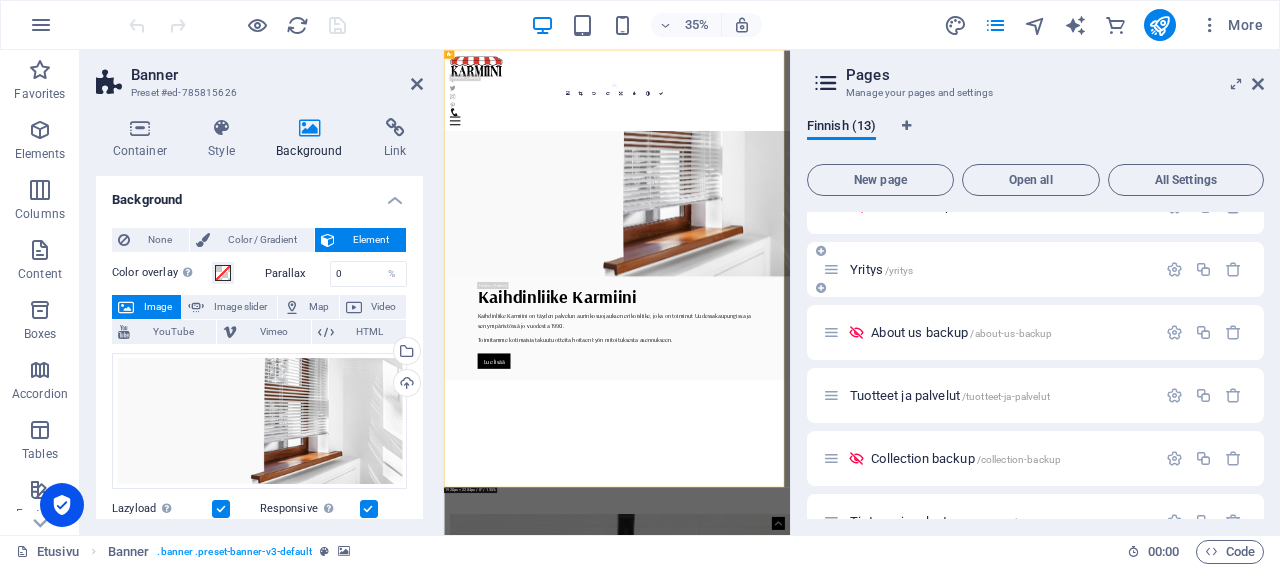 click on "Yritys /yritys" at bounding box center (881, 269) 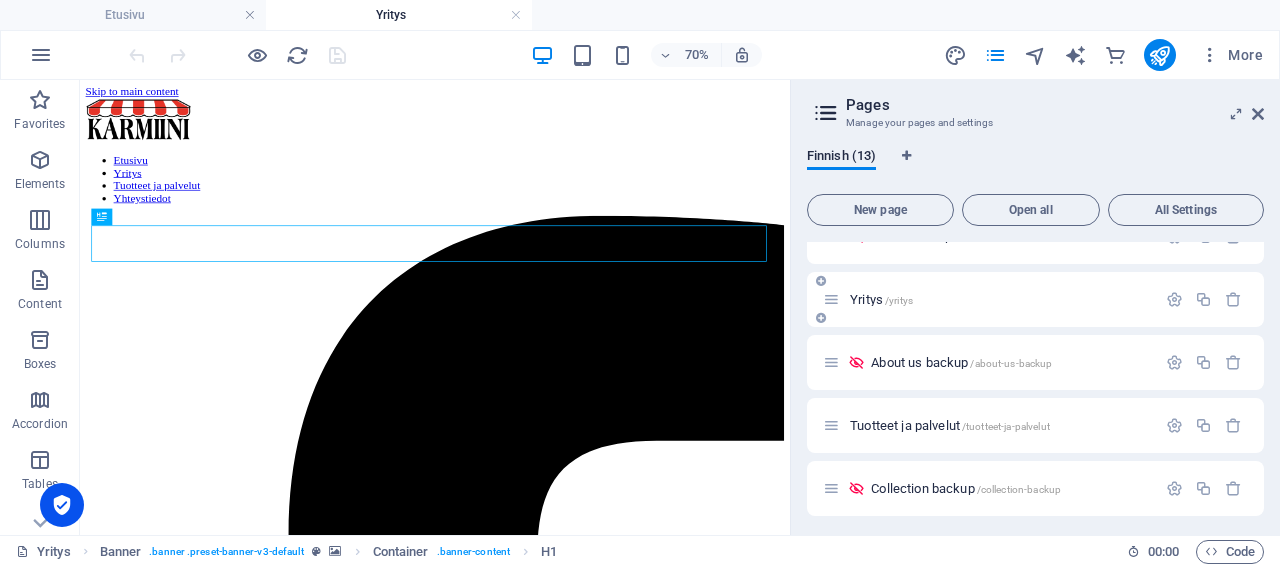 scroll, scrollTop: 0, scrollLeft: 0, axis: both 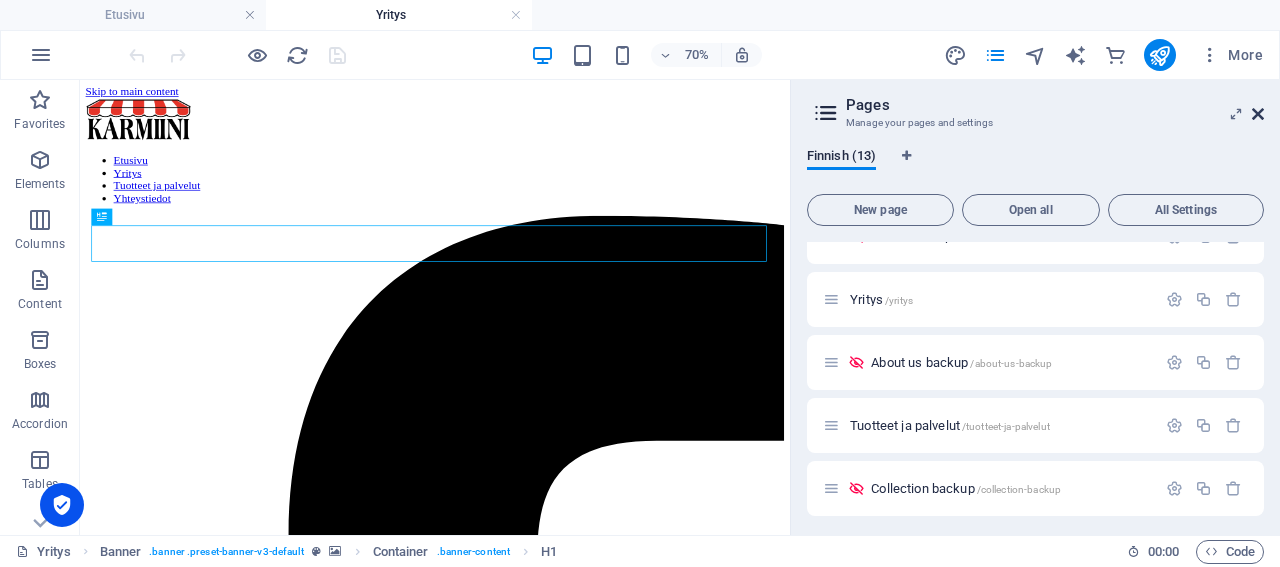 click at bounding box center [1258, 114] 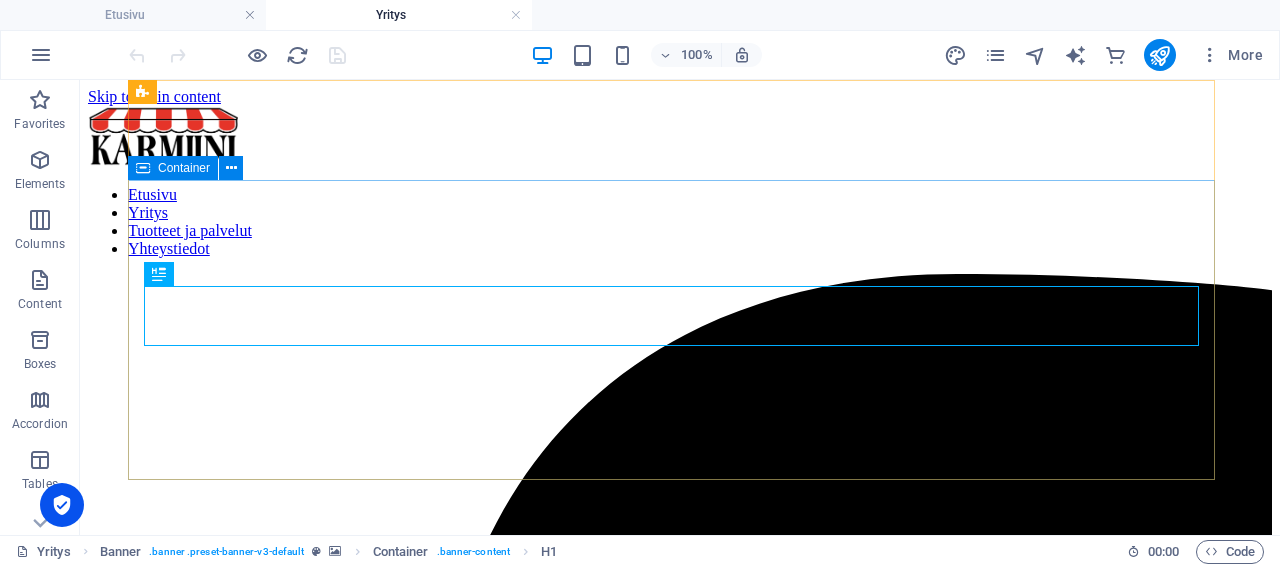 click on "Container" at bounding box center (184, 168) 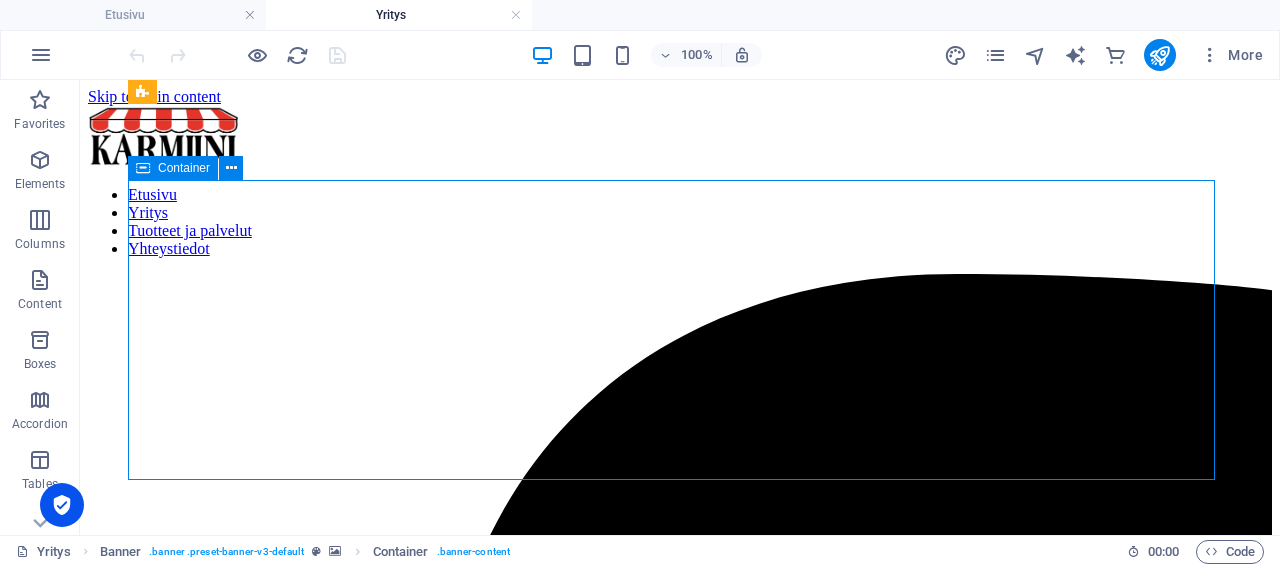 click on "Container" at bounding box center [184, 168] 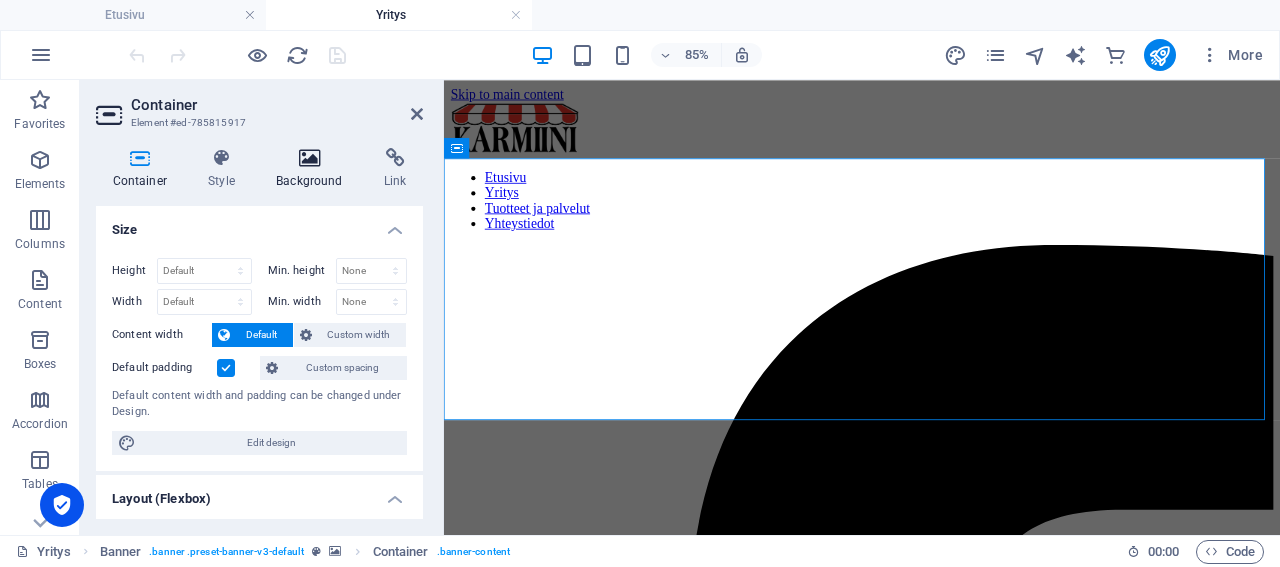 click on "Background" at bounding box center (314, 169) 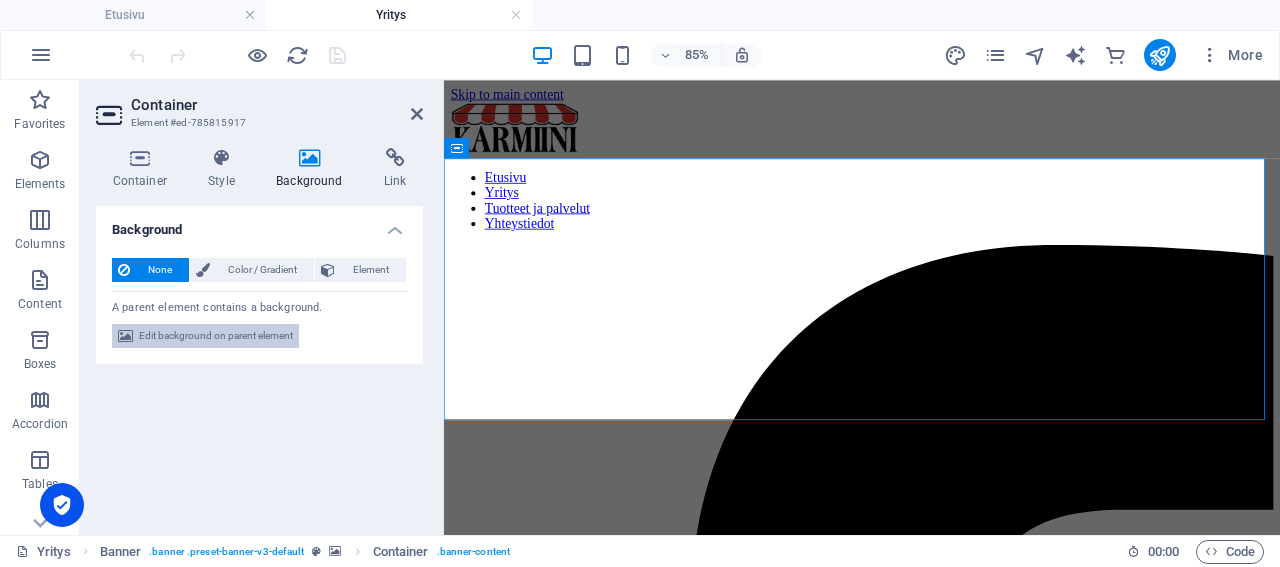 click on "Edit background on parent element" at bounding box center [216, 336] 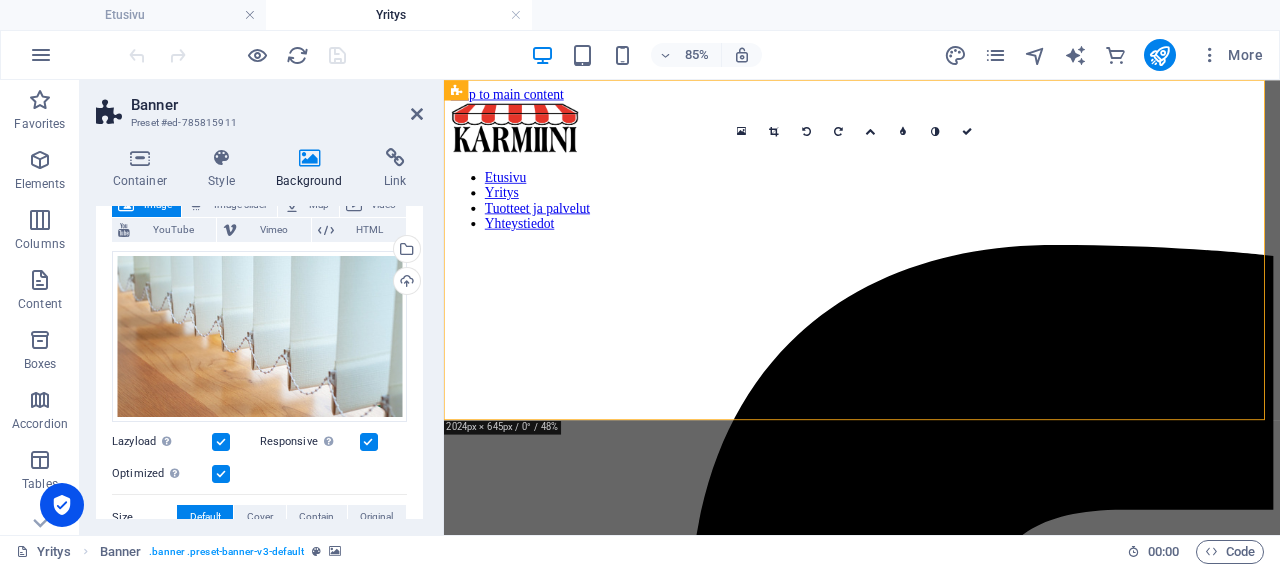 scroll, scrollTop: 192, scrollLeft: 0, axis: vertical 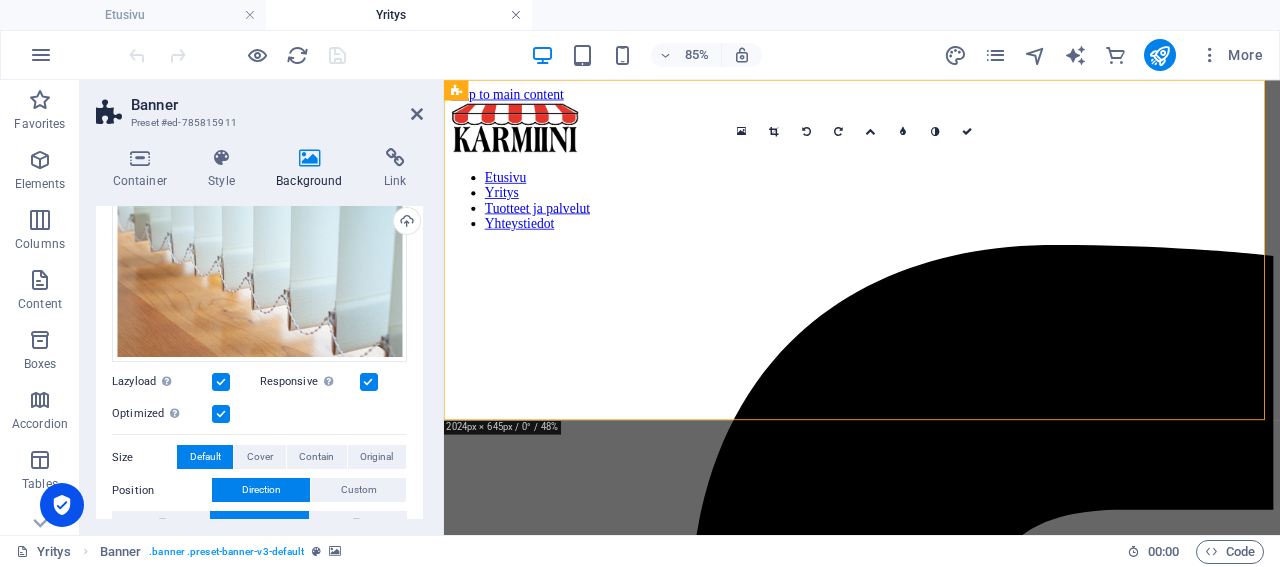 click at bounding box center (516, 15) 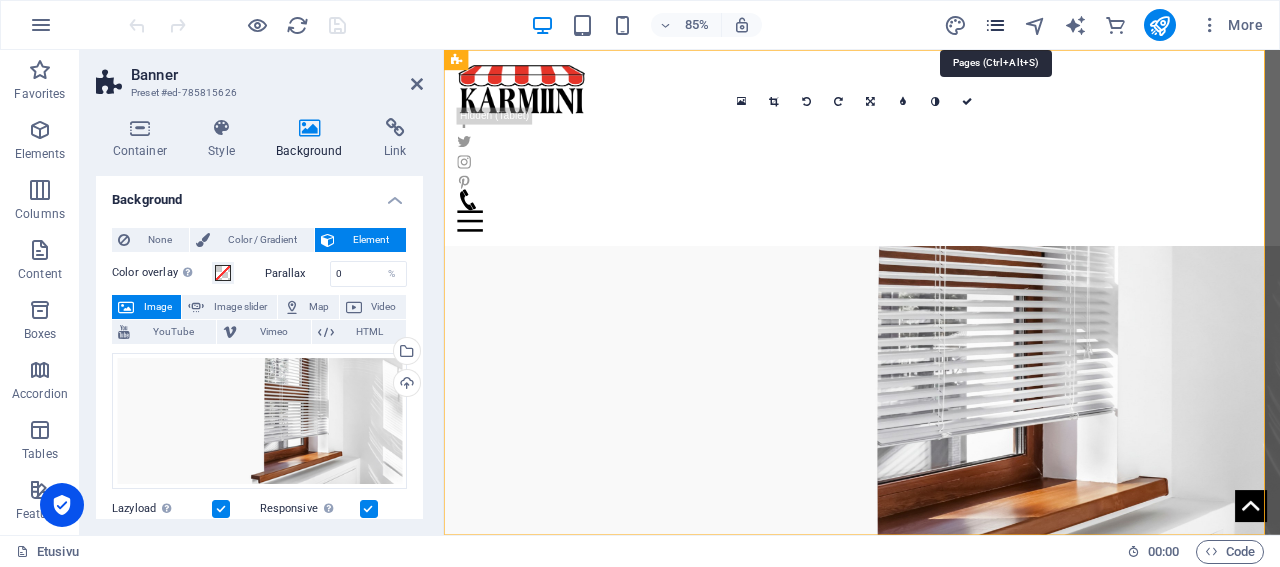 click at bounding box center [995, 25] 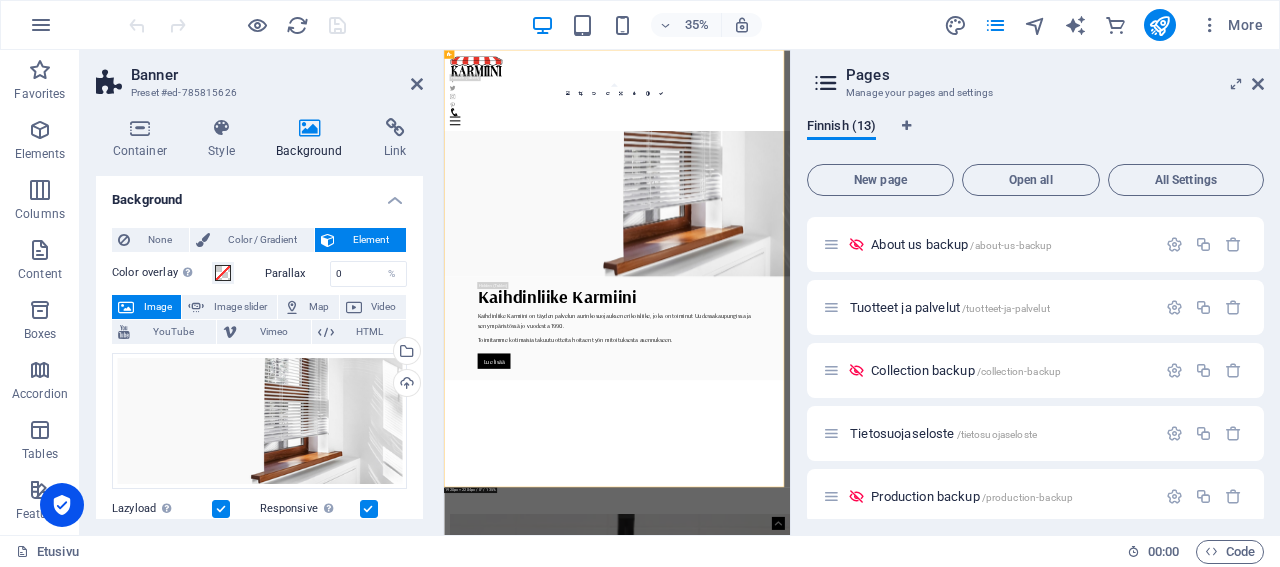 scroll, scrollTop: 192, scrollLeft: 0, axis: vertical 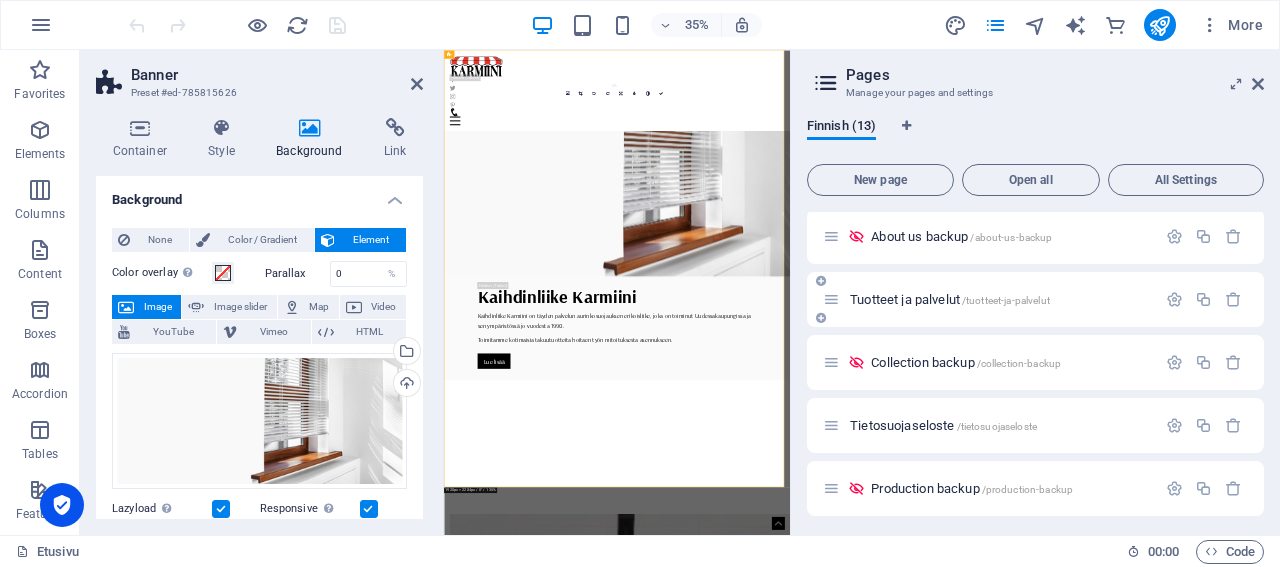 click on "Tuotteet ja palvelut /tuotteet-ja-palvelut" at bounding box center (950, 299) 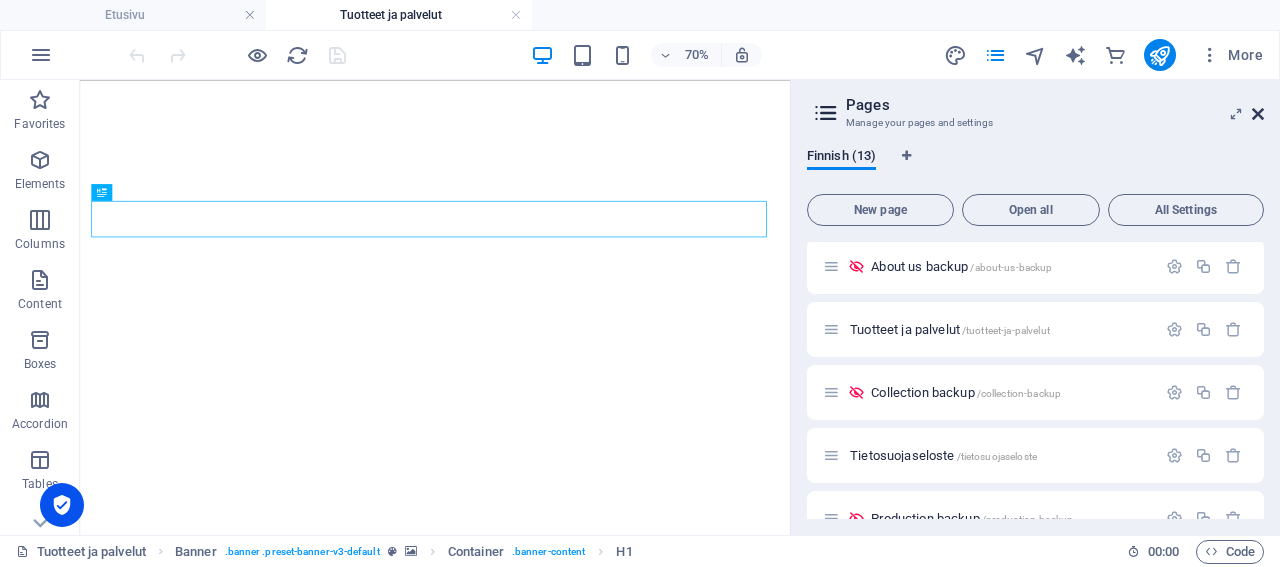 click at bounding box center [1258, 114] 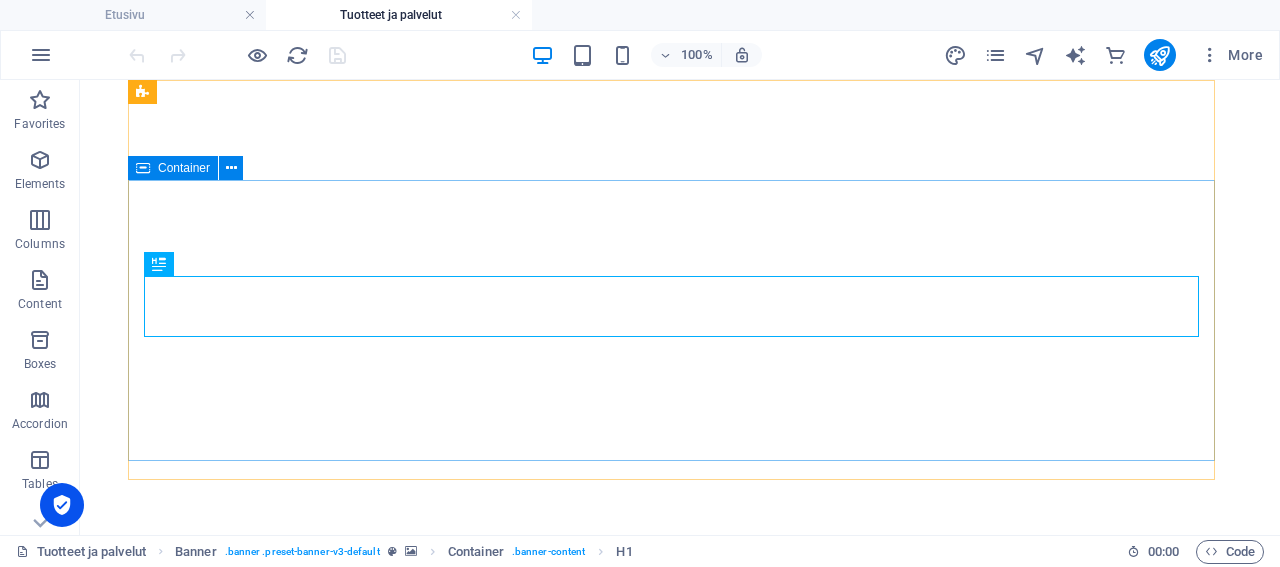 click on "Container" at bounding box center [184, 168] 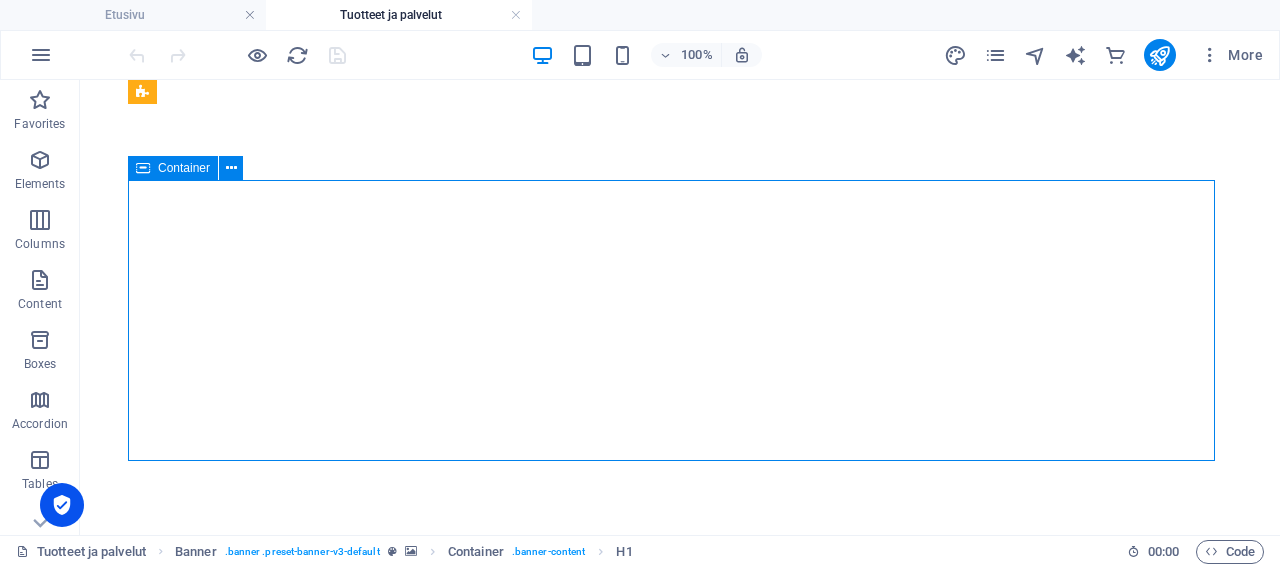 click on "Container" at bounding box center [184, 168] 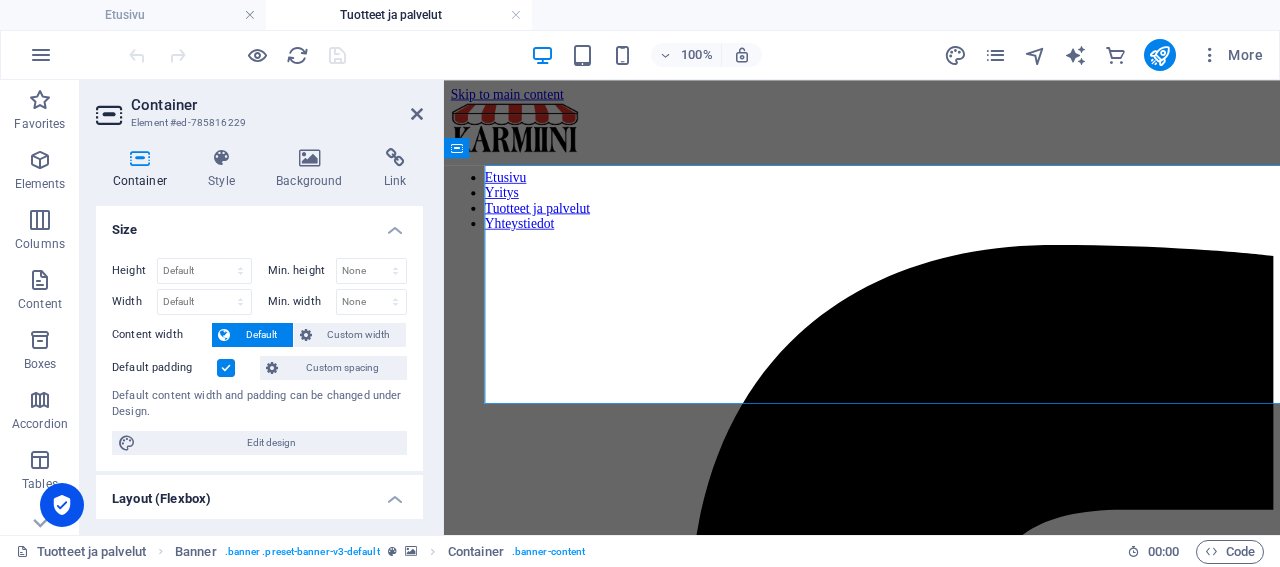 scroll, scrollTop: 0, scrollLeft: 0, axis: both 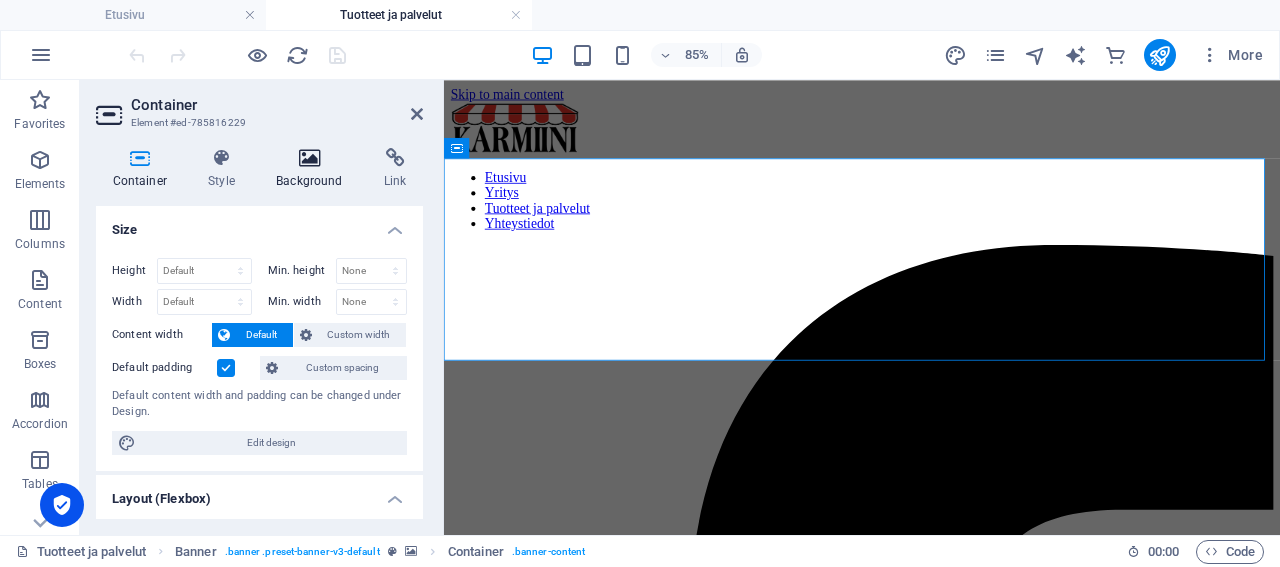click at bounding box center (310, 158) 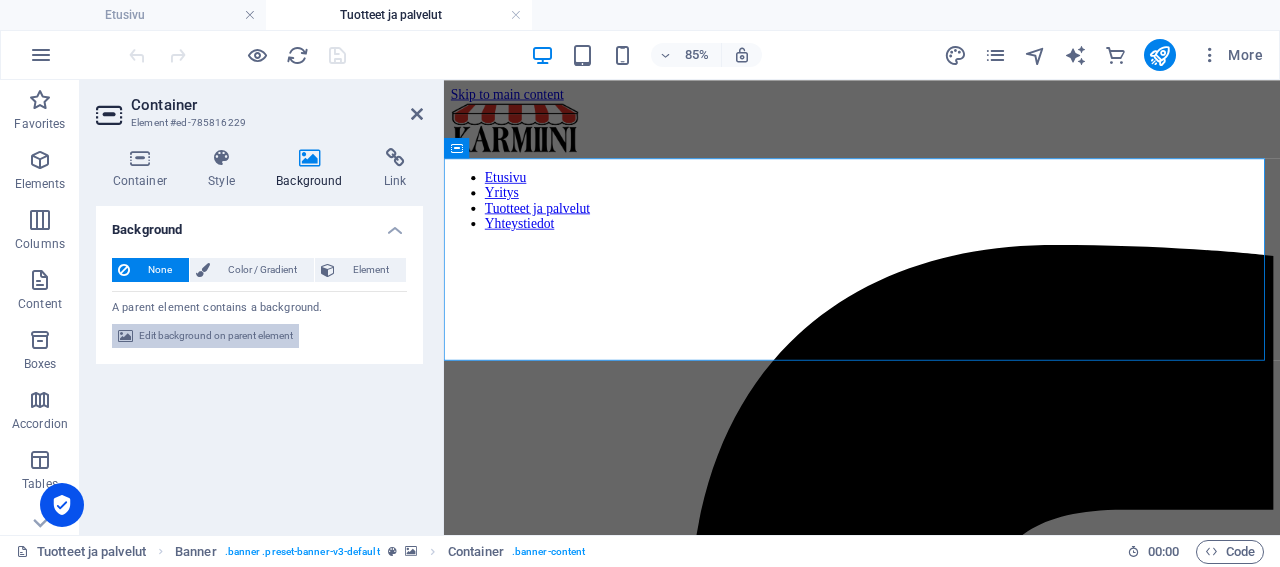 click on "Edit background on parent element" at bounding box center (216, 336) 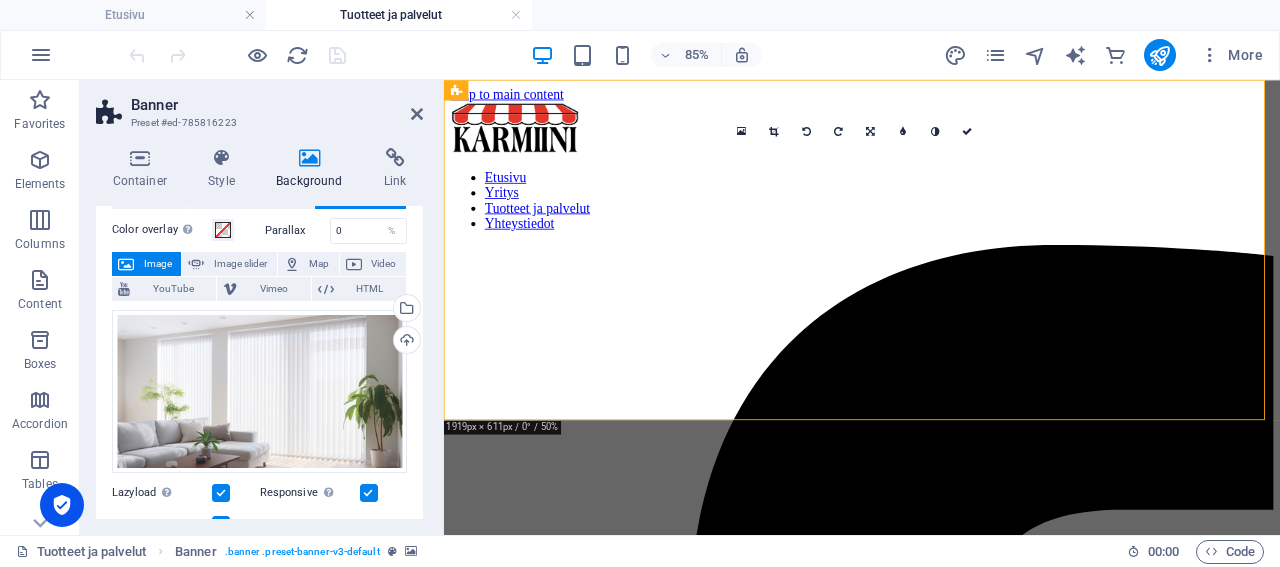 scroll, scrollTop: 0, scrollLeft: 0, axis: both 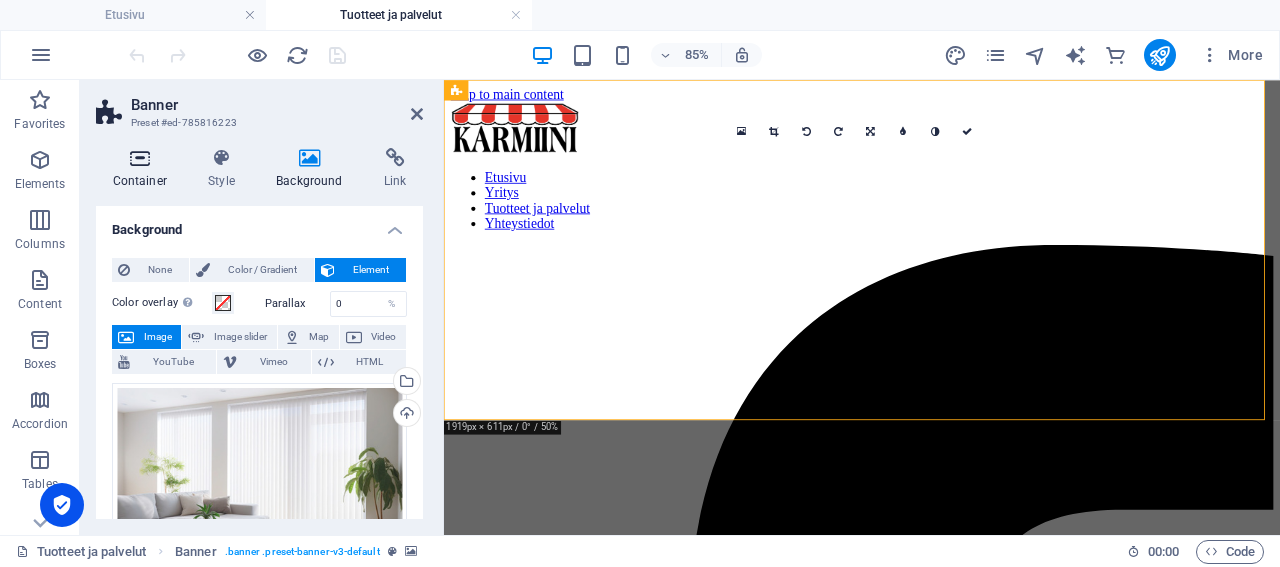 click at bounding box center [140, 158] 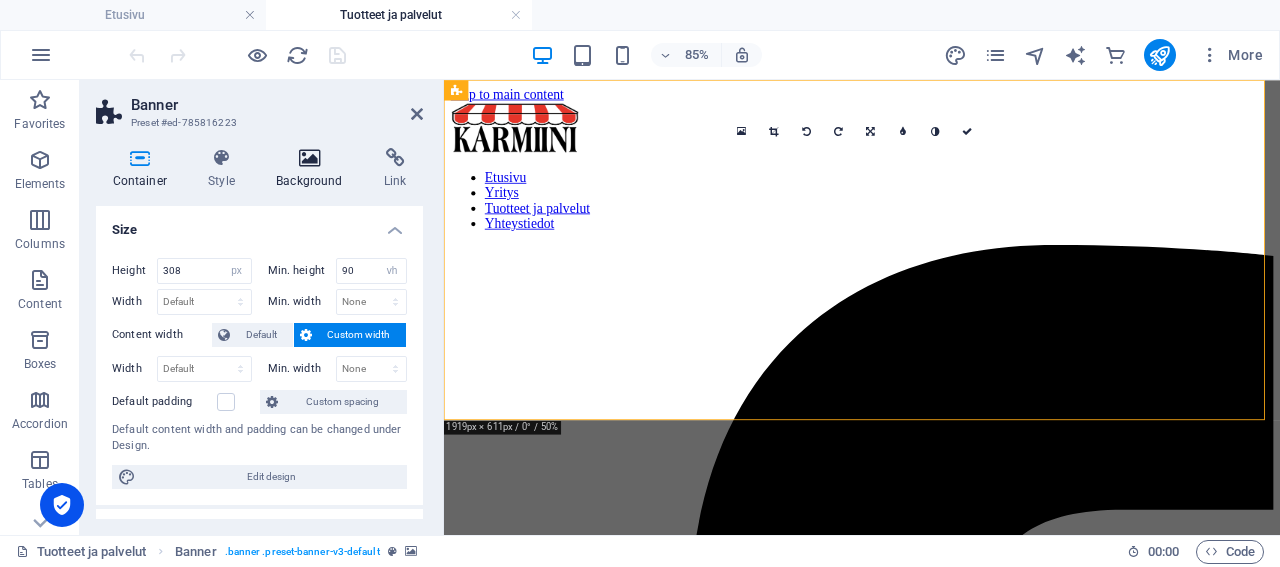 click on "Background" at bounding box center [314, 169] 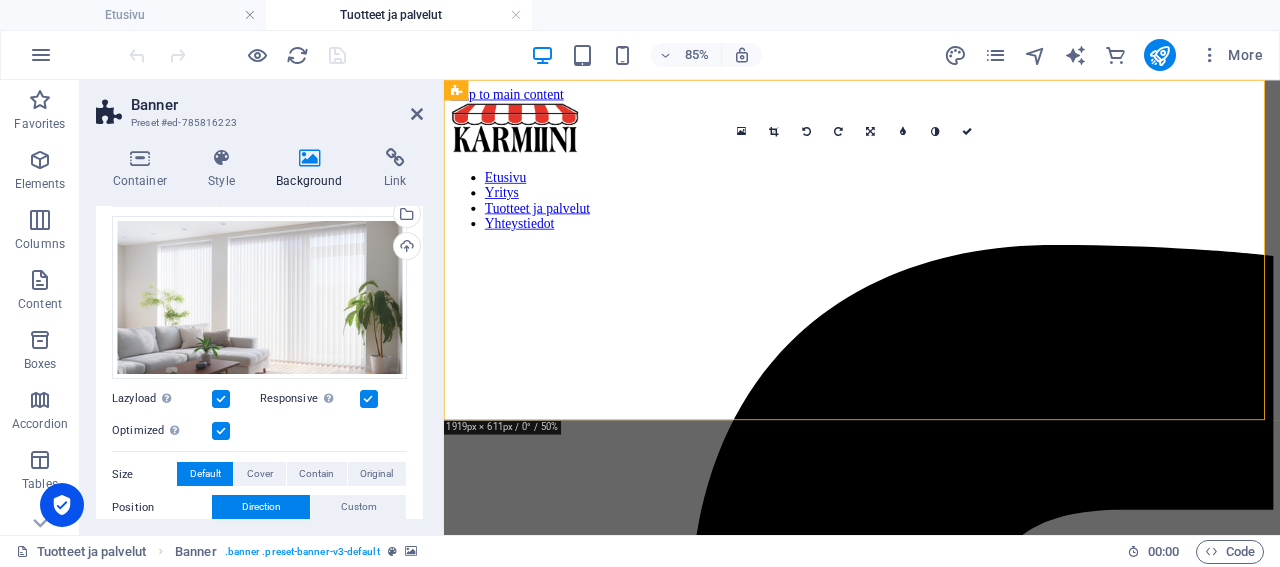 scroll, scrollTop: 192, scrollLeft: 0, axis: vertical 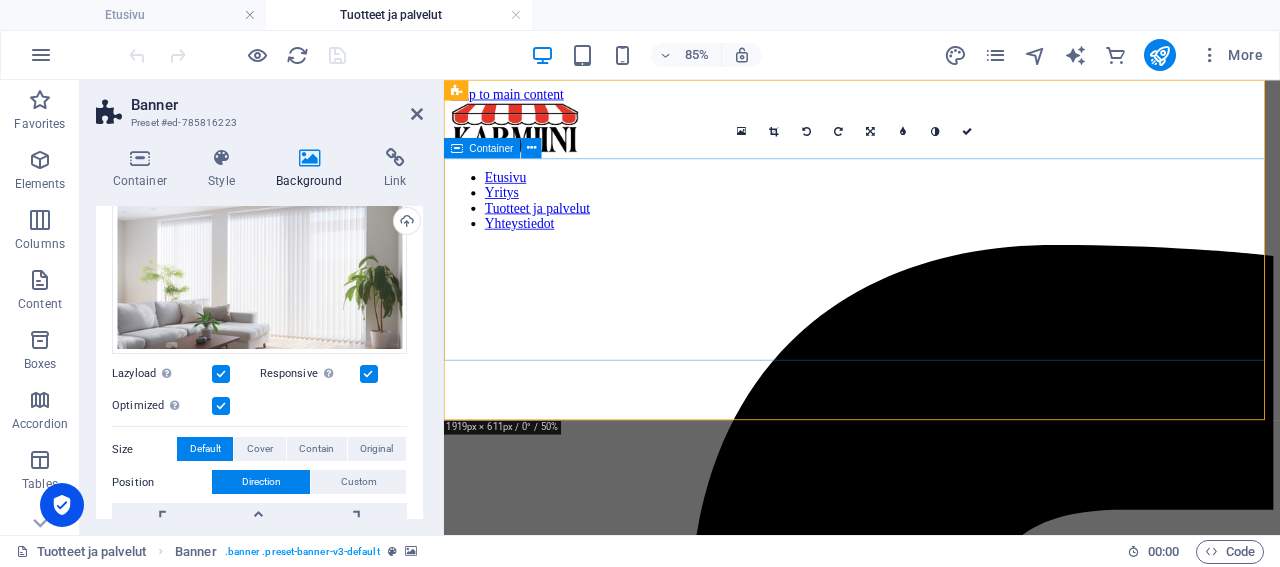 click on "Container" at bounding box center [492, 148] 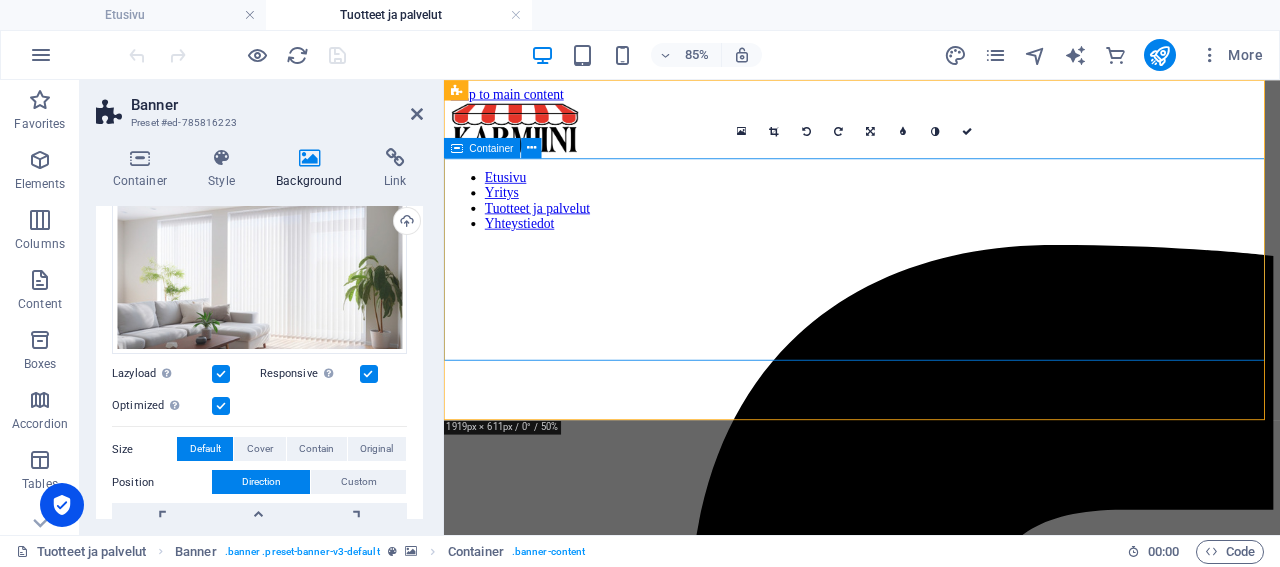 click on "Container" at bounding box center (492, 148) 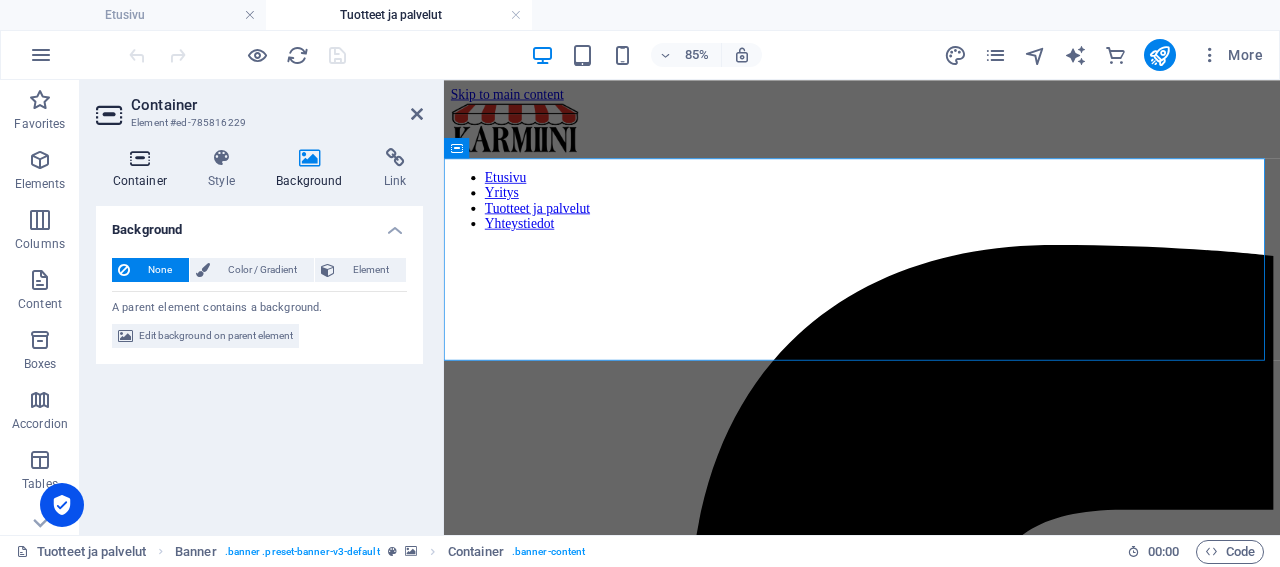 click on "Container" at bounding box center [144, 169] 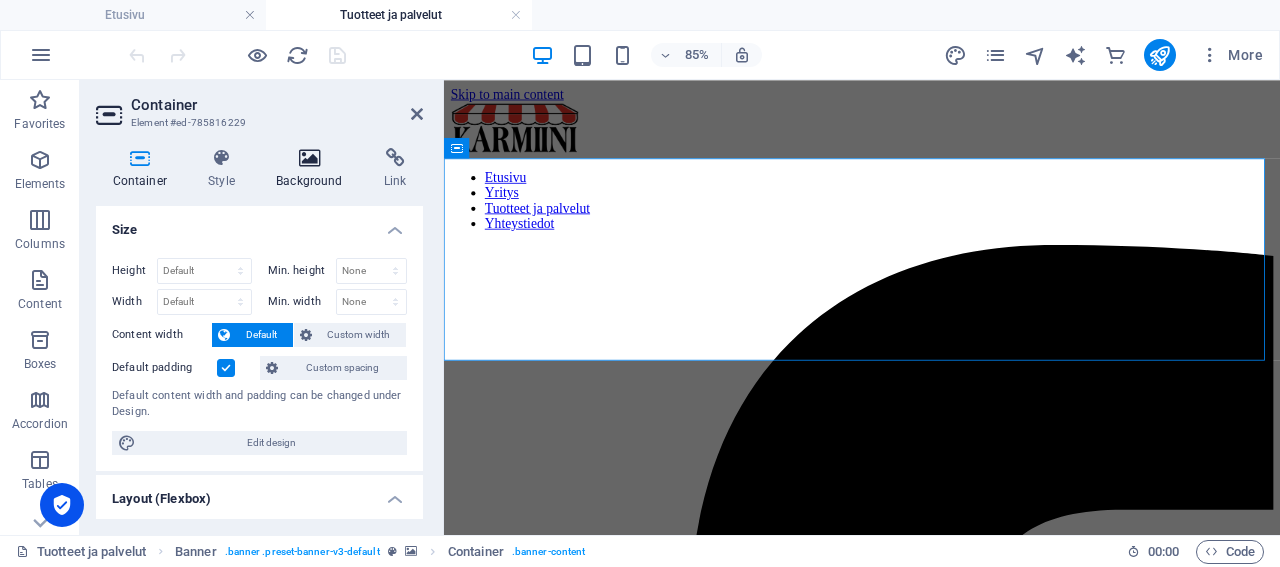 click on "Background" at bounding box center [314, 169] 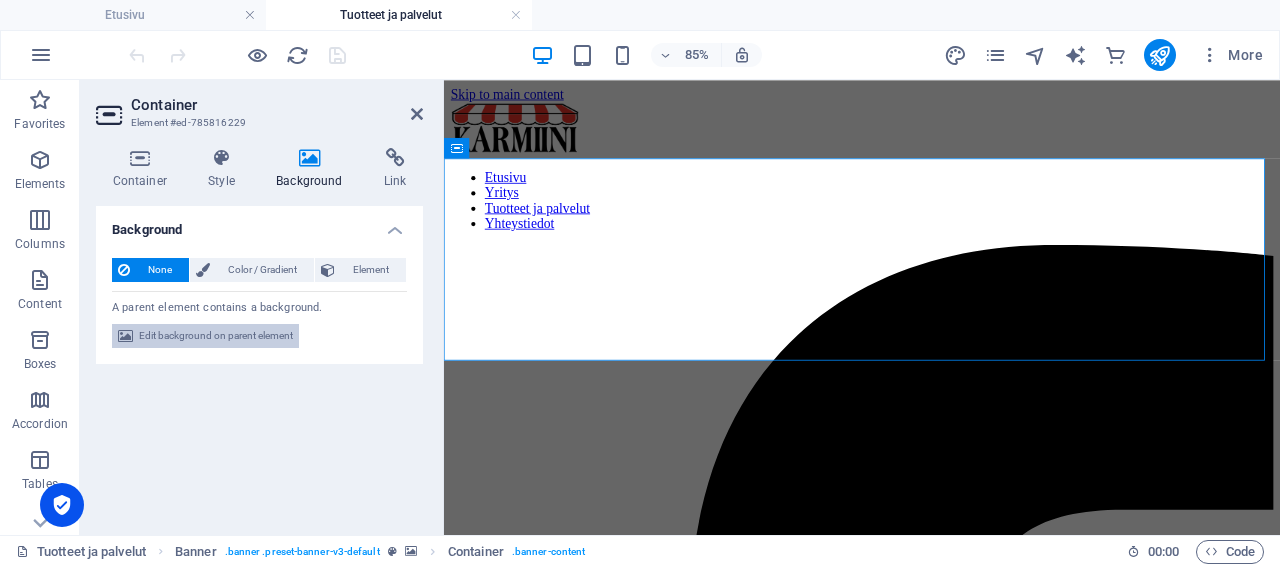 click on "Edit background on parent element" at bounding box center (216, 336) 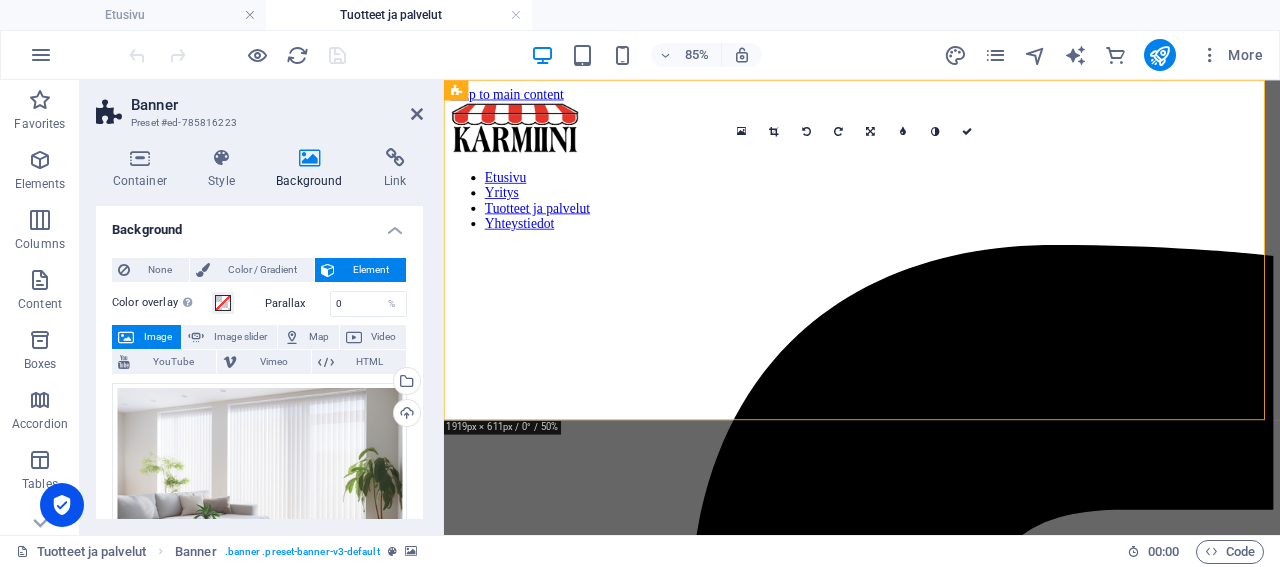 scroll, scrollTop: 96, scrollLeft: 0, axis: vertical 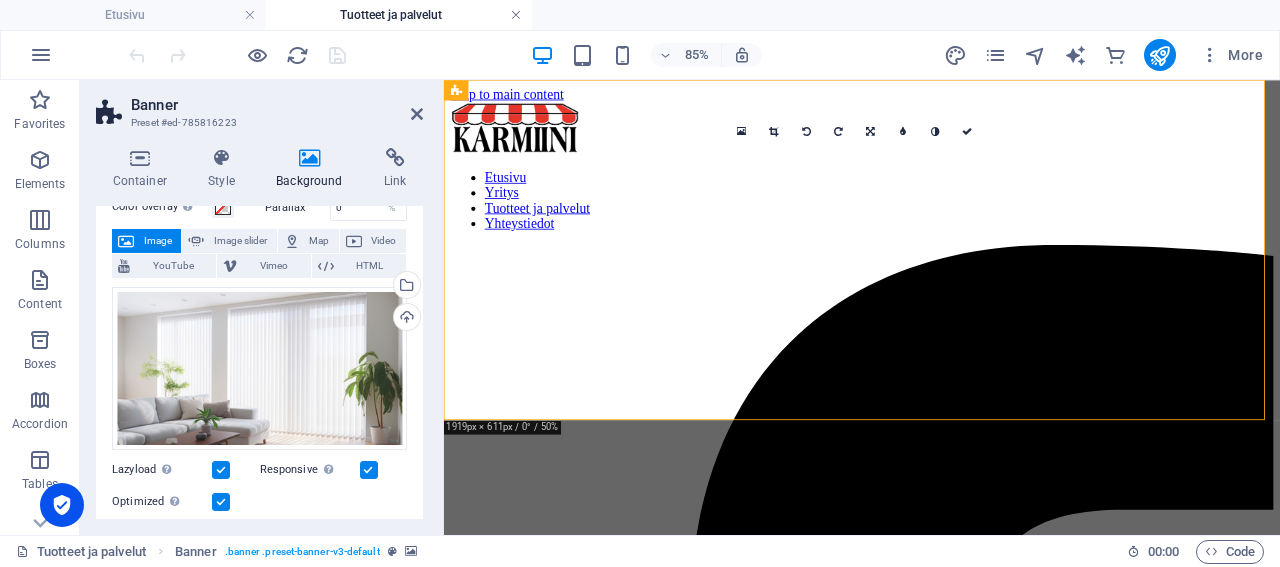 click at bounding box center (516, 15) 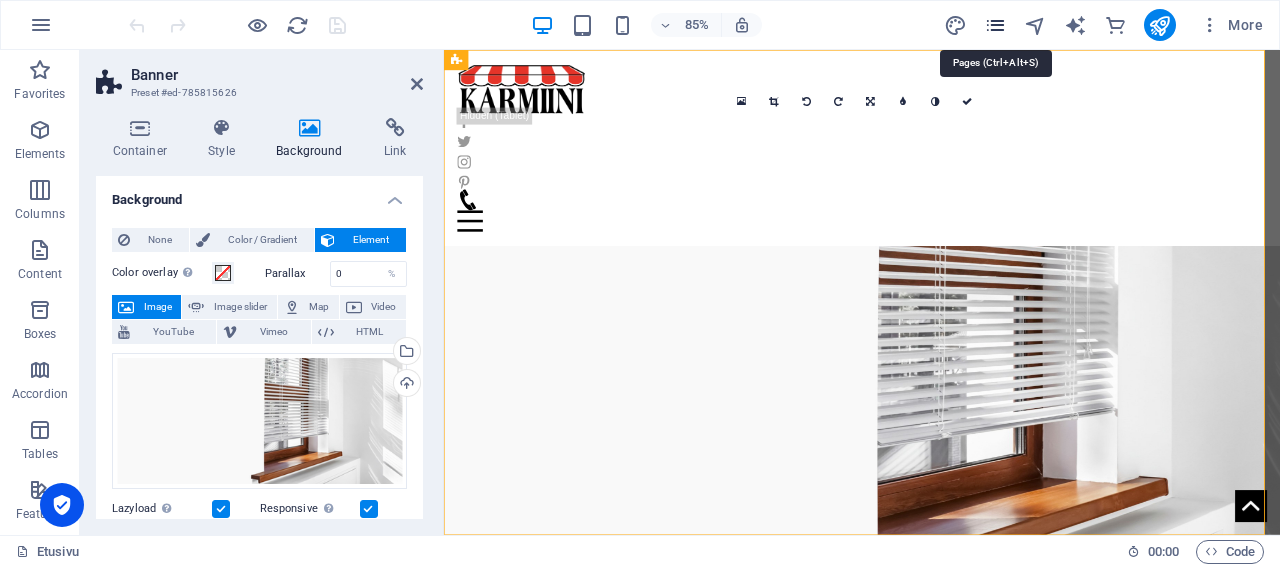 click at bounding box center (995, 25) 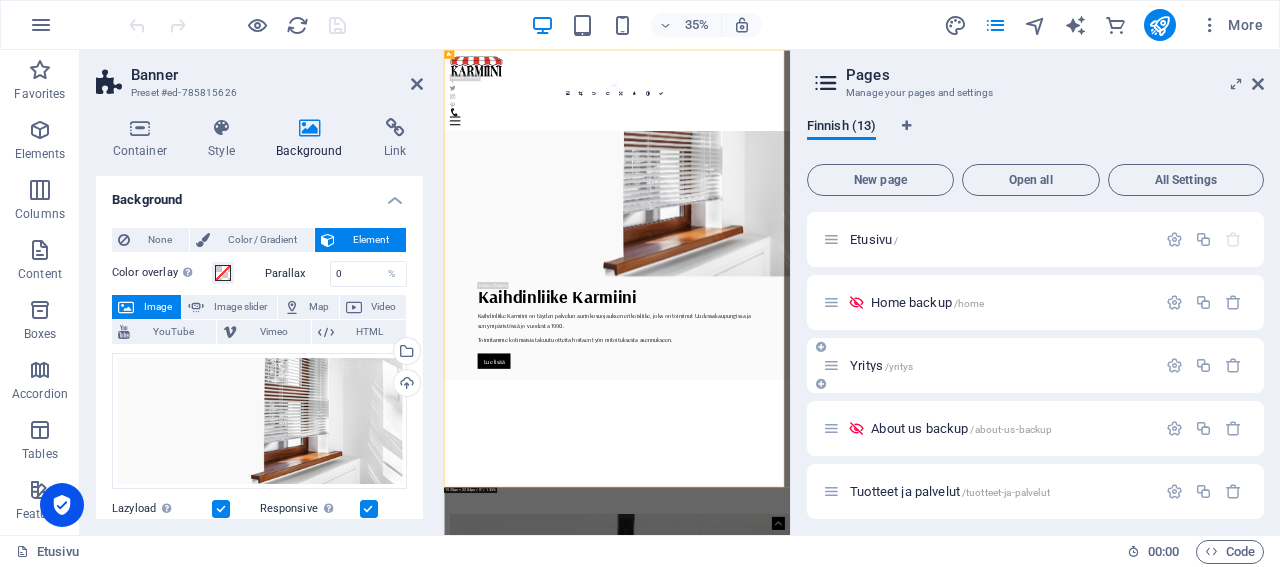 scroll, scrollTop: 96, scrollLeft: 0, axis: vertical 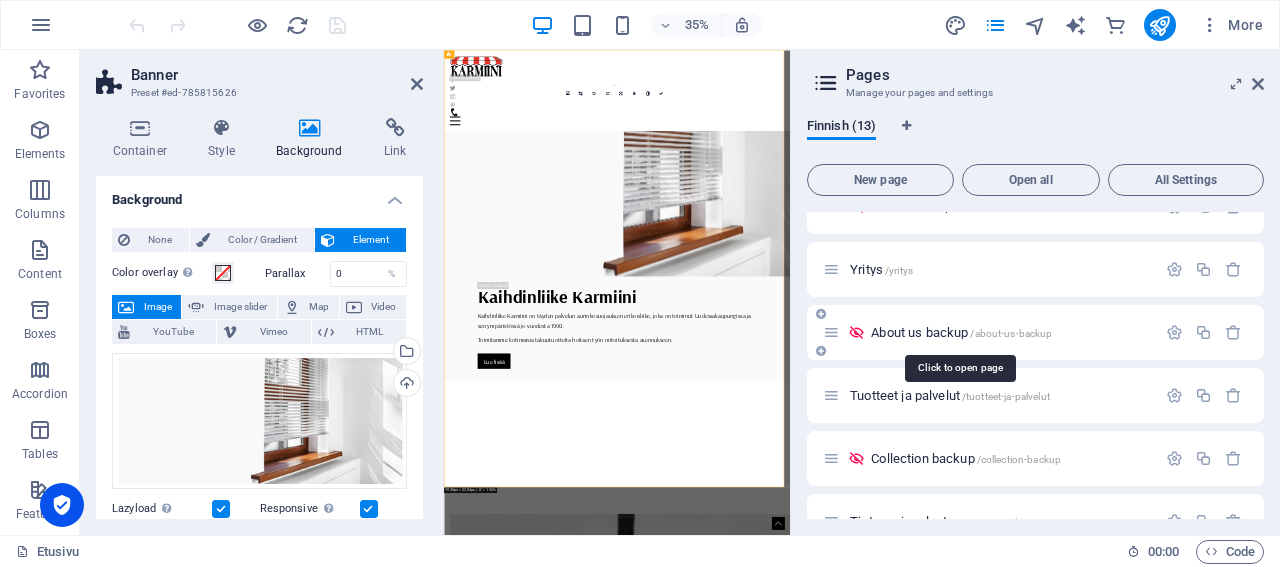click on "About us backup /about-us-backup" at bounding box center [961, 332] 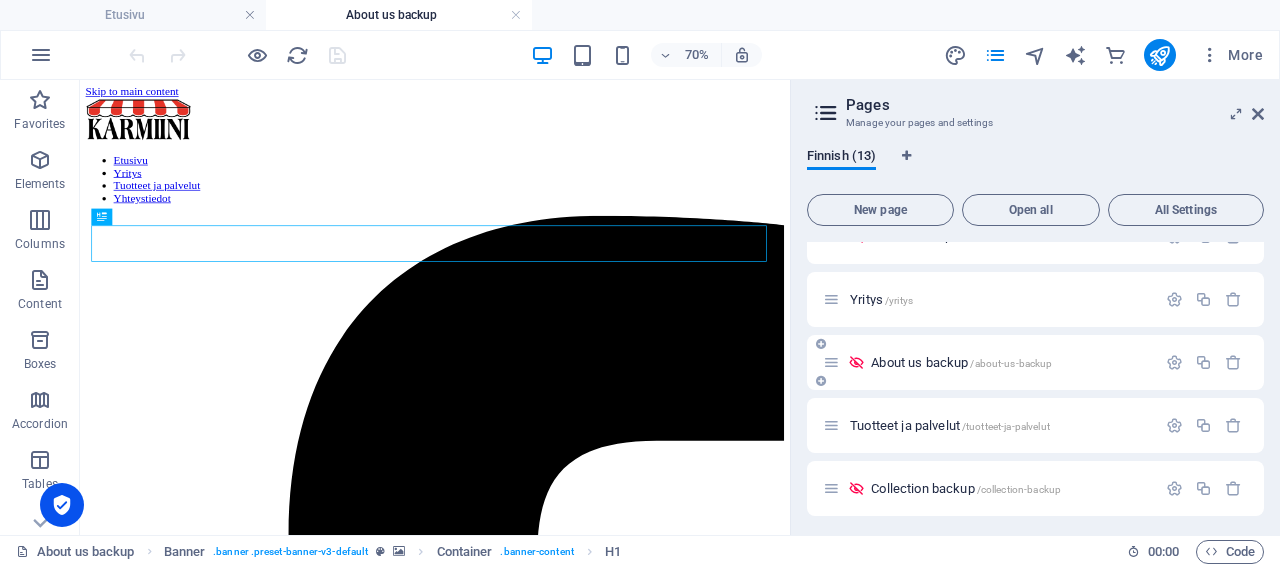 scroll, scrollTop: 0, scrollLeft: 0, axis: both 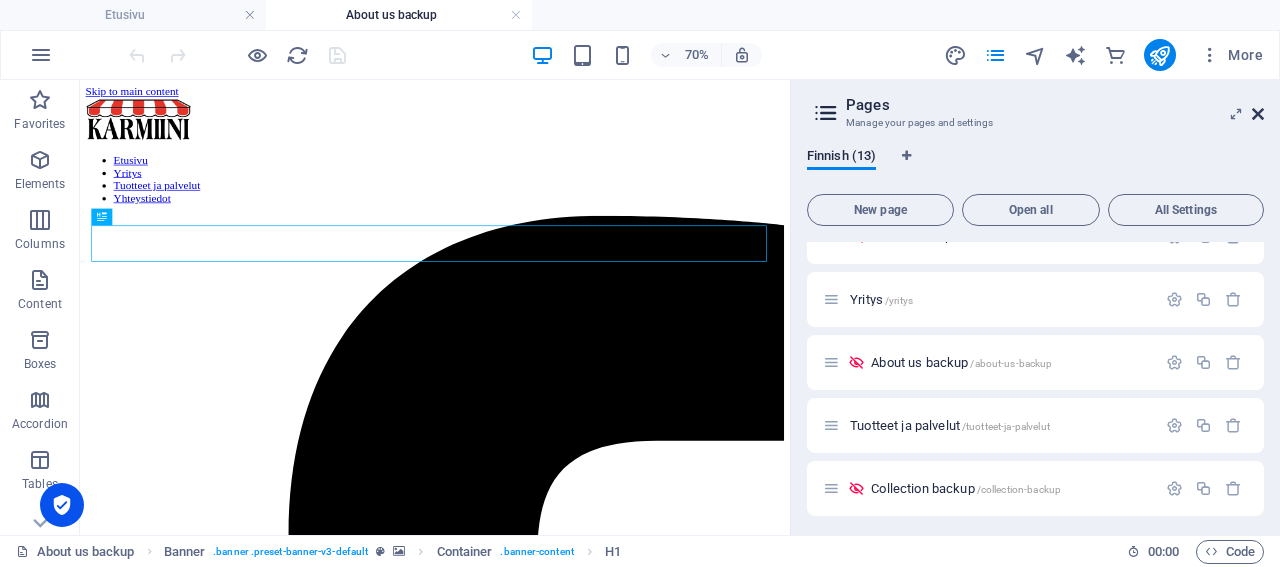 click at bounding box center (1258, 114) 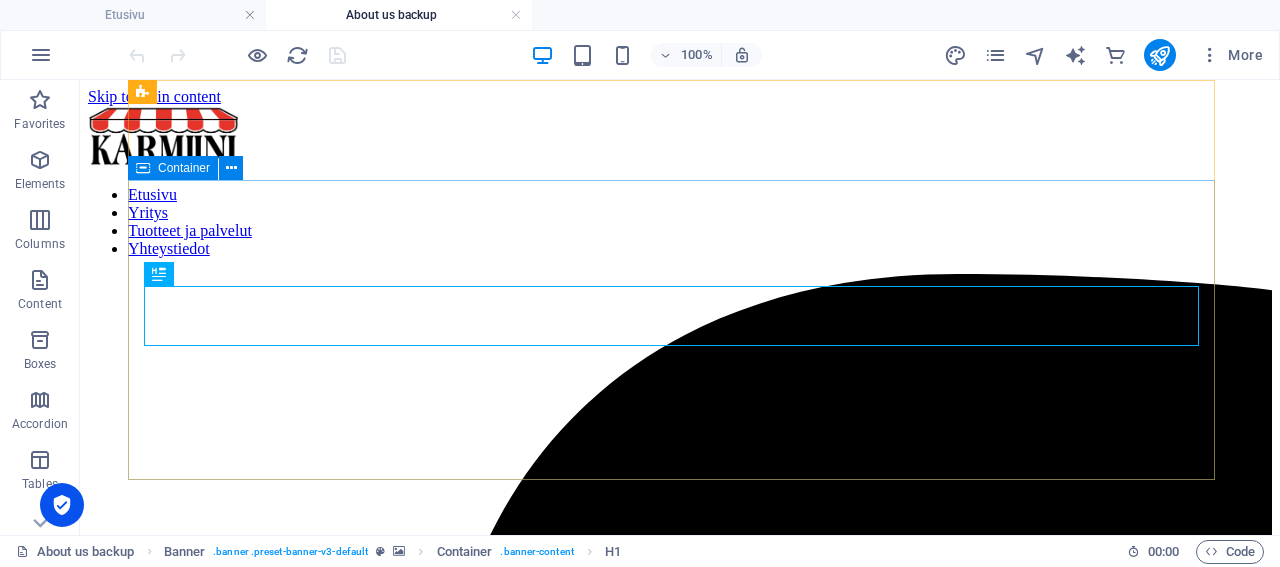click on "Container" at bounding box center (184, 168) 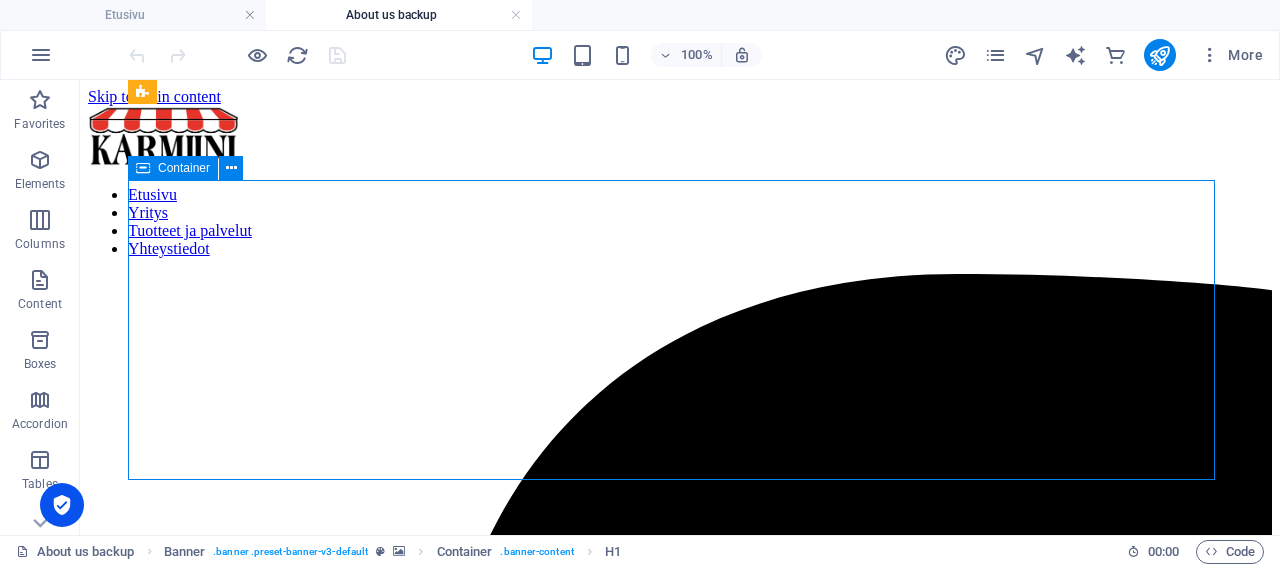 click on "Container" at bounding box center (184, 168) 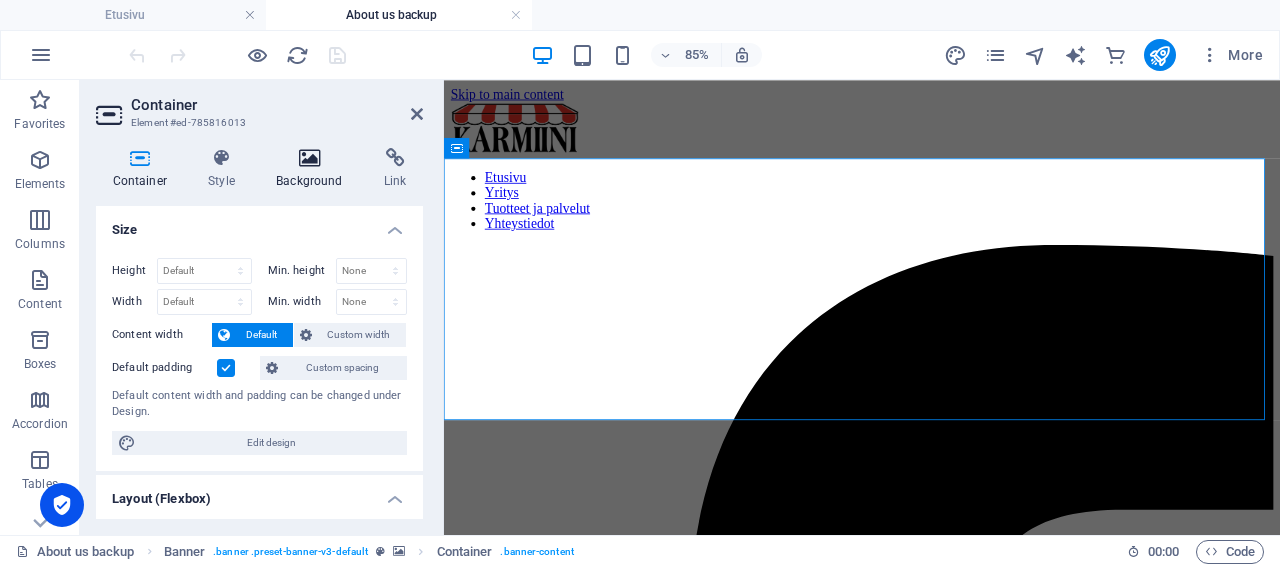 click at bounding box center (310, 158) 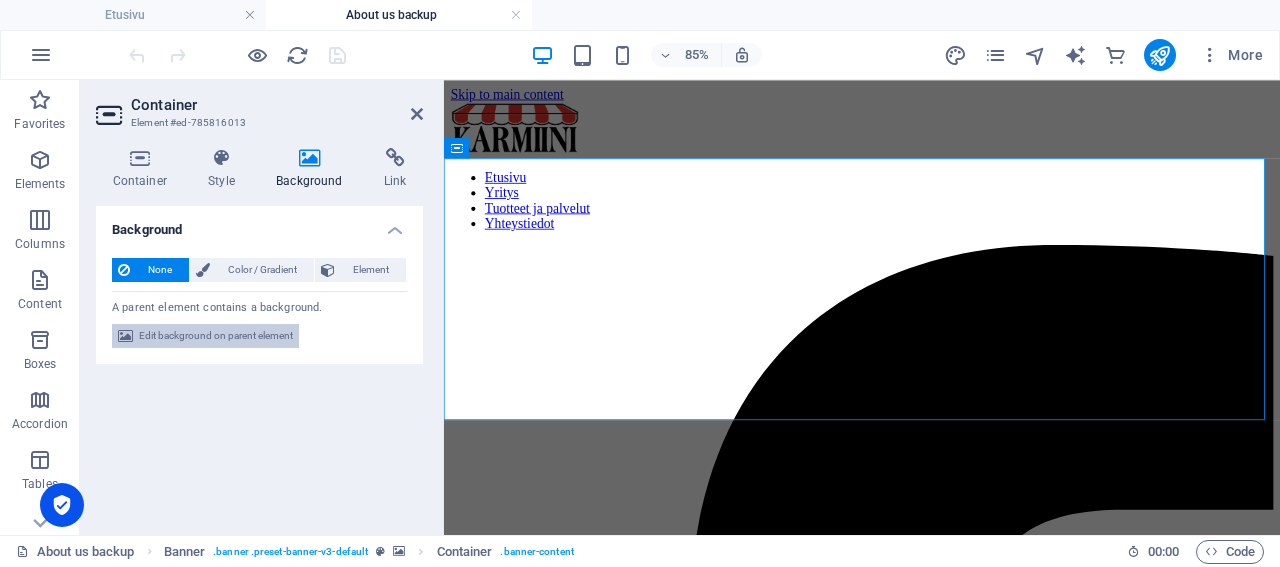 click on "Edit background on parent element" at bounding box center [216, 336] 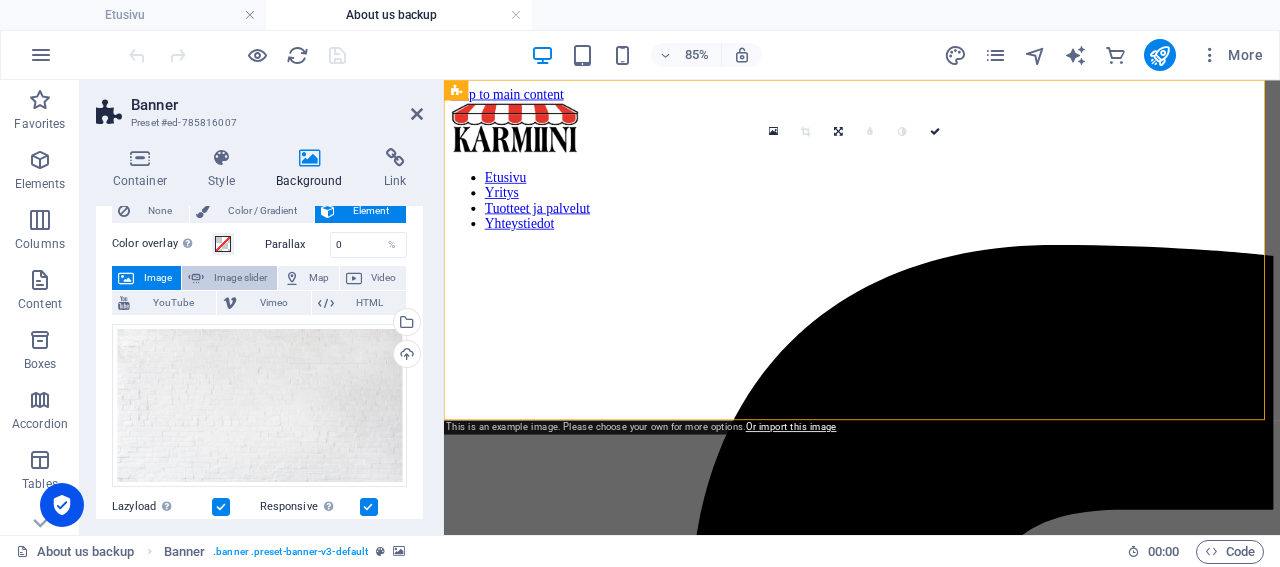 scroll, scrollTop: 0, scrollLeft: 0, axis: both 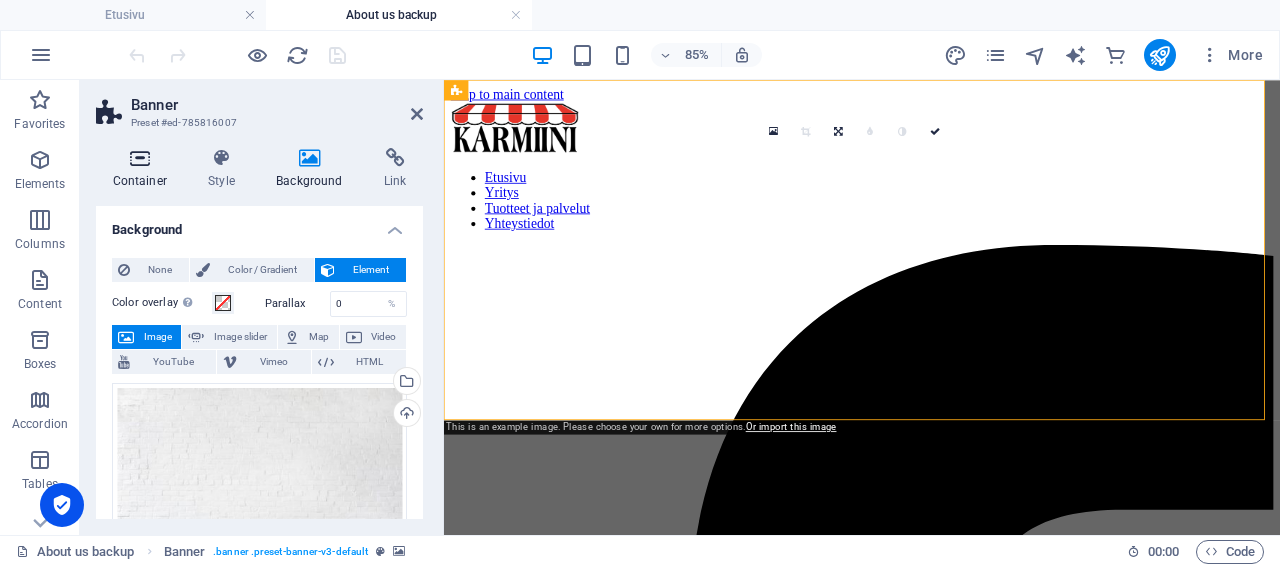 click on "Container" at bounding box center [144, 169] 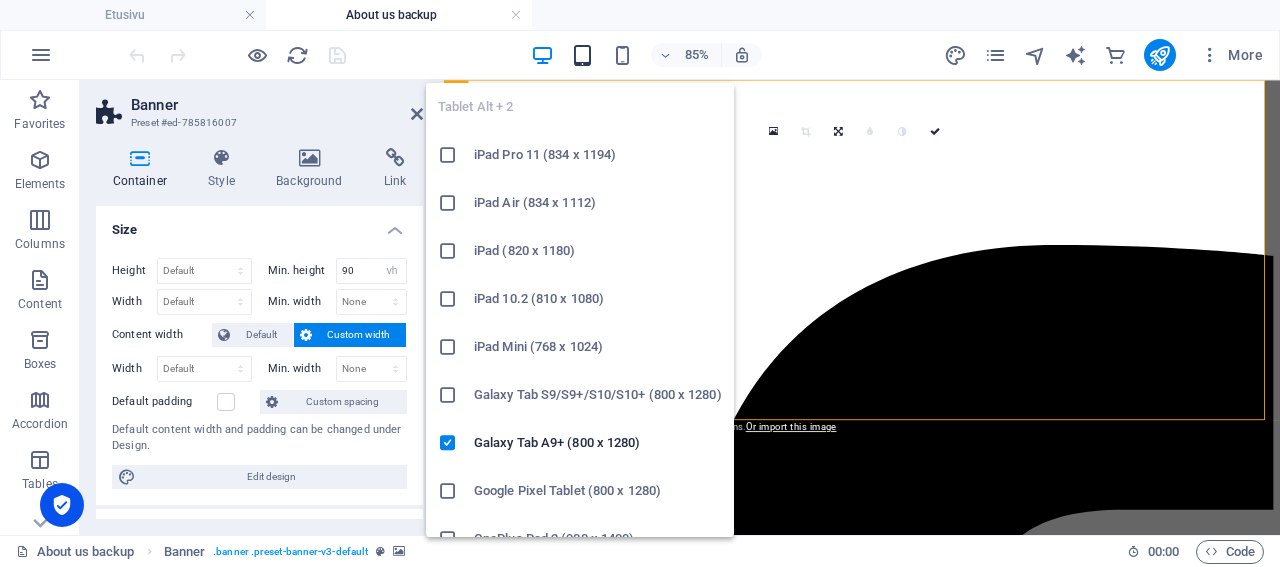 click at bounding box center [582, 55] 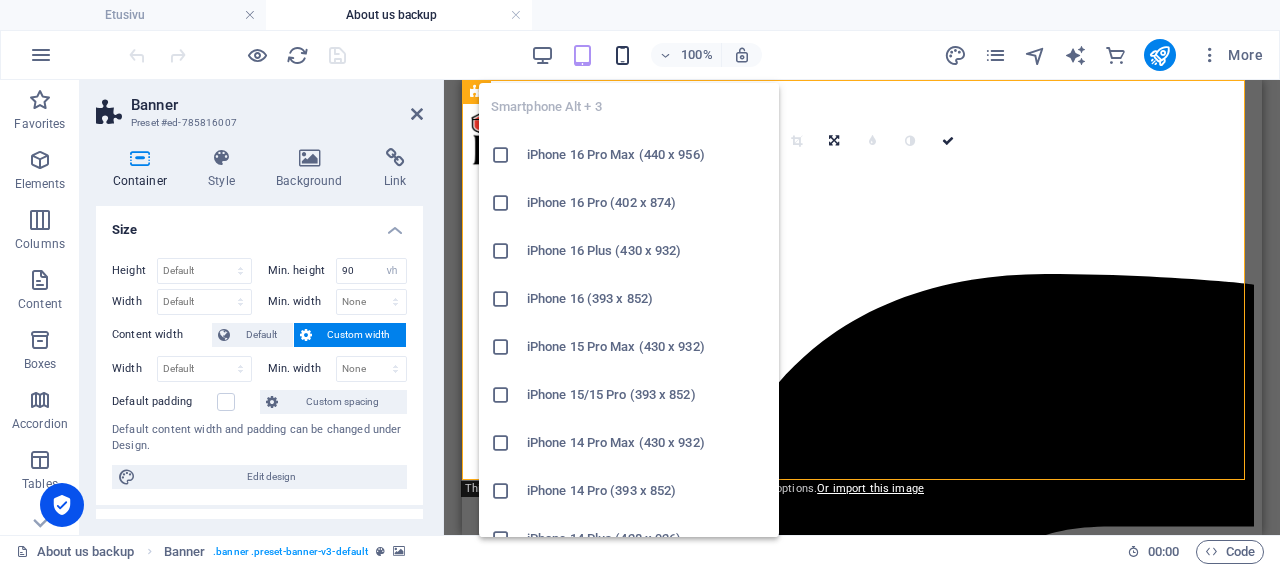 click at bounding box center [622, 55] 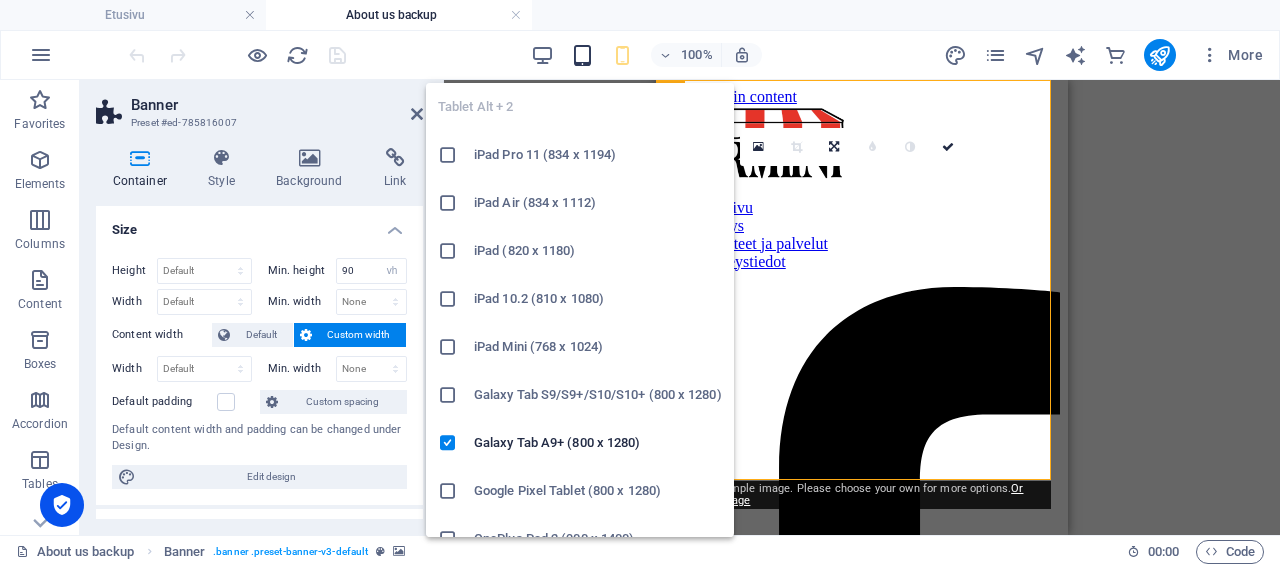 click at bounding box center (582, 55) 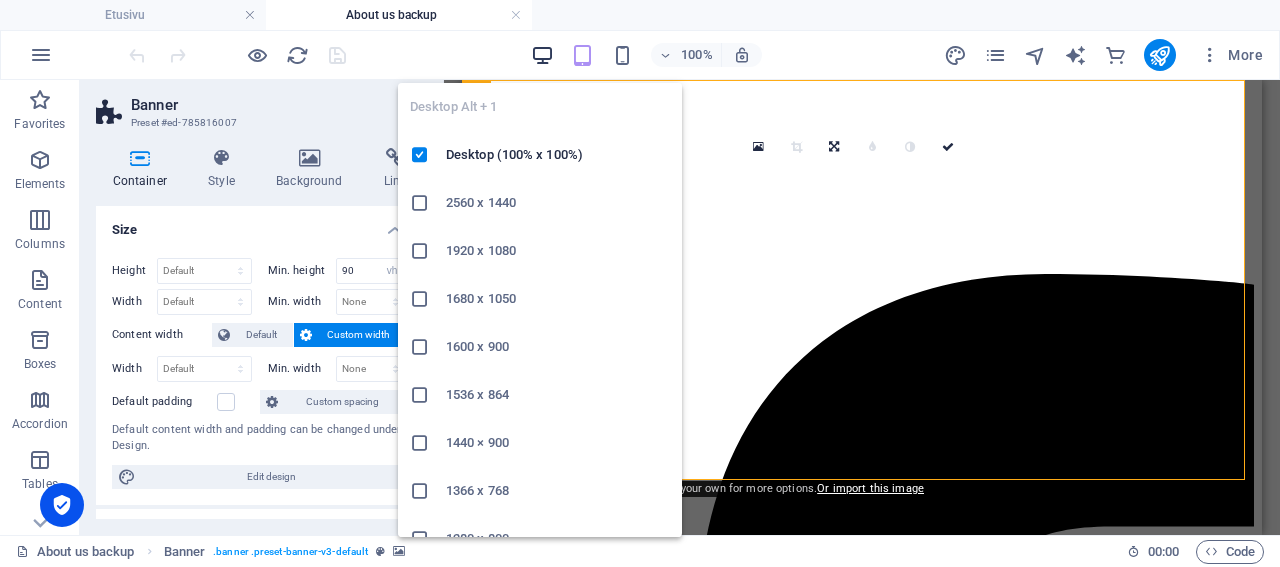 click at bounding box center [542, 55] 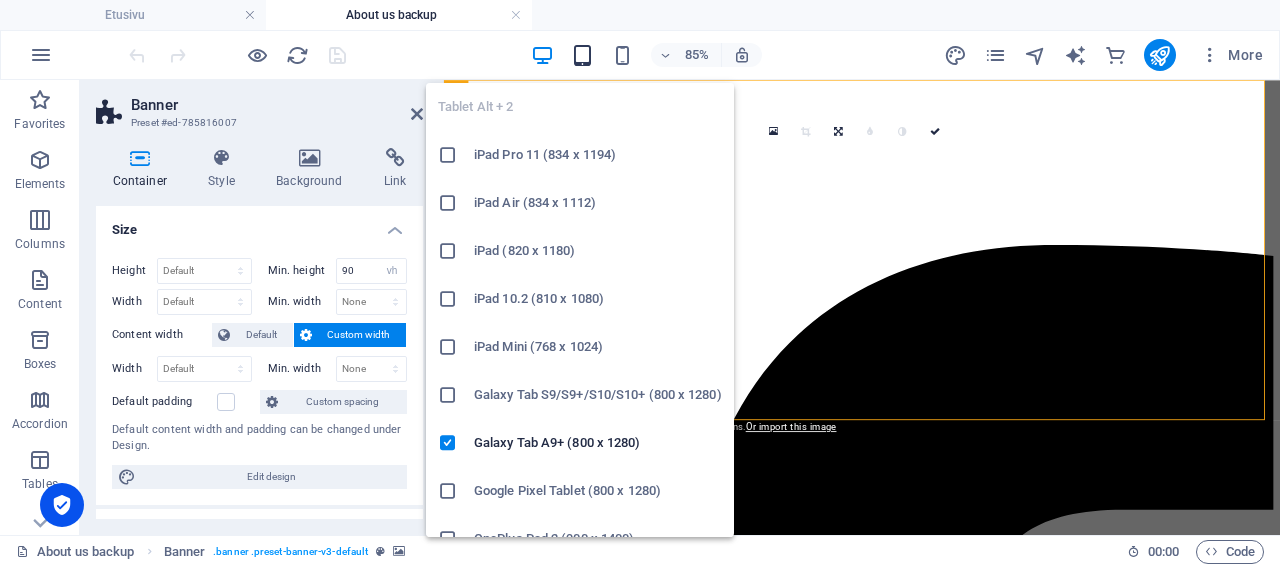 click at bounding box center [582, 55] 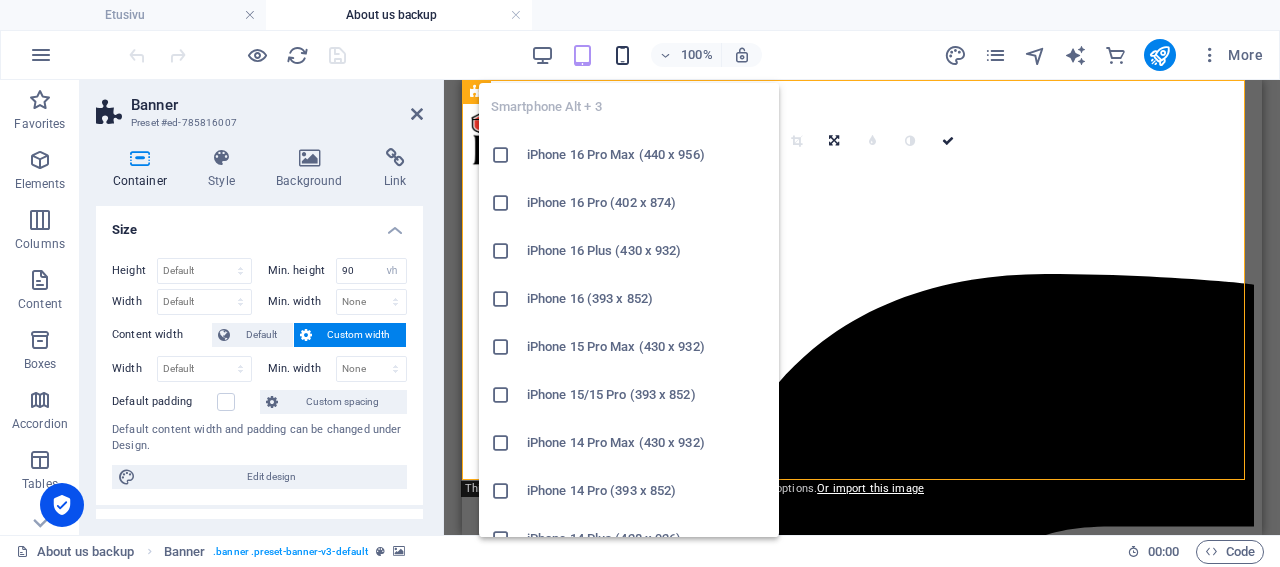 click at bounding box center [622, 55] 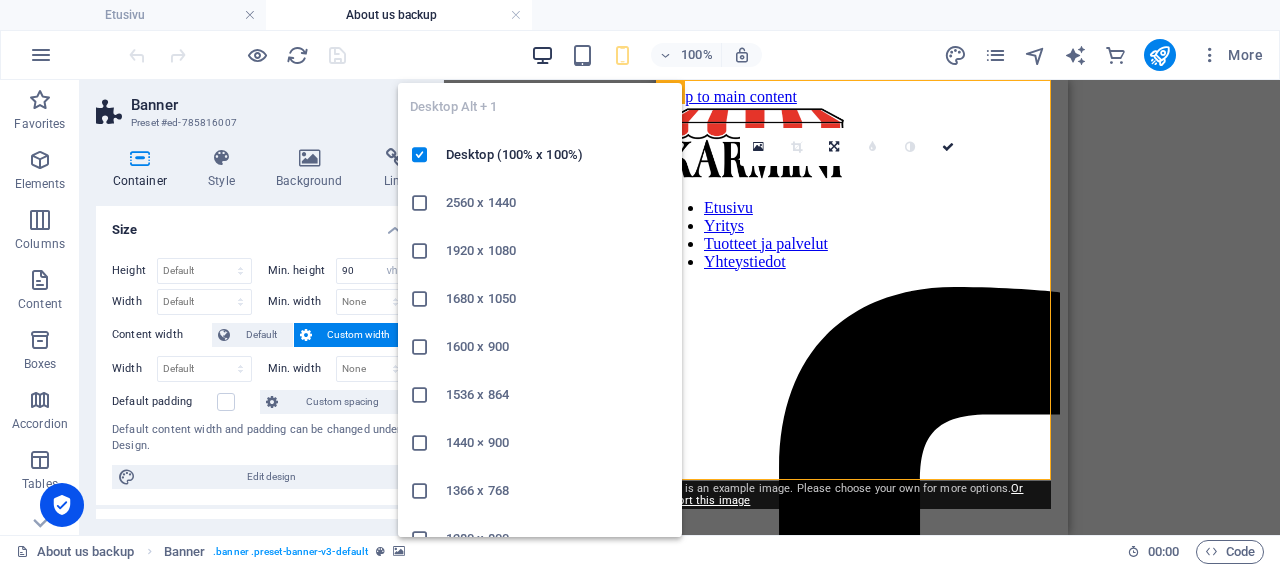 click at bounding box center (542, 55) 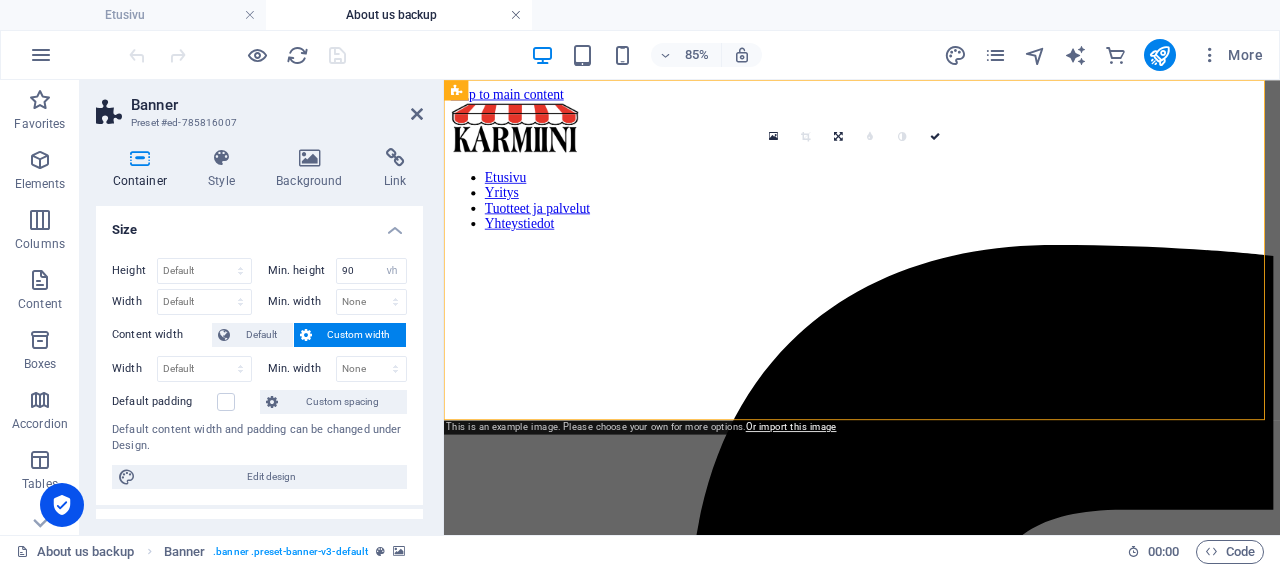 click at bounding box center [516, 15] 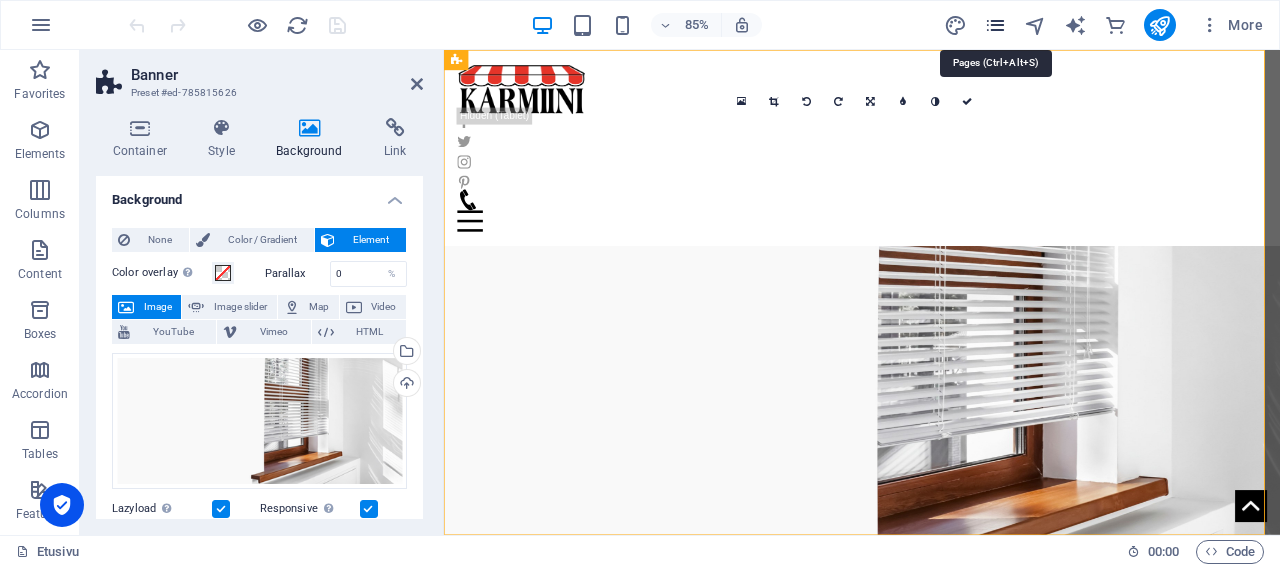 click at bounding box center [995, 25] 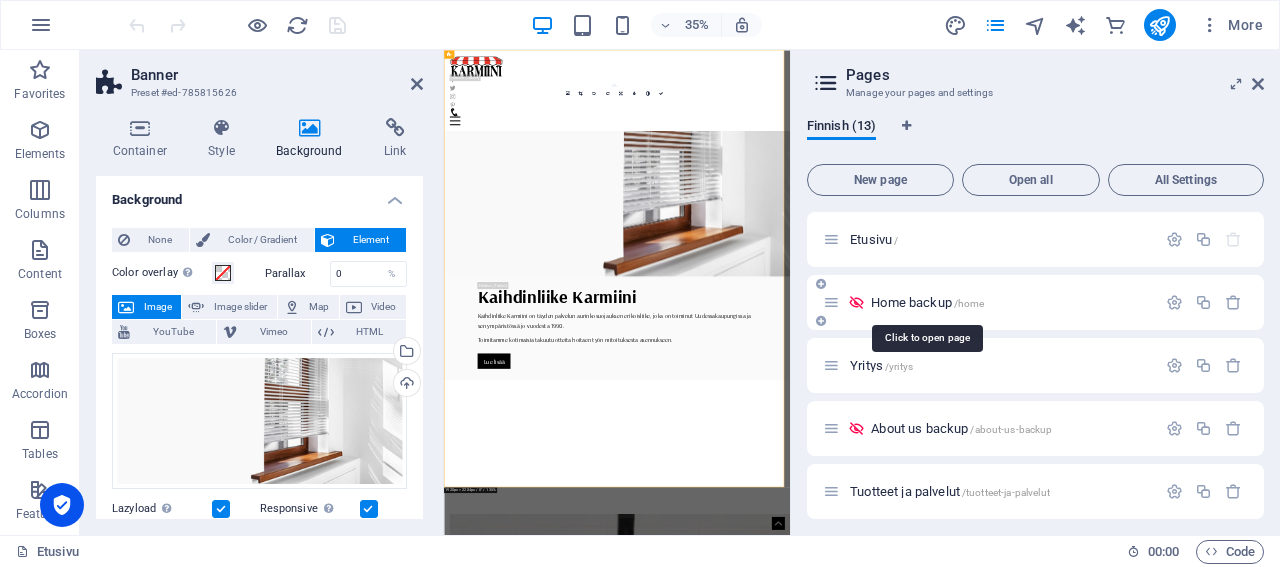 click on "Home backup /home" at bounding box center [927, 302] 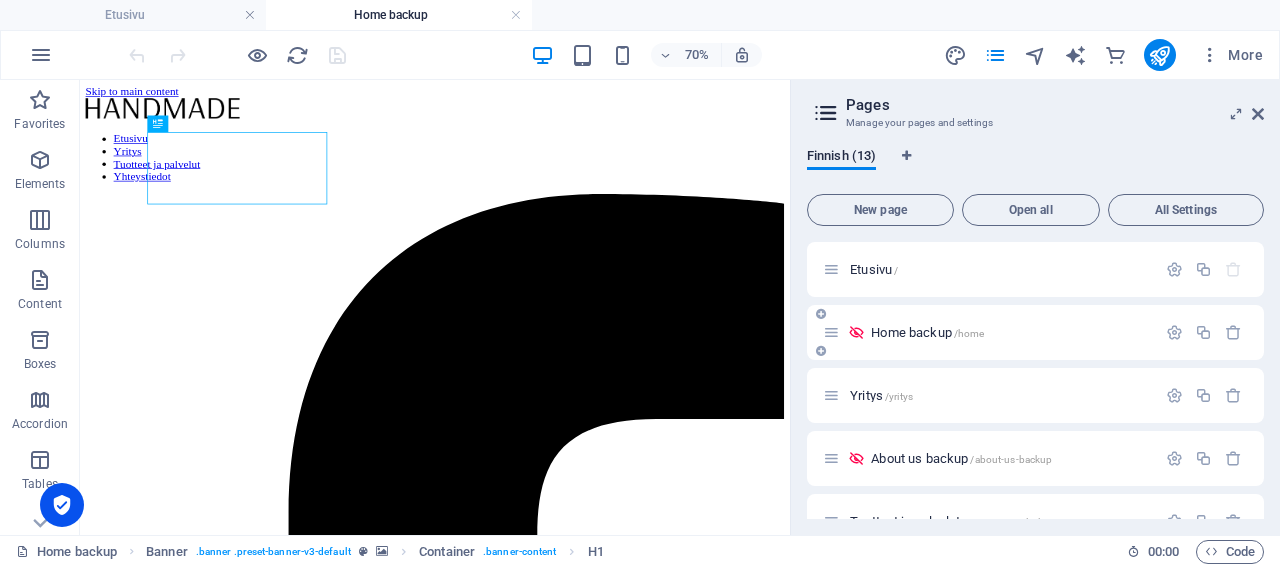 scroll, scrollTop: 0, scrollLeft: 0, axis: both 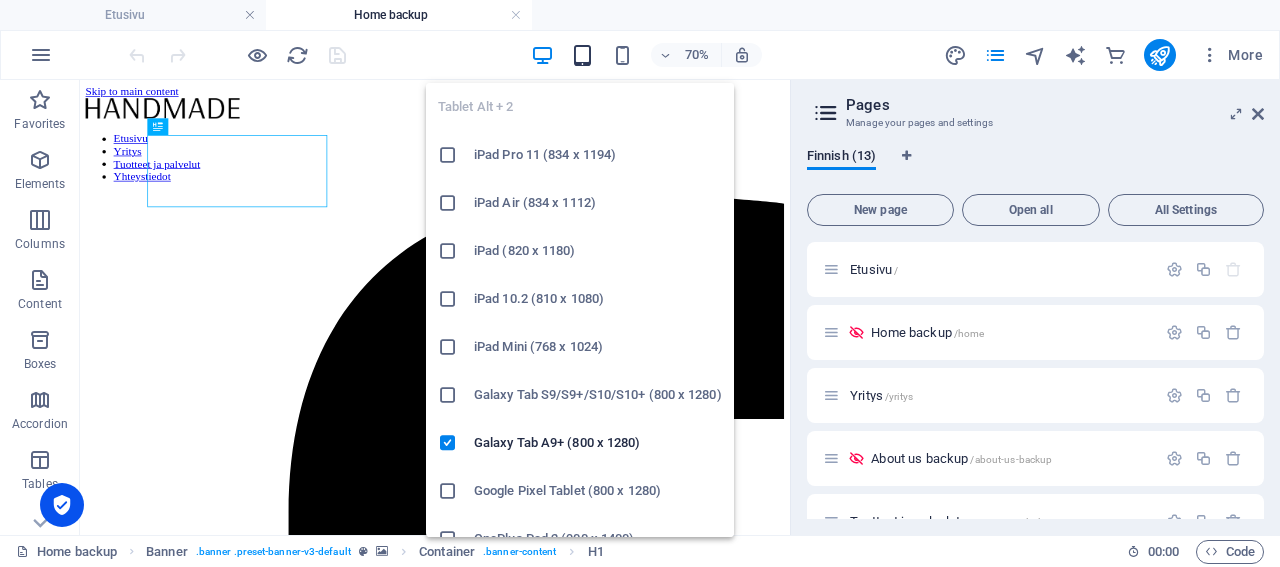 click at bounding box center [582, 55] 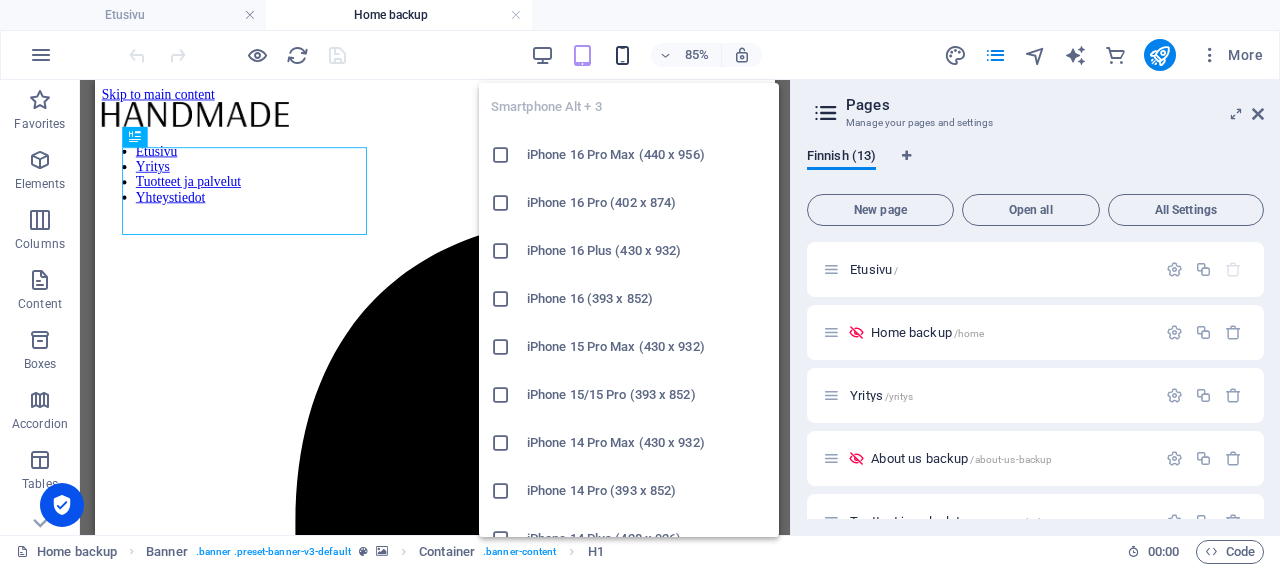 click at bounding box center [622, 55] 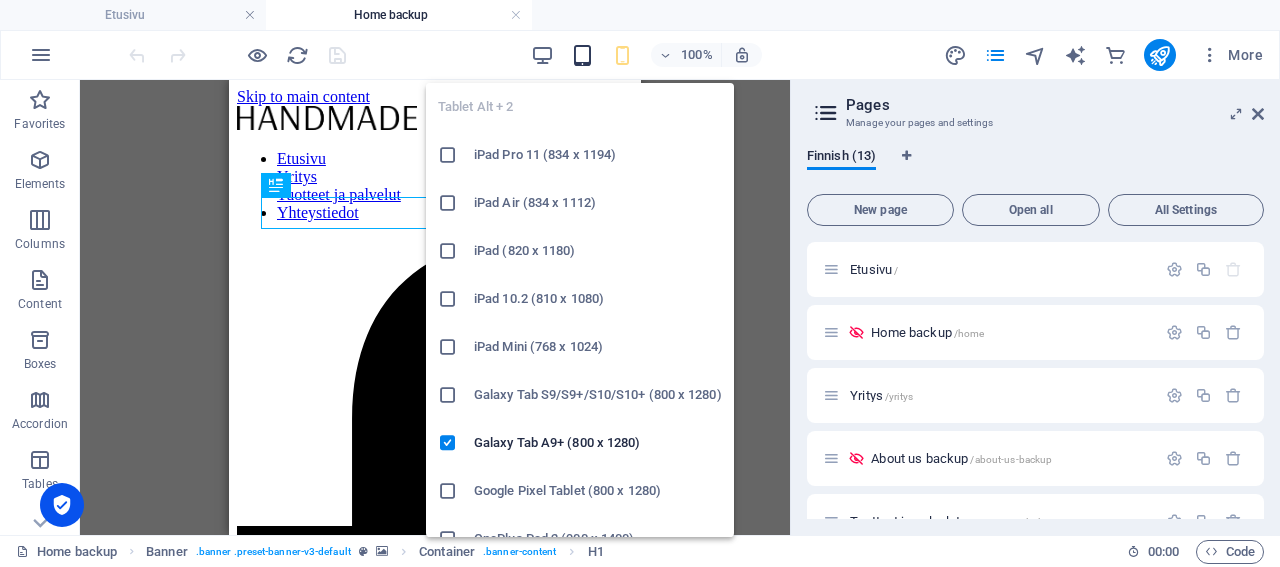 click at bounding box center [582, 55] 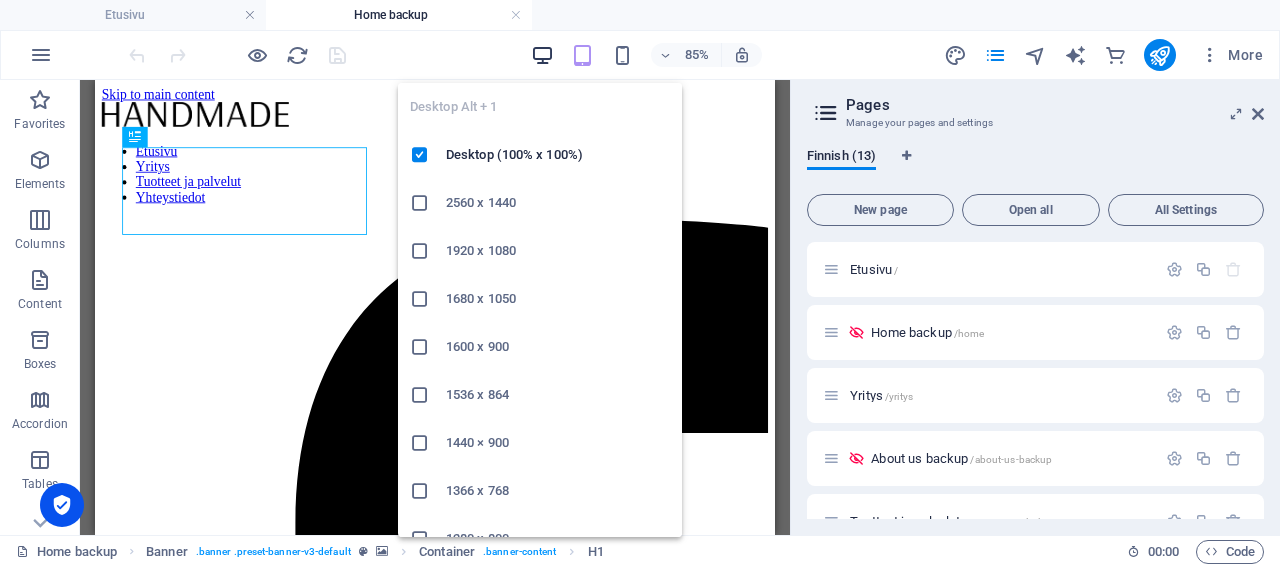 click at bounding box center (542, 55) 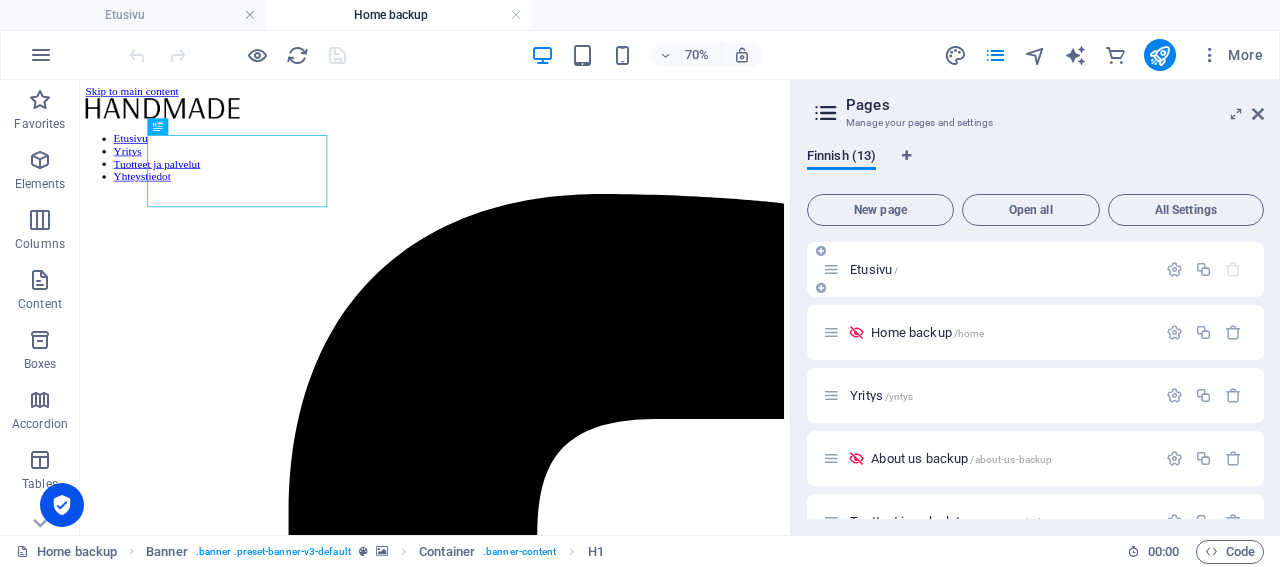 click on "Etusivu /" at bounding box center [874, 269] 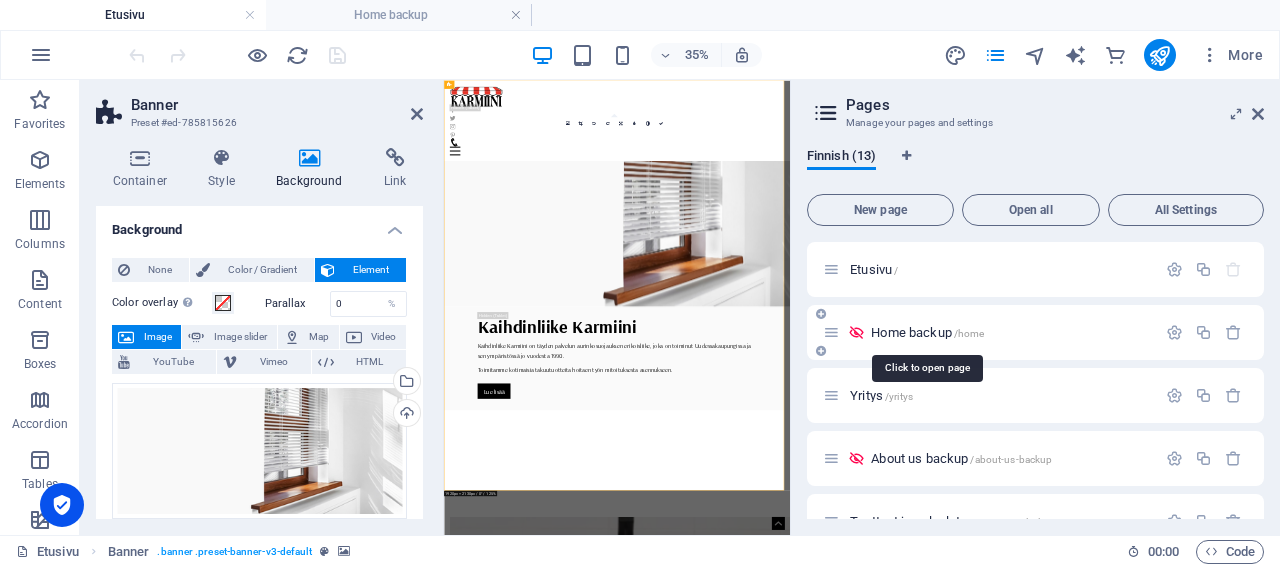 click on "Home backup /home" at bounding box center [927, 332] 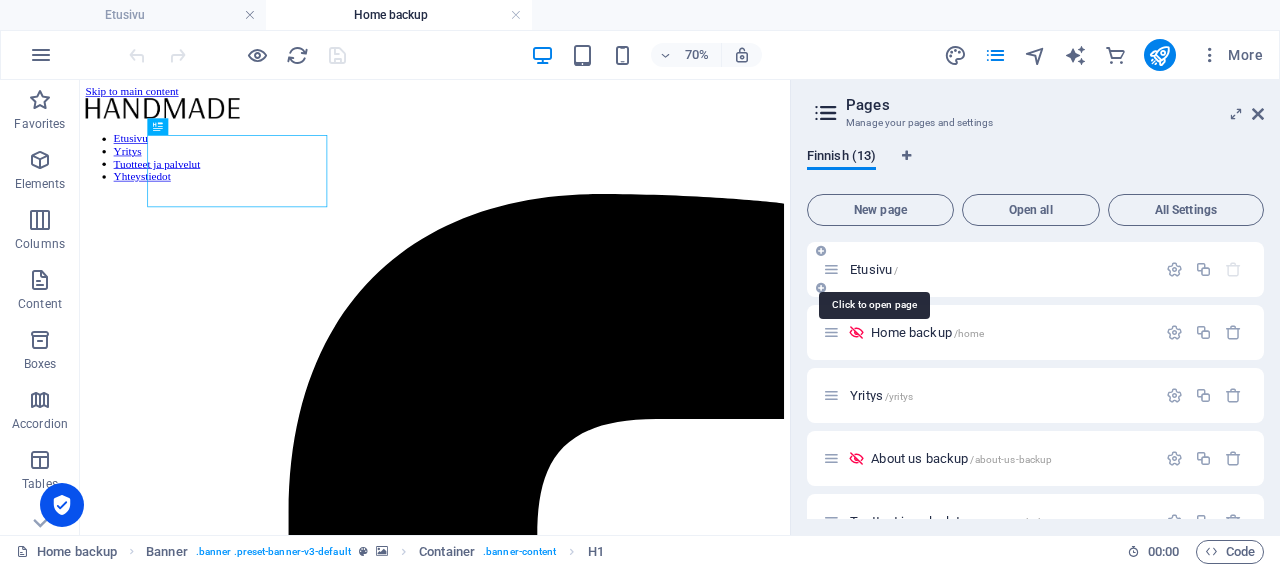 click on "Etusivu /" at bounding box center [874, 269] 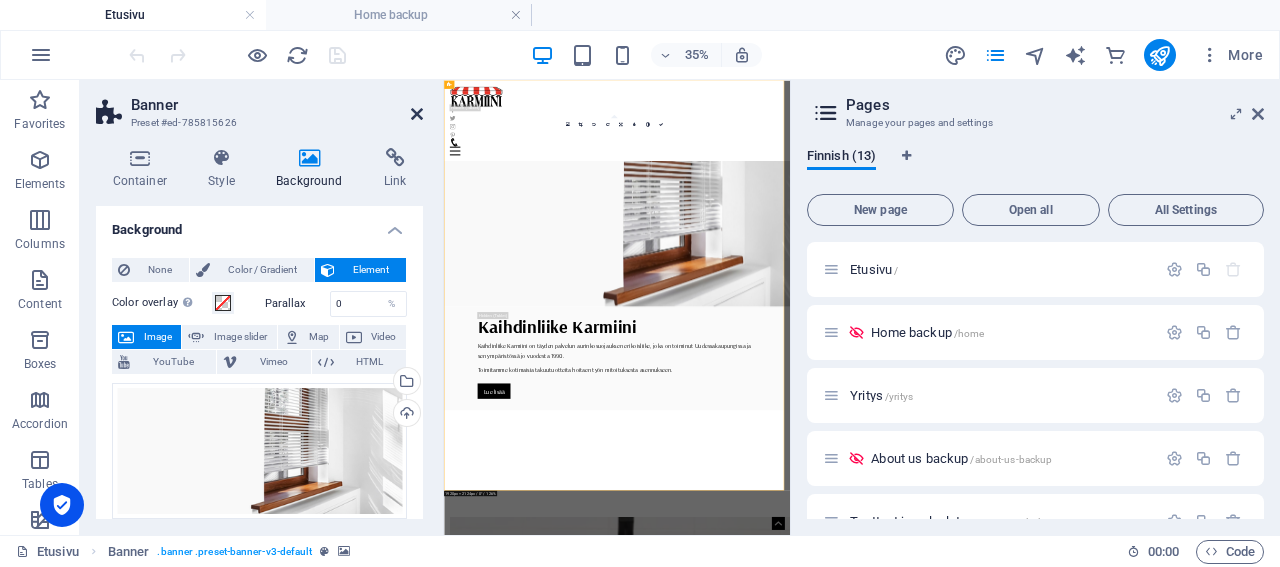 click at bounding box center (417, 114) 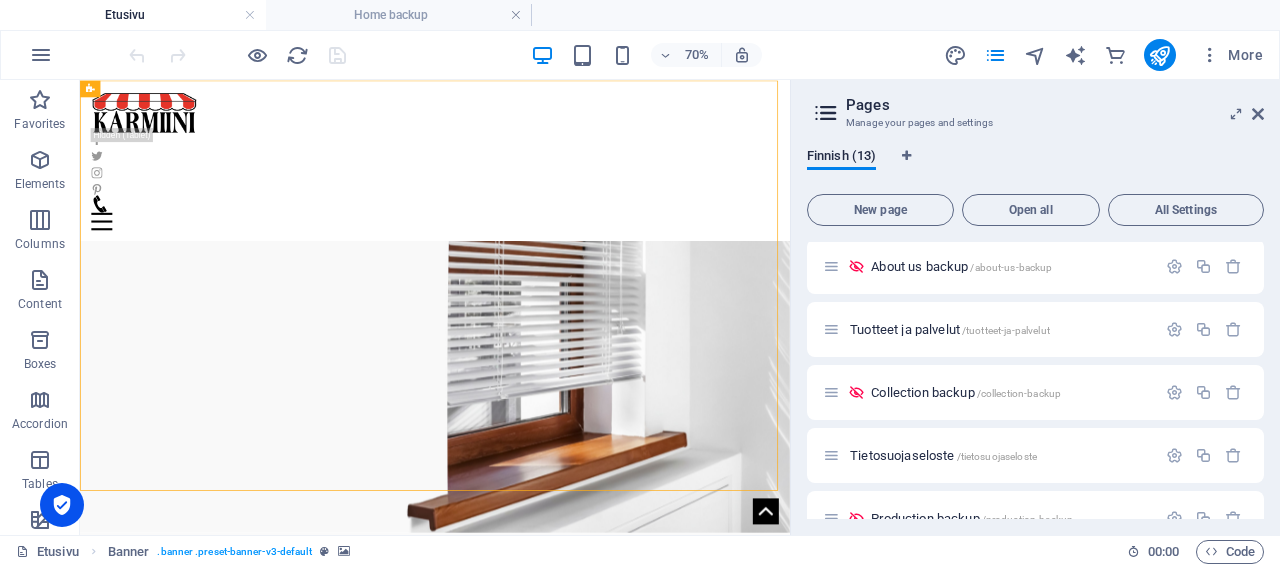 scroll, scrollTop: 384, scrollLeft: 0, axis: vertical 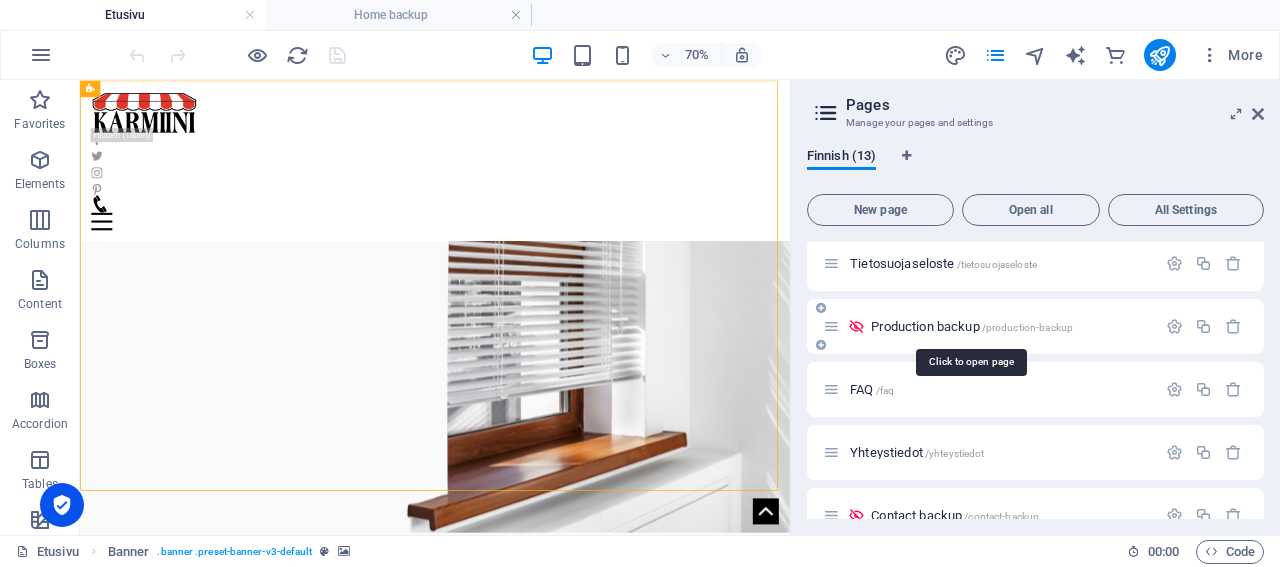 click on "Production backup /production-backup" at bounding box center (972, 326) 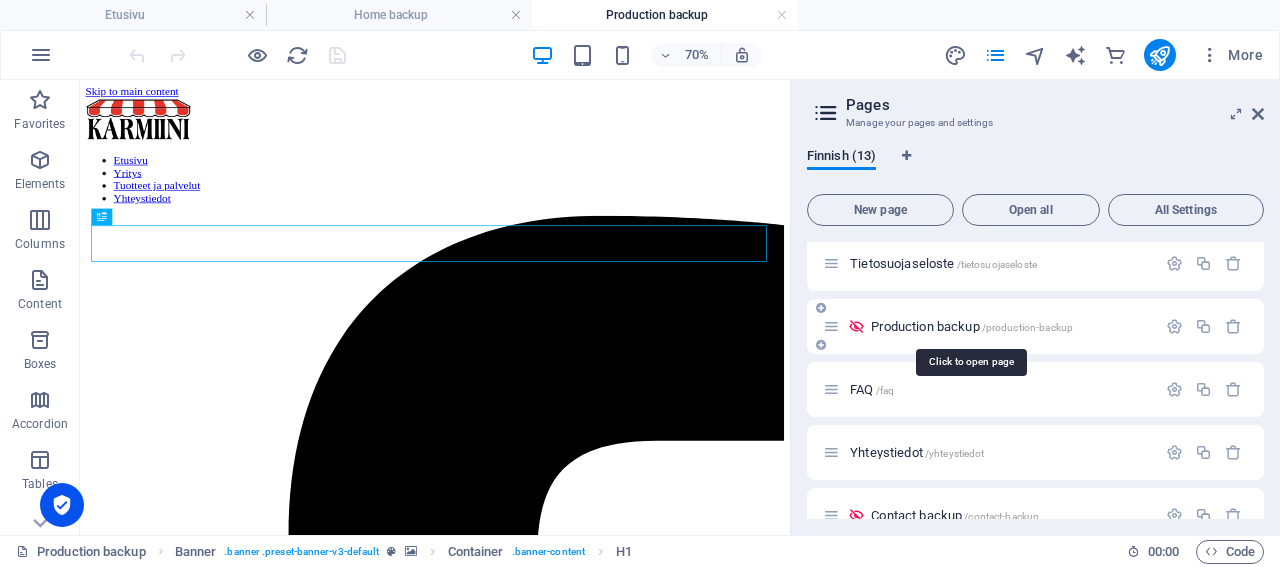 scroll, scrollTop: 0, scrollLeft: 0, axis: both 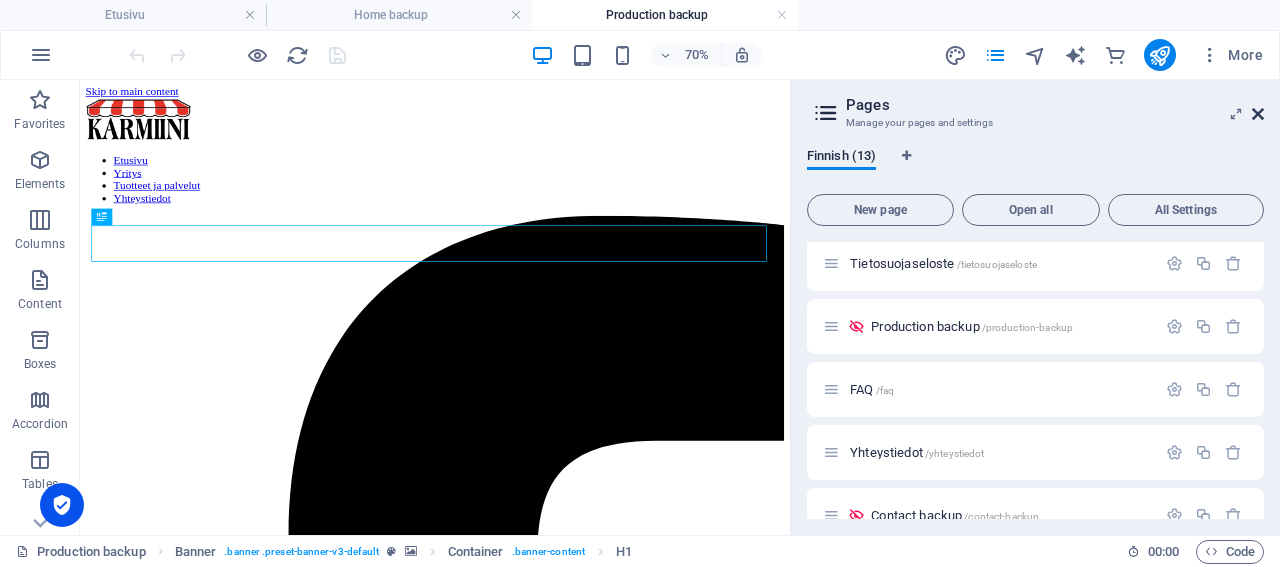 click at bounding box center [1258, 114] 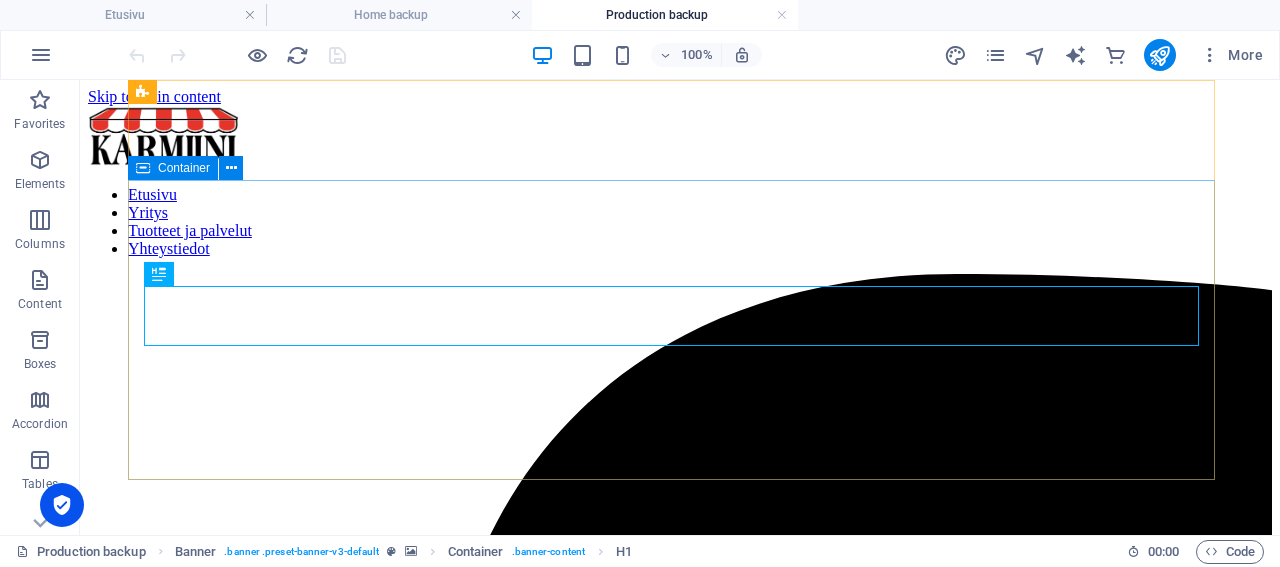 click on "Container" at bounding box center (184, 168) 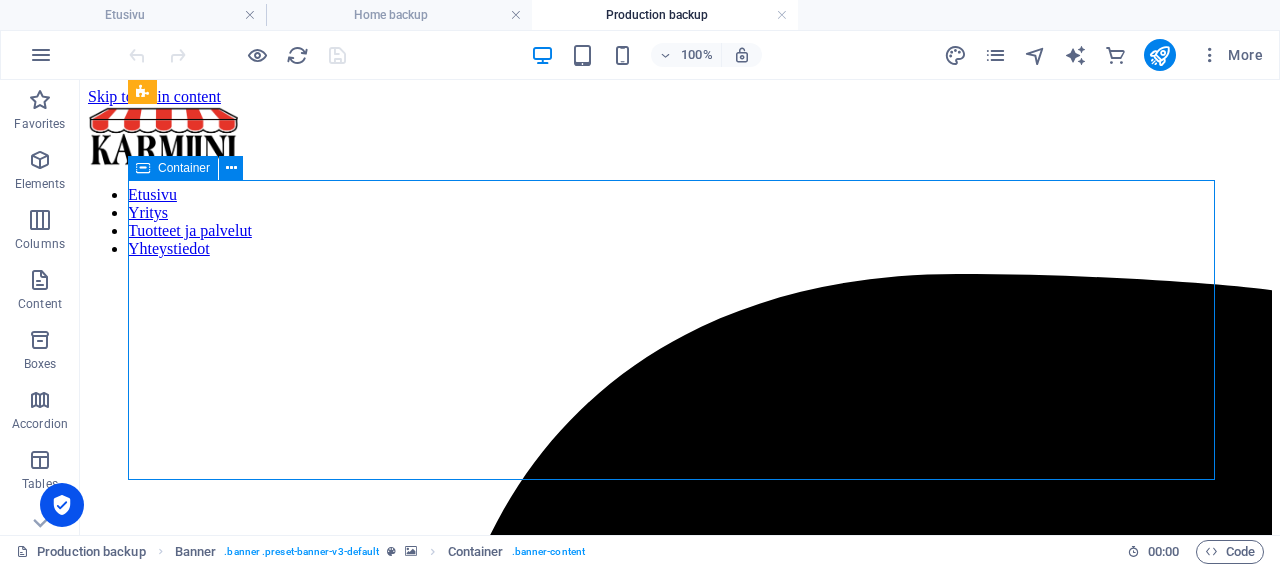 click on "Container" at bounding box center [184, 168] 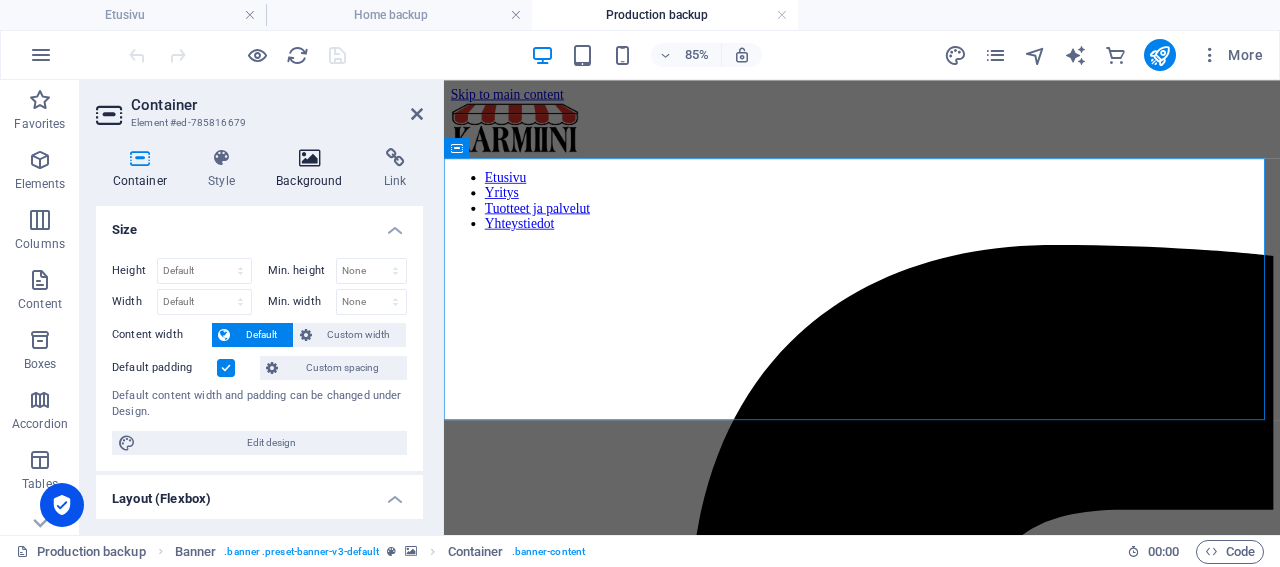 click on "Background" at bounding box center (314, 169) 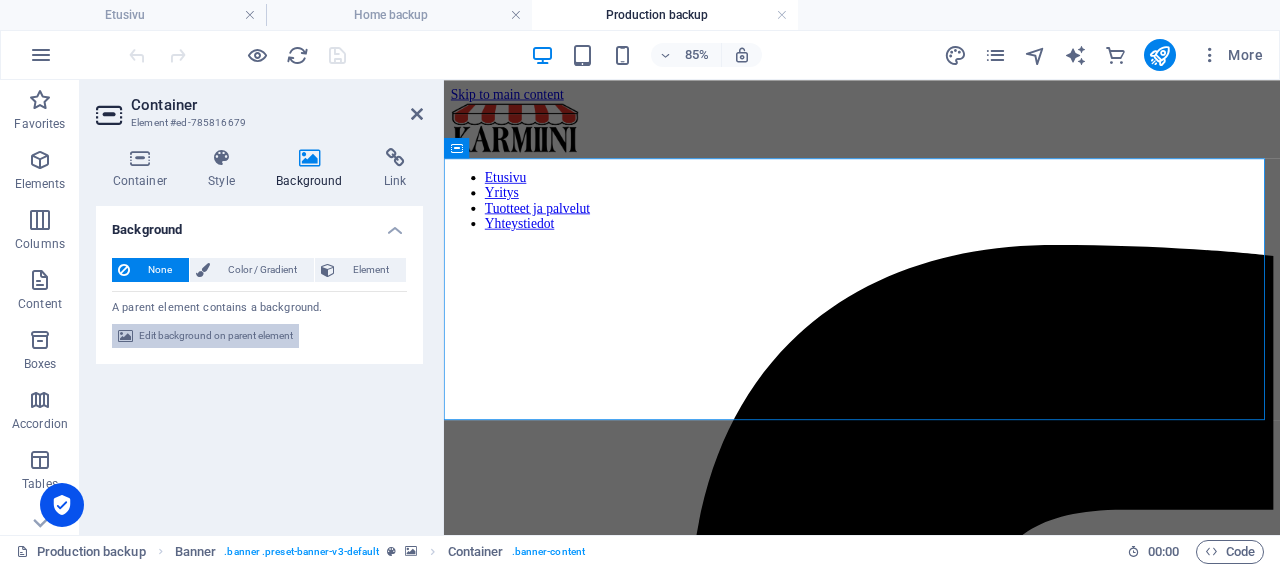 click on "Edit background on parent element" at bounding box center [216, 336] 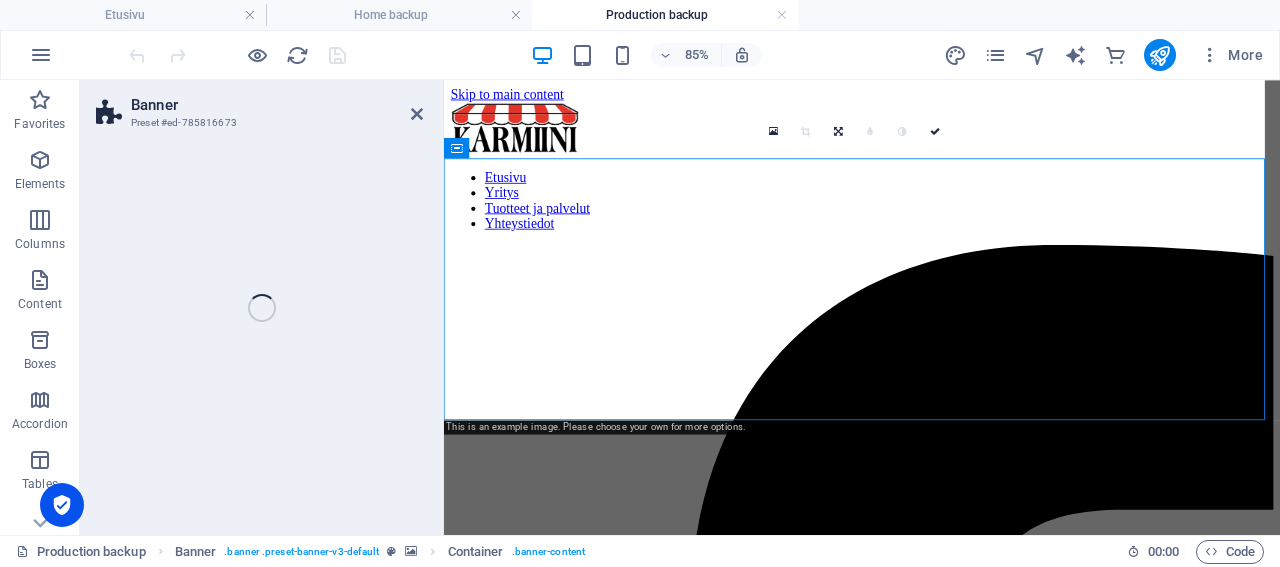 select on "vh" 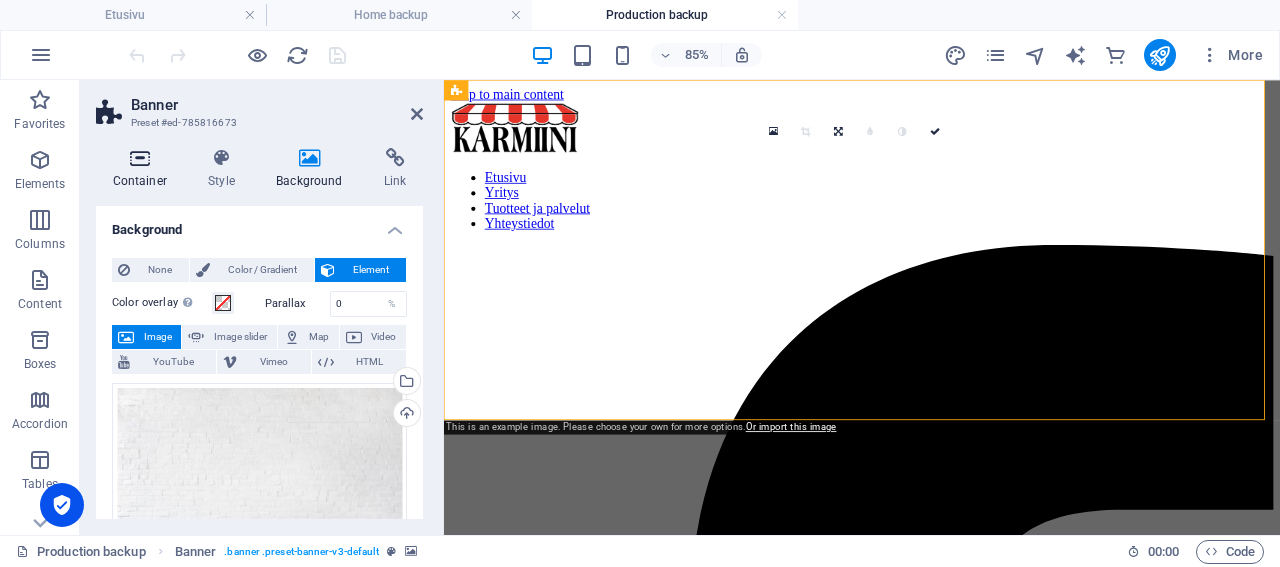 click on "Container" at bounding box center (144, 169) 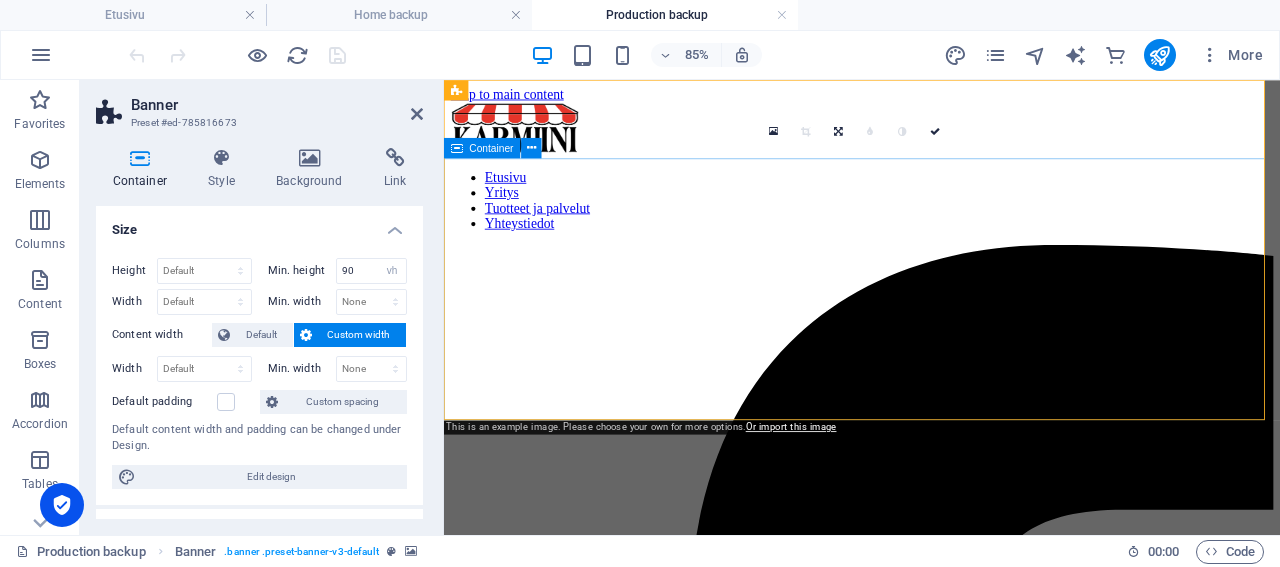 click on "Container" at bounding box center (492, 148) 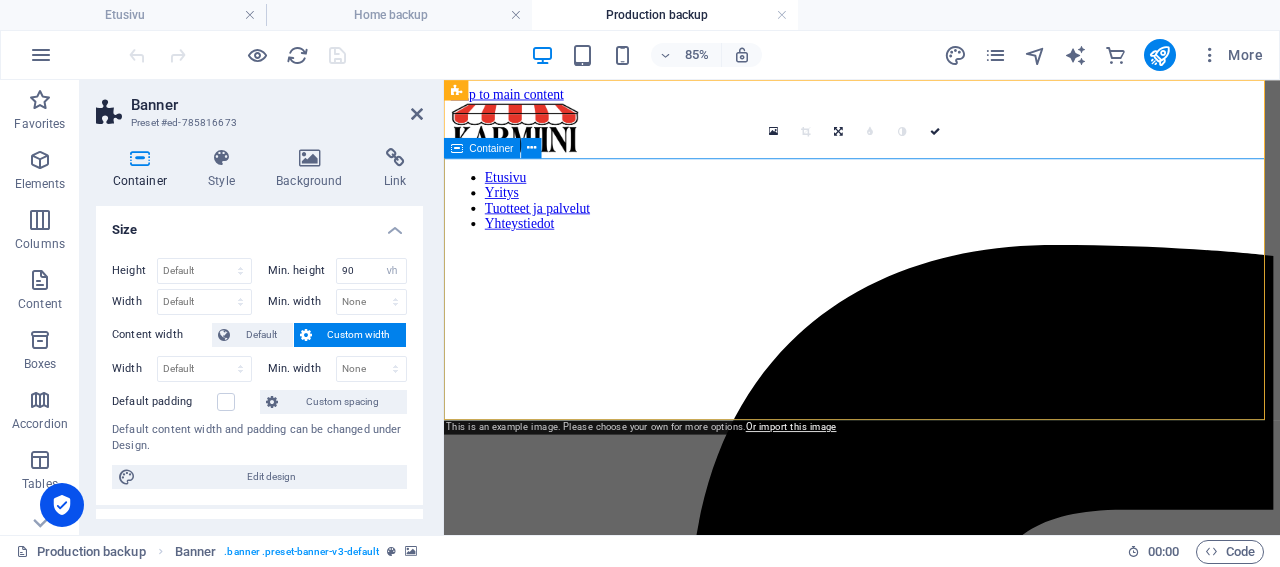 click on "Container" at bounding box center (492, 148) 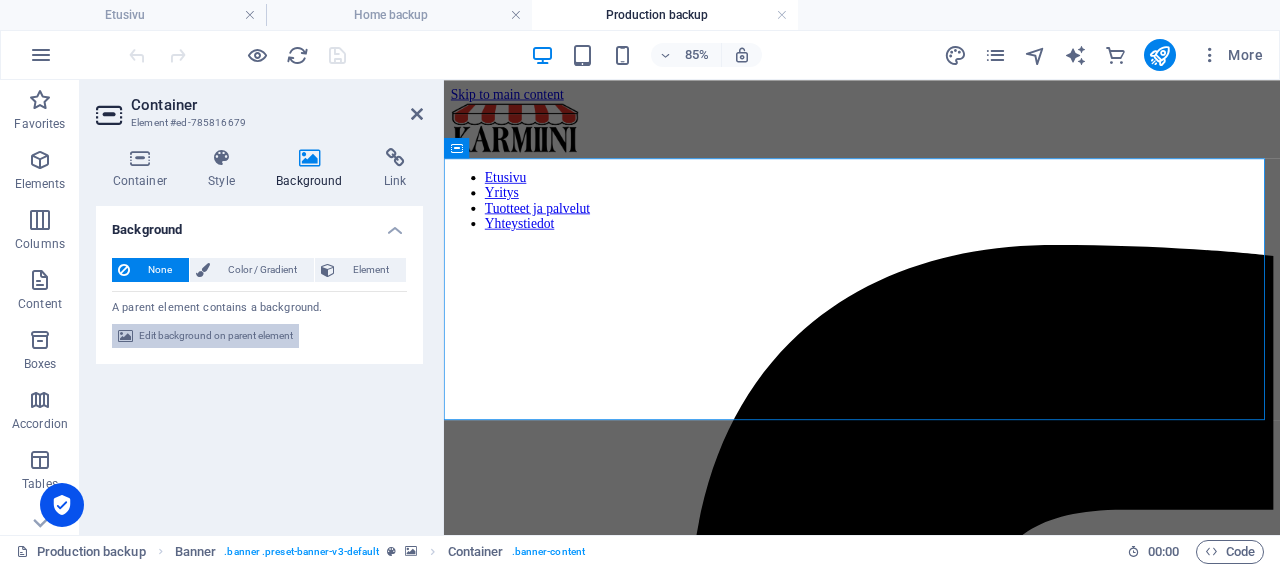 click on "Edit background on parent element" at bounding box center [216, 336] 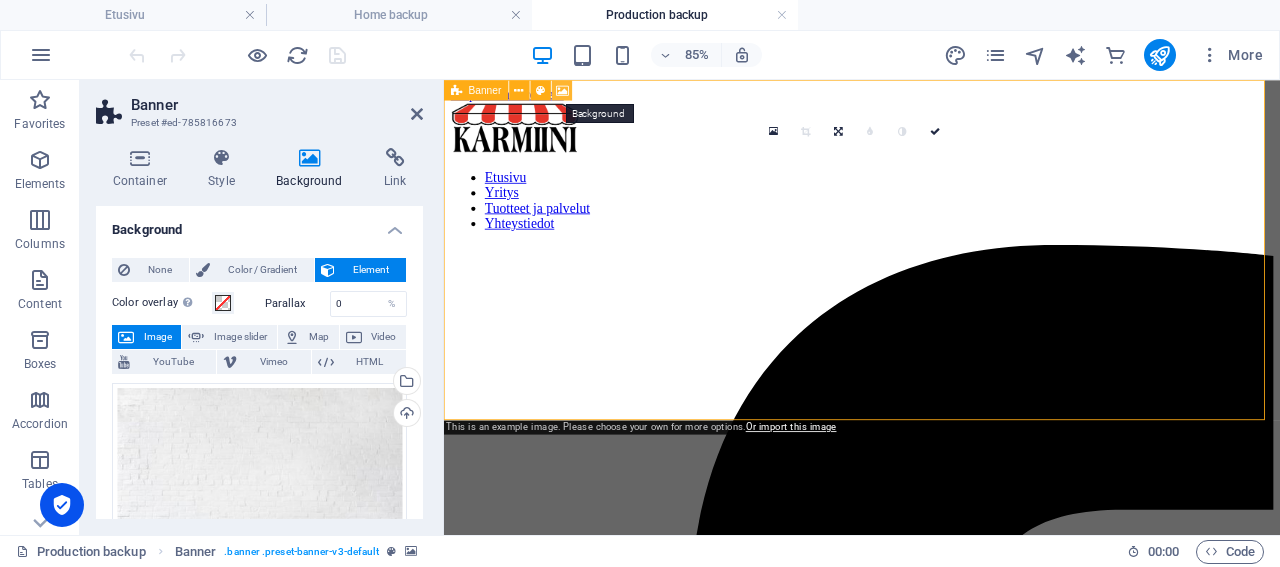 click at bounding box center (562, 90) 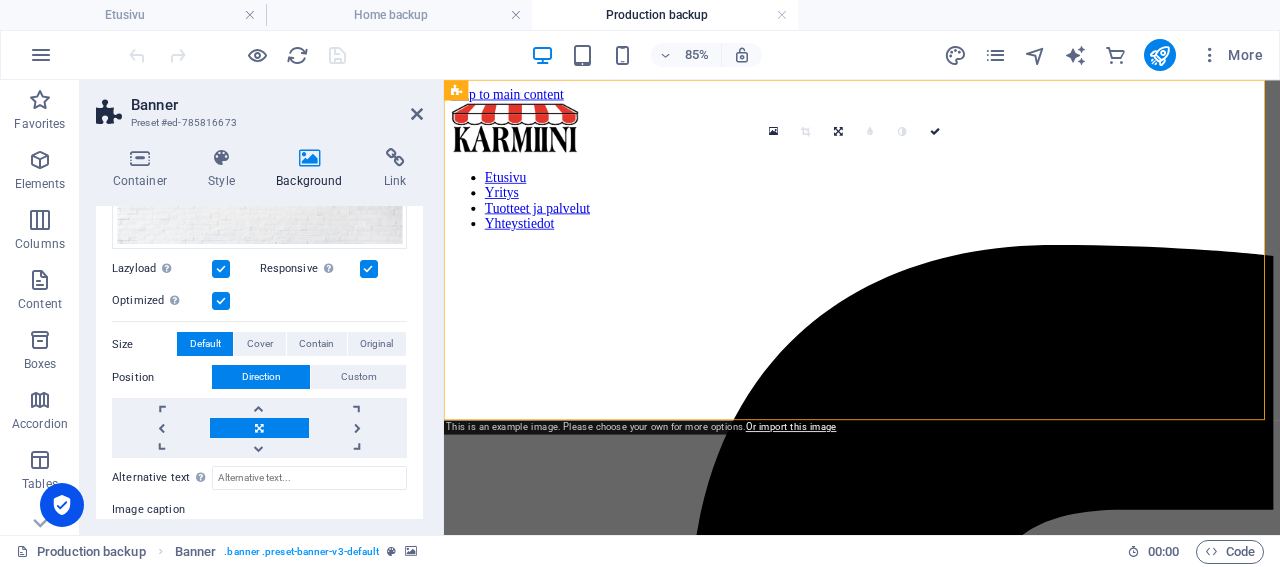scroll, scrollTop: 129, scrollLeft: 0, axis: vertical 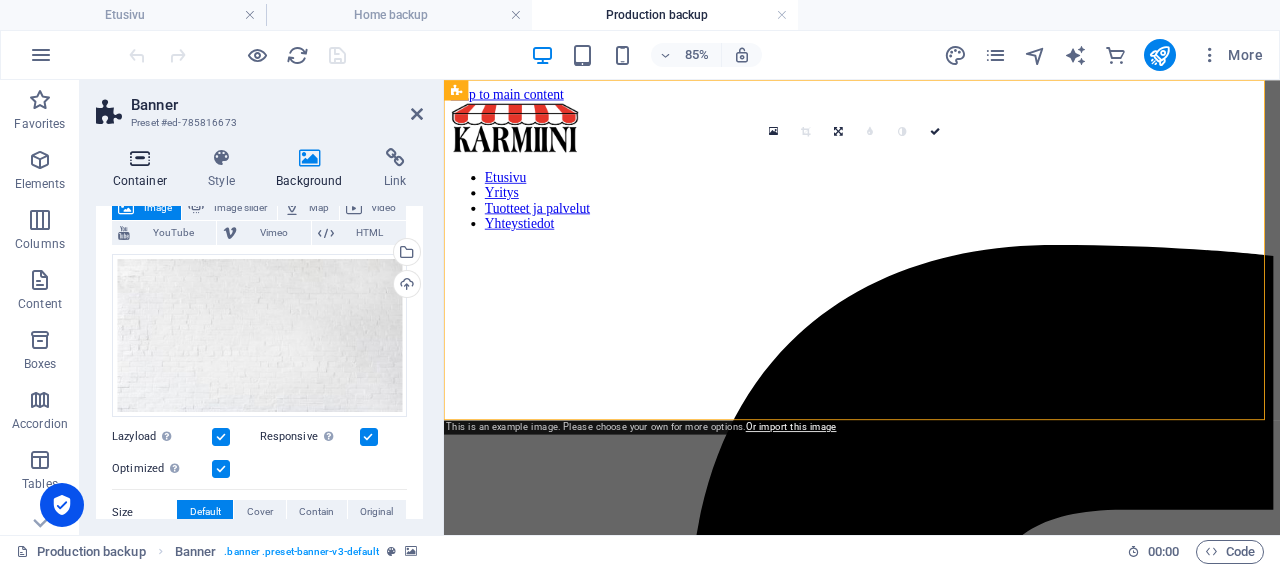 click at bounding box center [140, 158] 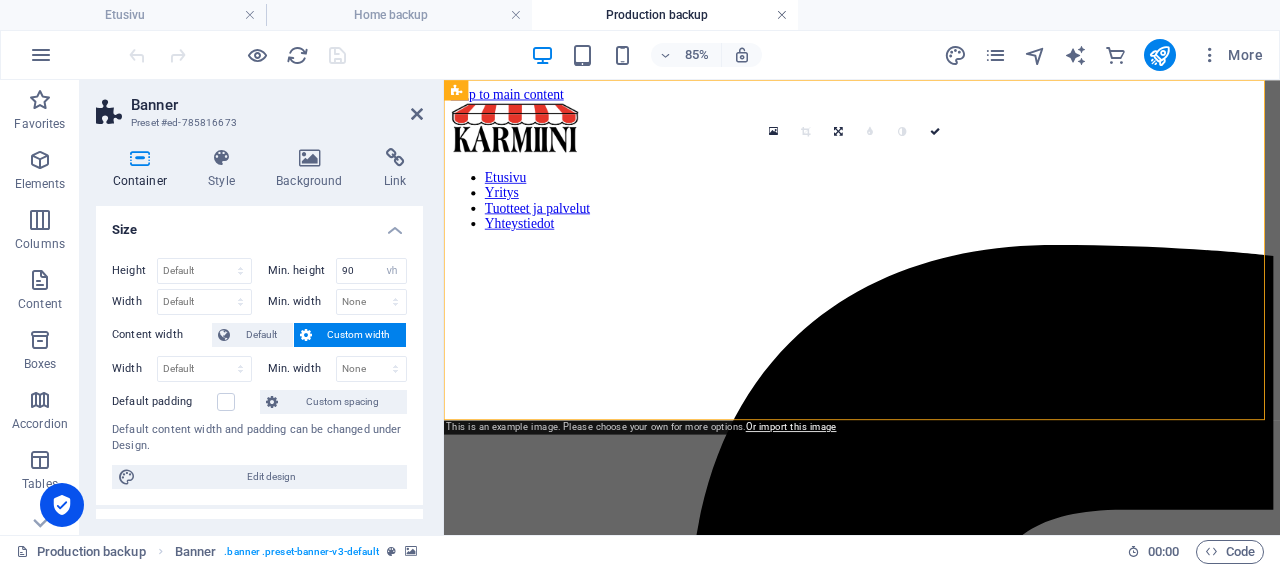 click at bounding box center [782, 15] 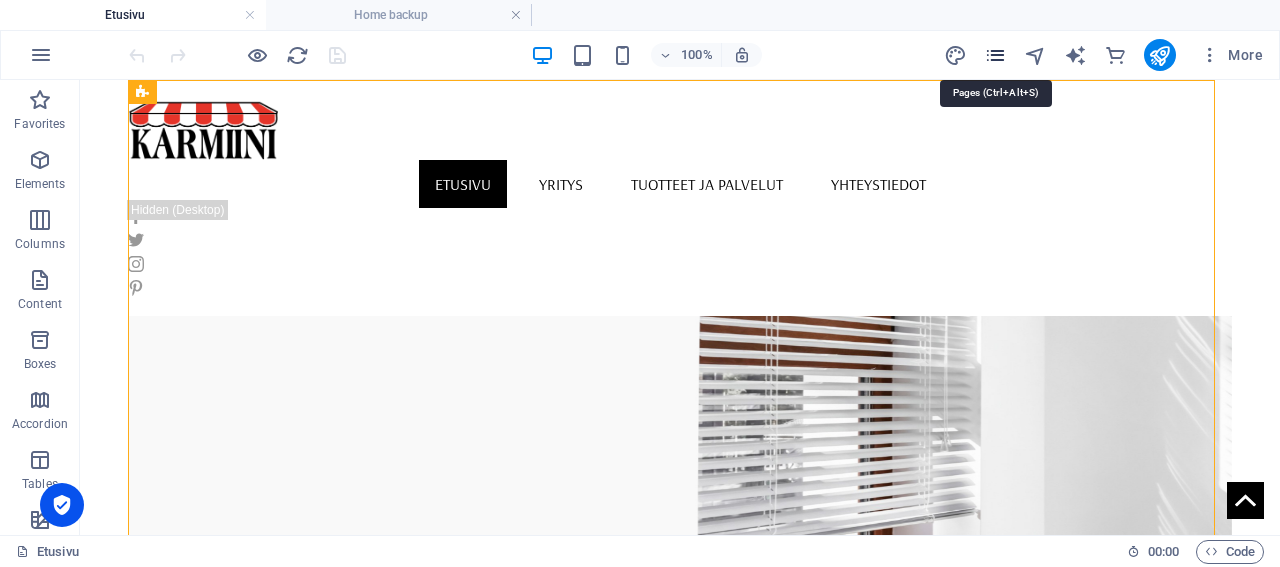 click at bounding box center [995, 55] 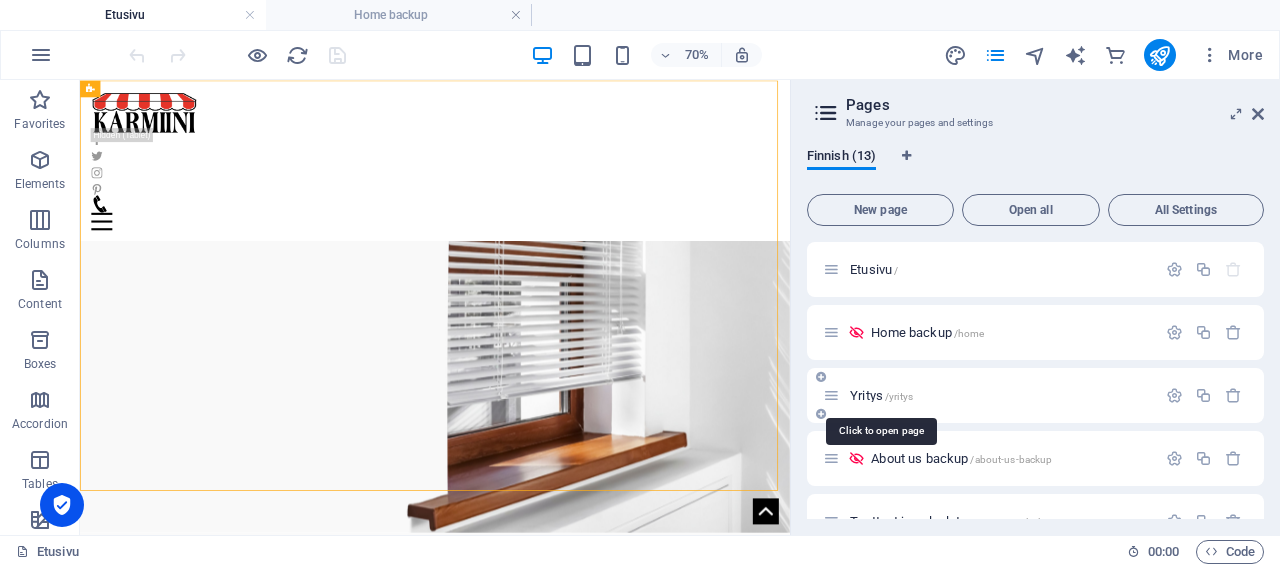 click on "Yritys /yritys" at bounding box center (881, 395) 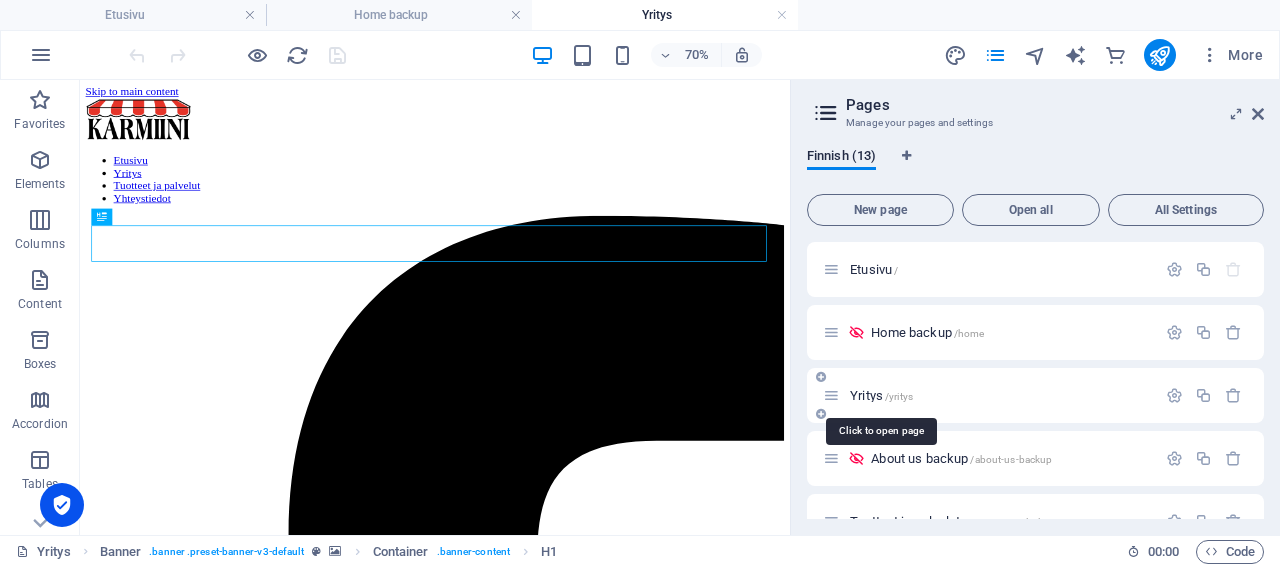 scroll, scrollTop: 0, scrollLeft: 0, axis: both 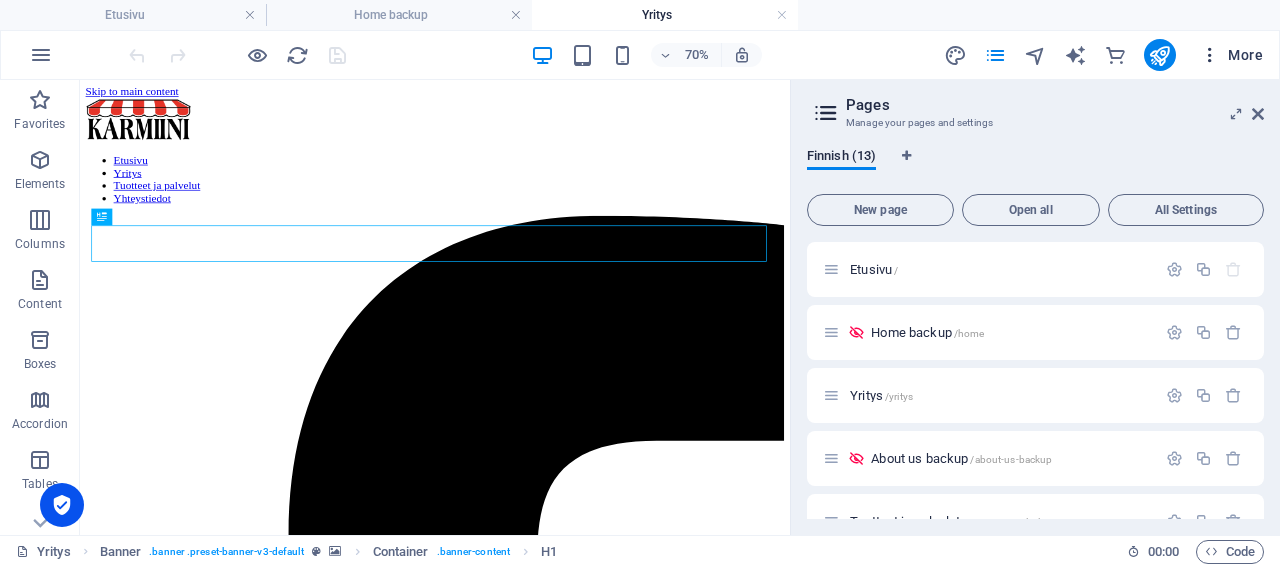 click on "More" at bounding box center (1231, 55) 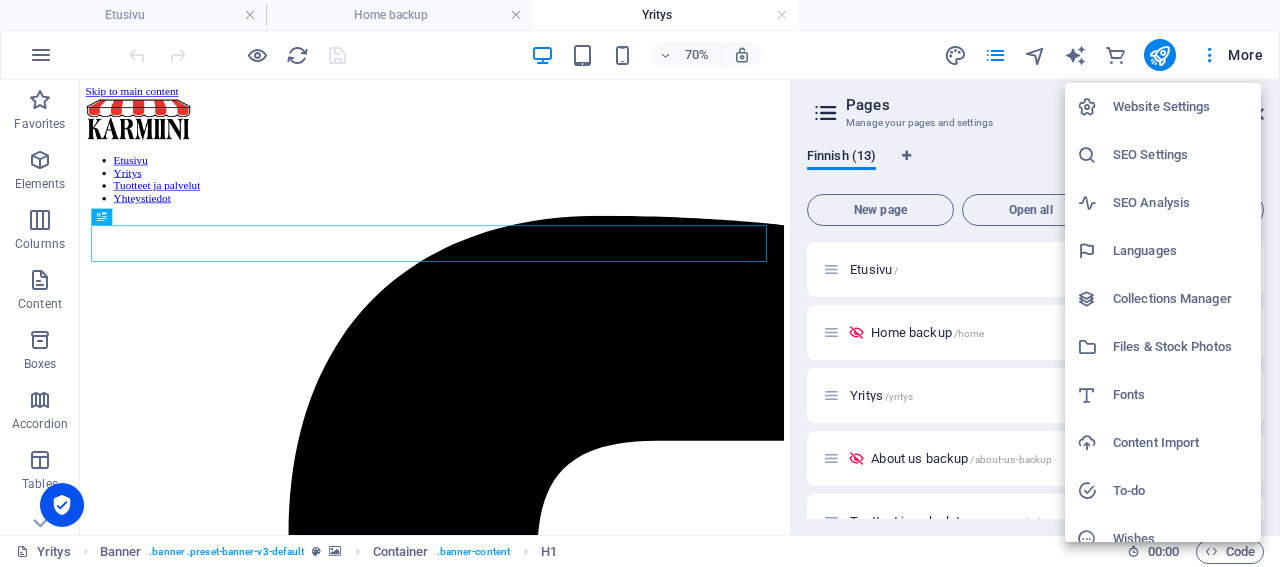click on "Files & Stock Photos" at bounding box center [1181, 347] 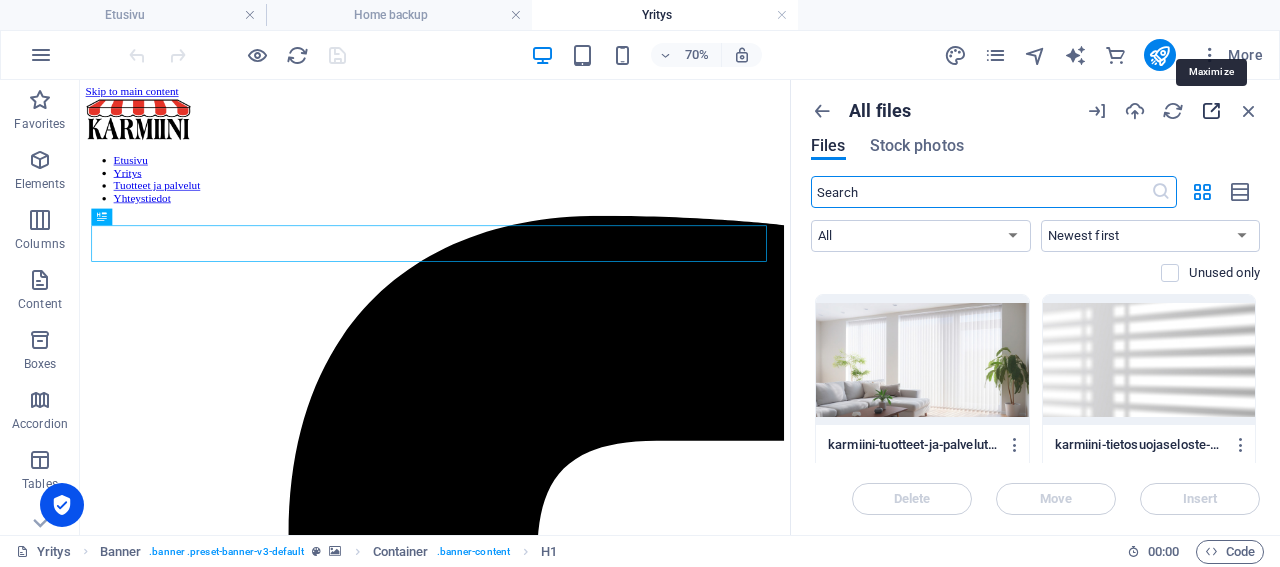 click at bounding box center [1211, 111] 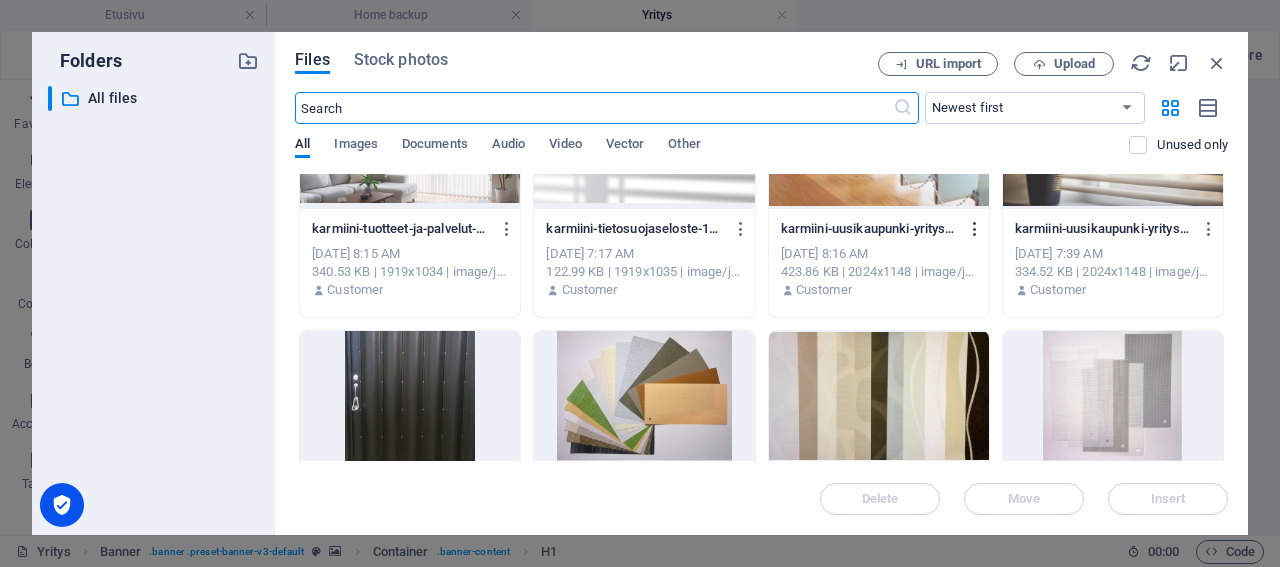 scroll, scrollTop: 0, scrollLeft: 0, axis: both 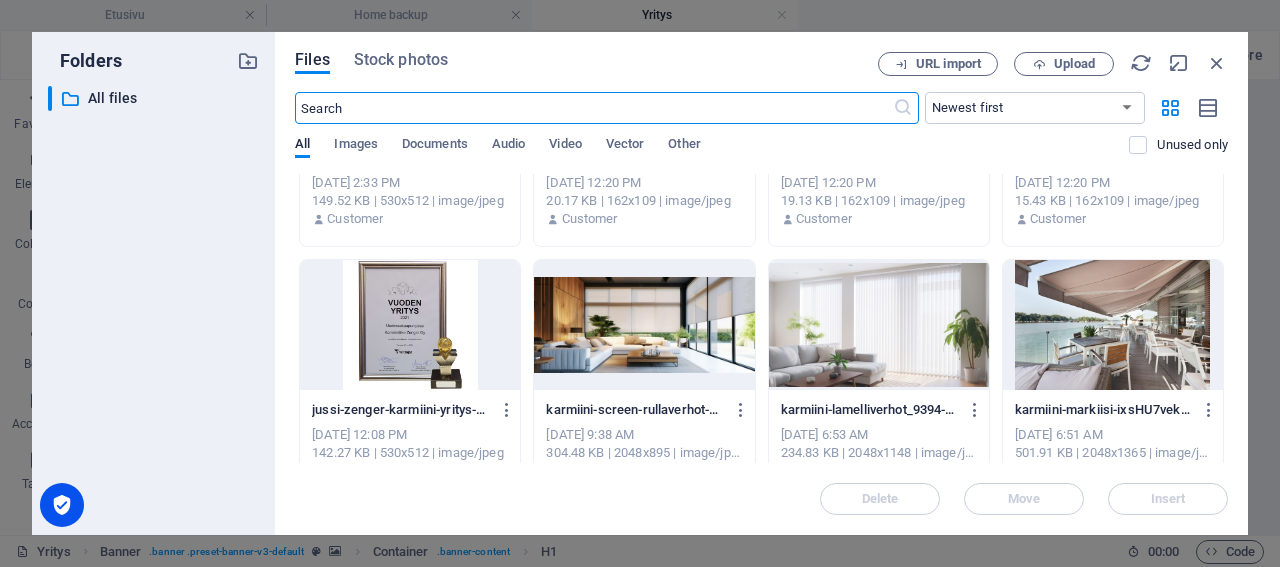 click at bounding box center (879, 325) 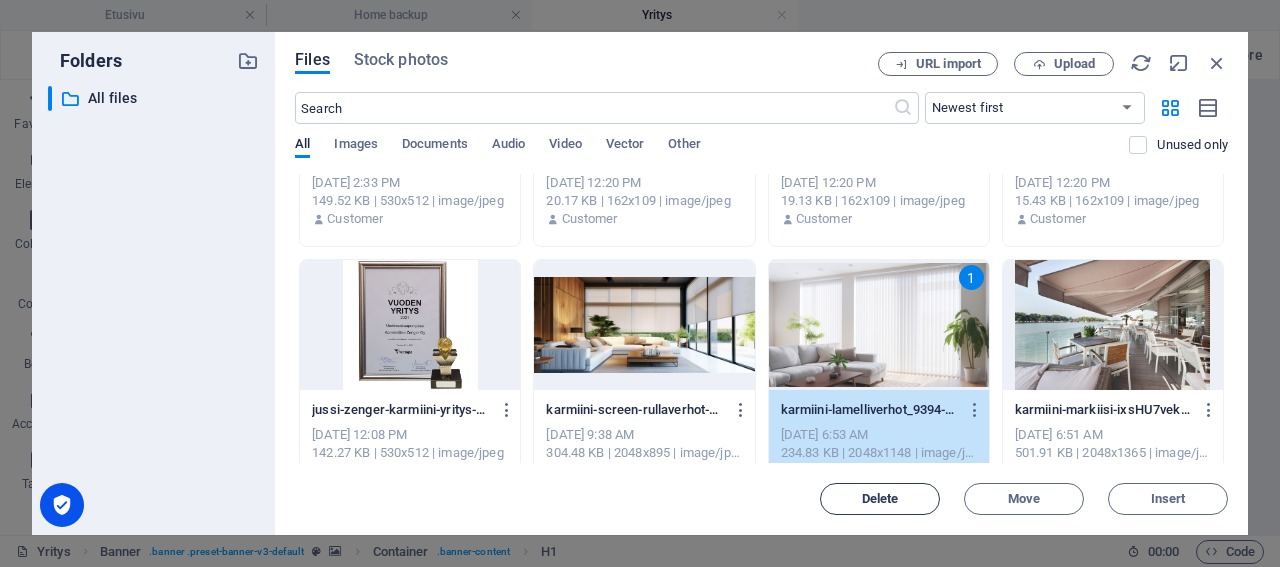 click on "Delete" at bounding box center [880, 499] 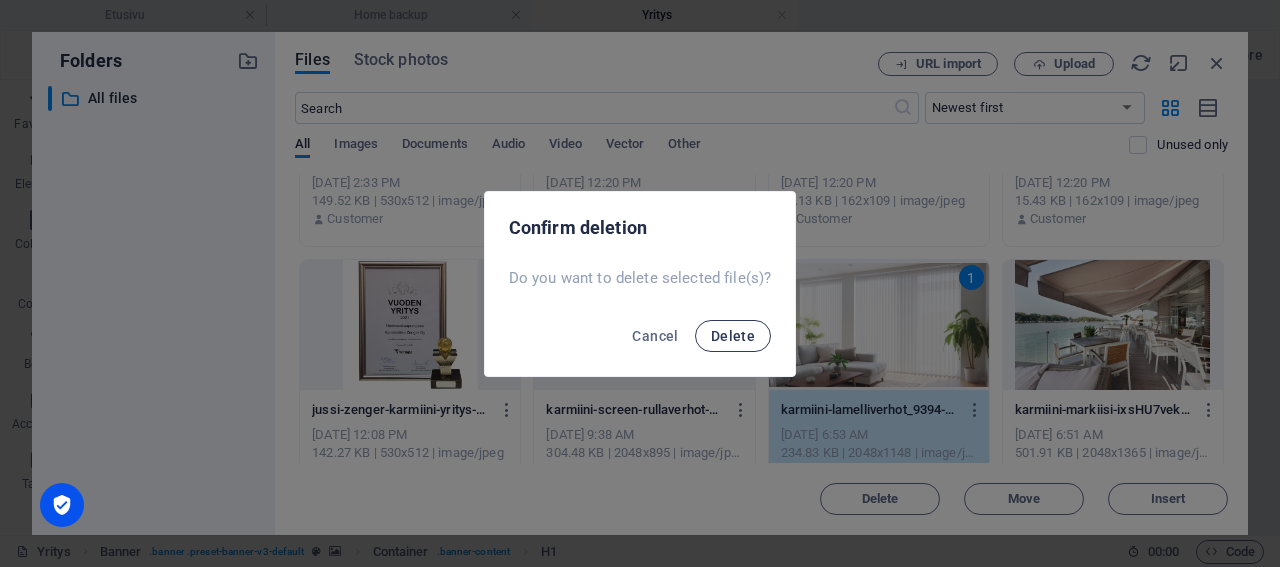 click on "Delete" at bounding box center [733, 336] 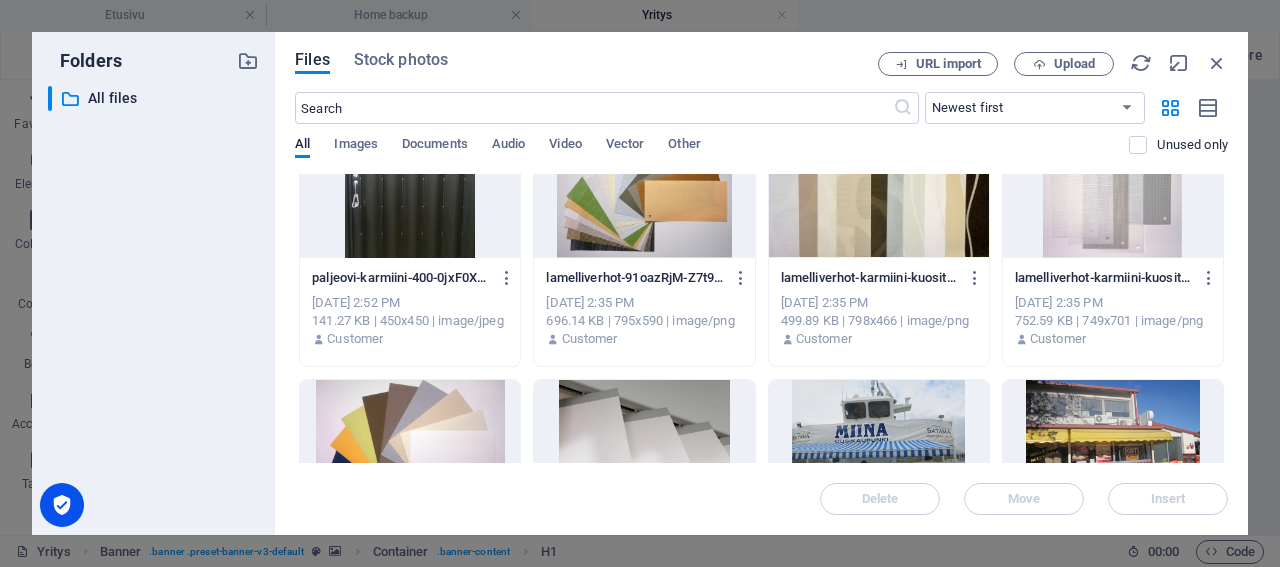 scroll, scrollTop: 0, scrollLeft: 0, axis: both 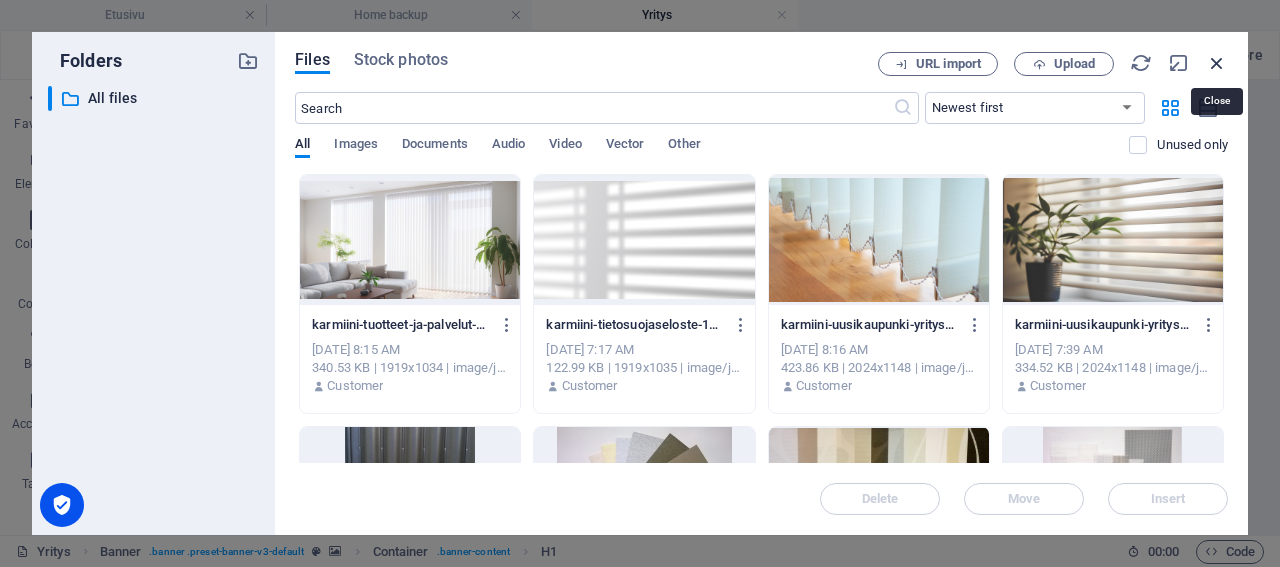 click at bounding box center [1217, 63] 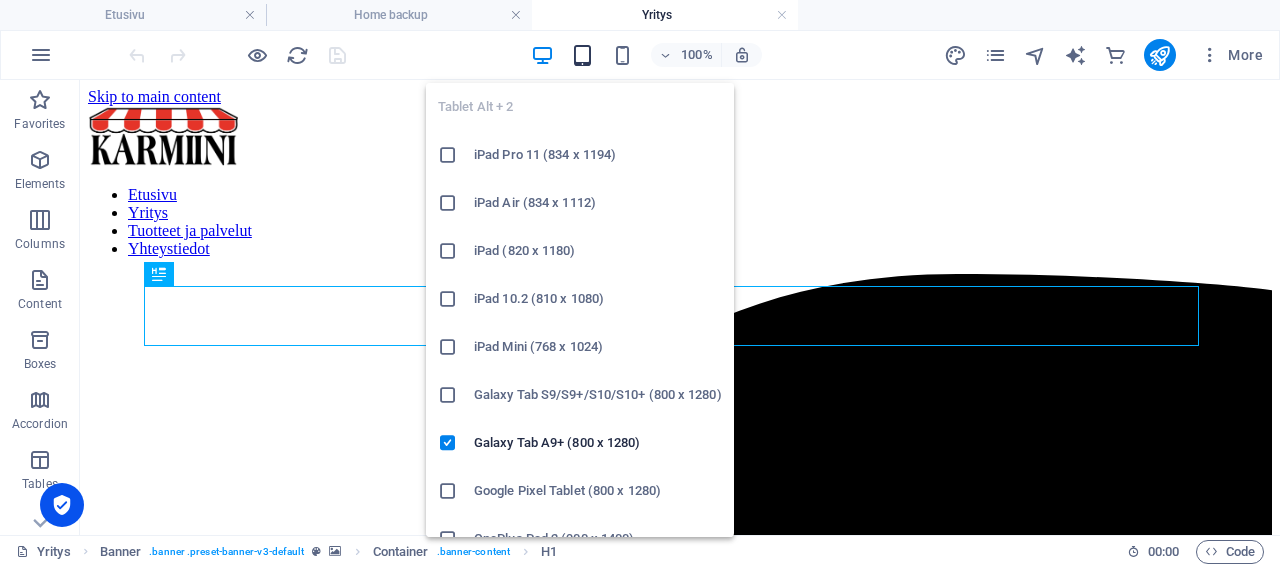 click at bounding box center (582, 55) 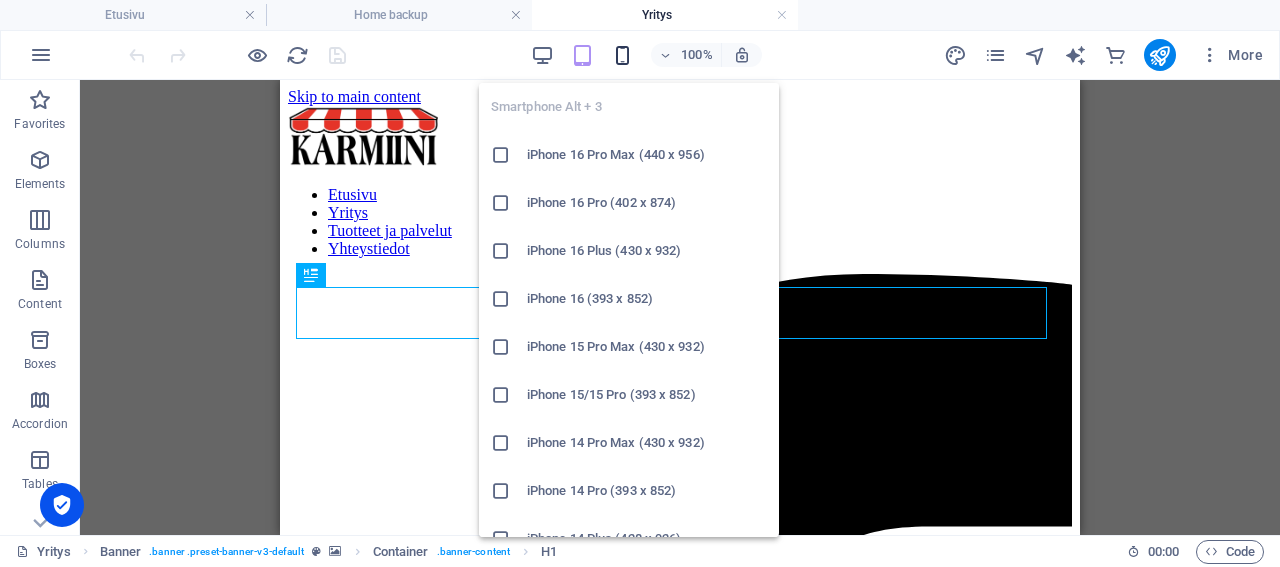click at bounding box center [622, 55] 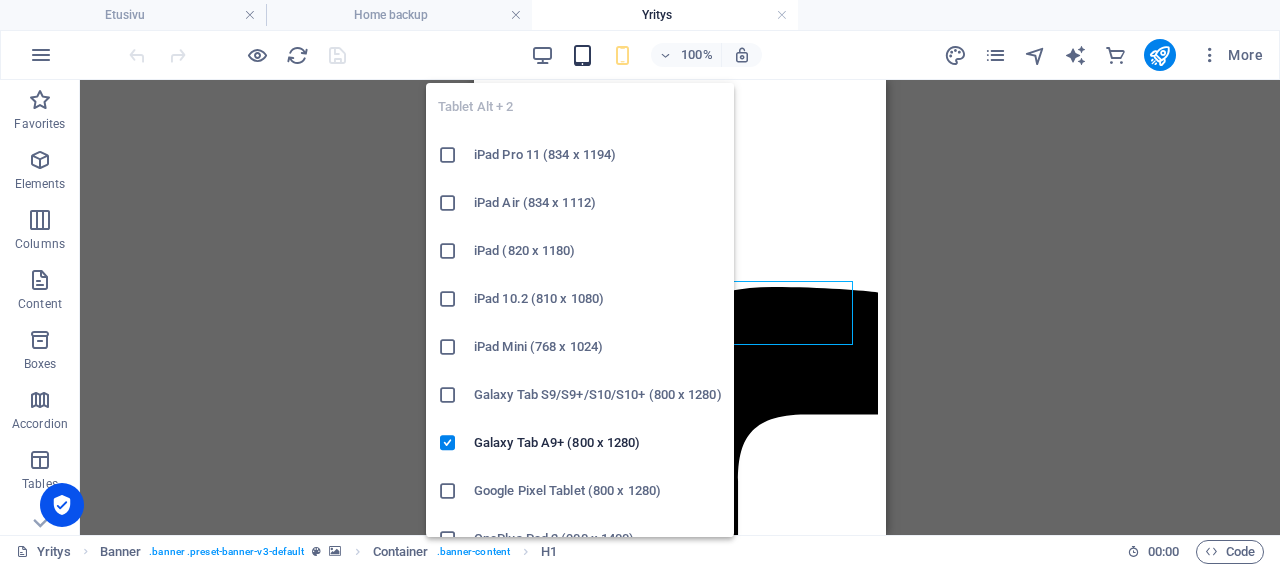 click at bounding box center [582, 55] 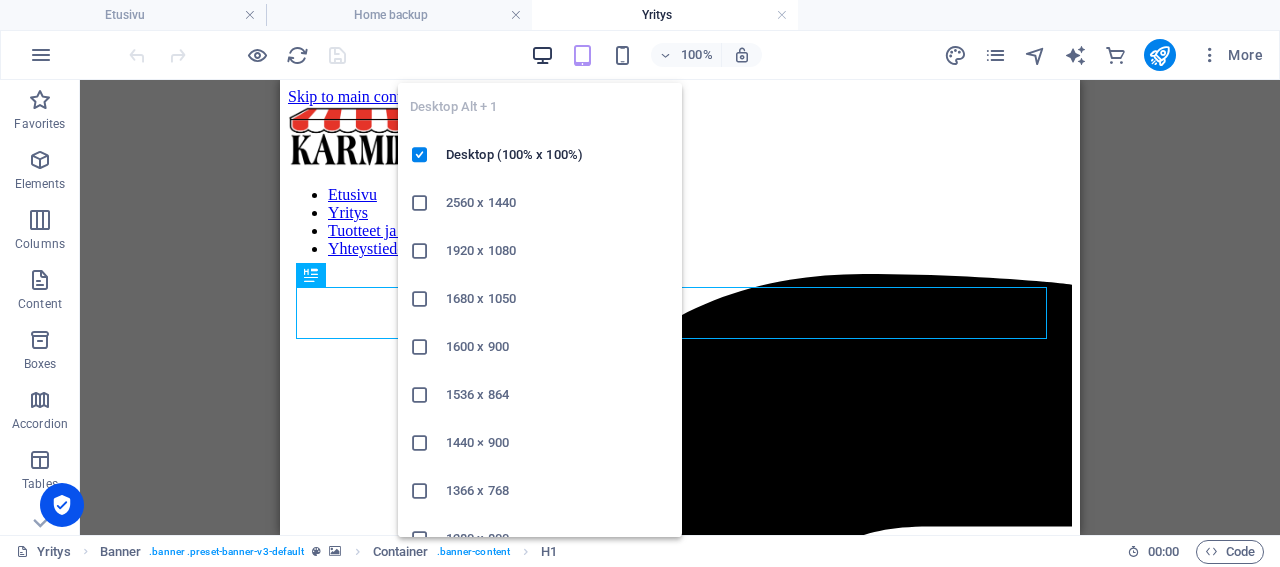 click at bounding box center (542, 55) 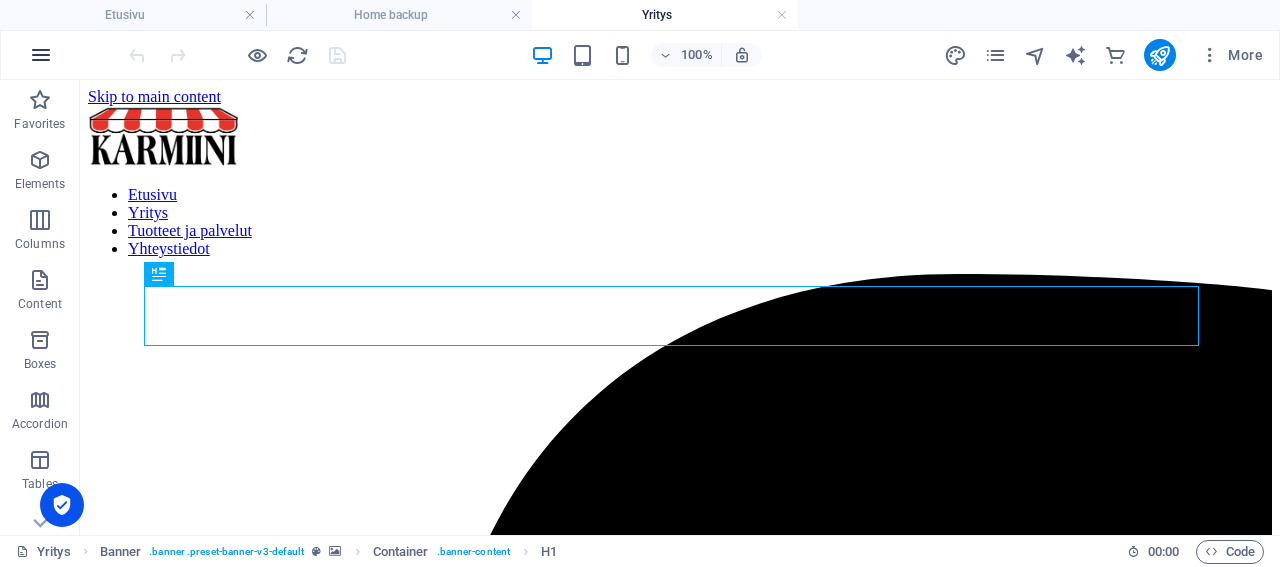 click at bounding box center [41, 55] 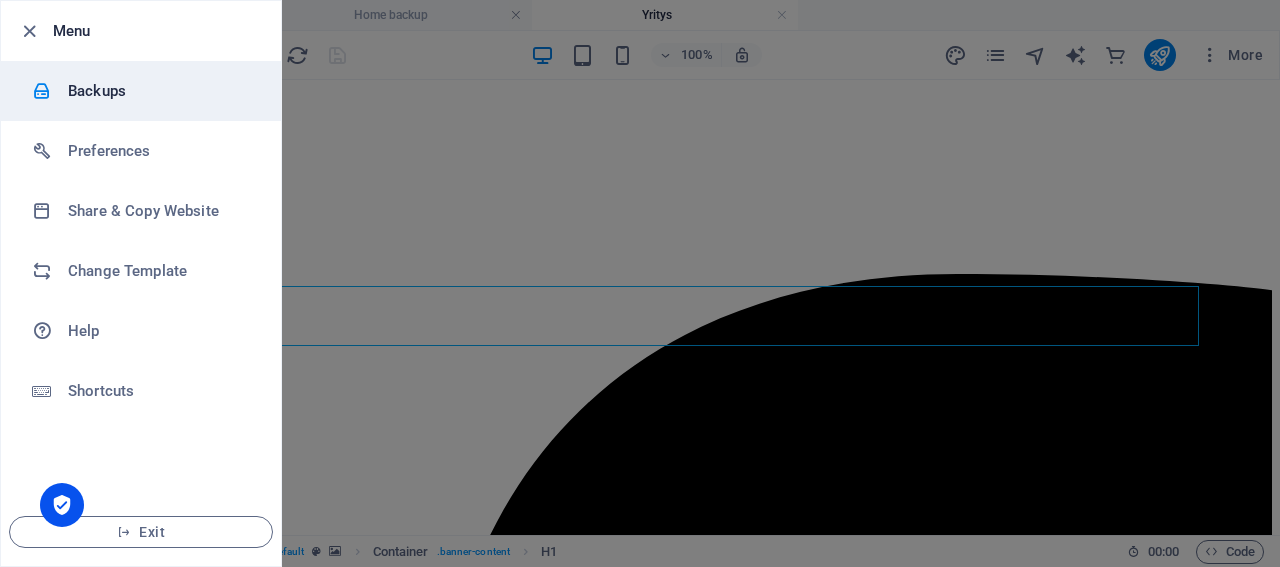 click on "Backups" at bounding box center [160, 91] 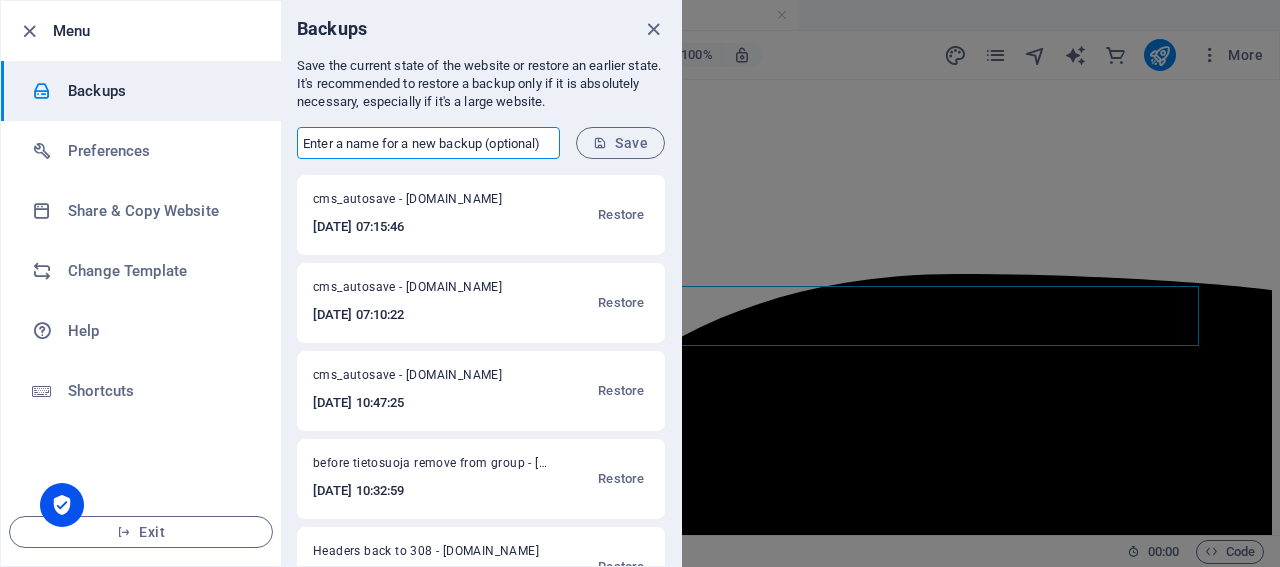 click at bounding box center (428, 143) 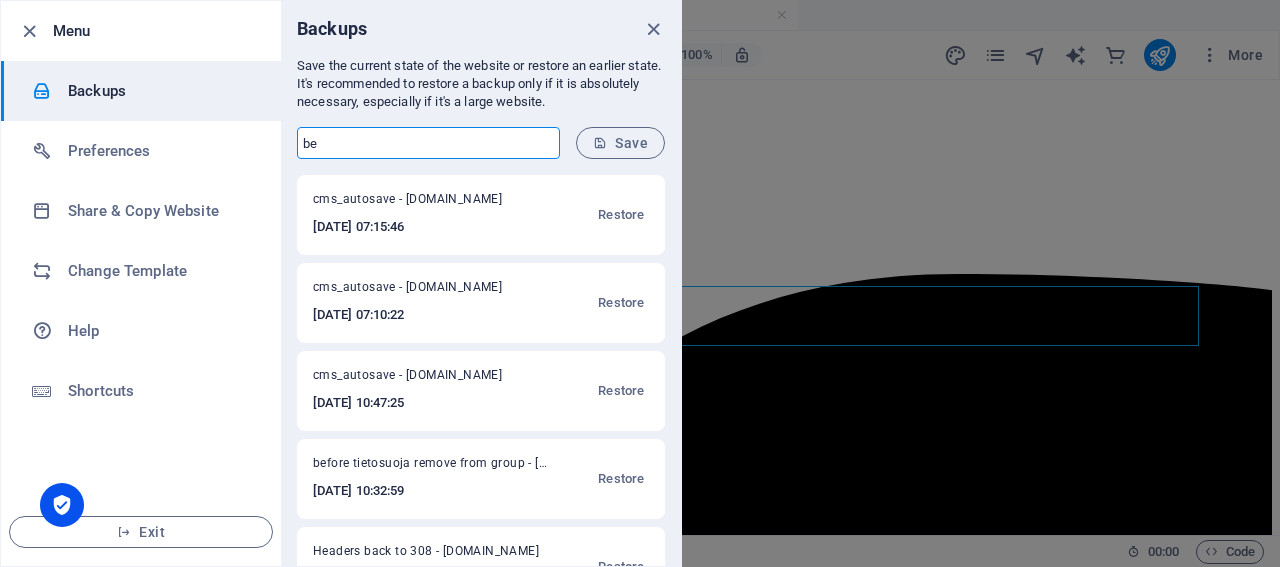 type on "b" 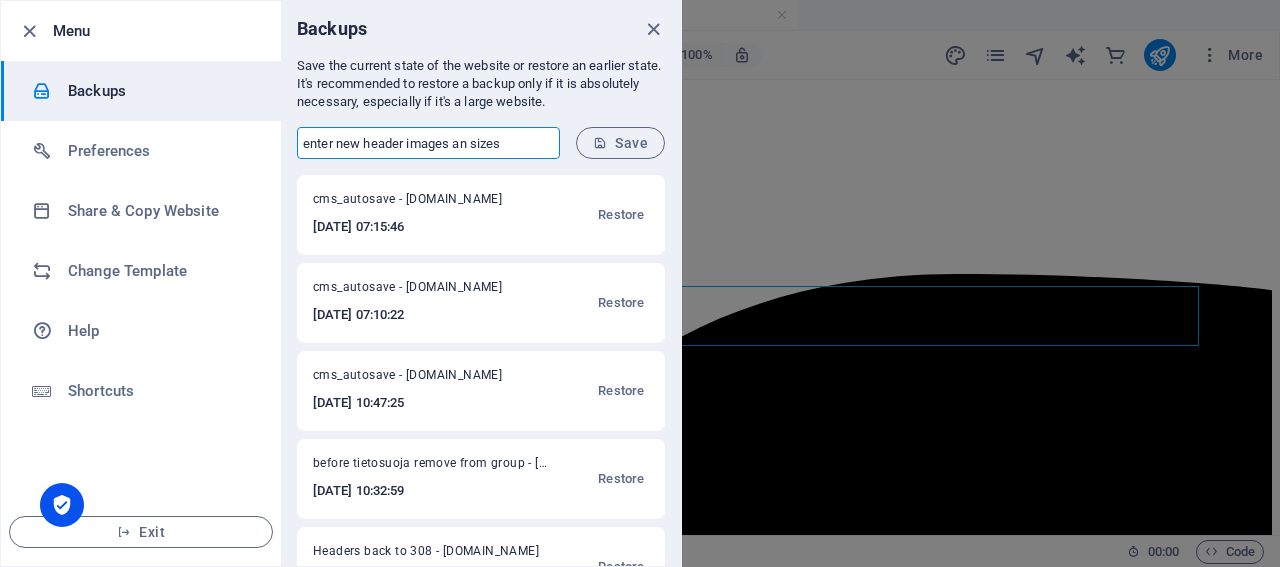 drag, startPoint x: 331, startPoint y: 144, endPoint x: 287, endPoint y: 147, distance: 44.102154 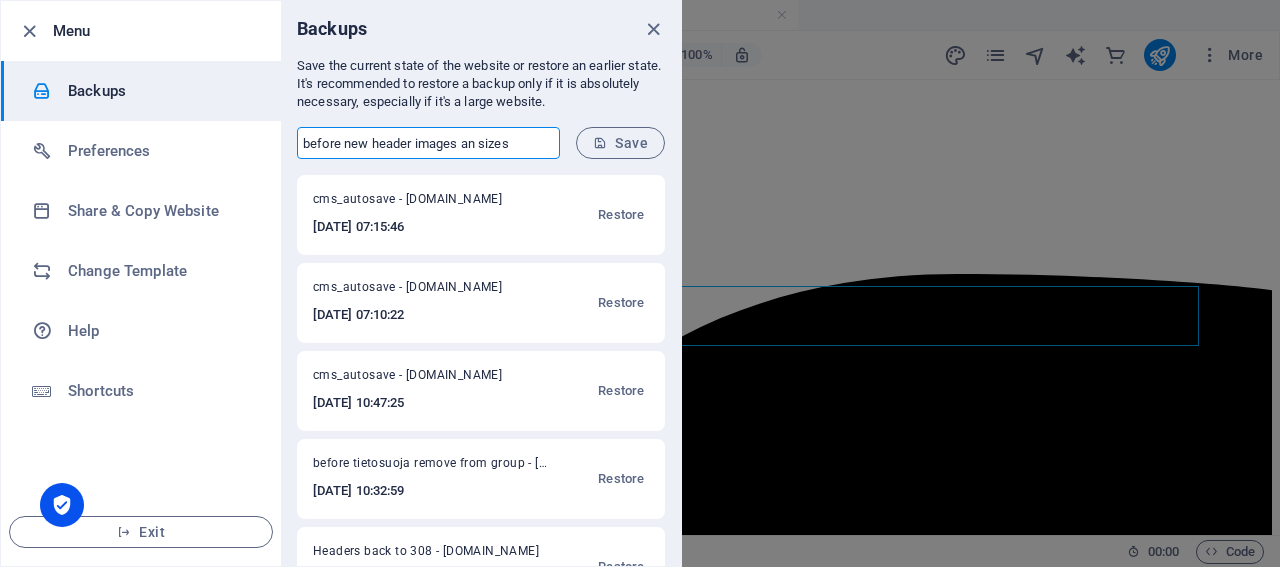 click on "before new header images an sizes" at bounding box center [428, 143] 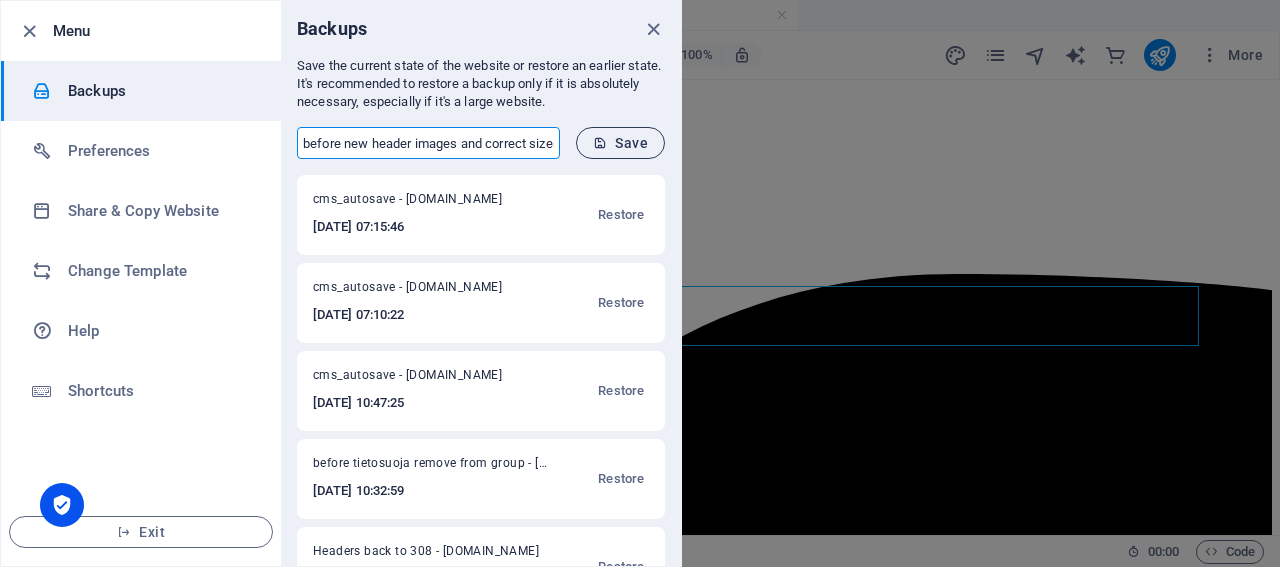 type on "before new header images and correct sizes" 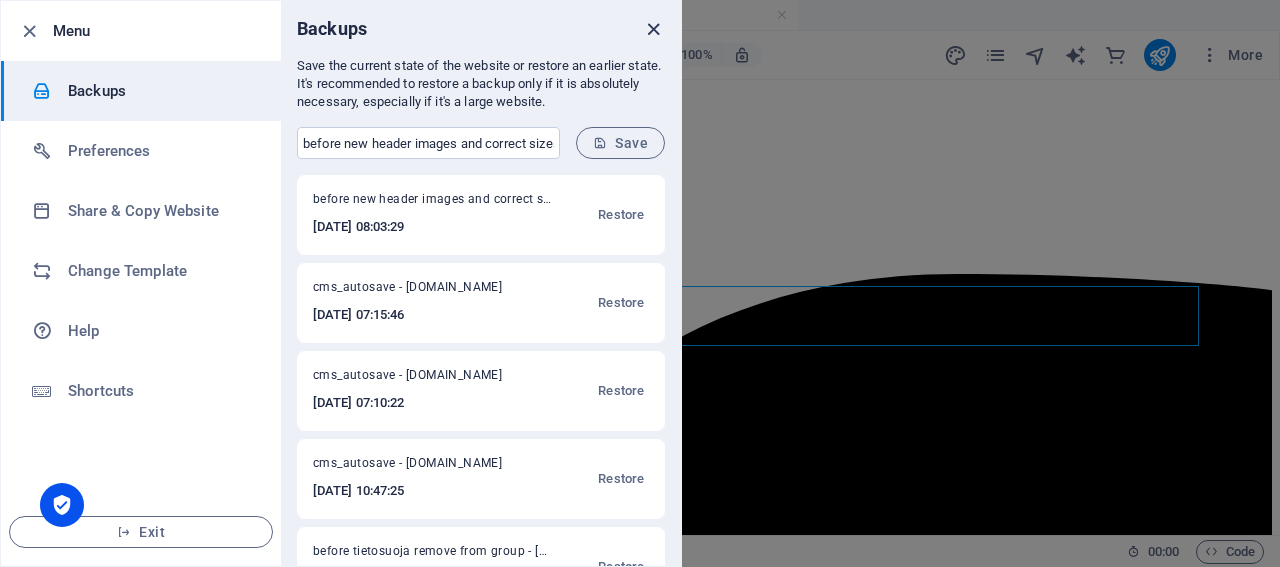 click at bounding box center (653, 29) 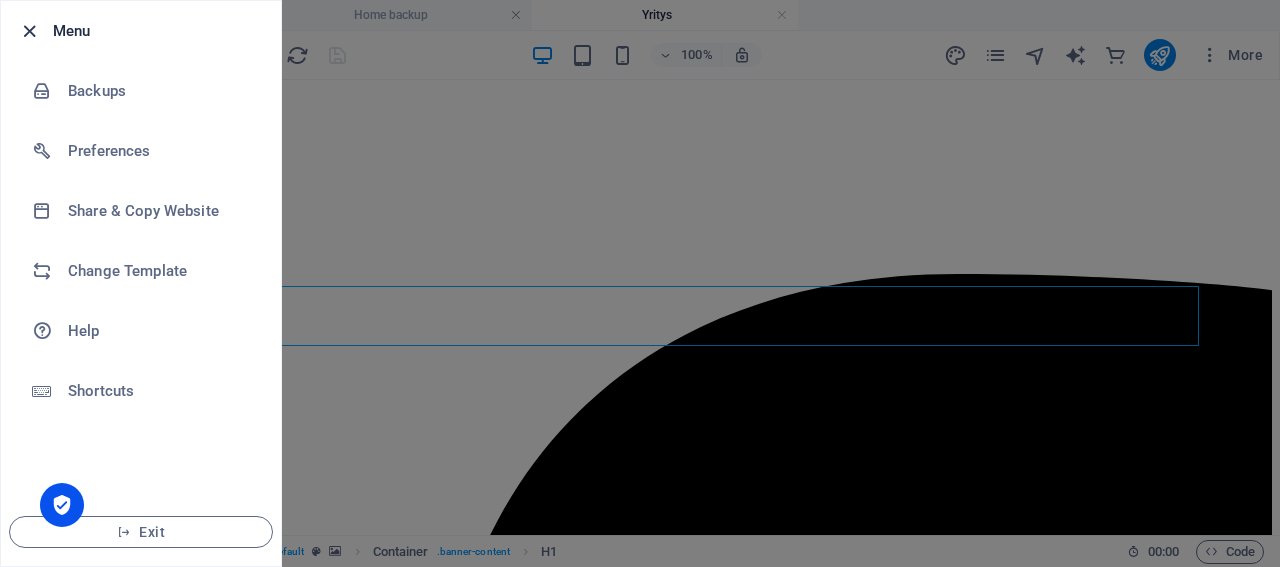 click at bounding box center [29, 31] 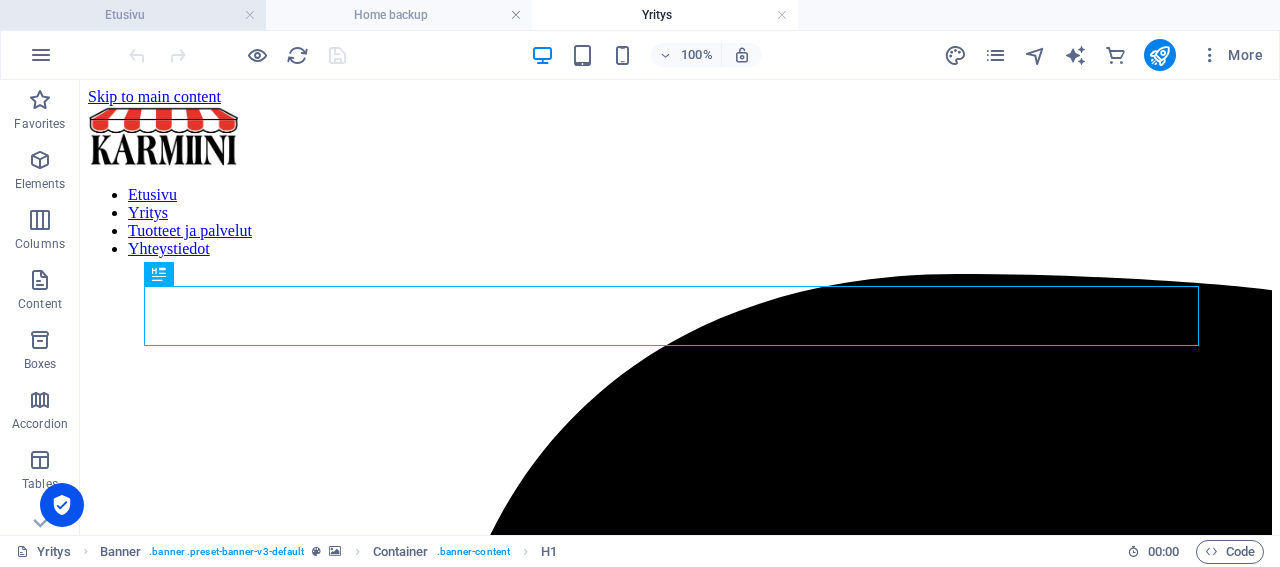 click on "Etusivu" at bounding box center [133, 15] 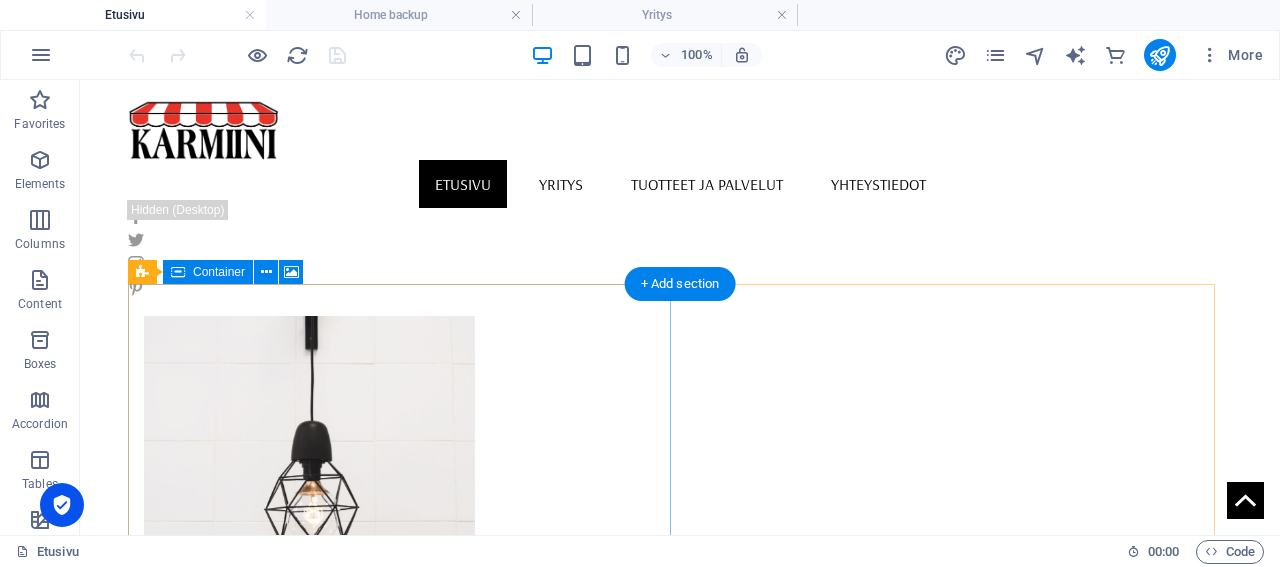 scroll, scrollTop: 1040, scrollLeft: 0, axis: vertical 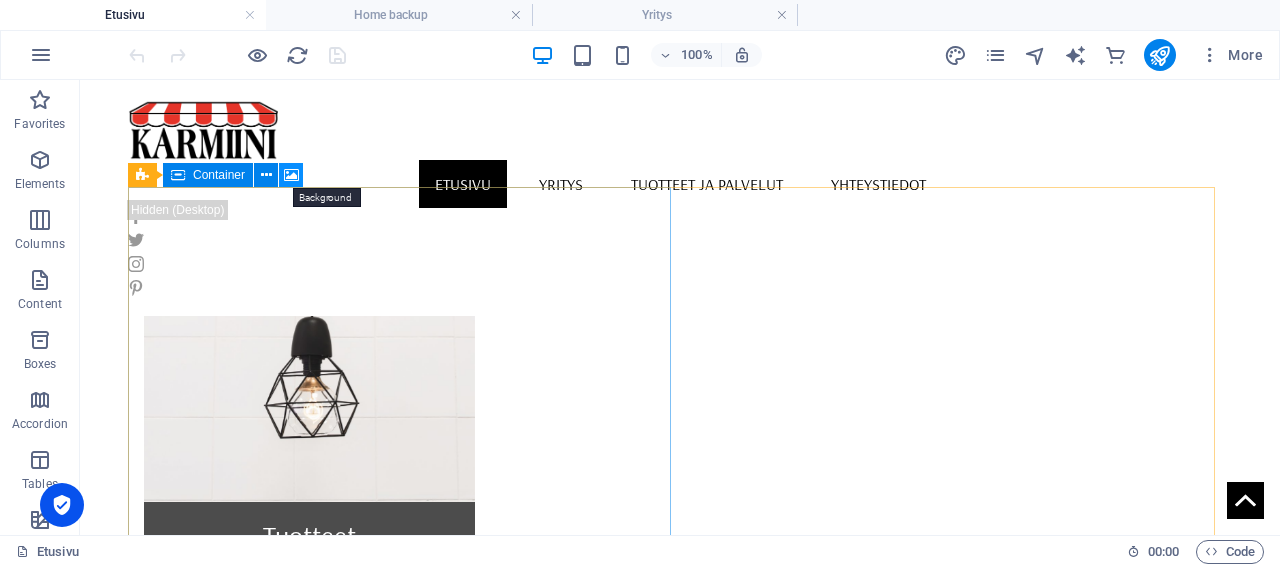 click at bounding box center (291, 175) 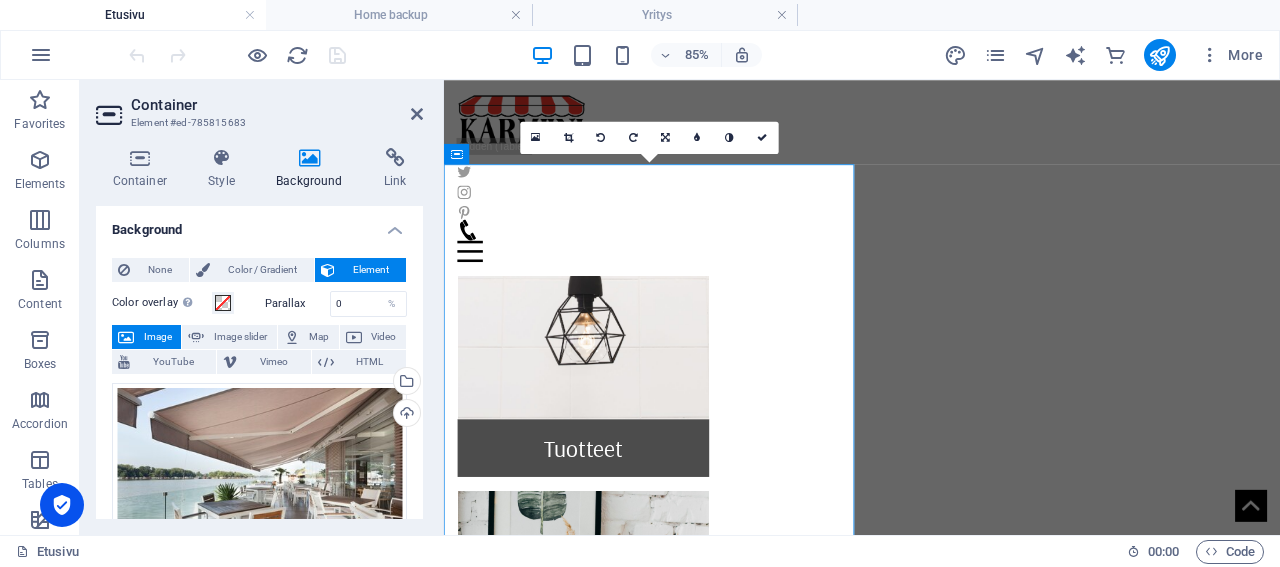 scroll, scrollTop: 1032, scrollLeft: 0, axis: vertical 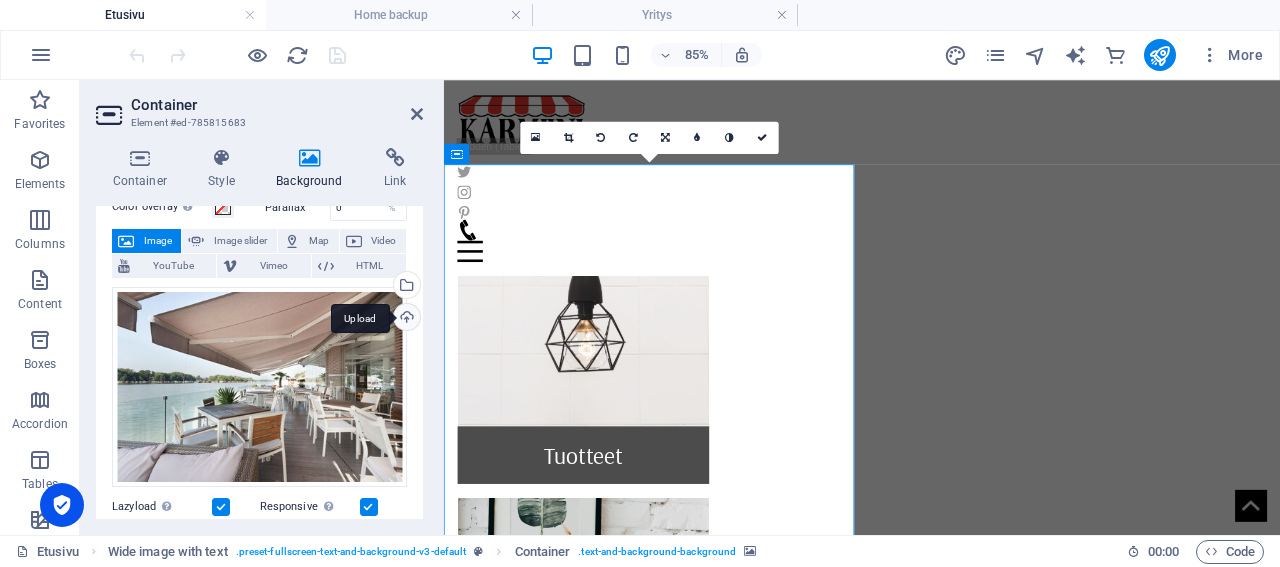 click on "Upload" at bounding box center (405, 319) 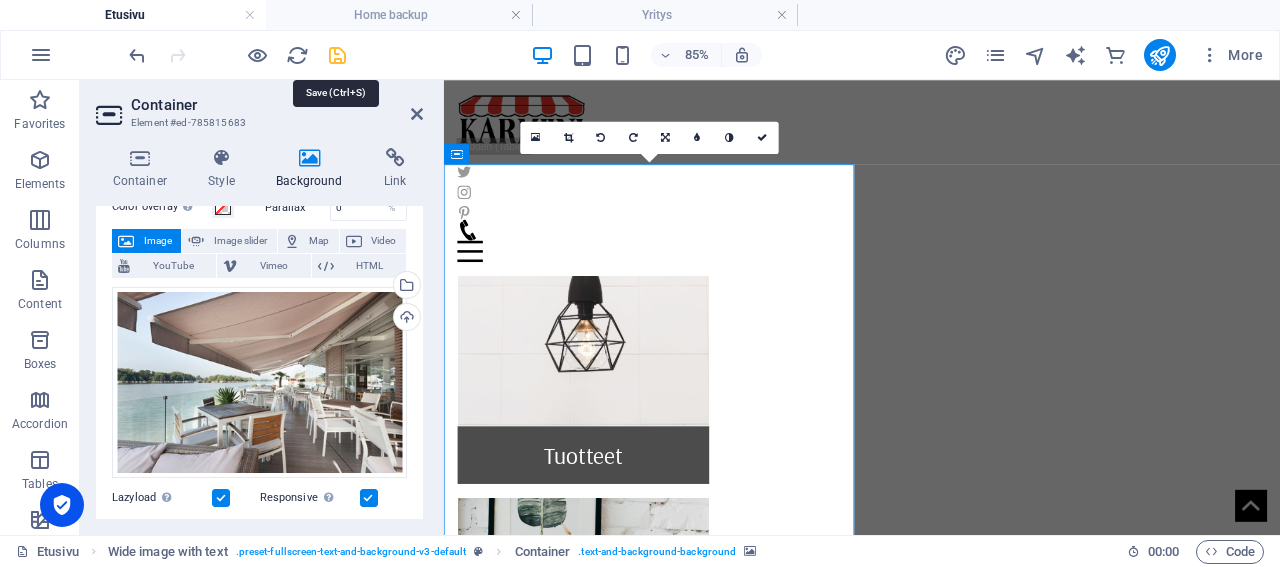 click at bounding box center [337, 55] 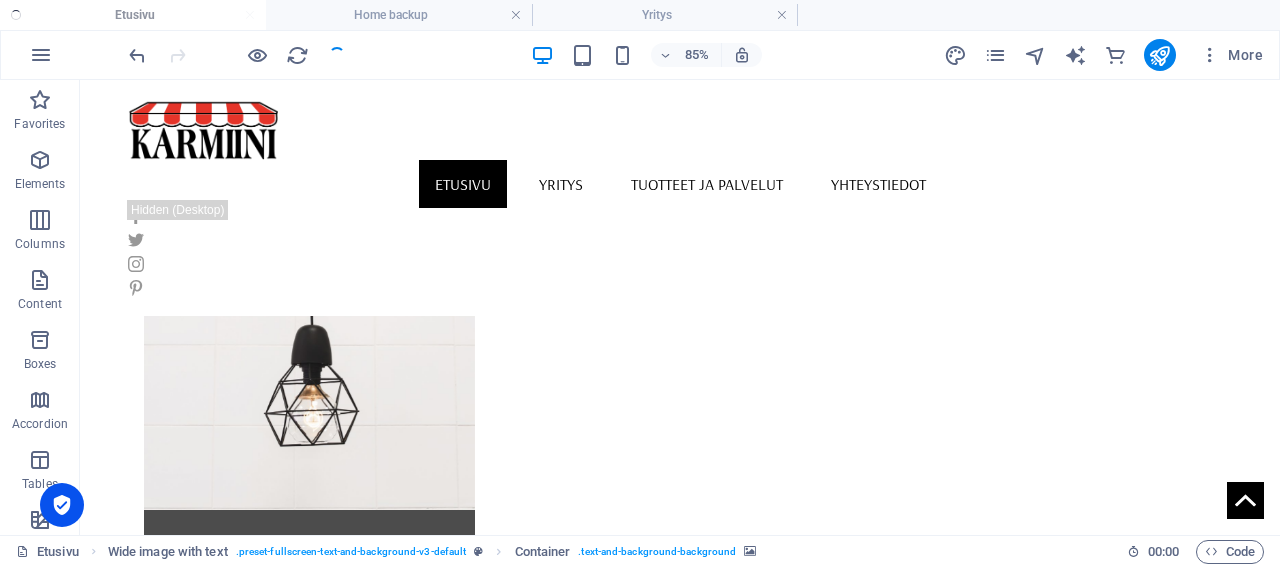 scroll, scrollTop: 1040, scrollLeft: 0, axis: vertical 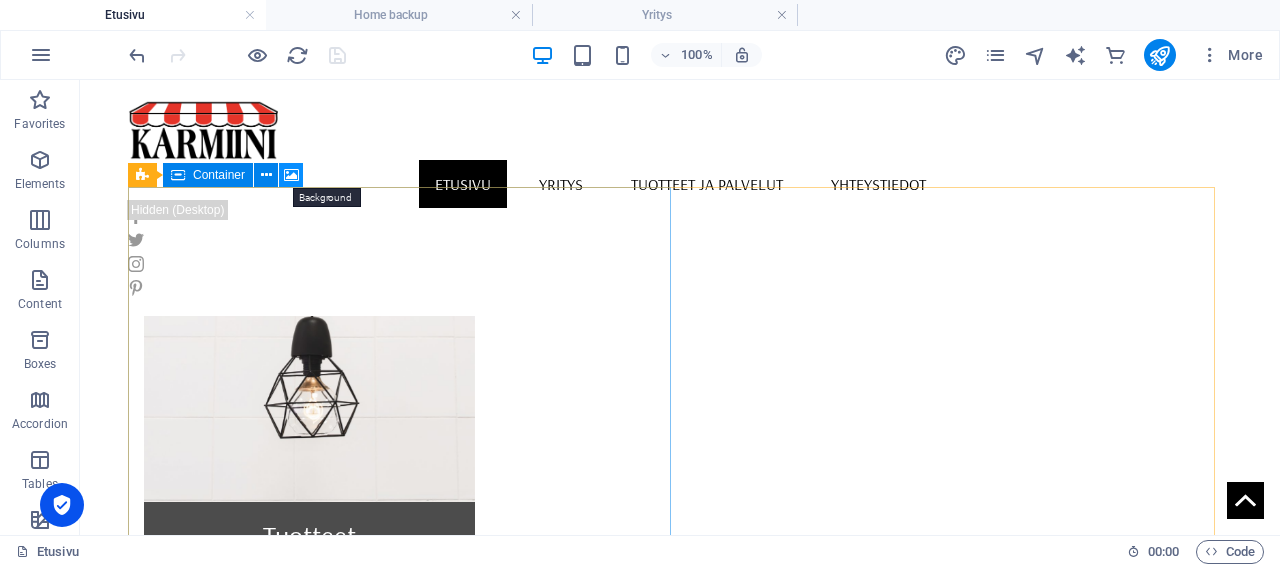 click at bounding box center [291, 175] 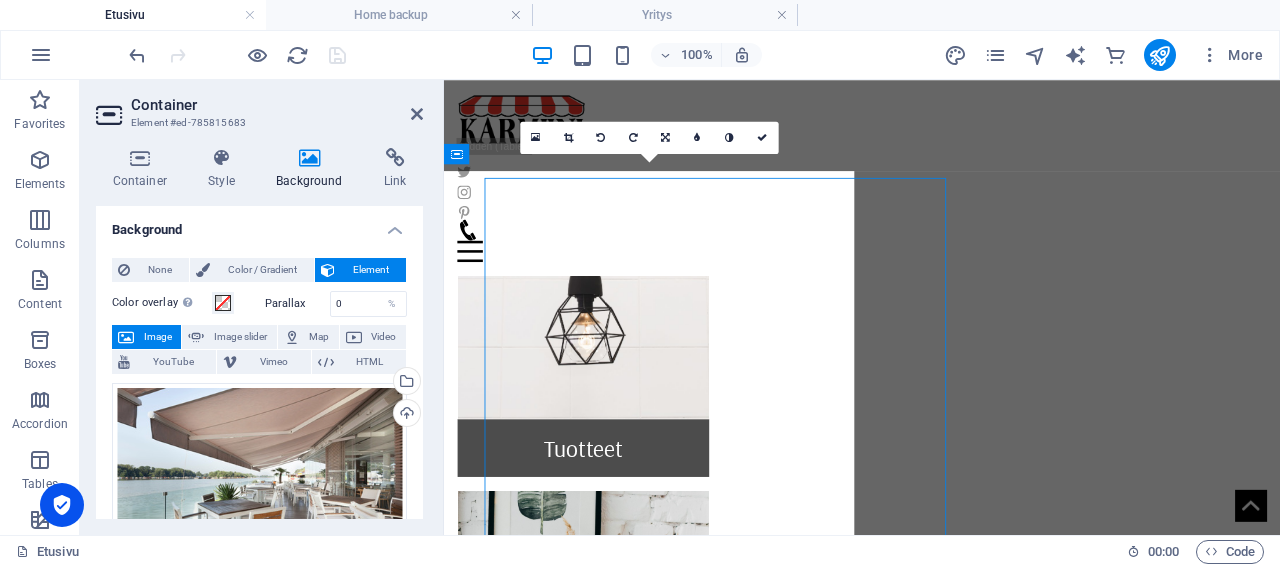 scroll, scrollTop: 1032, scrollLeft: 0, axis: vertical 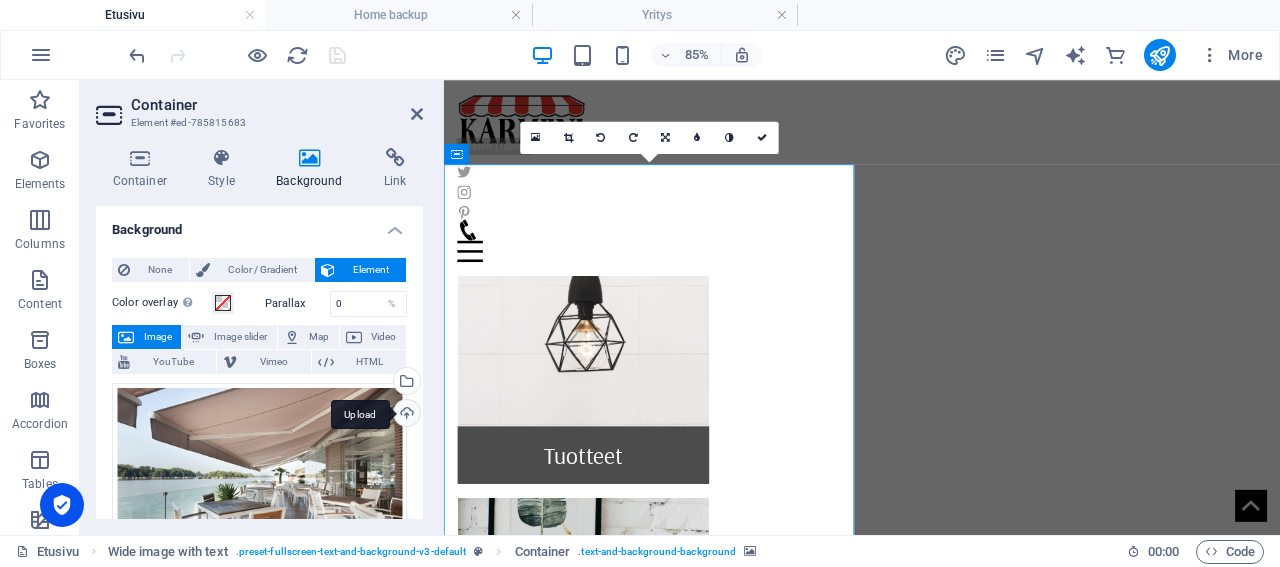 click on "Upload" at bounding box center [405, 415] 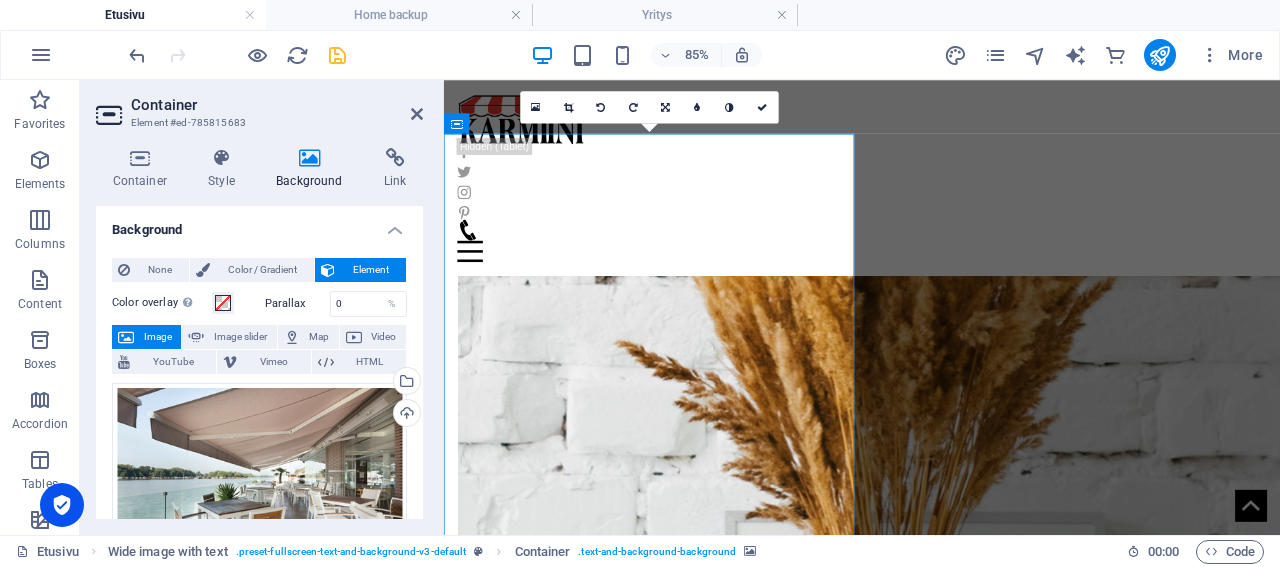 scroll, scrollTop: 1031, scrollLeft: 0, axis: vertical 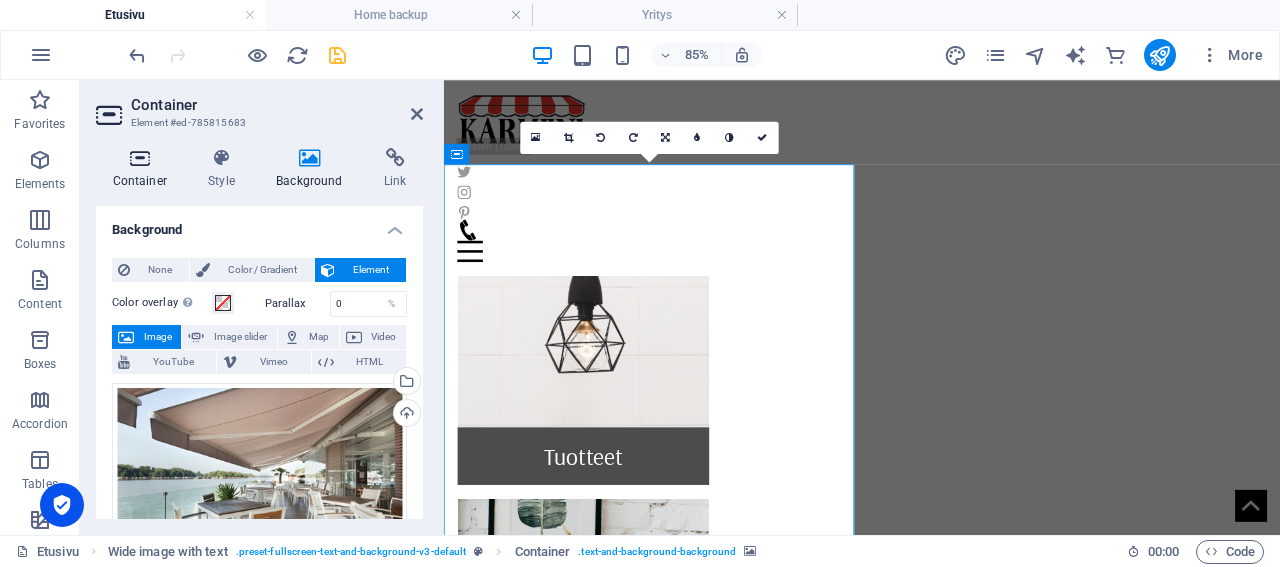 click on "Container" at bounding box center [144, 169] 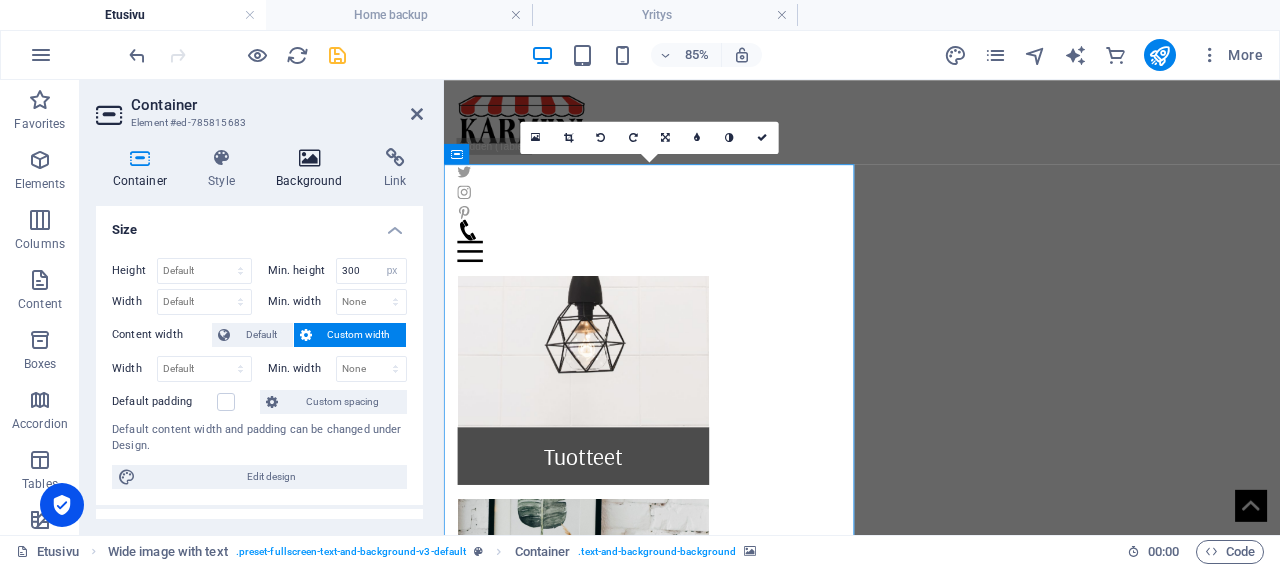 click on "Background" at bounding box center (314, 169) 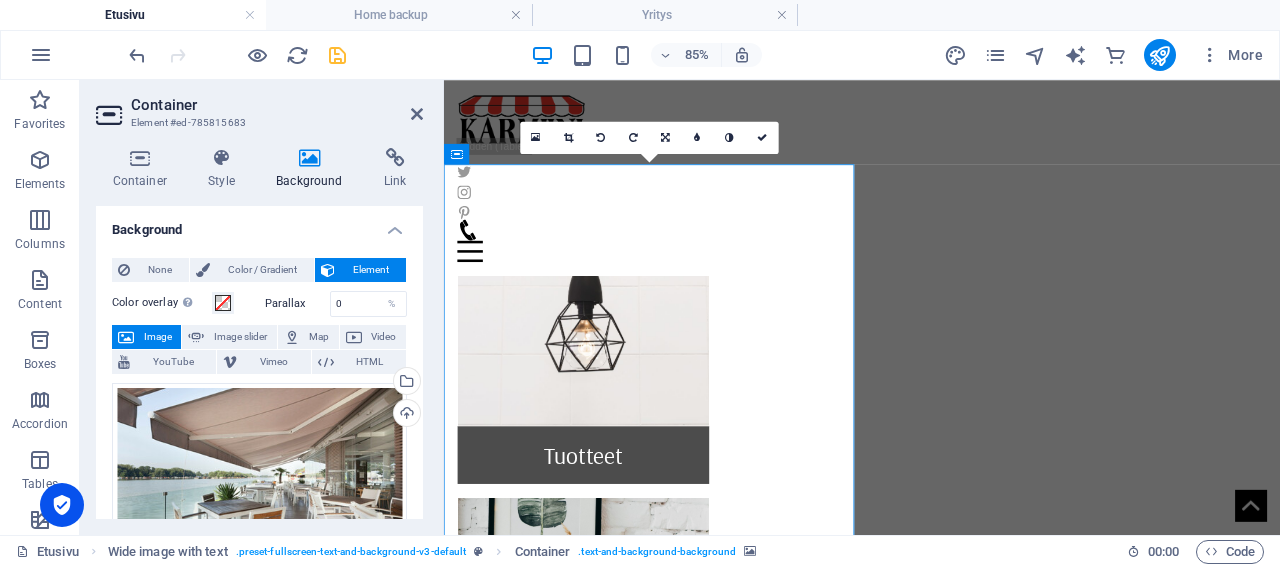 scroll, scrollTop: 719, scrollLeft: 0, axis: vertical 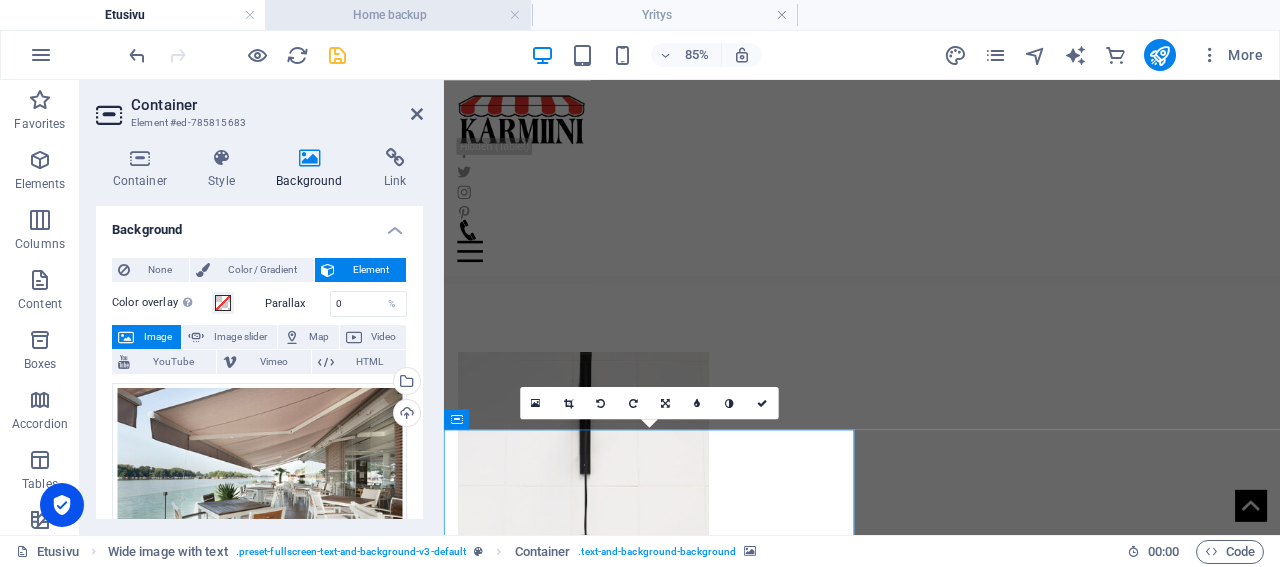 click on "Home backup" at bounding box center (398, 15) 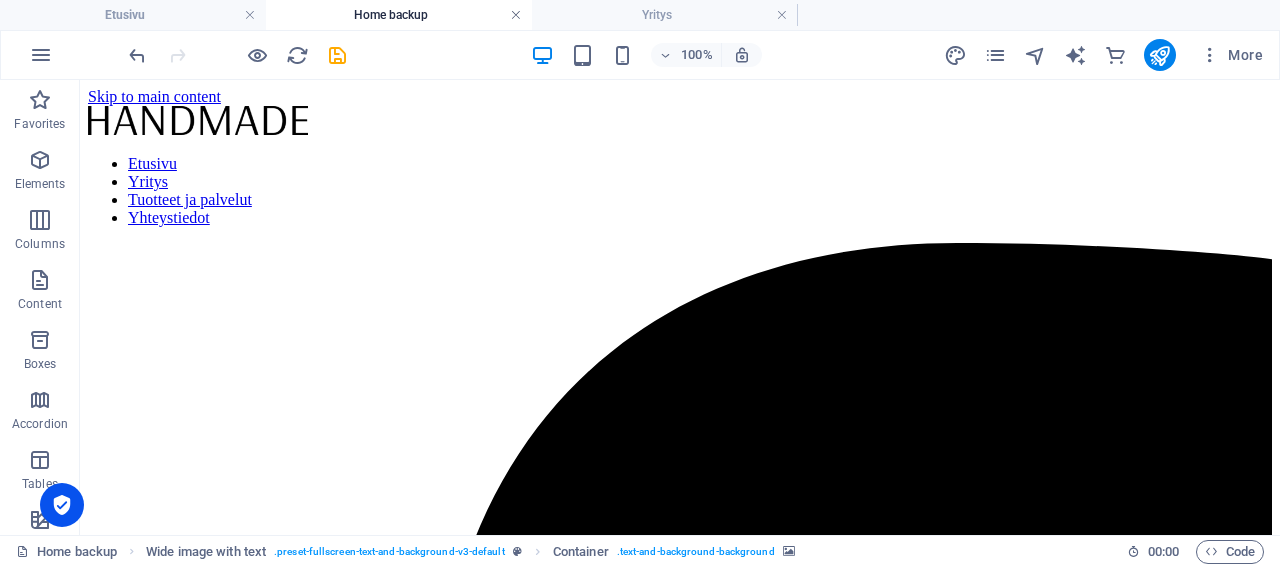 click at bounding box center [516, 15] 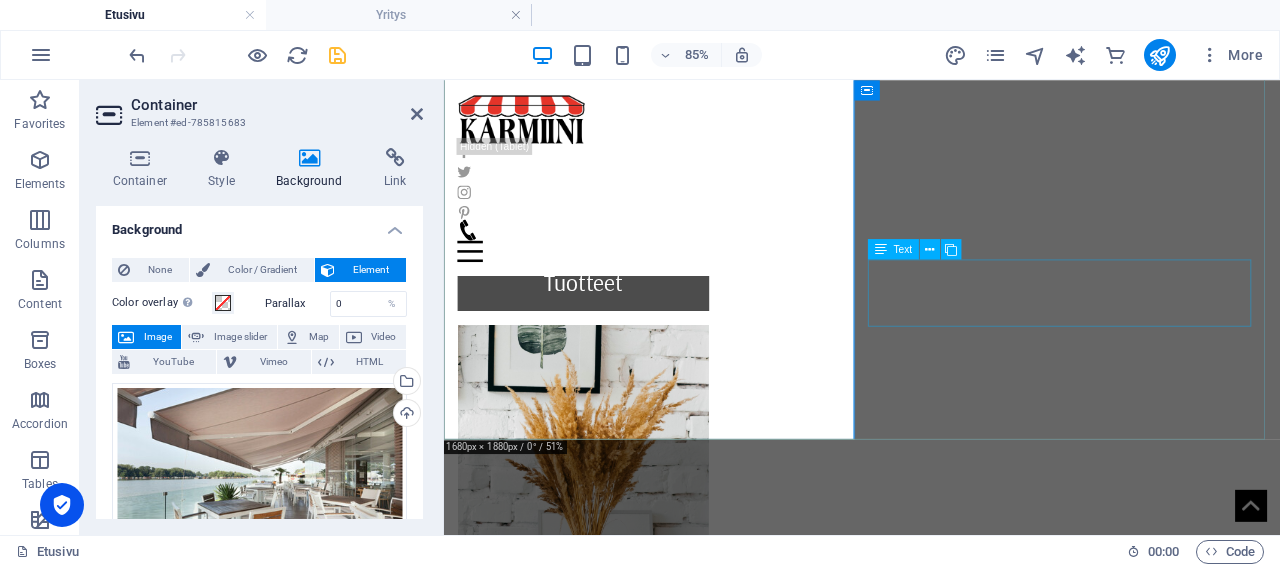 scroll, scrollTop: 1249, scrollLeft: 0, axis: vertical 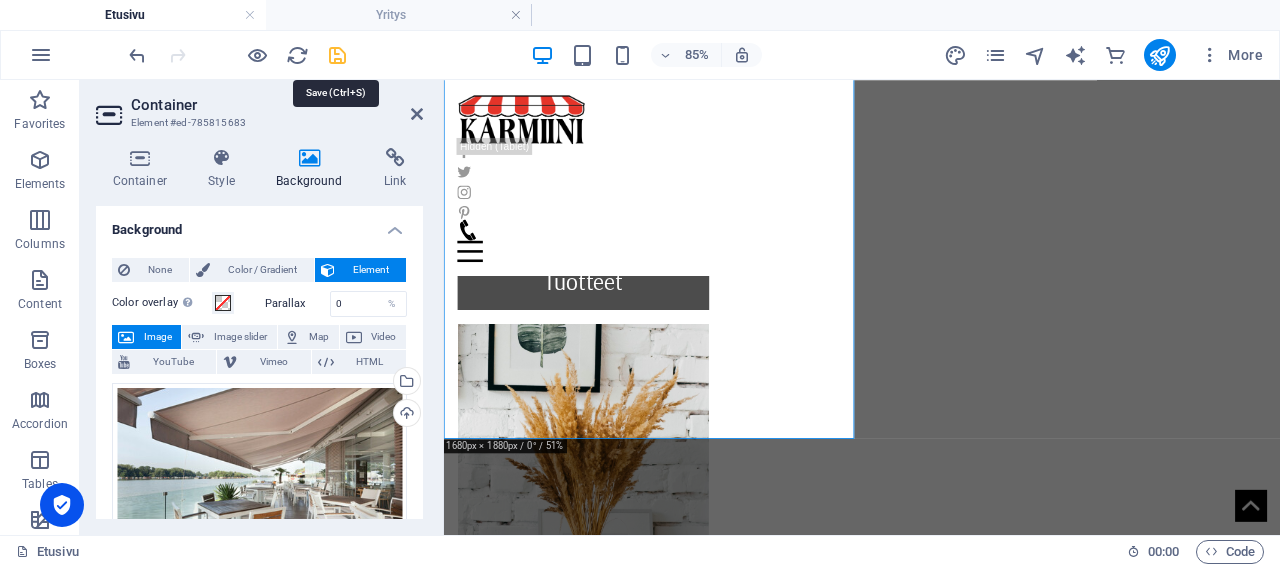 click at bounding box center [337, 55] 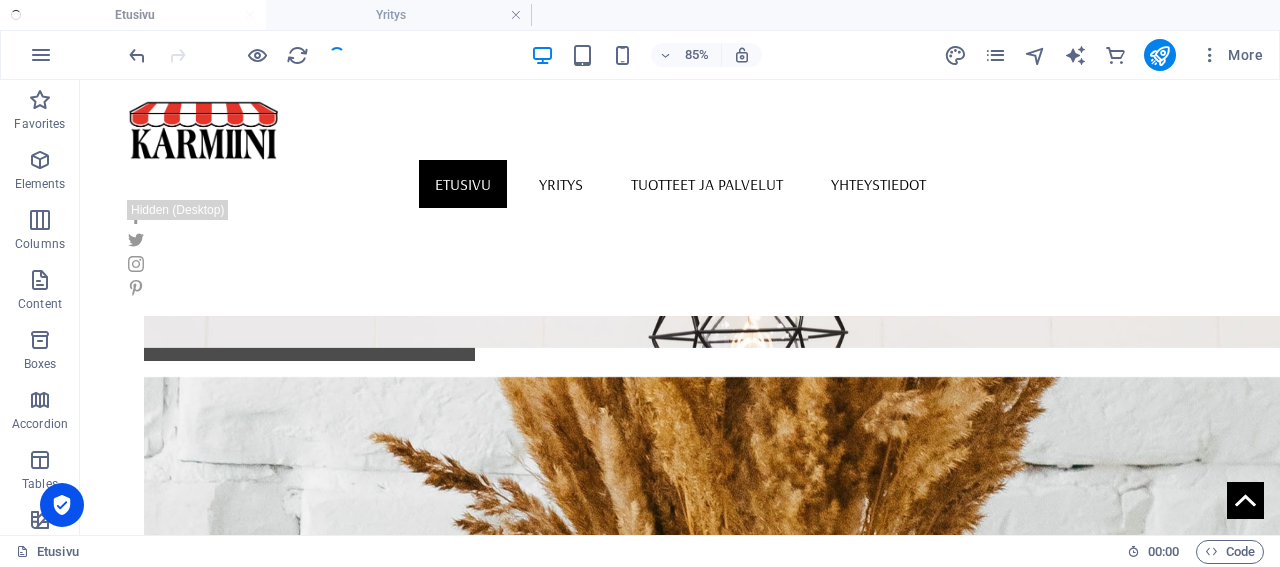scroll, scrollTop: 1257, scrollLeft: 0, axis: vertical 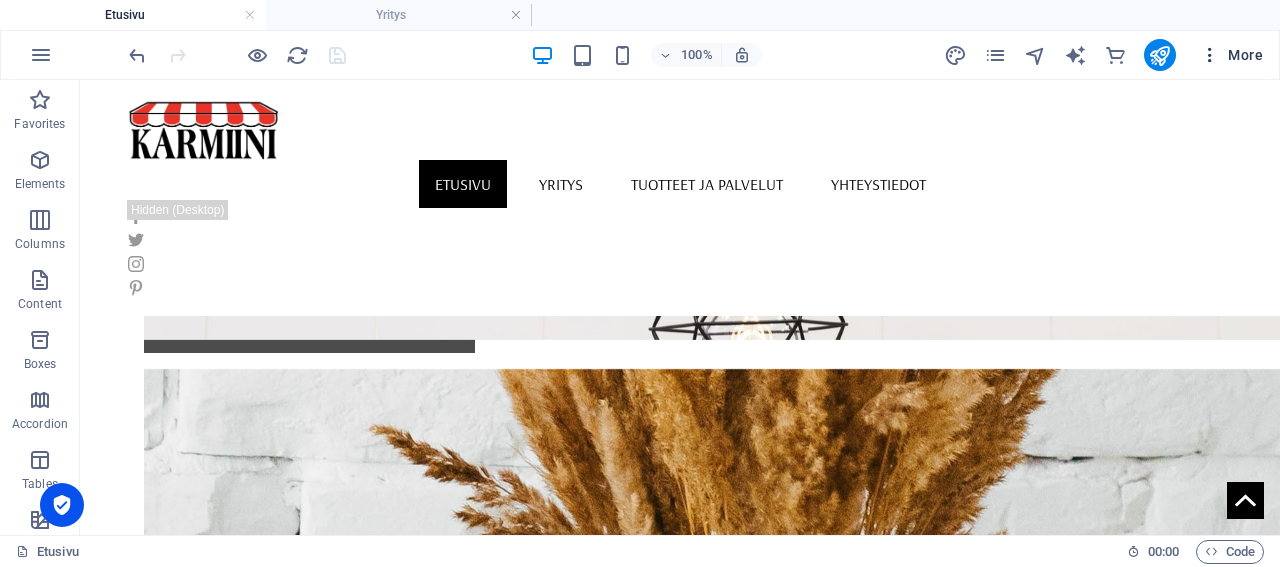 click on "More" at bounding box center [1231, 55] 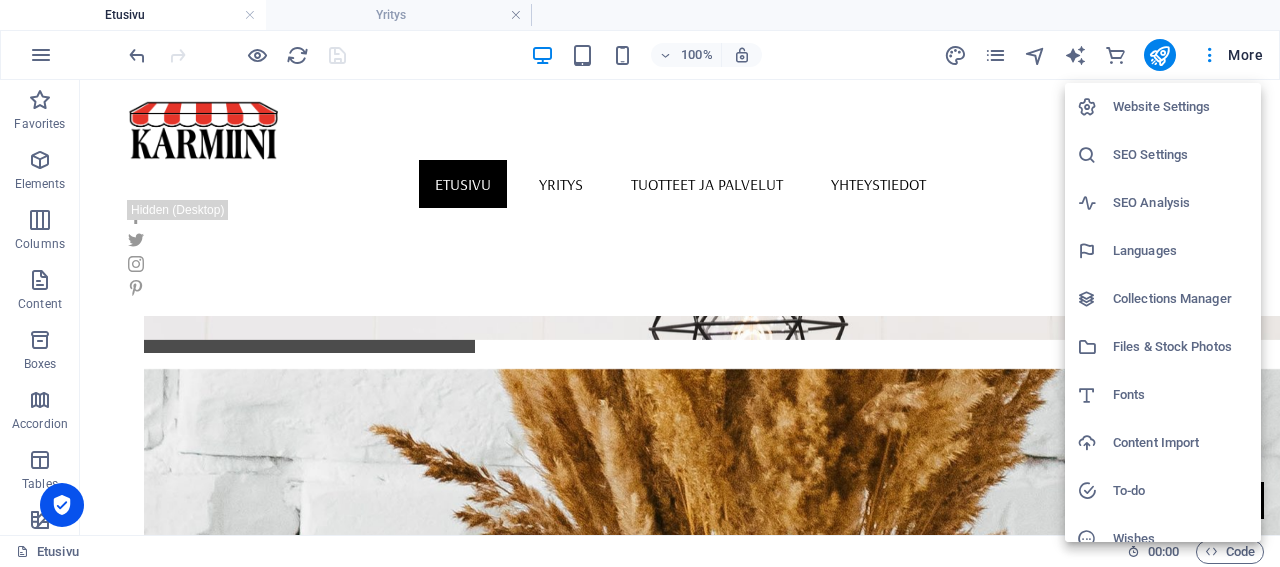click on "Files & Stock Photos" at bounding box center [1181, 347] 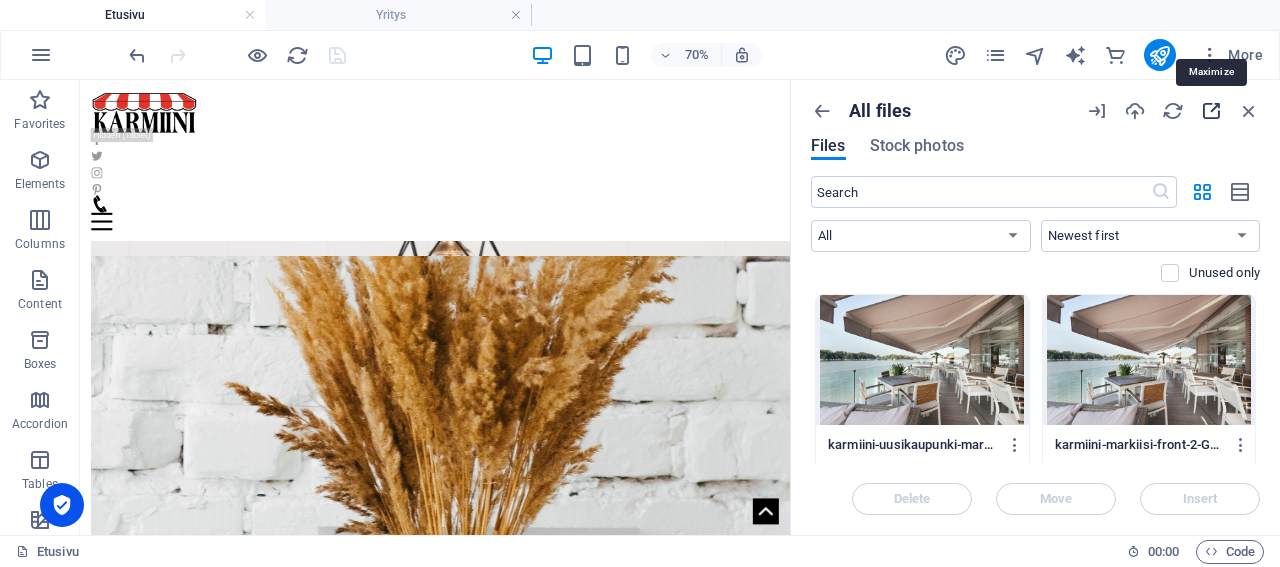click at bounding box center [1211, 111] 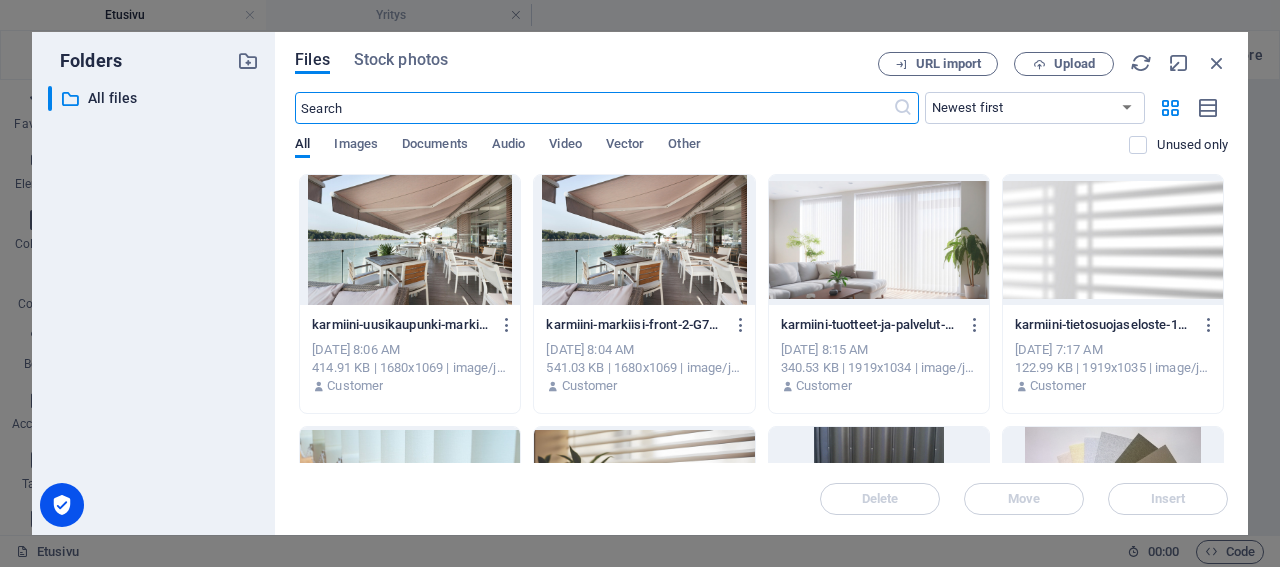 click at bounding box center (644, 240) 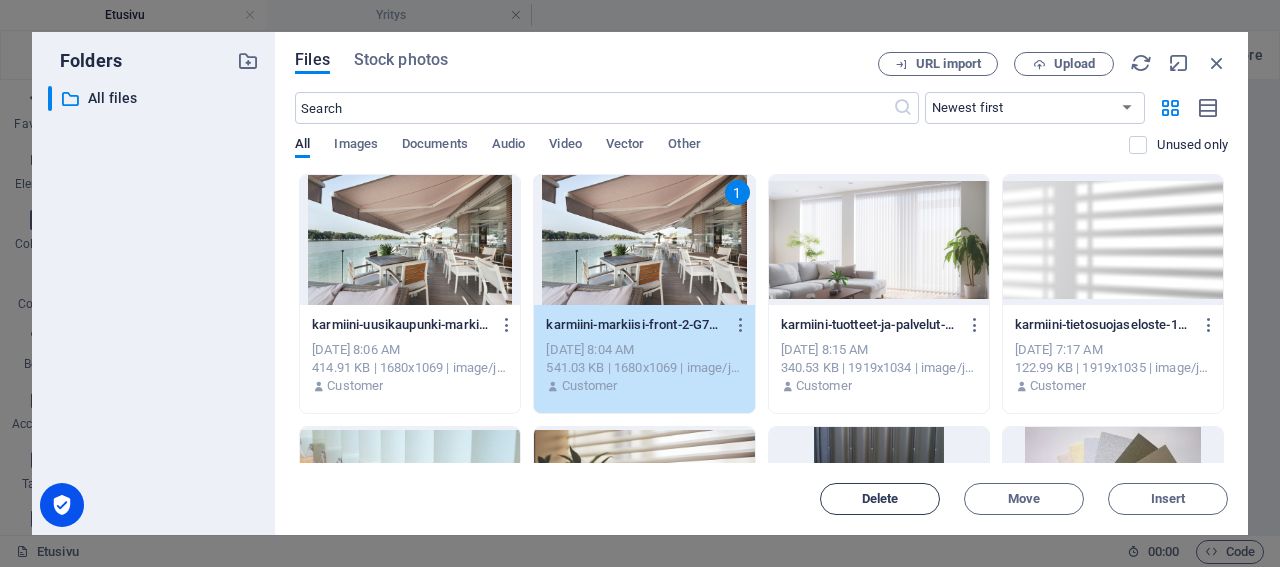 click on "Delete" at bounding box center [880, 499] 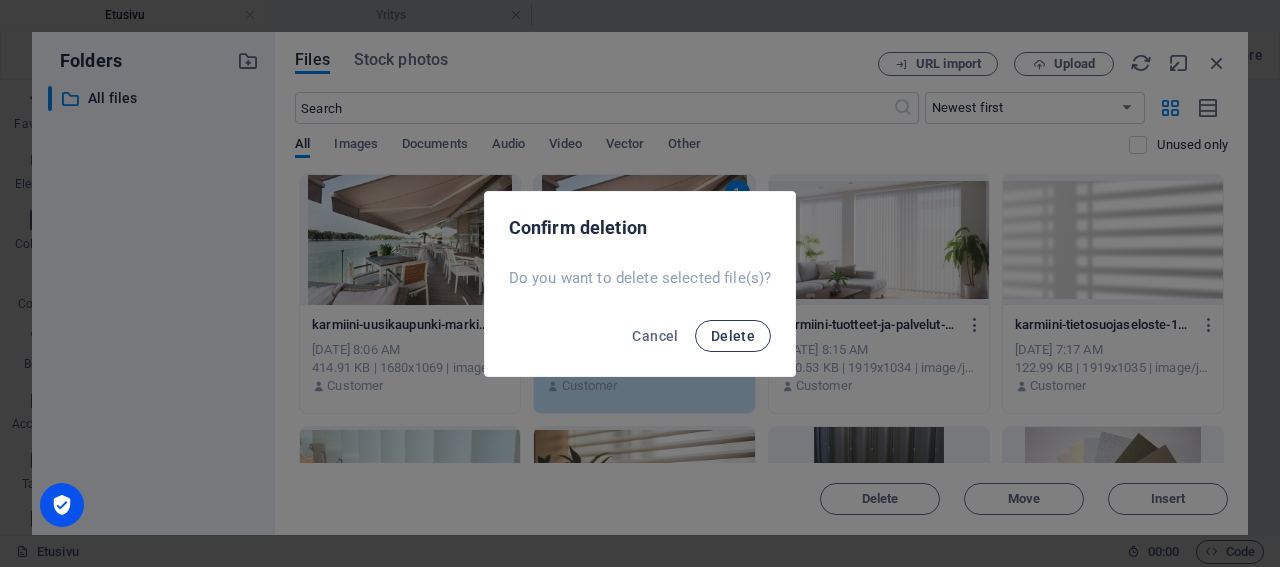 click on "Delete" at bounding box center [733, 336] 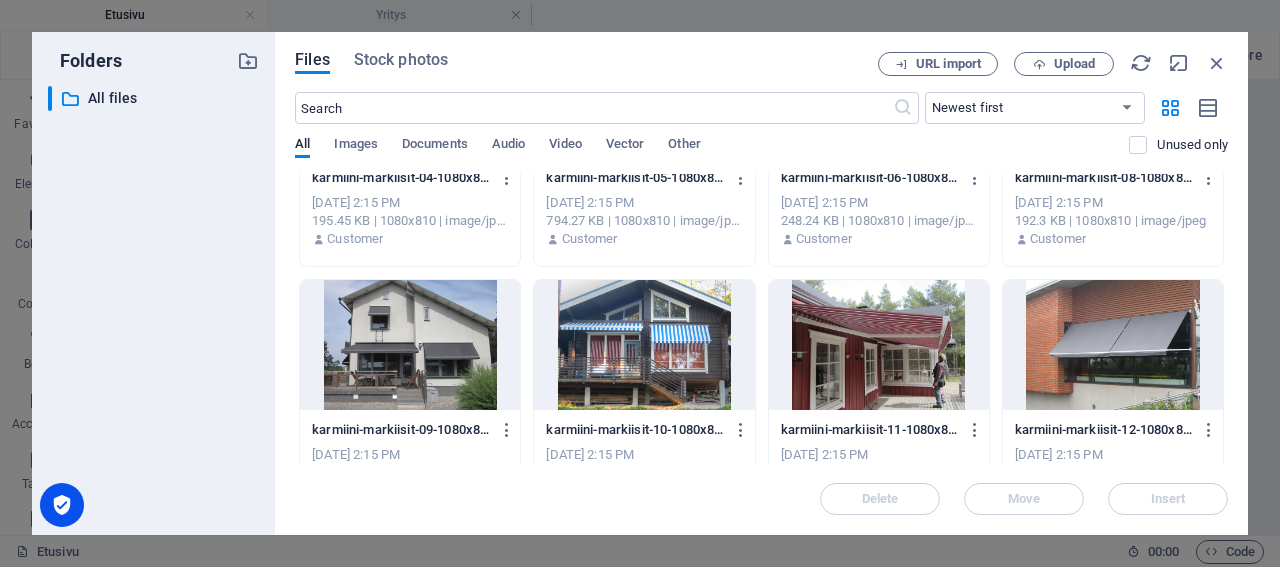 scroll, scrollTop: 1715, scrollLeft: 0, axis: vertical 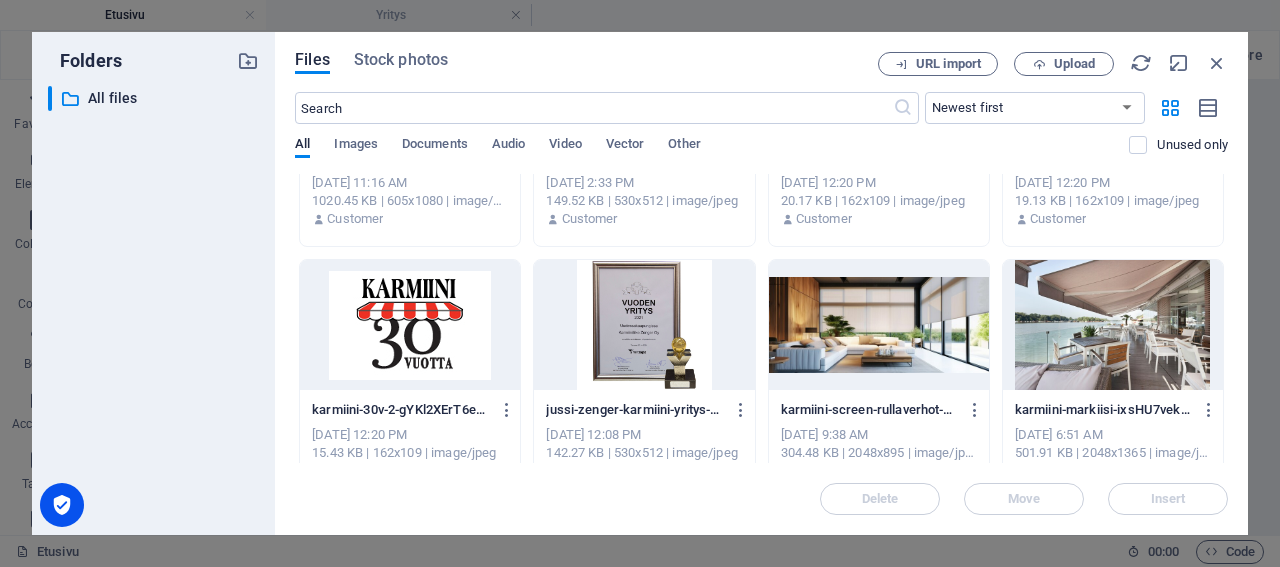 click at bounding box center [1113, 325] 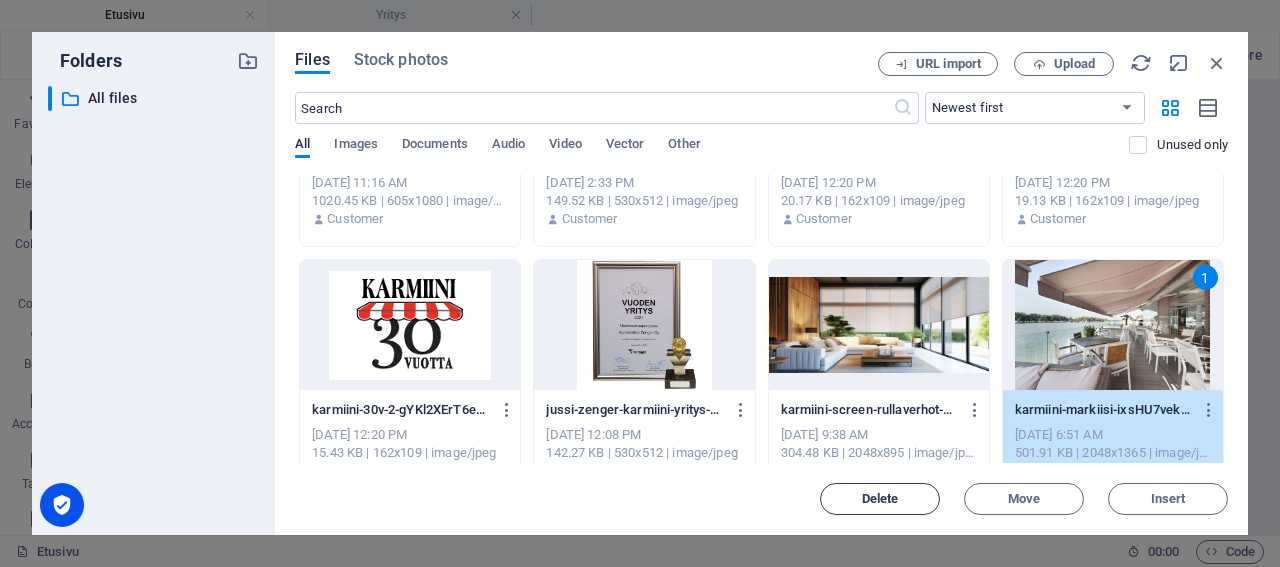 click on "Delete" at bounding box center [880, 499] 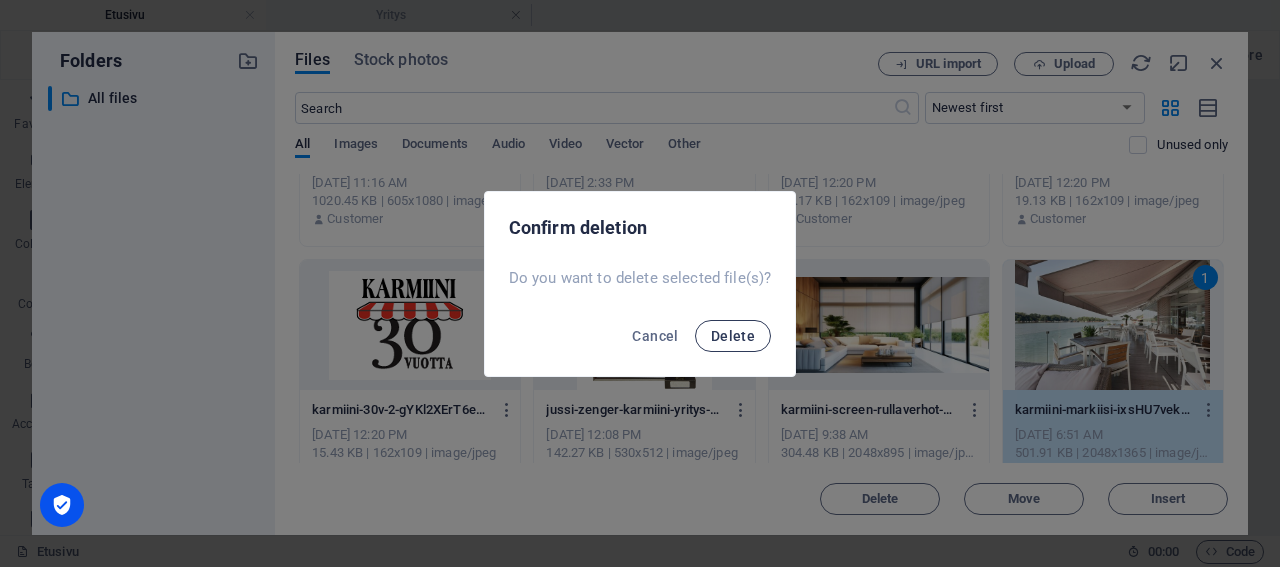 click on "Delete" at bounding box center [733, 336] 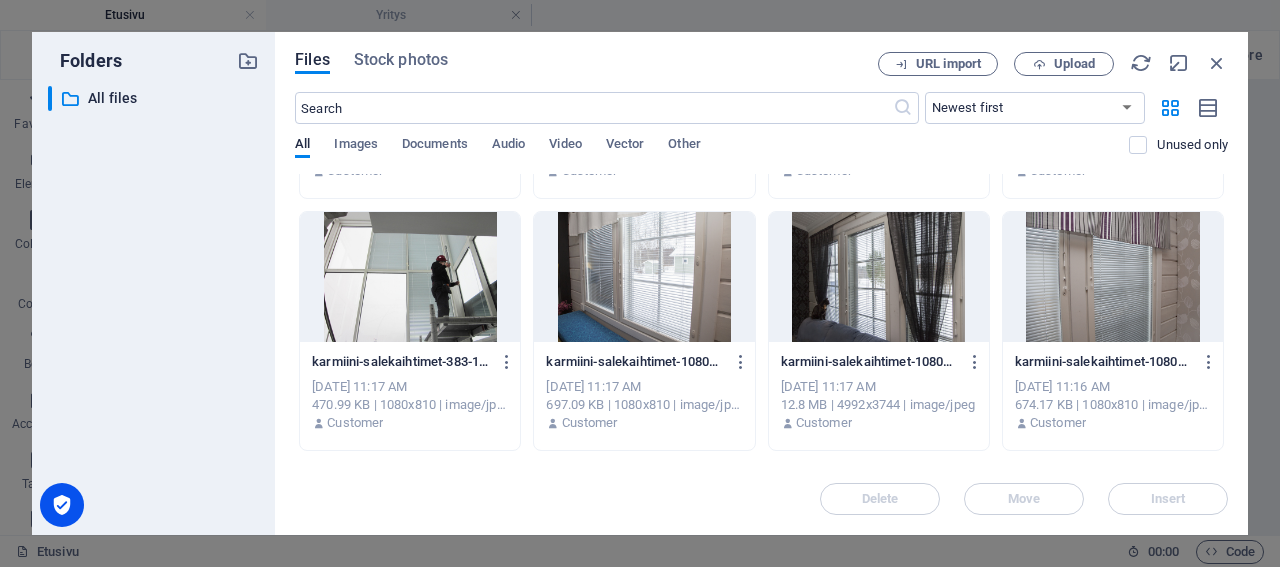 scroll, scrollTop: 4523, scrollLeft: 0, axis: vertical 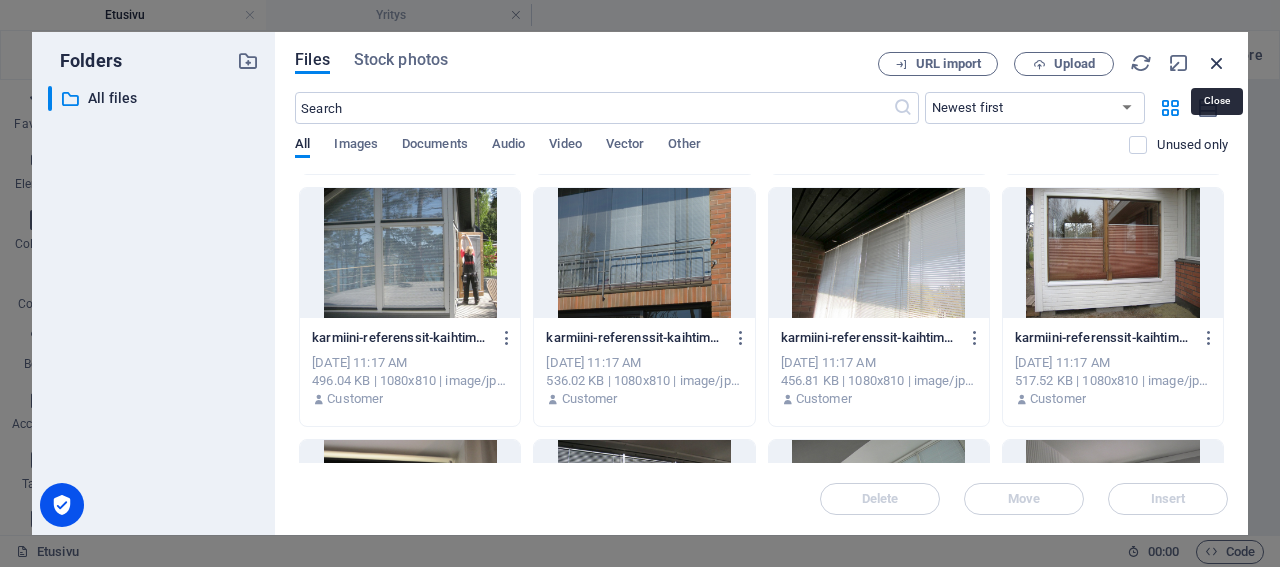 click at bounding box center [1217, 63] 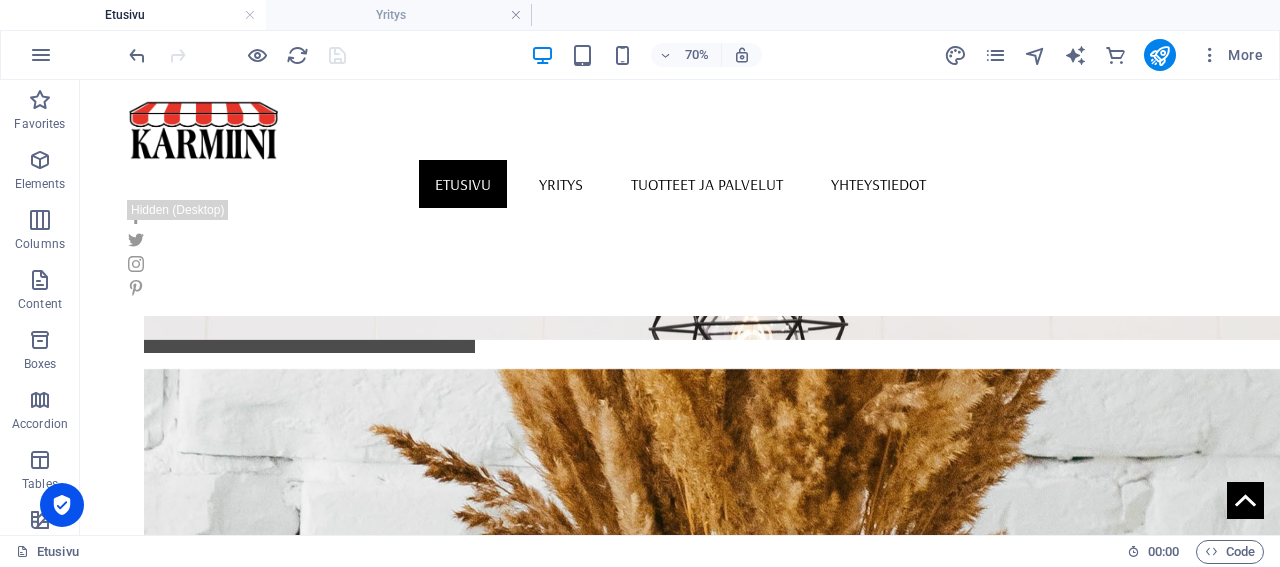scroll, scrollTop: 1265, scrollLeft: 0, axis: vertical 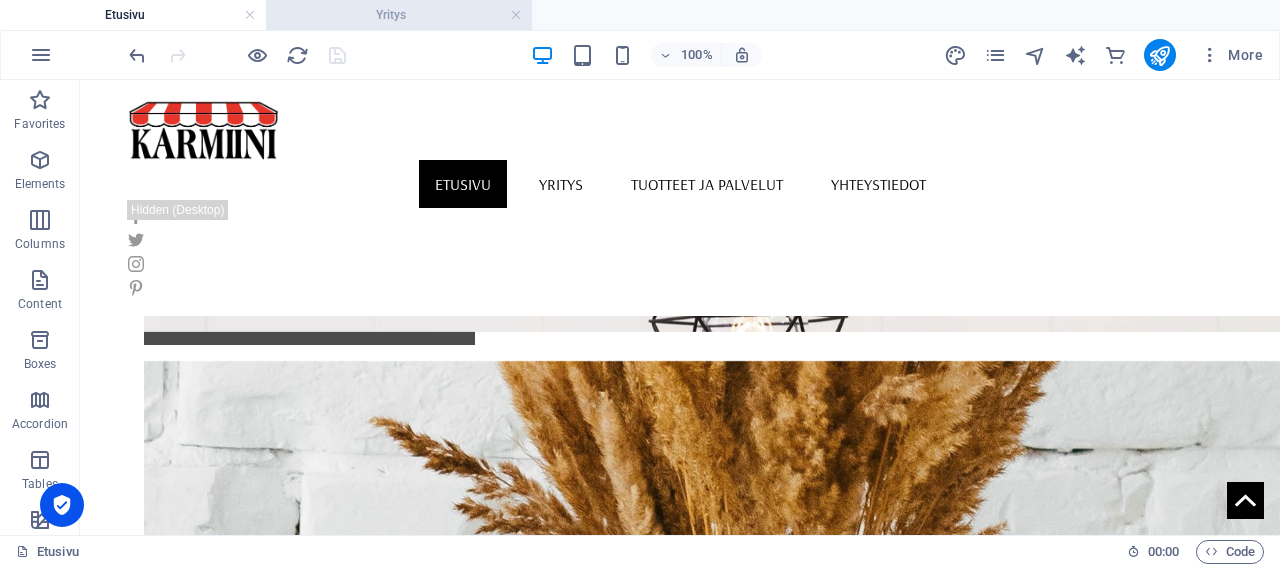 click on "Yritys" at bounding box center (399, 15) 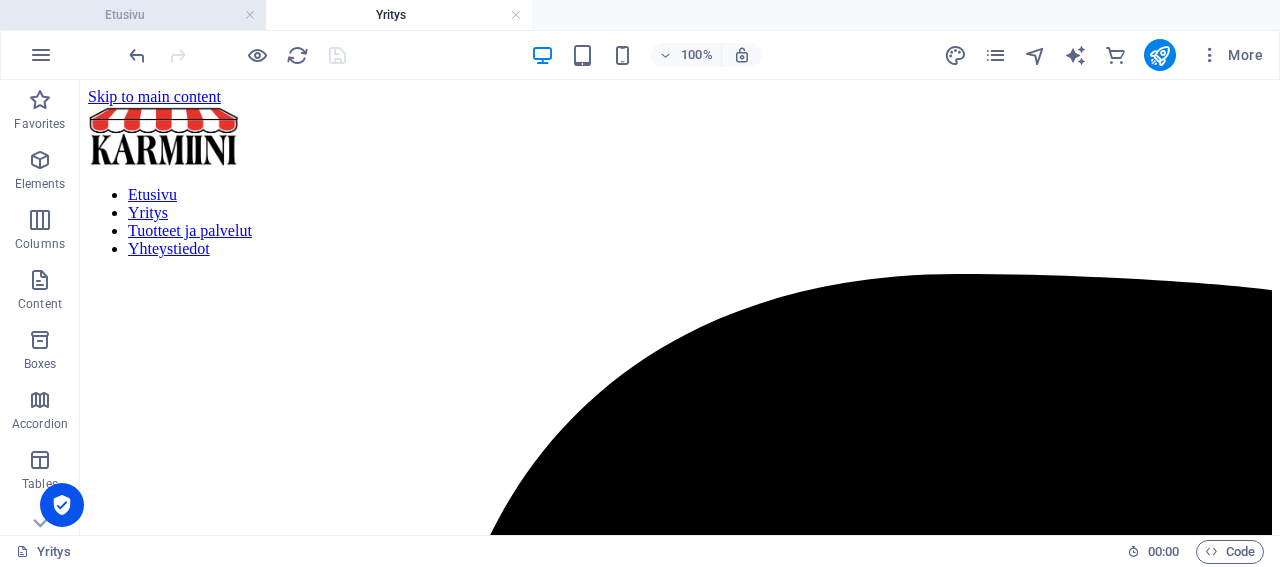 click on "Etusivu" at bounding box center (133, 15) 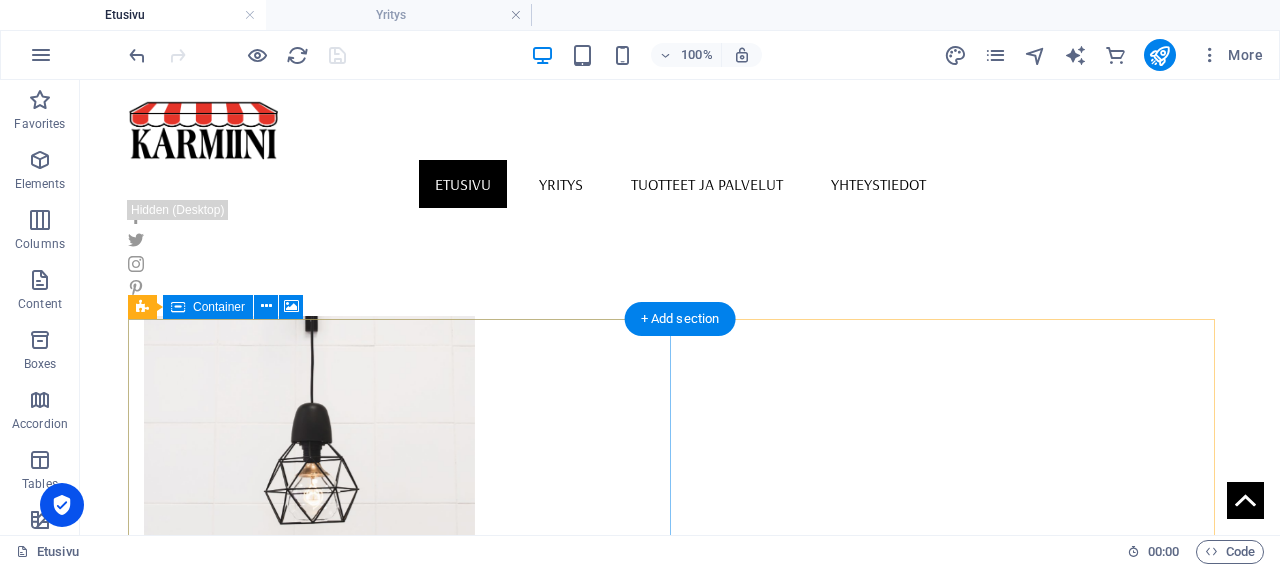 scroll, scrollTop: 956, scrollLeft: 0, axis: vertical 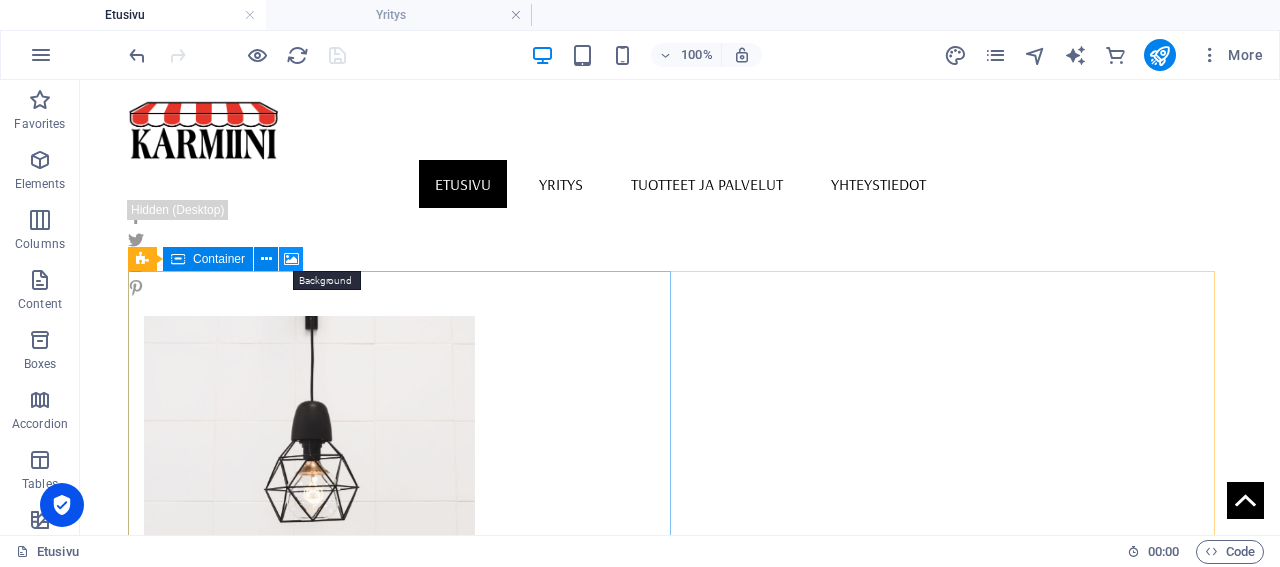 click at bounding box center (291, 259) 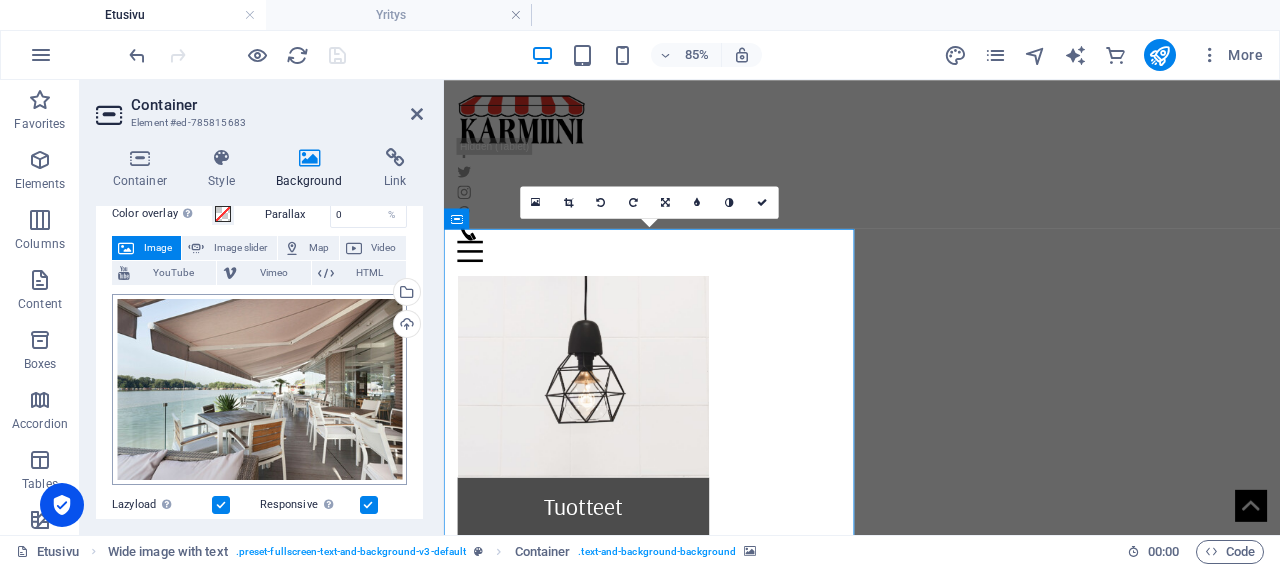 scroll, scrollTop: 96, scrollLeft: 0, axis: vertical 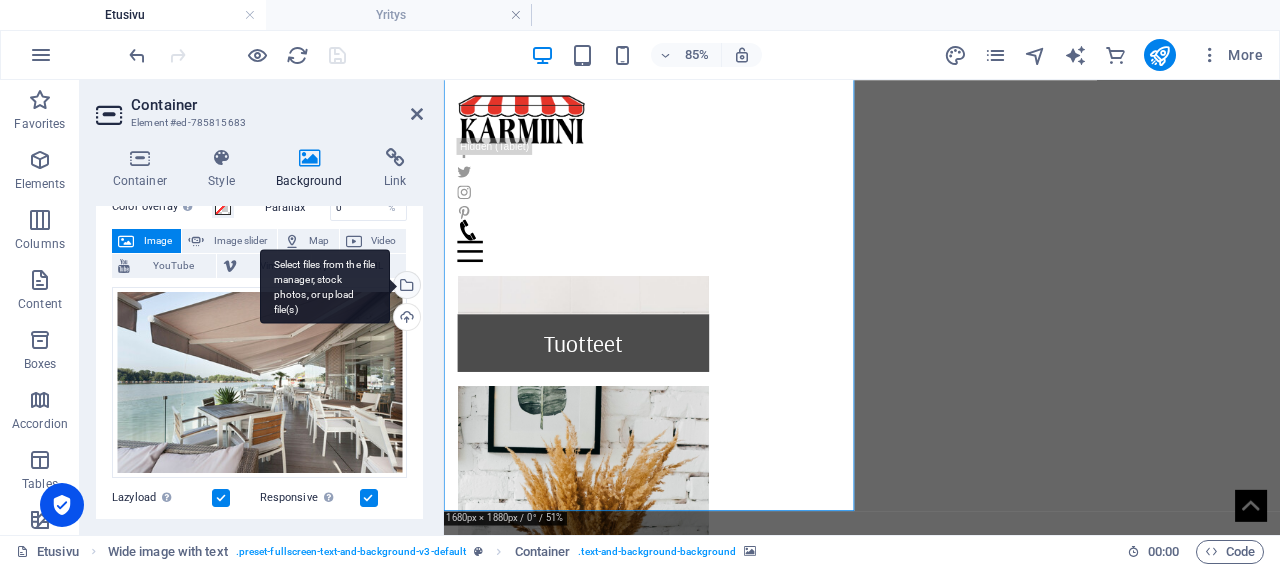click on "Select files from the file manager, stock photos, or upload file(s)" at bounding box center [405, 287] 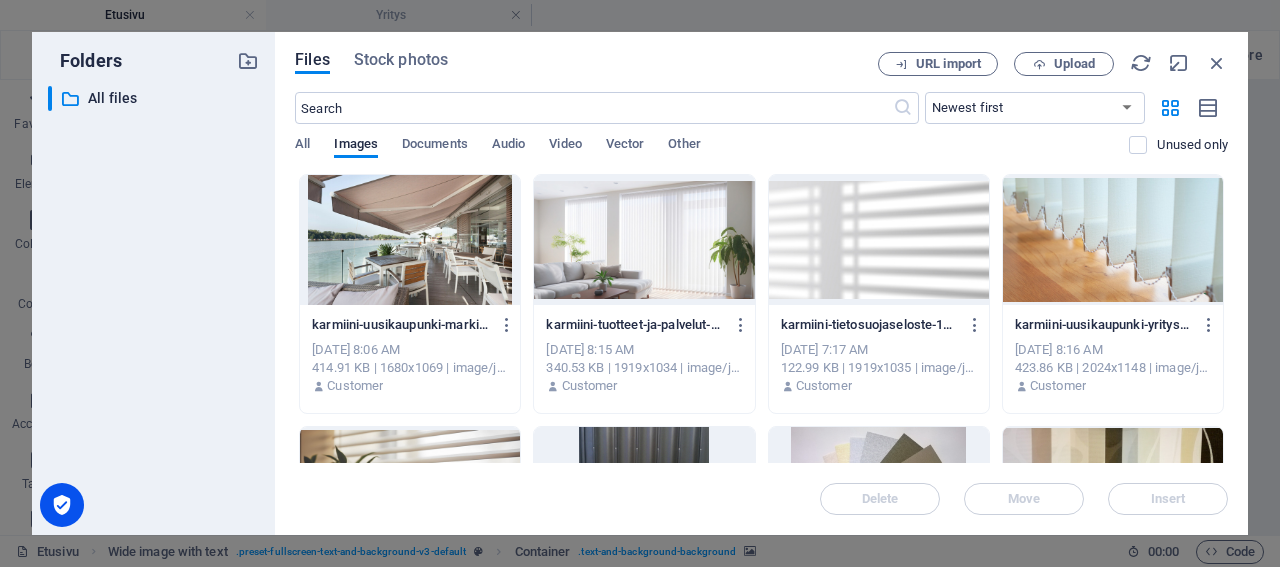 click at bounding box center [410, 240] 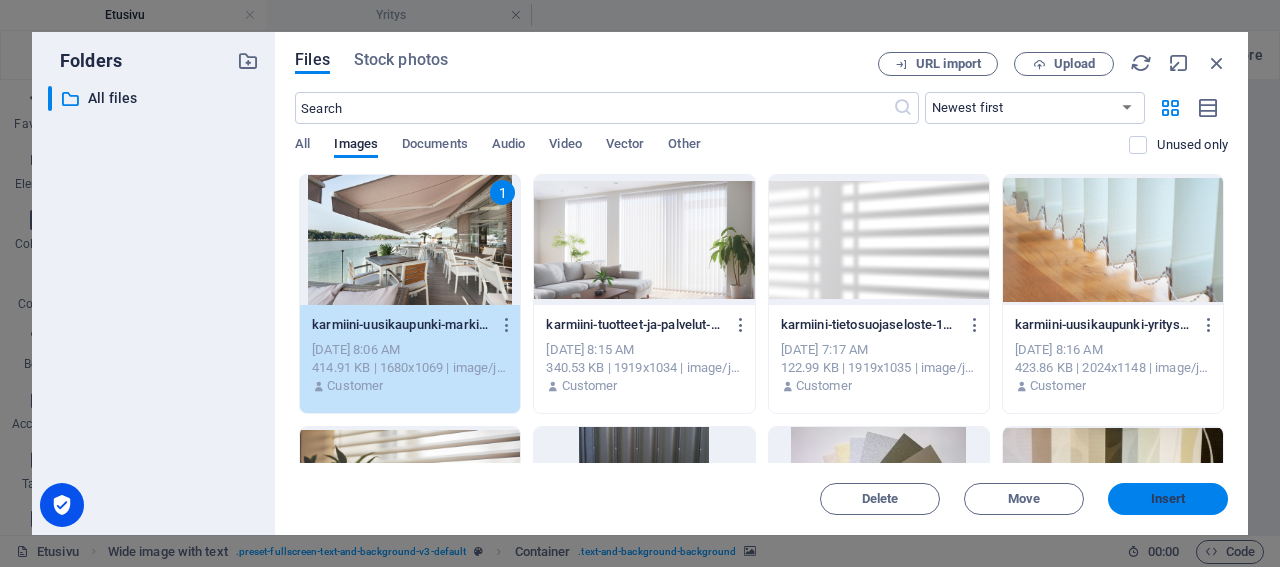 click on "Insert" at bounding box center [1168, 499] 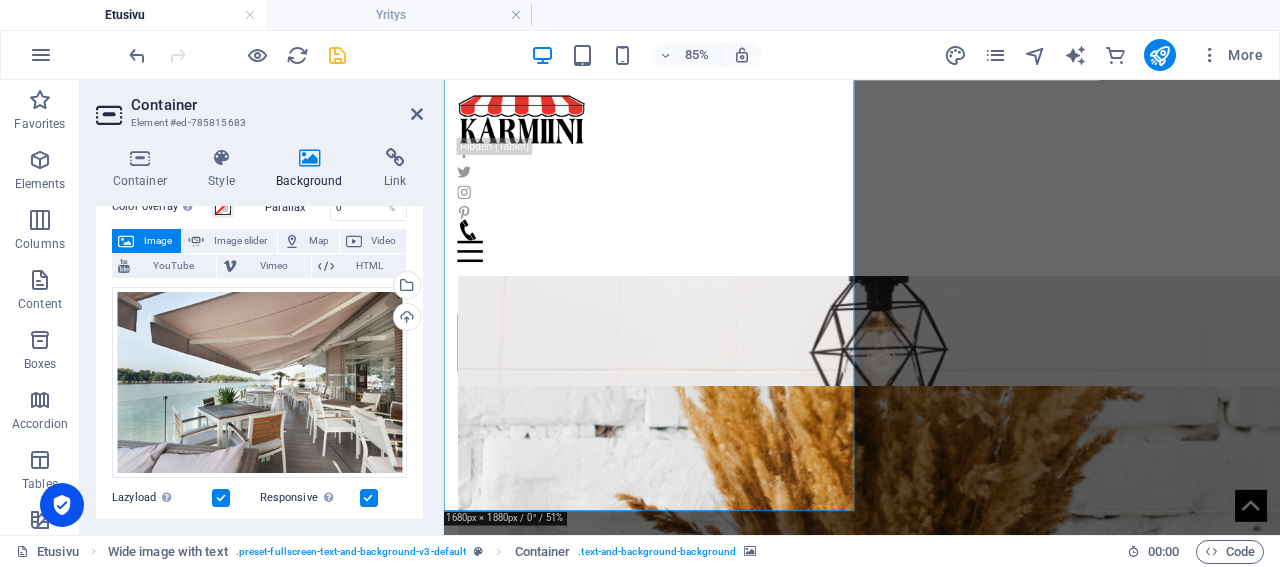 scroll, scrollTop: 956, scrollLeft: 0, axis: vertical 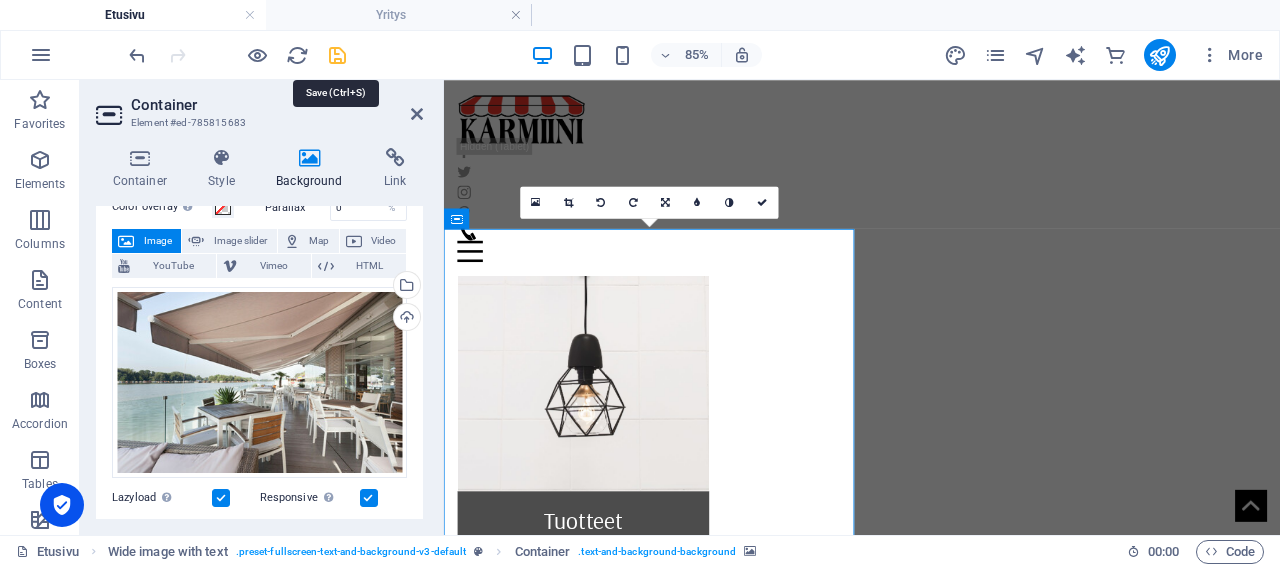 click at bounding box center [337, 55] 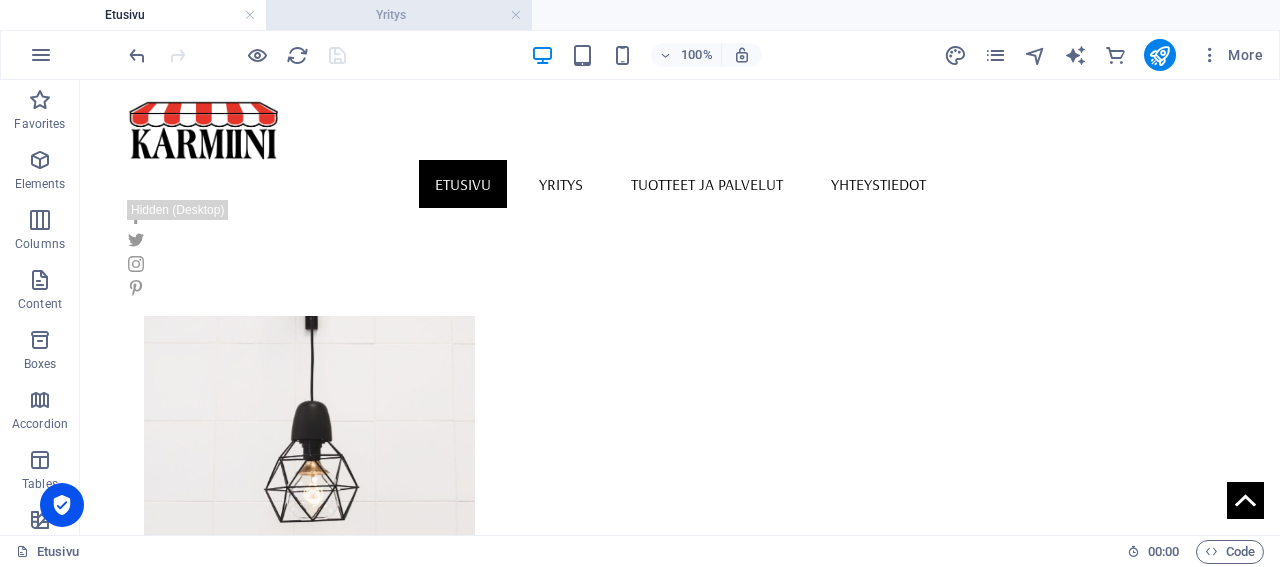 click on "Yritys" at bounding box center [399, 15] 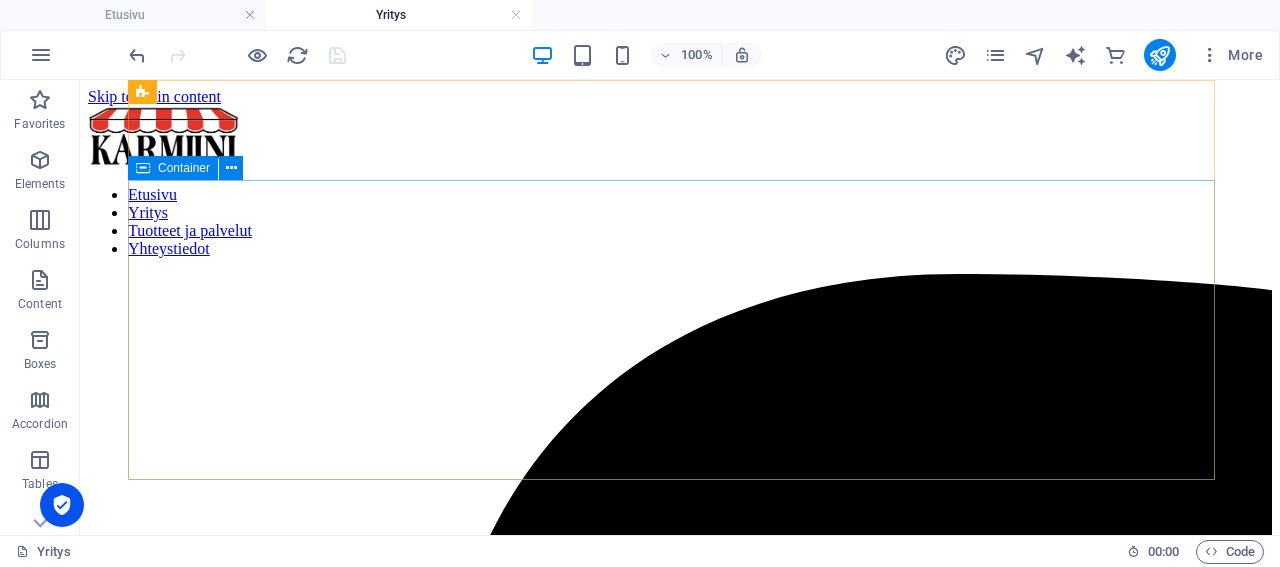 click on "Container" at bounding box center [184, 168] 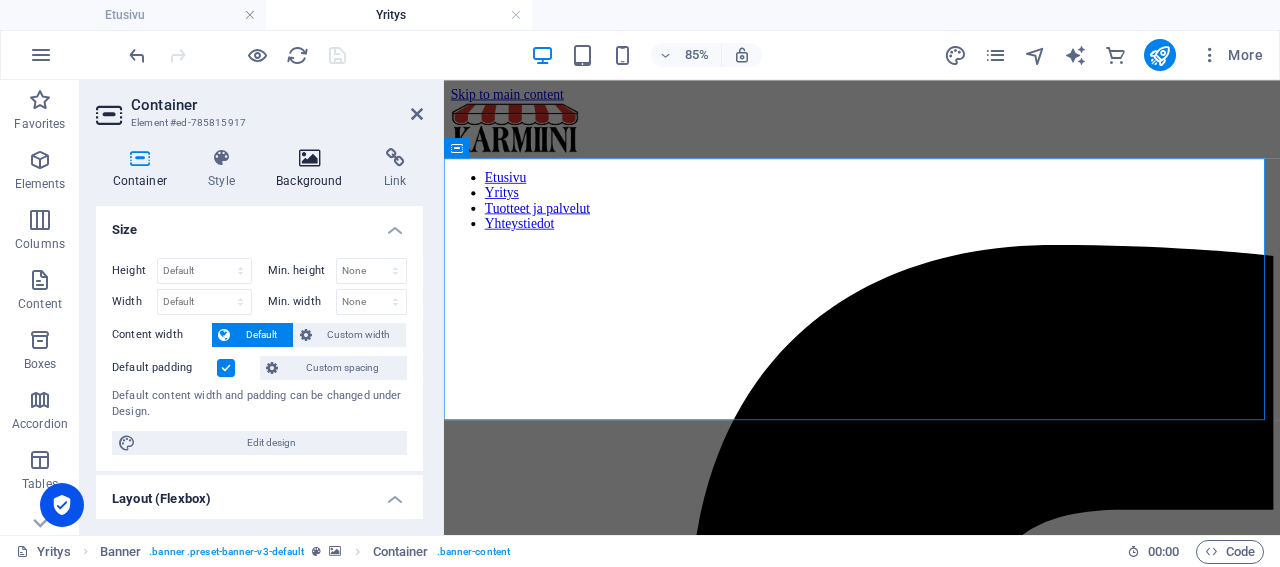 click on "Background" at bounding box center [314, 169] 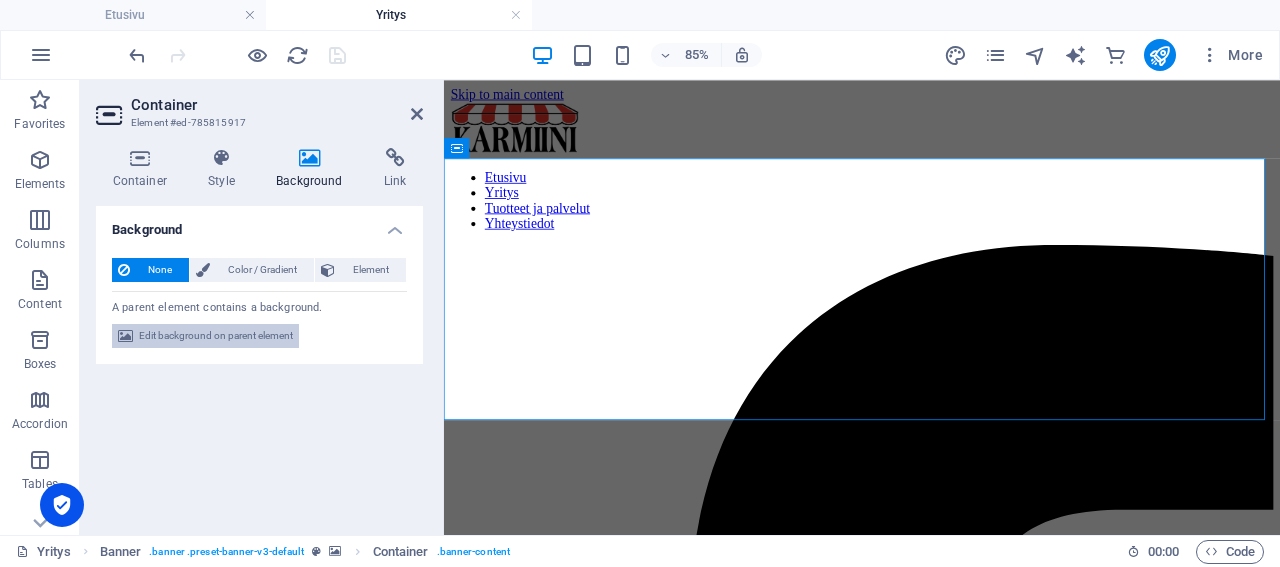 click on "Edit background on parent element" at bounding box center (216, 336) 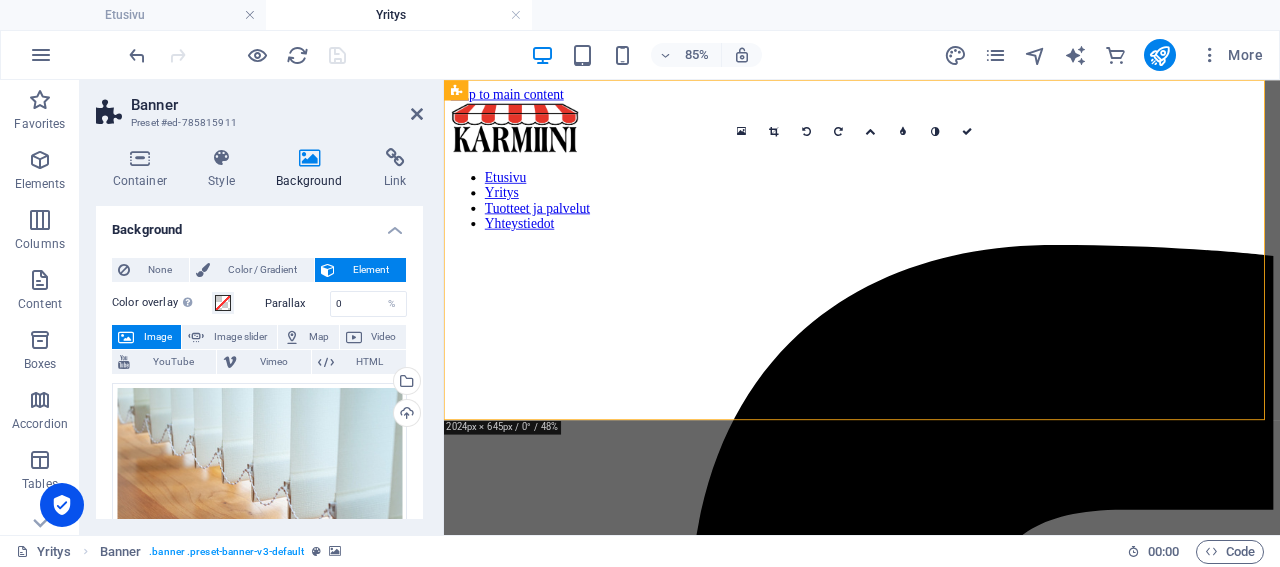 scroll, scrollTop: 96, scrollLeft: 0, axis: vertical 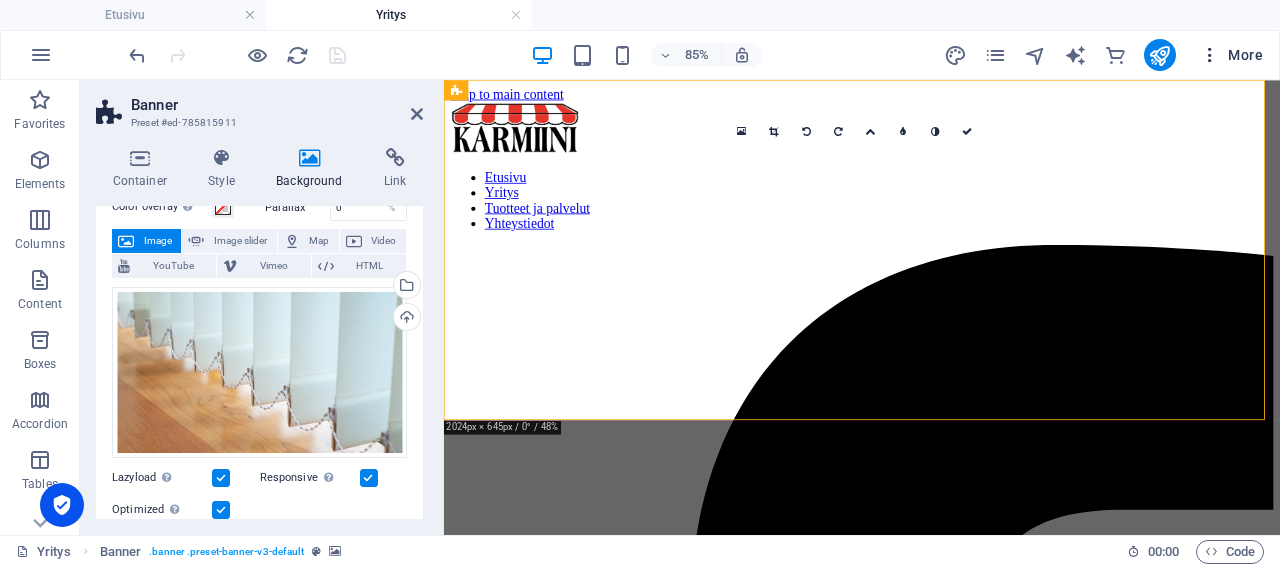 click on "More" at bounding box center [1231, 55] 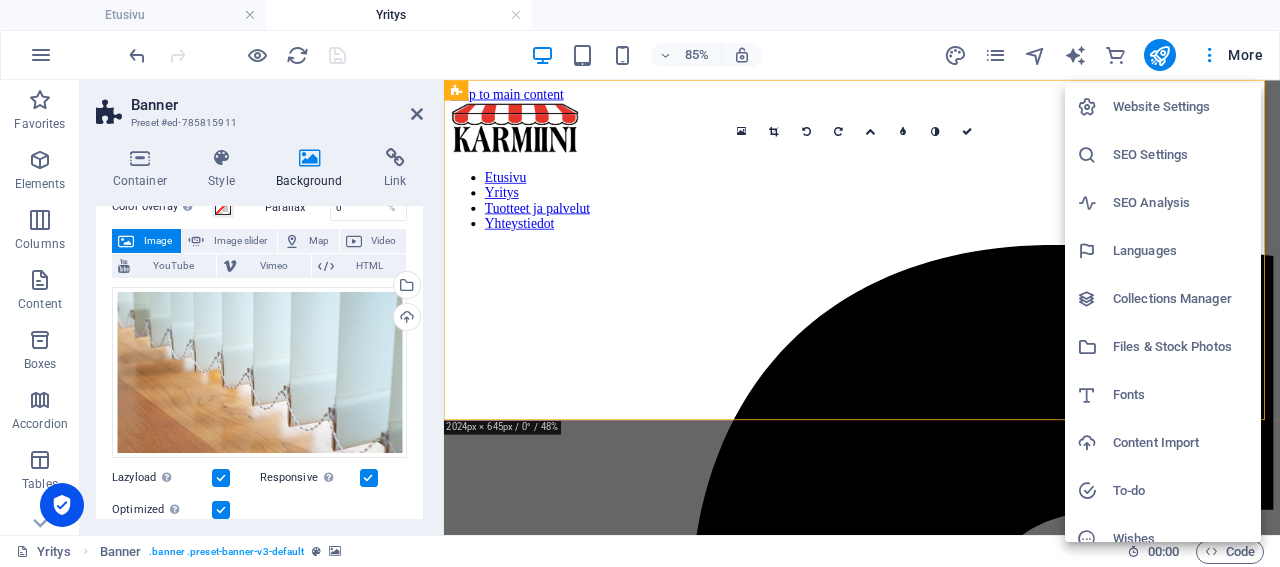 click on "Files & Stock Photos" at bounding box center [1181, 347] 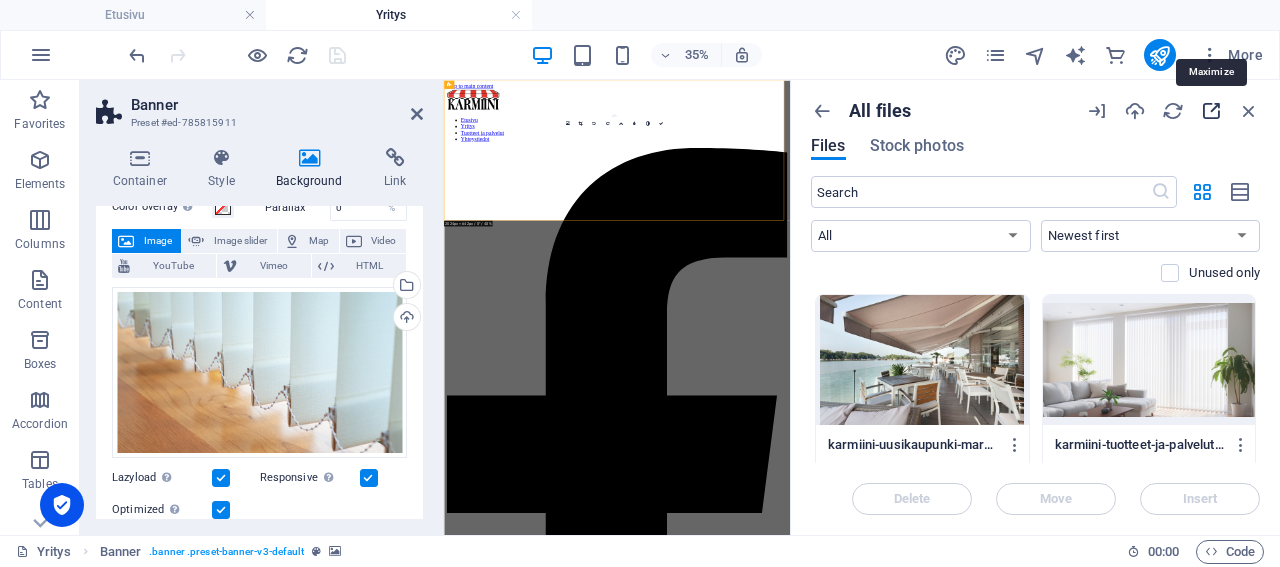 click at bounding box center (1211, 111) 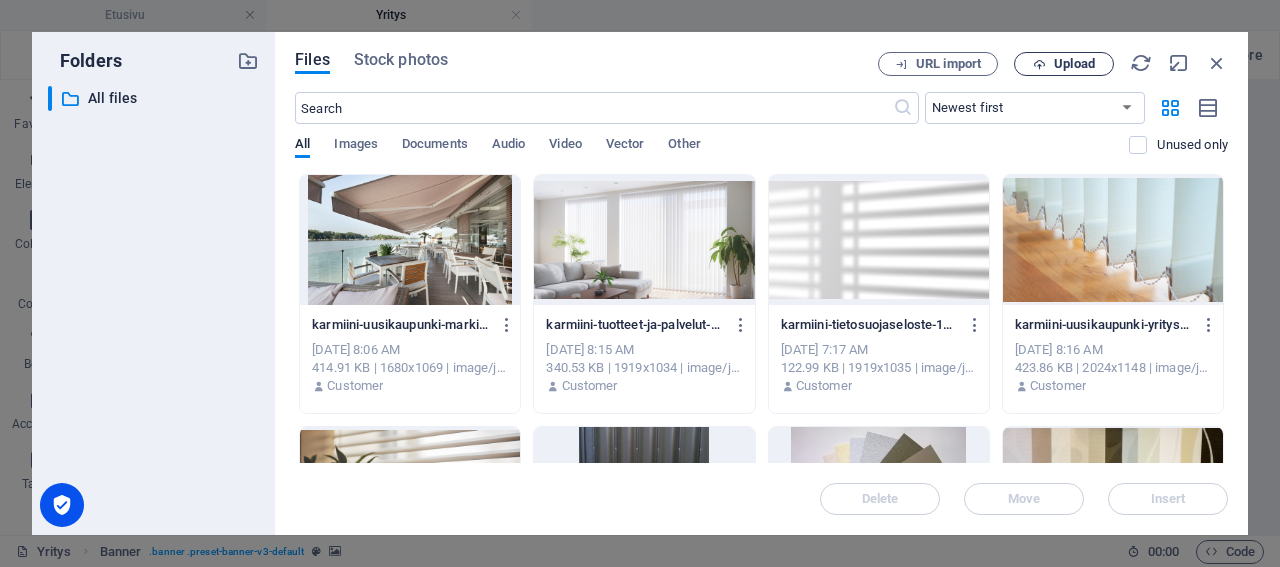 click on "Upload" at bounding box center [1074, 64] 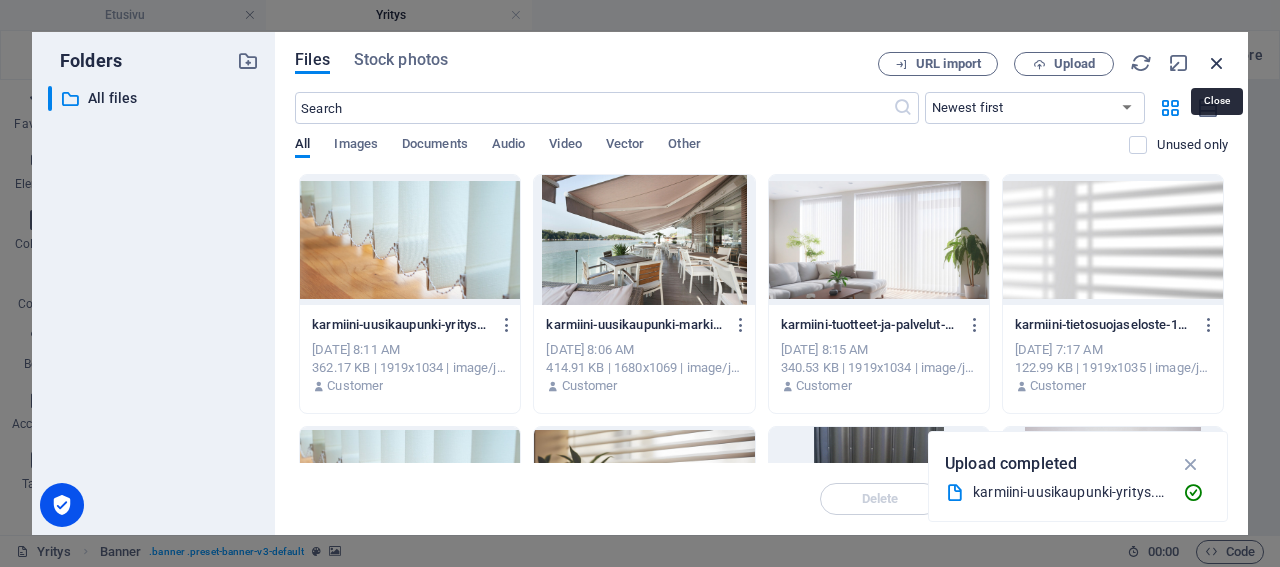 click at bounding box center [1217, 63] 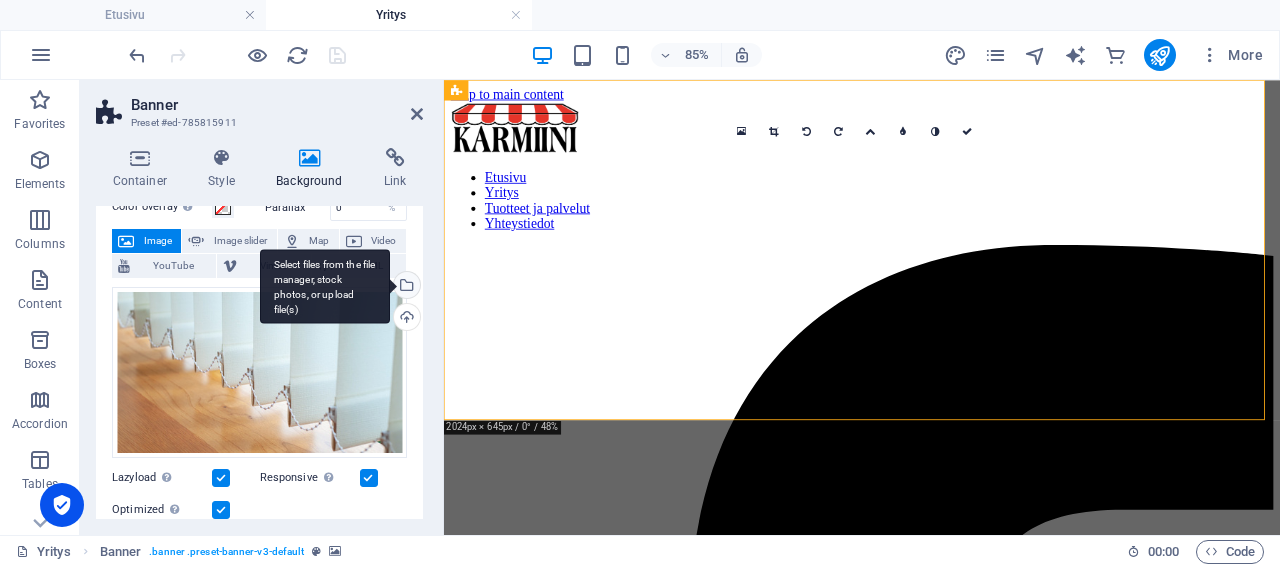 click on "Select files from the file manager, stock photos, or upload file(s)" at bounding box center [405, 287] 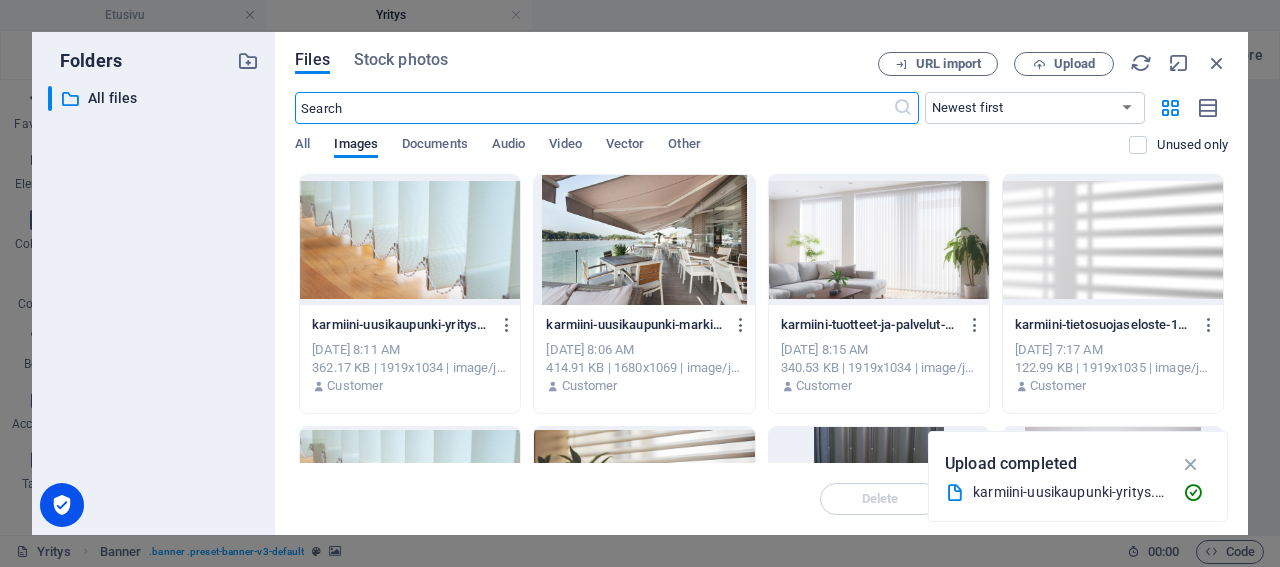 click at bounding box center (410, 240) 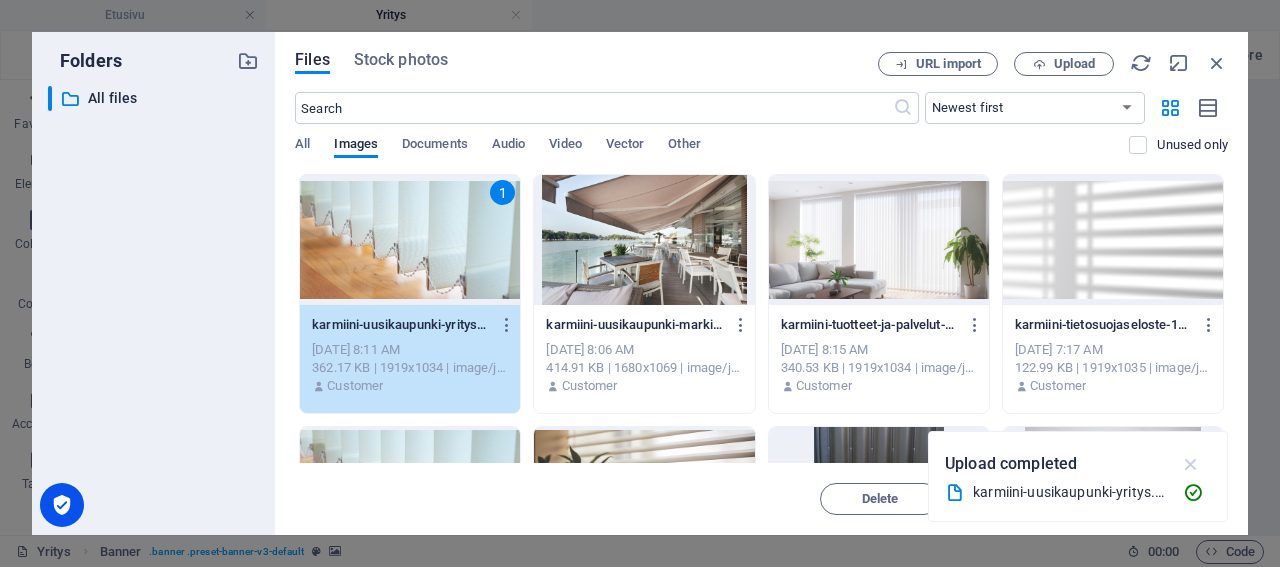click at bounding box center [1191, 464] 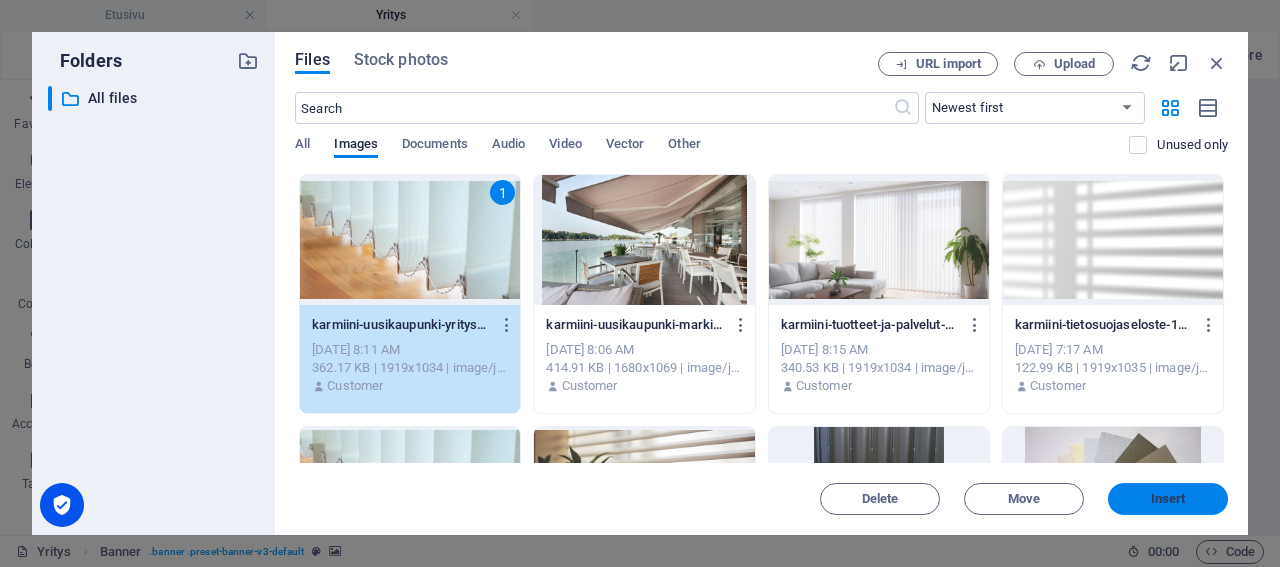 click on "Insert" at bounding box center (1168, 499) 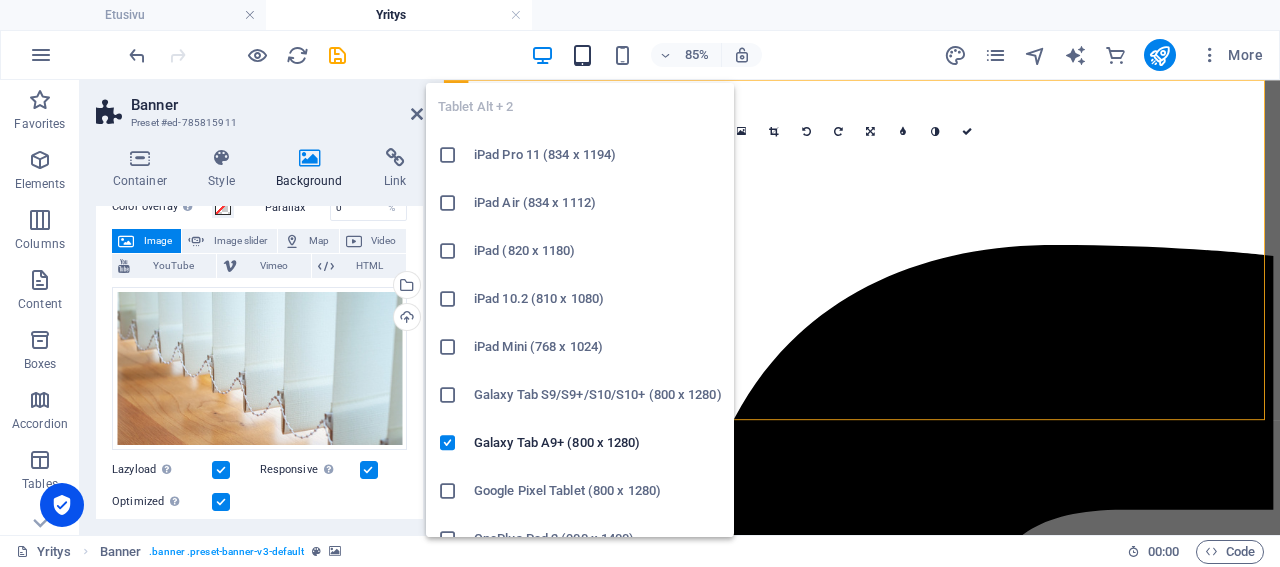 click at bounding box center (582, 55) 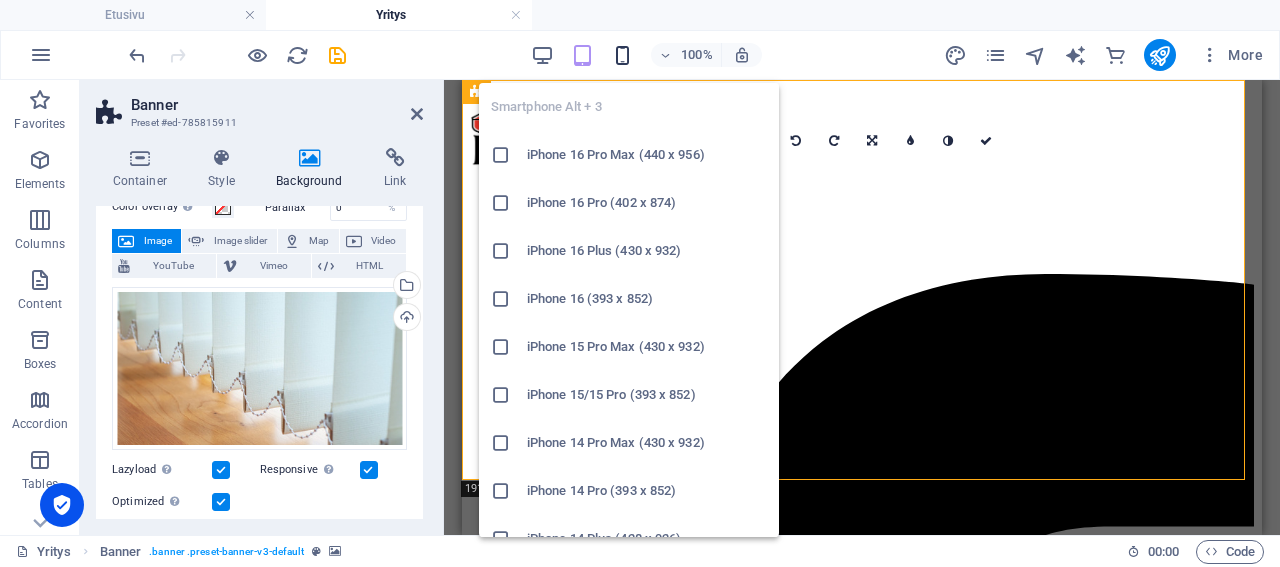 click at bounding box center (622, 55) 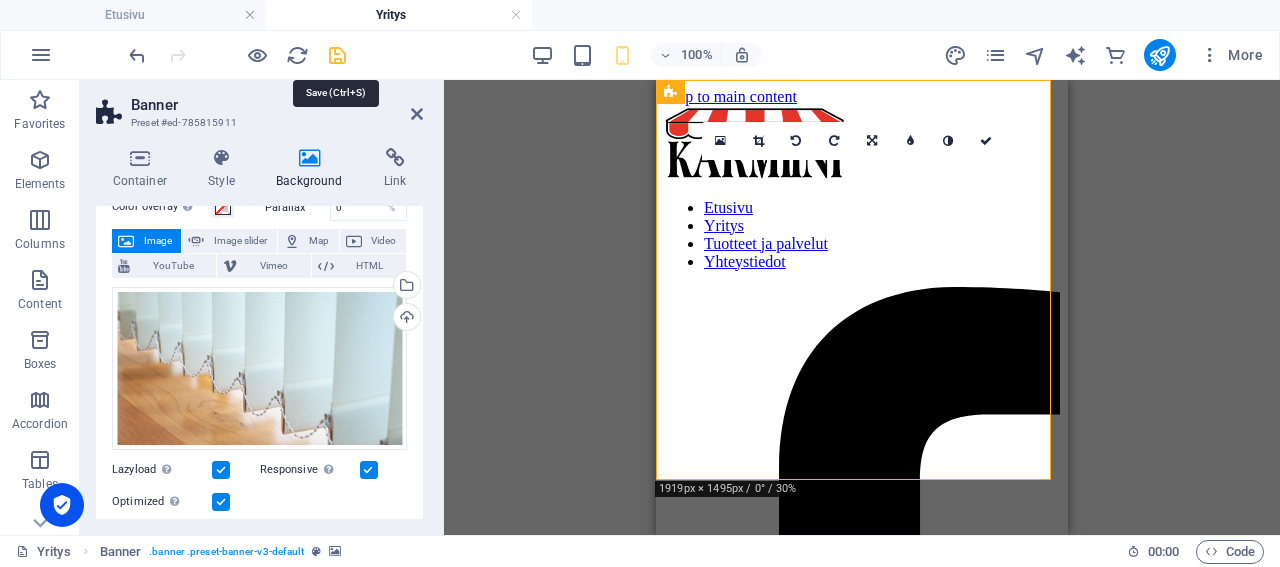 click at bounding box center [337, 55] 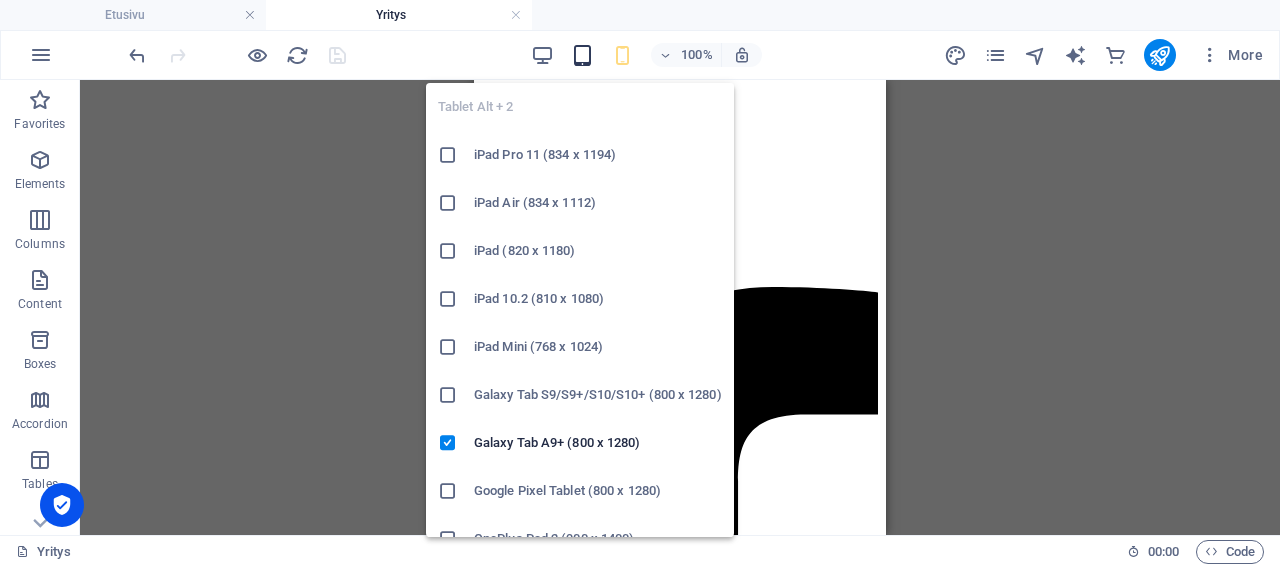 click at bounding box center (582, 55) 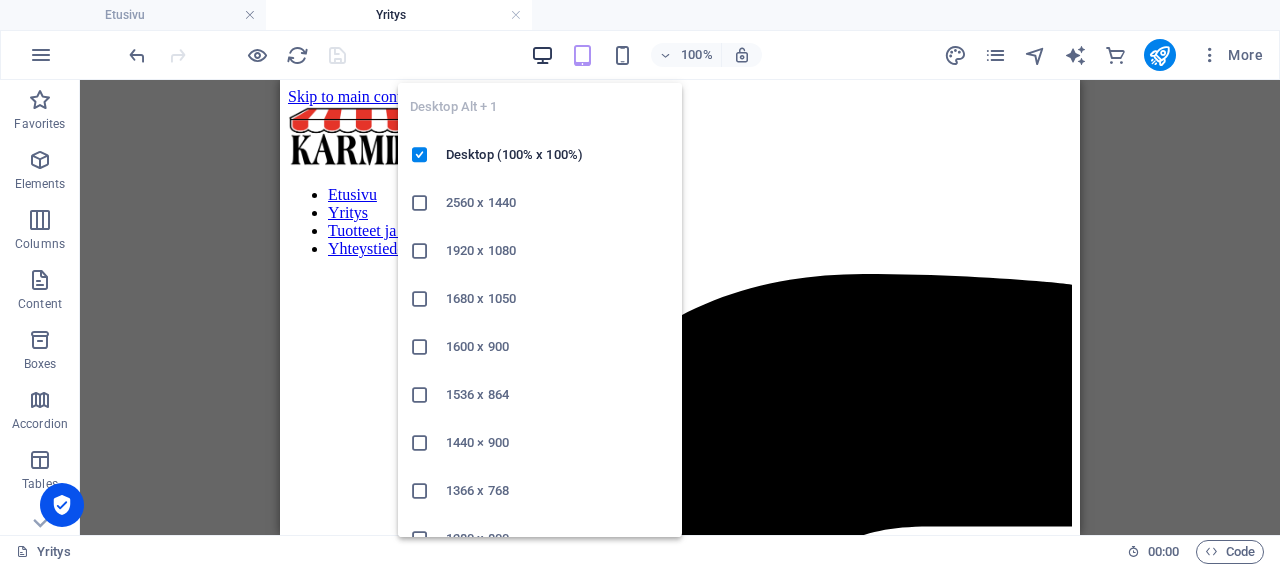 click at bounding box center (542, 55) 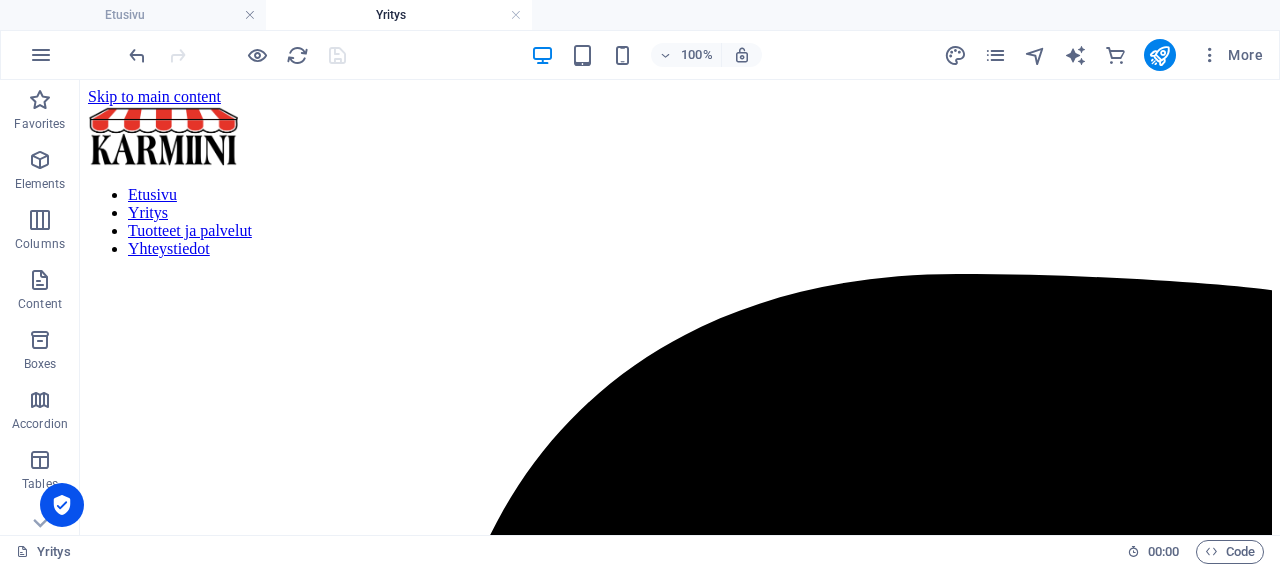 click on "Yritys" at bounding box center [399, 15] 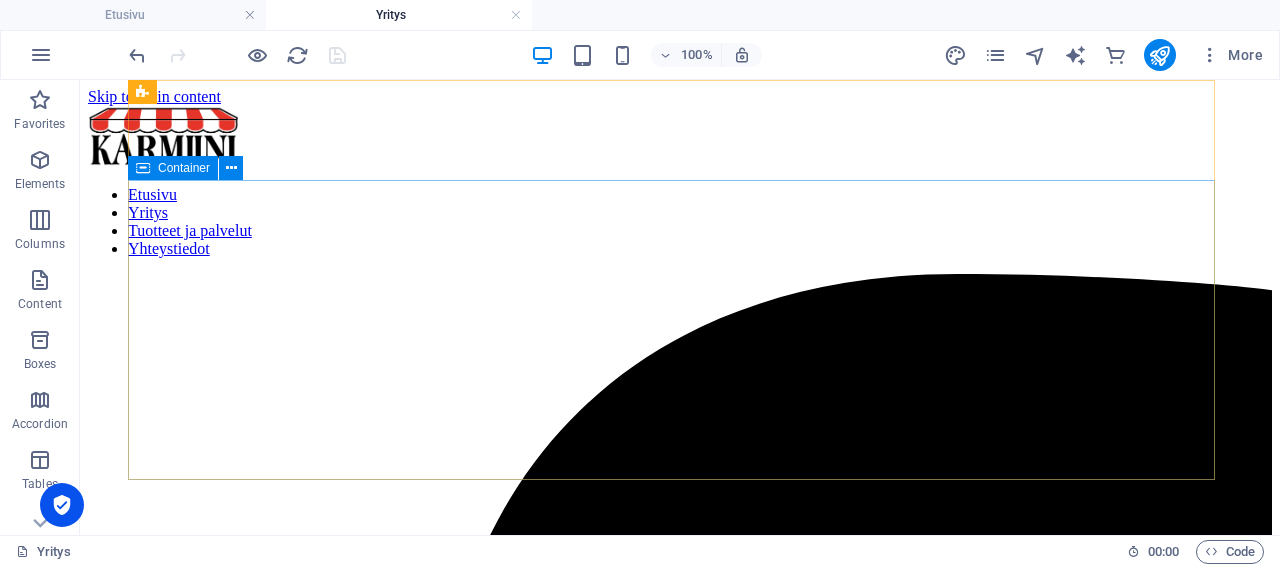 click on "Container" at bounding box center [184, 168] 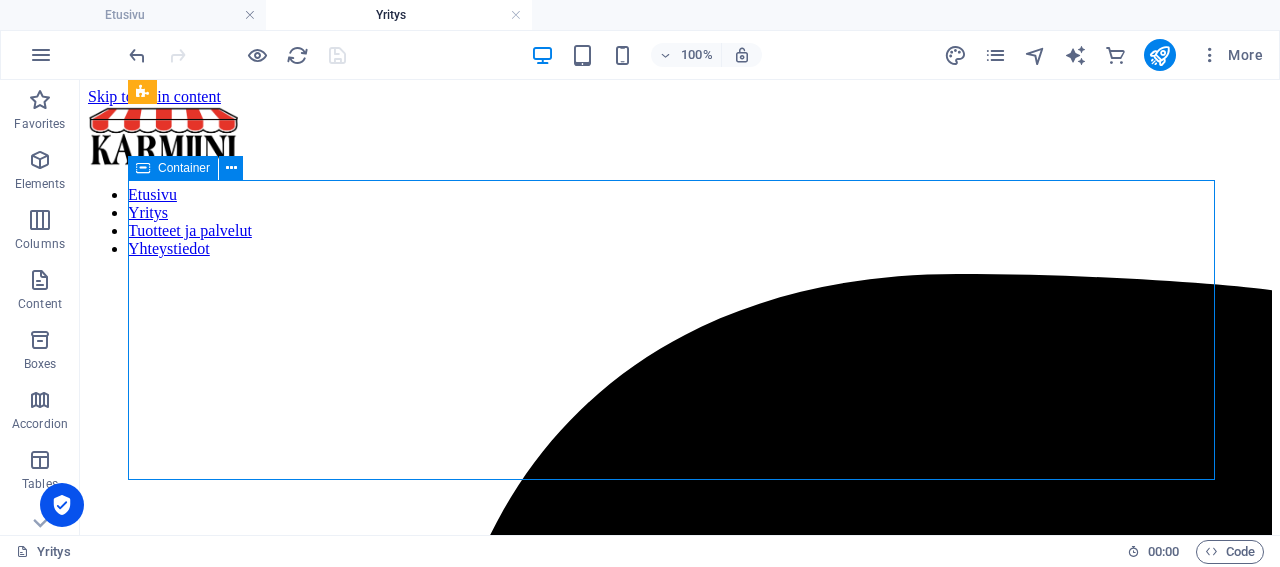 click on "Container" at bounding box center [184, 168] 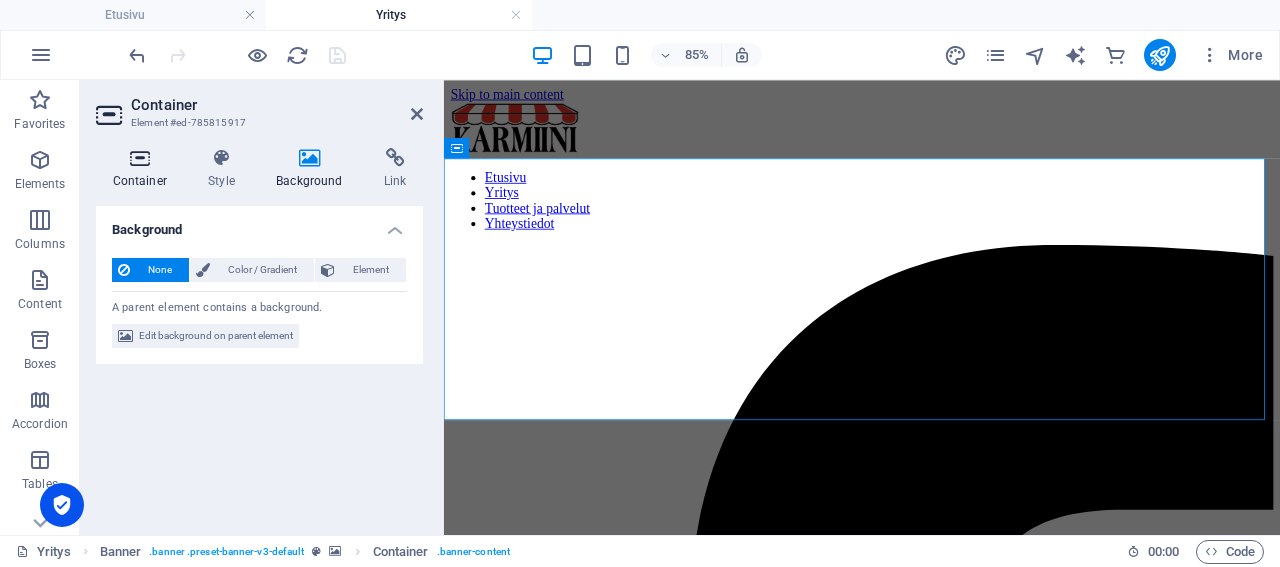 click on "Container" at bounding box center [144, 169] 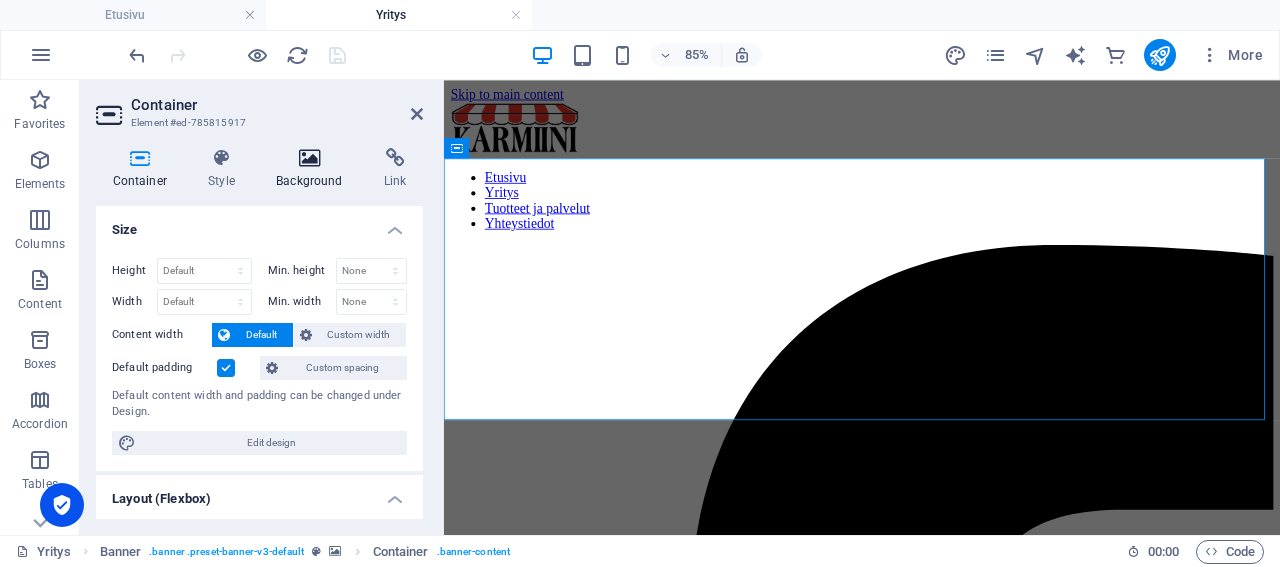 click on "Background" at bounding box center [314, 169] 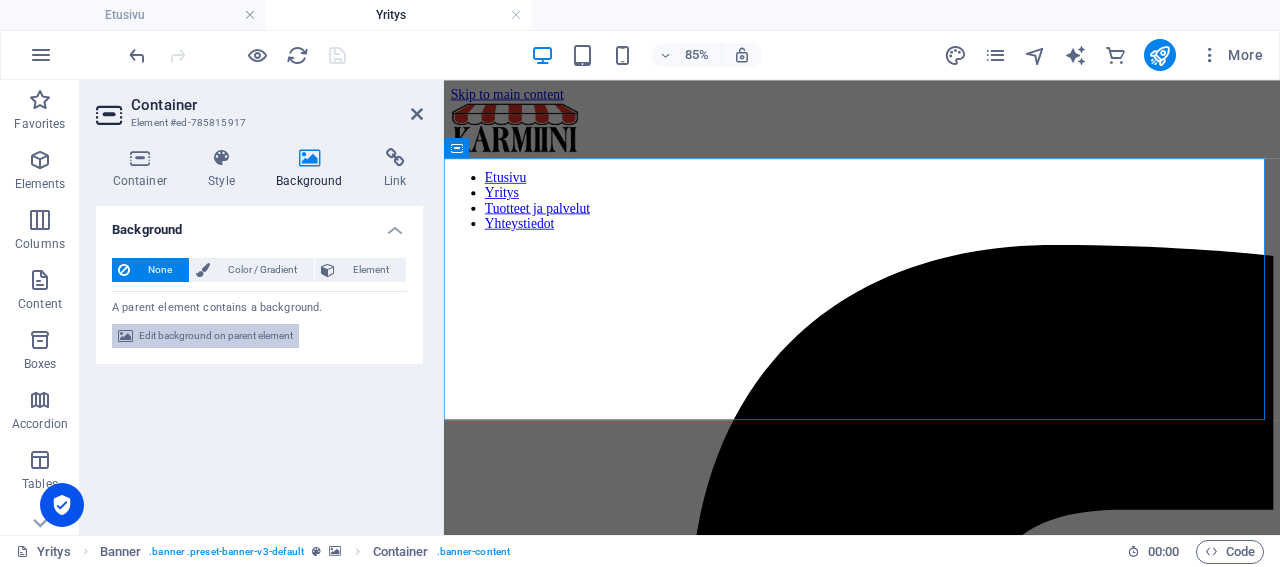 click on "Edit background on parent element" at bounding box center (216, 336) 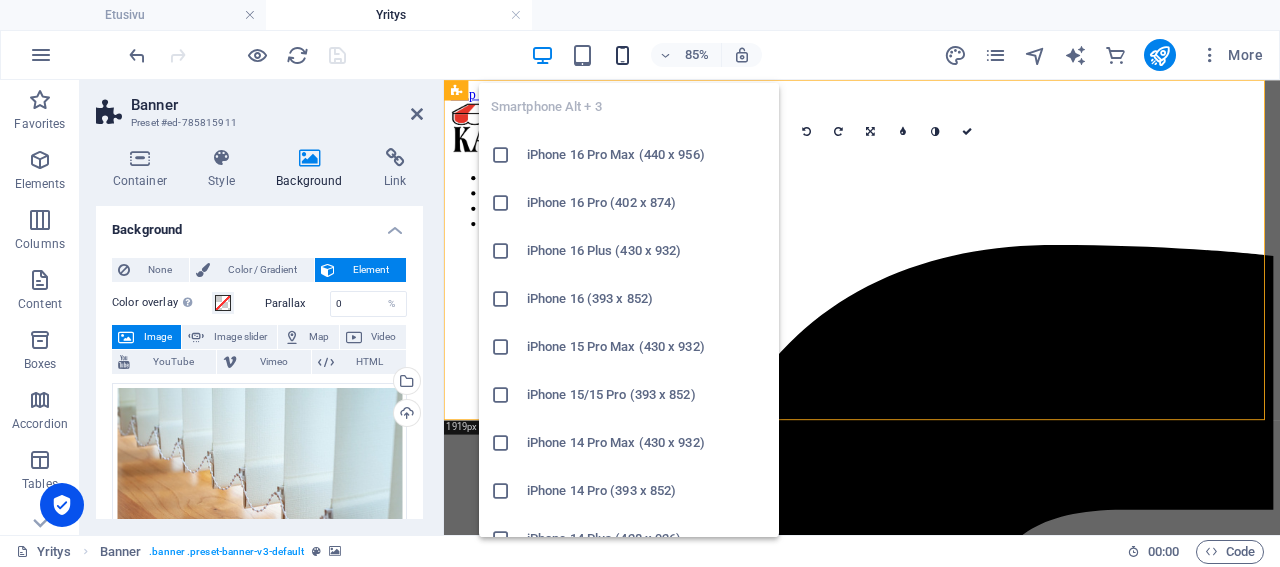 click at bounding box center (622, 55) 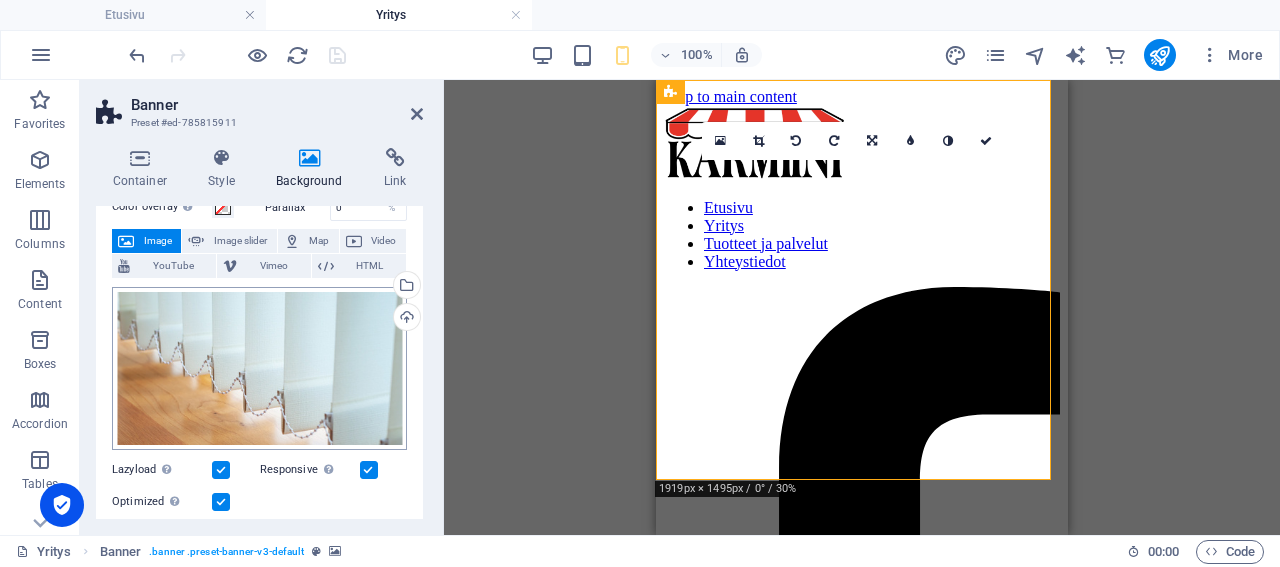 scroll, scrollTop: 0, scrollLeft: 0, axis: both 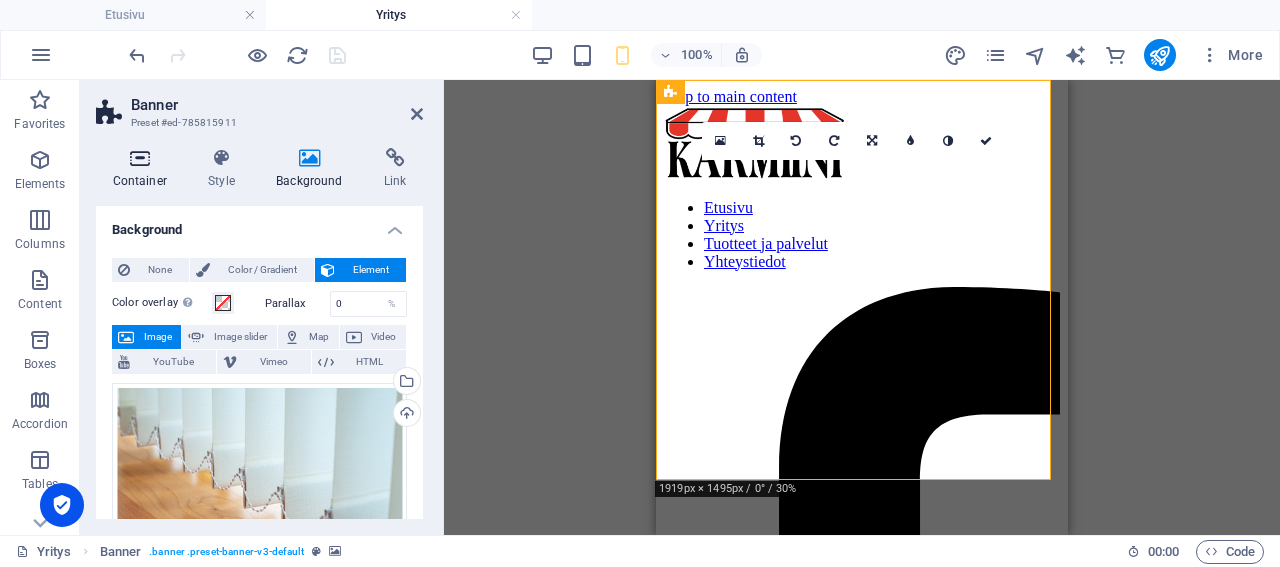 click on "Container" at bounding box center (144, 169) 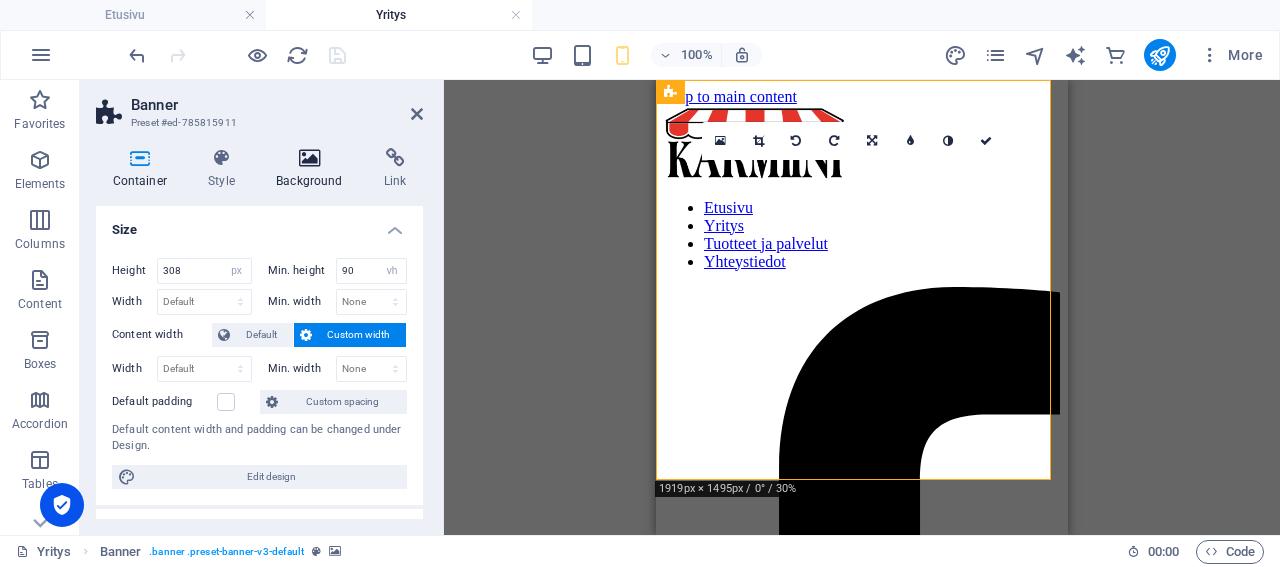 click on "Background" at bounding box center (314, 169) 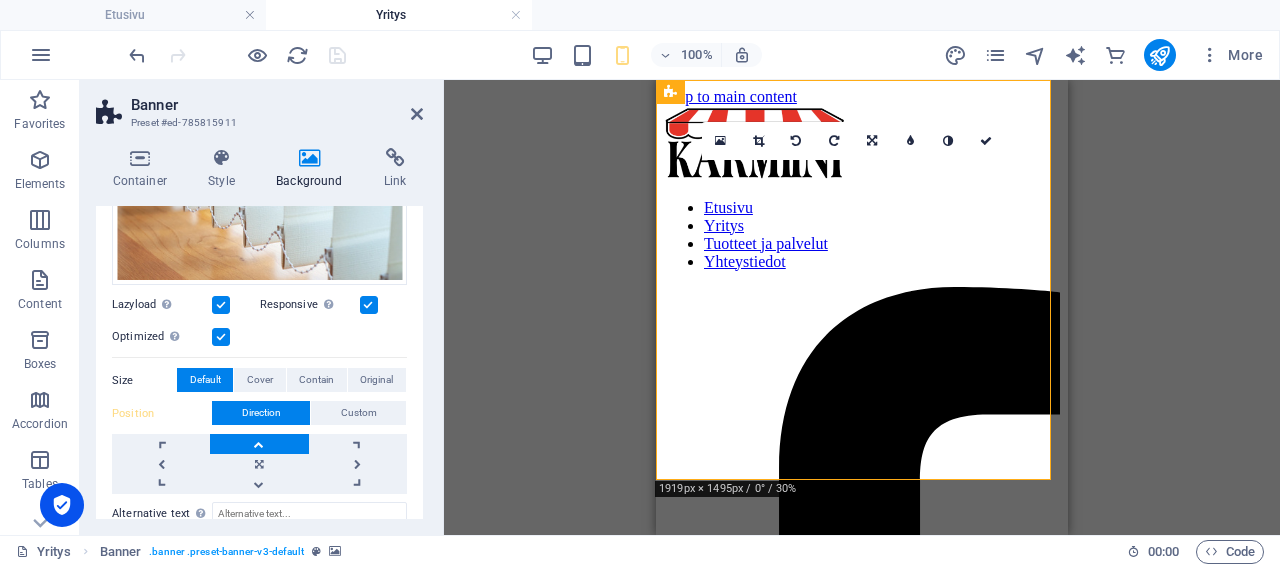 scroll, scrollTop: 288, scrollLeft: 0, axis: vertical 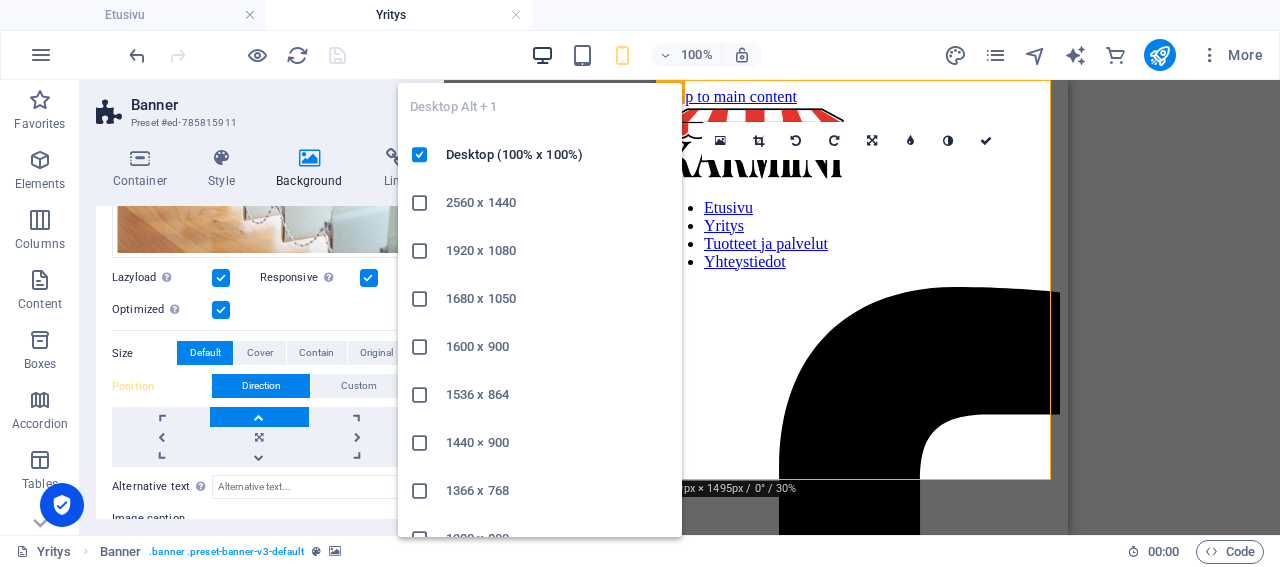 click at bounding box center (542, 55) 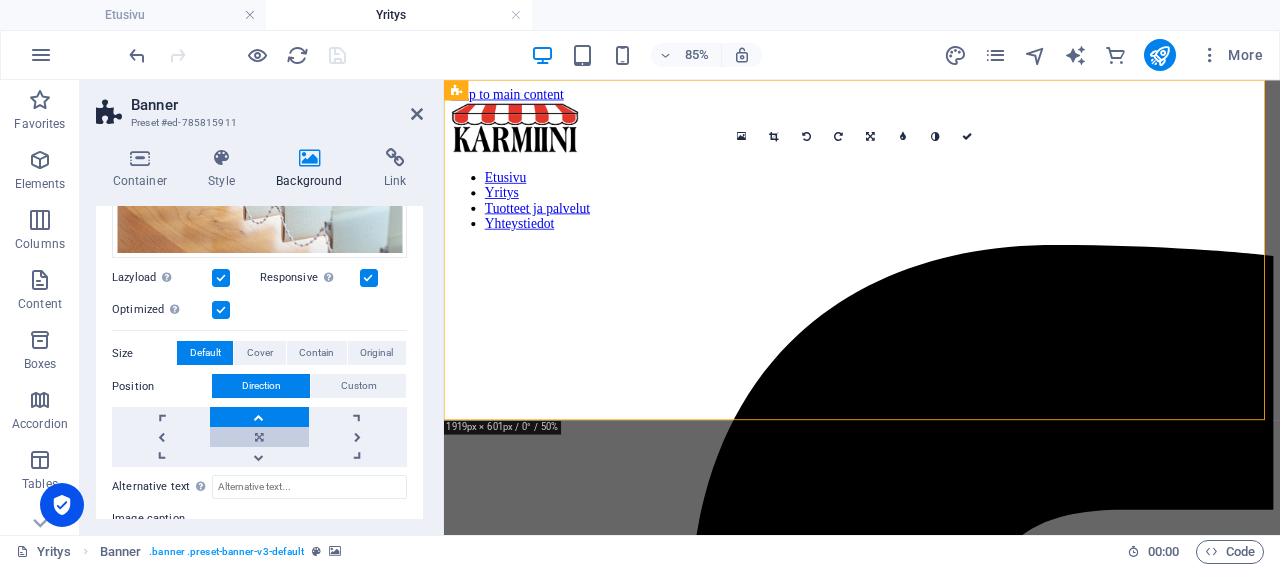 click at bounding box center (259, 437) 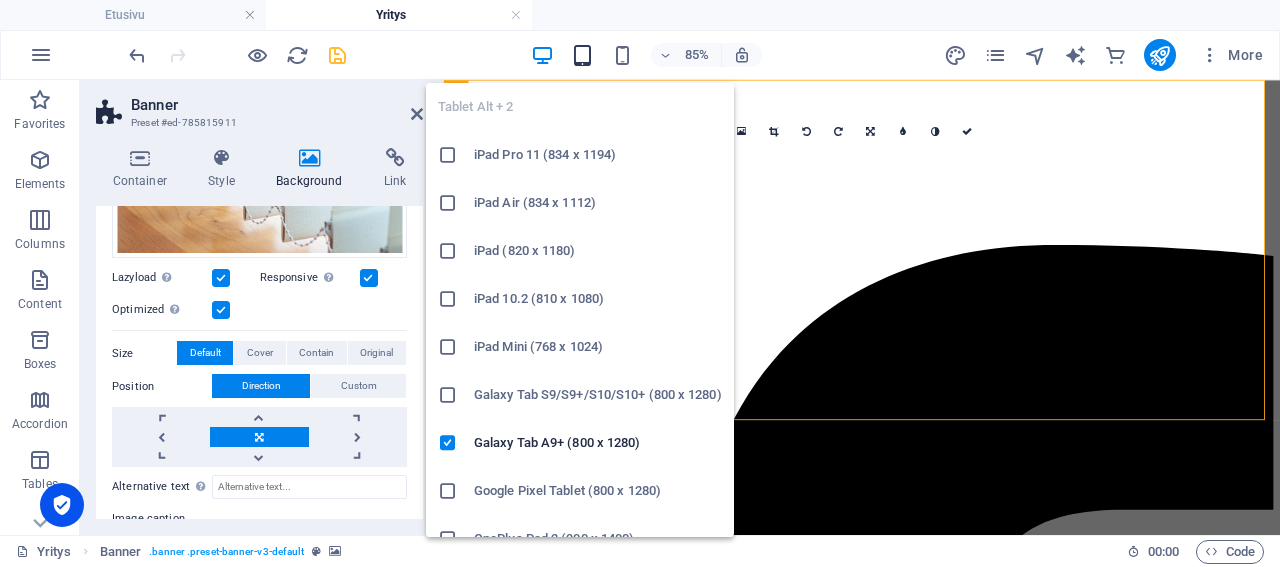click at bounding box center (582, 55) 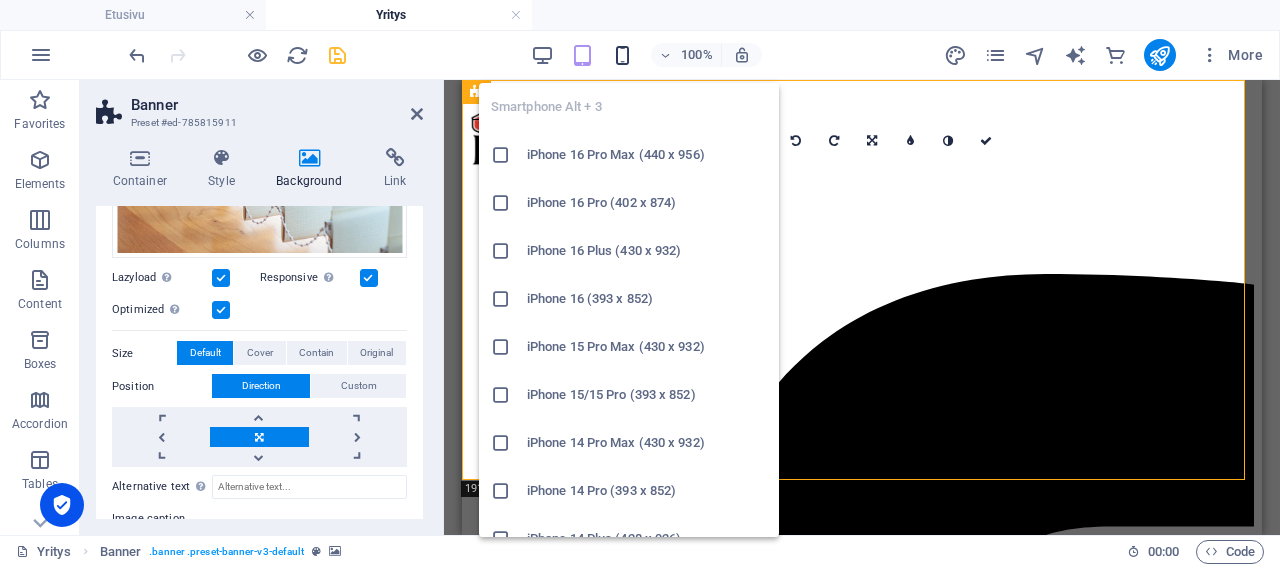 click at bounding box center [622, 55] 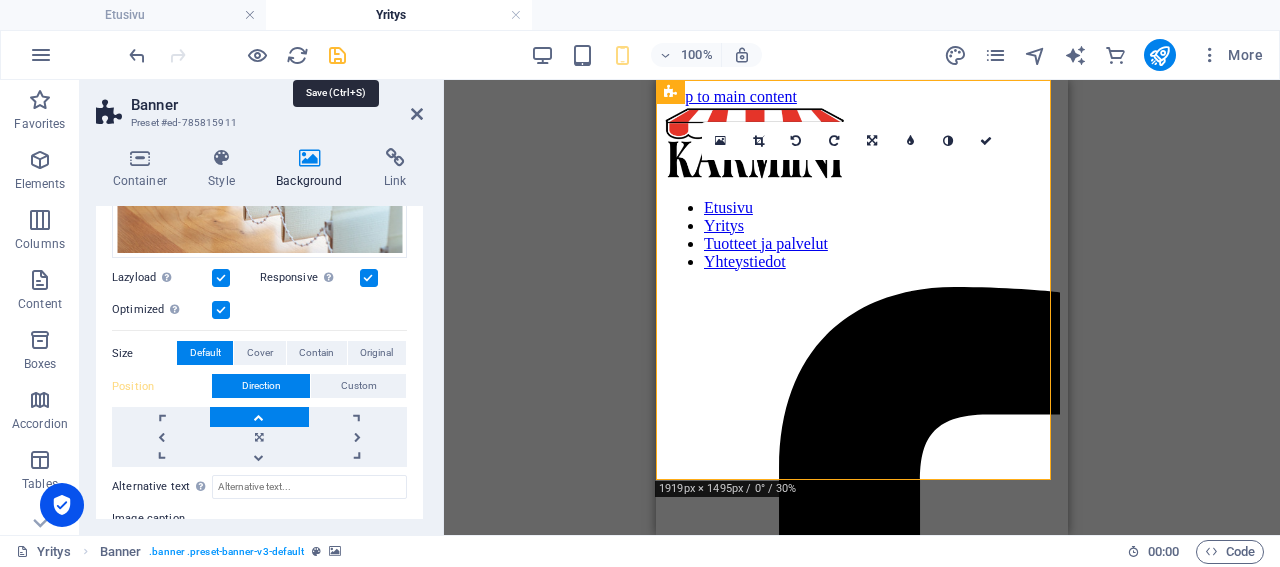 click at bounding box center (337, 55) 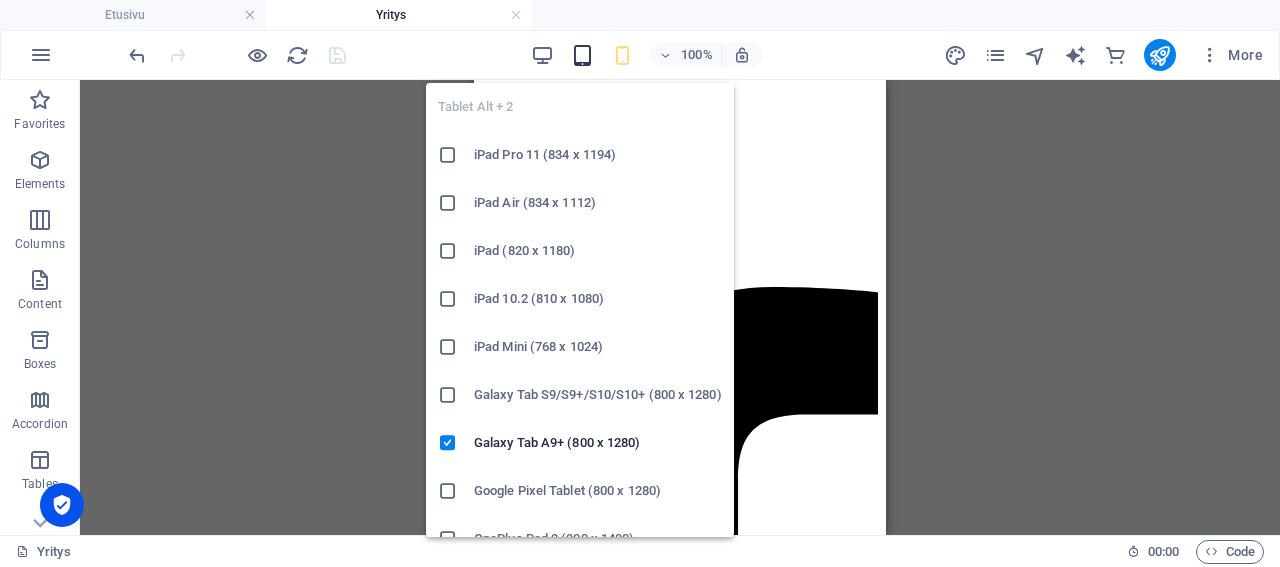 click at bounding box center (582, 55) 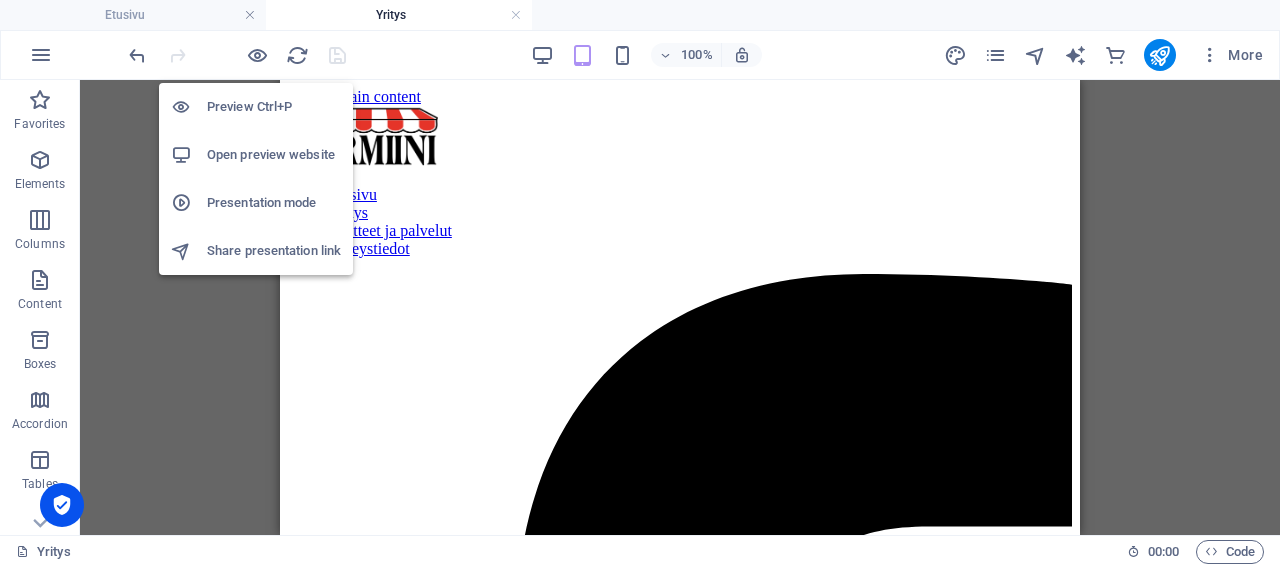 click on "Open preview website" at bounding box center [274, 155] 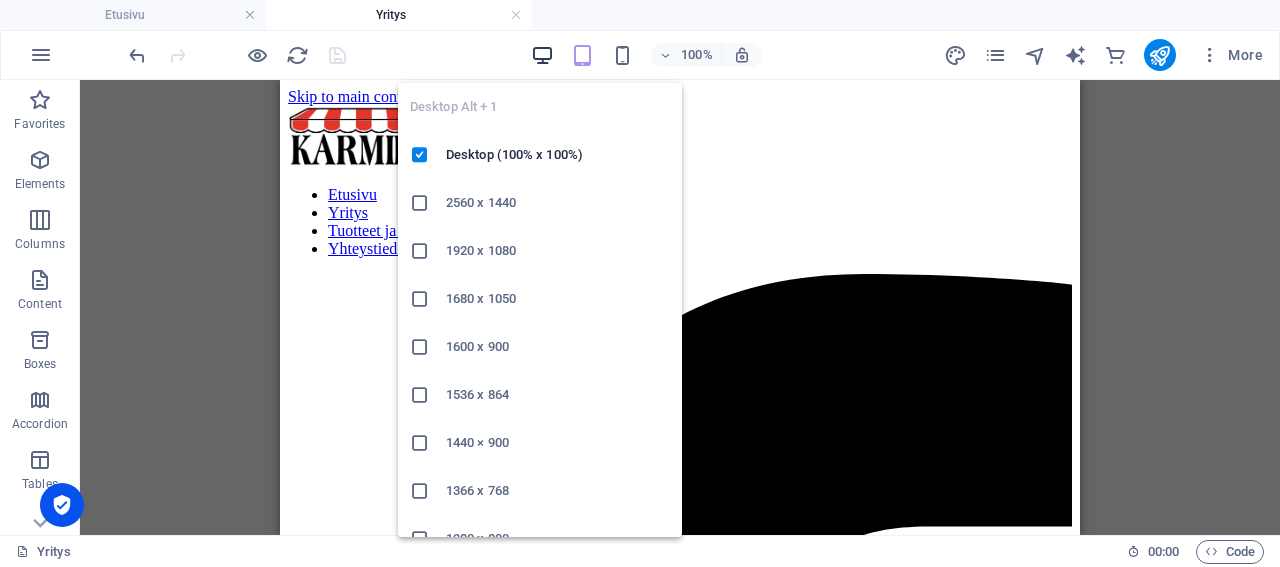 click at bounding box center (542, 55) 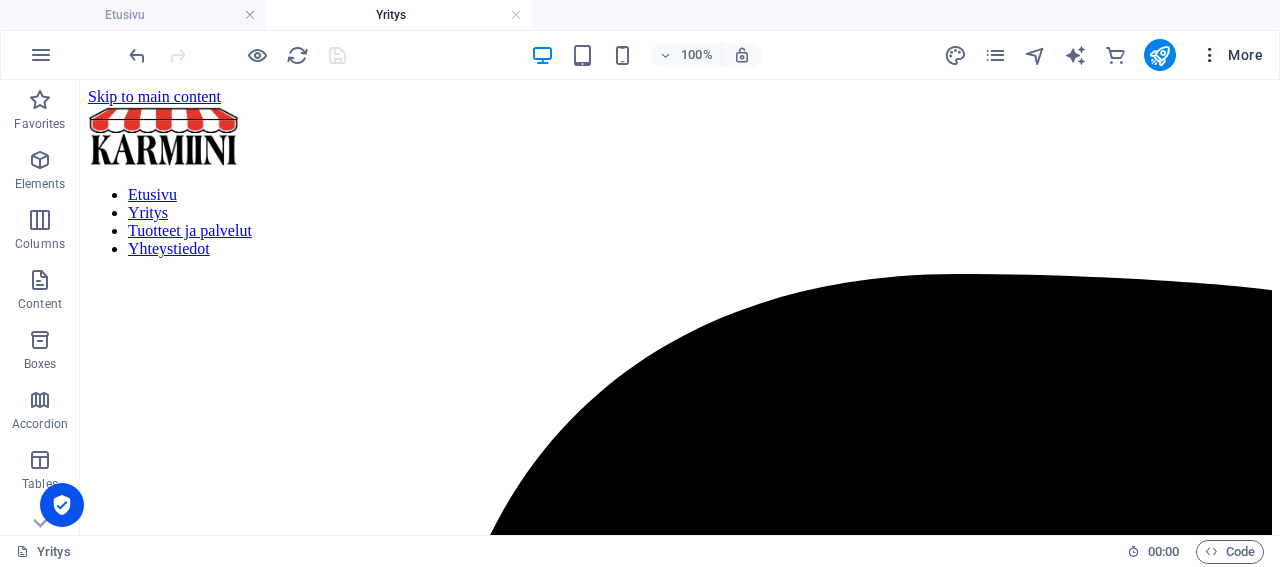 click on "More" at bounding box center [1231, 55] 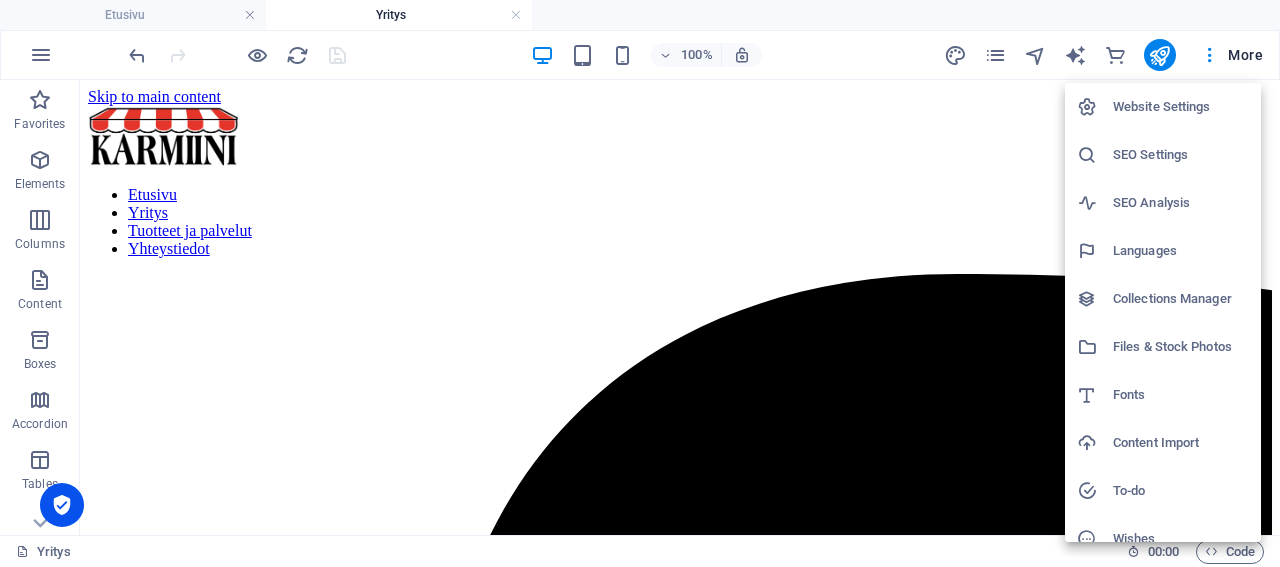 click on "Files & Stock Photos" at bounding box center (1181, 347) 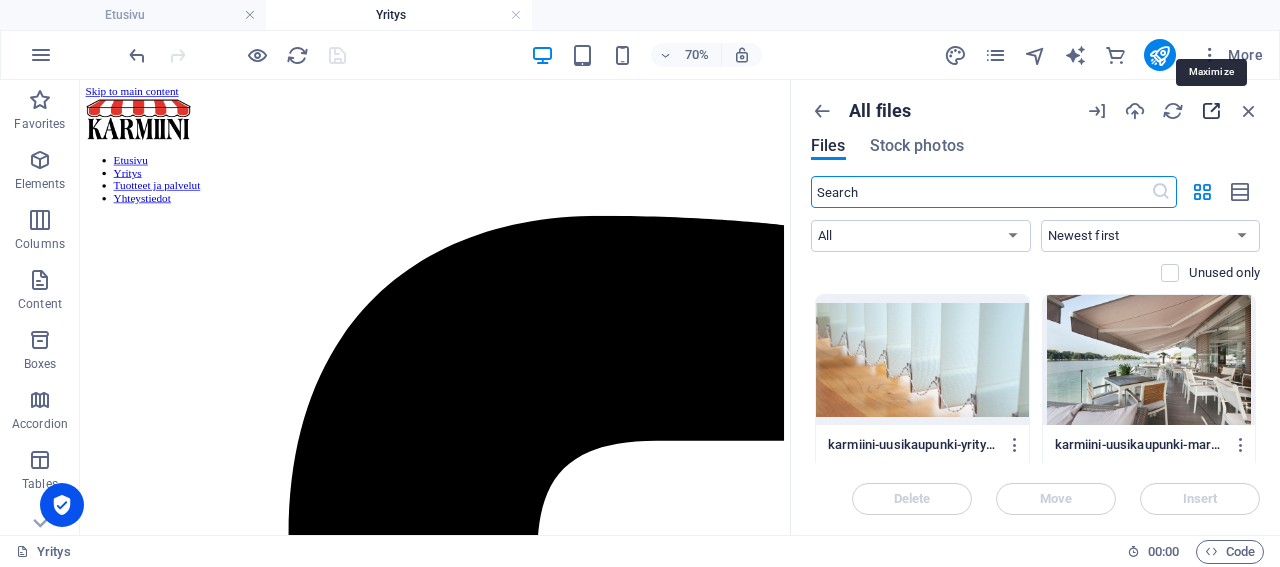 click at bounding box center [1211, 111] 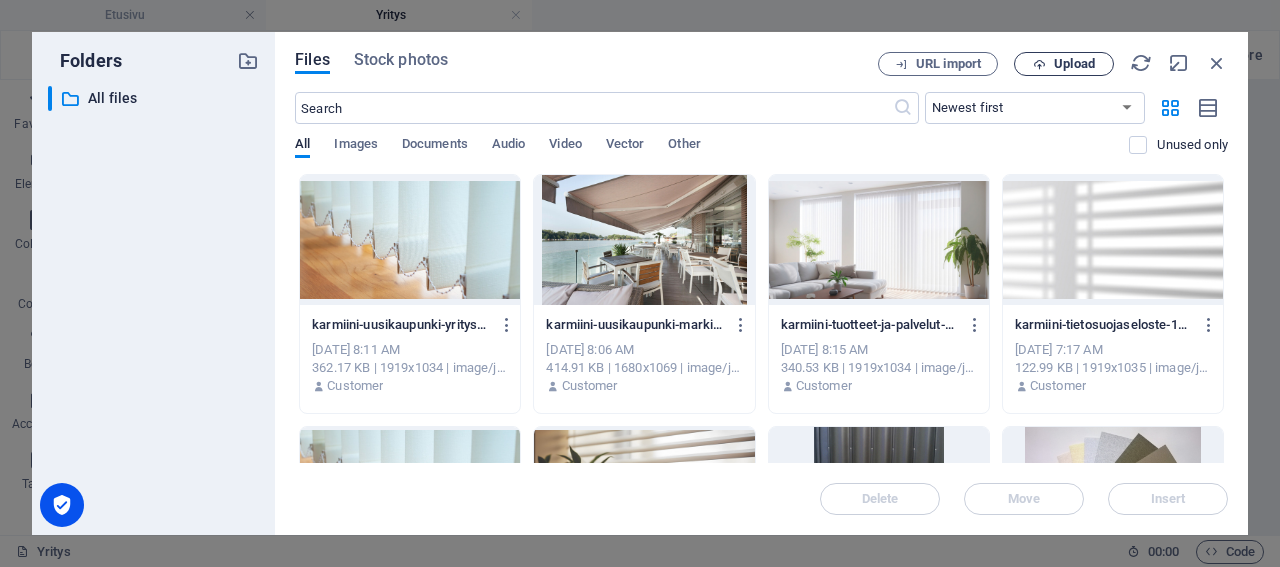 click on "Upload" at bounding box center (1074, 64) 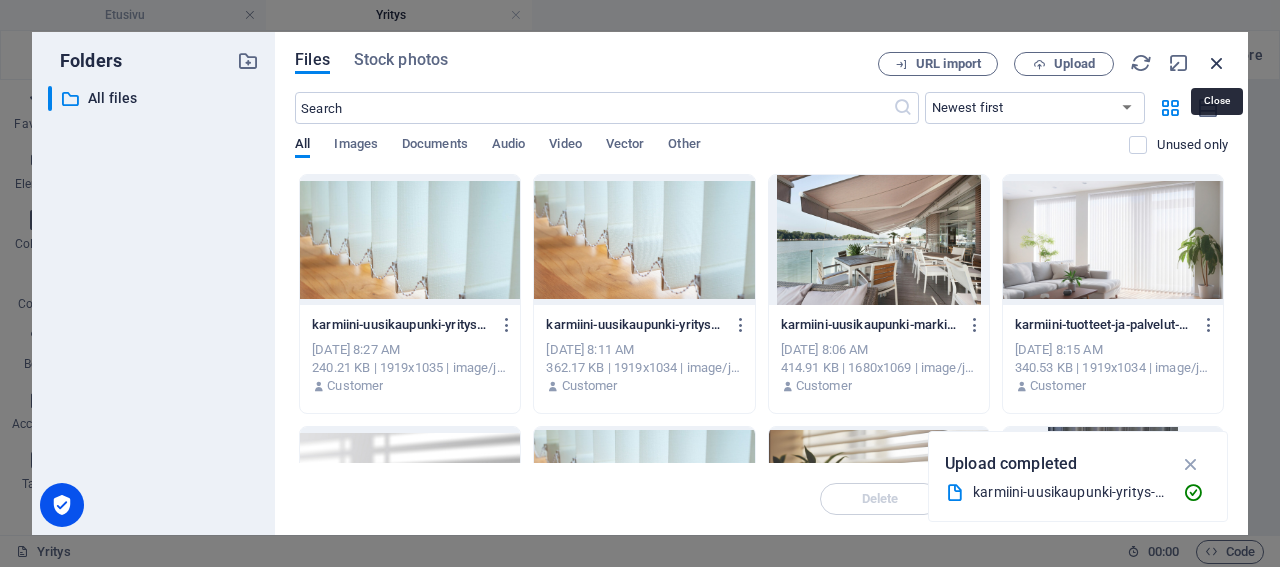 click at bounding box center [1217, 63] 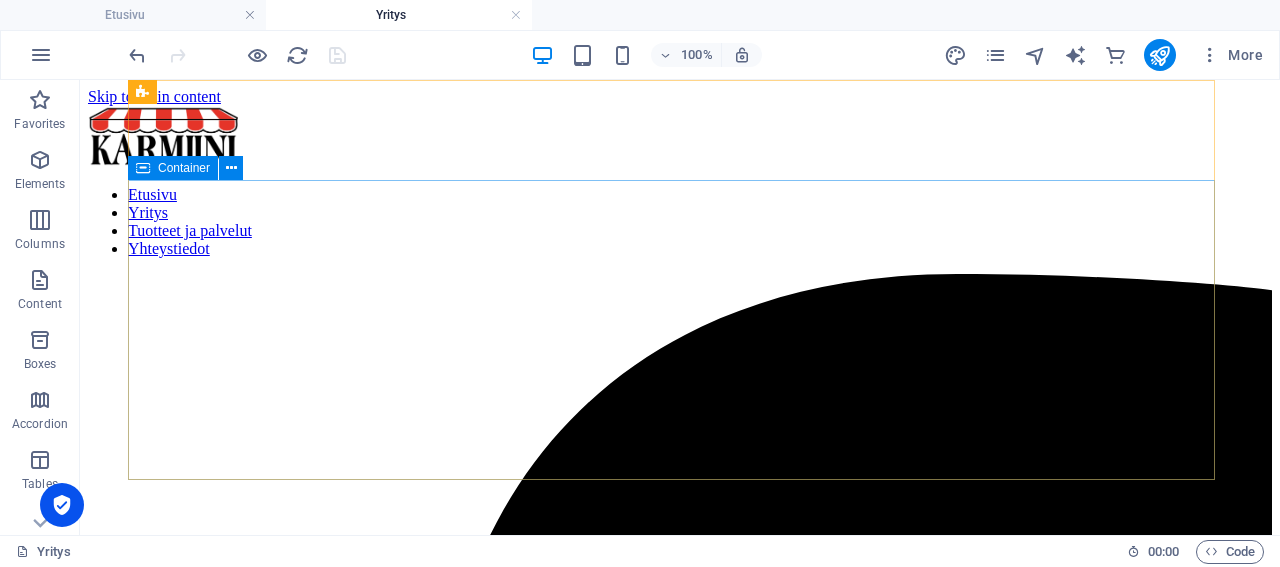 click on "Container" at bounding box center [184, 168] 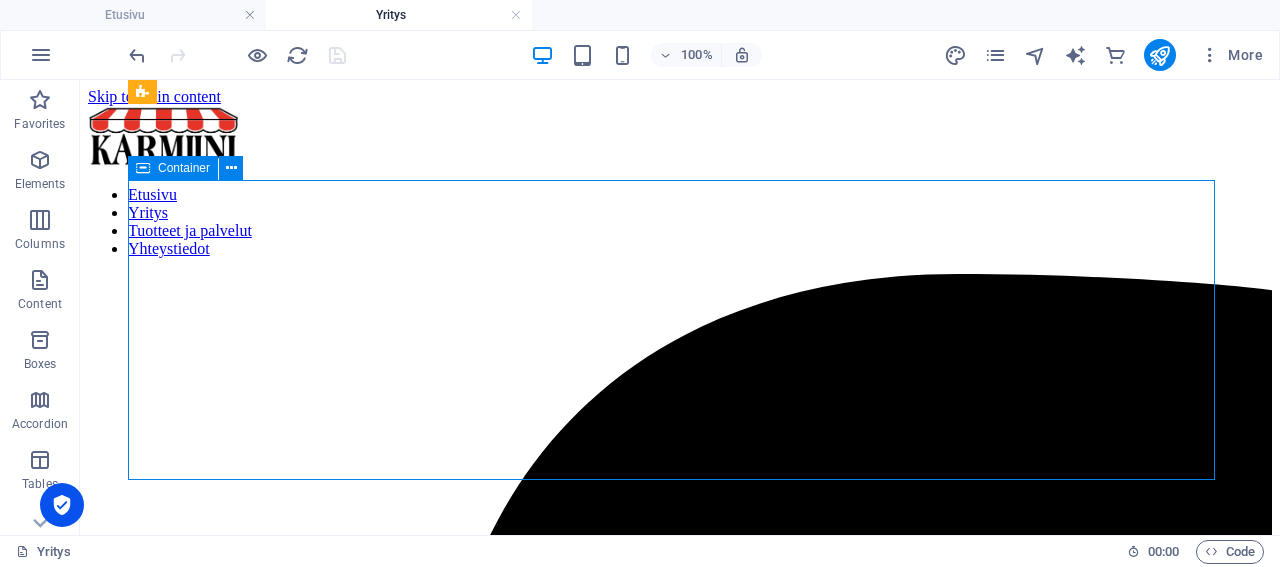 click on "Container" at bounding box center [184, 168] 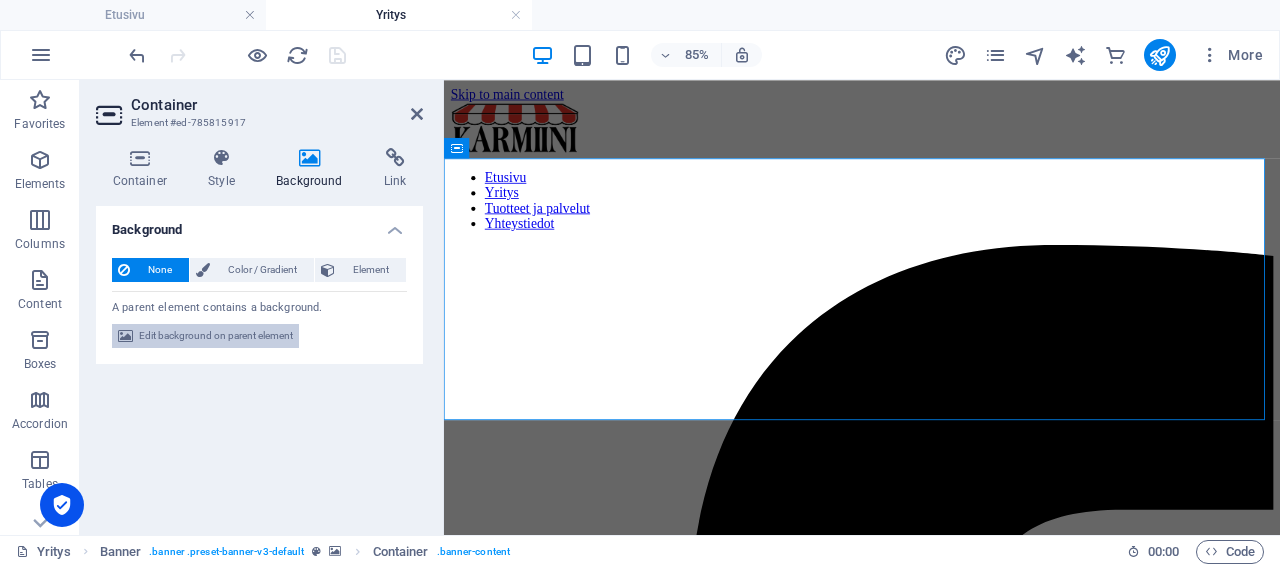 click on "Edit background on parent element" at bounding box center [216, 336] 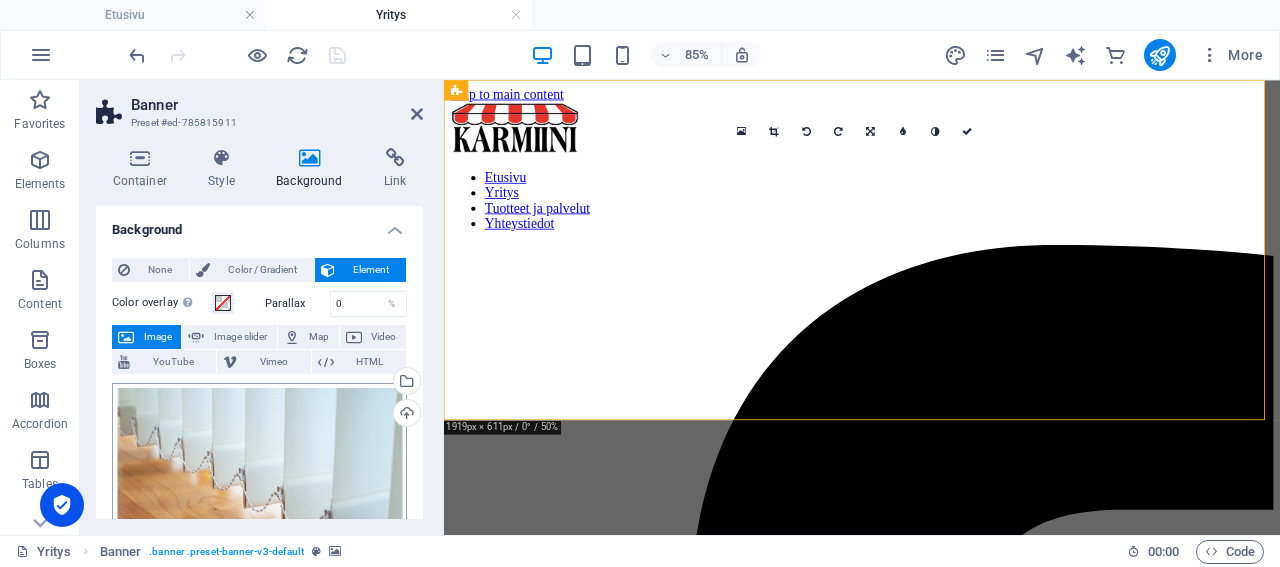 scroll, scrollTop: 96, scrollLeft: 0, axis: vertical 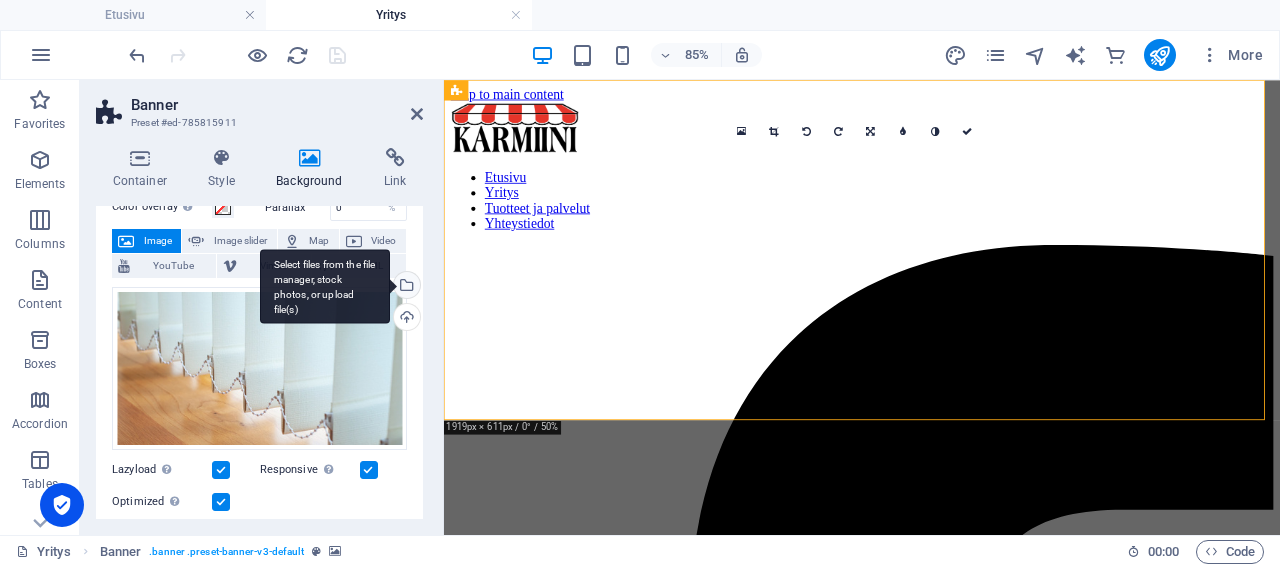 click on "Select files from the file manager, stock photos, or upload file(s)" at bounding box center [325, 286] 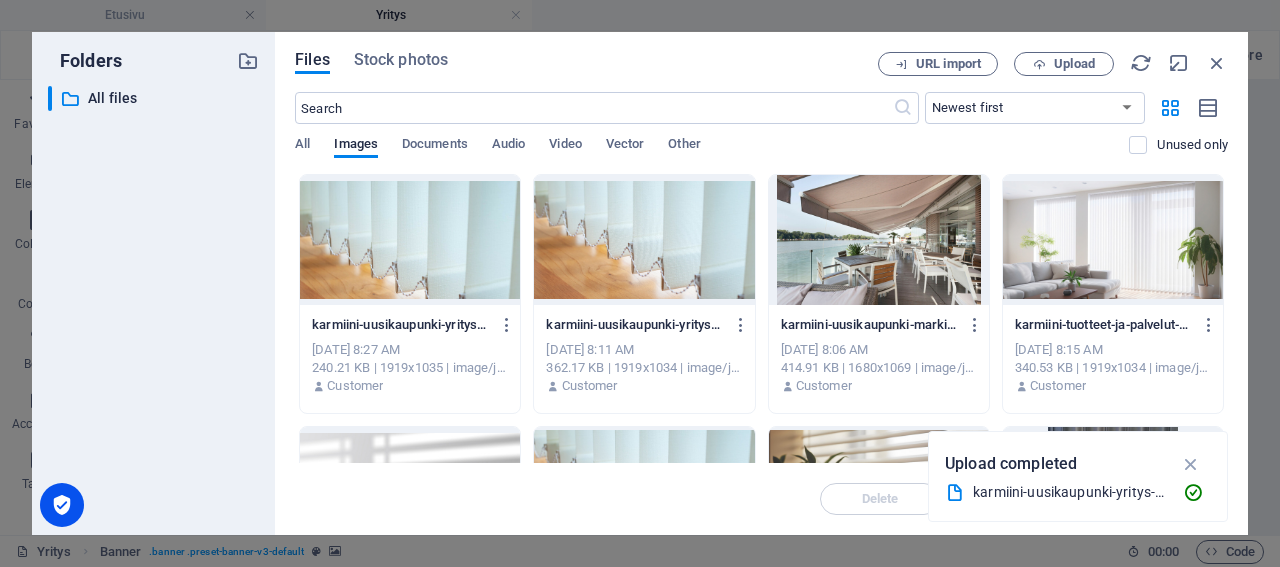 click at bounding box center (410, 240) 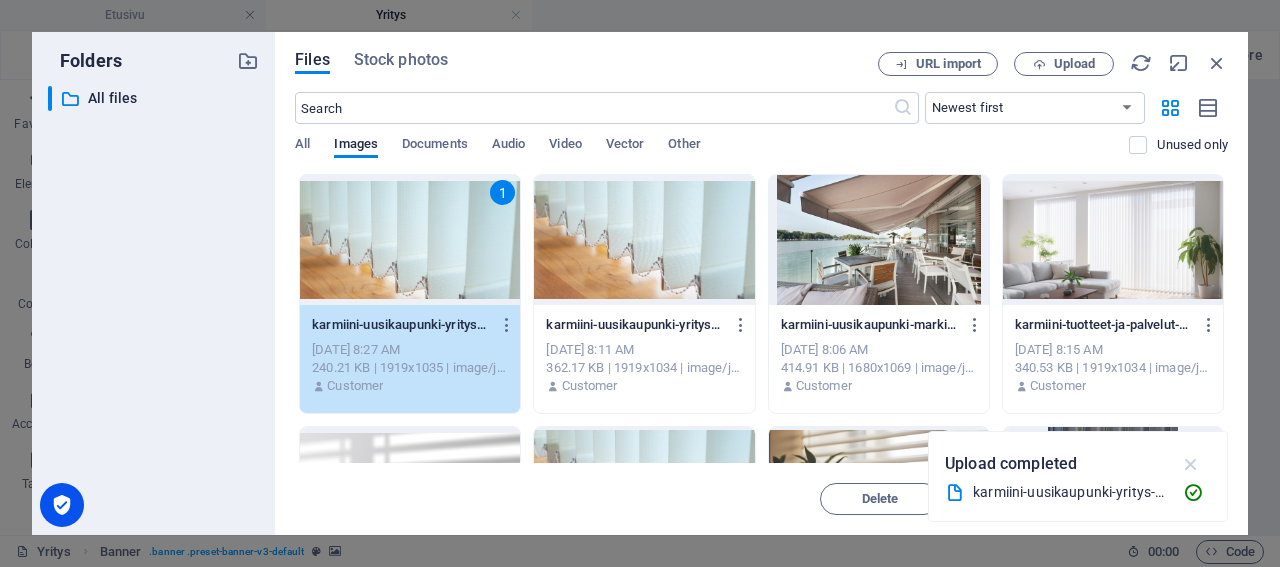 click at bounding box center [1191, 464] 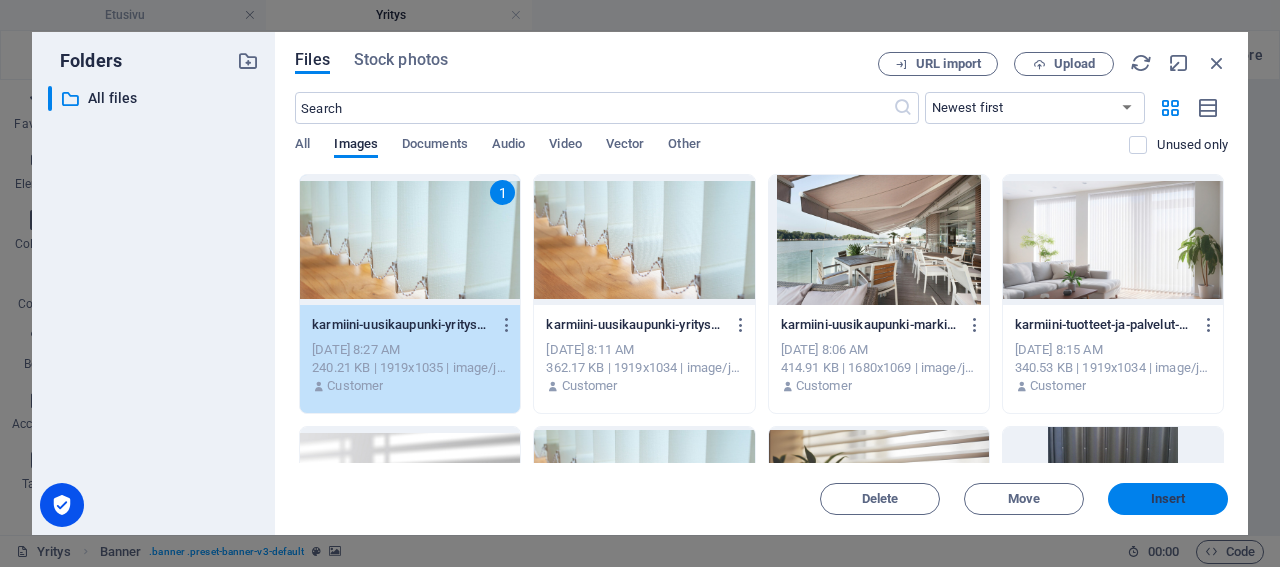 click on "Insert" at bounding box center [1168, 499] 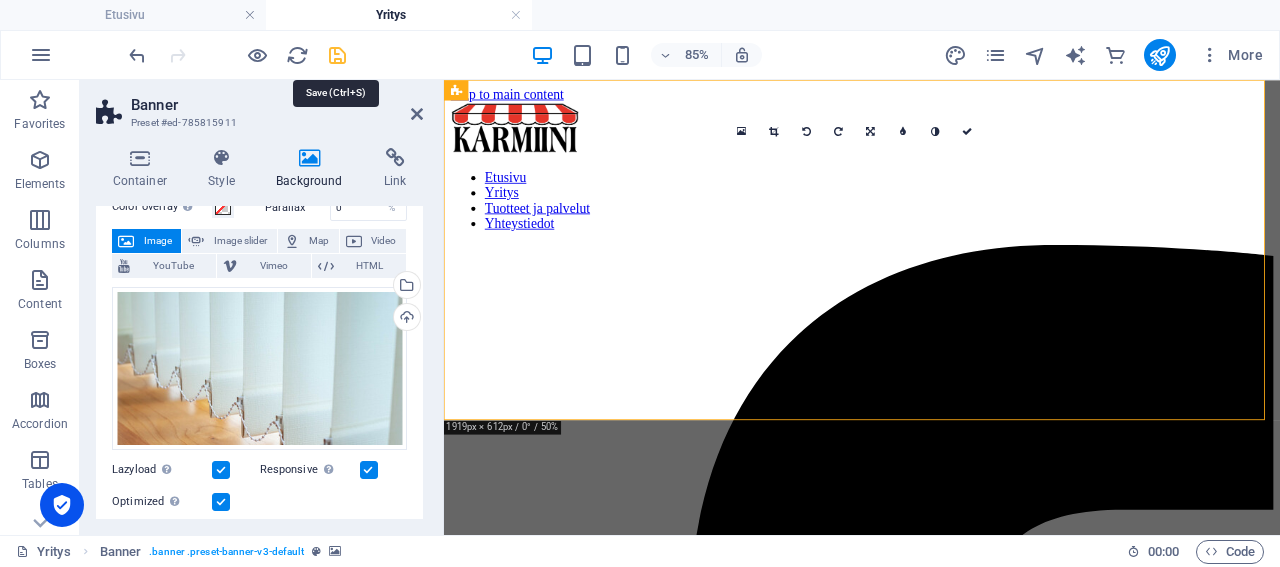 click at bounding box center [337, 55] 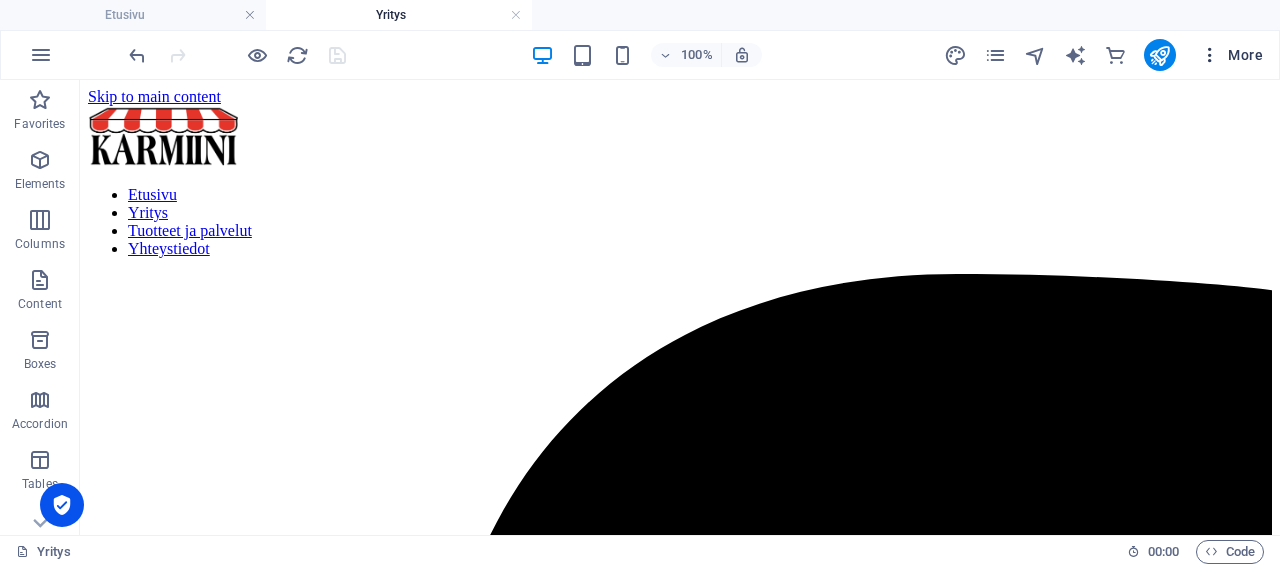 click on "More" at bounding box center [1231, 55] 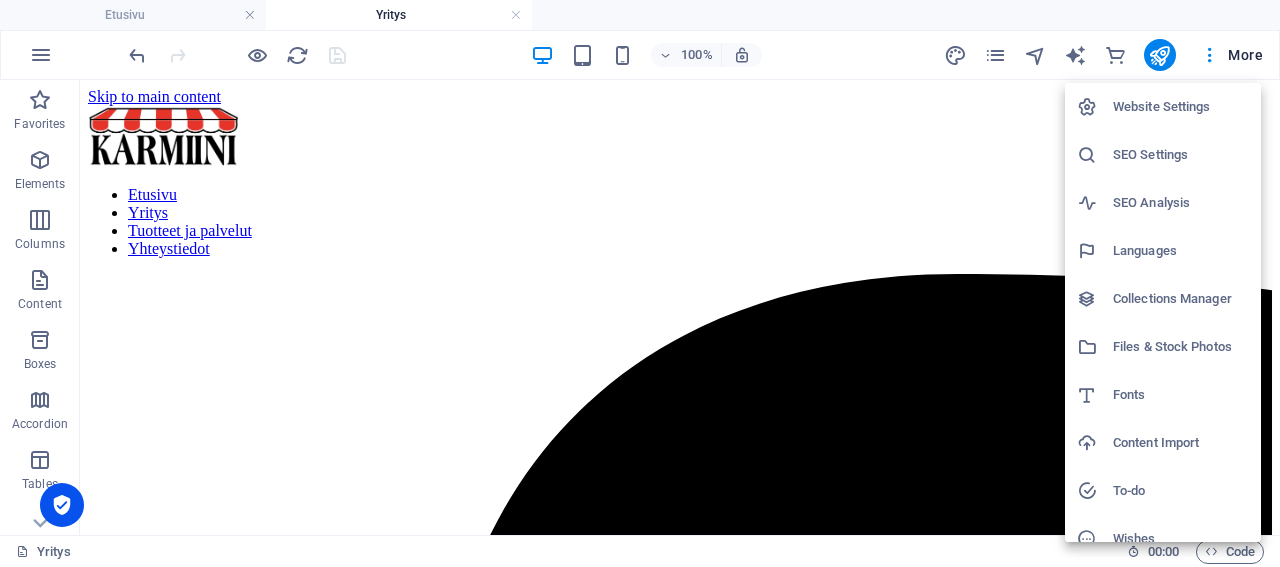 click on "Files & Stock Photos" at bounding box center [1181, 347] 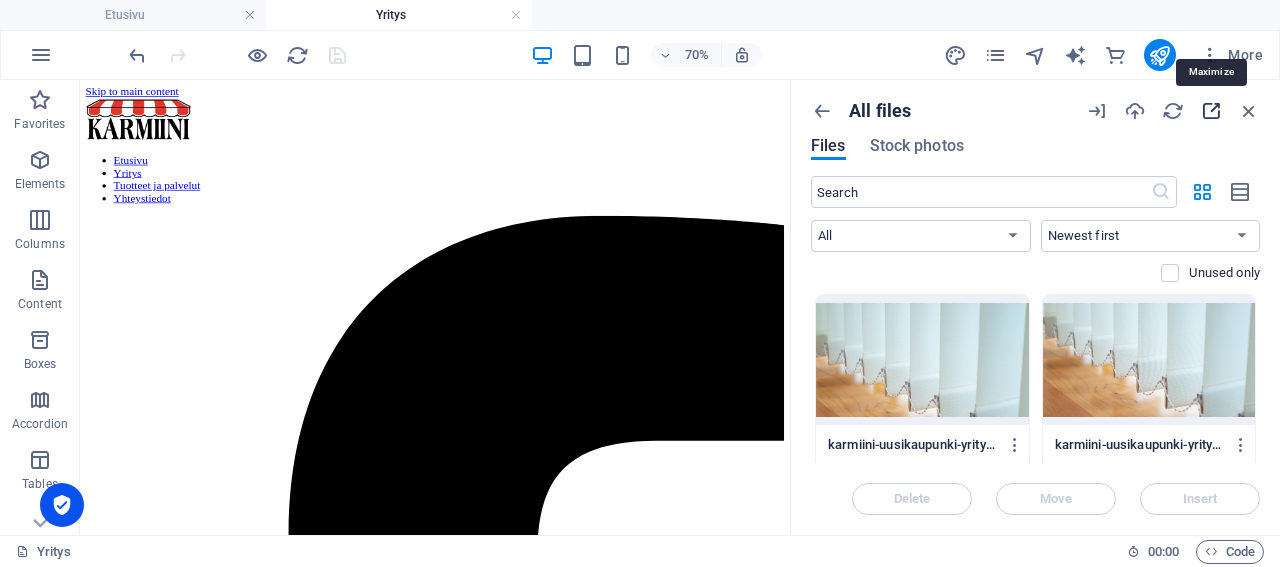 click at bounding box center (1211, 111) 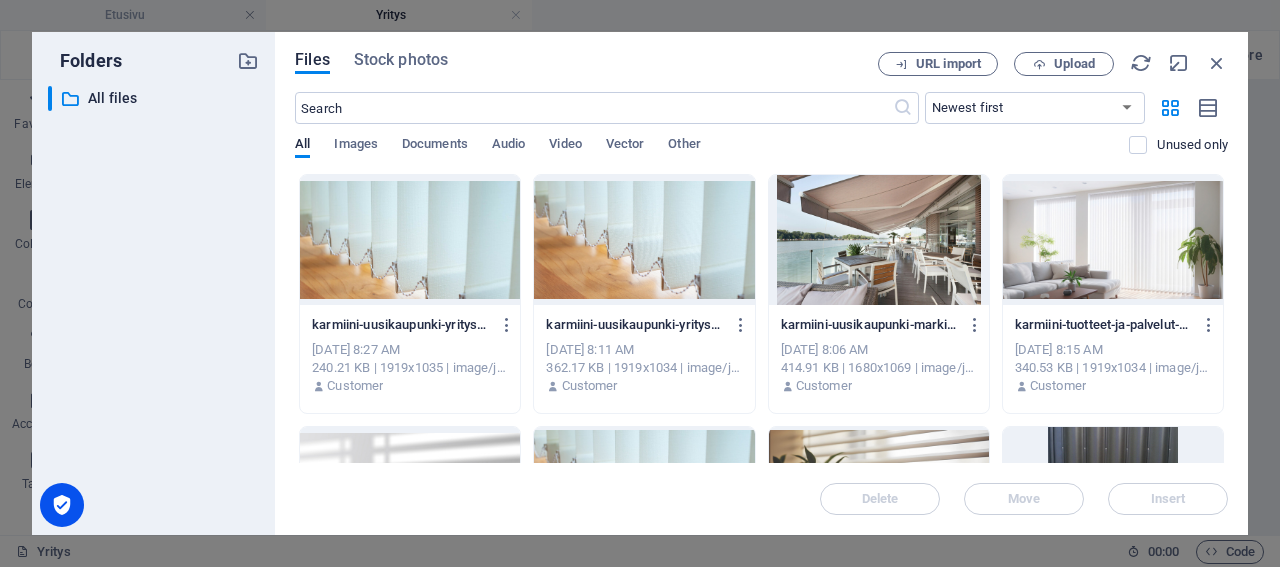 click at bounding box center (644, 240) 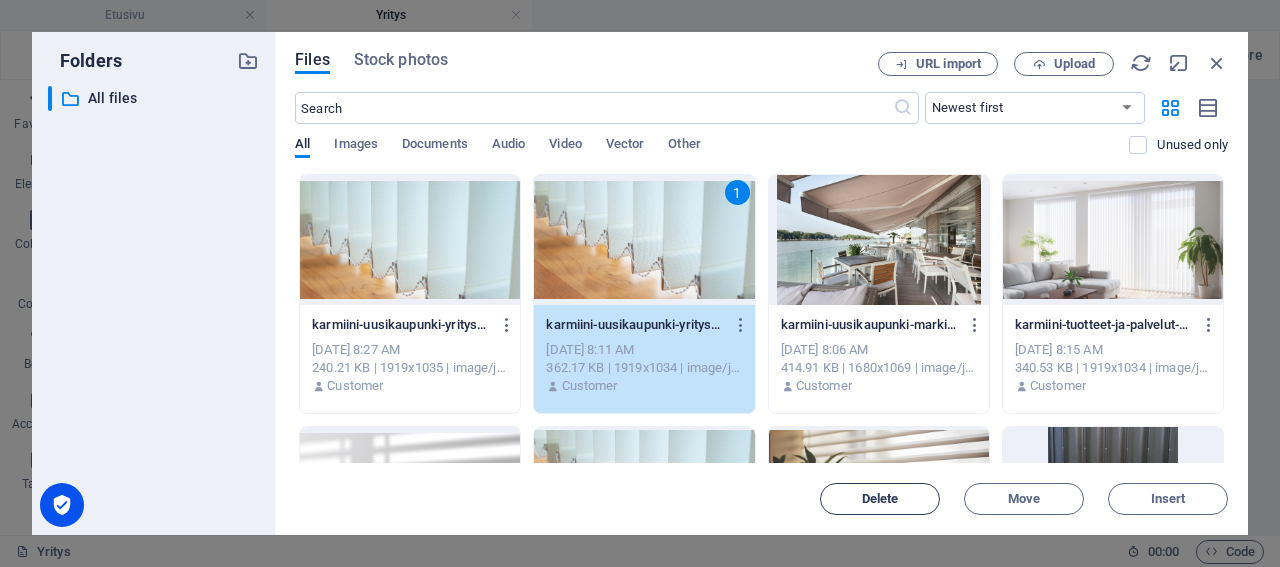 click on "Delete" at bounding box center (880, 499) 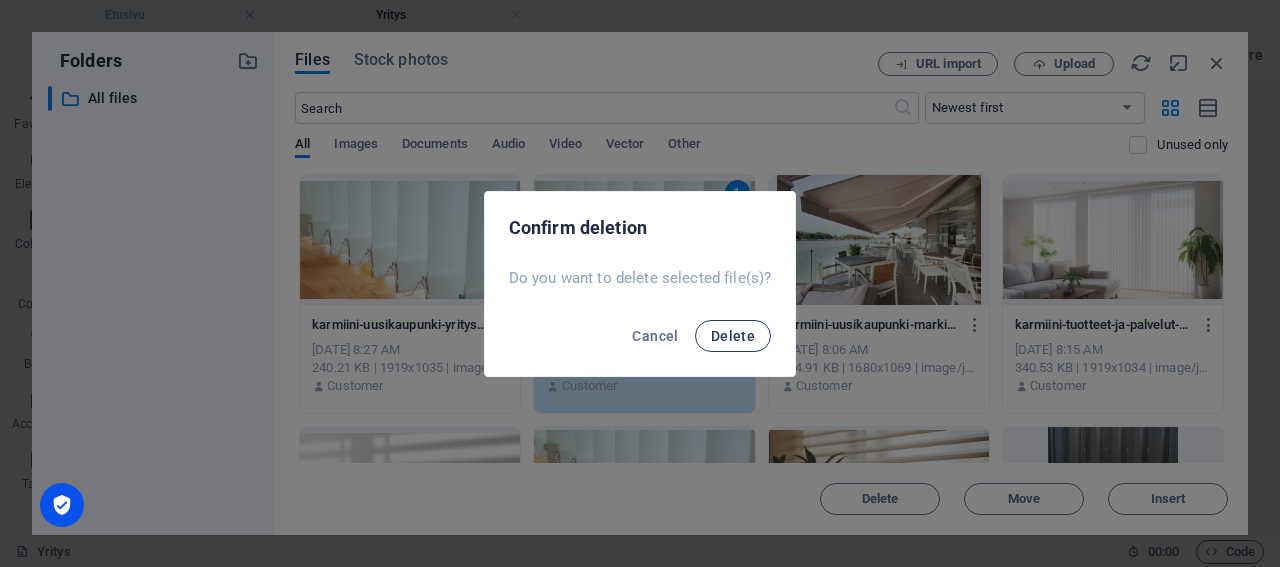 click on "Delete" at bounding box center (733, 336) 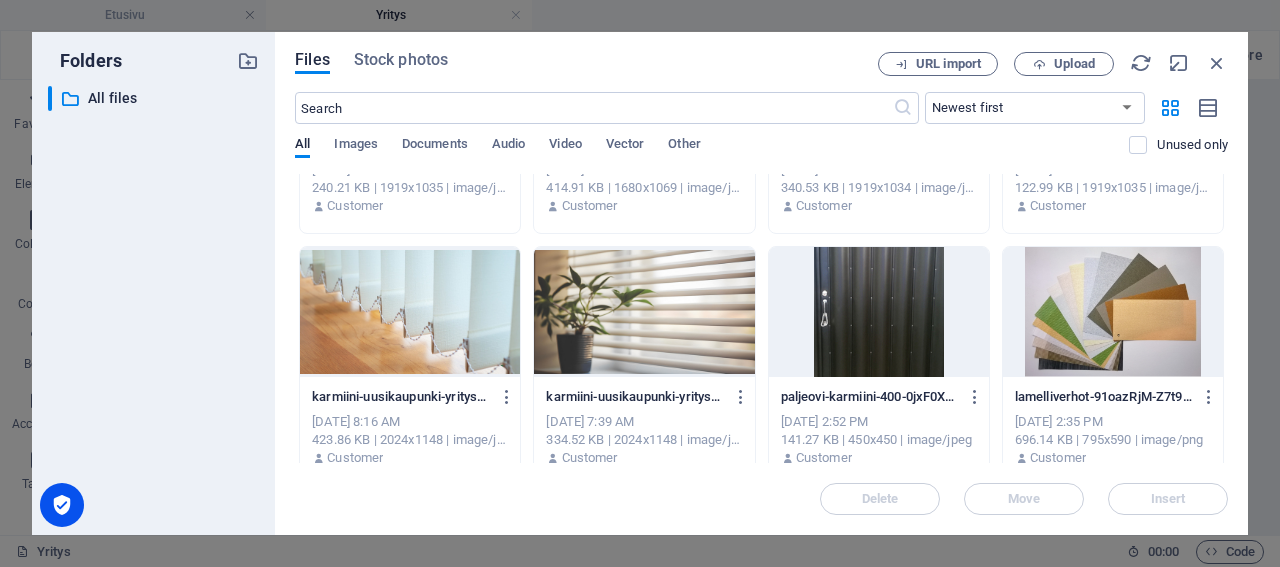 scroll, scrollTop: 192, scrollLeft: 0, axis: vertical 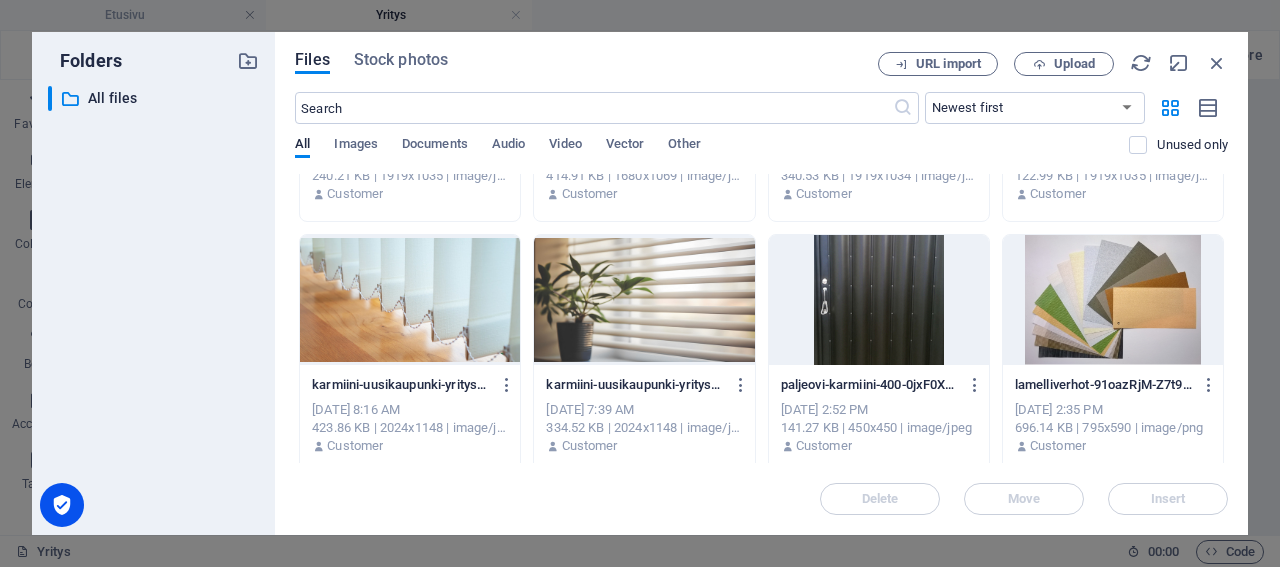 click at bounding box center (410, 300) 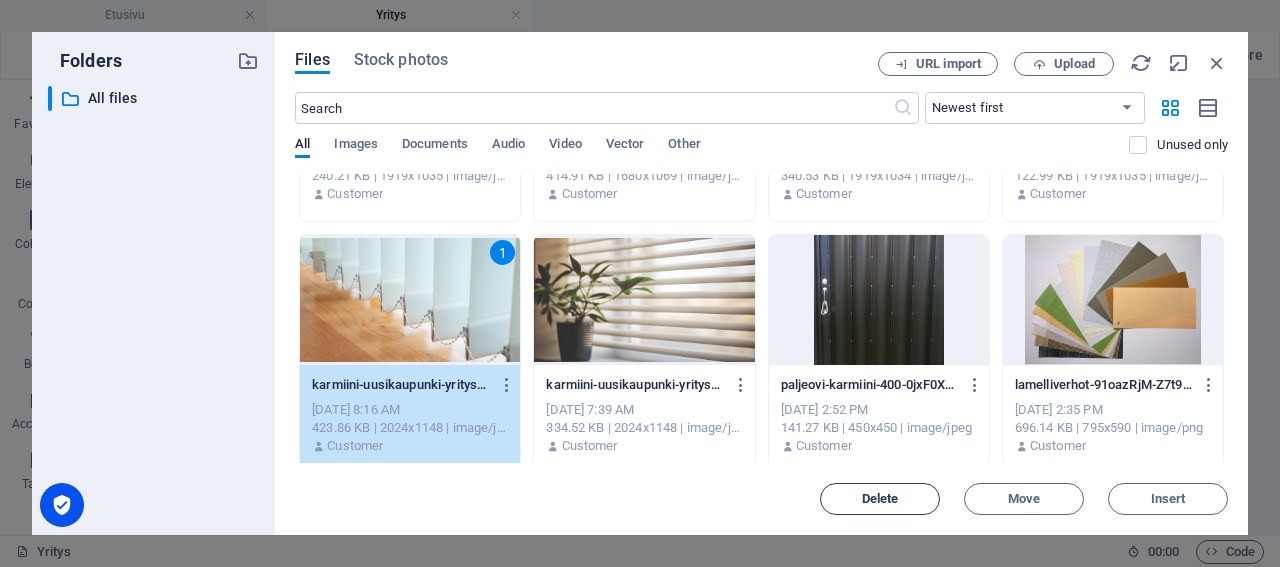 click on "Delete" at bounding box center [880, 499] 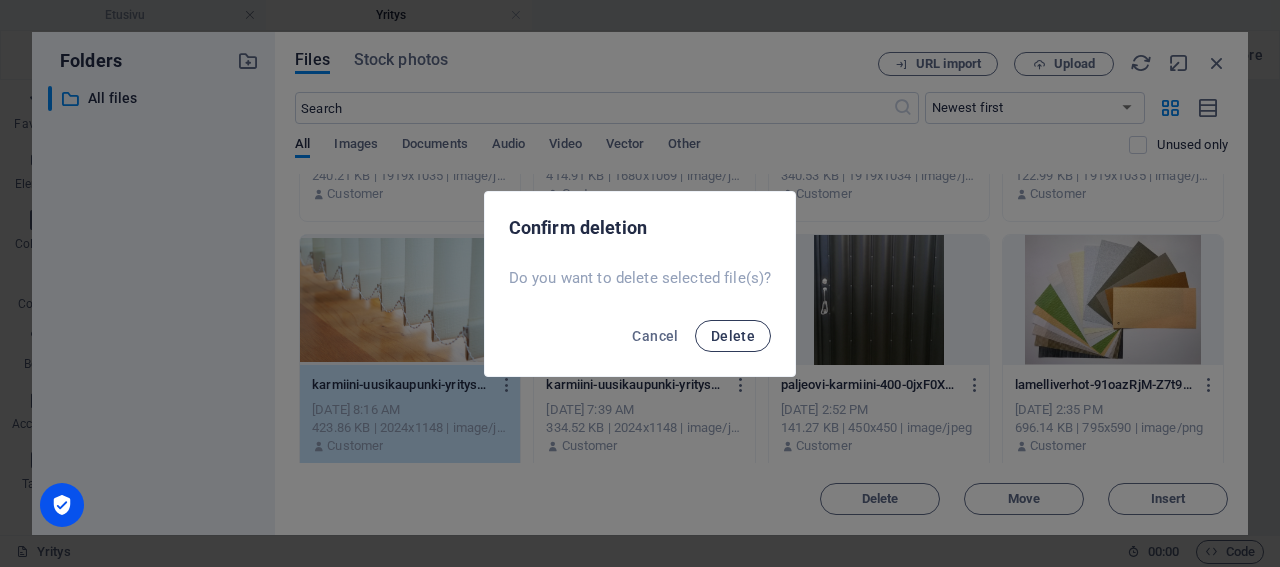 click on "Delete" at bounding box center (733, 336) 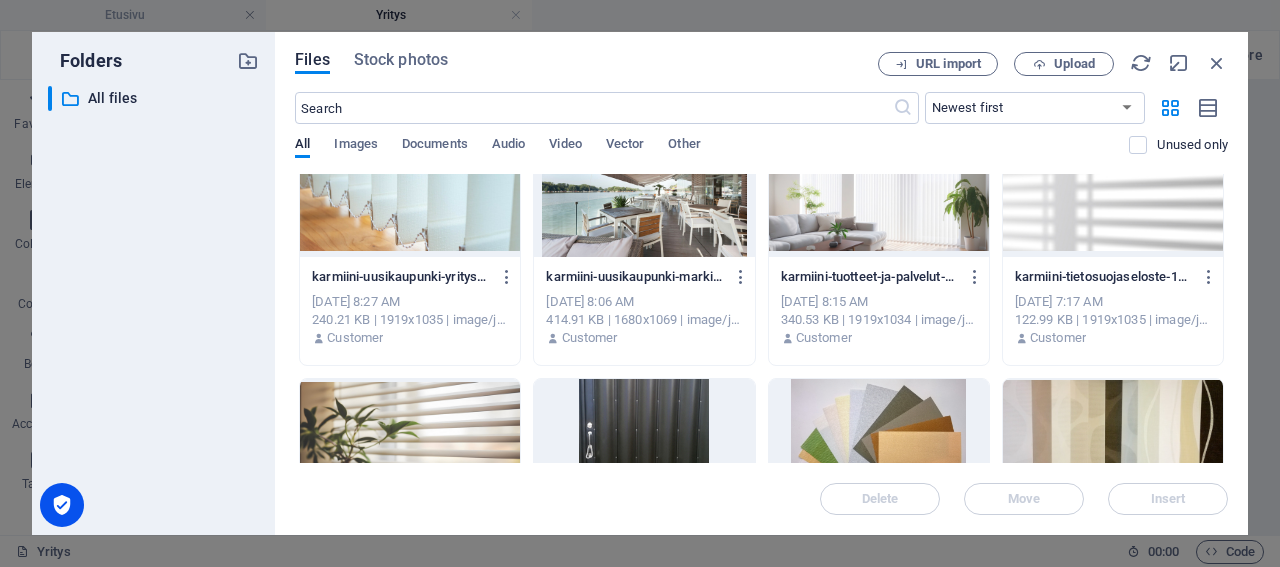 scroll, scrollTop: 0, scrollLeft: 0, axis: both 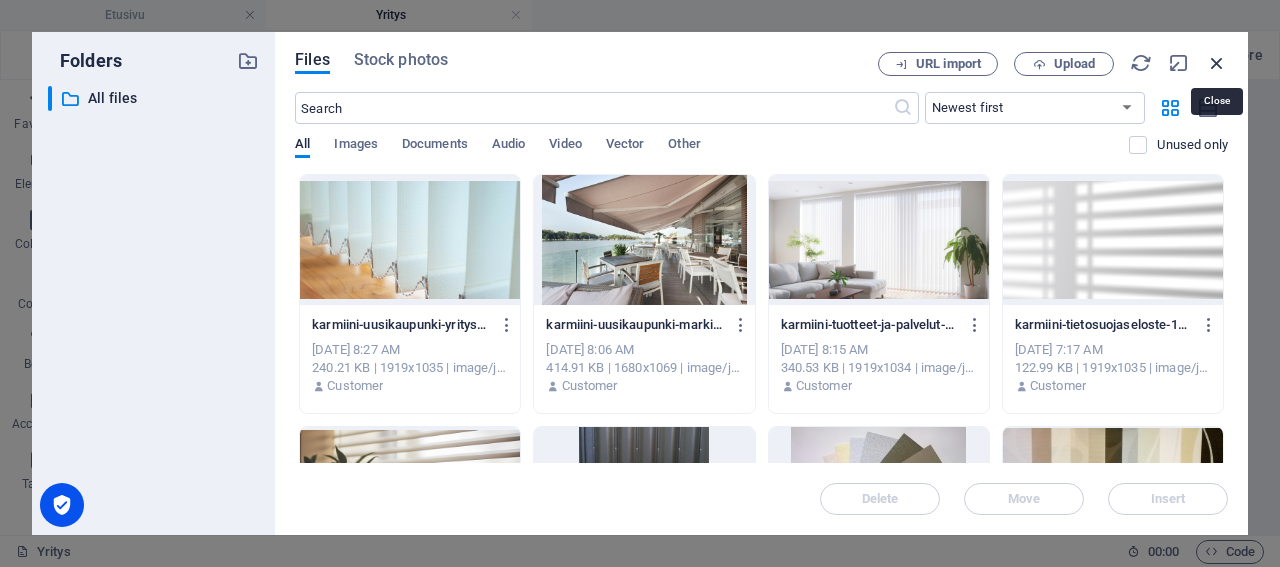 click at bounding box center [1217, 63] 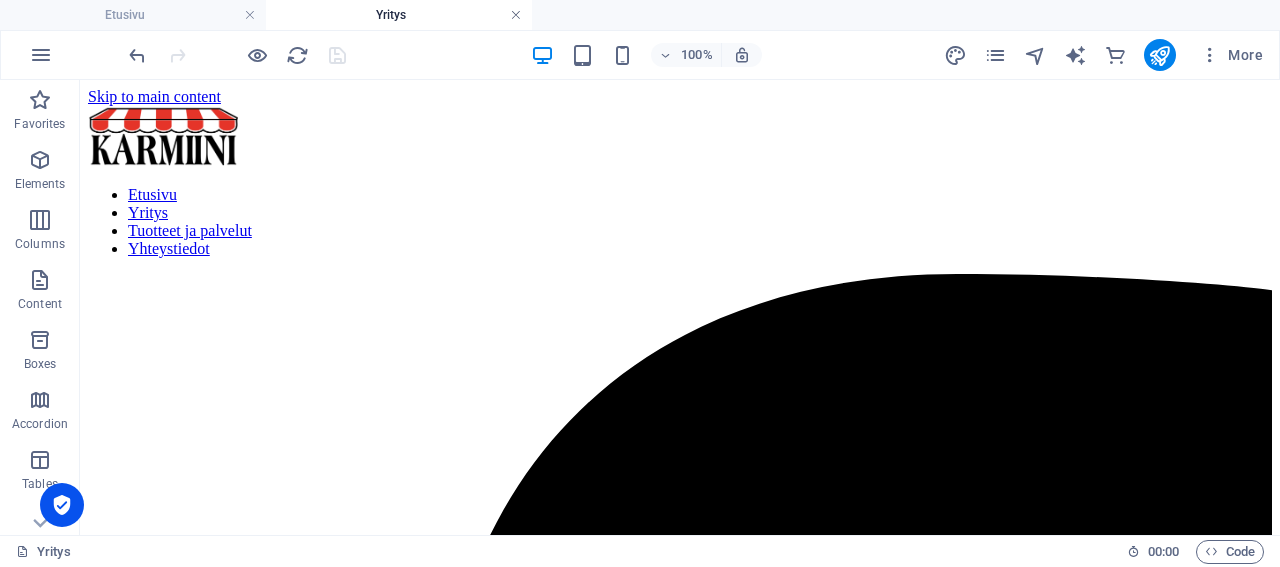 click at bounding box center (516, 15) 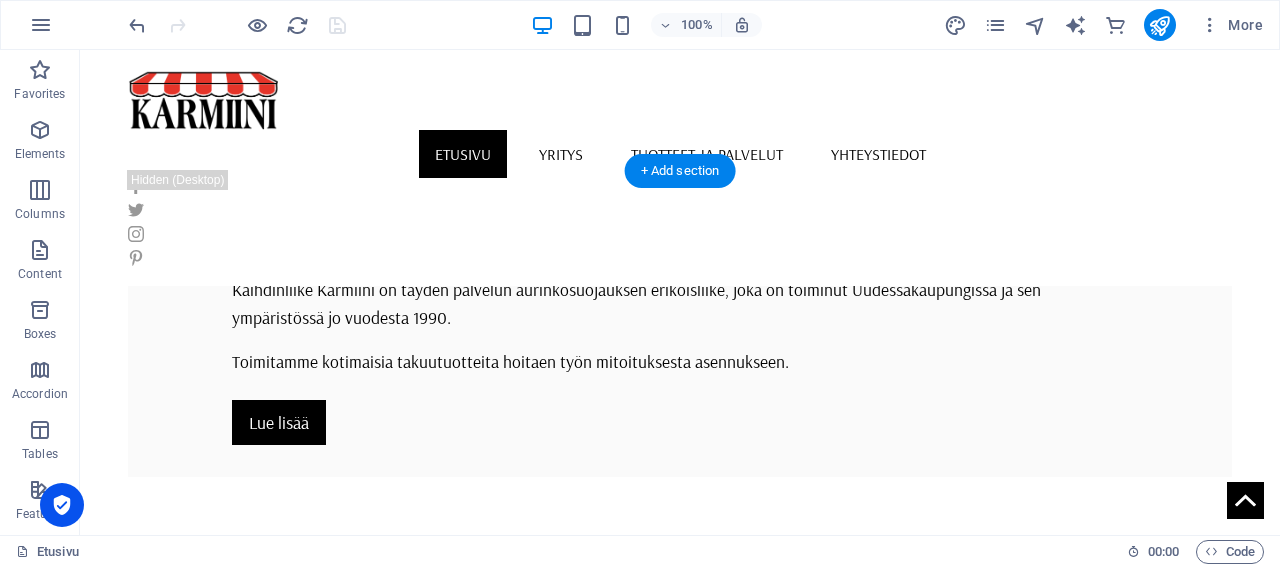 scroll, scrollTop: 19, scrollLeft: 0, axis: vertical 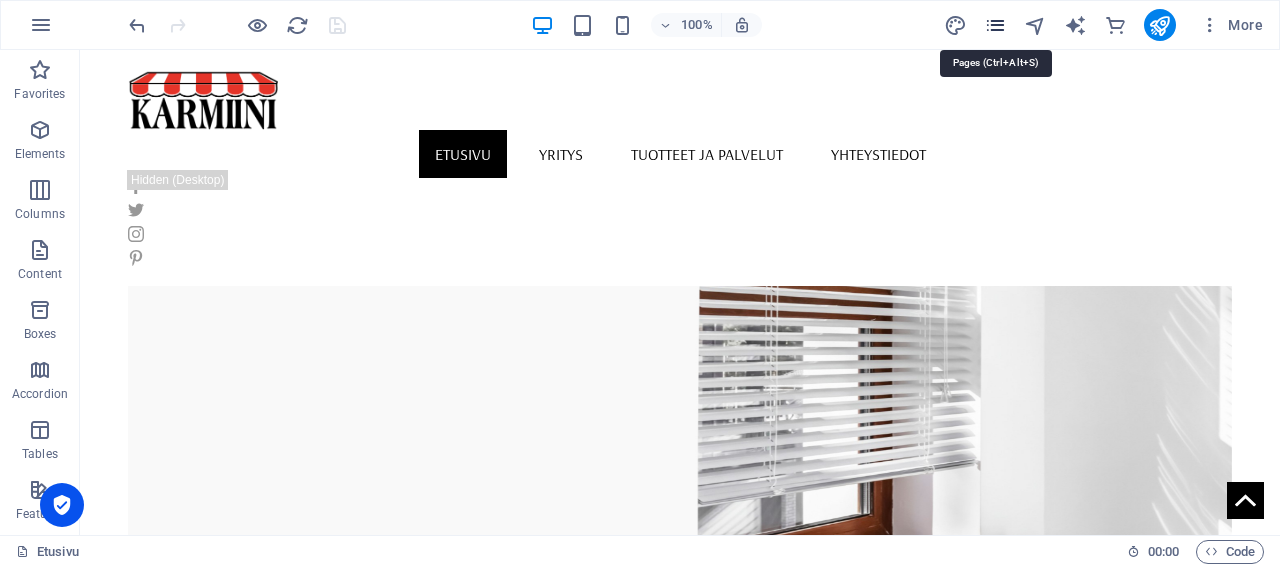 click at bounding box center (995, 25) 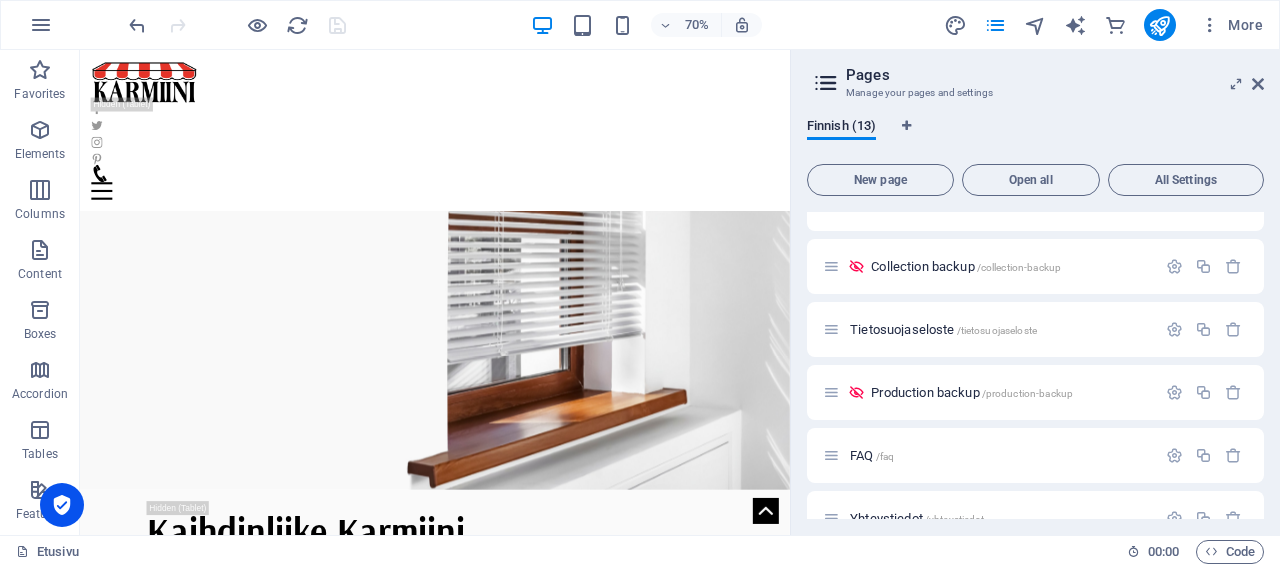 scroll, scrollTop: 384, scrollLeft: 0, axis: vertical 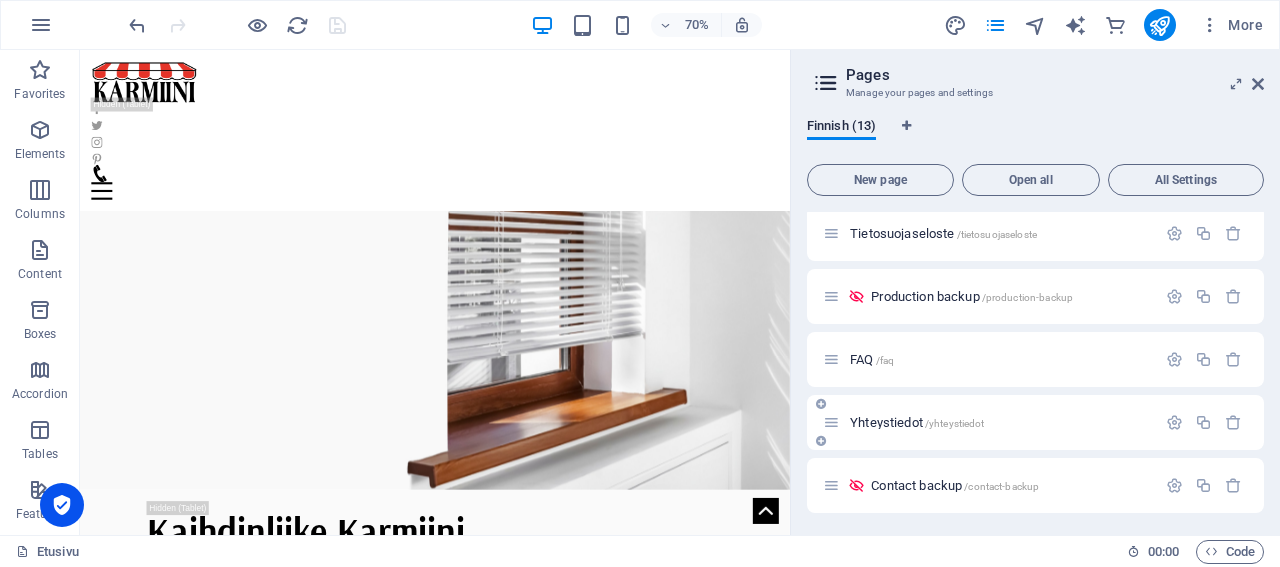 click on "Yhteystiedot /yhteystiedot" at bounding box center [917, 422] 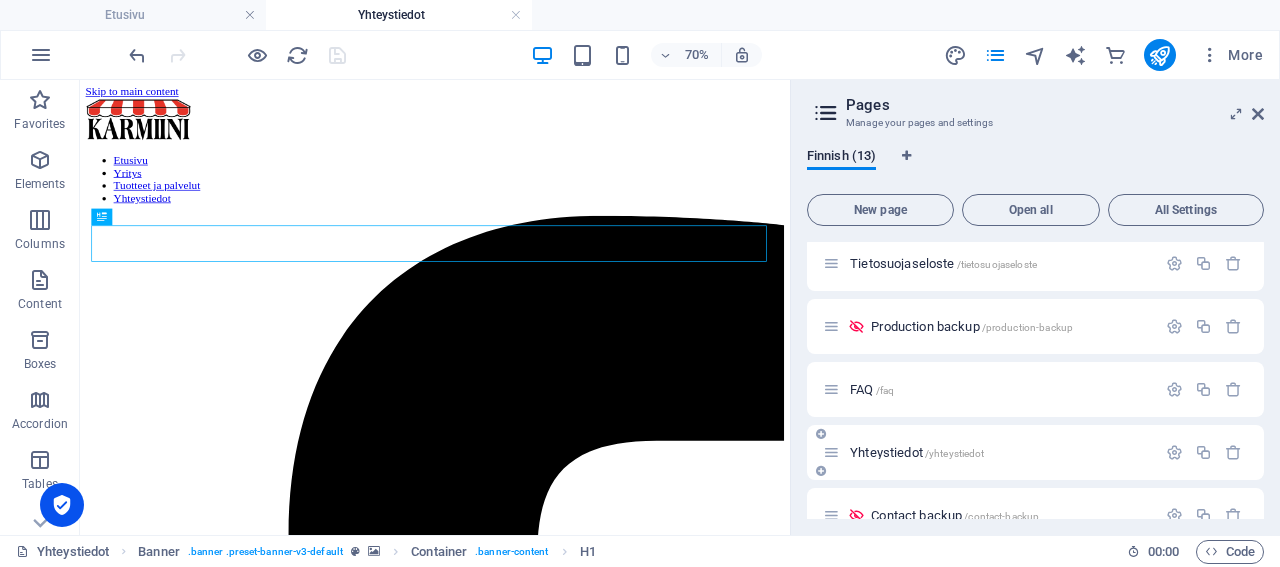 scroll, scrollTop: 0, scrollLeft: 0, axis: both 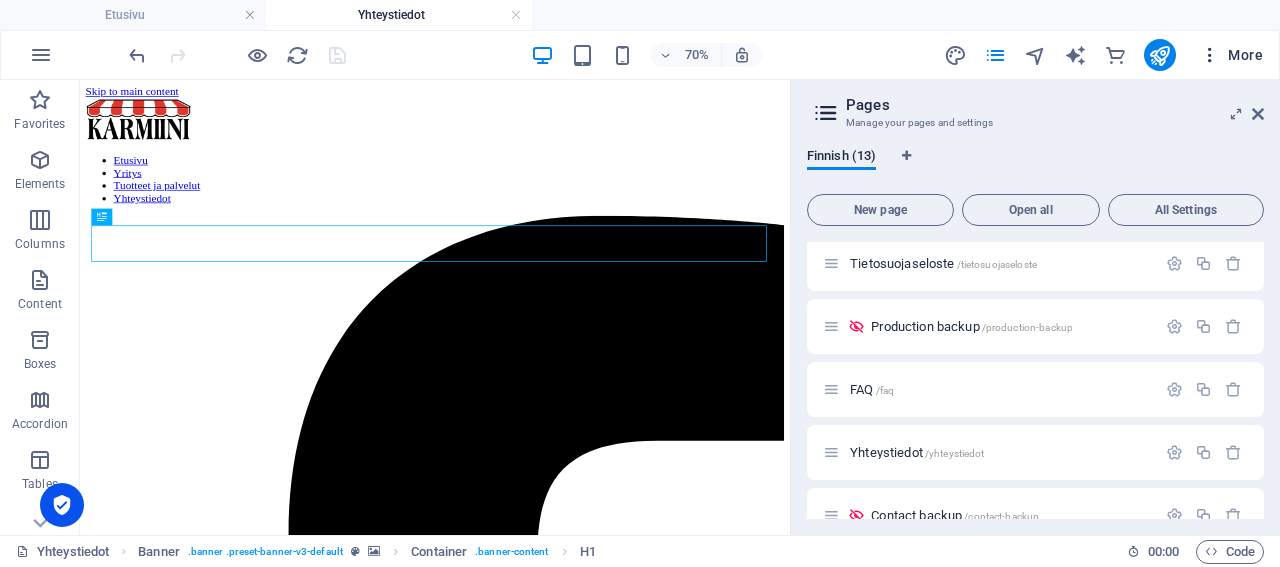 click on "More" at bounding box center [1231, 55] 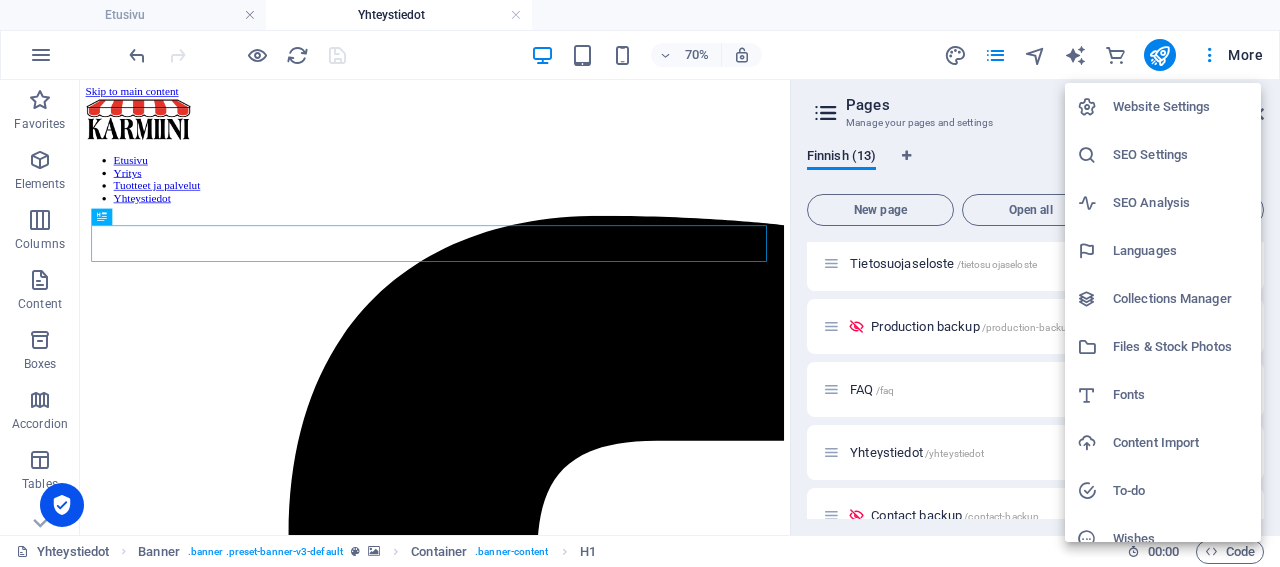 click on "Files & Stock Photos" at bounding box center [1181, 347] 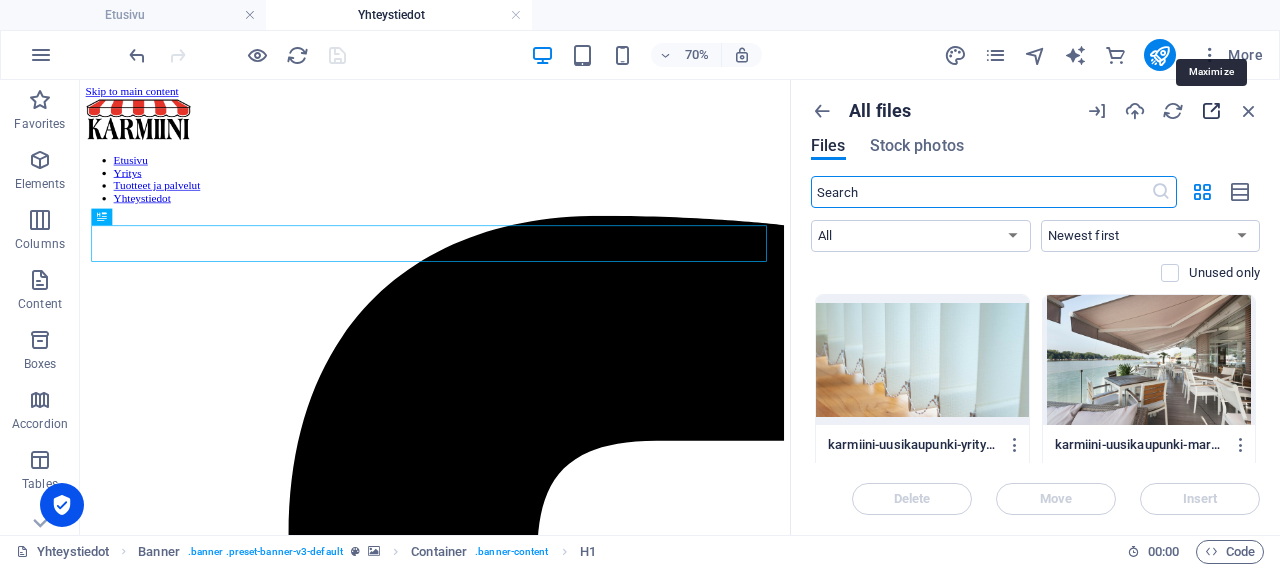 click at bounding box center [1211, 111] 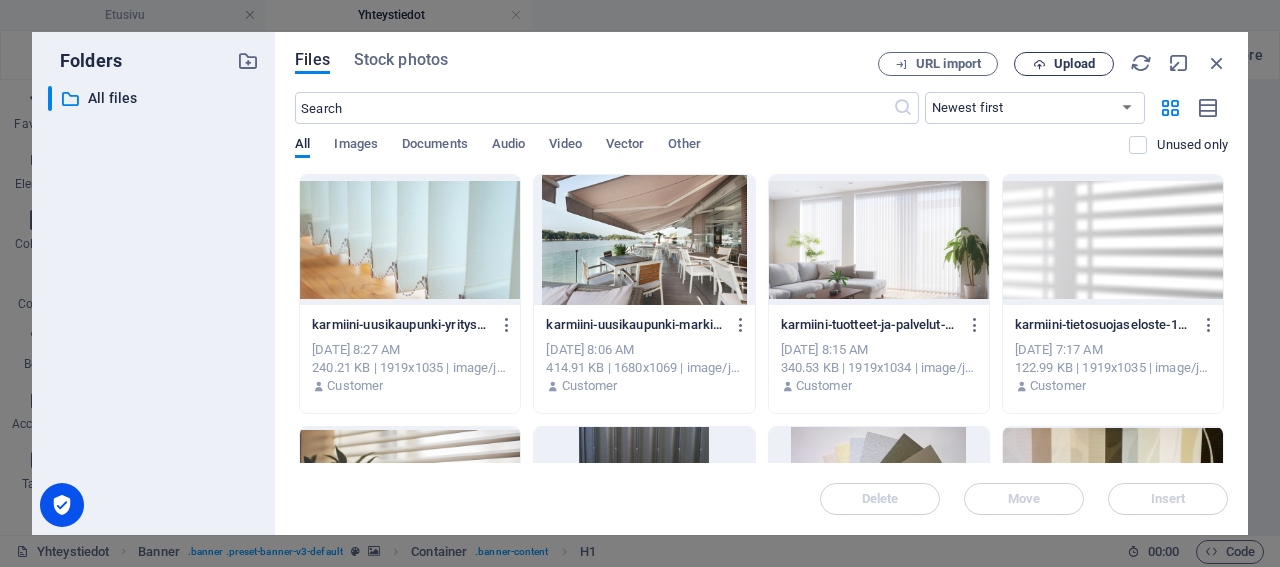 click on "Upload" at bounding box center [1074, 64] 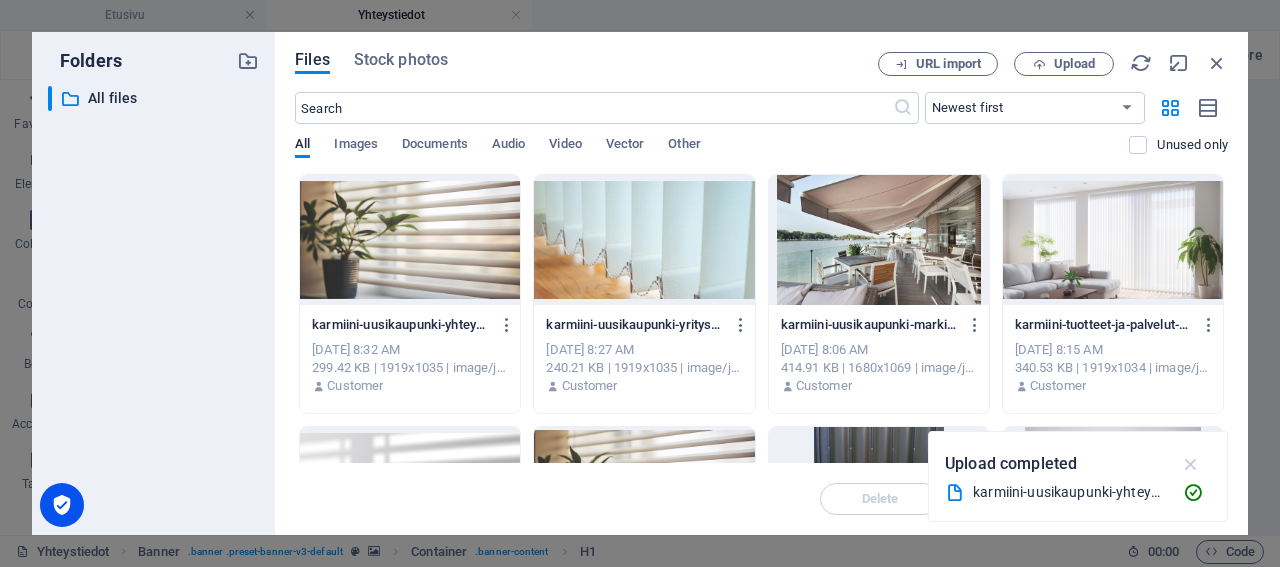click at bounding box center [1191, 464] 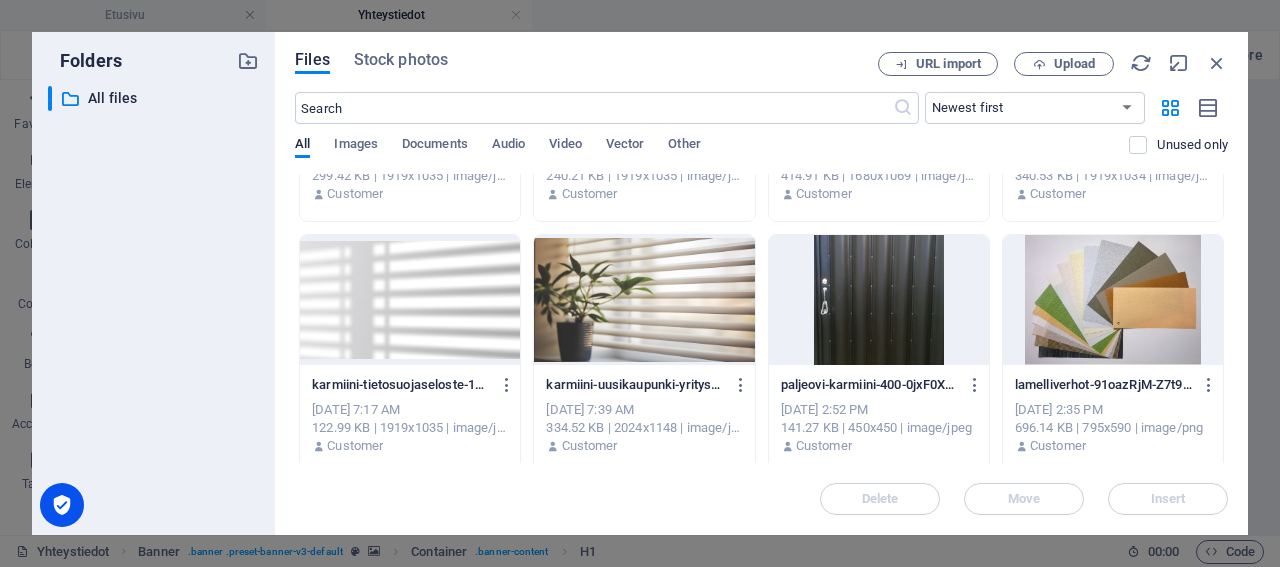scroll, scrollTop: 0, scrollLeft: 0, axis: both 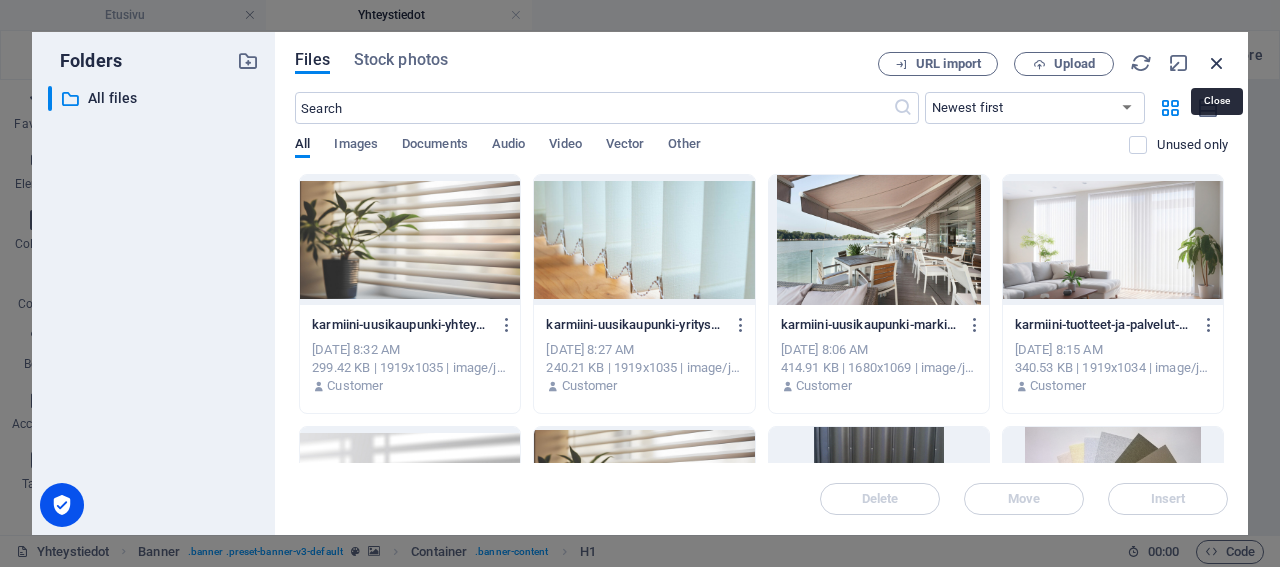 click at bounding box center [1217, 63] 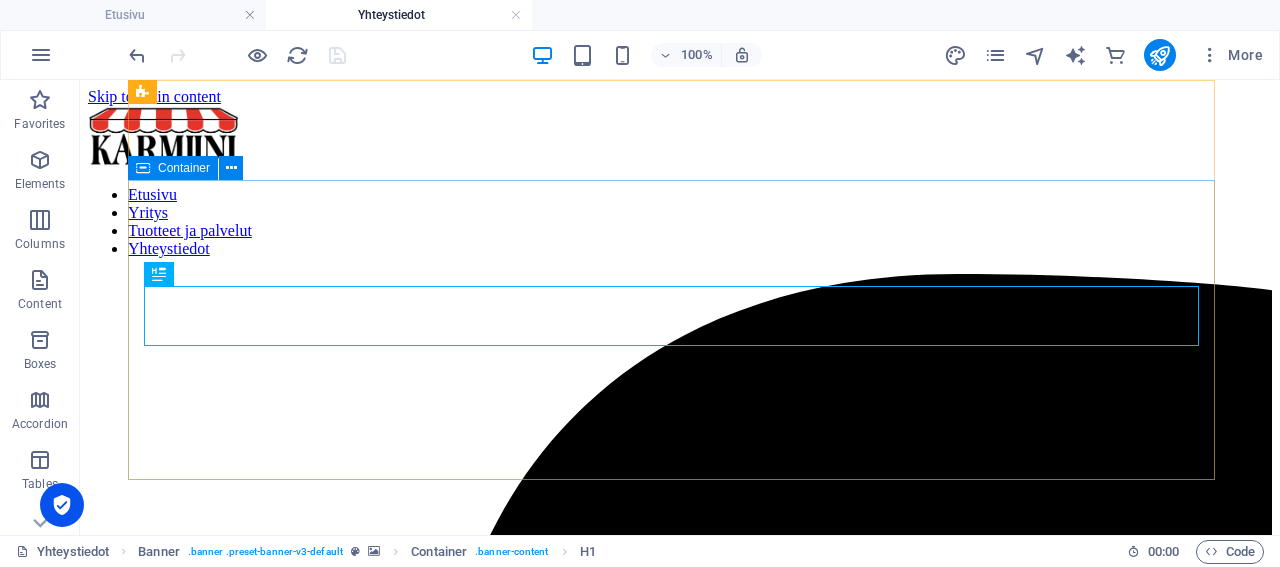 click on "Container" at bounding box center [184, 168] 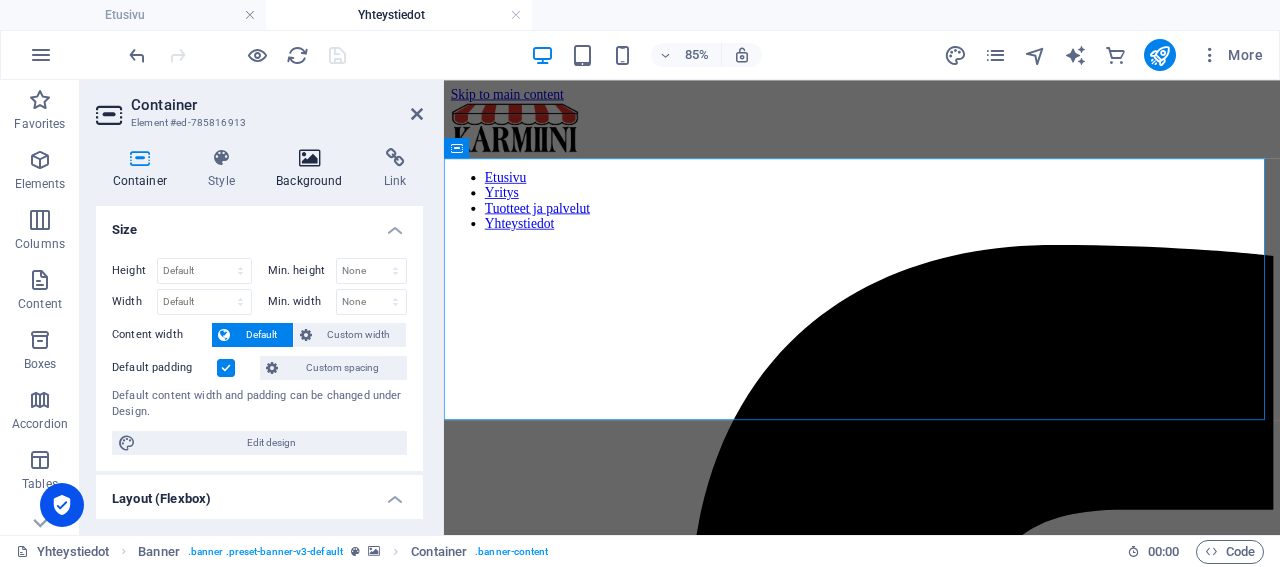 click at bounding box center [310, 158] 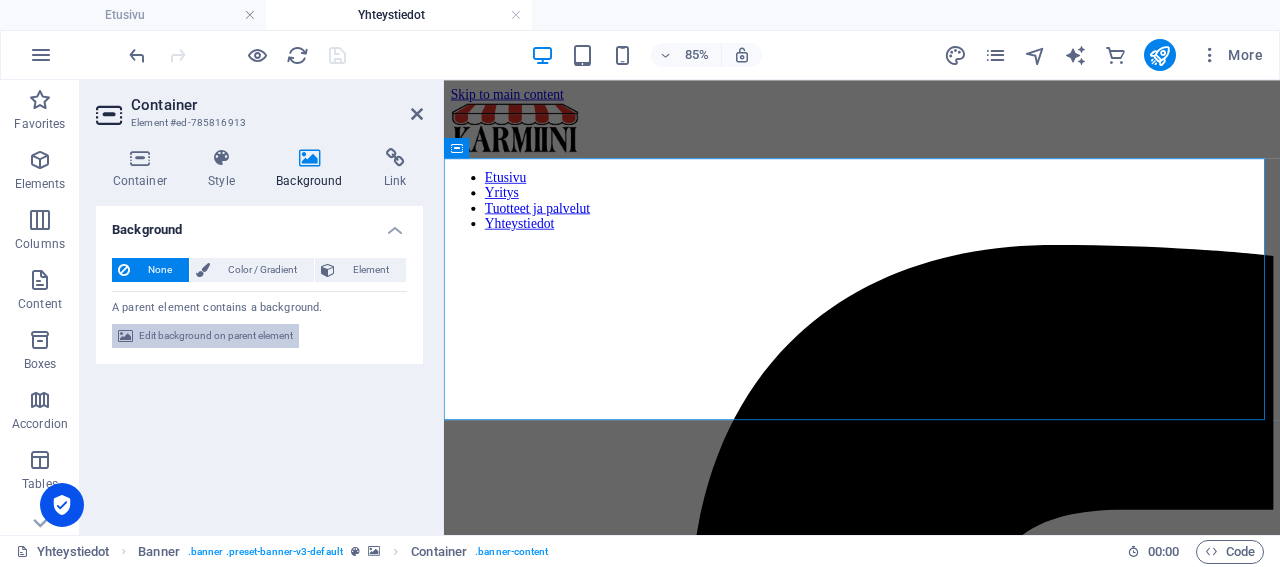 click on "Edit background on parent element" at bounding box center [216, 336] 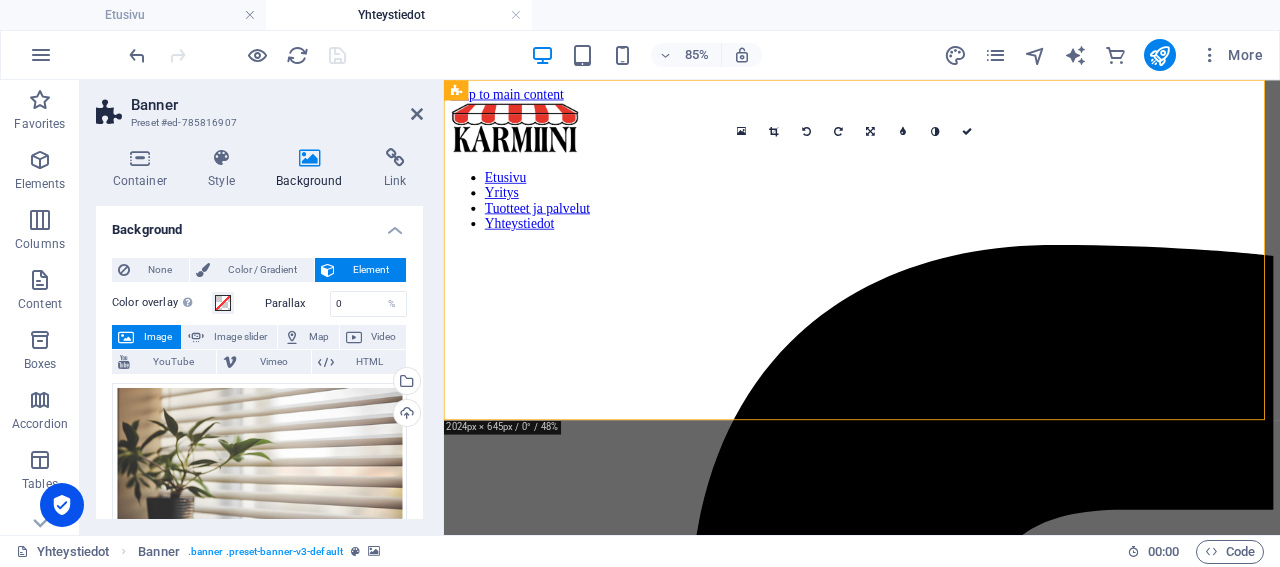 scroll, scrollTop: 96, scrollLeft: 0, axis: vertical 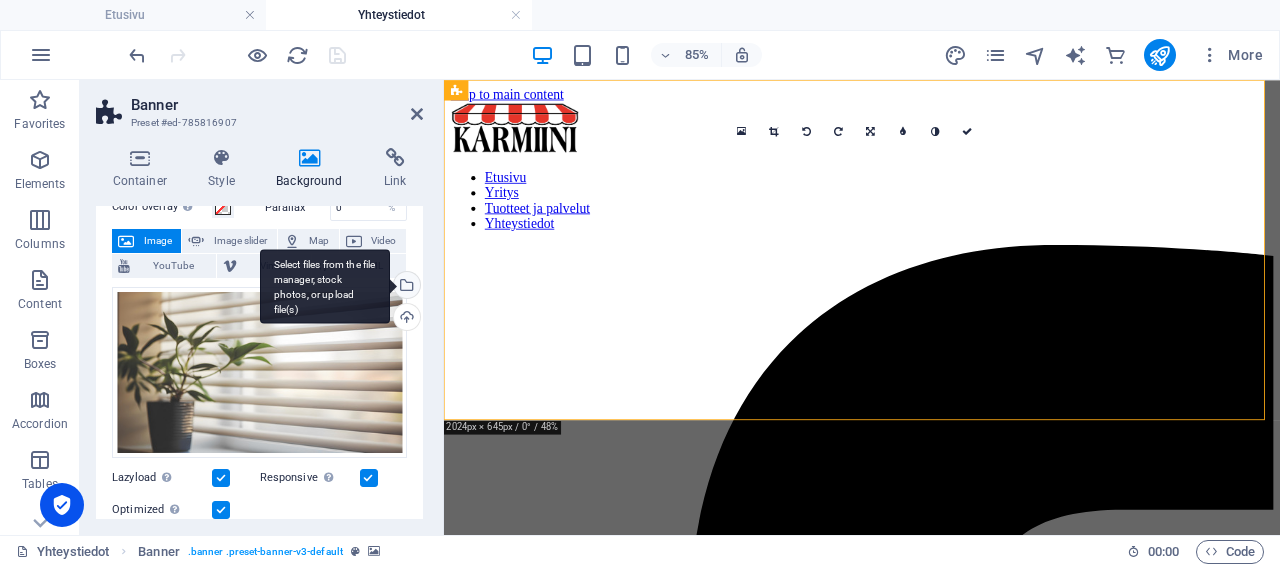 click on "Select files from the file manager, stock photos, or upload file(s)" at bounding box center [405, 287] 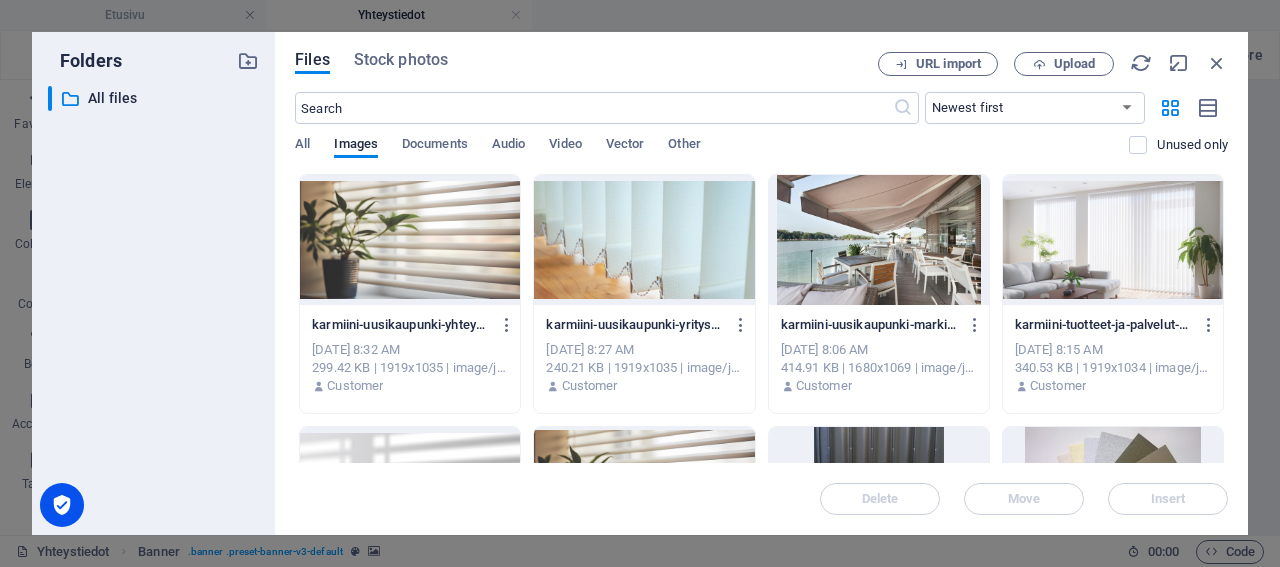 click at bounding box center (410, 240) 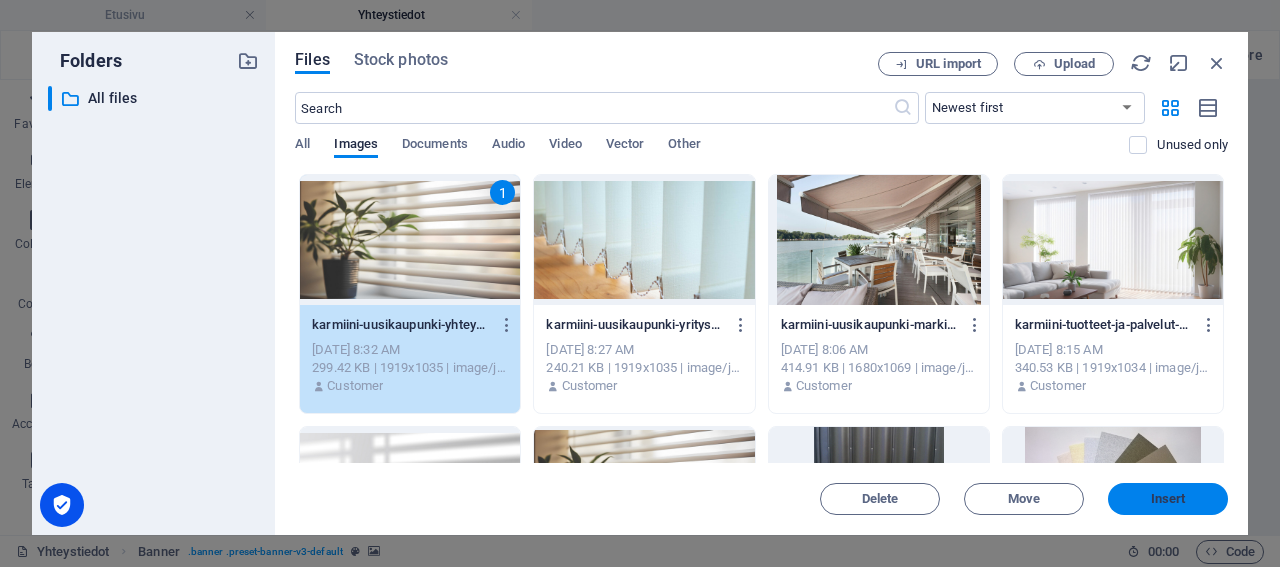 click on "Insert" at bounding box center (1168, 499) 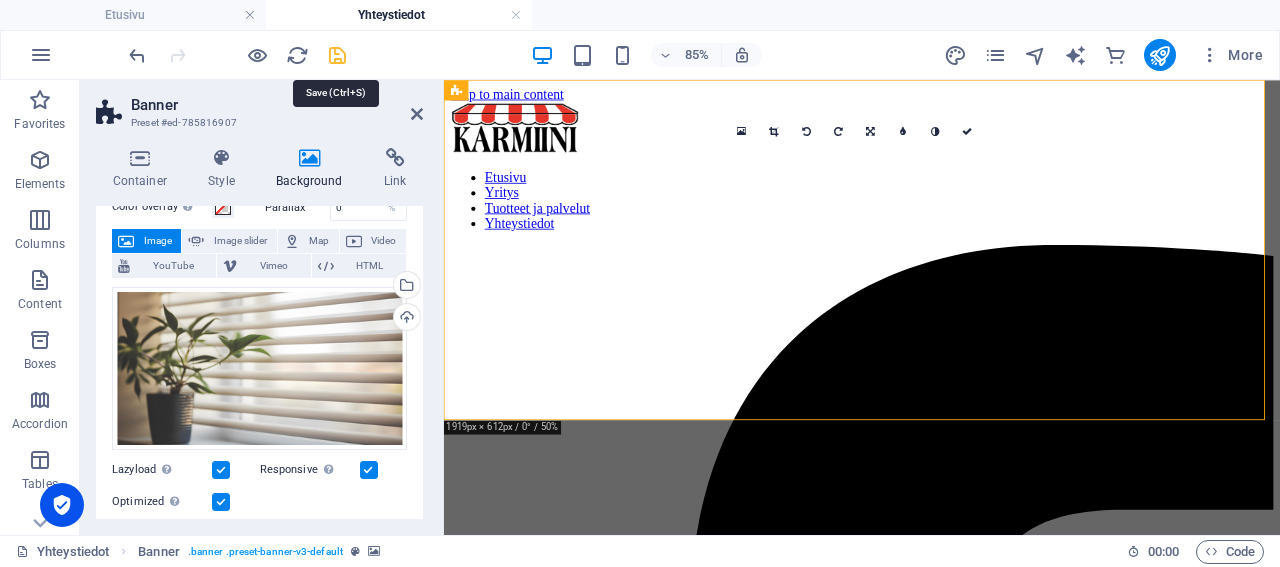 click at bounding box center (337, 55) 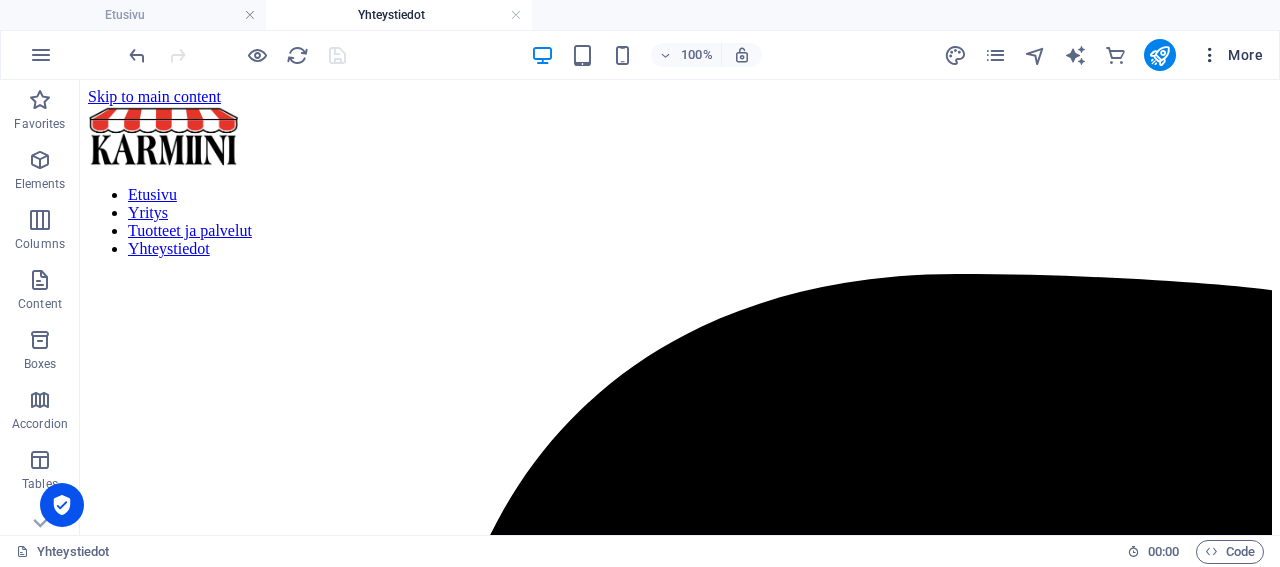 click on "More" at bounding box center (1231, 55) 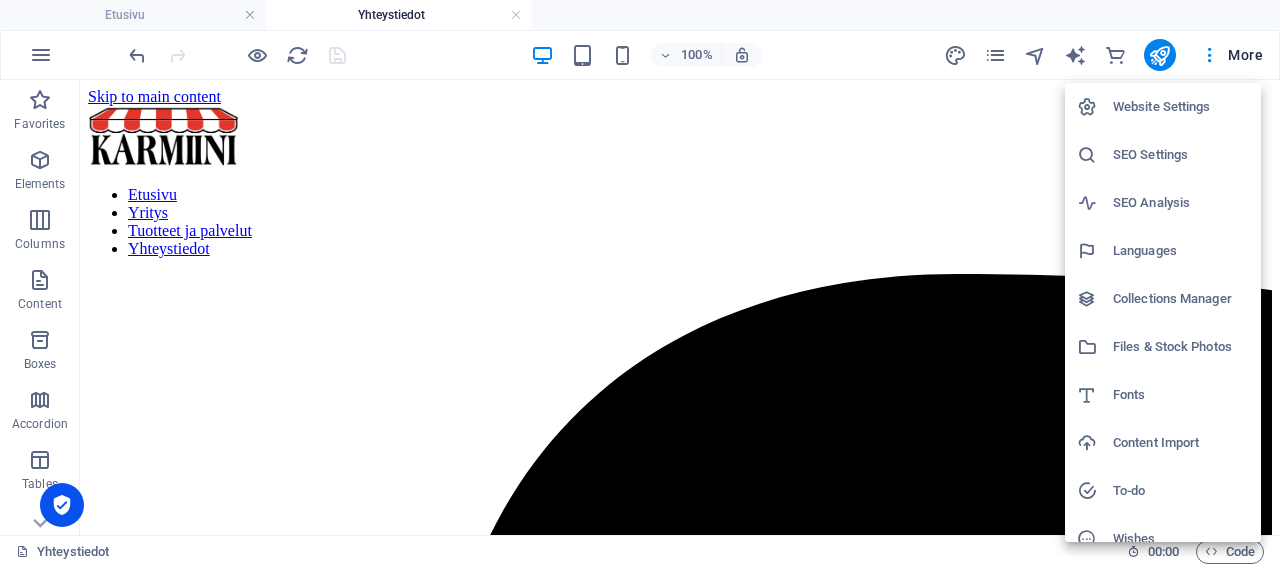 click on "Files & Stock Photos" at bounding box center (1181, 347) 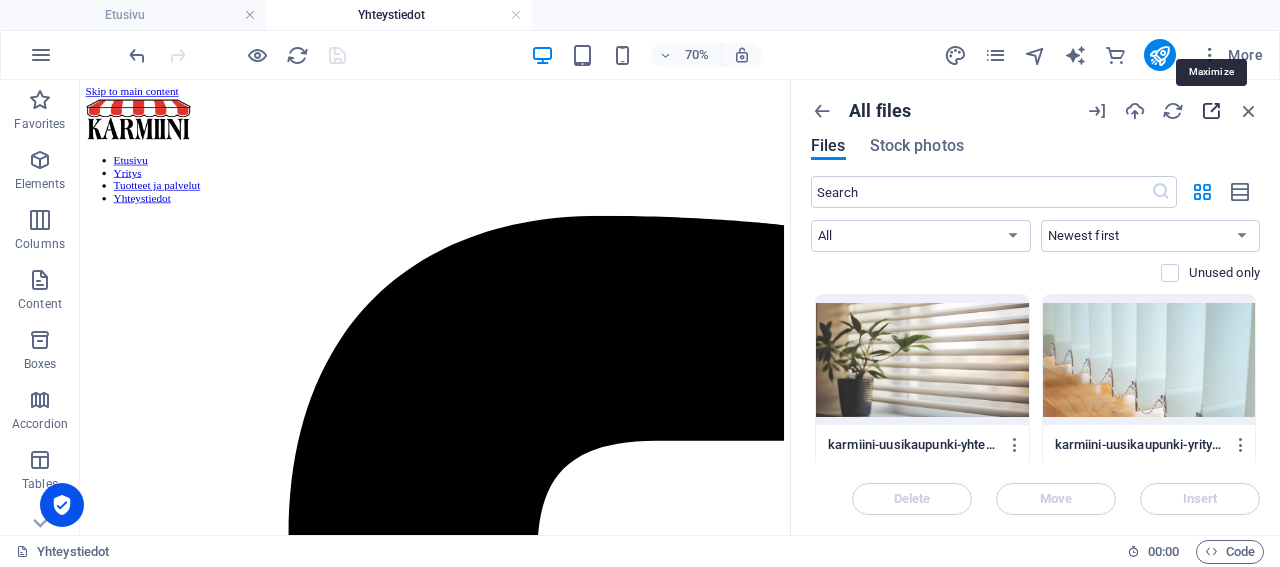 click at bounding box center (1211, 111) 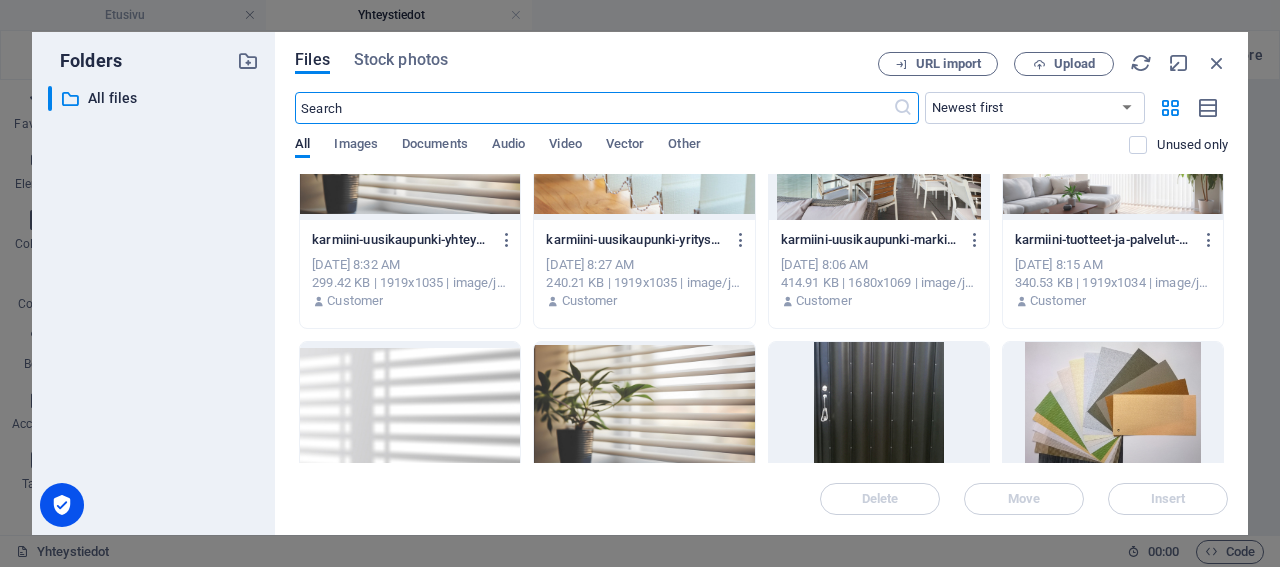 scroll, scrollTop: 96, scrollLeft: 0, axis: vertical 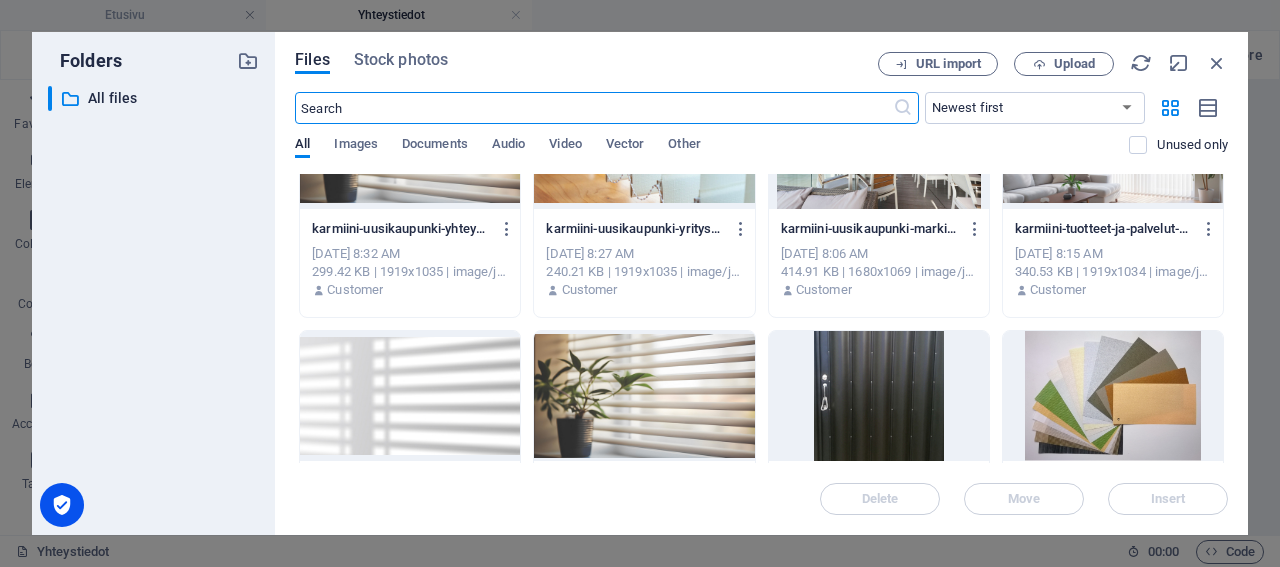 click at bounding box center [644, 396] 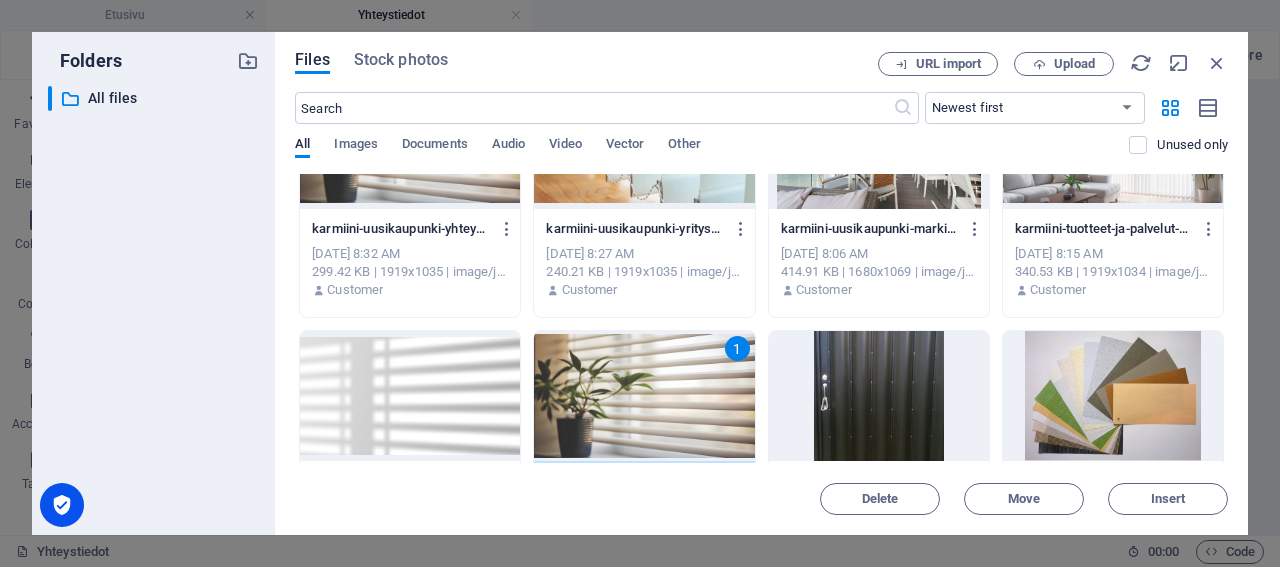 scroll, scrollTop: 192, scrollLeft: 0, axis: vertical 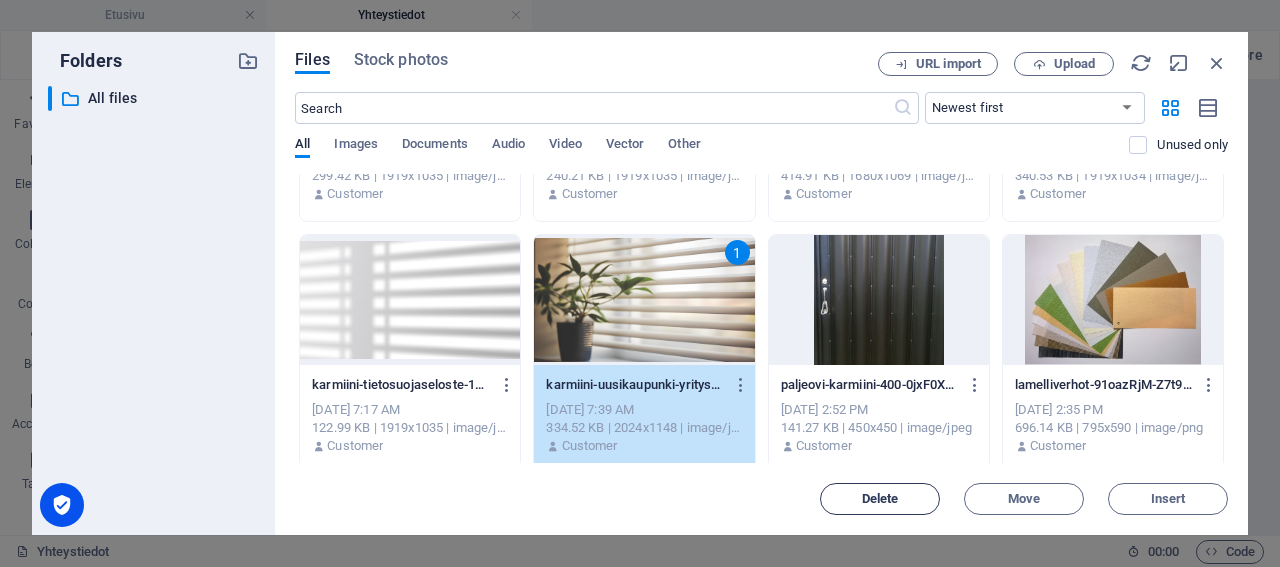 click on "Delete" at bounding box center [880, 499] 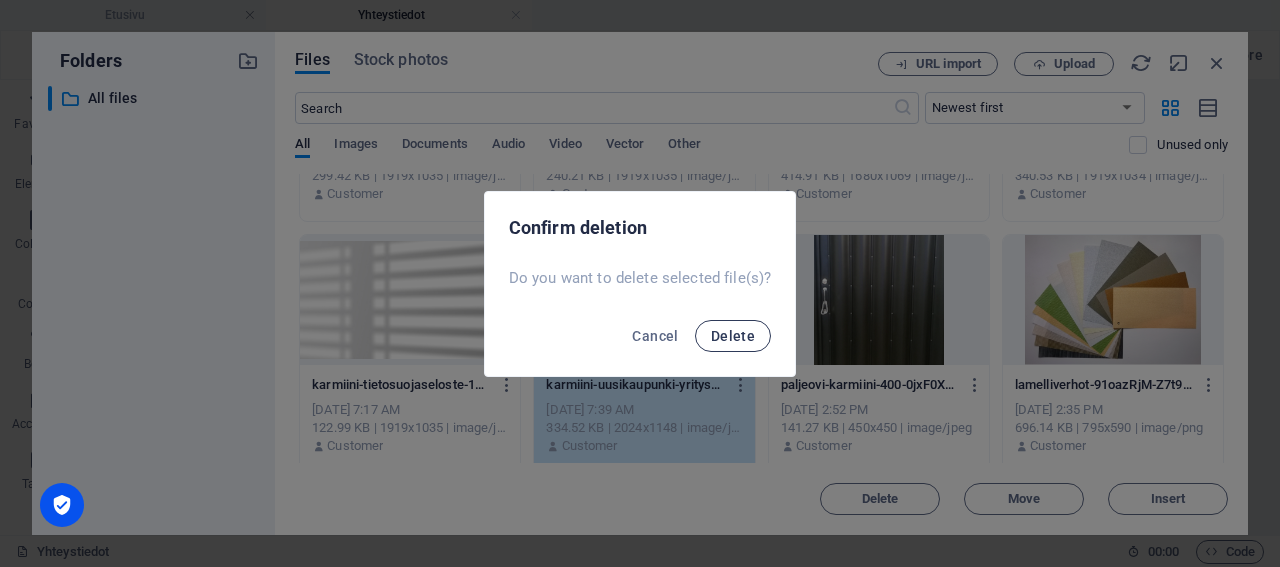 click on "Delete" at bounding box center [733, 336] 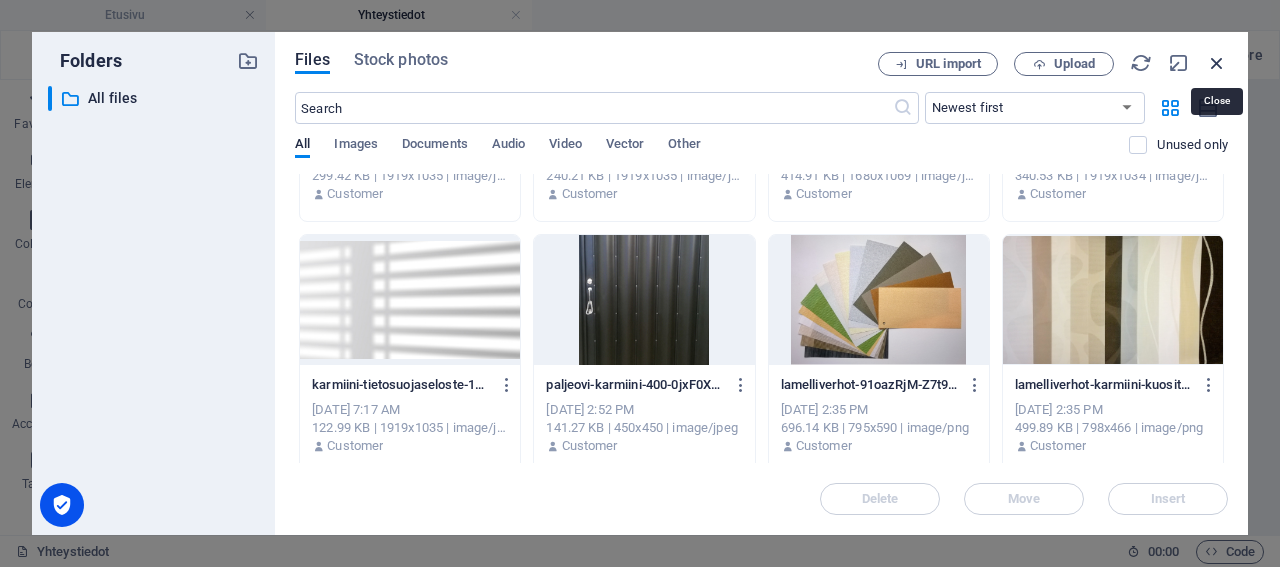 click at bounding box center (1217, 63) 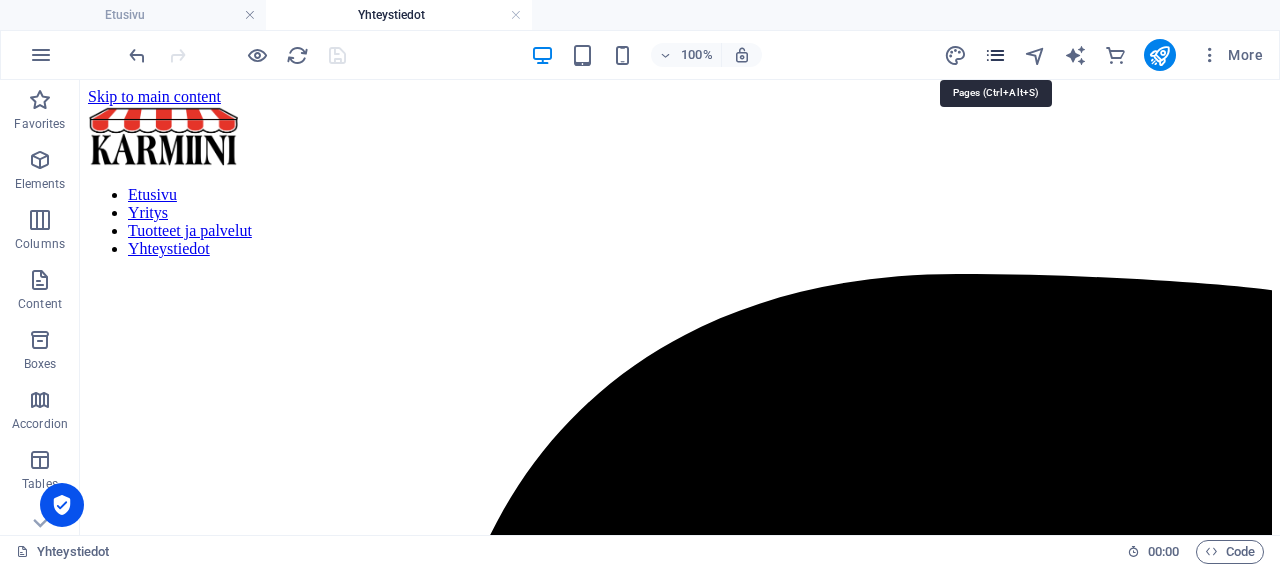 click at bounding box center [995, 55] 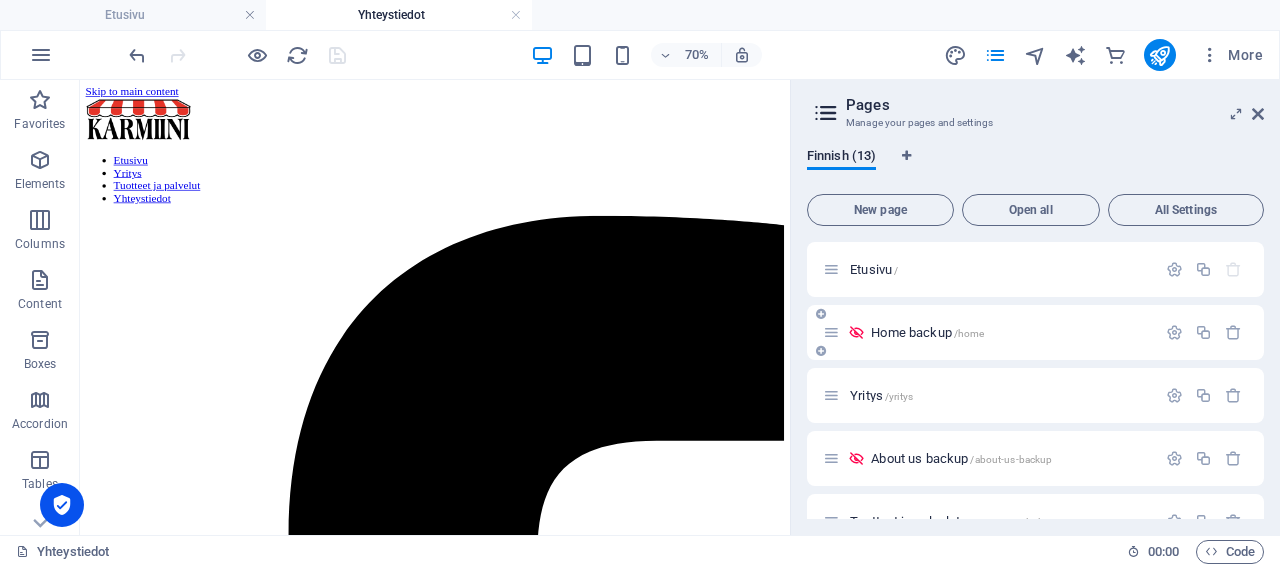 scroll, scrollTop: 288, scrollLeft: 0, axis: vertical 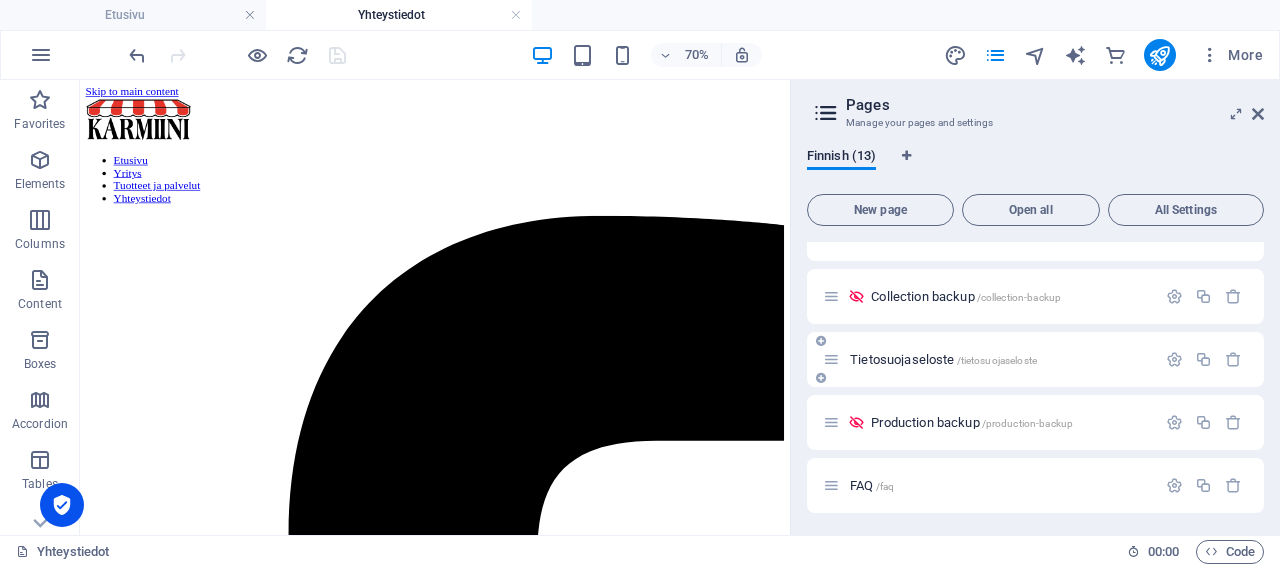 click on "Tietosuojaseloste /tietosuojaseloste" at bounding box center (943, 359) 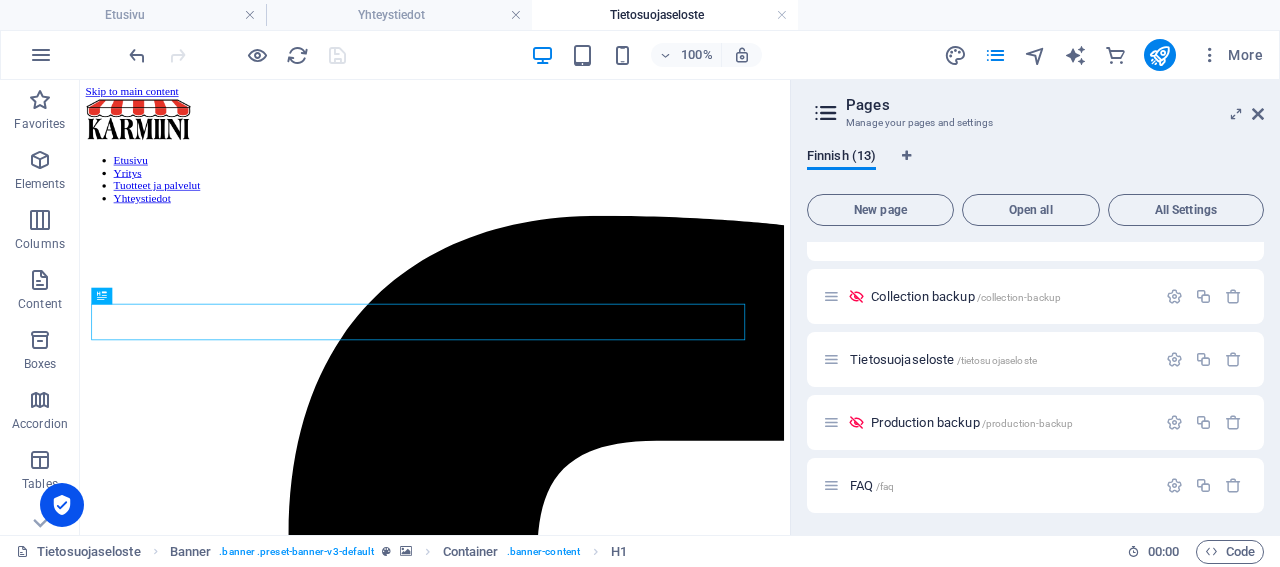 scroll, scrollTop: 0, scrollLeft: 0, axis: both 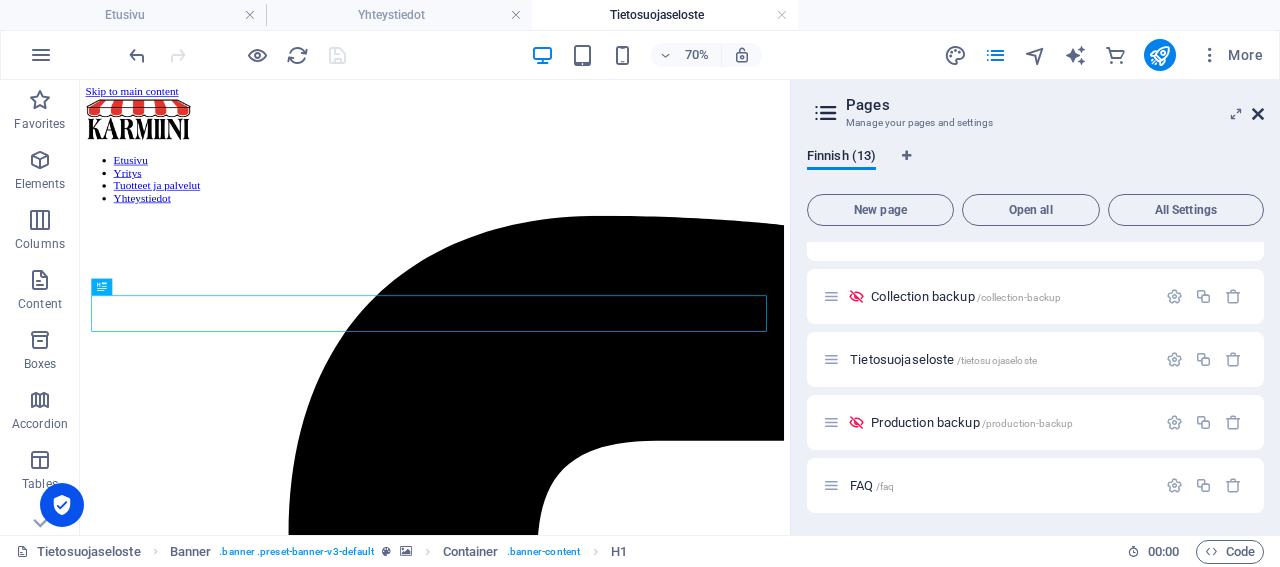 click at bounding box center (1258, 114) 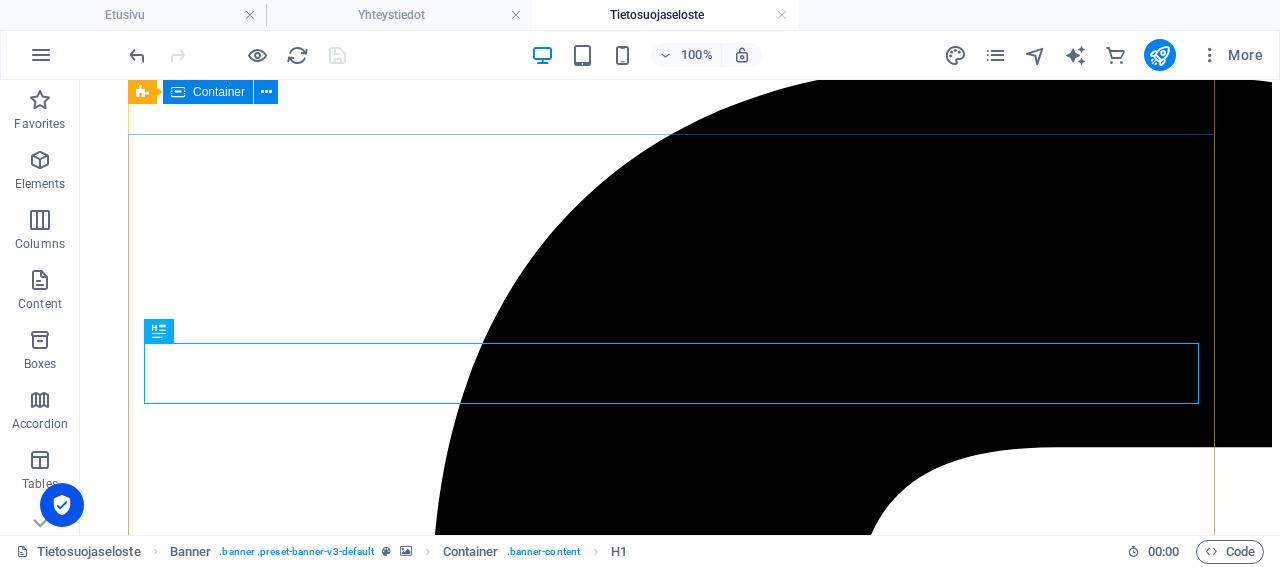 scroll, scrollTop: 0, scrollLeft: 0, axis: both 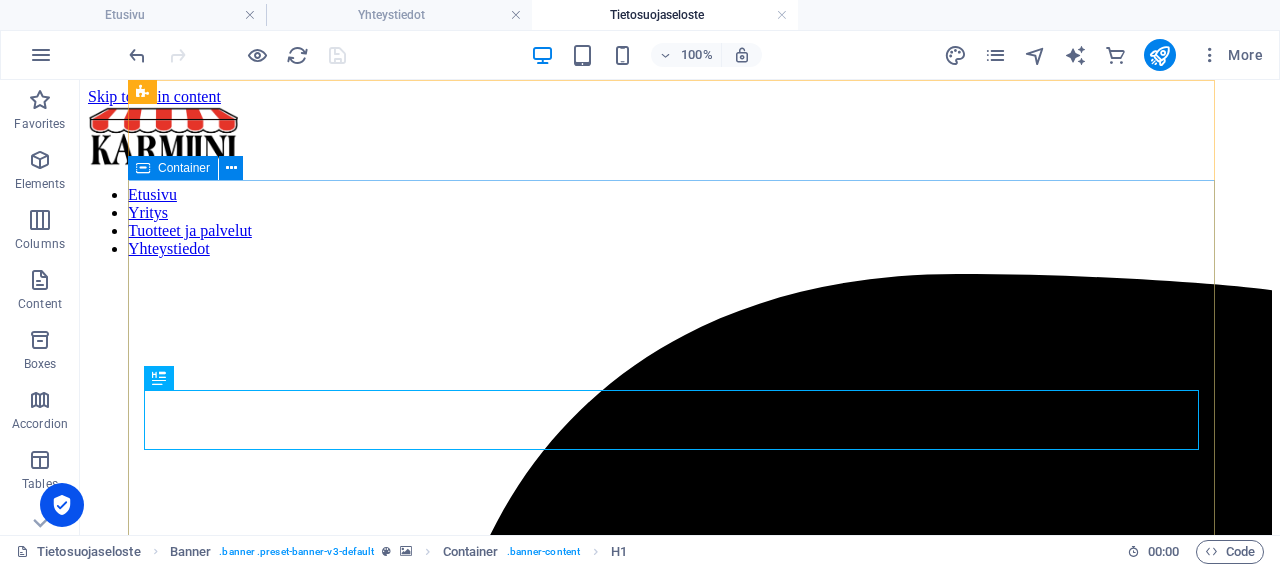 click on "Container" at bounding box center [184, 168] 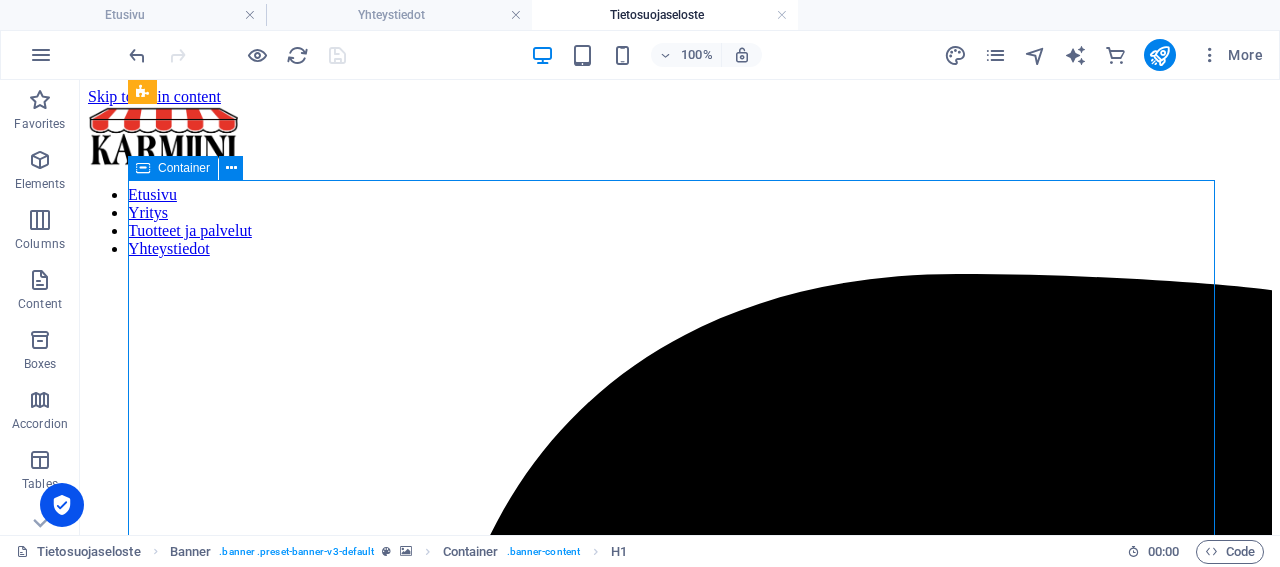 click on "Container" at bounding box center (184, 168) 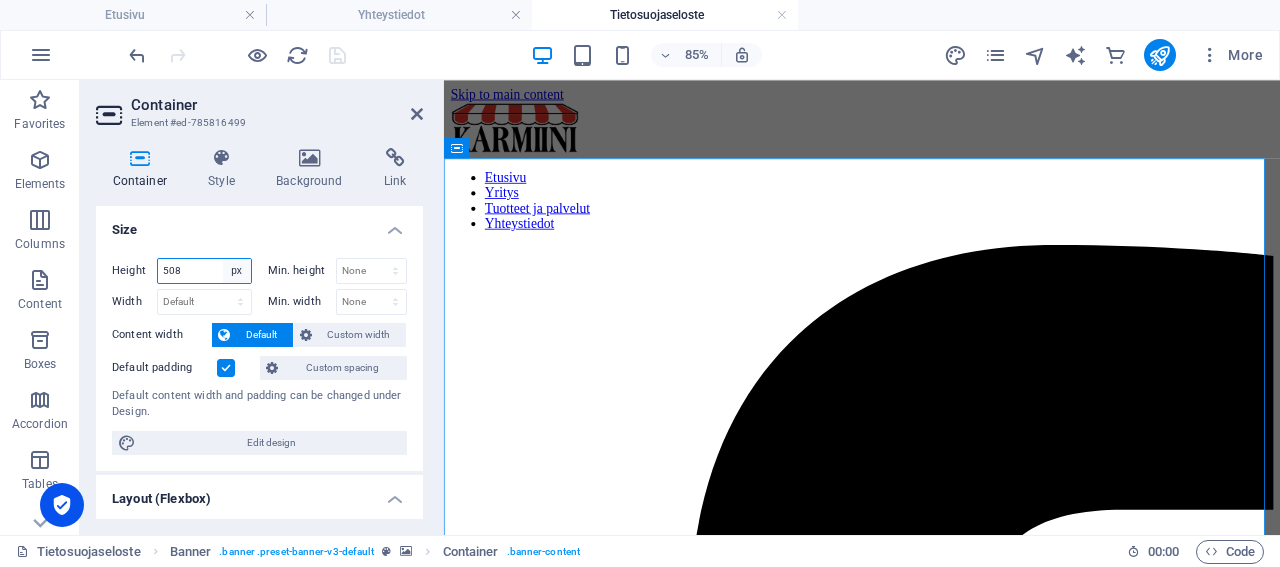 select on "default" 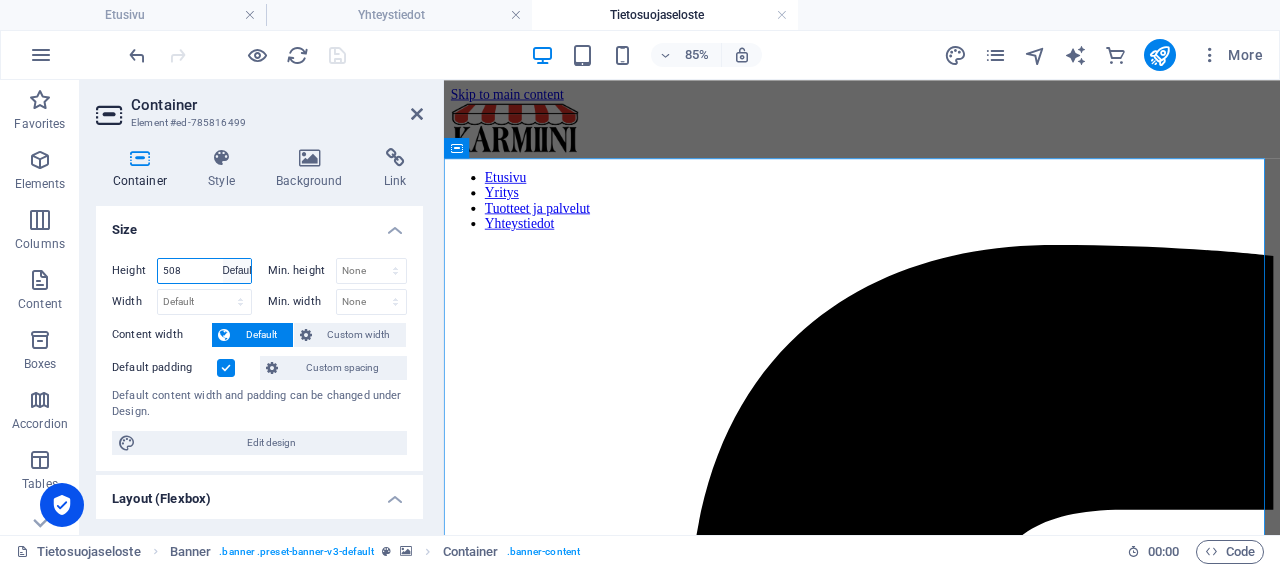 click on "Default" at bounding box center (0, 0) 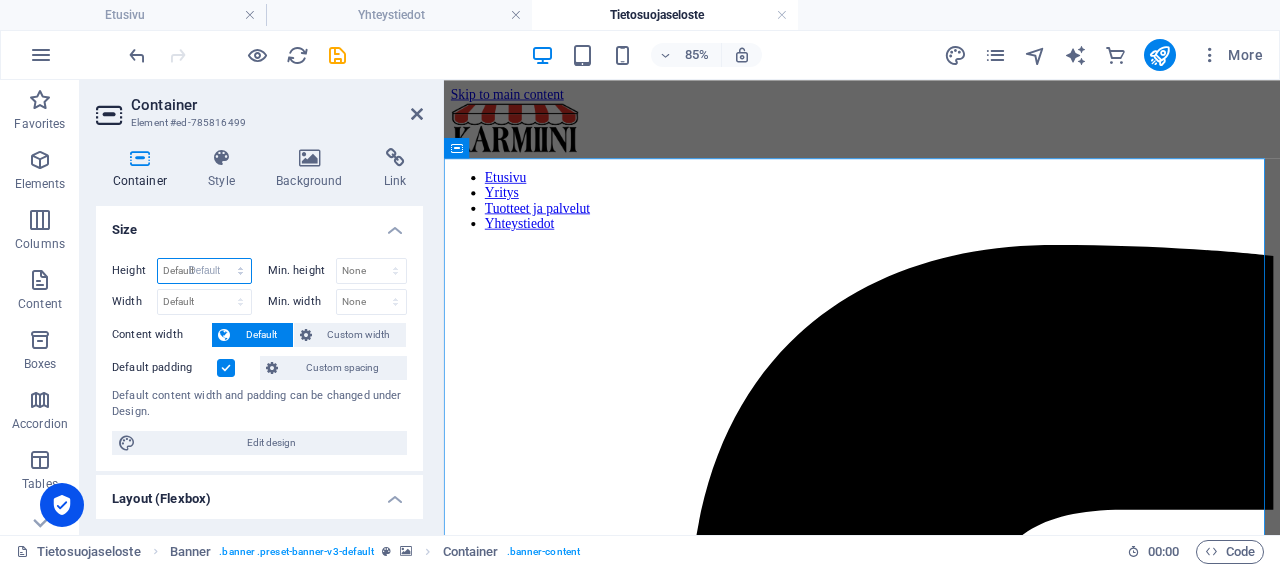 type 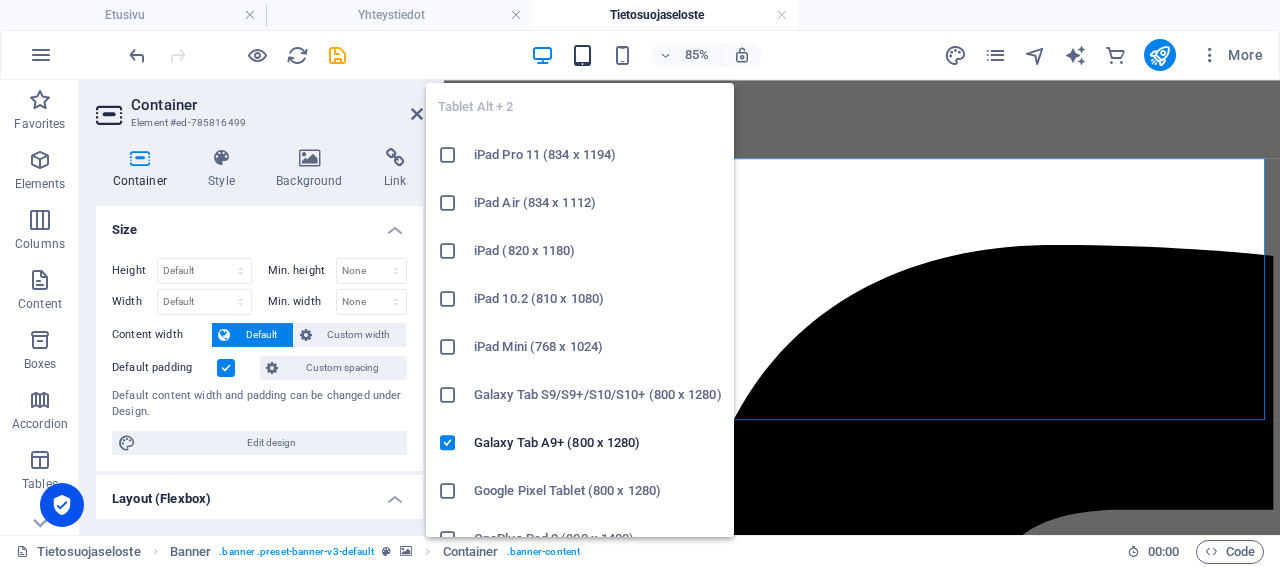 click at bounding box center (582, 55) 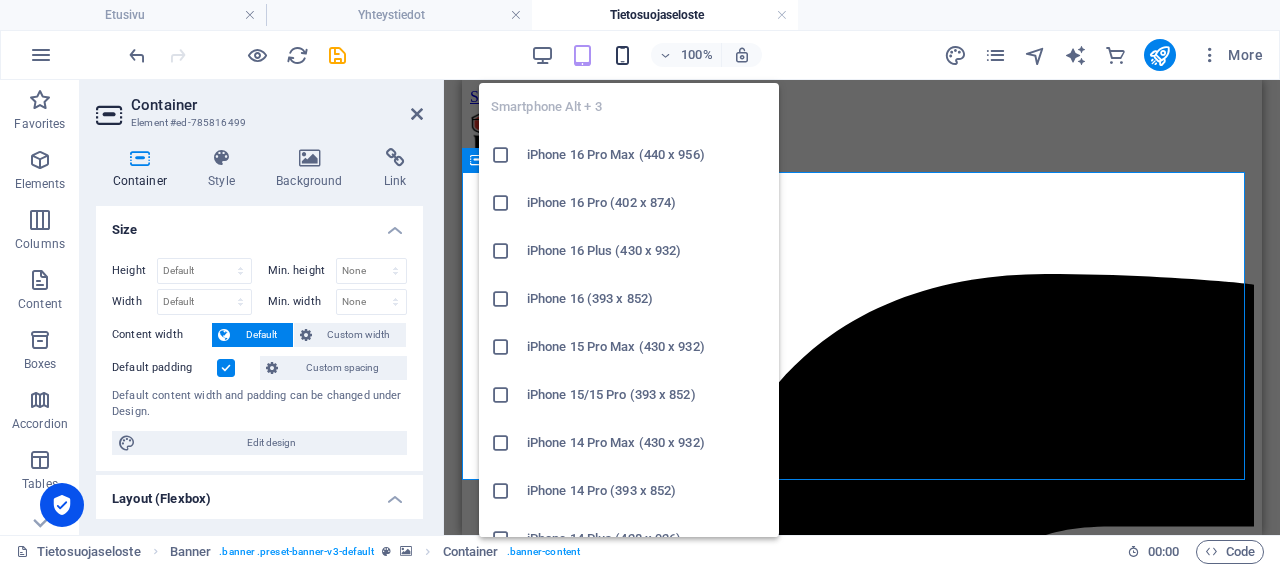 click at bounding box center [622, 55] 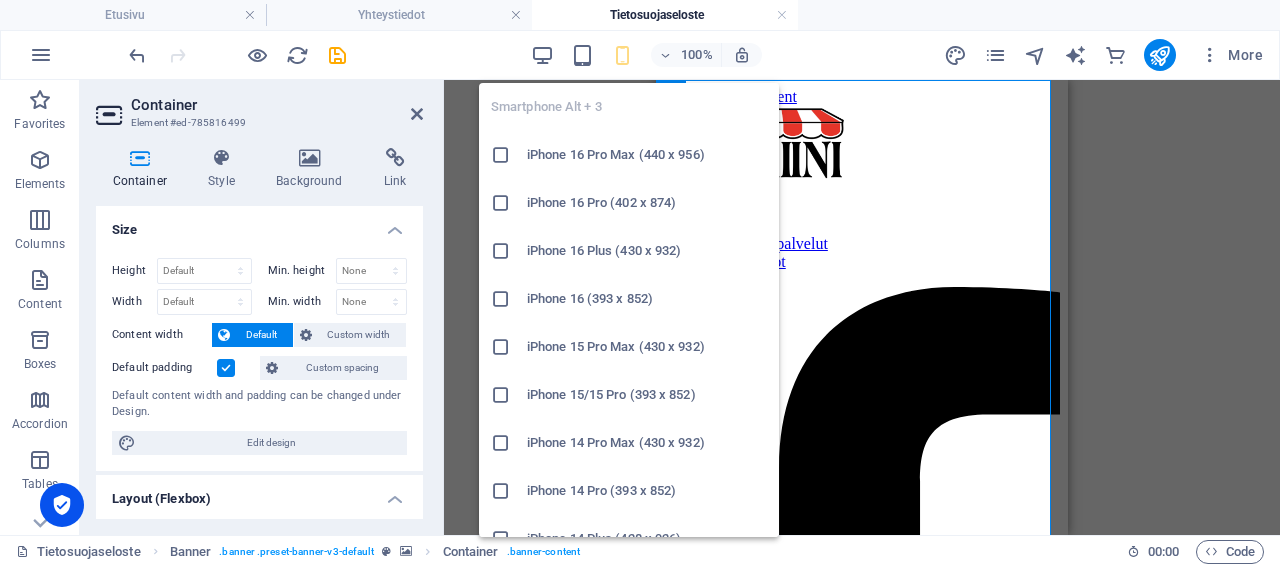 type on "508" 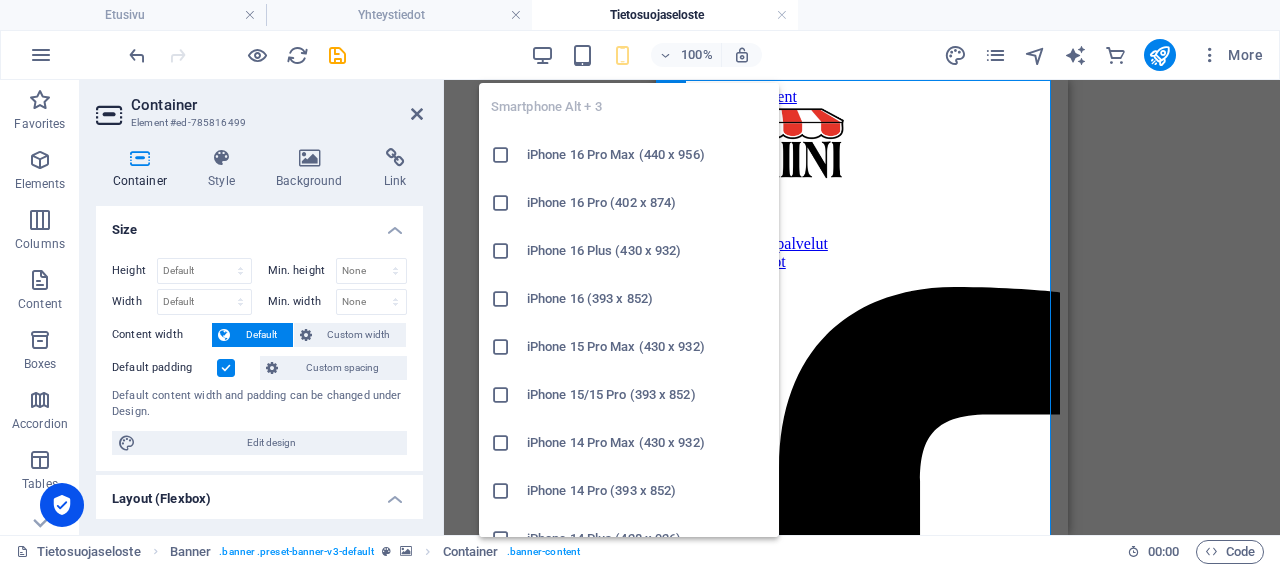 select on "px" 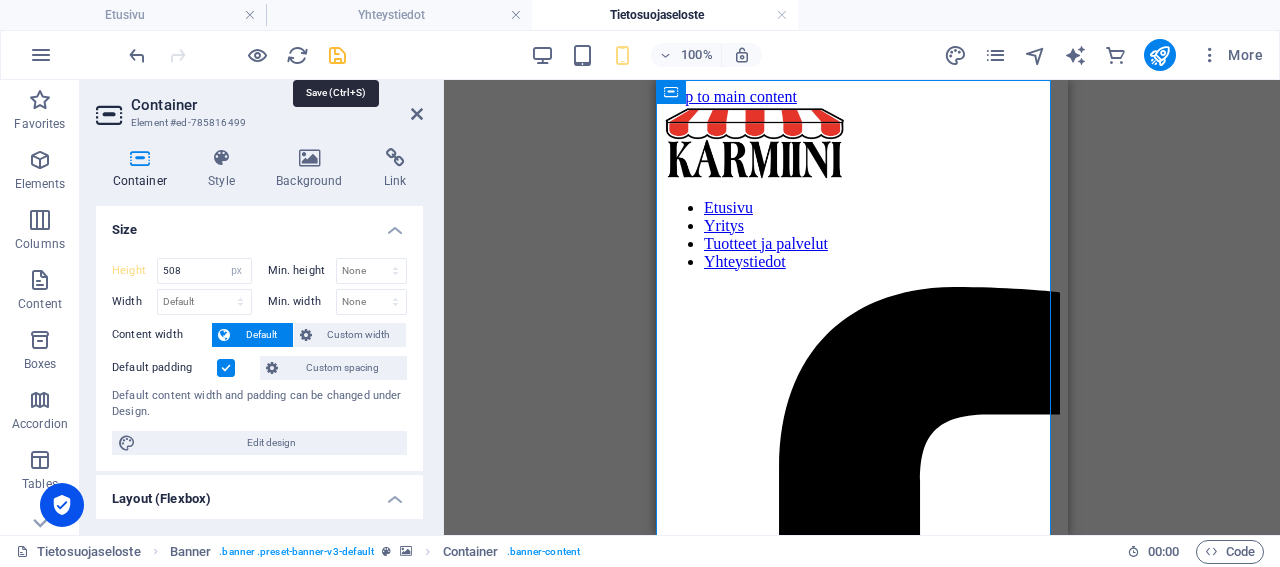 click at bounding box center [337, 55] 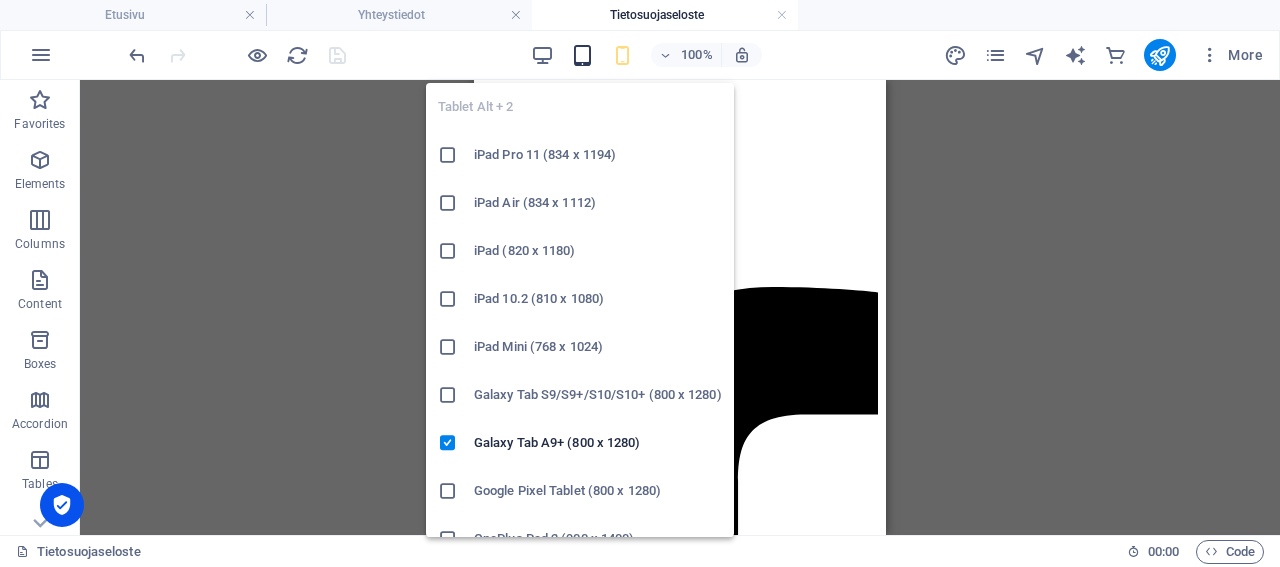 click at bounding box center (582, 55) 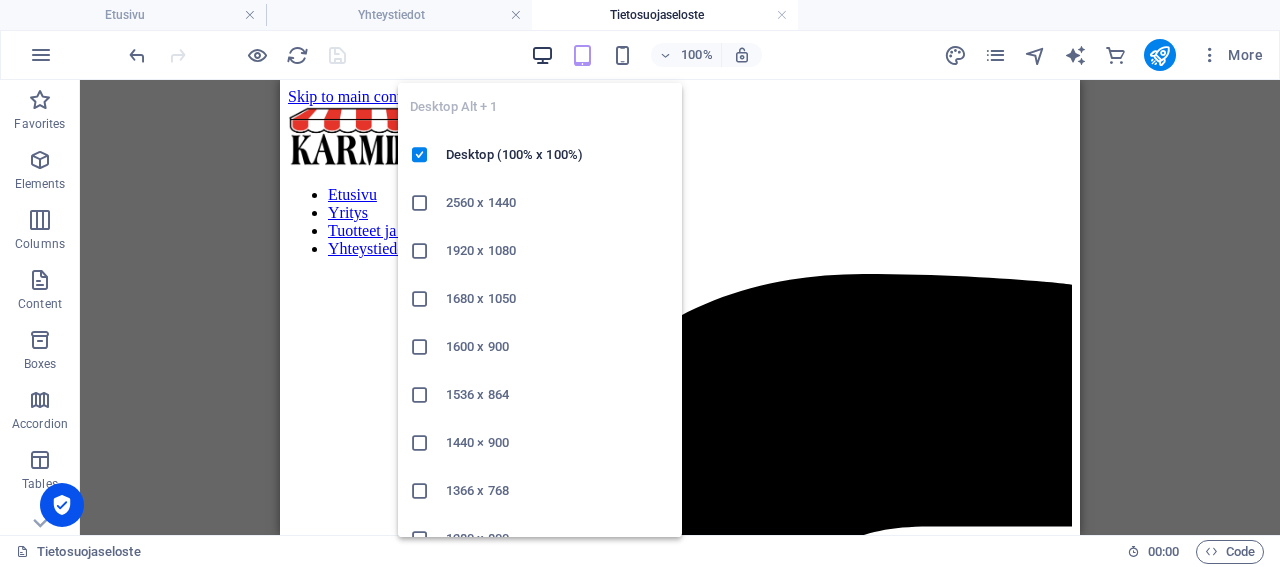 click at bounding box center (542, 55) 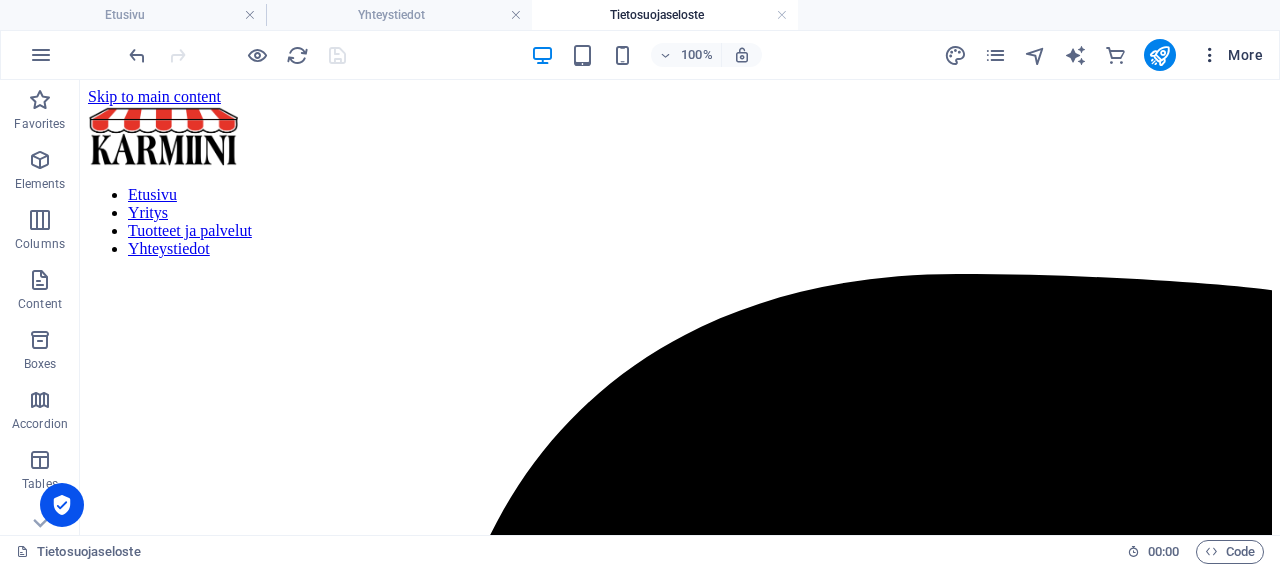 click on "More" at bounding box center (1231, 55) 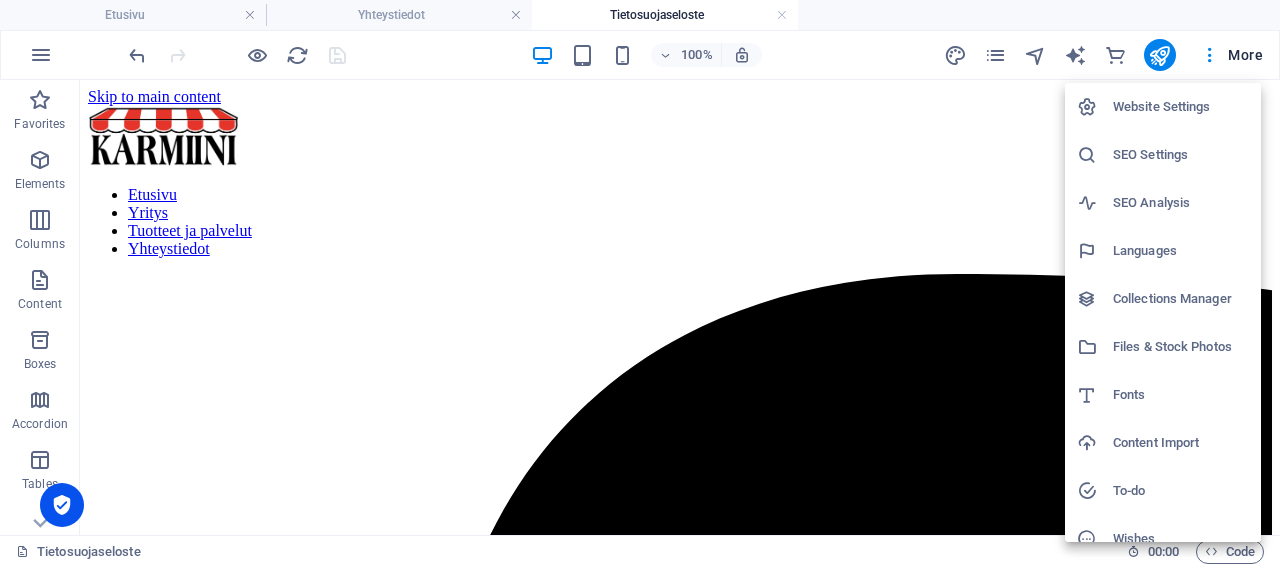 click on "Files & Stock Photos" at bounding box center [1181, 347] 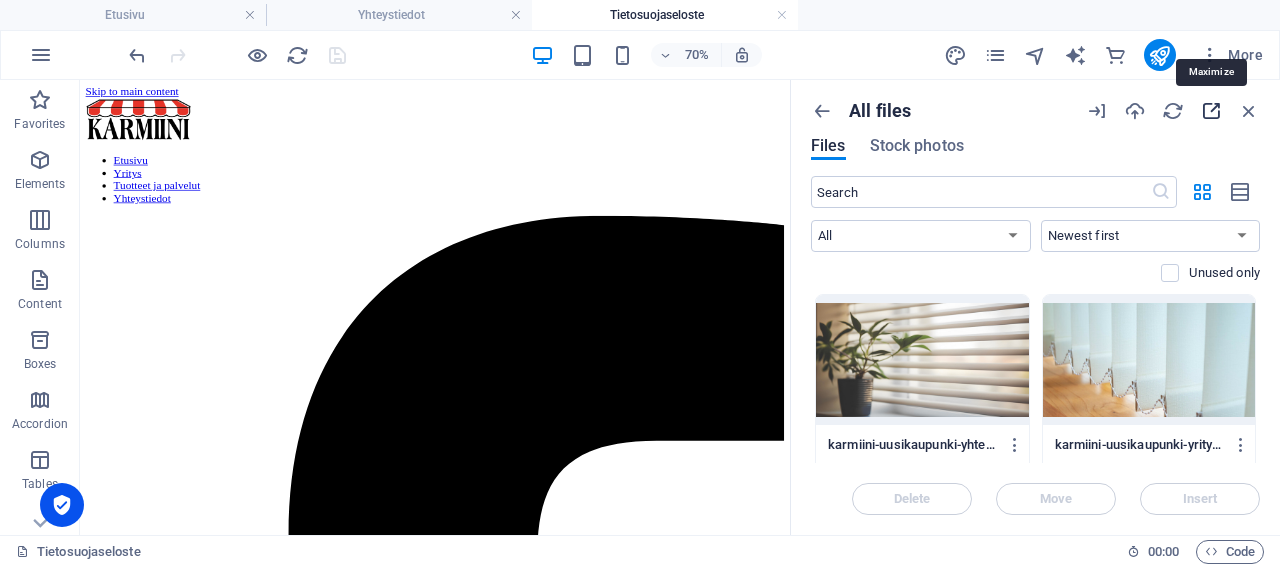 click at bounding box center (1211, 111) 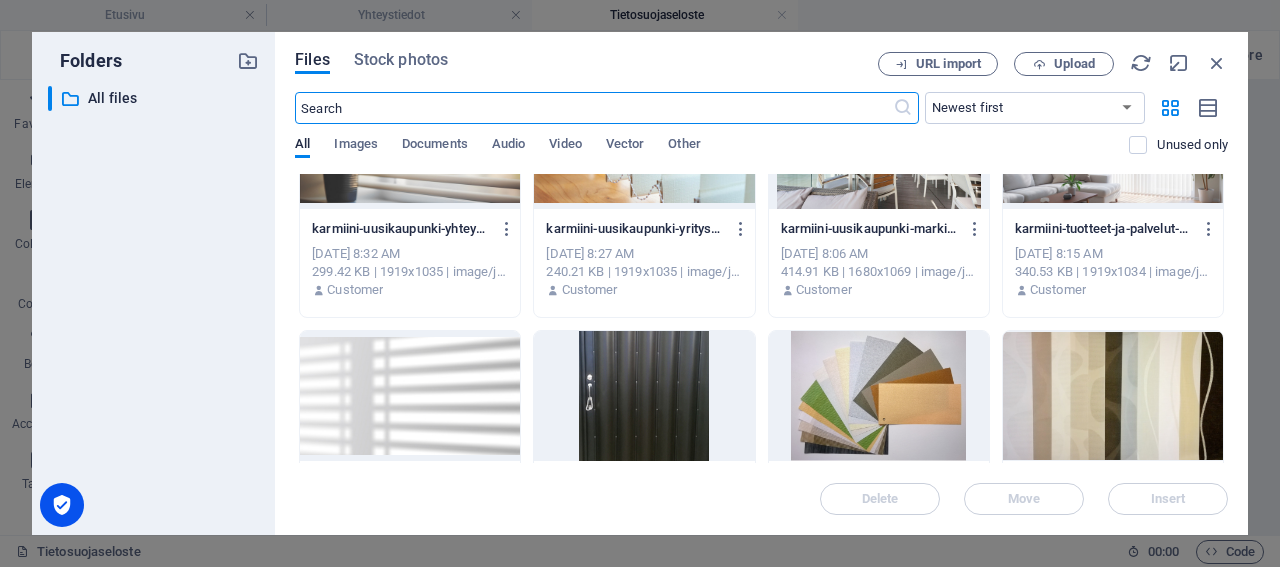 scroll, scrollTop: 0, scrollLeft: 0, axis: both 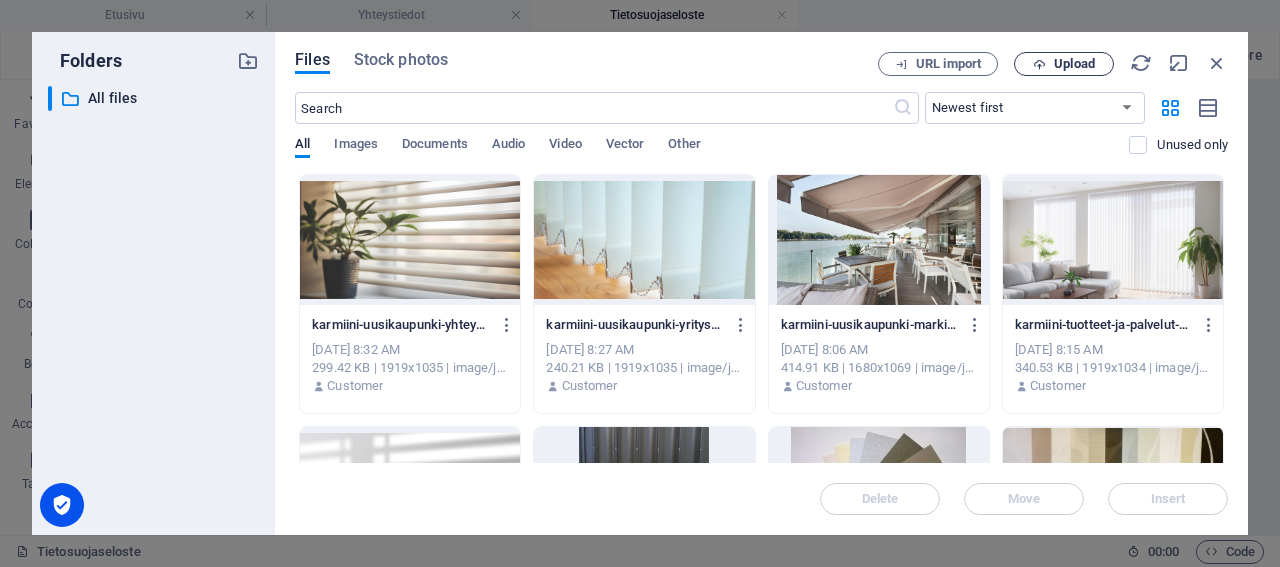 click on "Upload" at bounding box center [1074, 64] 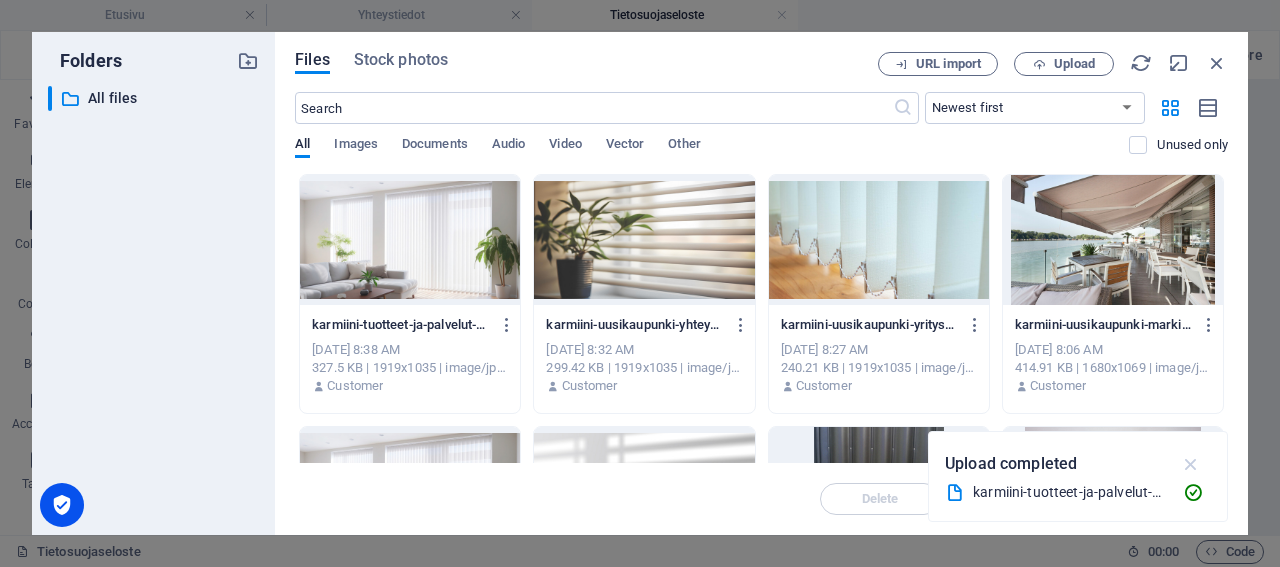click at bounding box center (1191, 464) 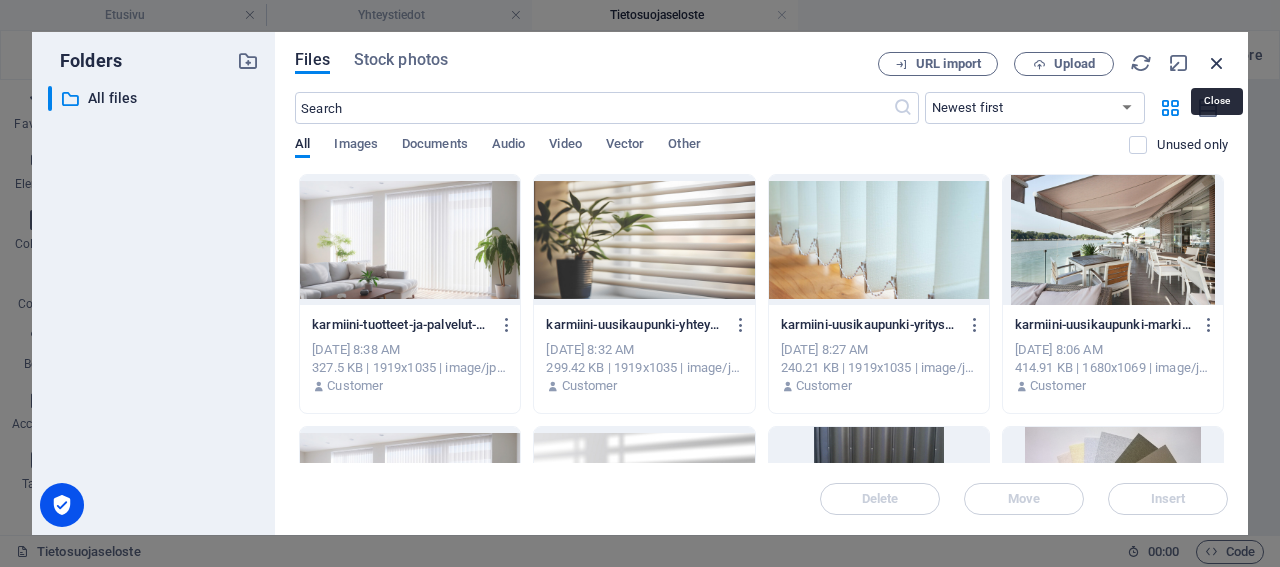 click at bounding box center (1217, 63) 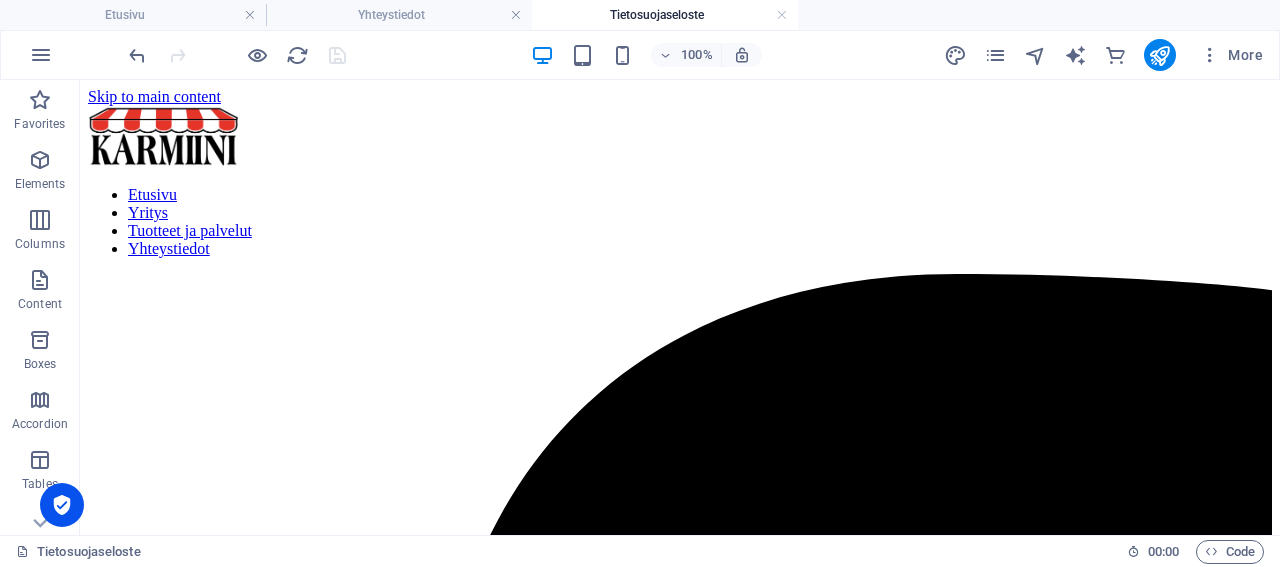 click at bounding box center [782, 15] 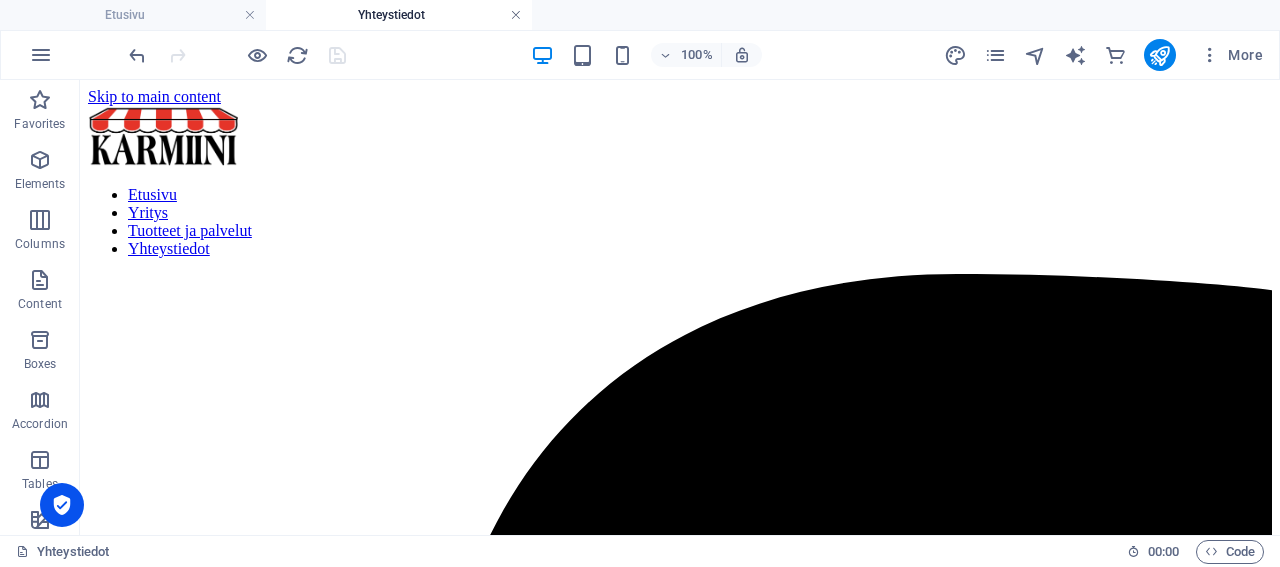 click at bounding box center (516, 15) 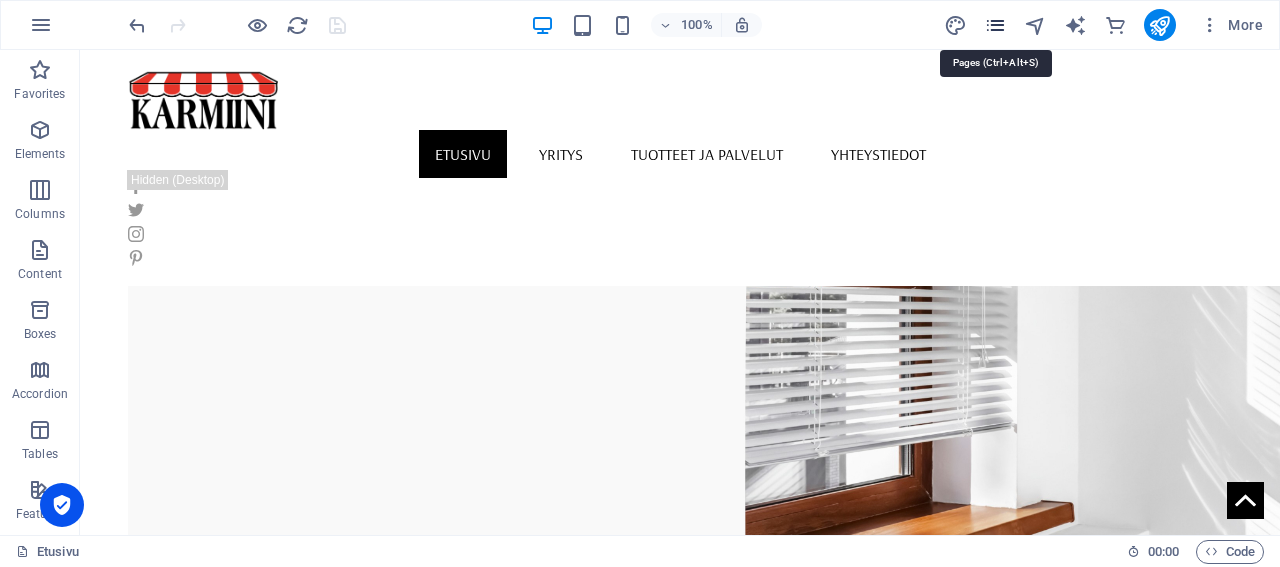 click at bounding box center [995, 25] 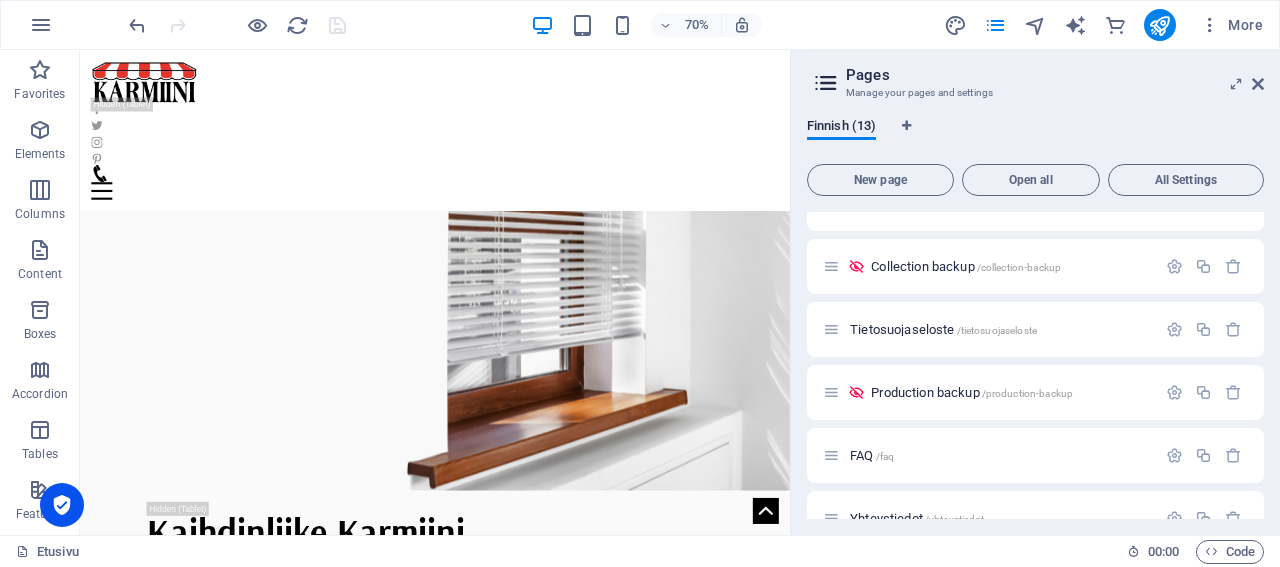 scroll, scrollTop: 192, scrollLeft: 0, axis: vertical 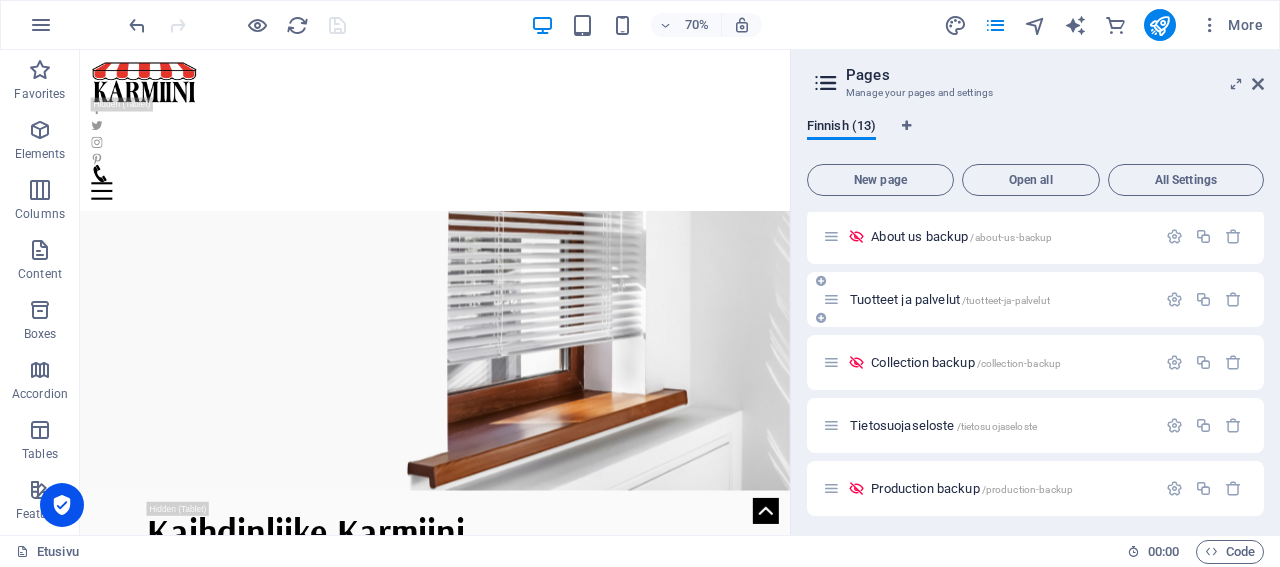 click on "Tuotteet ja palvelut /tuotteet-ja-palvelut" at bounding box center [950, 299] 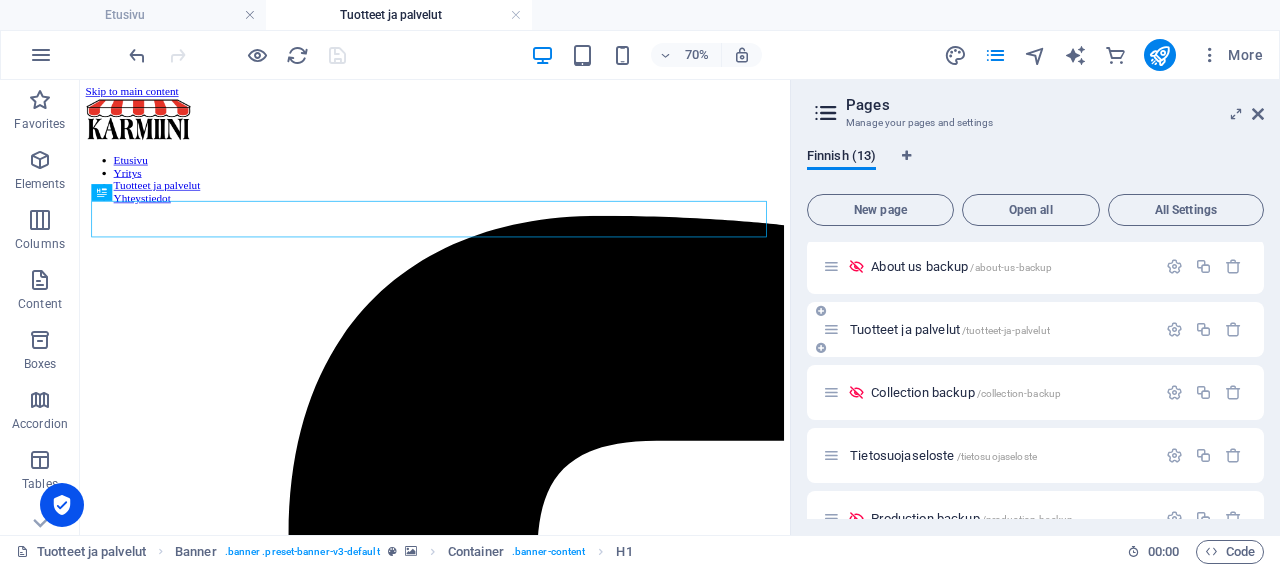 scroll, scrollTop: 0, scrollLeft: 0, axis: both 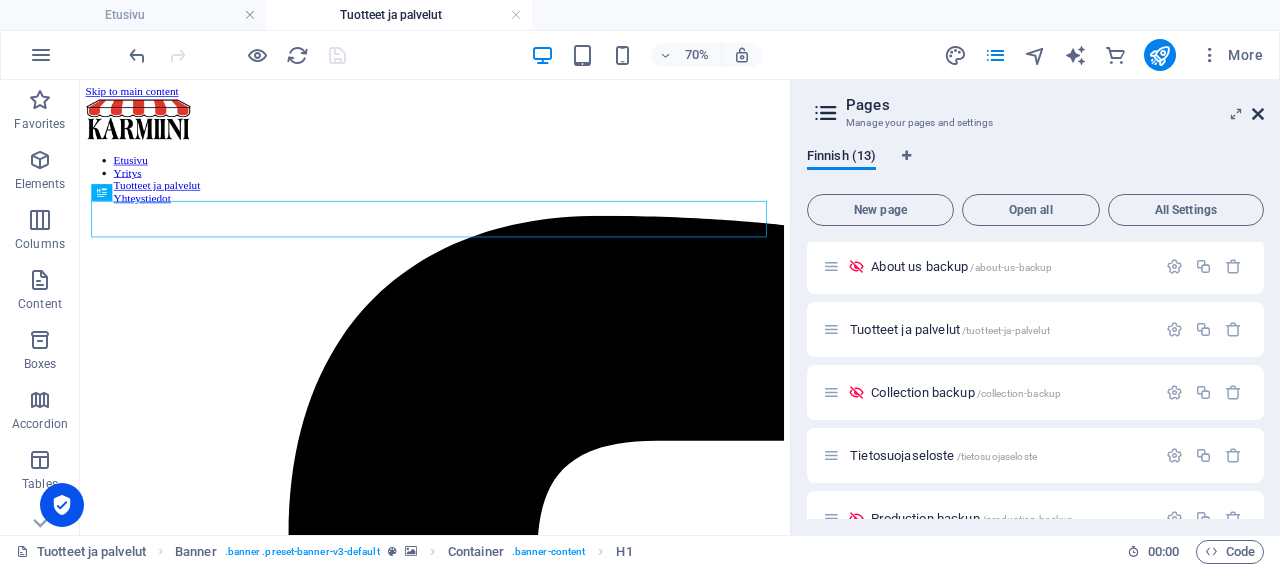 click at bounding box center (1258, 114) 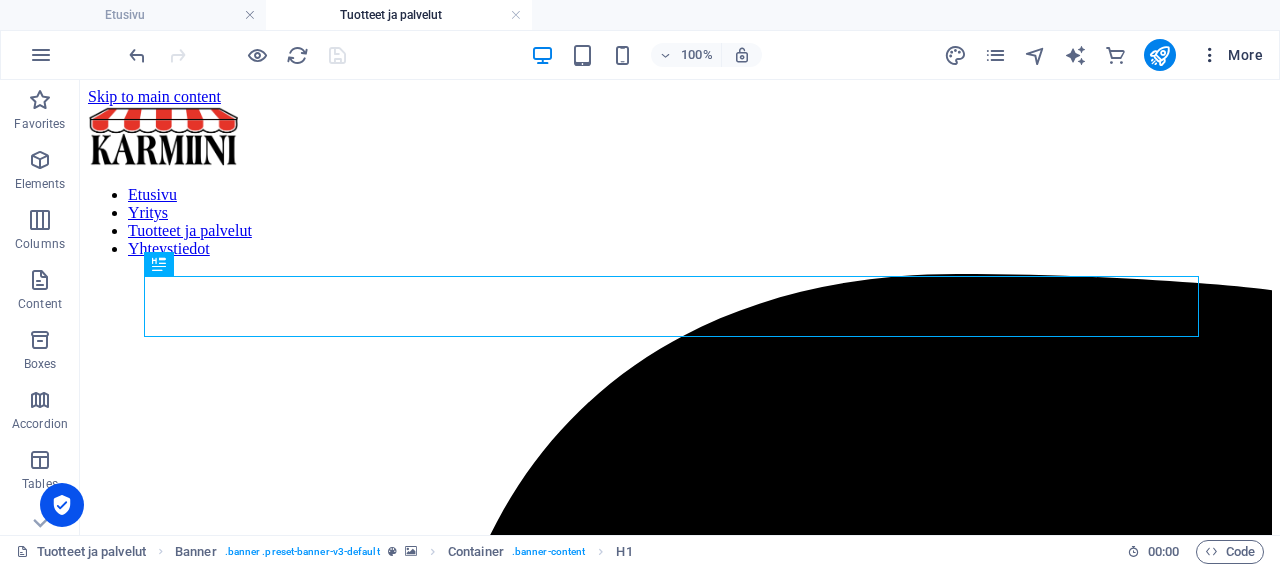 click on "More" at bounding box center (1231, 55) 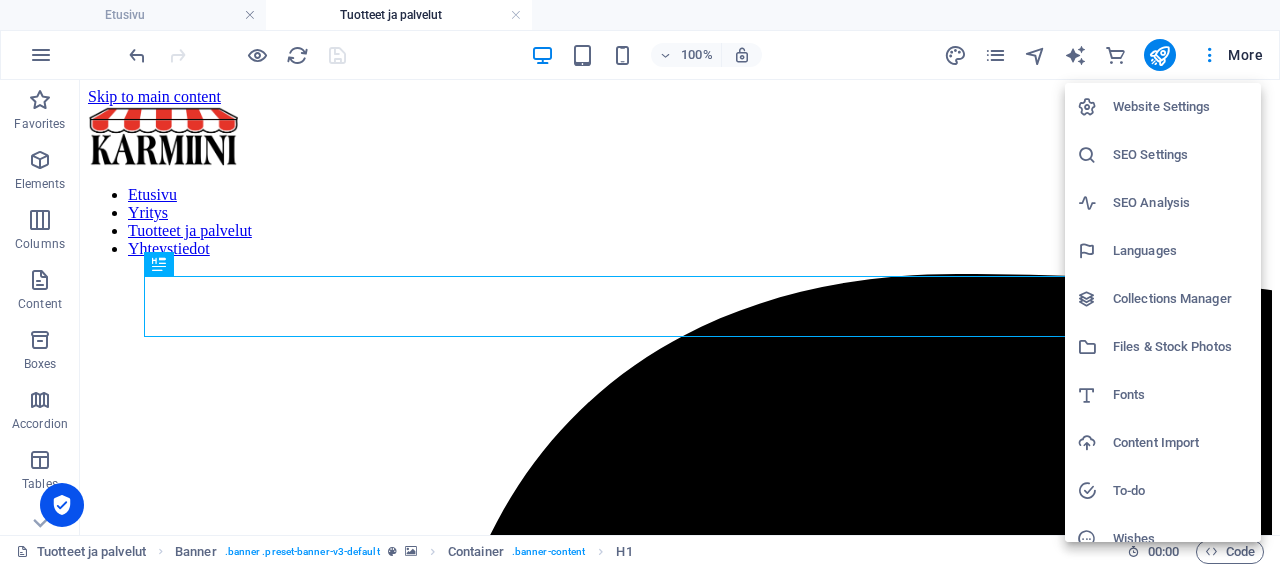 click on "Files & Stock Photos" at bounding box center [1181, 347] 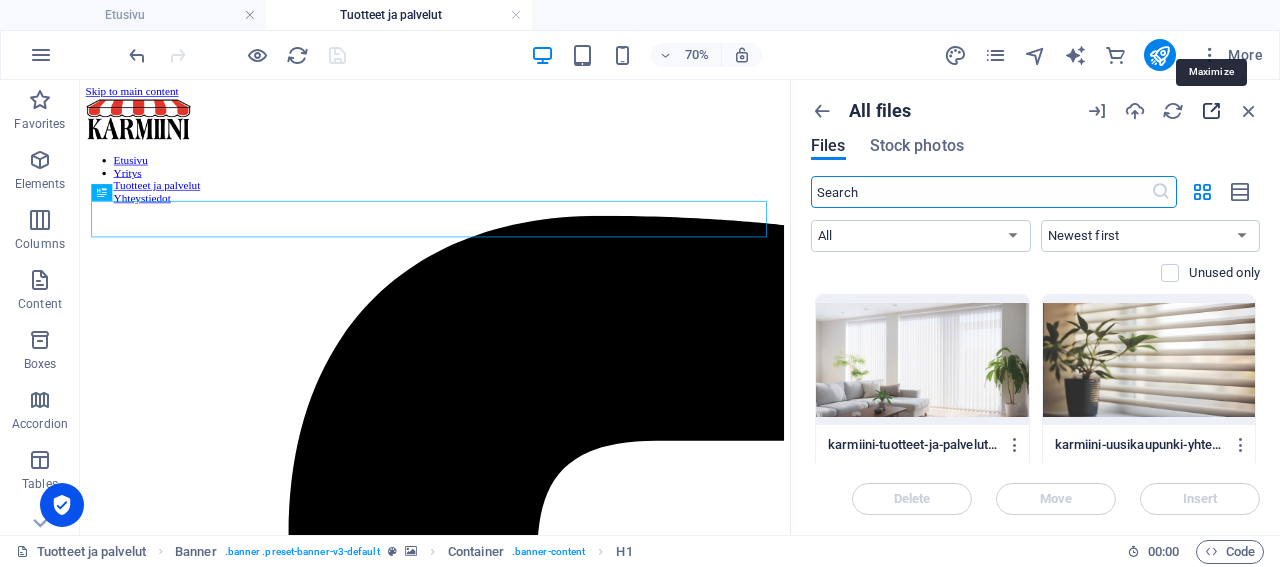 click at bounding box center [1211, 111] 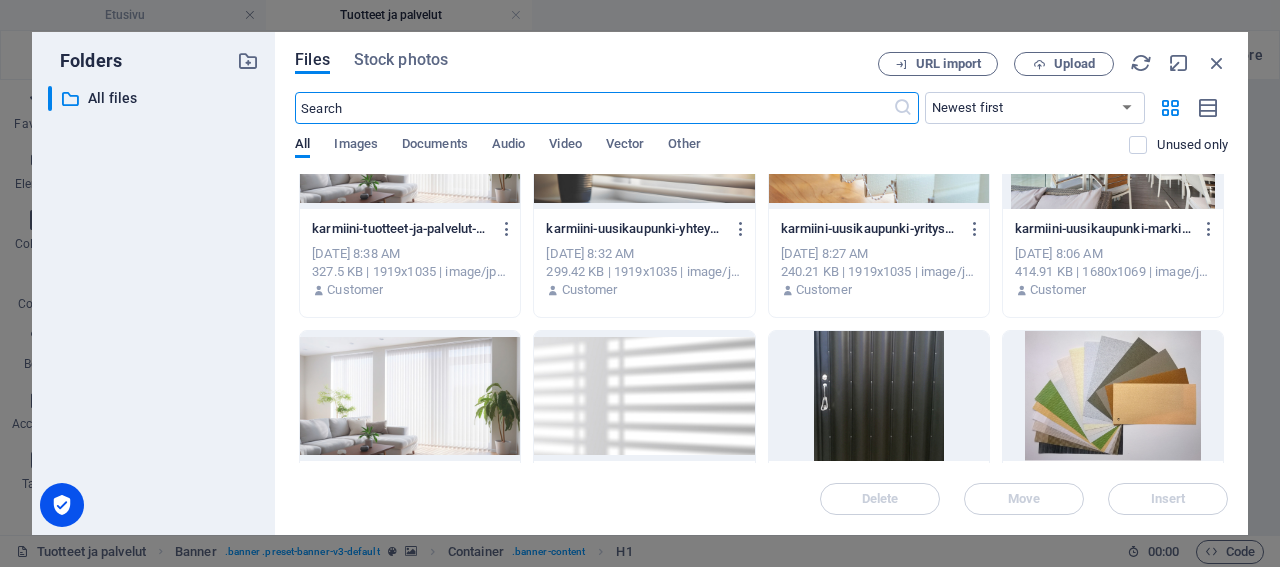 scroll, scrollTop: 192, scrollLeft: 0, axis: vertical 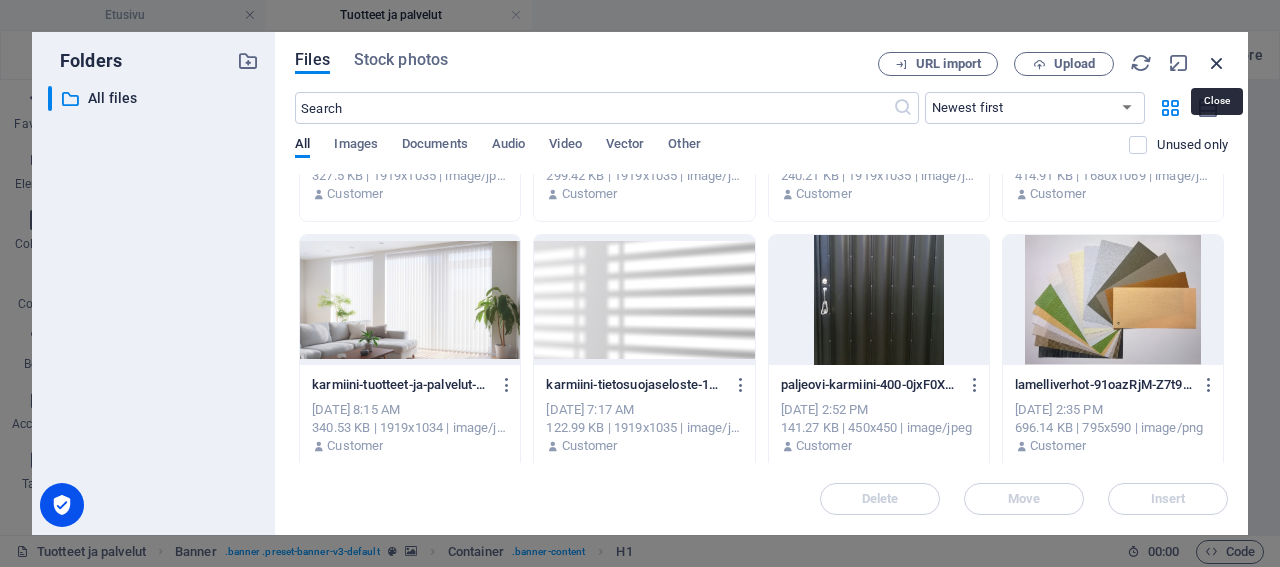 click at bounding box center [1217, 63] 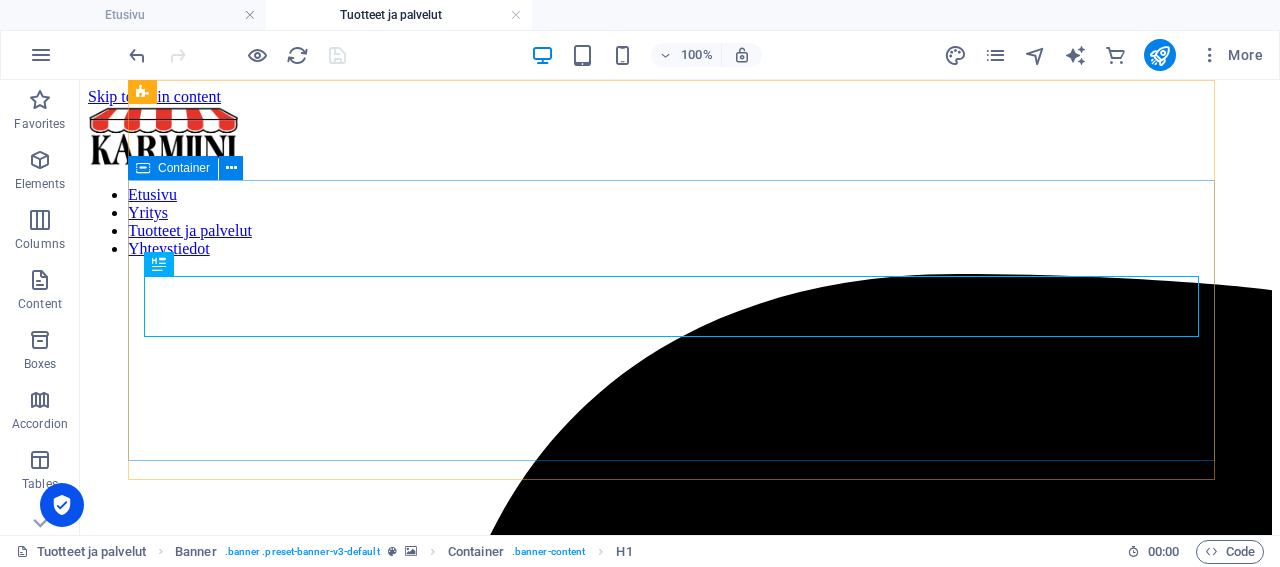 click on "Container" at bounding box center (184, 168) 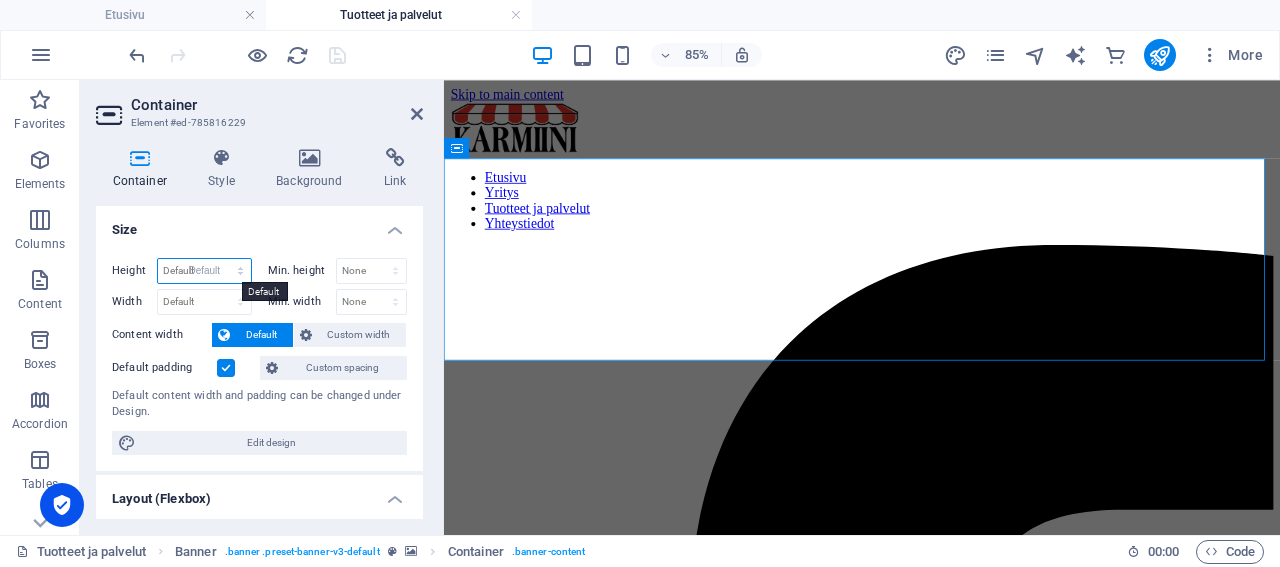 click on "Default" at bounding box center (0, 0) 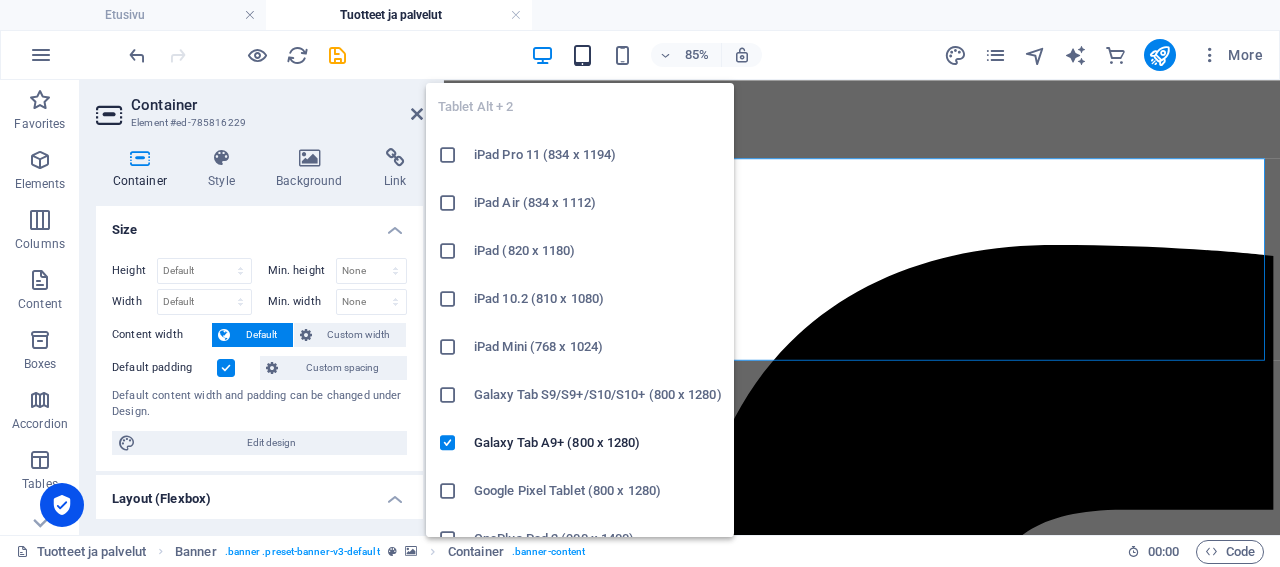 click at bounding box center [582, 55] 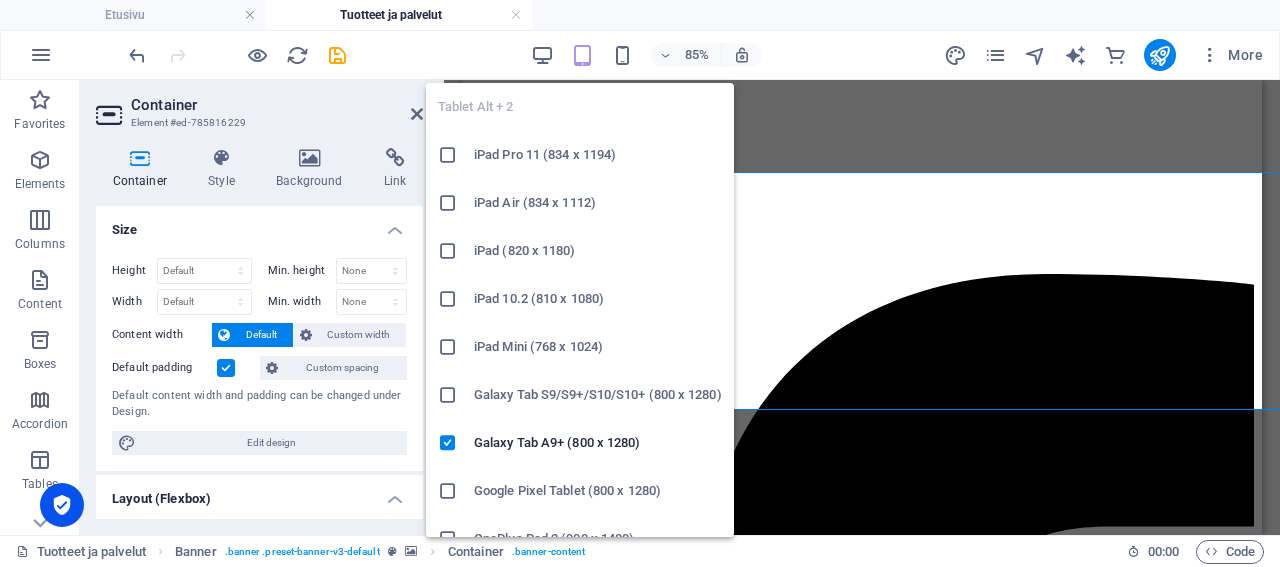 type on "308" 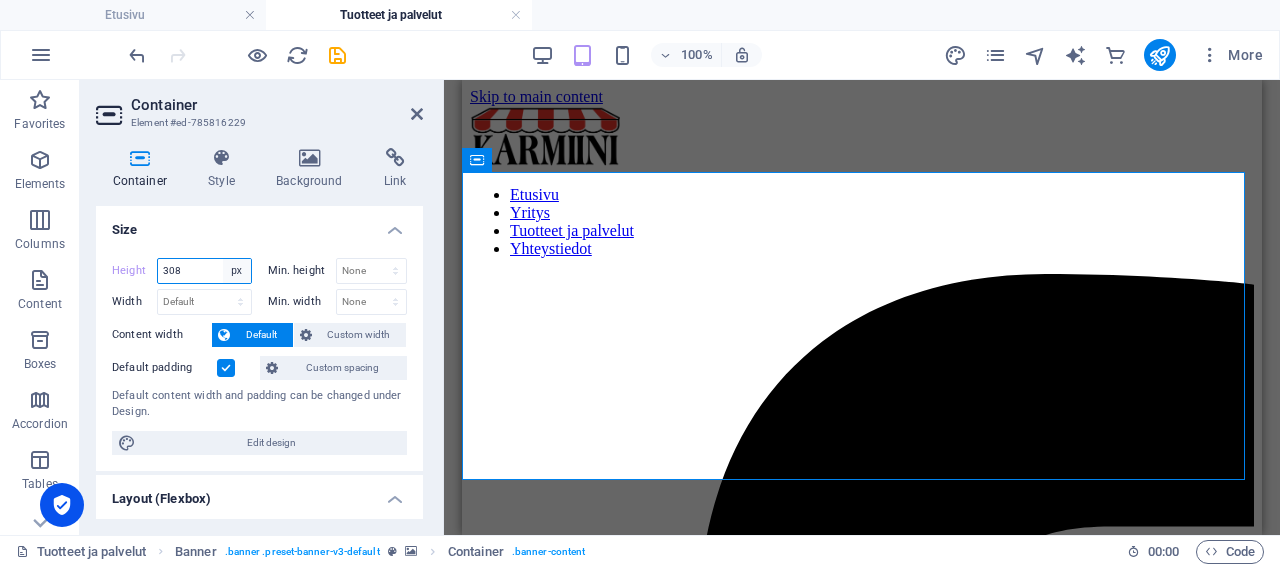 select on "default" 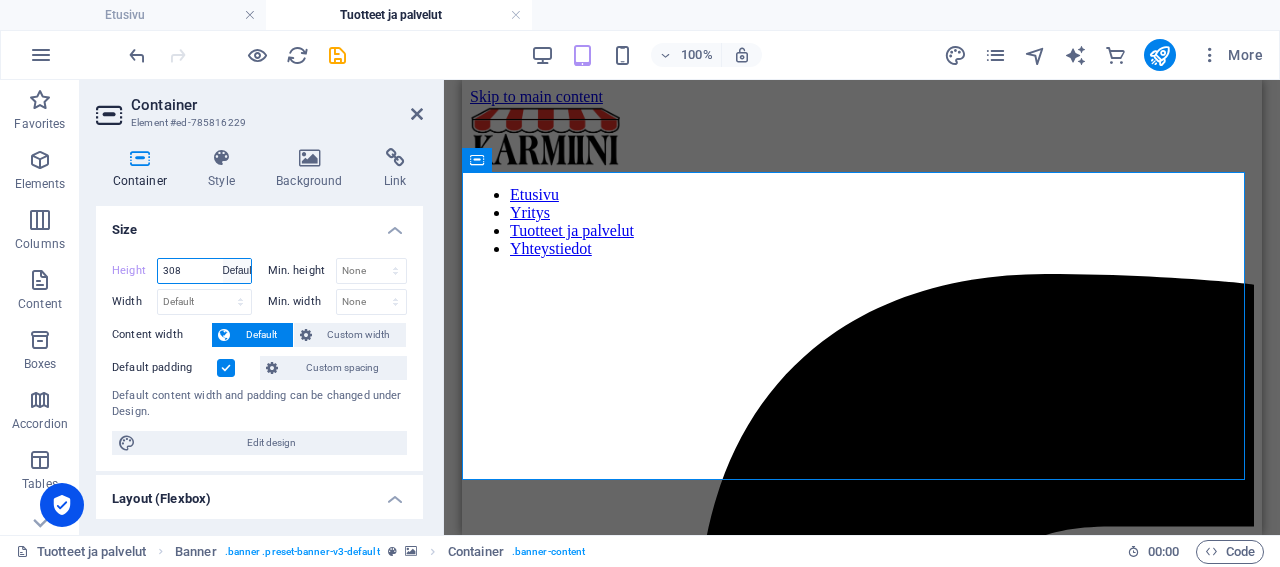 click on "Default" at bounding box center (0, 0) 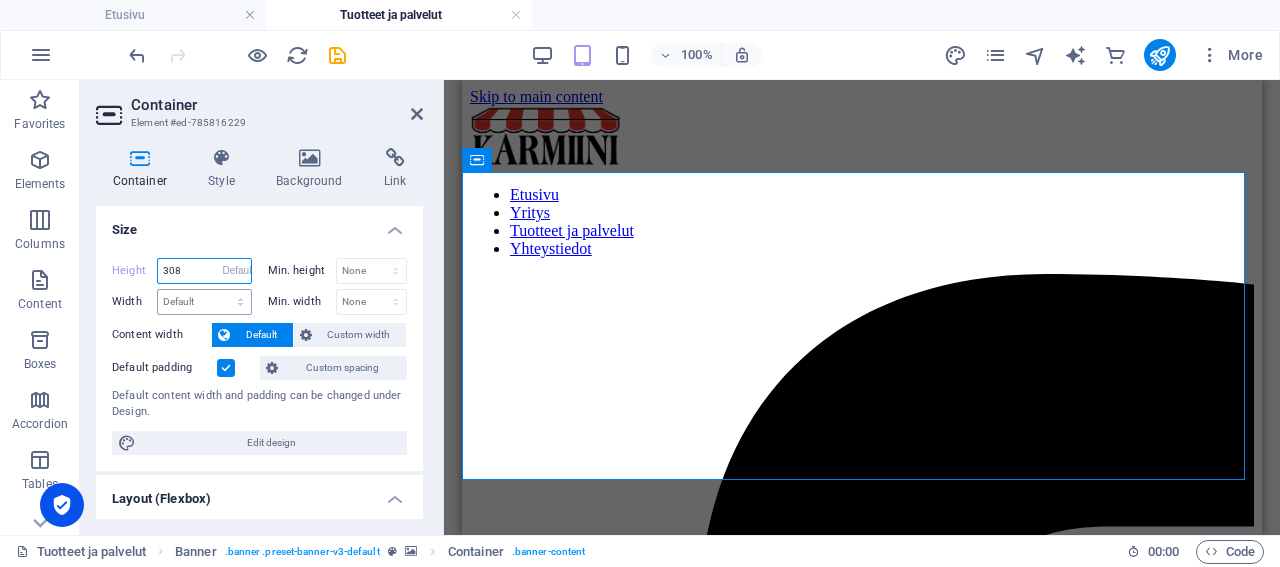 type on "308" 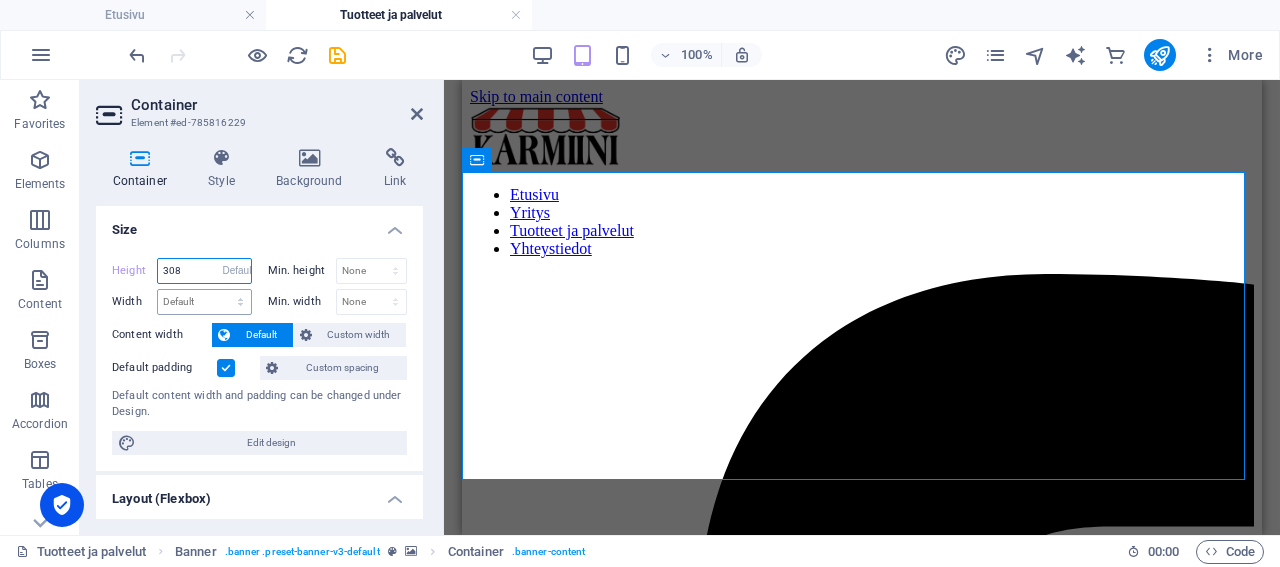 select on "px" 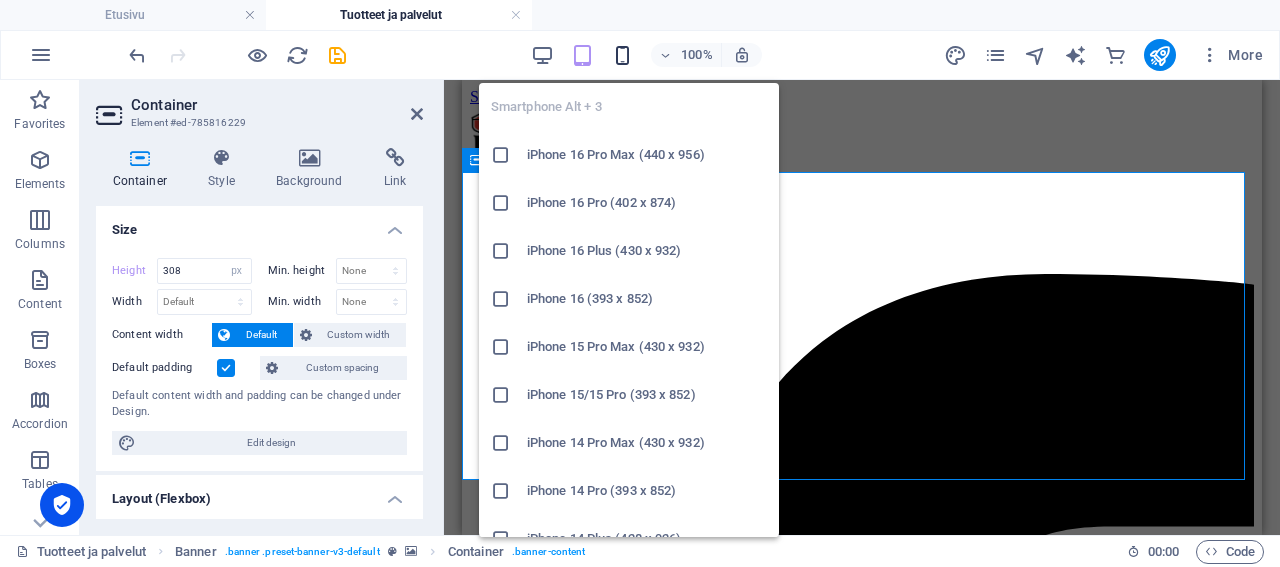 click at bounding box center (622, 55) 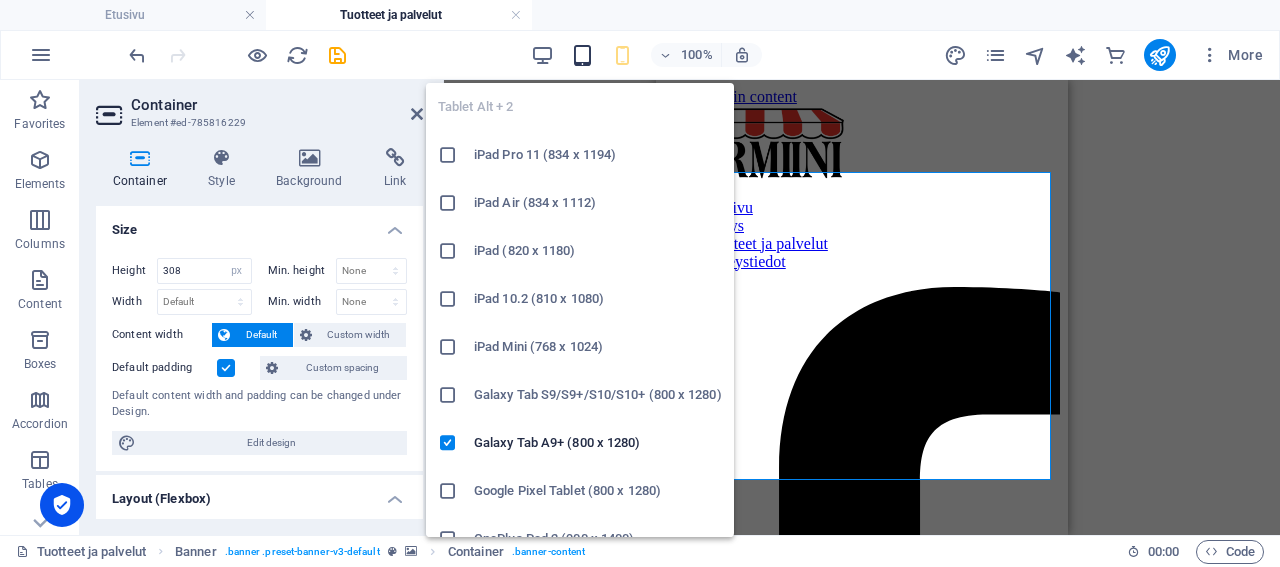 click at bounding box center (582, 55) 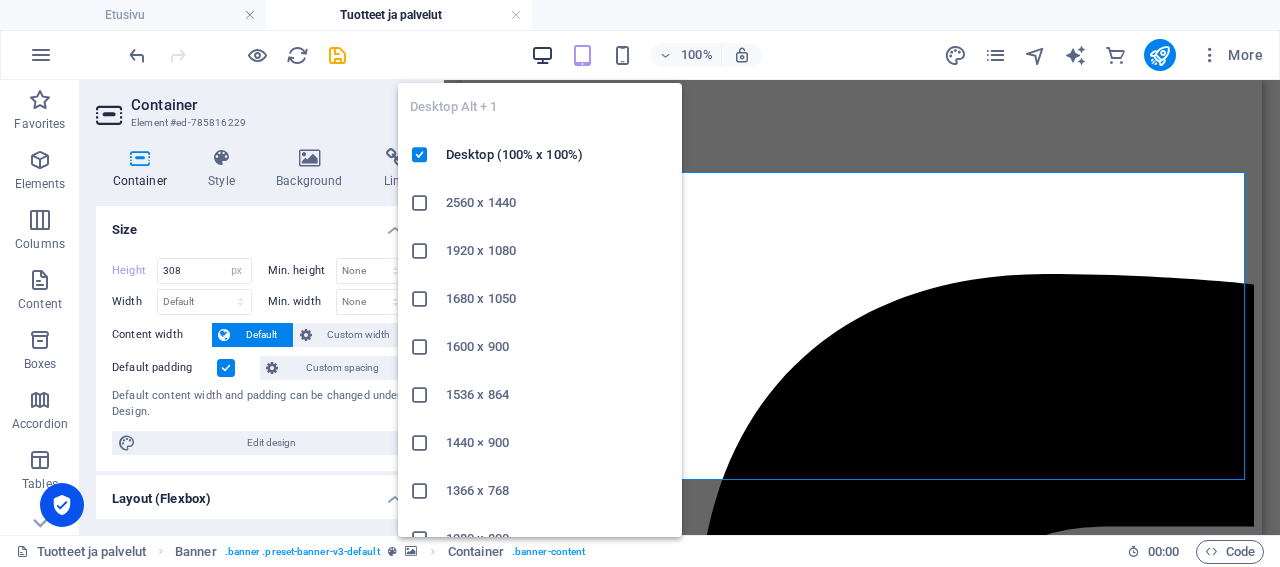 click at bounding box center (542, 55) 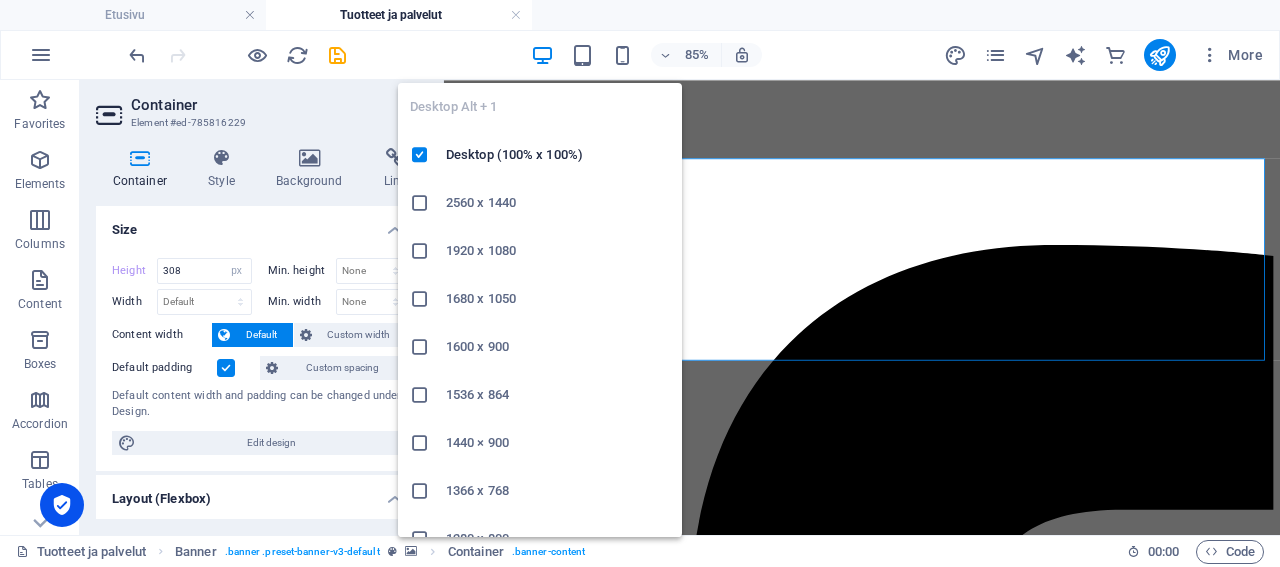 type 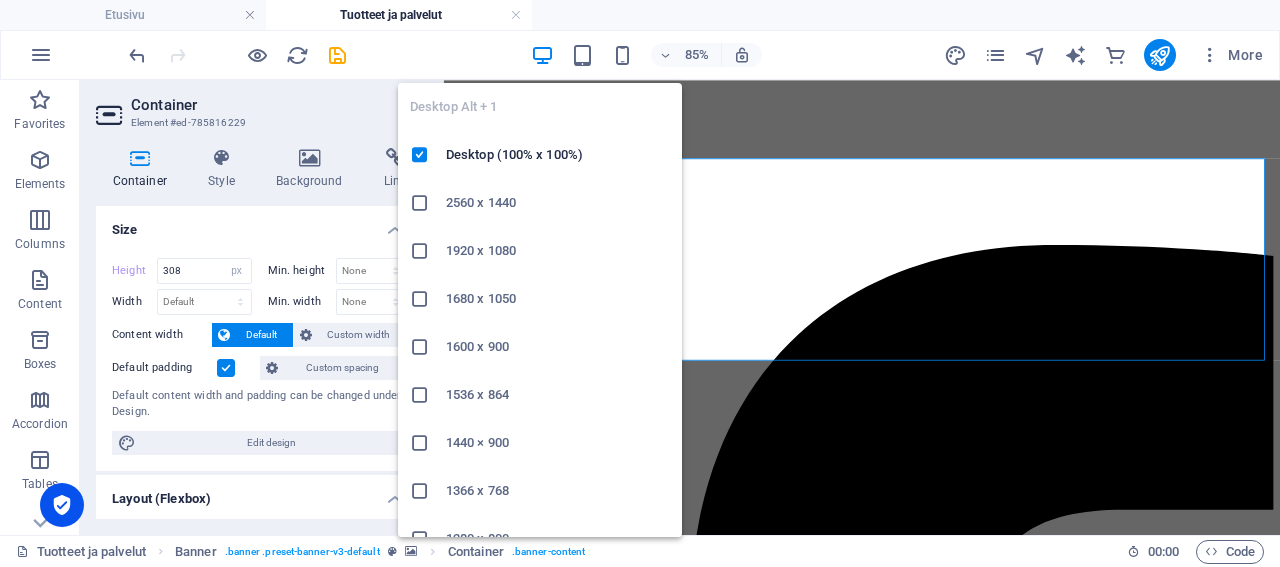 select on "DISABLED_OPTION_VALUE" 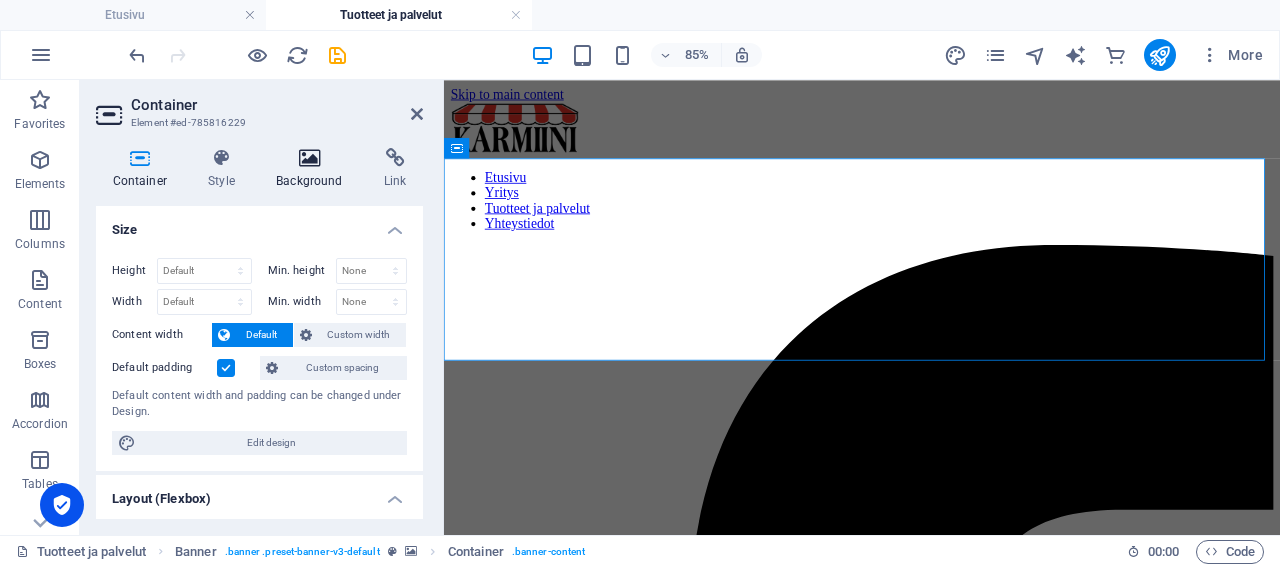 click on "Background" at bounding box center (314, 169) 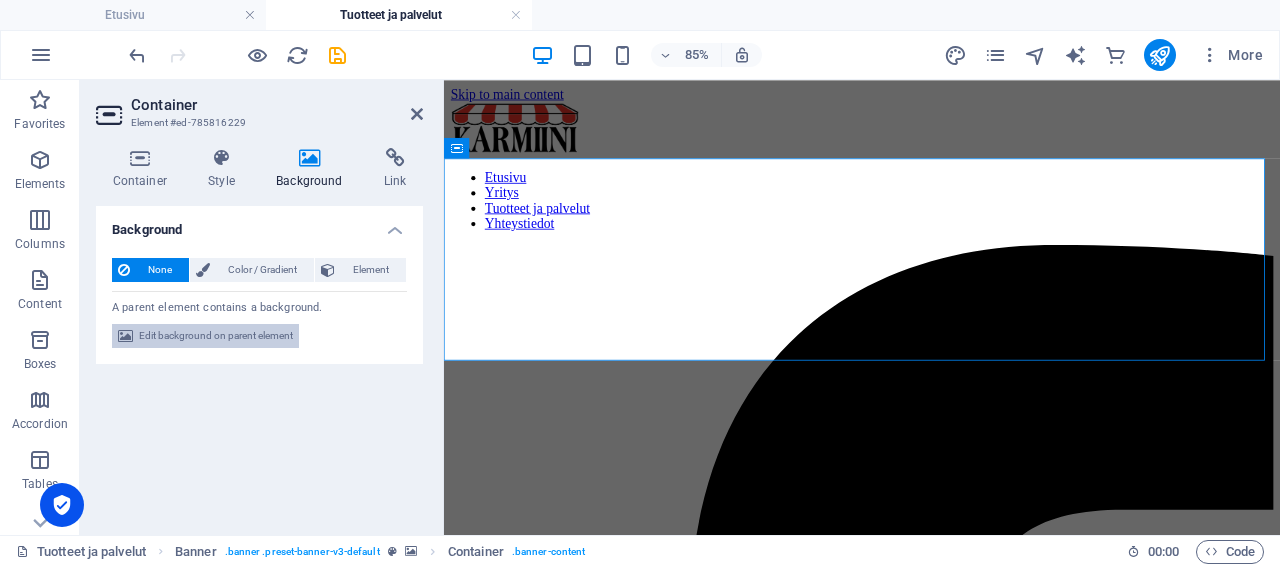 click on "Edit background on parent element" at bounding box center (216, 336) 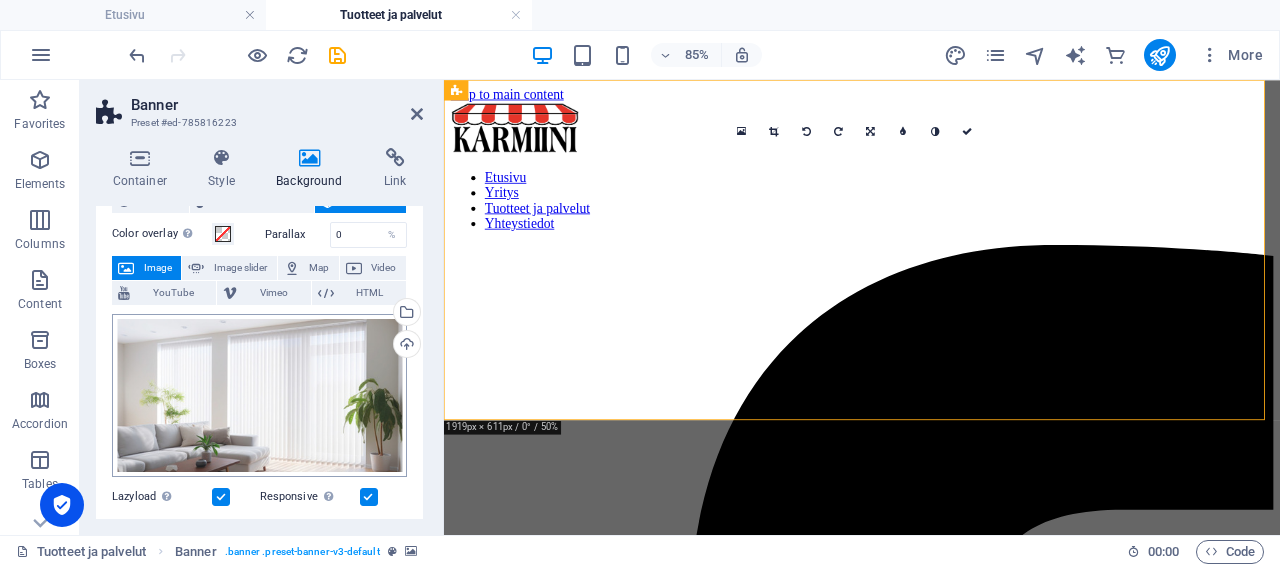 scroll, scrollTop: 96, scrollLeft: 0, axis: vertical 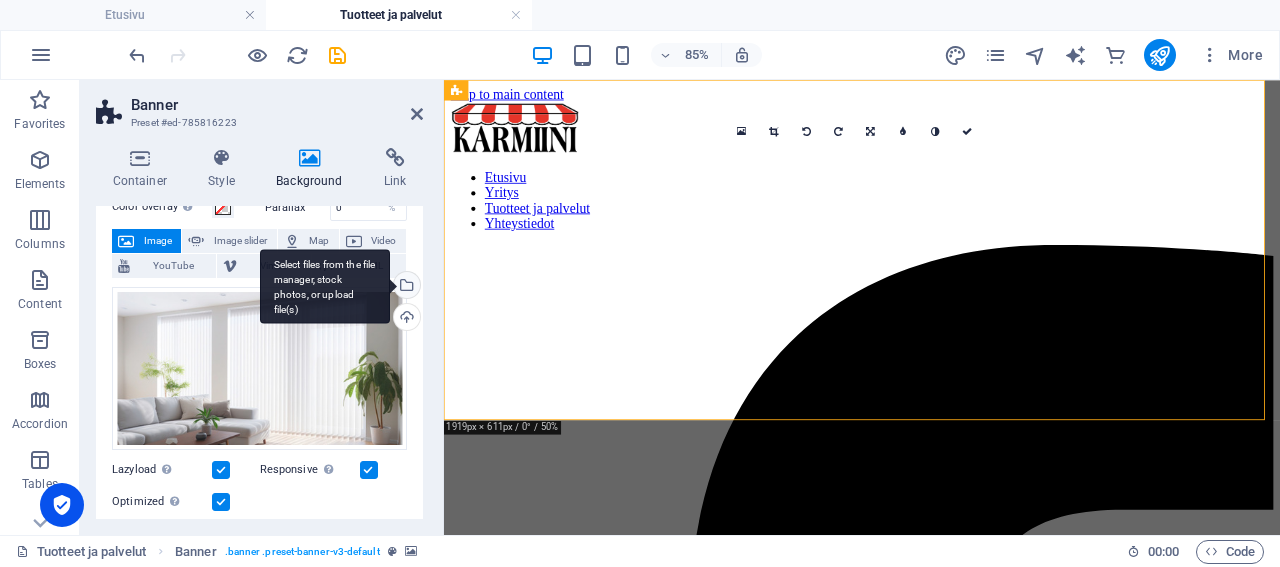 click on "Select files from the file manager, stock photos, or upload file(s)" at bounding box center (325, 286) 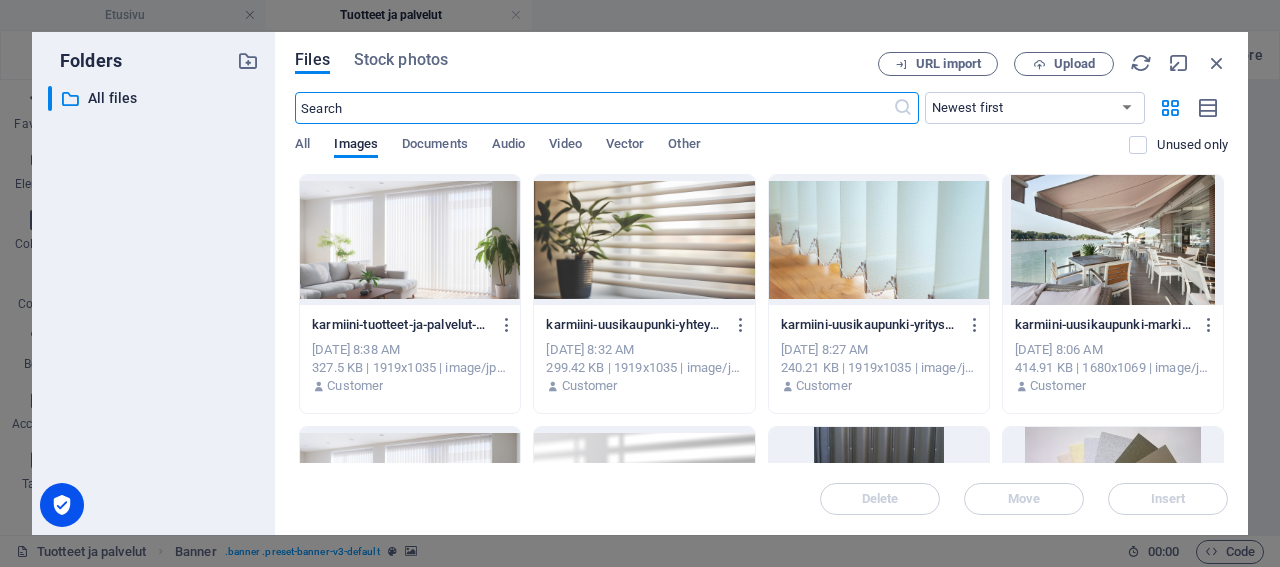 click at bounding box center (410, 240) 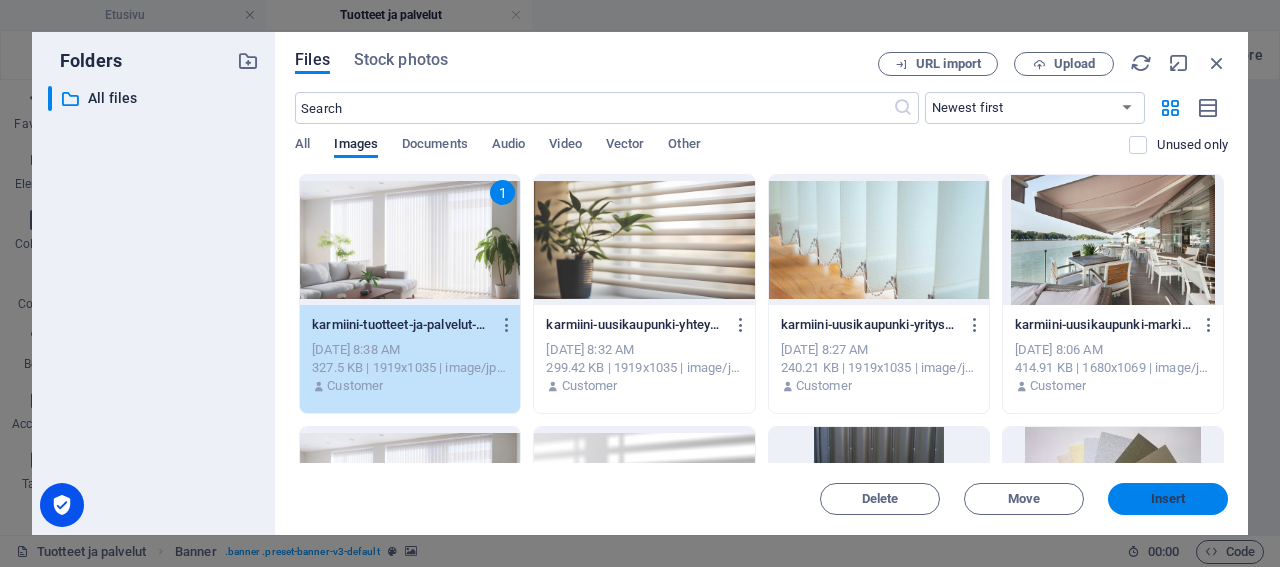 click on "Insert" at bounding box center [1168, 499] 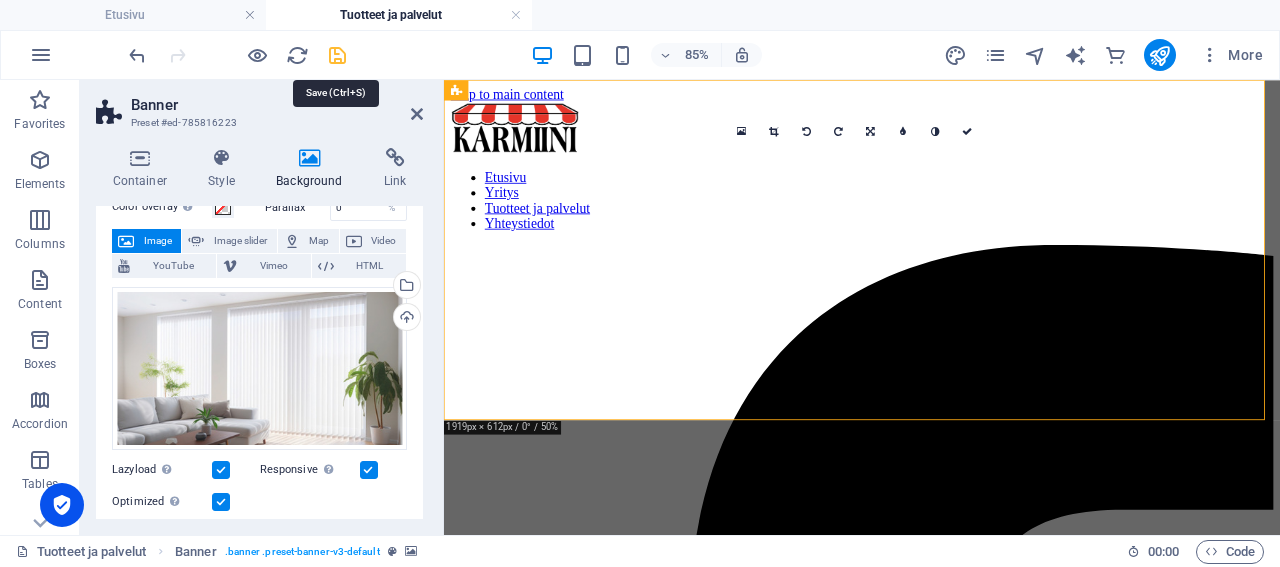 click at bounding box center (337, 55) 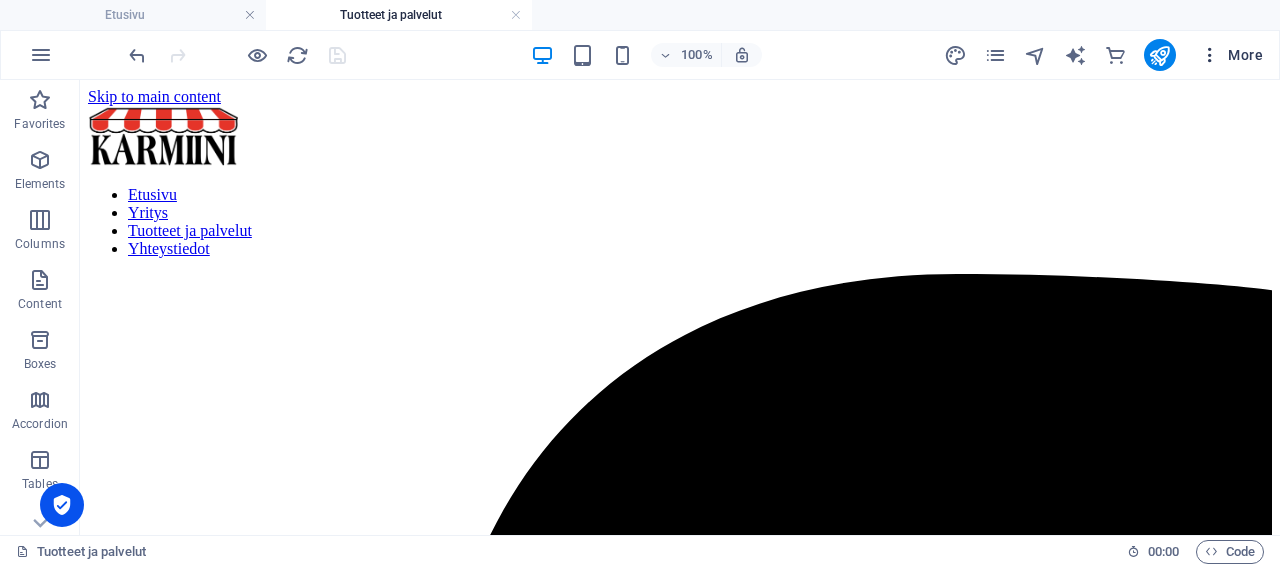 click on "More" at bounding box center [1231, 55] 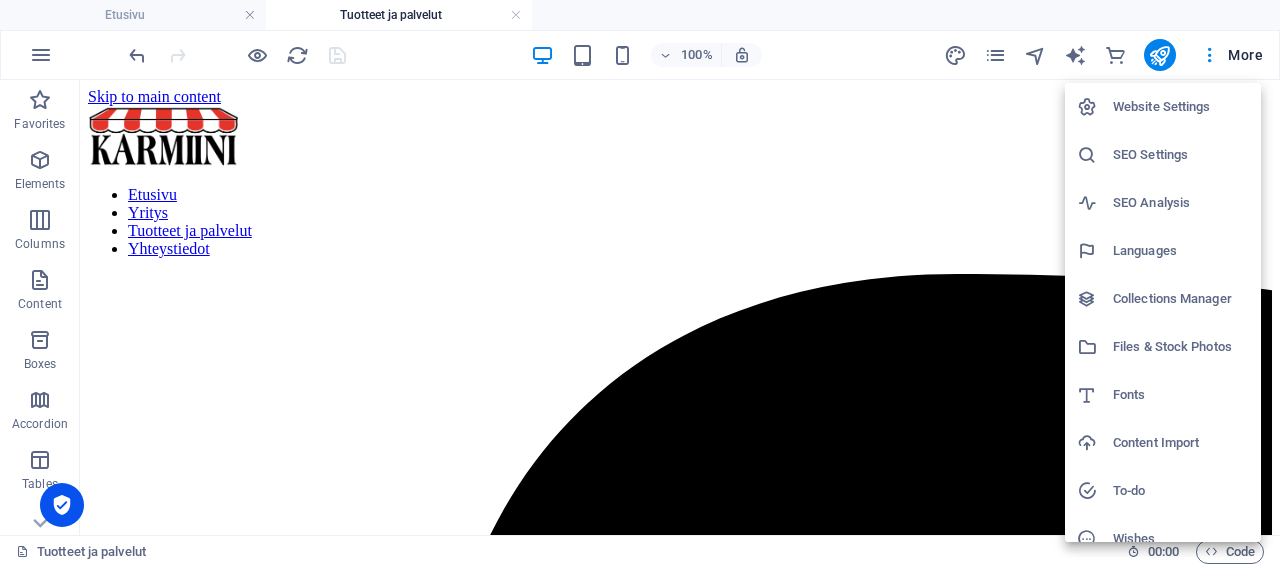 click on "Files & Stock Photos" at bounding box center [1181, 347] 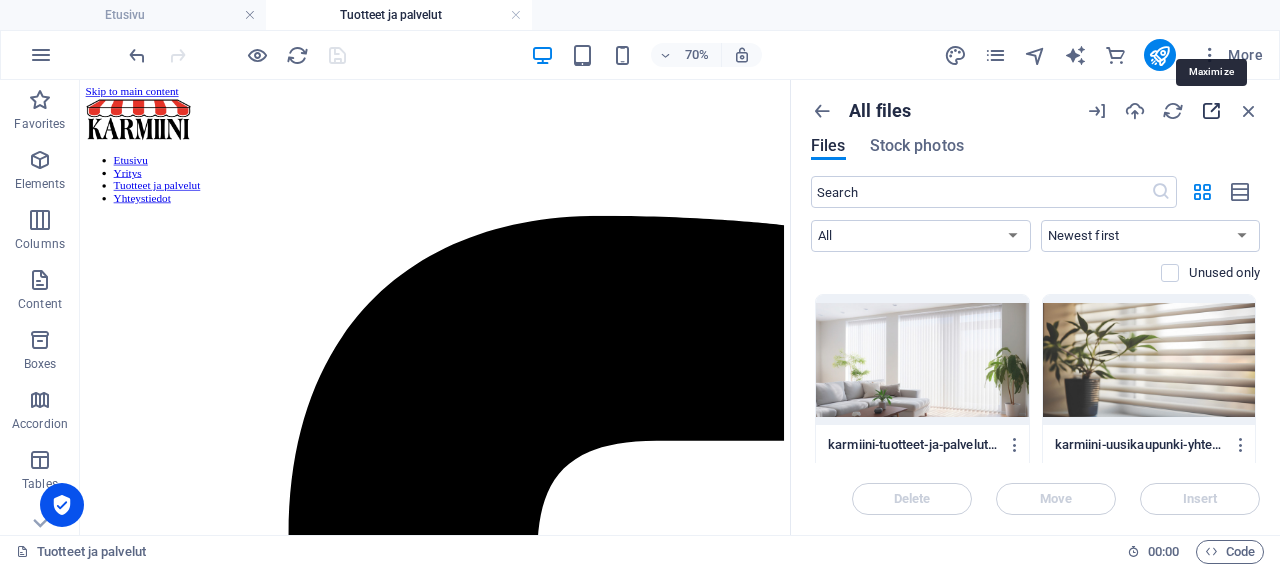 click at bounding box center (1211, 111) 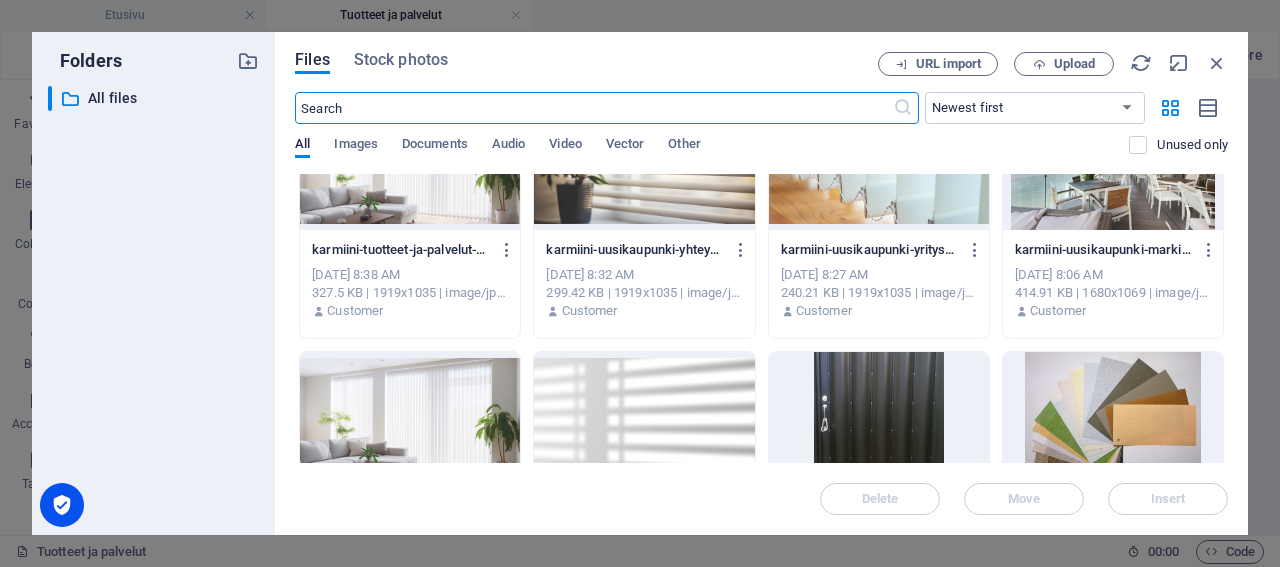 scroll, scrollTop: 96, scrollLeft: 0, axis: vertical 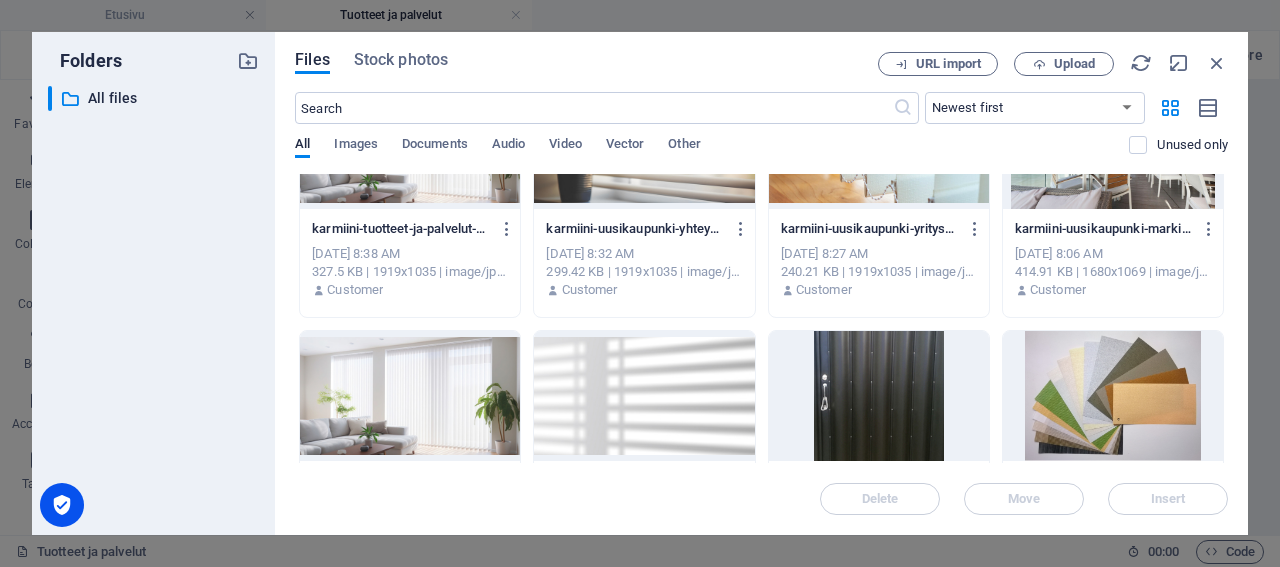 click at bounding box center (410, 396) 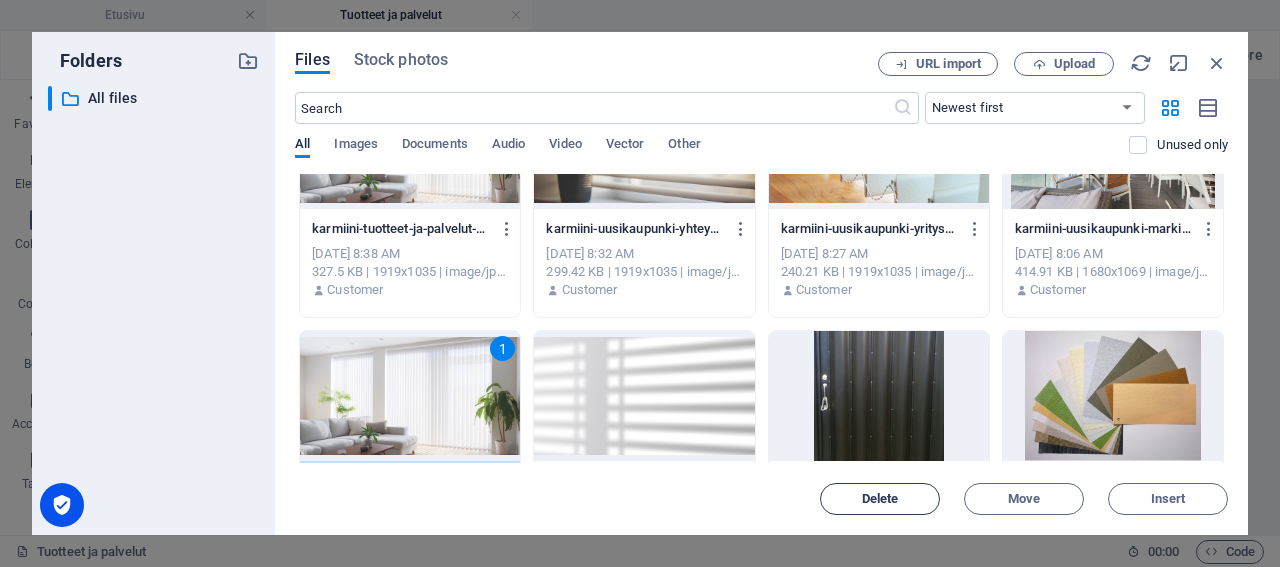 click on "Delete" at bounding box center (880, 499) 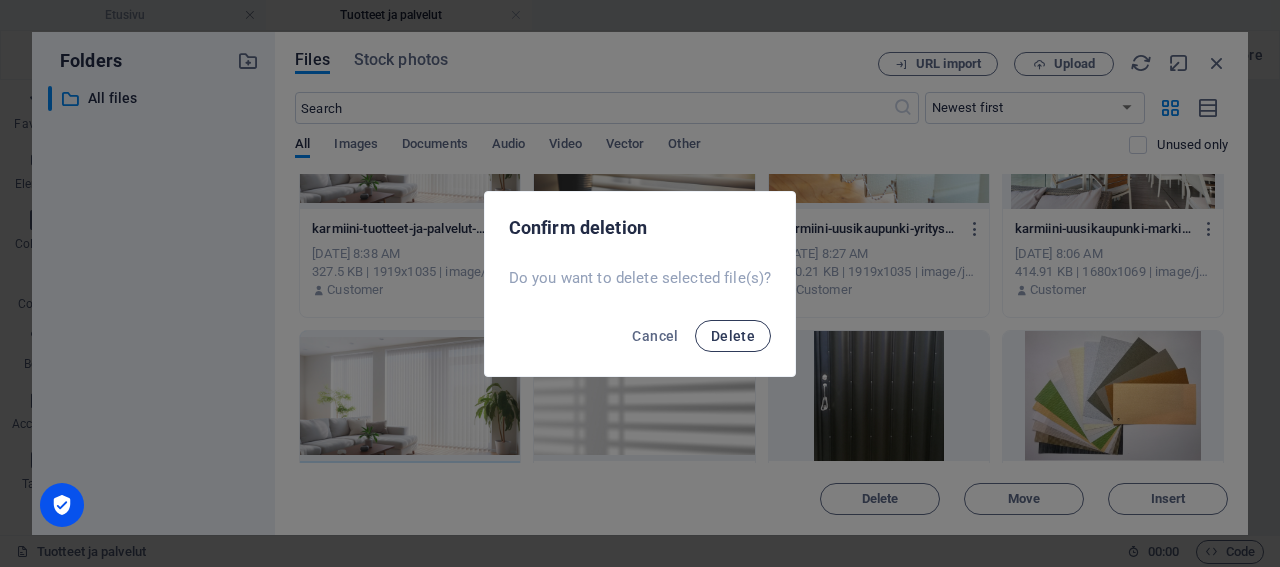 click on "Delete" at bounding box center (733, 336) 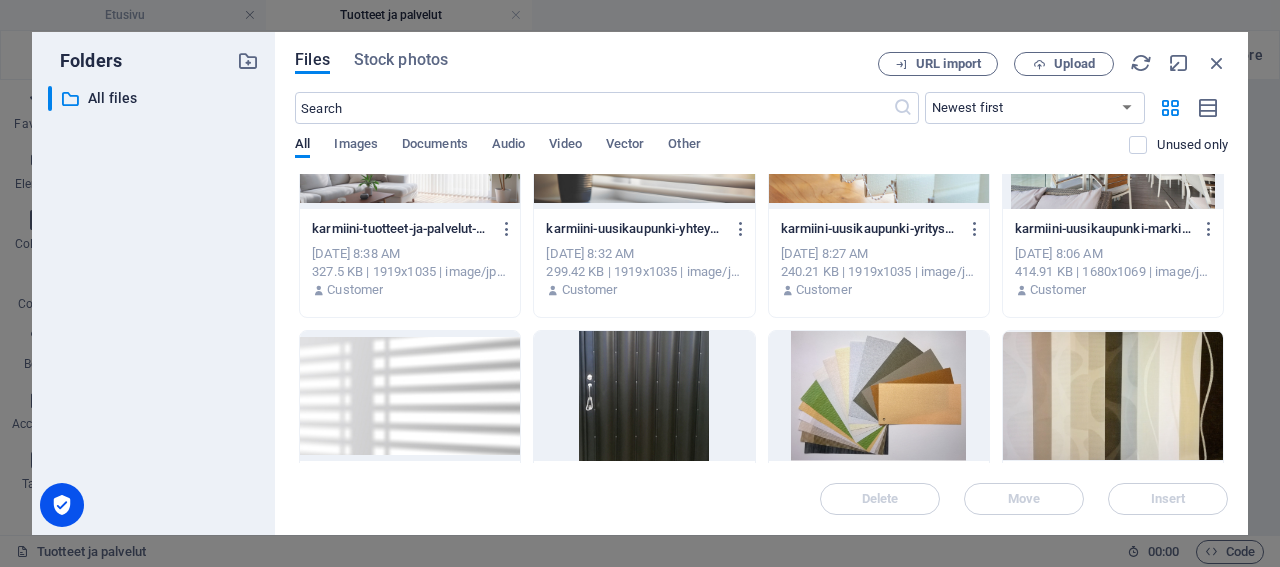 scroll, scrollTop: 0, scrollLeft: 0, axis: both 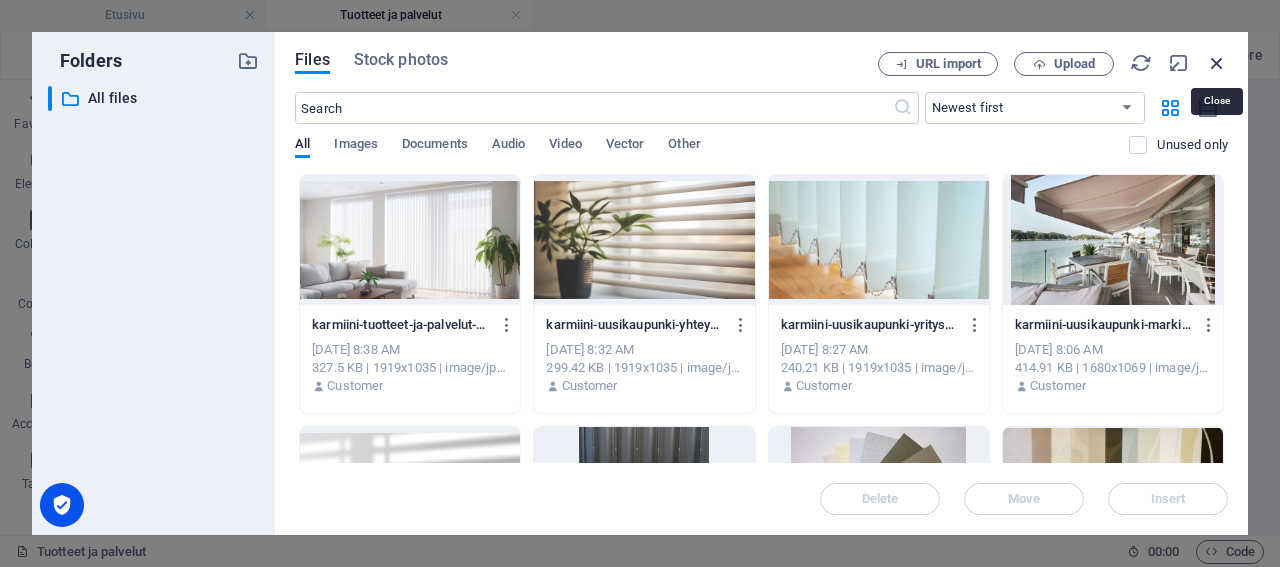 click at bounding box center [1217, 63] 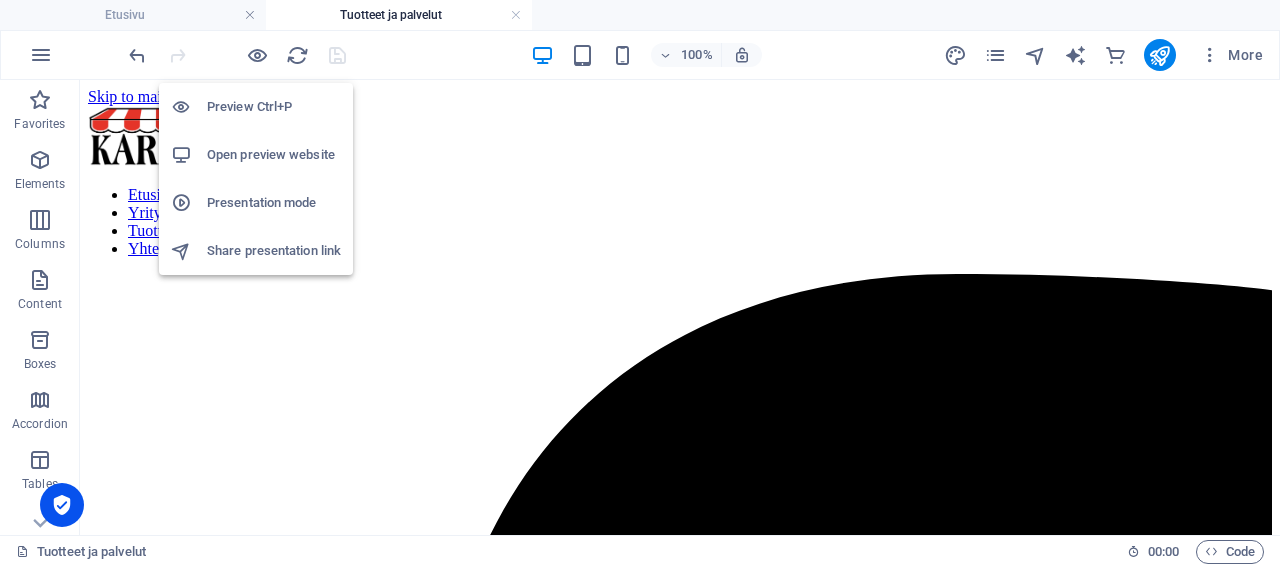 click on "Preview Ctrl+P" at bounding box center [274, 107] 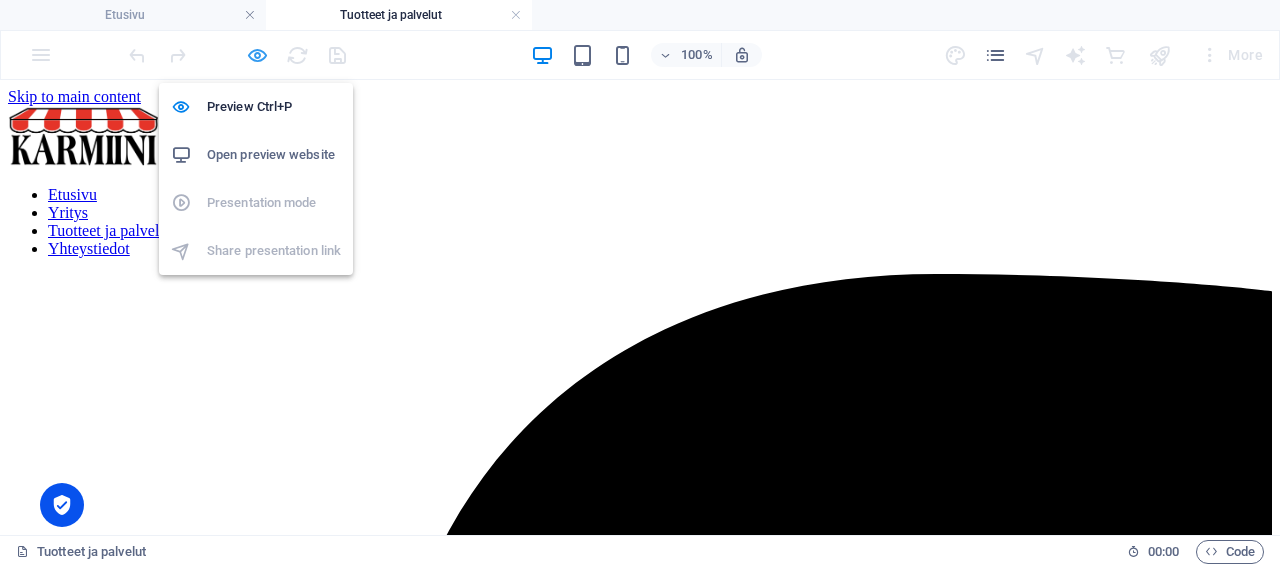 click at bounding box center (257, 55) 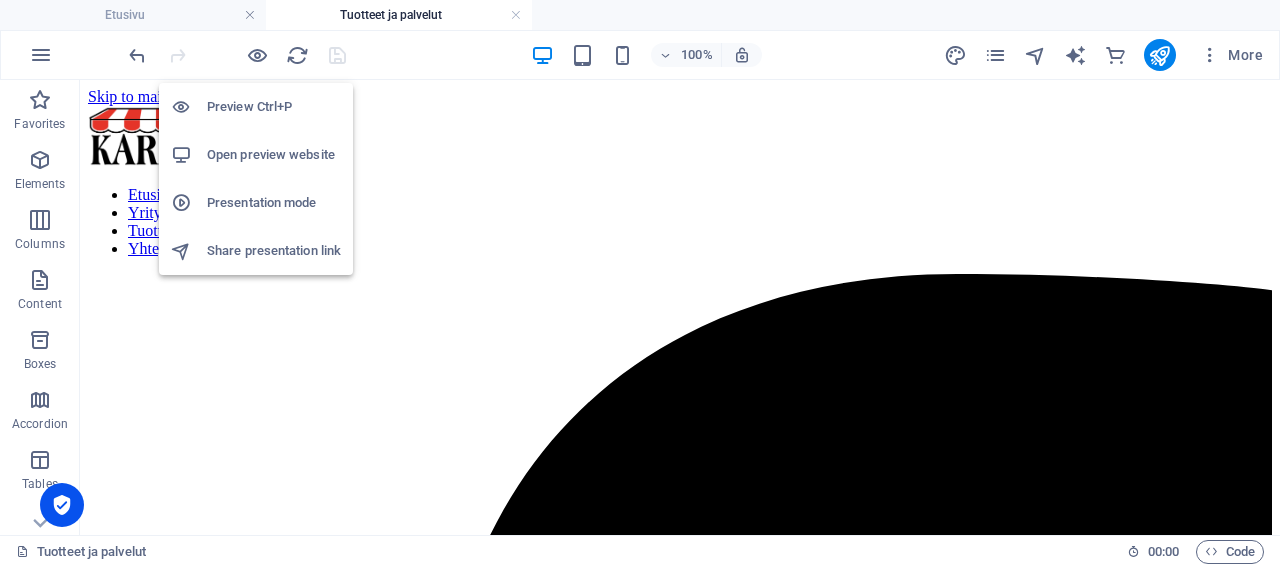 click on "Open preview website" at bounding box center (274, 155) 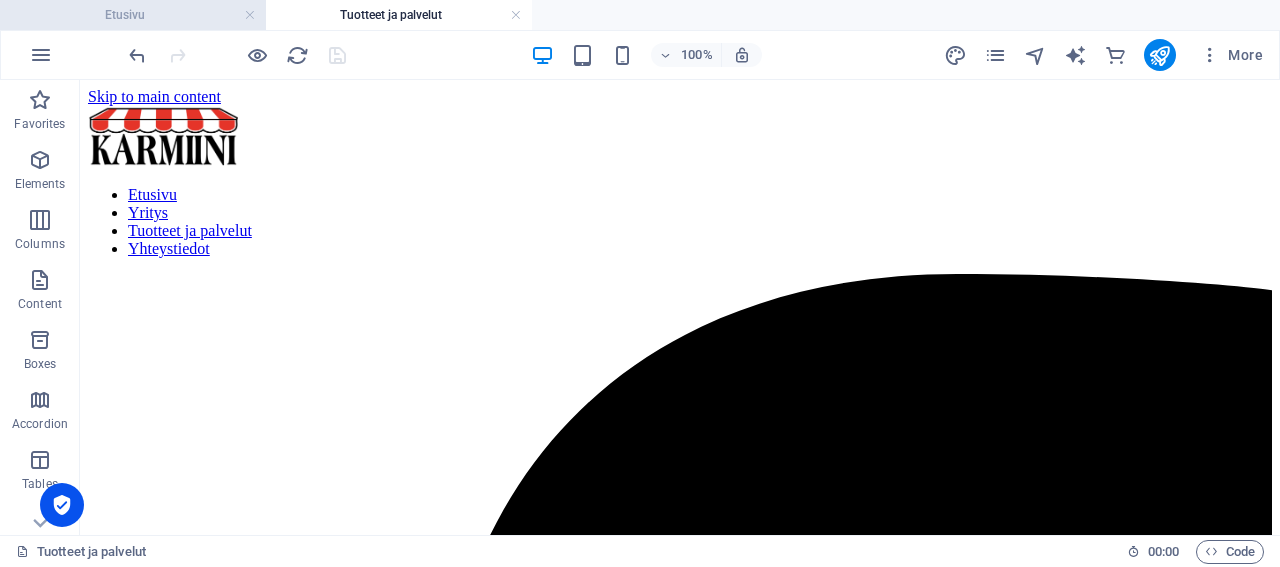 click on "Etusivu" at bounding box center (133, 15) 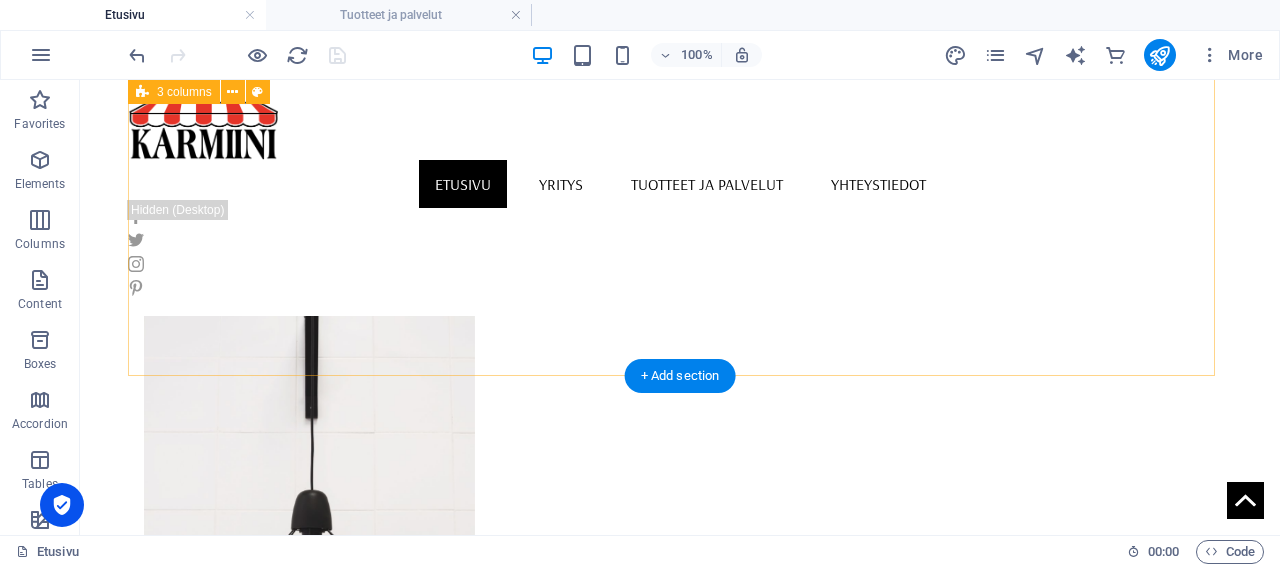 scroll, scrollTop: 851, scrollLeft: 0, axis: vertical 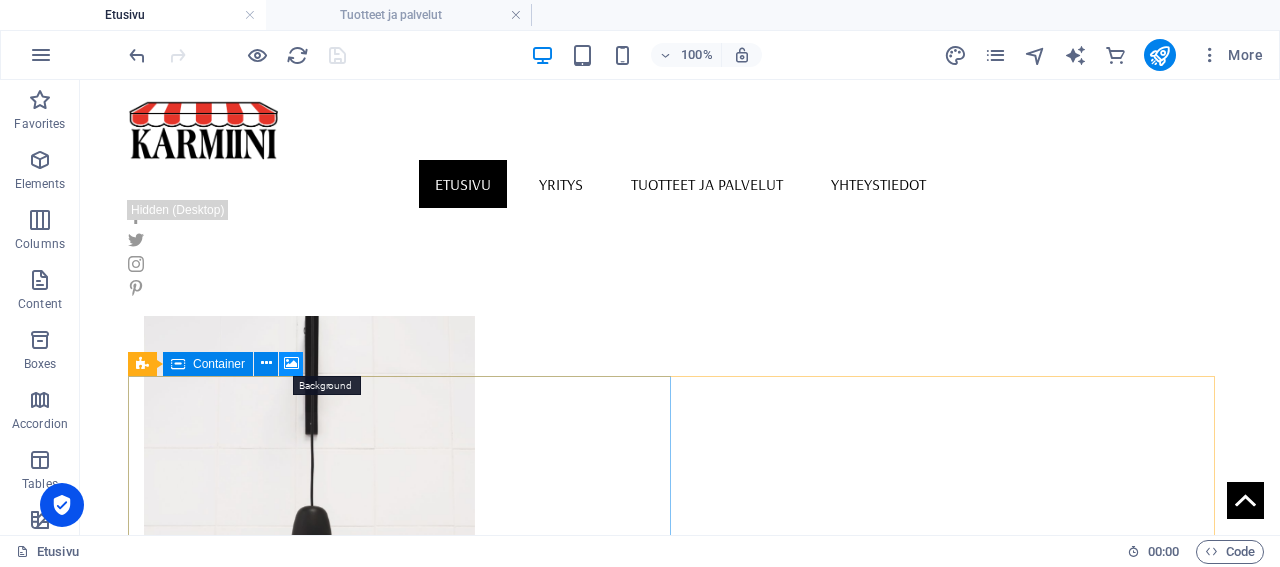 click at bounding box center (291, 363) 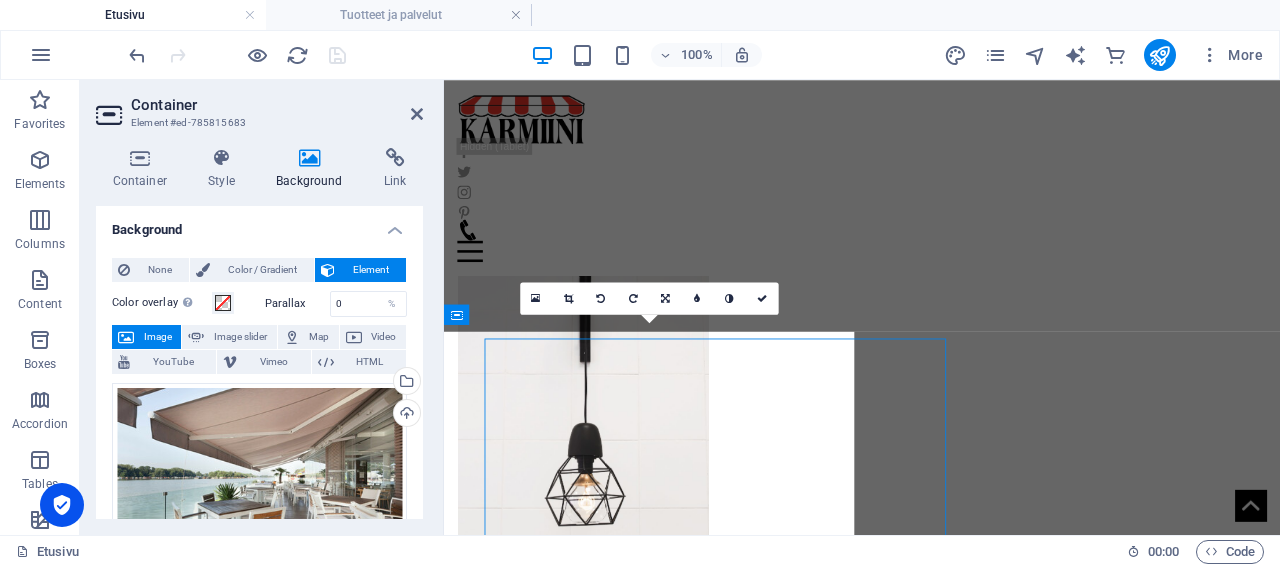 scroll, scrollTop: 843, scrollLeft: 0, axis: vertical 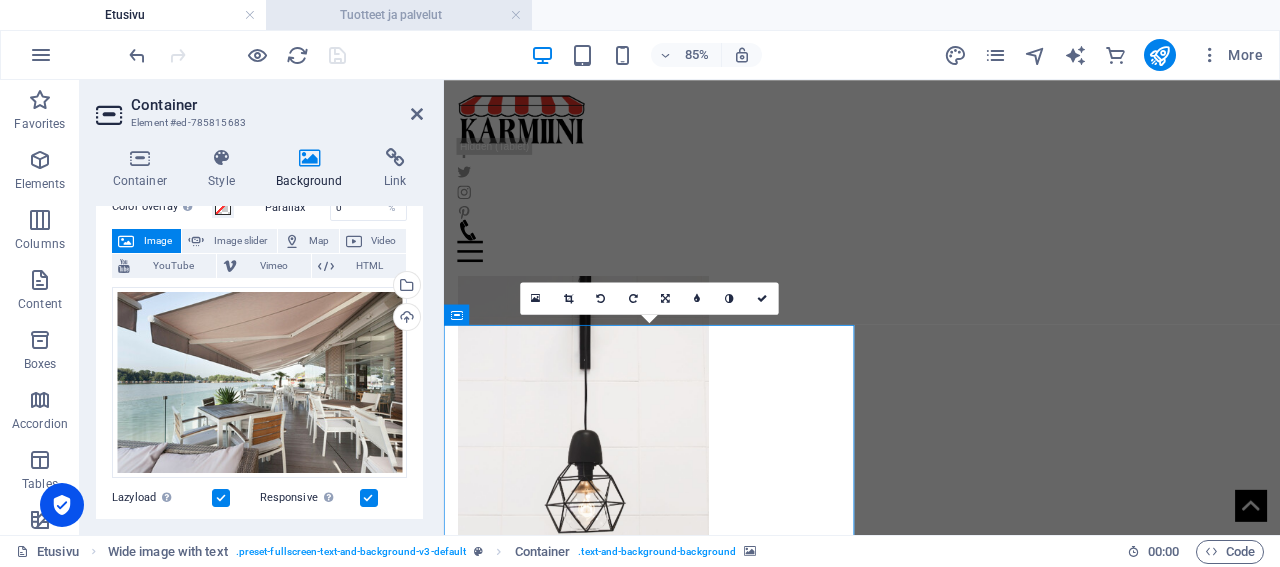click on "Tuotteet ja palvelut" at bounding box center [399, 15] 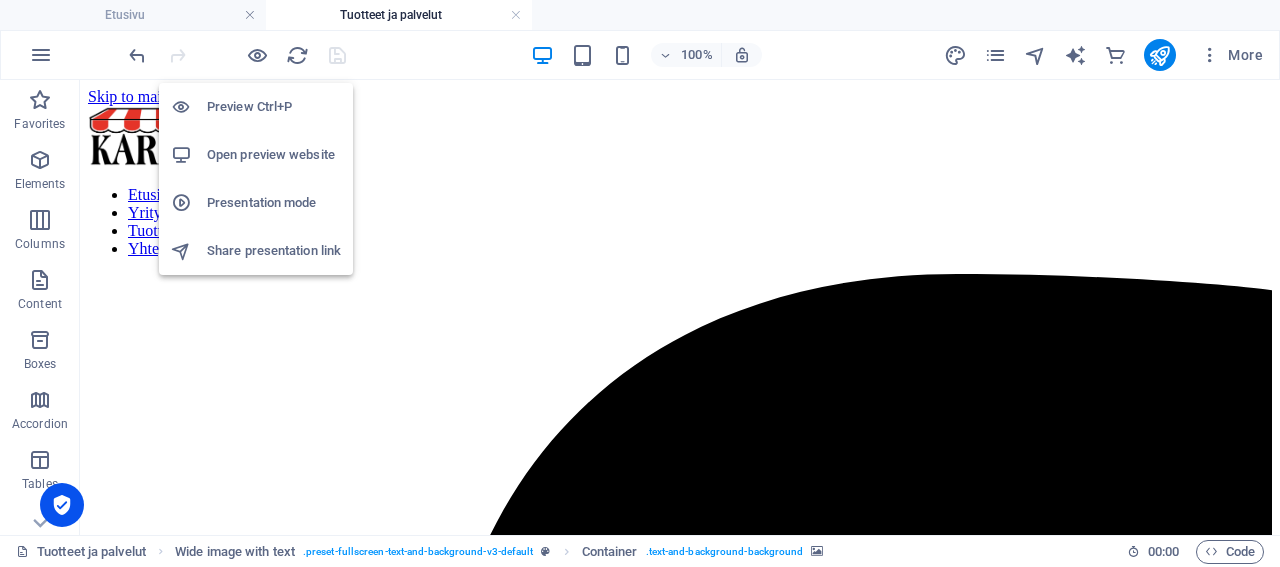 click on "Open preview website" at bounding box center [274, 155] 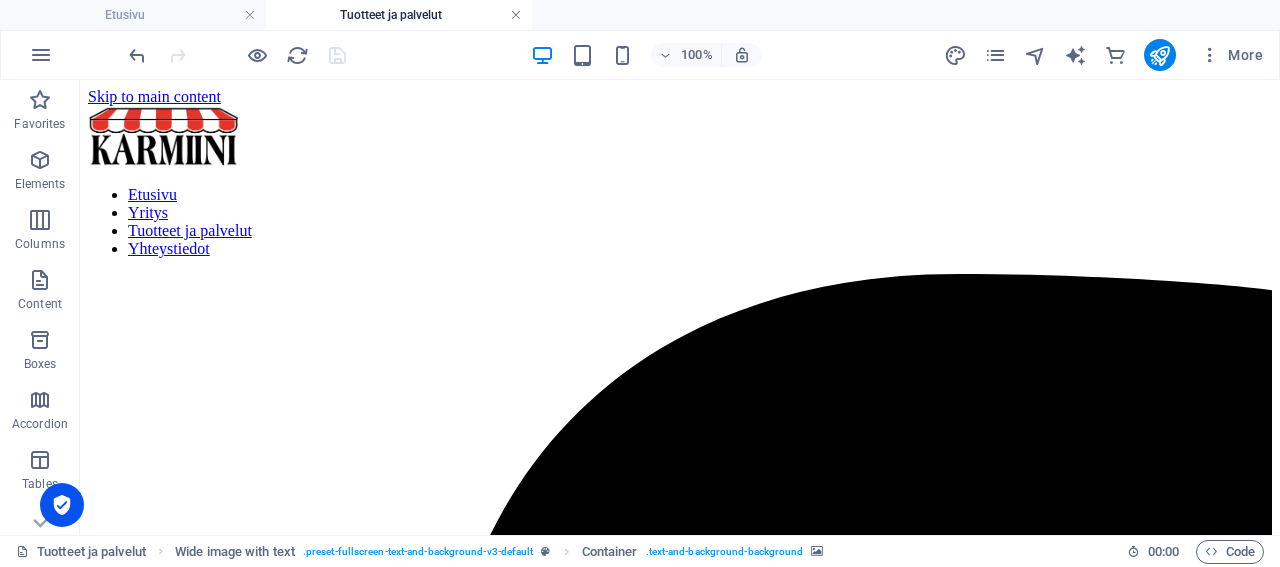 click at bounding box center [516, 15] 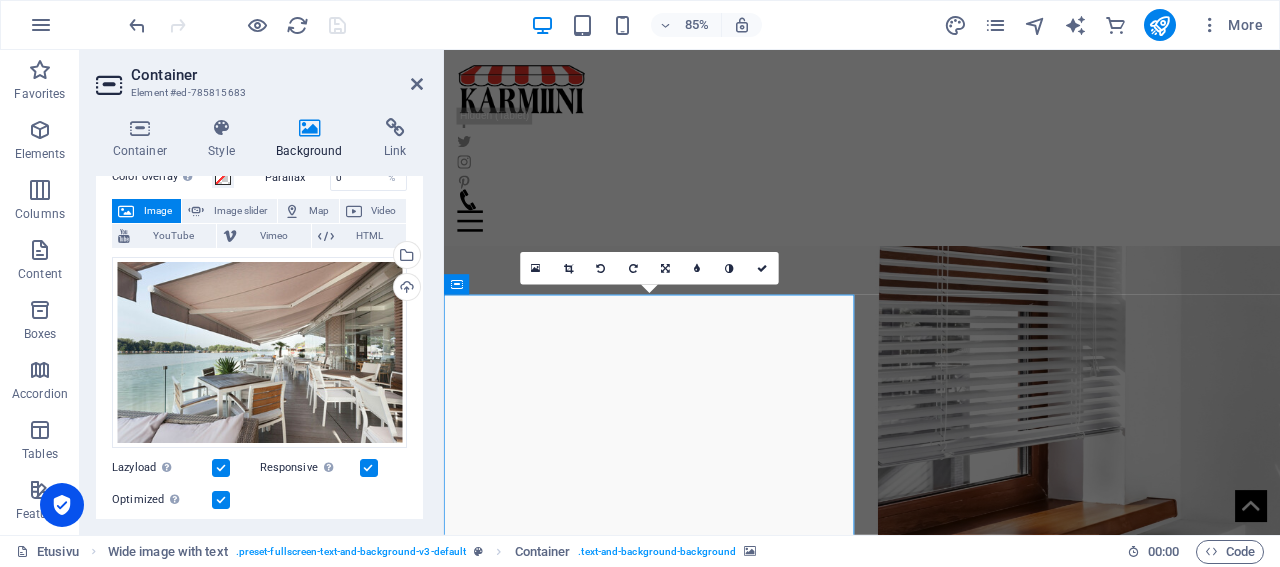 scroll, scrollTop: 843, scrollLeft: 0, axis: vertical 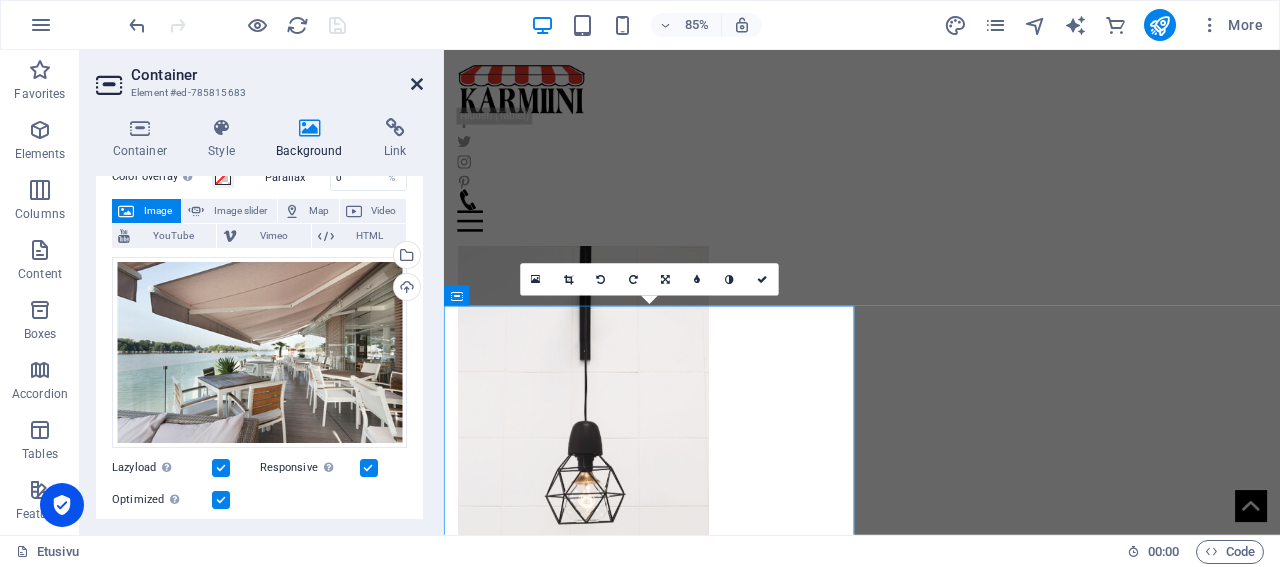 click at bounding box center [417, 84] 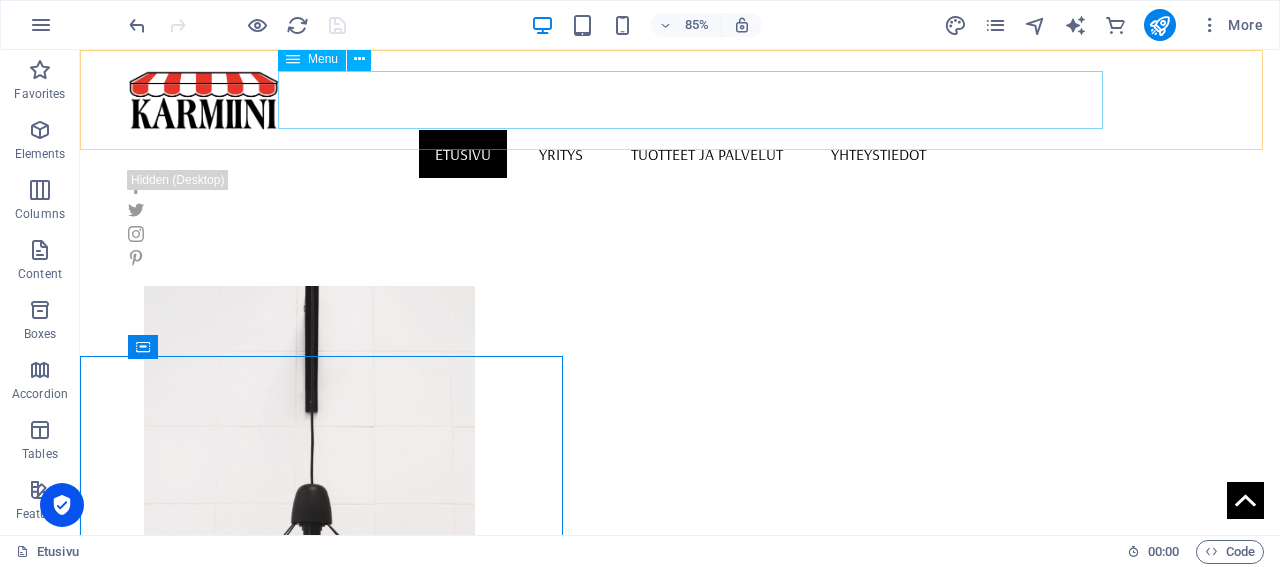 scroll, scrollTop: 838, scrollLeft: 0, axis: vertical 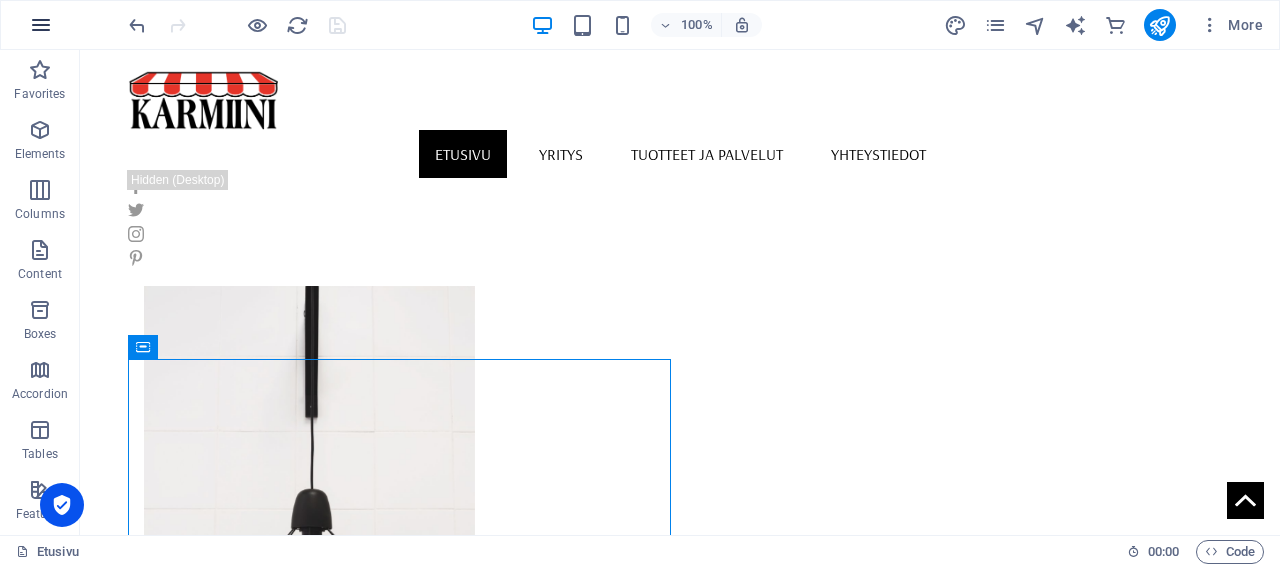 click at bounding box center (41, 25) 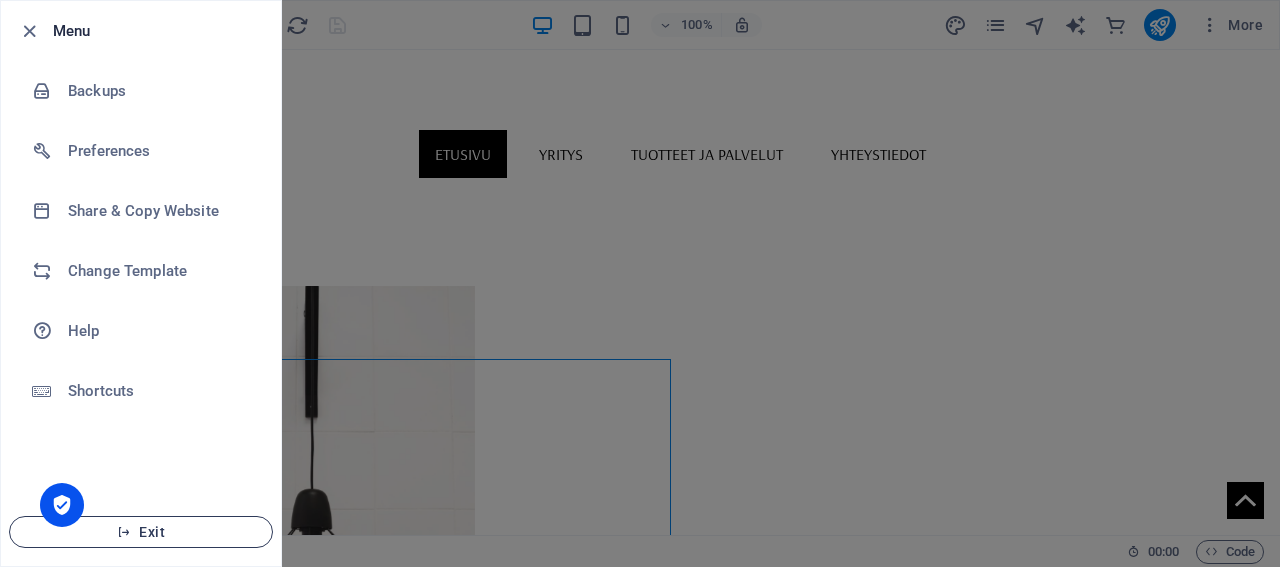 click on "Exit" at bounding box center [141, 532] 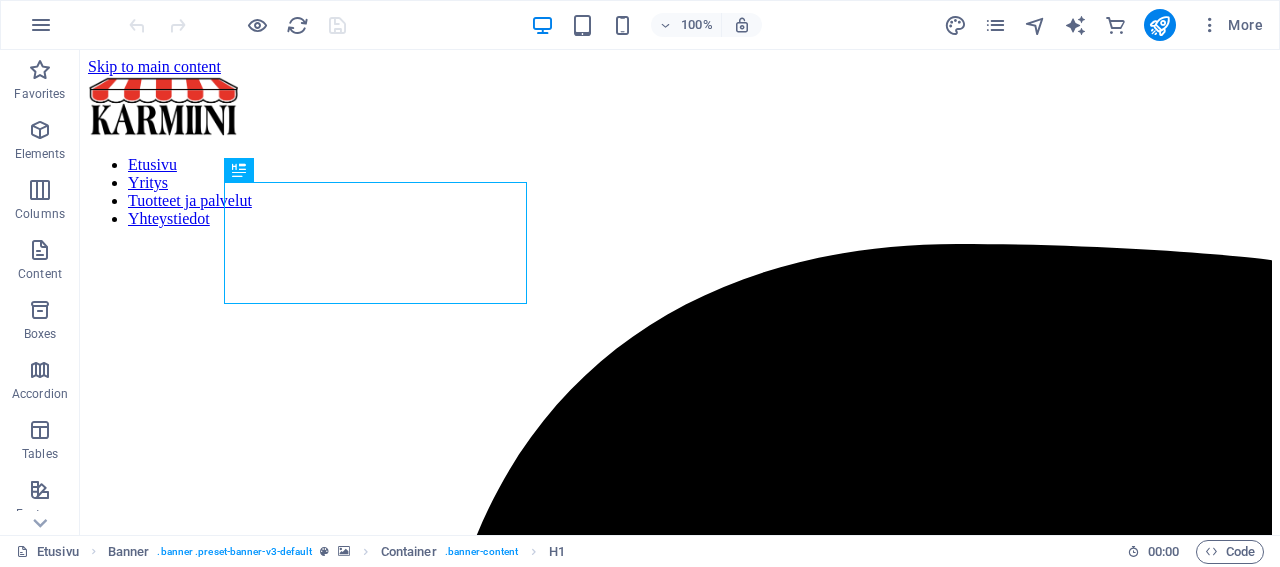 scroll, scrollTop: 0, scrollLeft: 0, axis: both 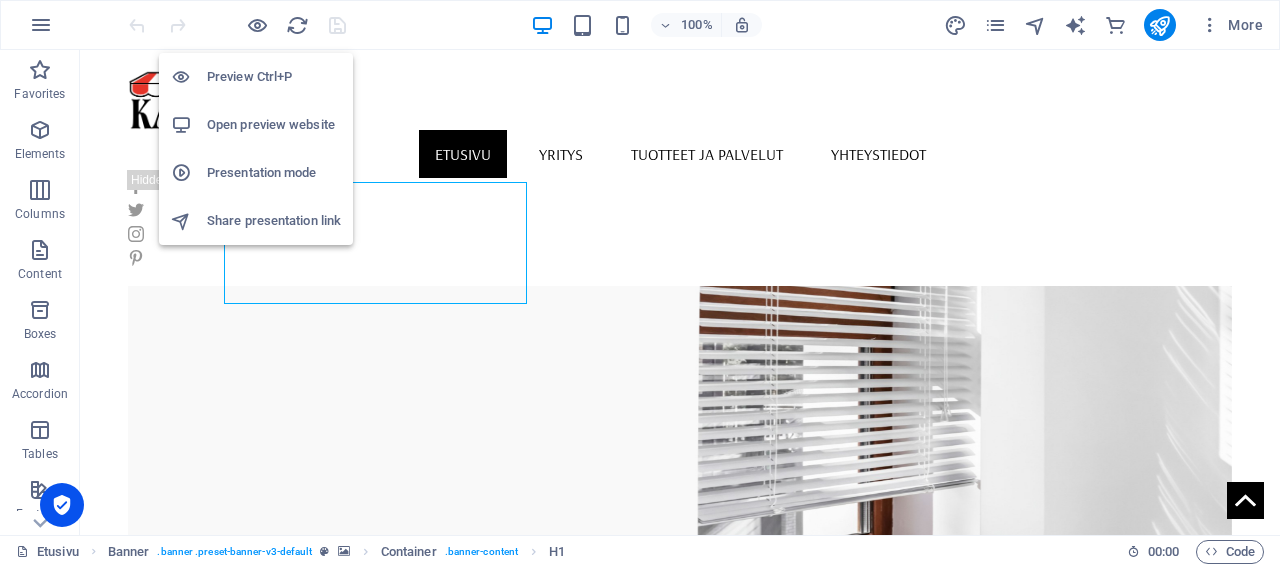 click on "Open preview website" at bounding box center (274, 125) 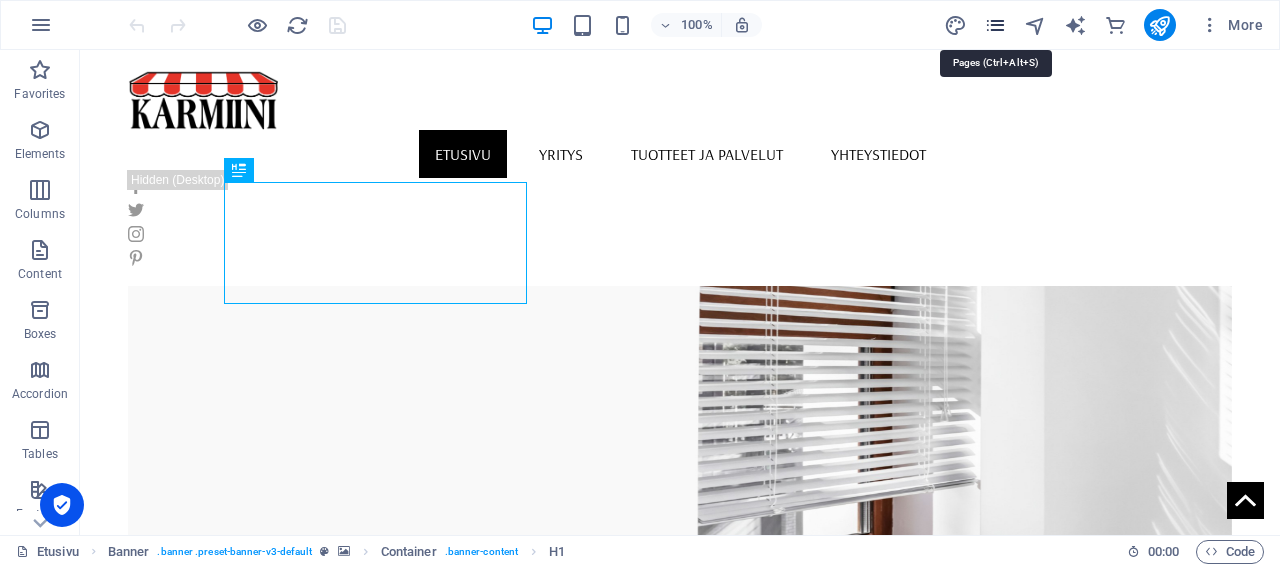 click at bounding box center (995, 25) 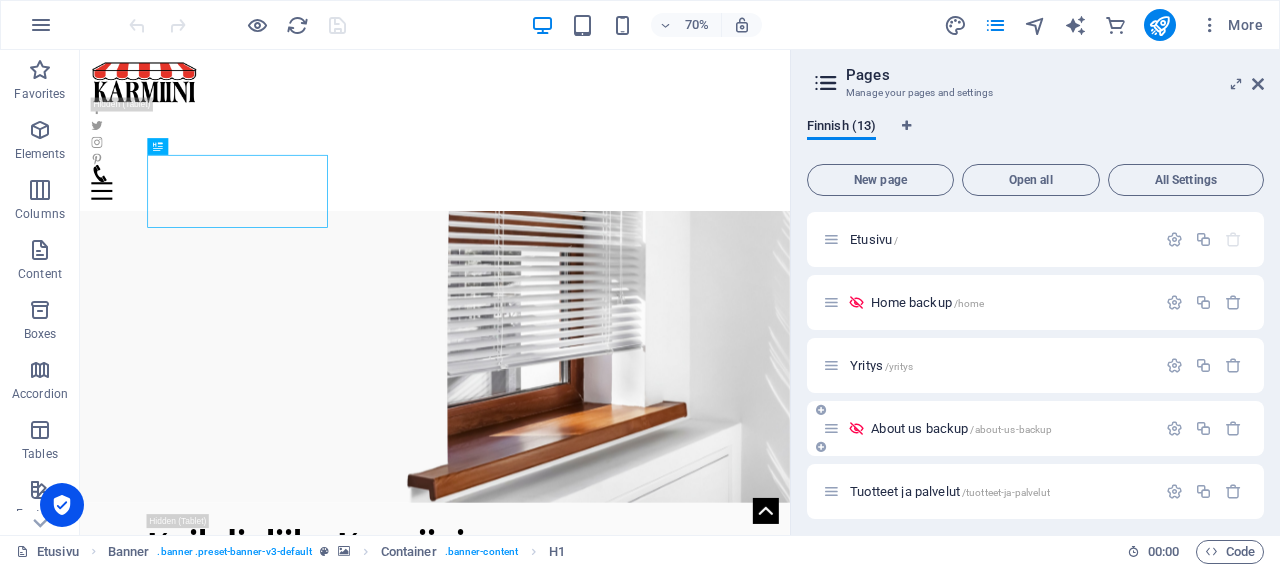 scroll, scrollTop: 96, scrollLeft: 0, axis: vertical 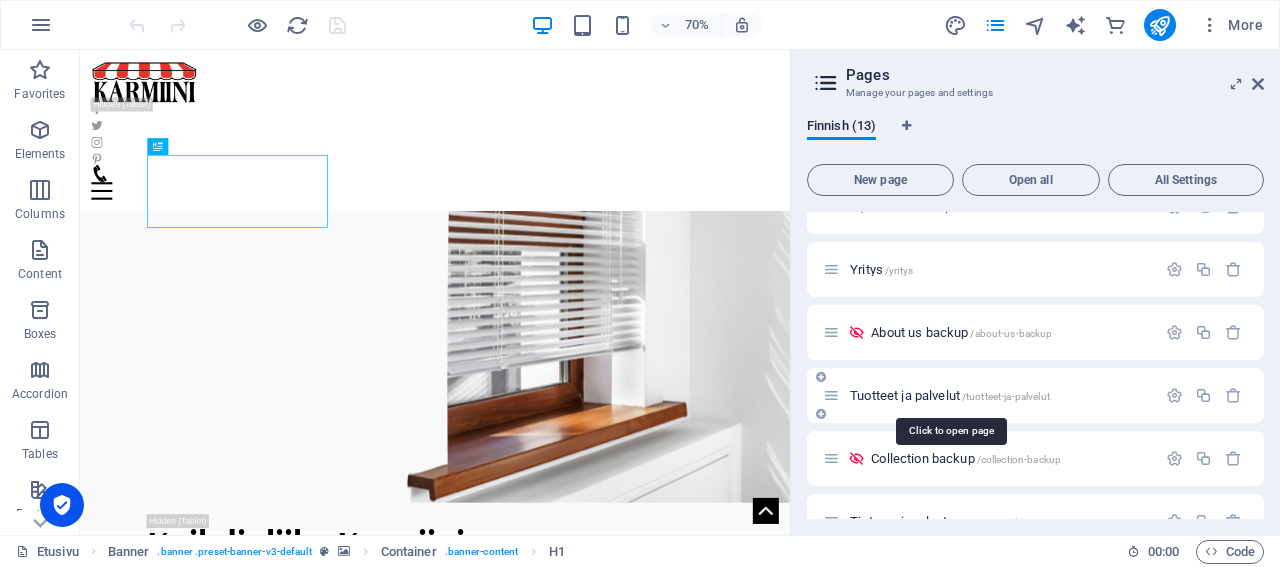 click on "Tuotteet ja palvelut /tuotteet-ja-palvelut" at bounding box center (950, 395) 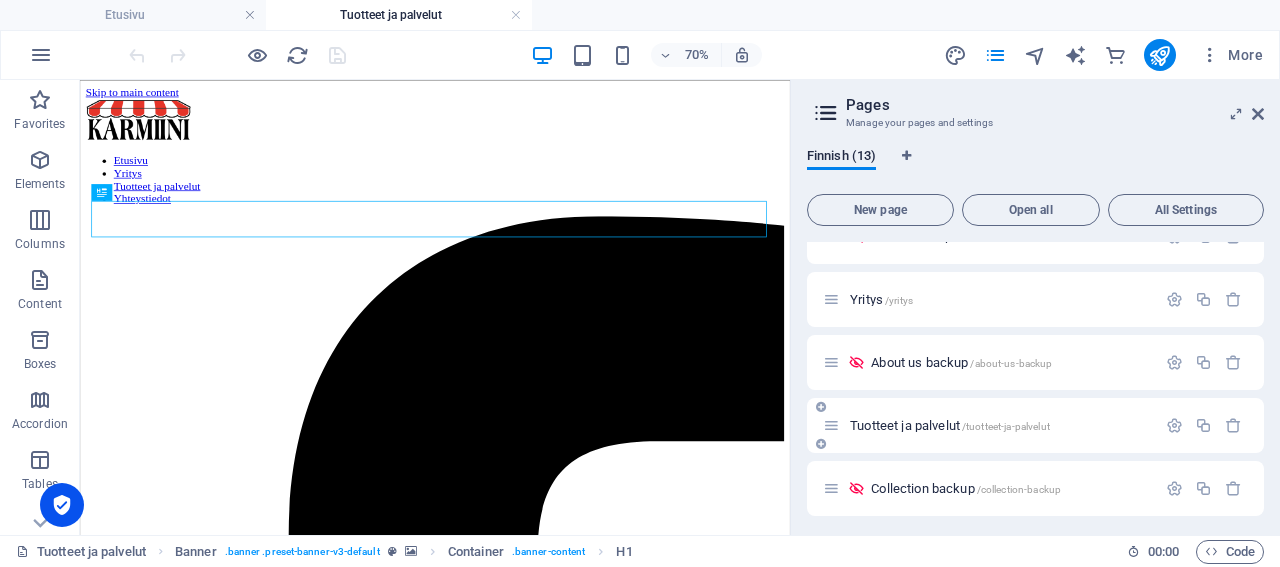 scroll, scrollTop: 0, scrollLeft: 0, axis: both 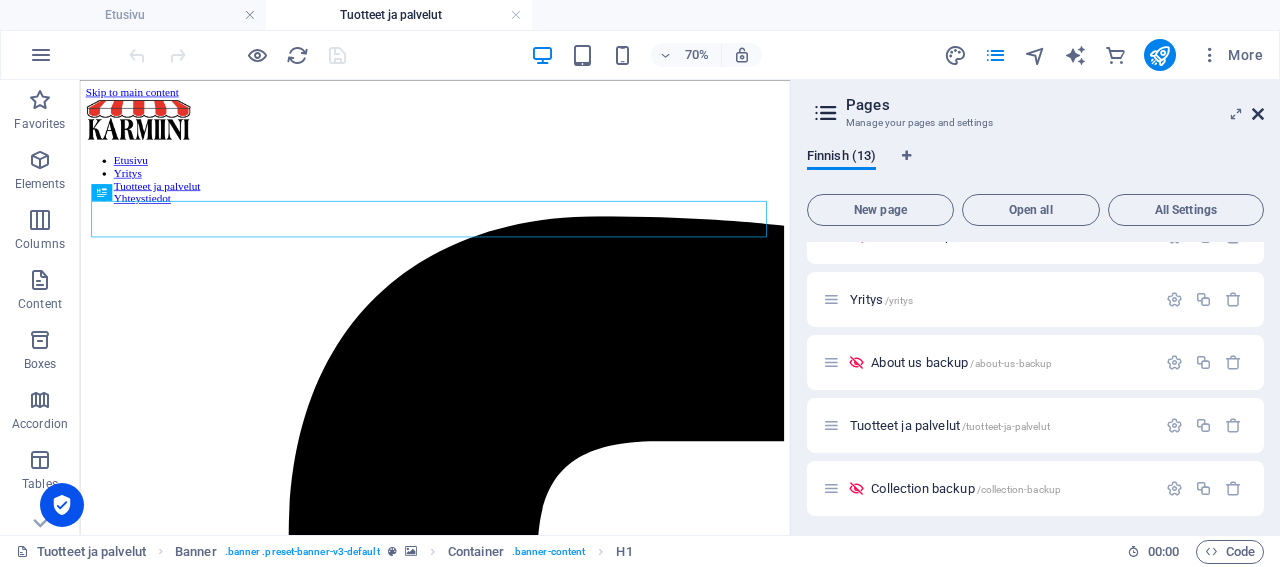 click at bounding box center (1258, 114) 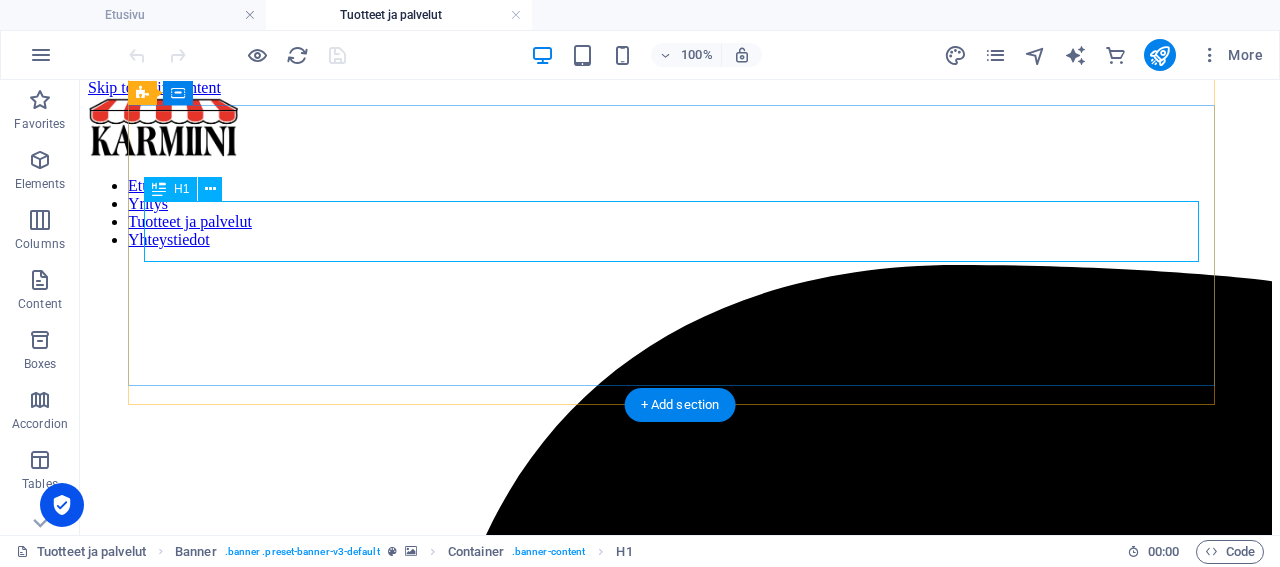 scroll, scrollTop: 0, scrollLeft: 0, axis: both 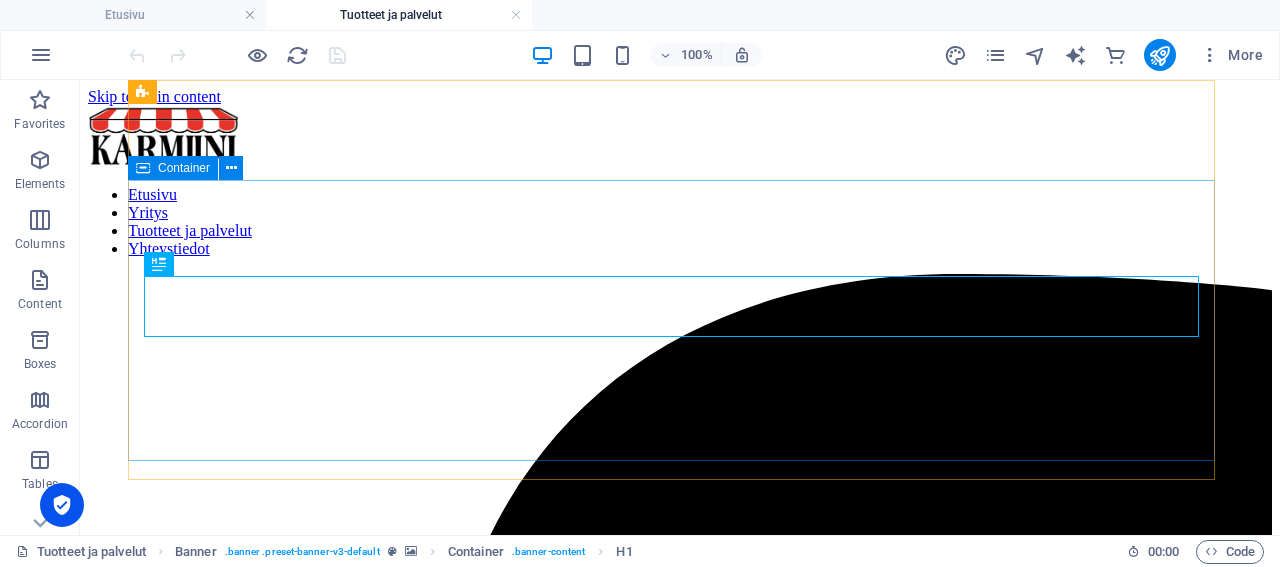 click on "Container" at bounding box center [184, 168] 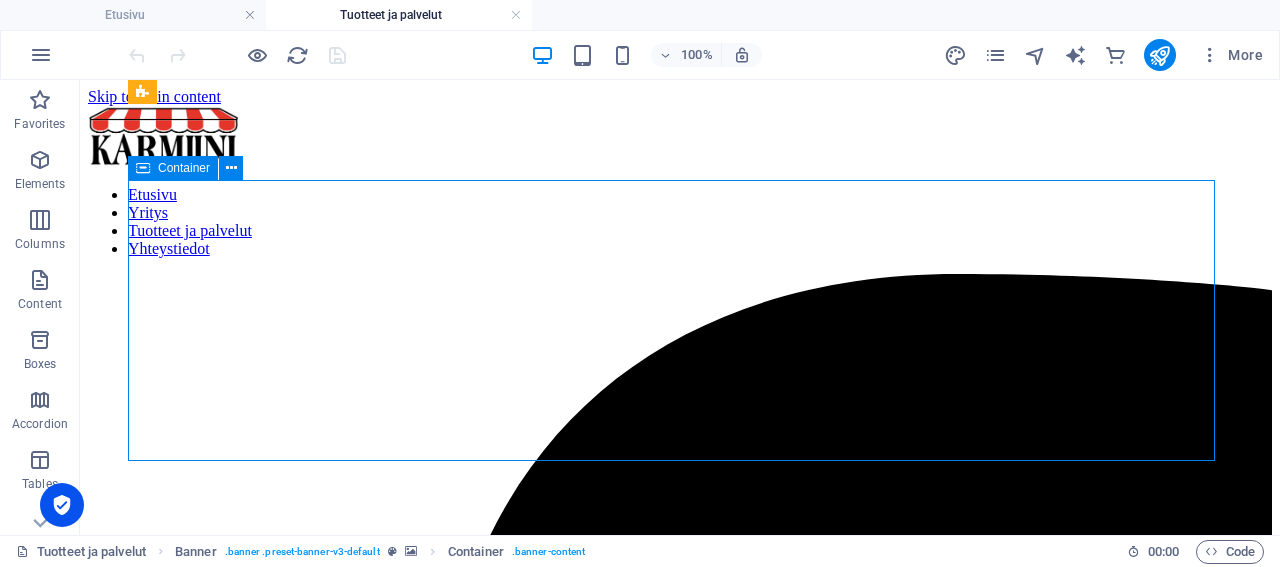 click on "Container" at bounding box center [184, 168] 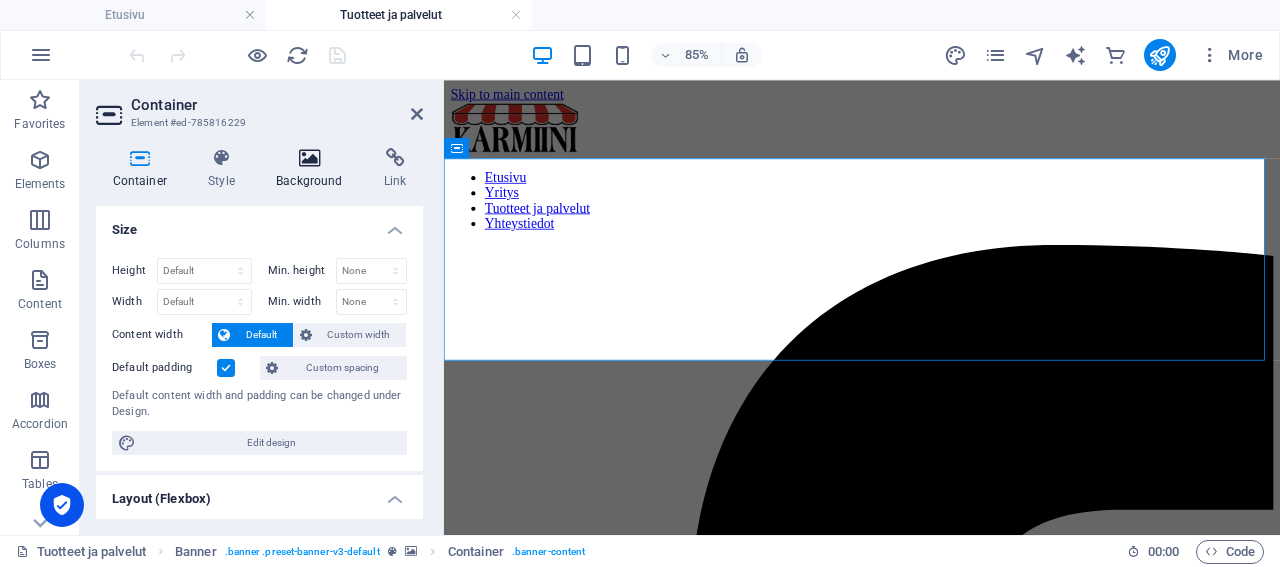 click on "Background" at bounding box center [314, 169] 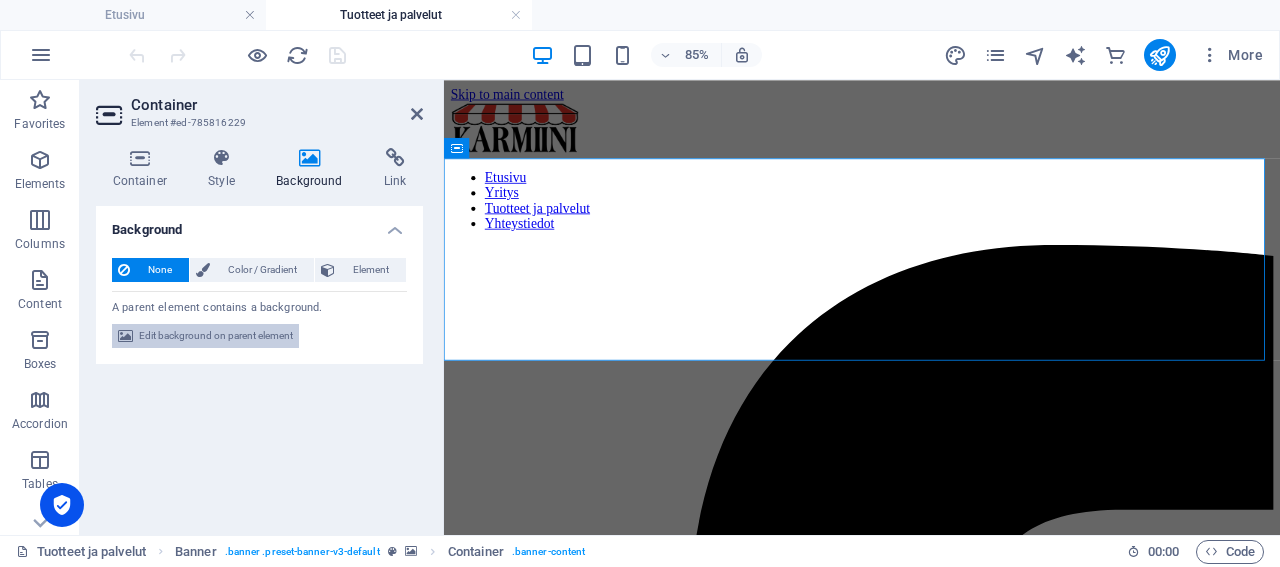 click on "Edit background on parent element" at bounding box center (216, 336) 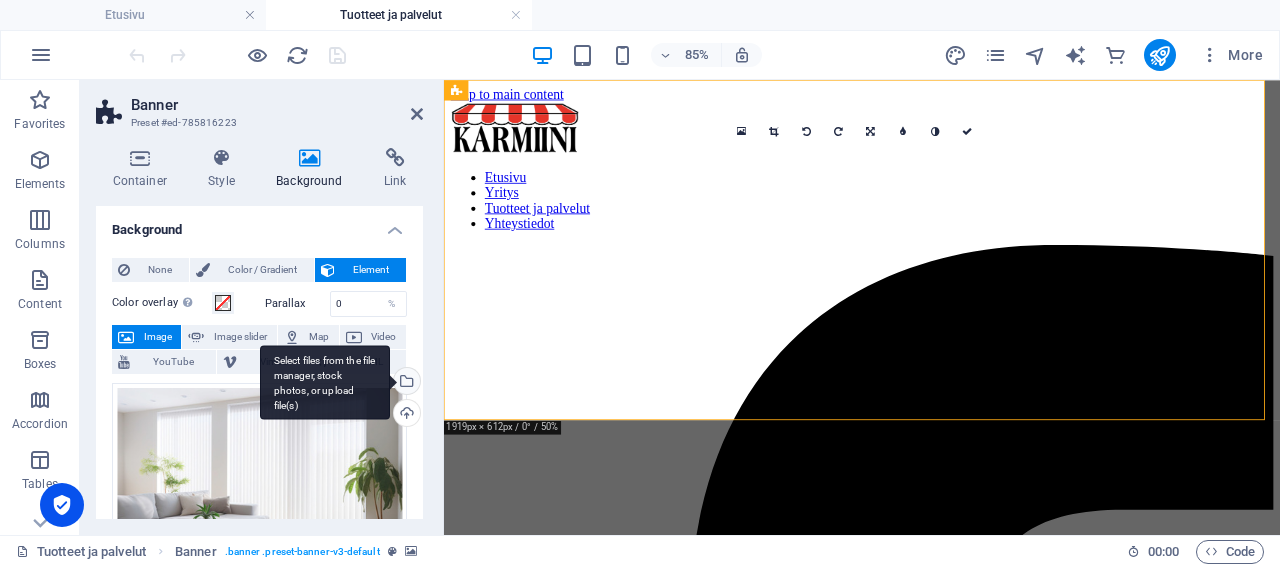 click on "Select files from the file manager, stock photos, or upload file(s)" at bounding box center [325, 382] 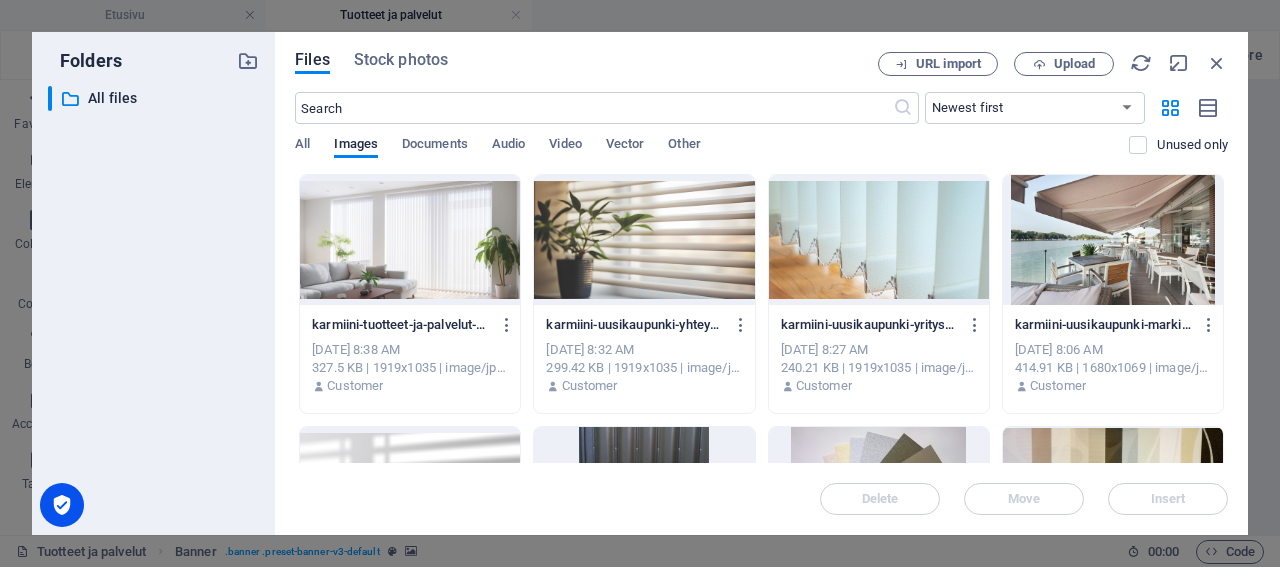 click at bounding box center [410, 240] 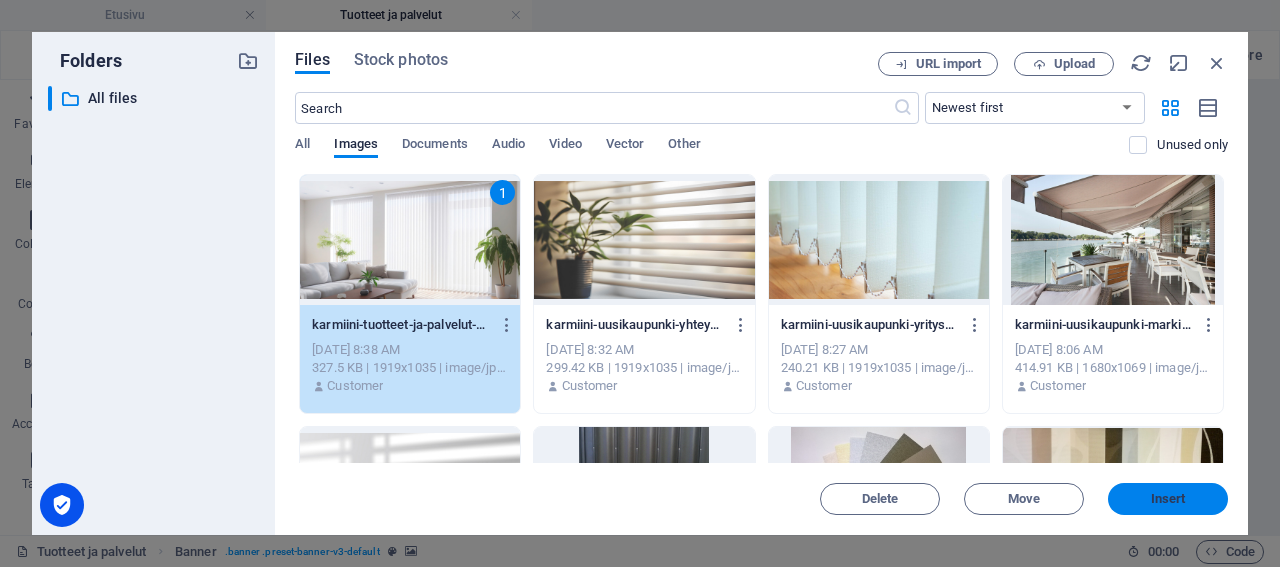 click on "Insert" at bounding box center (1168, 499) 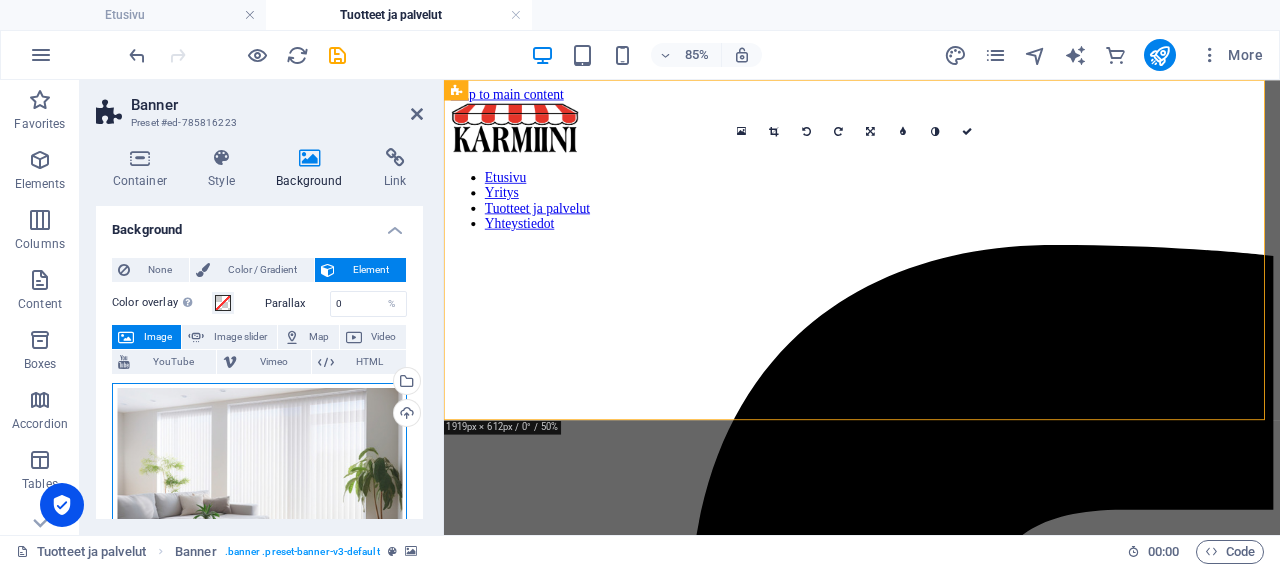 click on "Drag files here, click to choose files or select files from Files or our free stock photos & videos" at bounding box center (259, 465) 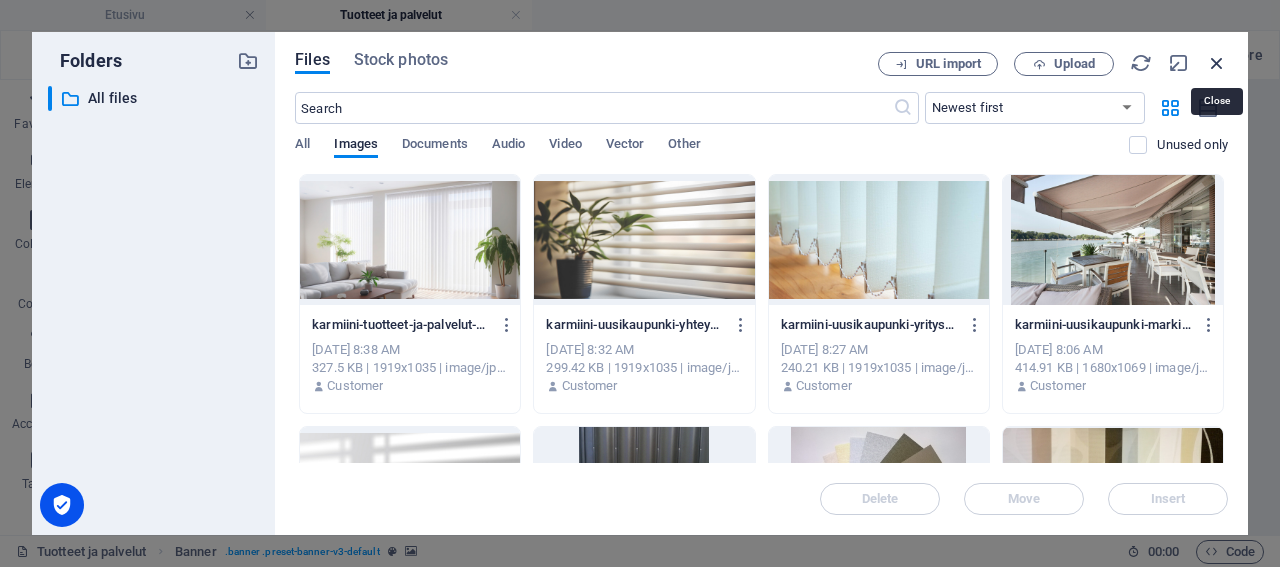 click at bounding box center [1217, 63] 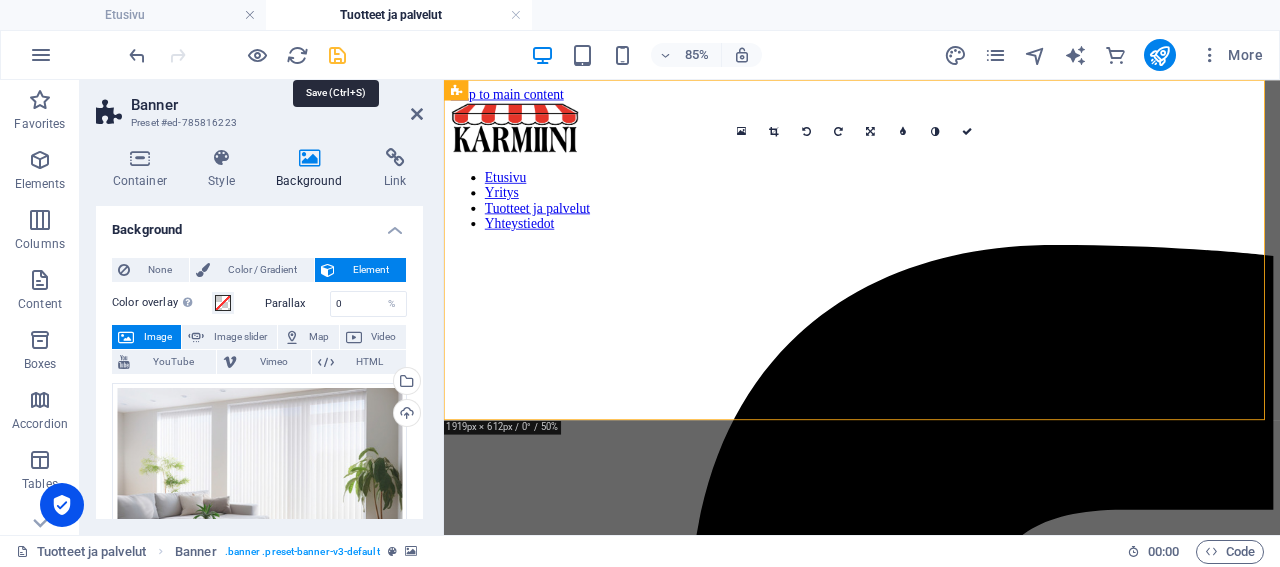 click at bounding box center [337, 55] 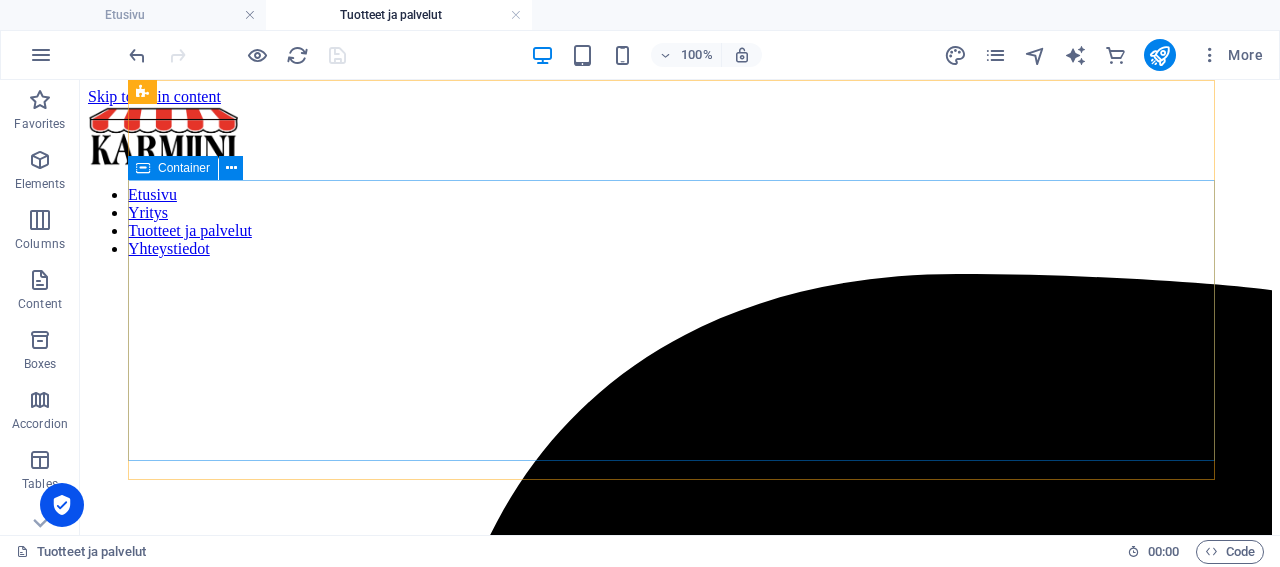 click on "Container" at bounding box center (184, 168) 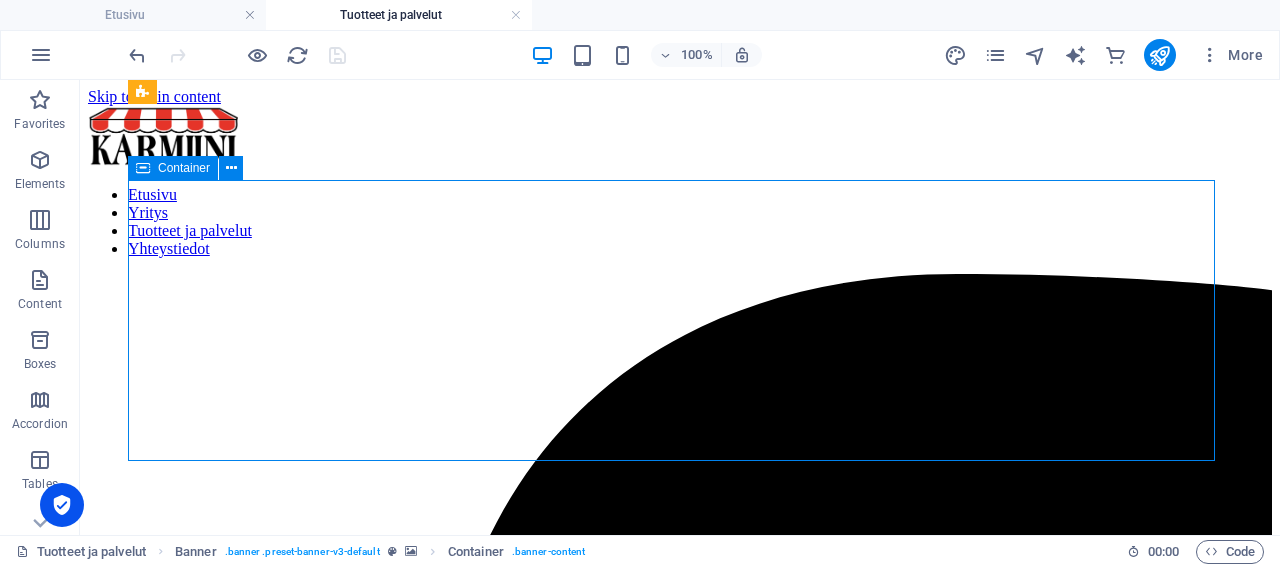 click on "Container" at bounding box center (184, 168) 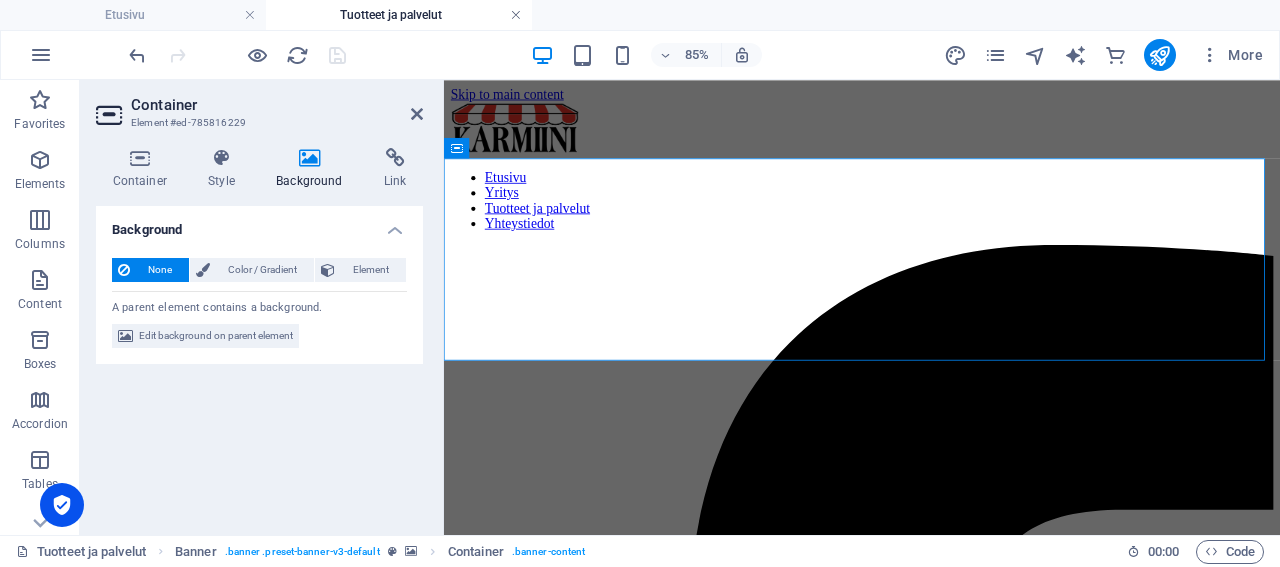 click at bounding box center (516, 15) 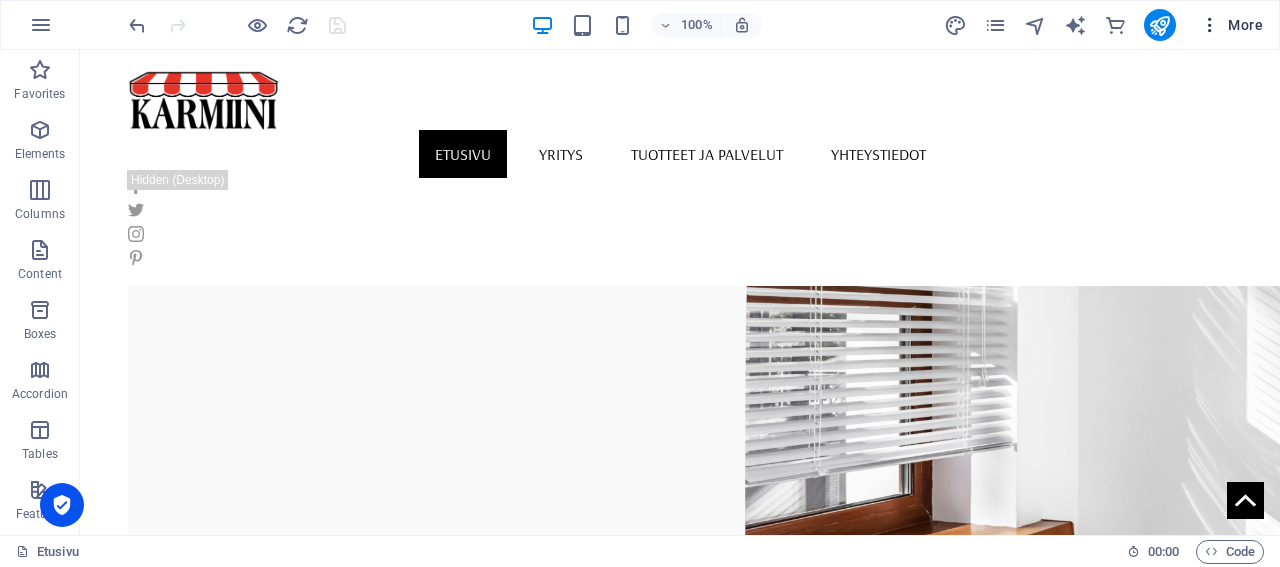 click on "More" at bounding box center [1231, 25] 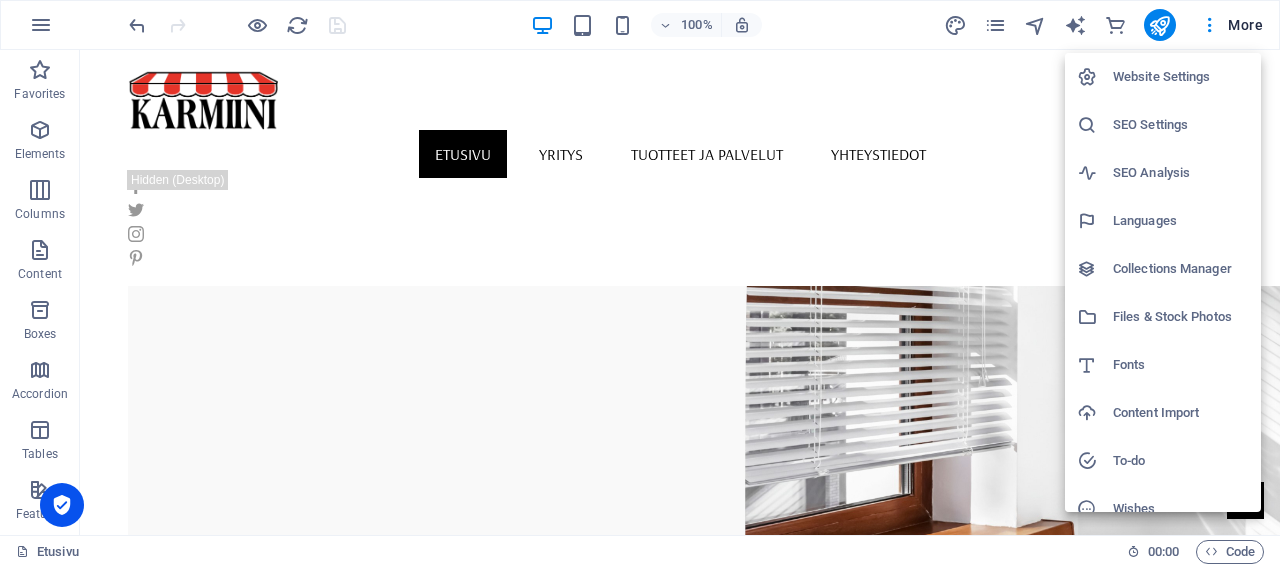 click on "Files & Stock Photos" at bounding box center [1181, 317] 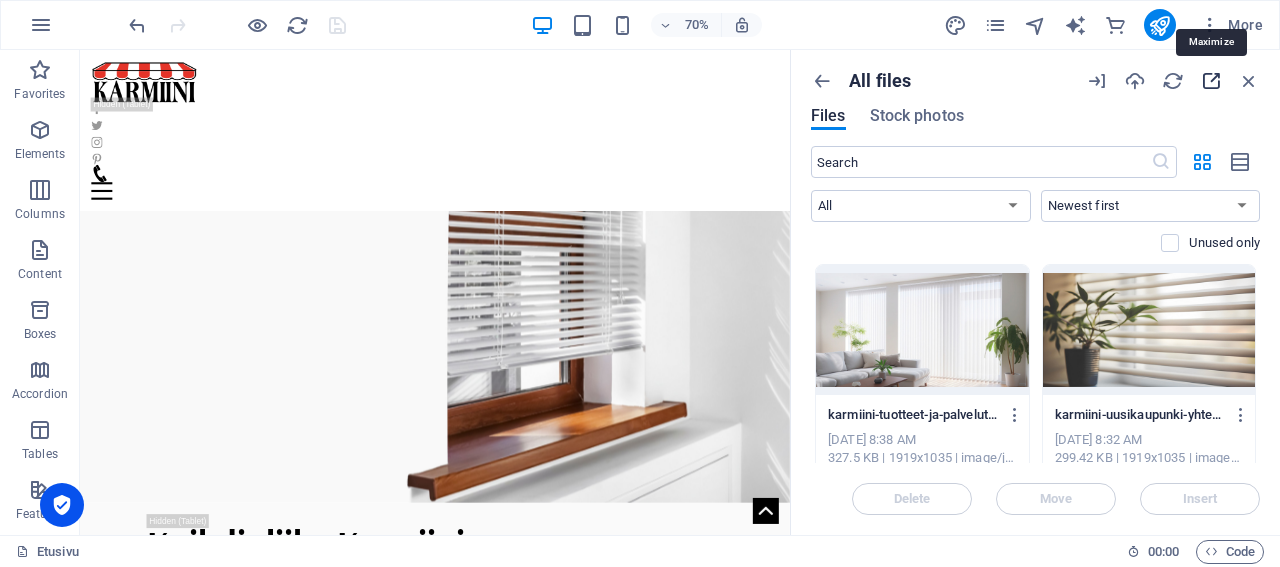 click at bounding box center [1211, 81] 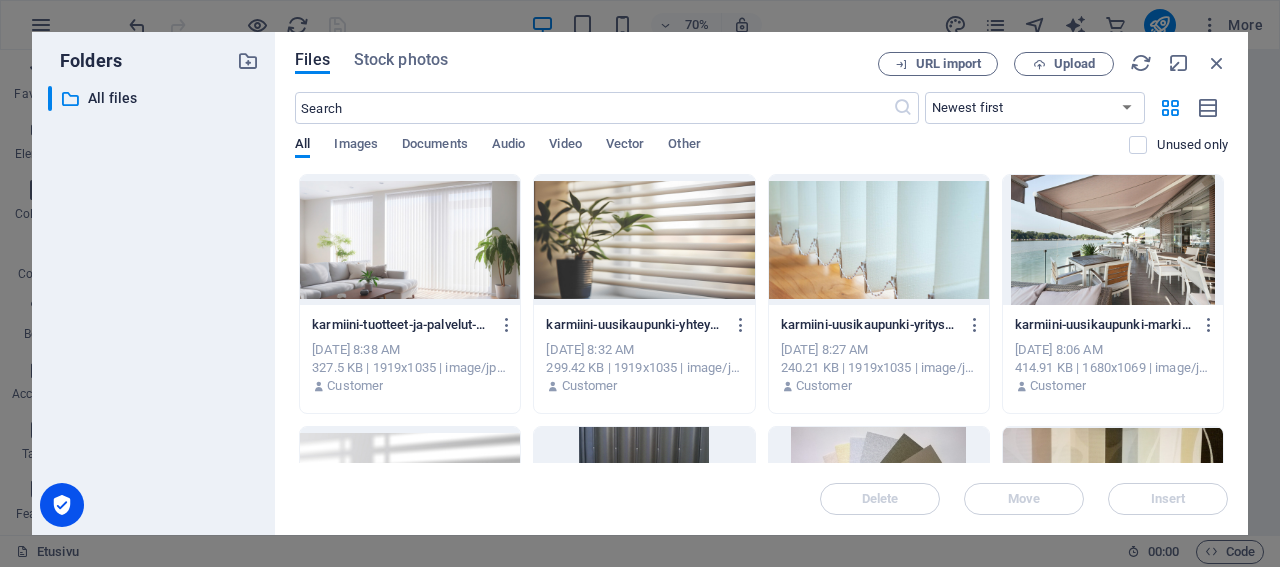 click at bounding box center [410, 240] 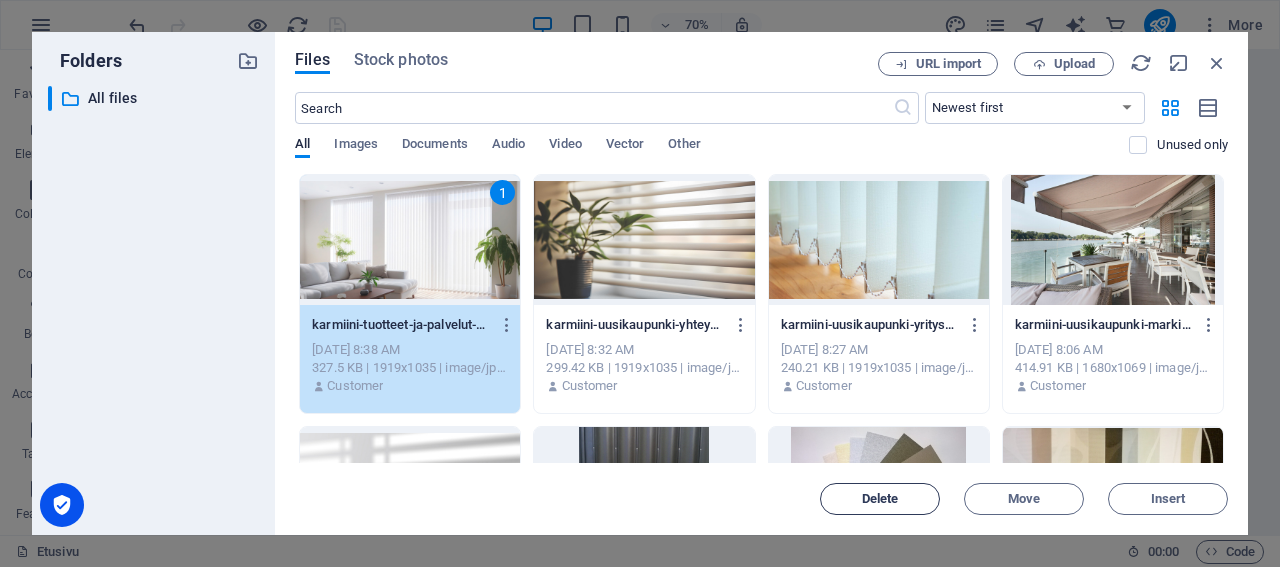 click on "Delete" at bounding box center (880, 499) 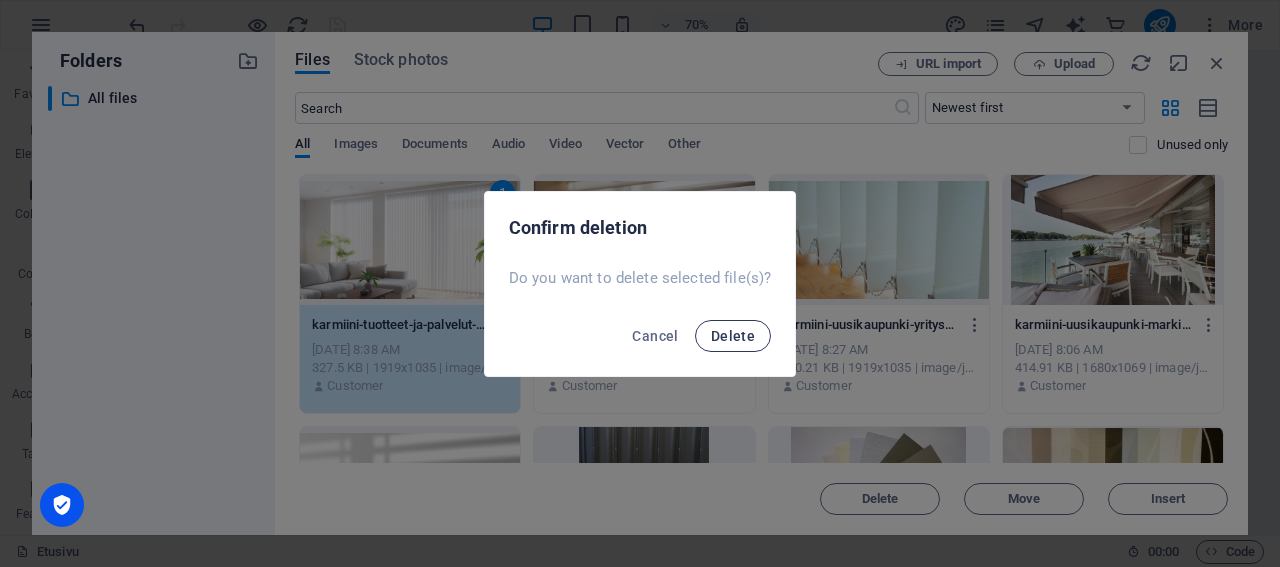 click on "Delete" at bounding box center [733, 336] 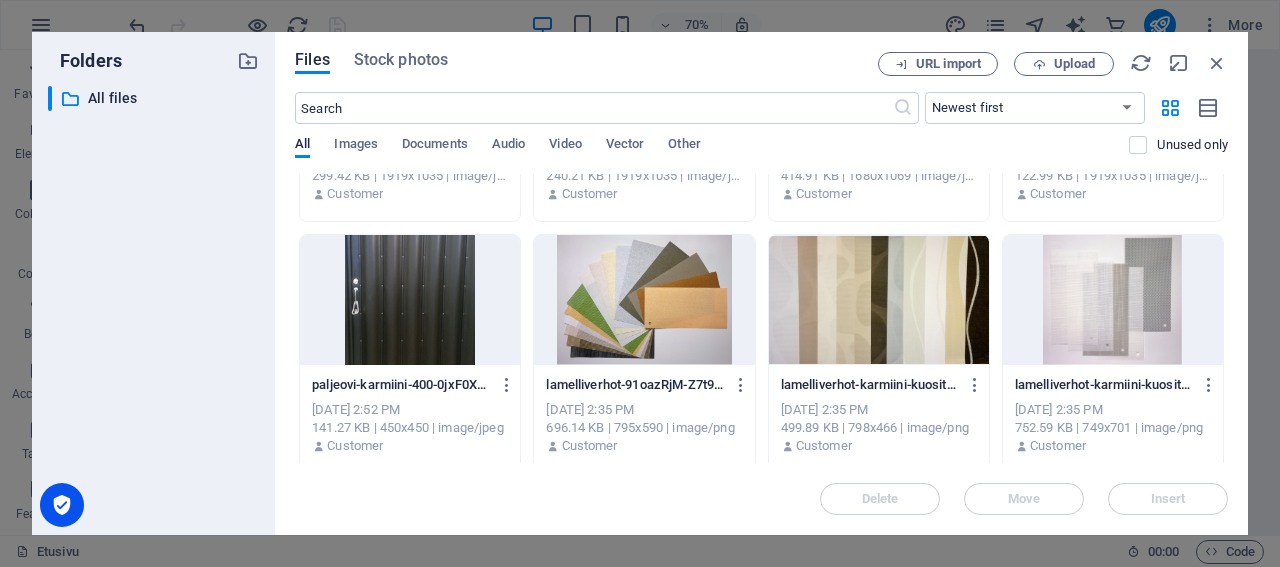 scroll, scrollTop: 480, scrollLeft: 0, axis: vertical 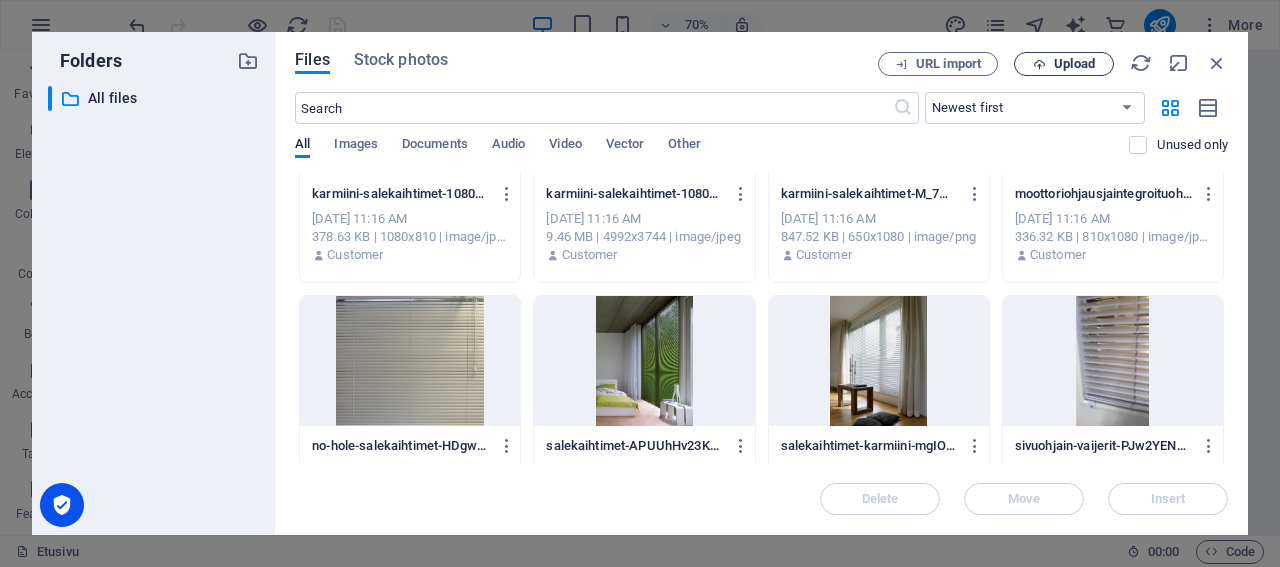click on "Upload" at bounding box center (1074, 64) 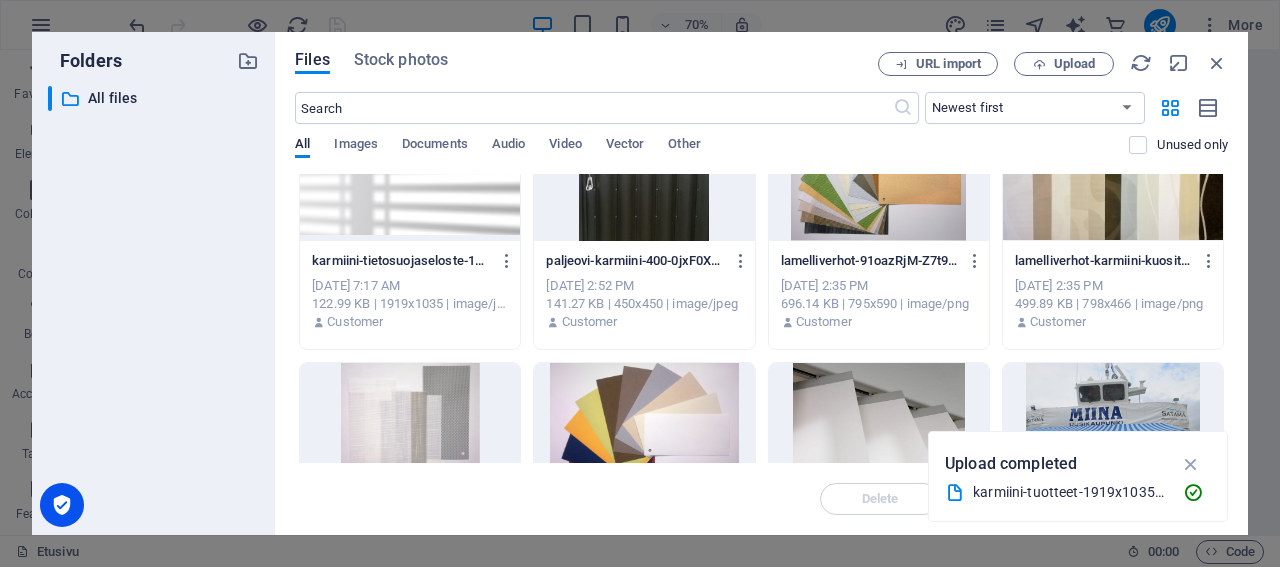 scroll, scrollTop: 0, scrollLeft: 0, axis: both 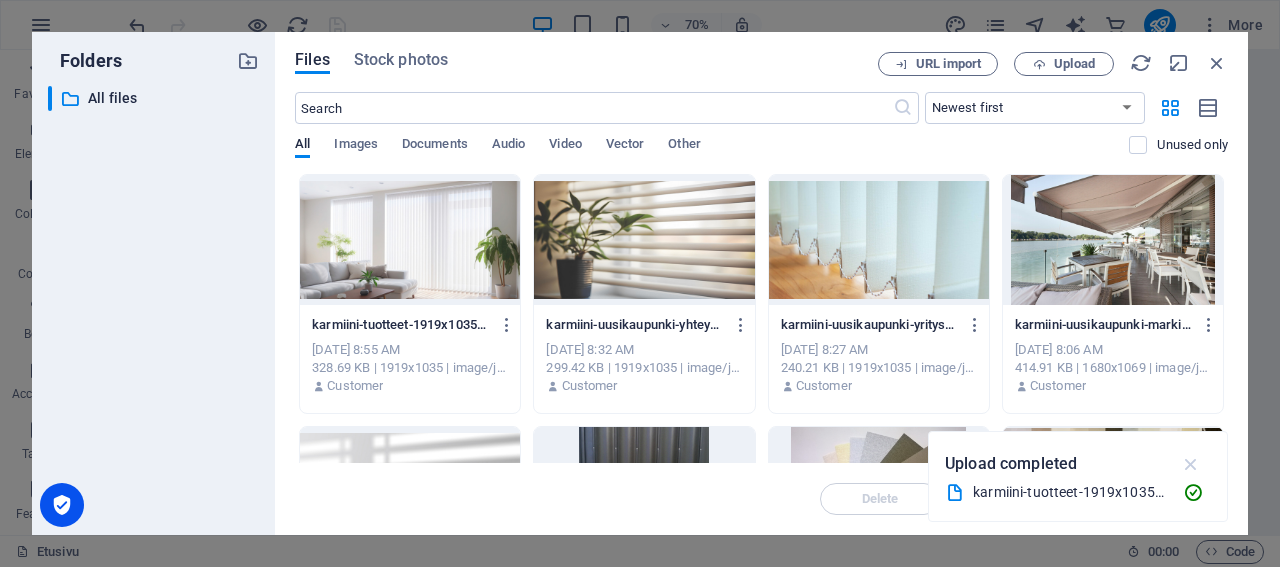 click at bounding box center [1191, 464] 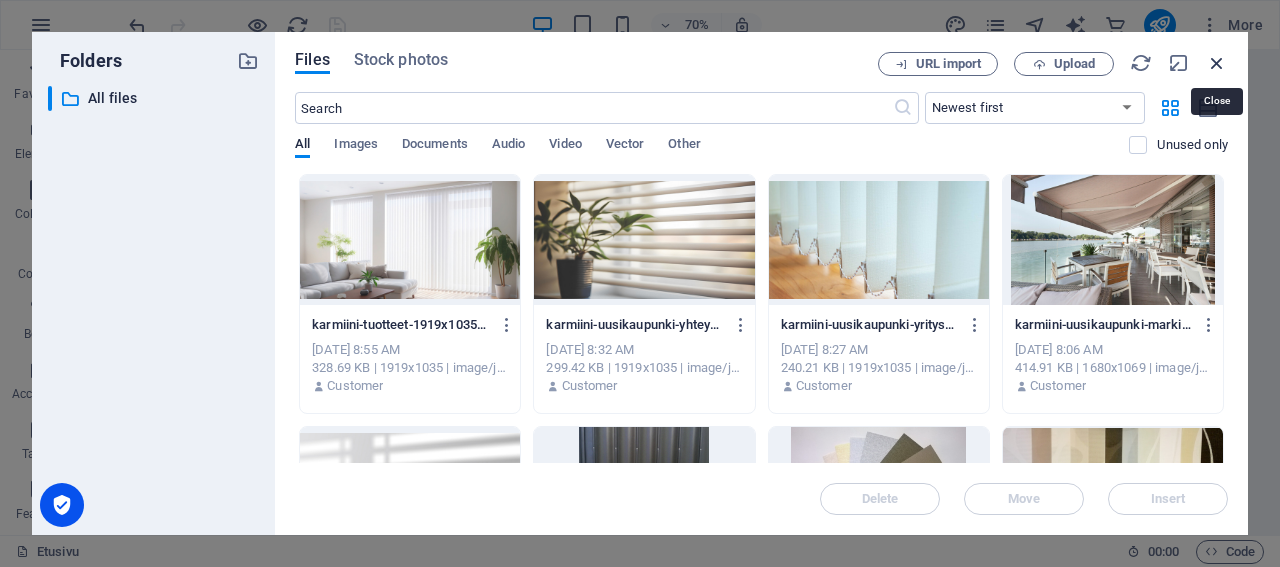 click at bounding box center (1217, 63) 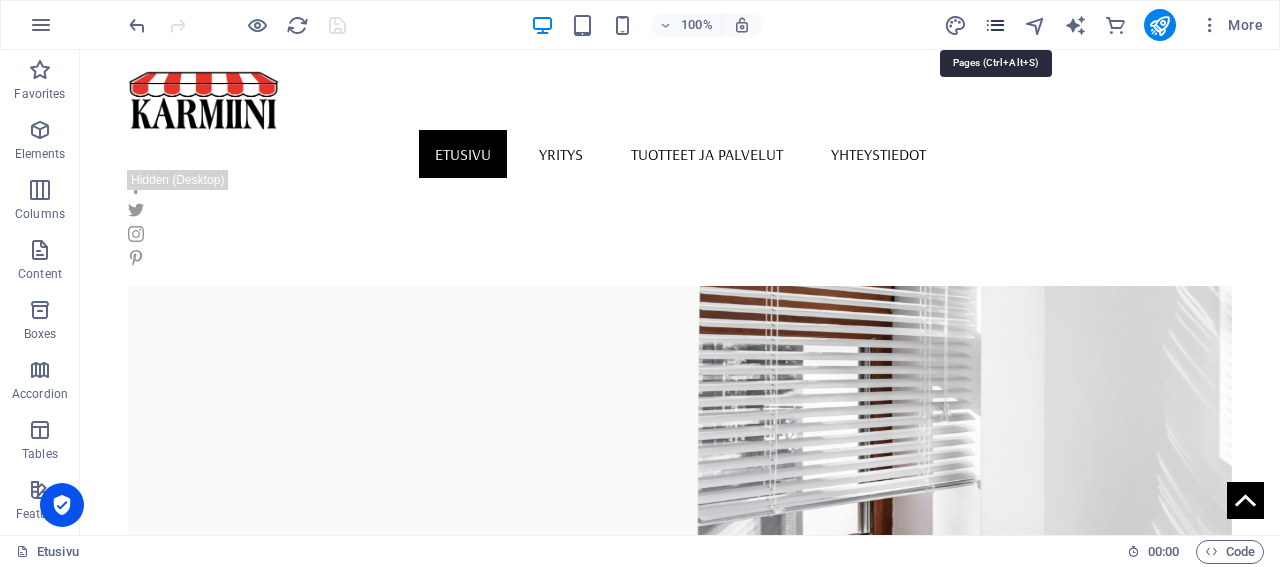click at bounding box center [995, 25] 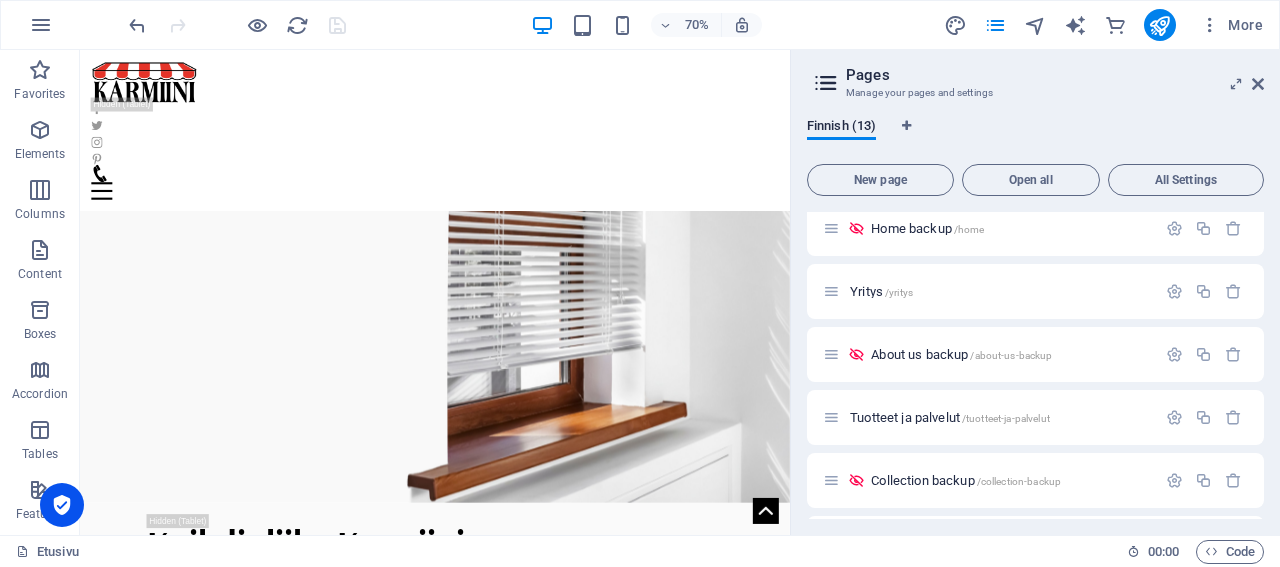 scroll, scrollTop: 96, scrollLeft: 0, axis: vertical 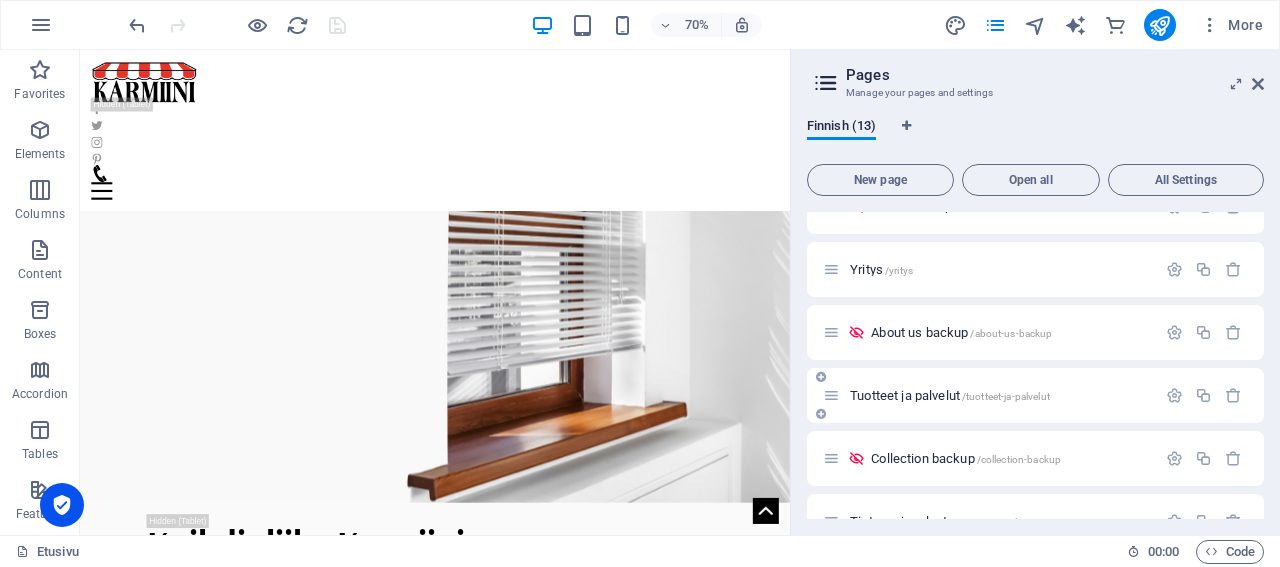 click on "Tuotteet ja palvelut /tuotteet-ja-palvelut" at bounding box center (950, 395) 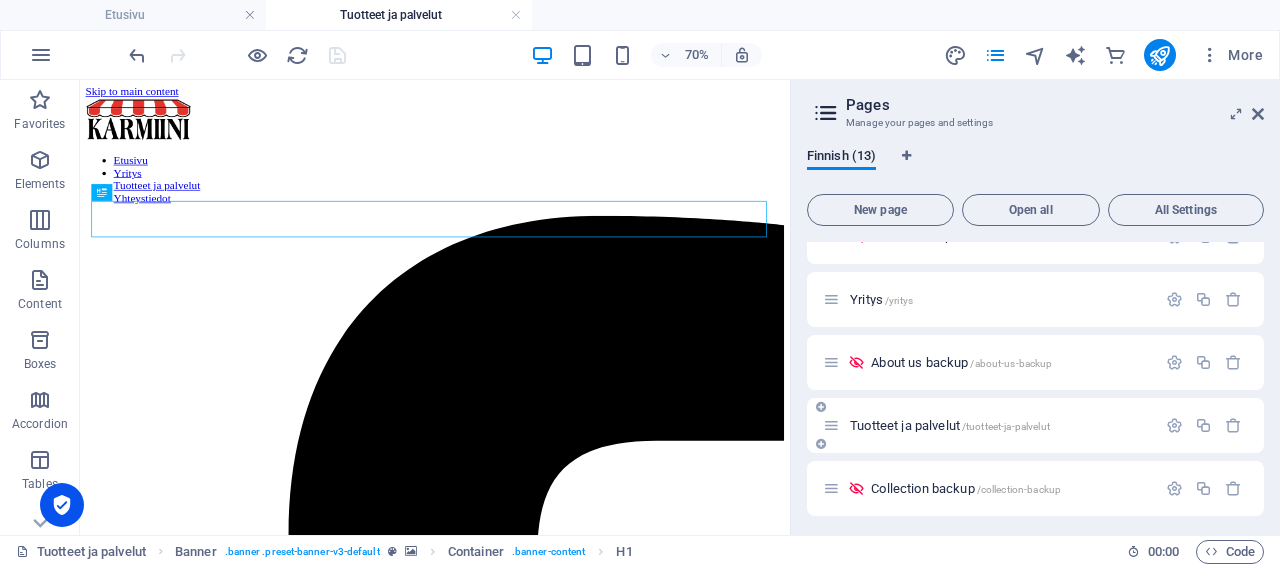 scroll, scrollTop: 0, scrollLeft: 0, axis: both 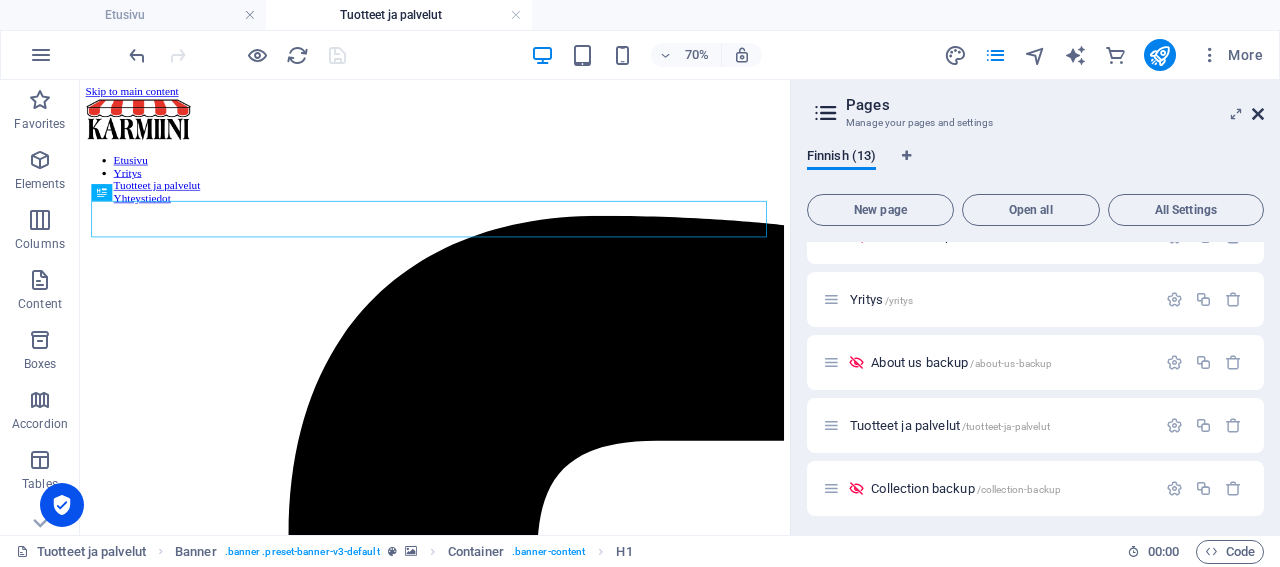 click at bounding box center (1258, 114) 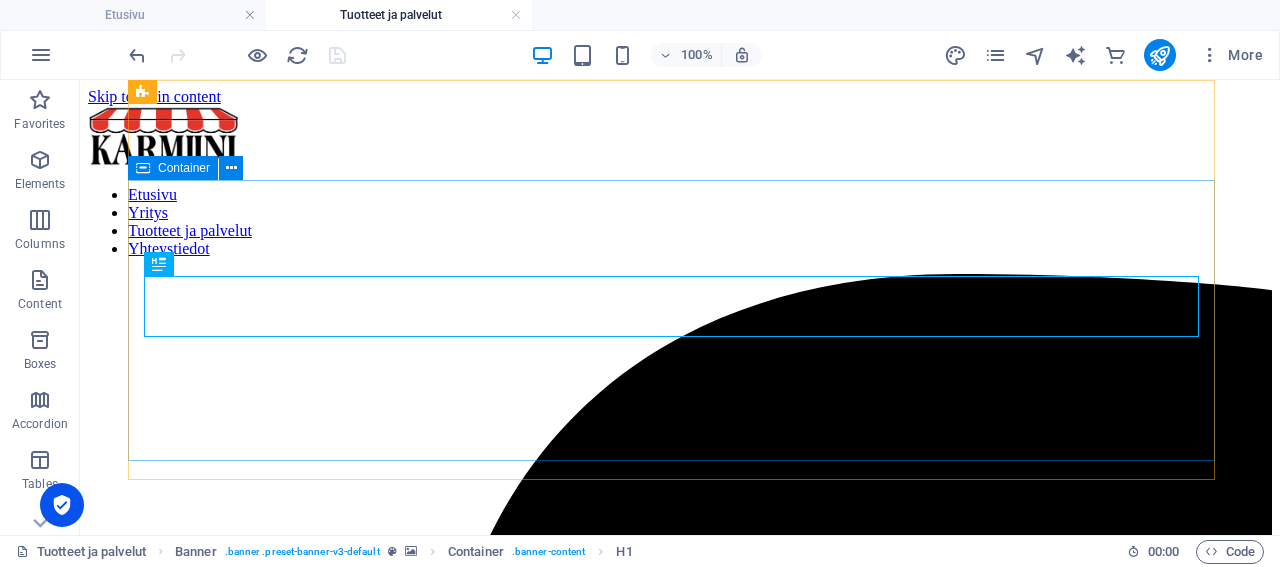 click on "Container" at bounding box center [184, 168] 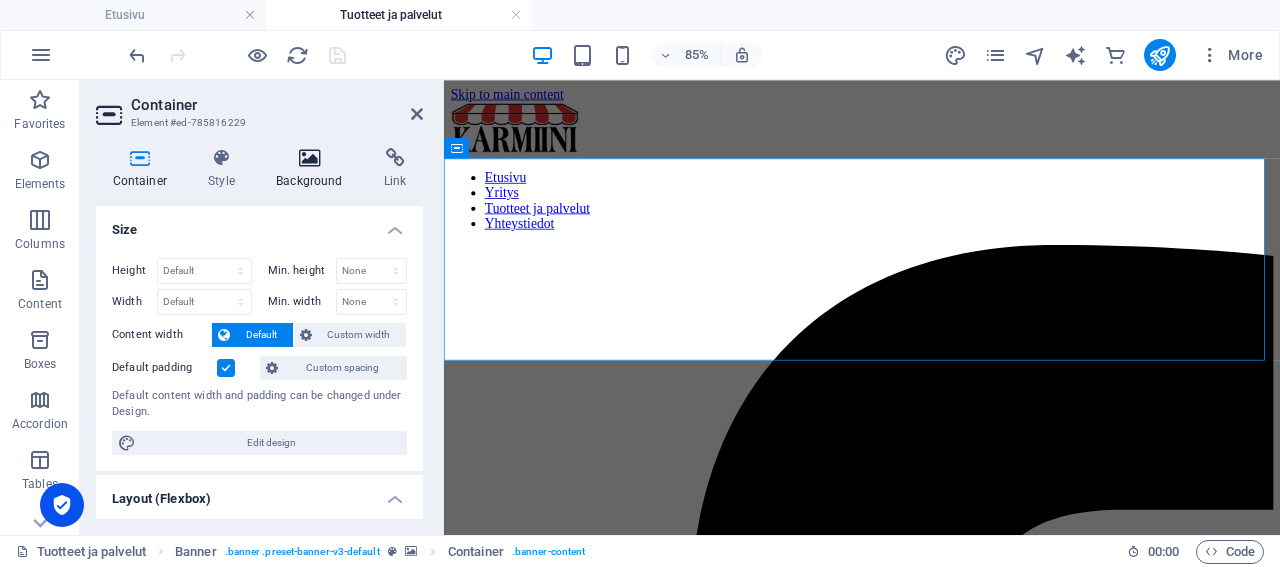 click on "Background" at bounding box center [314, 169] 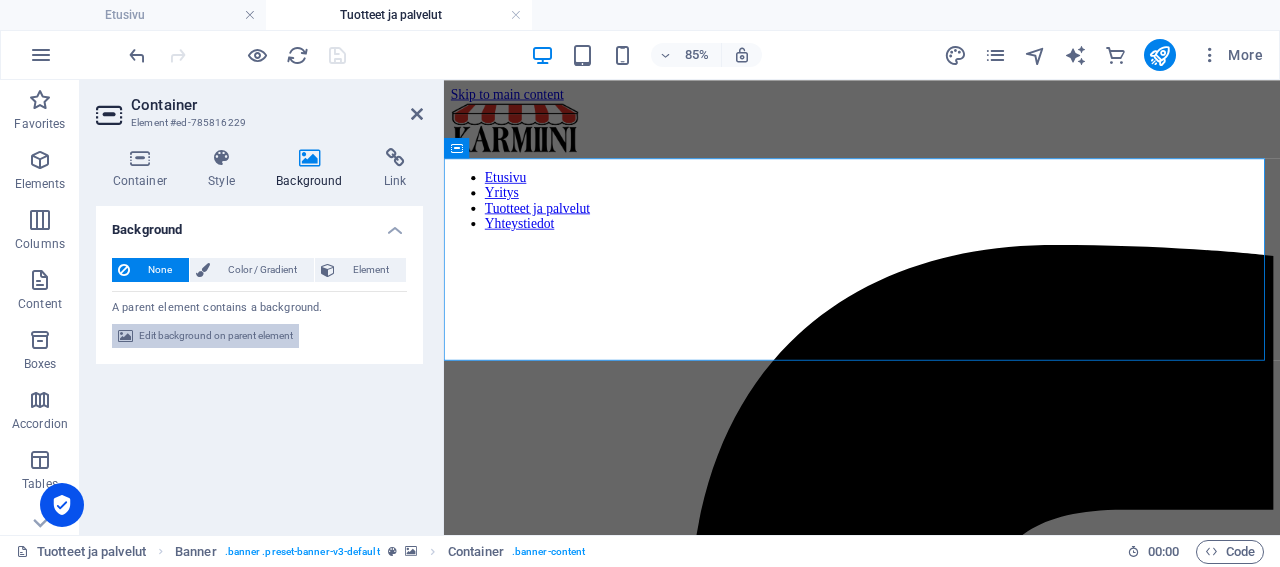 click on "Edit background on parent element" at bounding box center (216, 336) 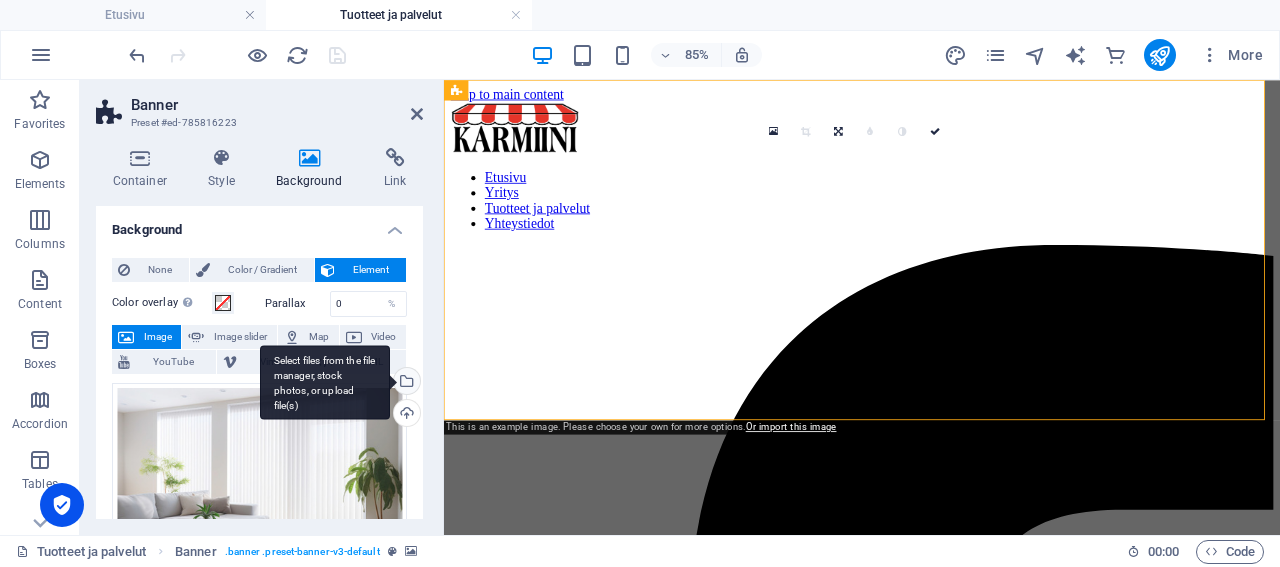 click on "Select files from the file manager, stock photos, or upload file(s)" at bounding box center (405, 383) 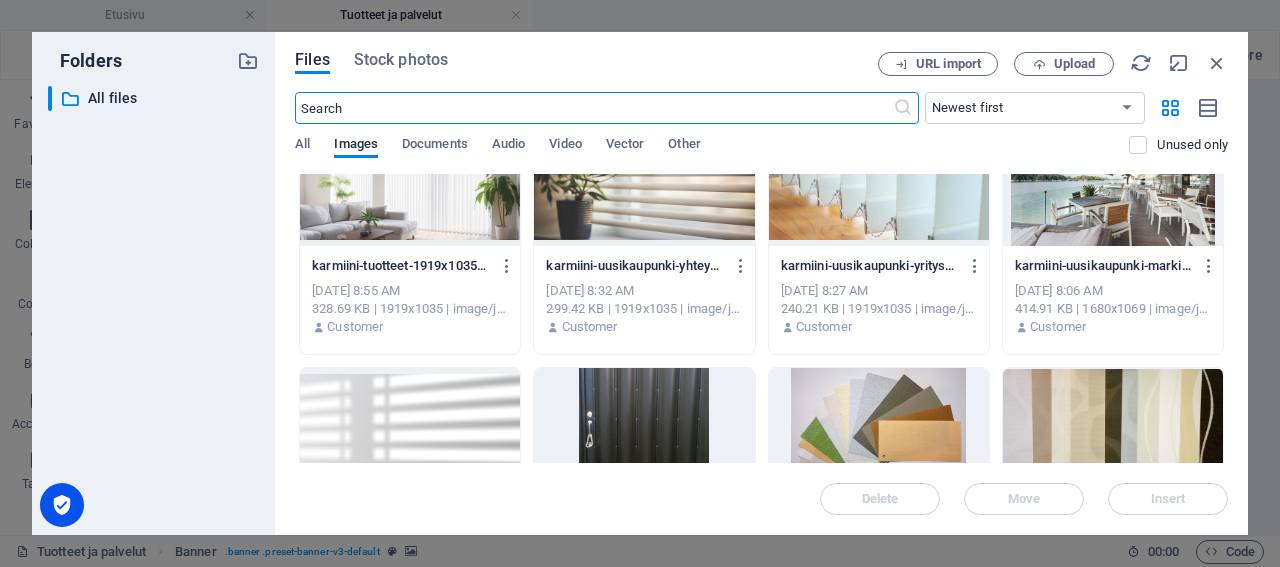 scroll, scrollTop: 96, scrollLeft: 0, axis: vertical 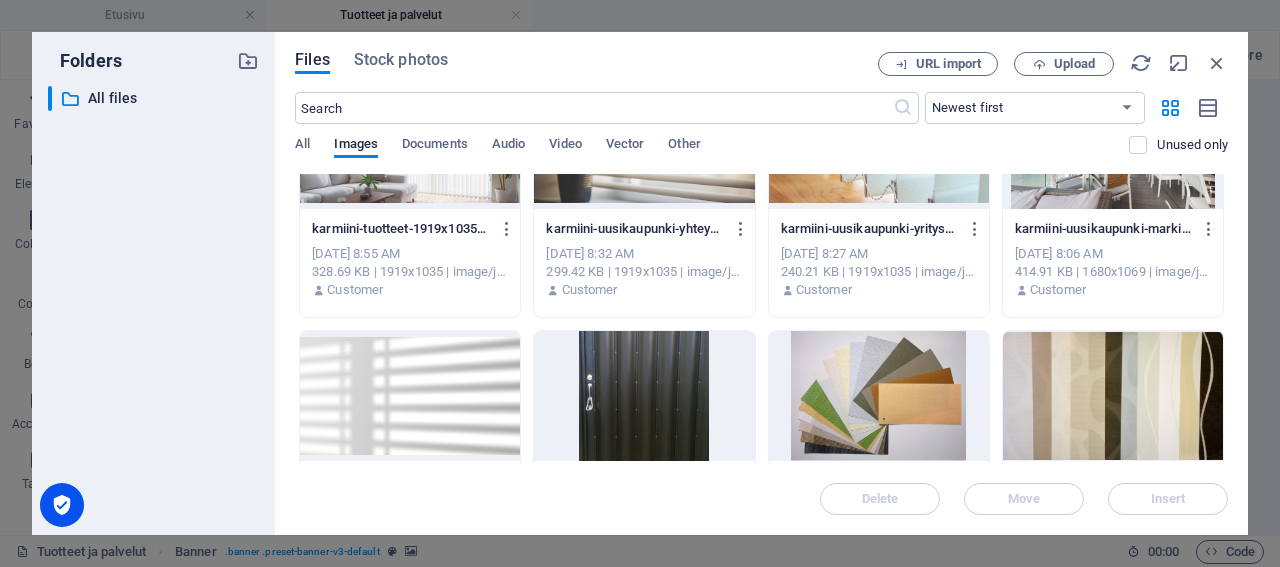click at bounding box center (410, 396) 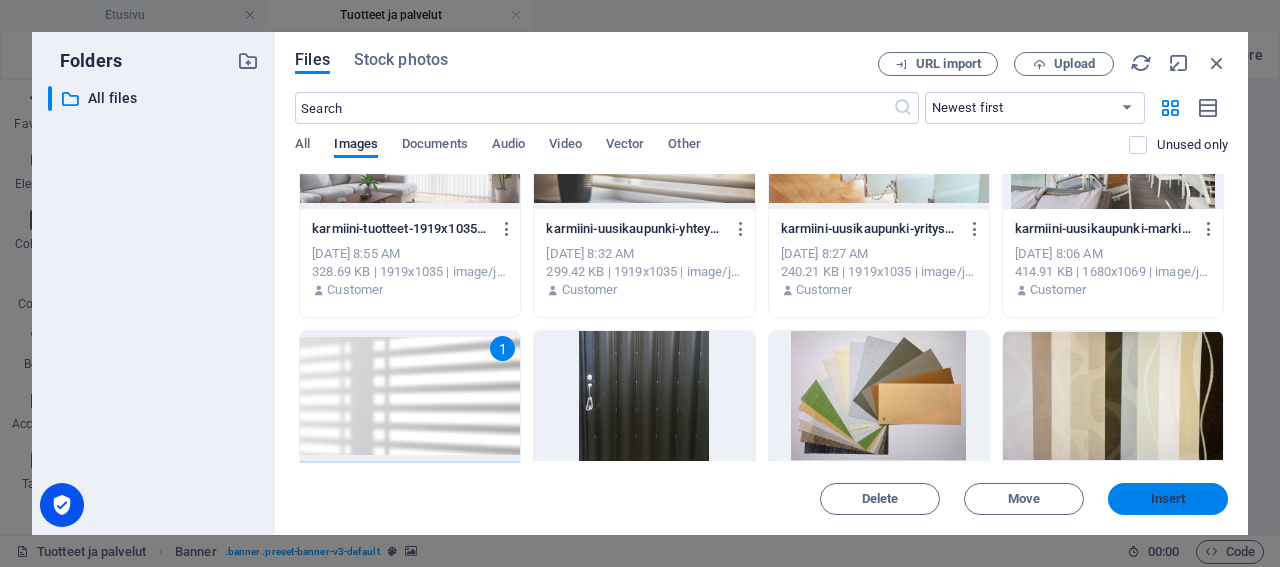 click on "Insert" at bounding box center [1168, 499] 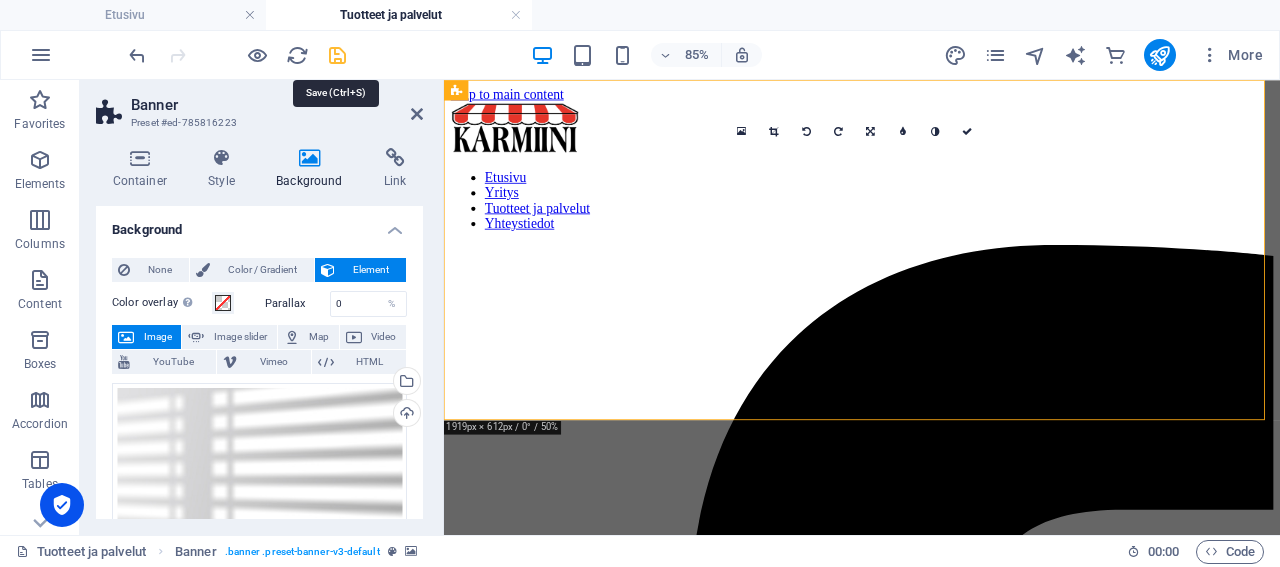 click at bounding box center (337, 55) 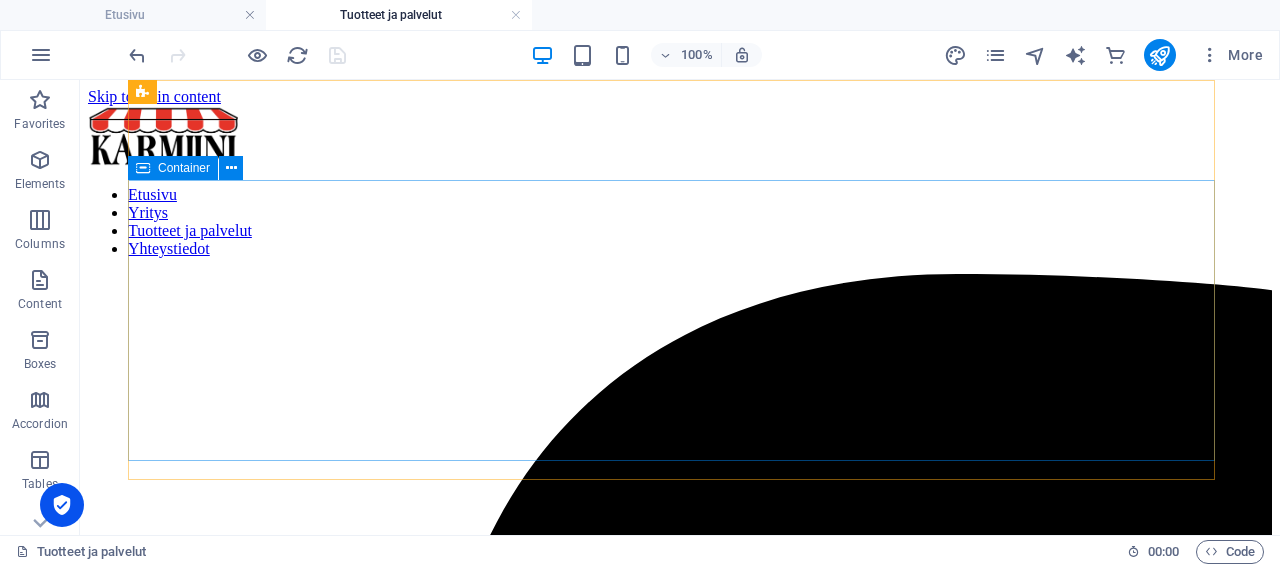 click on "Container" at bounding box center (184, 168) 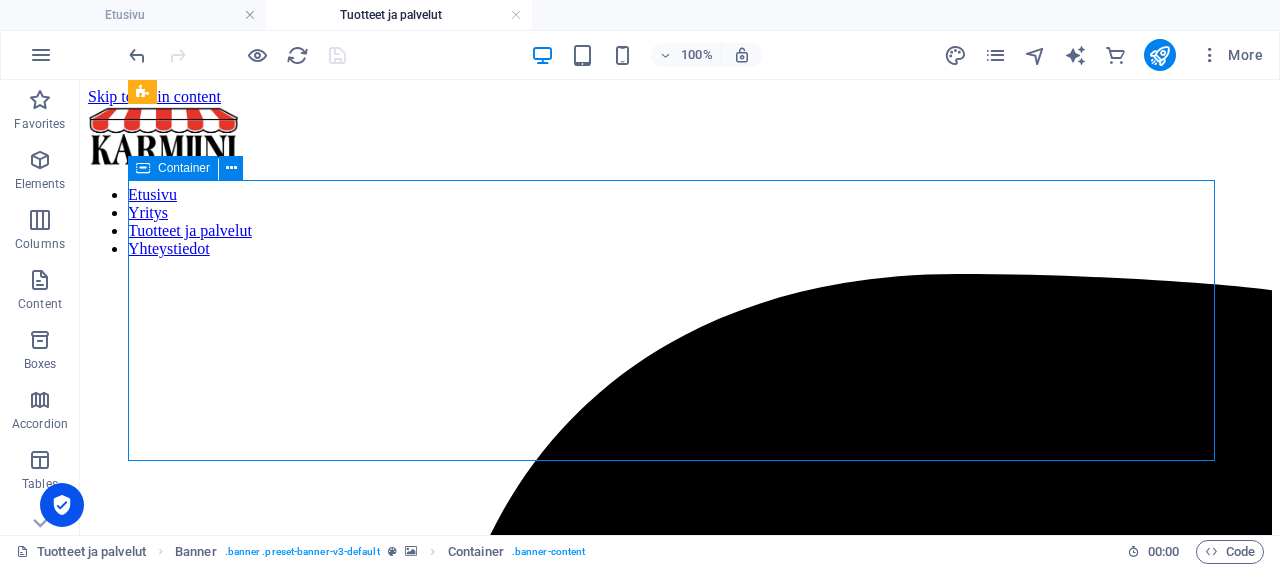click on "Container" at bounding box center (184, 168) 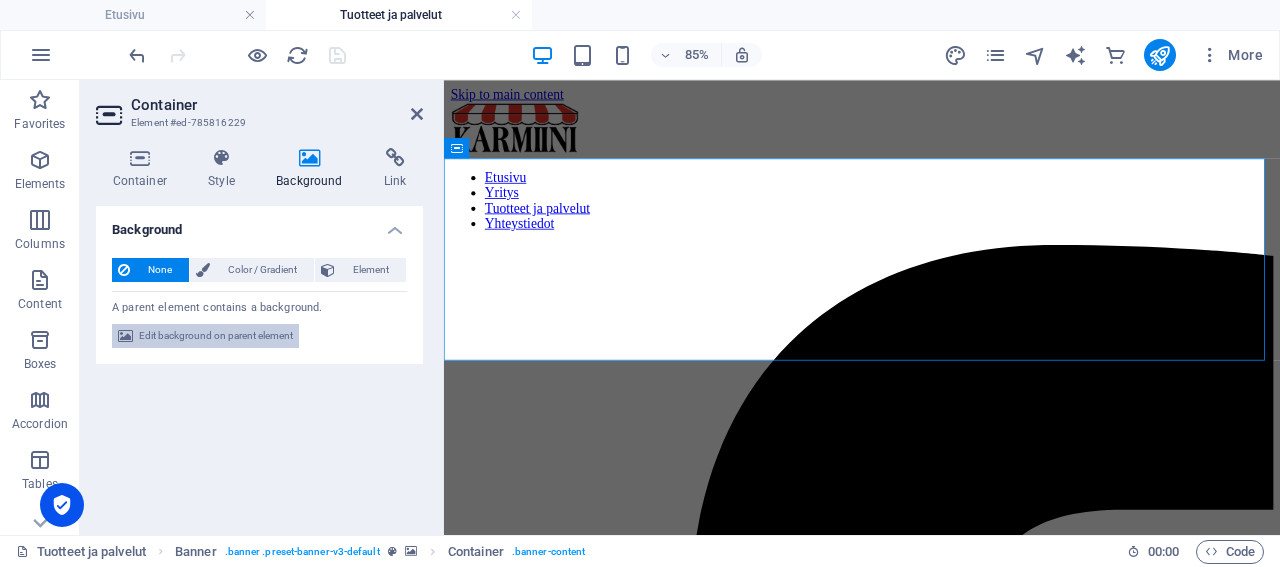 click on "Edit background on parent element" at bounding box center (216, 336) 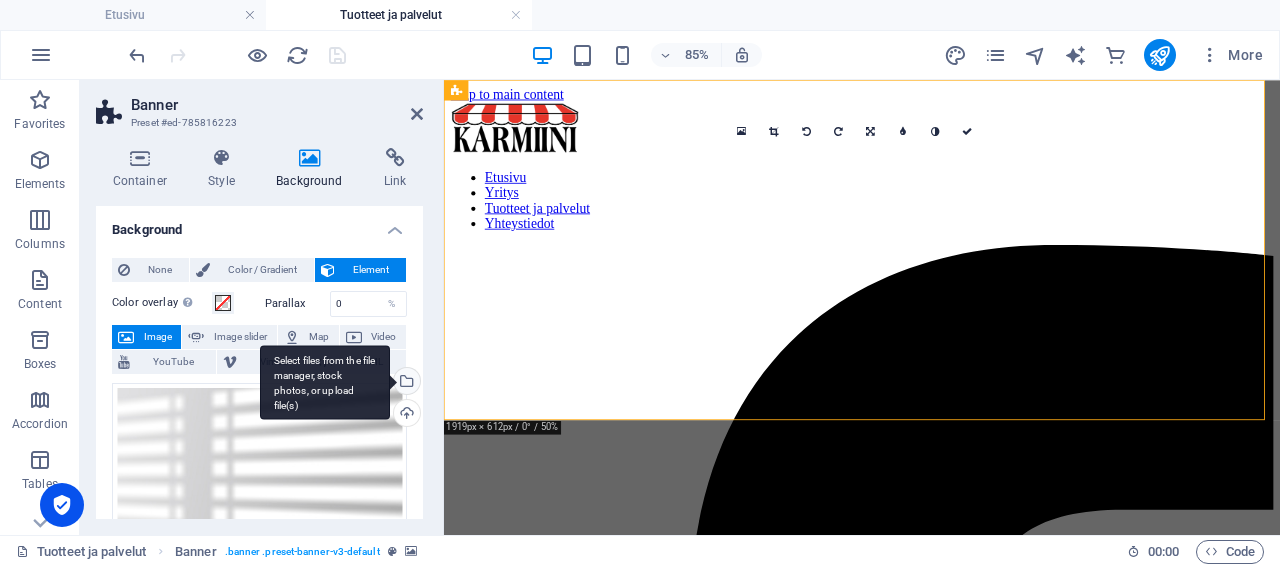 click on "Select files from the file manager, stock photos, or upload file(s)" at bounding box center (325, 382) 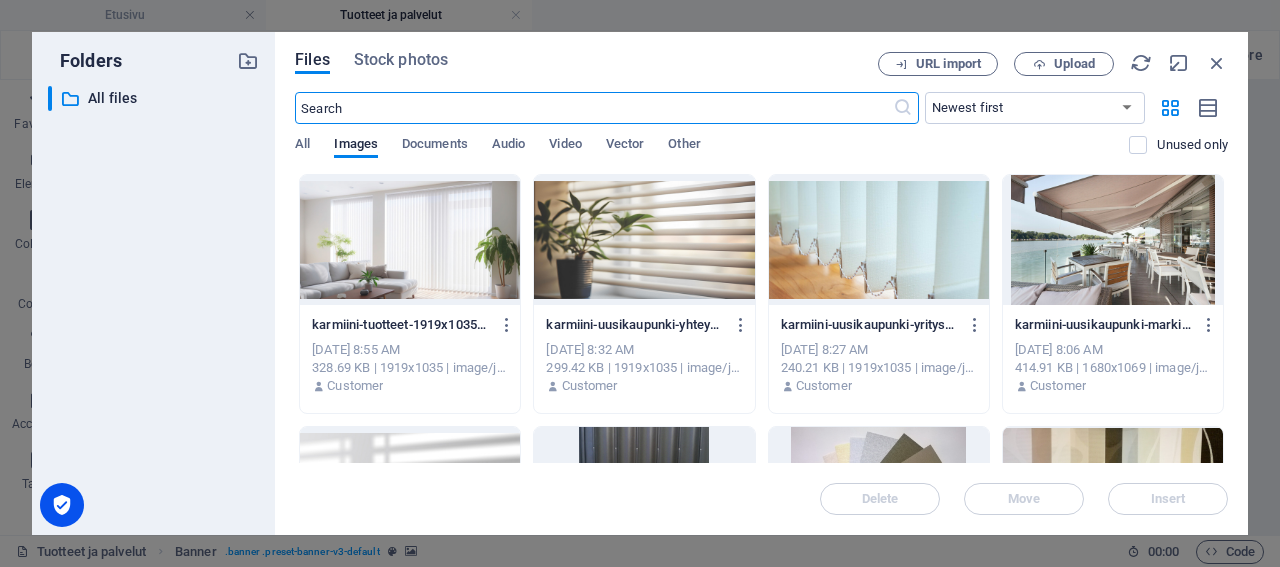 click at bounding box center [410, 240] 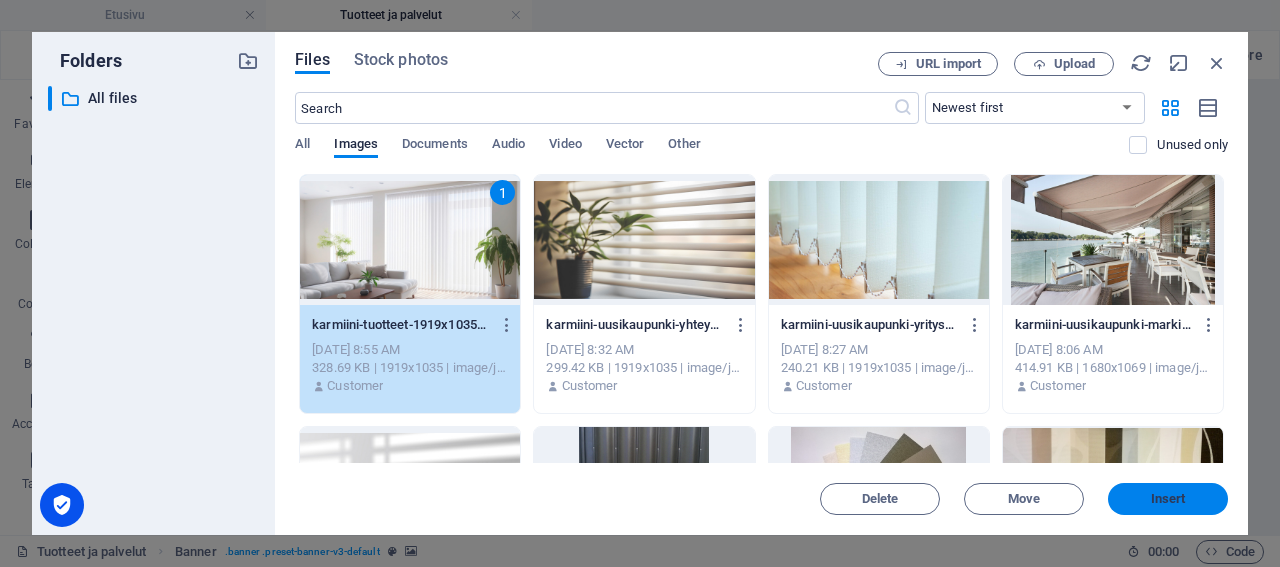 click on "Insert" at bounding box center [1168, 499] 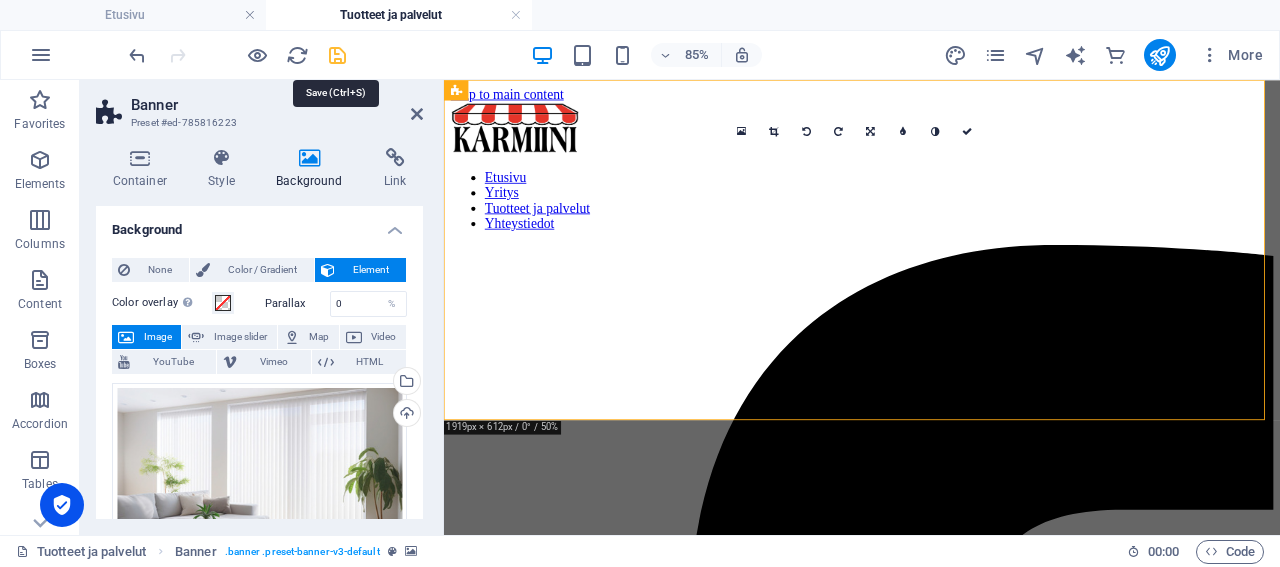 click at bounding box center [337, 55] 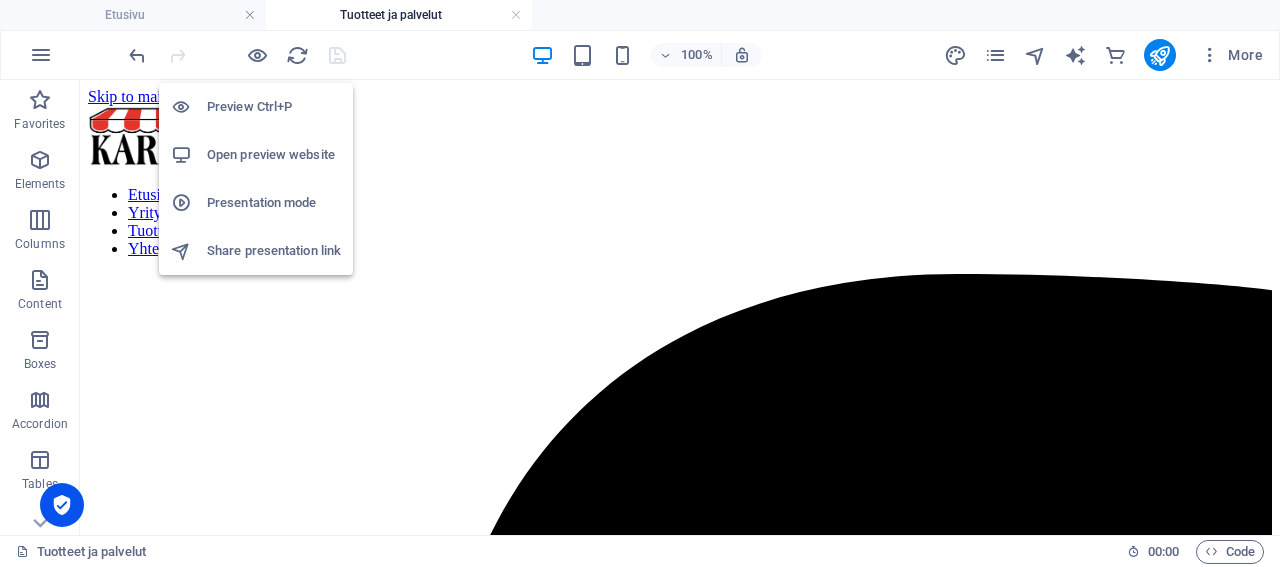 click on "Open preview website" at bounding box center [274, 155] 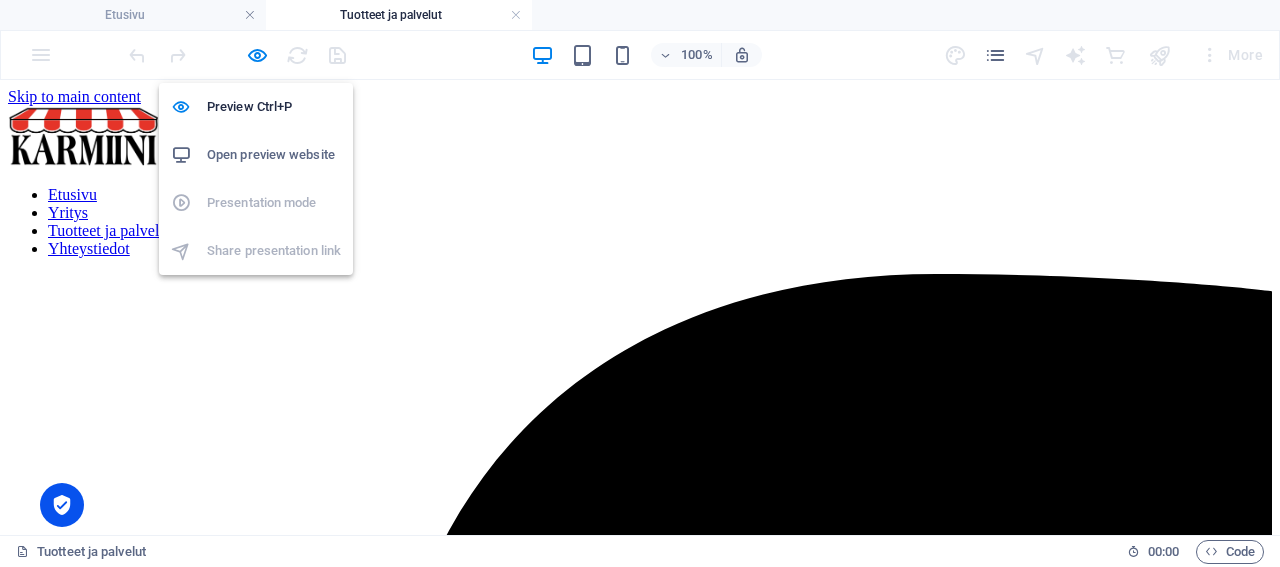 click on "Open preview website" at bounding box center [274, 155] 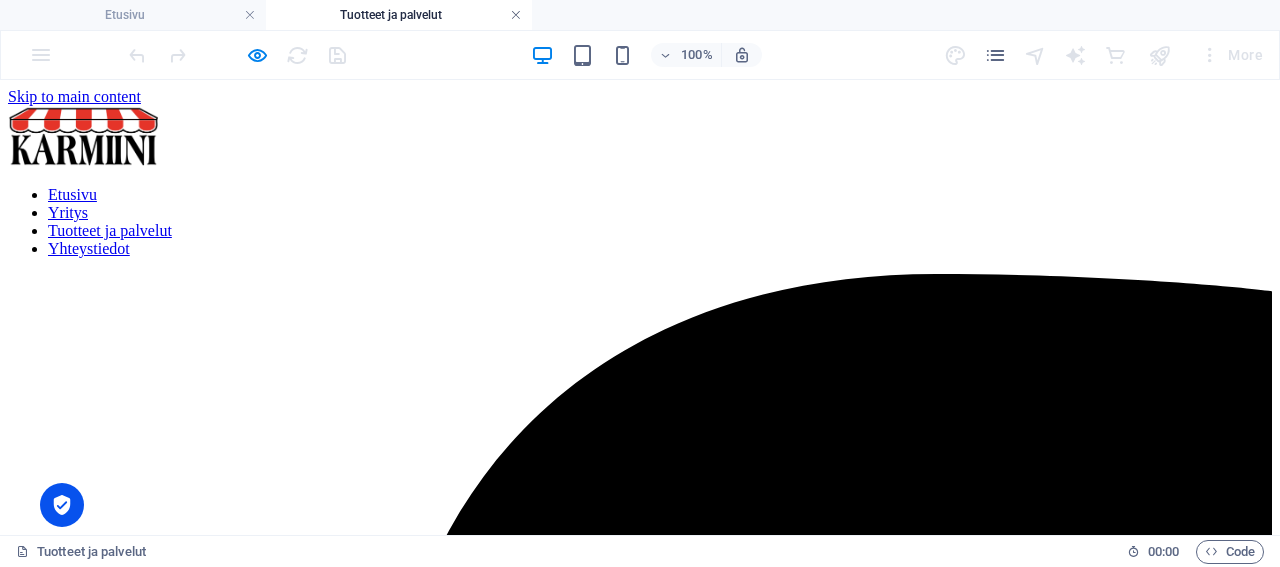 click at bounding box center (516, 15) 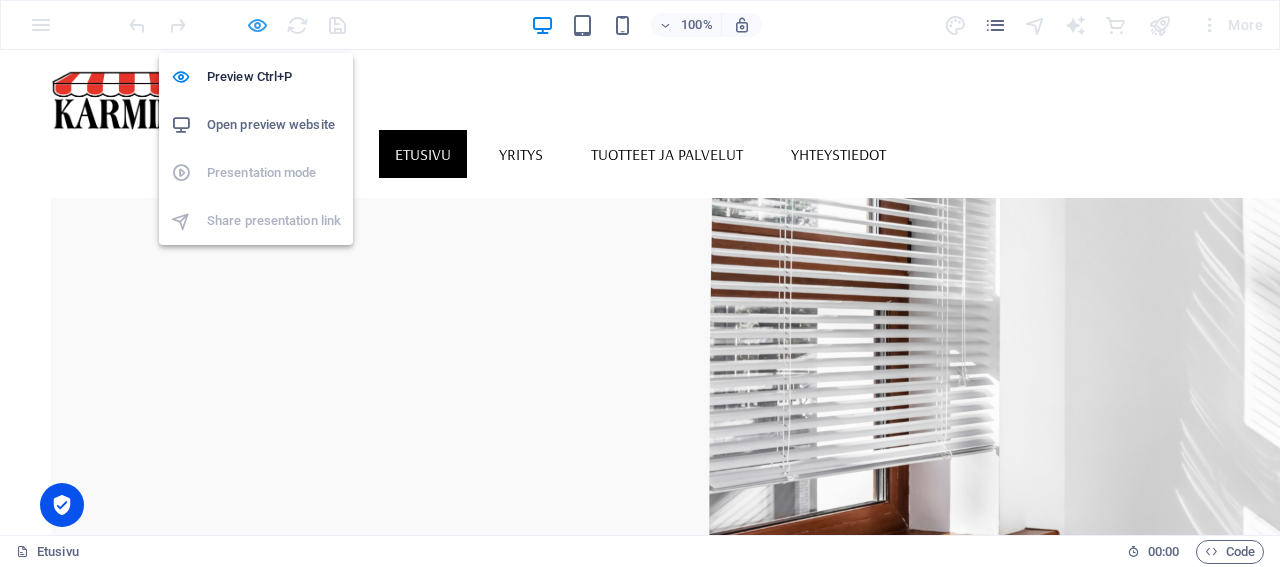 click at bounding box center [257, 25] 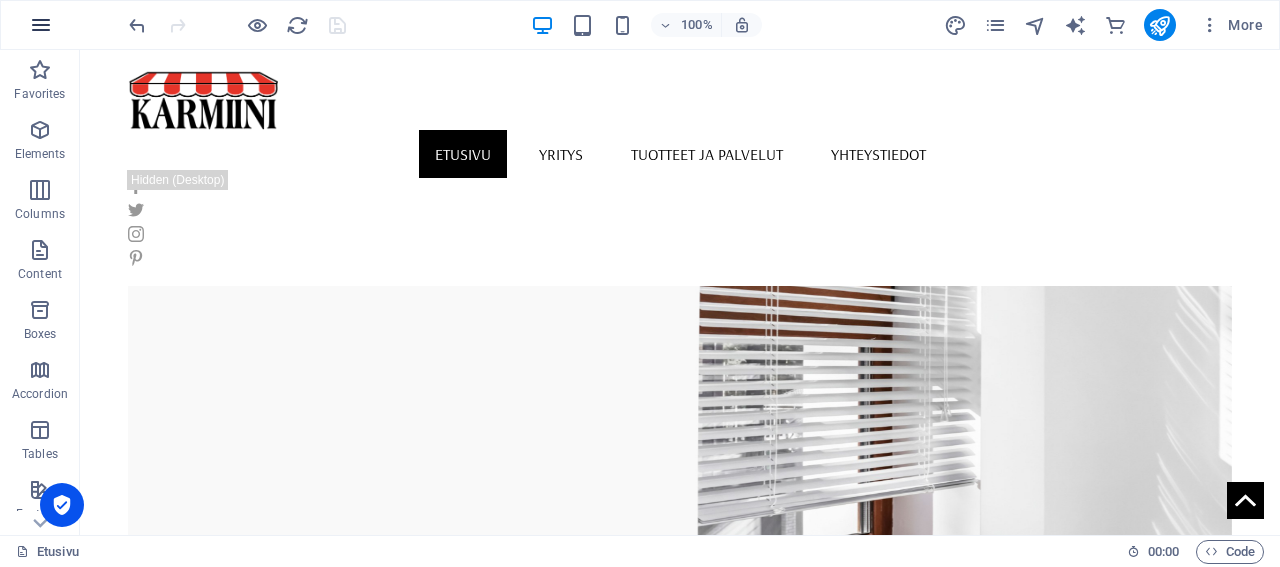 click at bounding box center [41, 25] 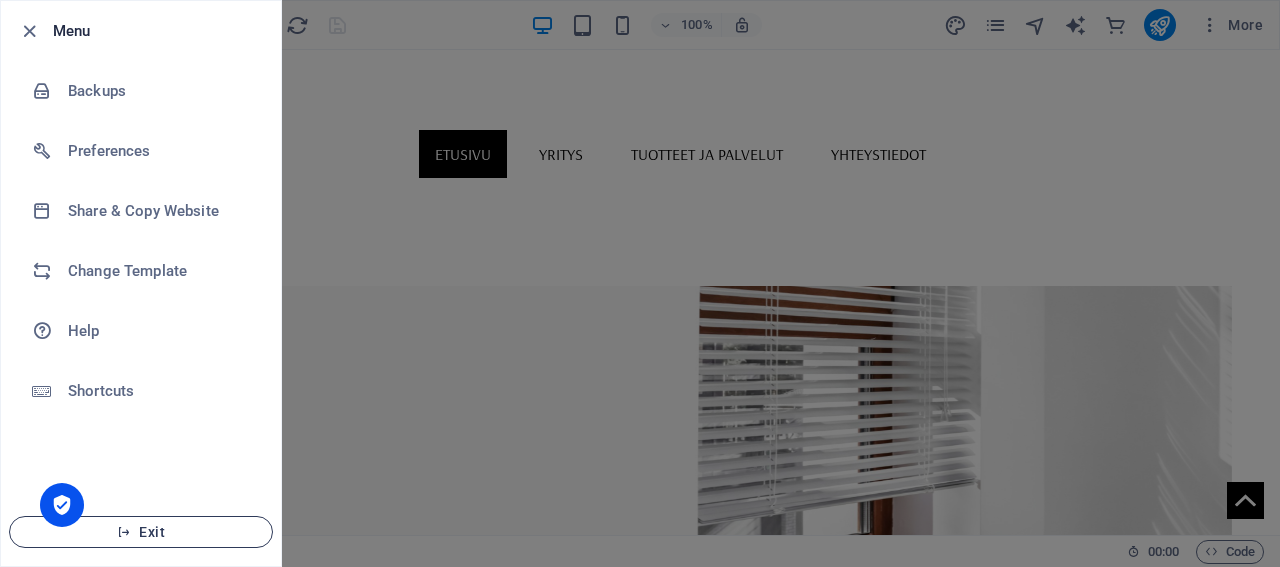 click on "Exit" at bounding box center [141, 532] 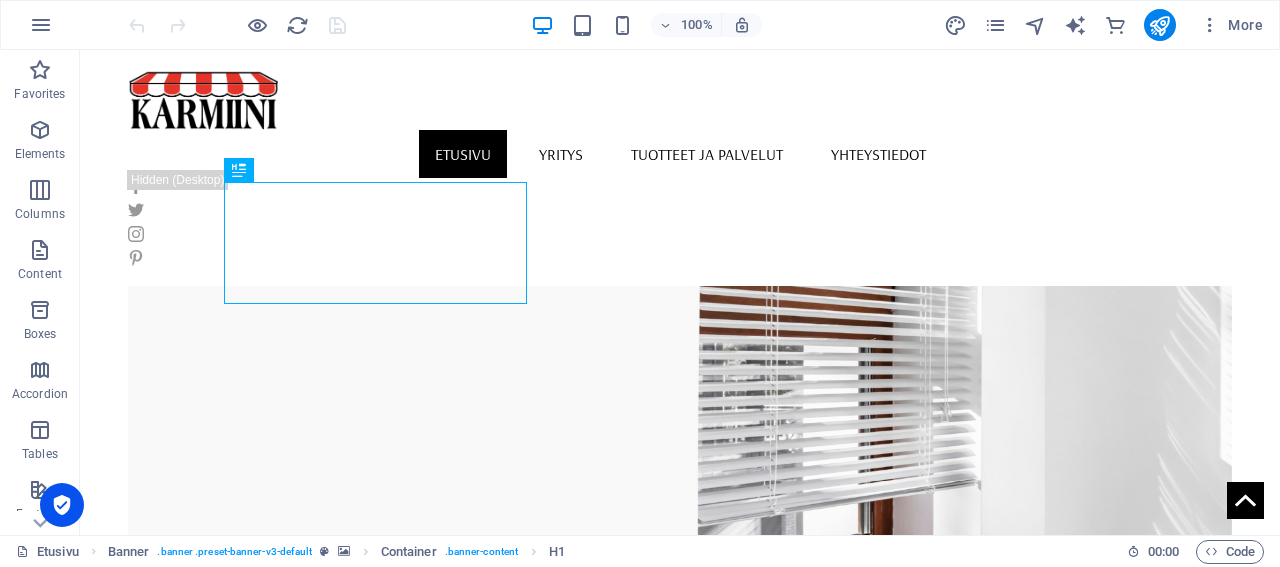 scroll, scrollTop: 0, scrollLeft: 0, axis: both 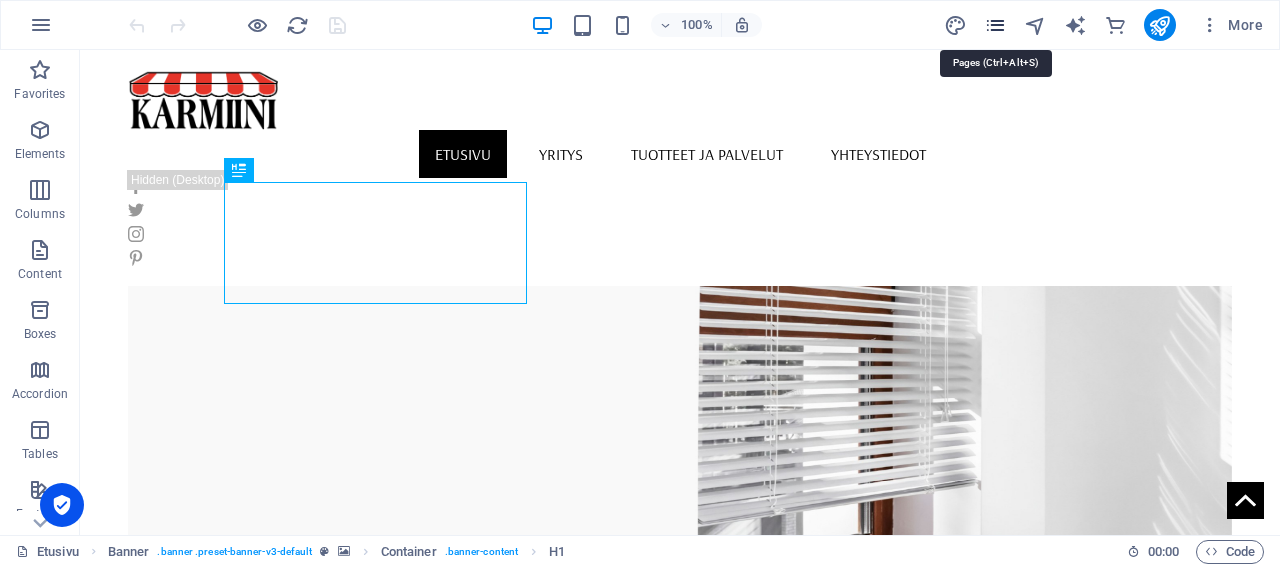 click at bounding box center (995, 25) 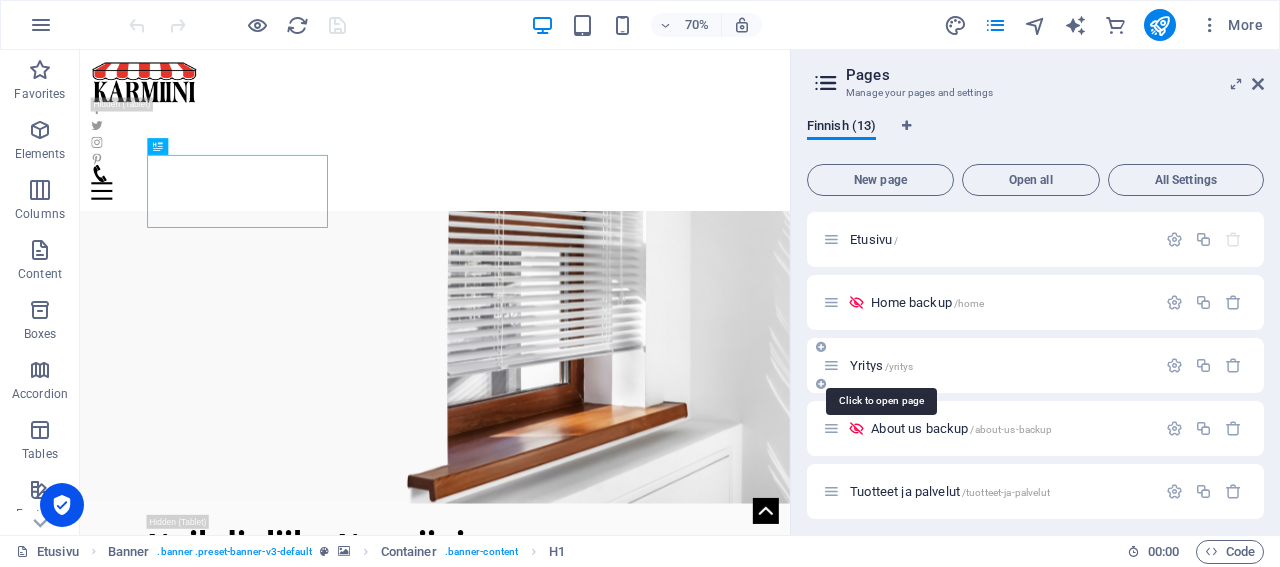 click on "Yritys /yritys" at bounding box center [881, 365] 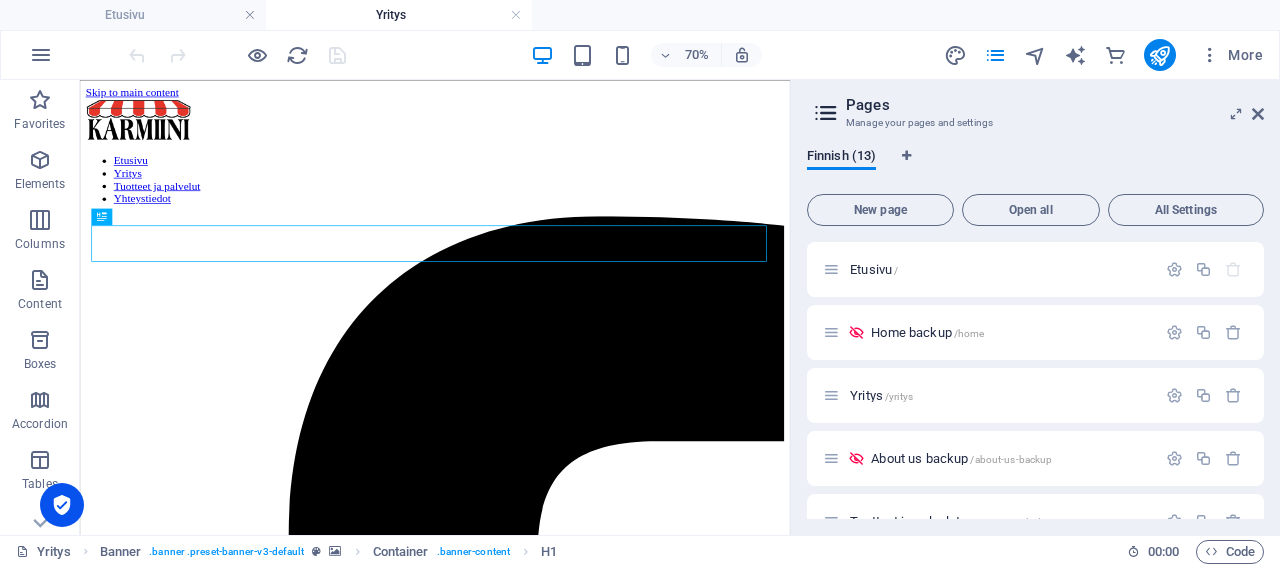 scroll, scrollTop: 0, scrollLeft: 0, axis: both 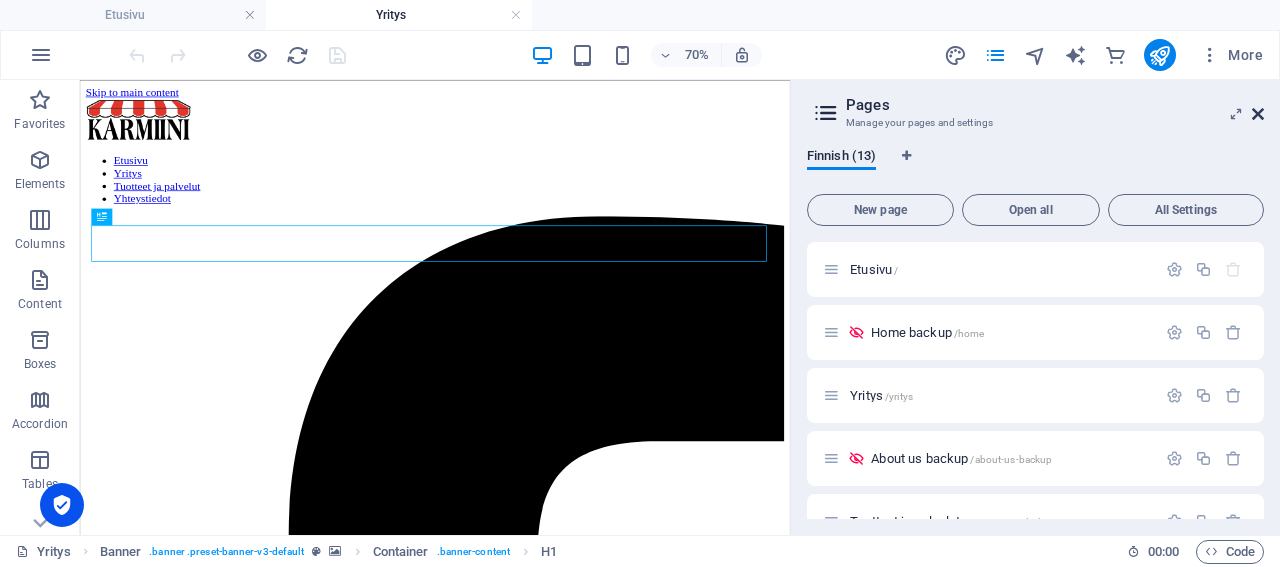 click at bounding box center (1258, 114) 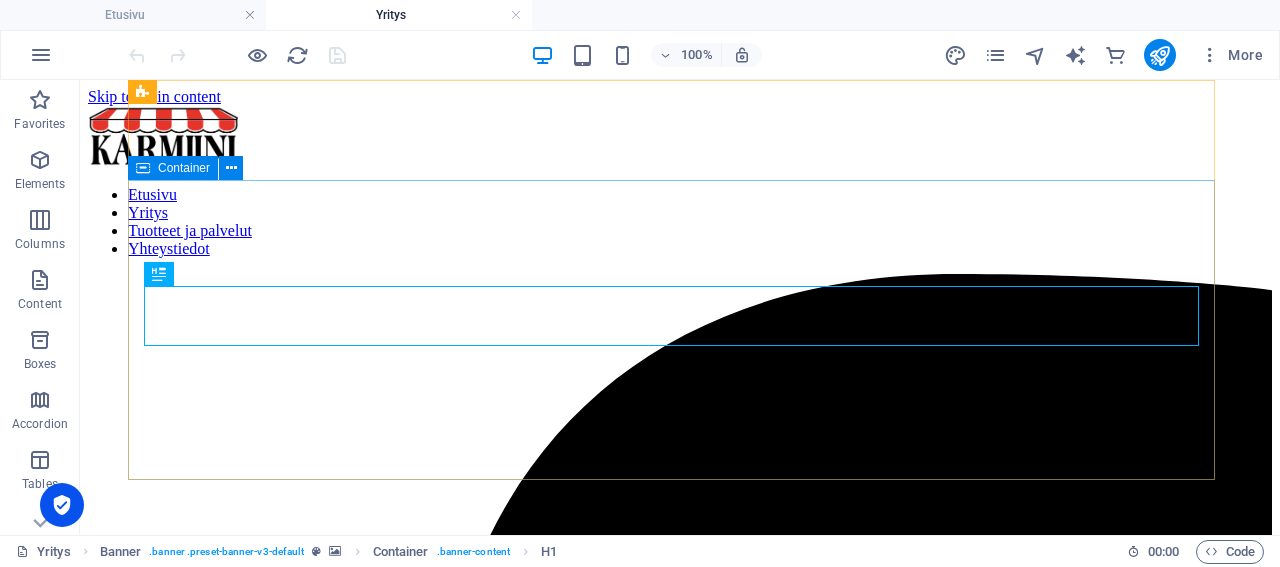 click on "Container" at bounding box center (184, 168) 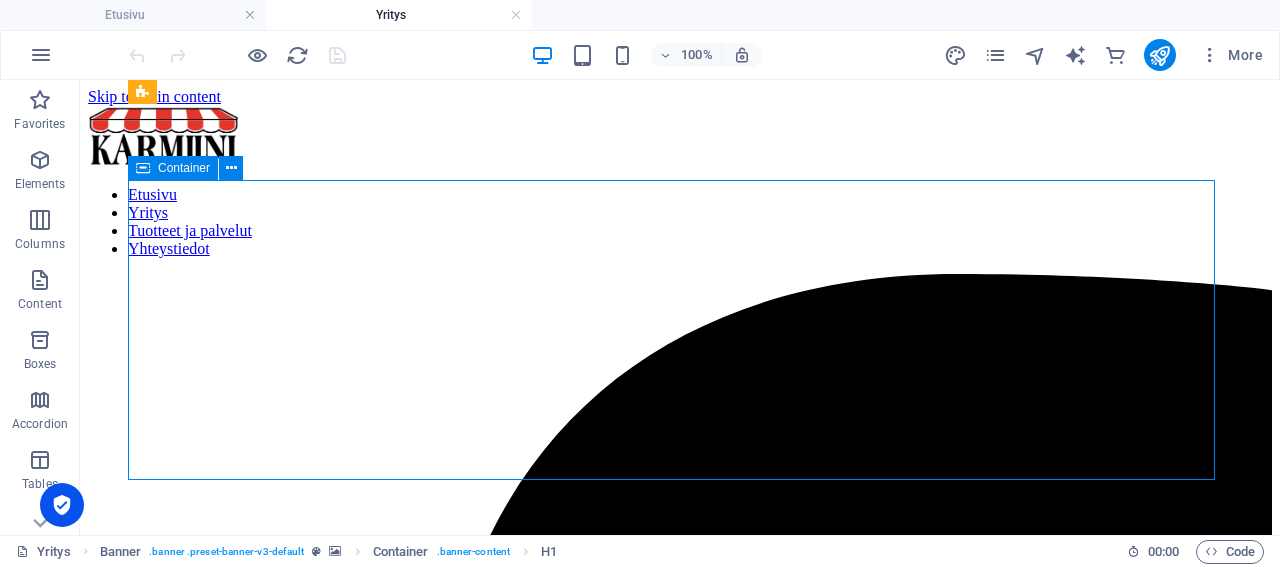 click on "Container" at bounding box center [184, 168] 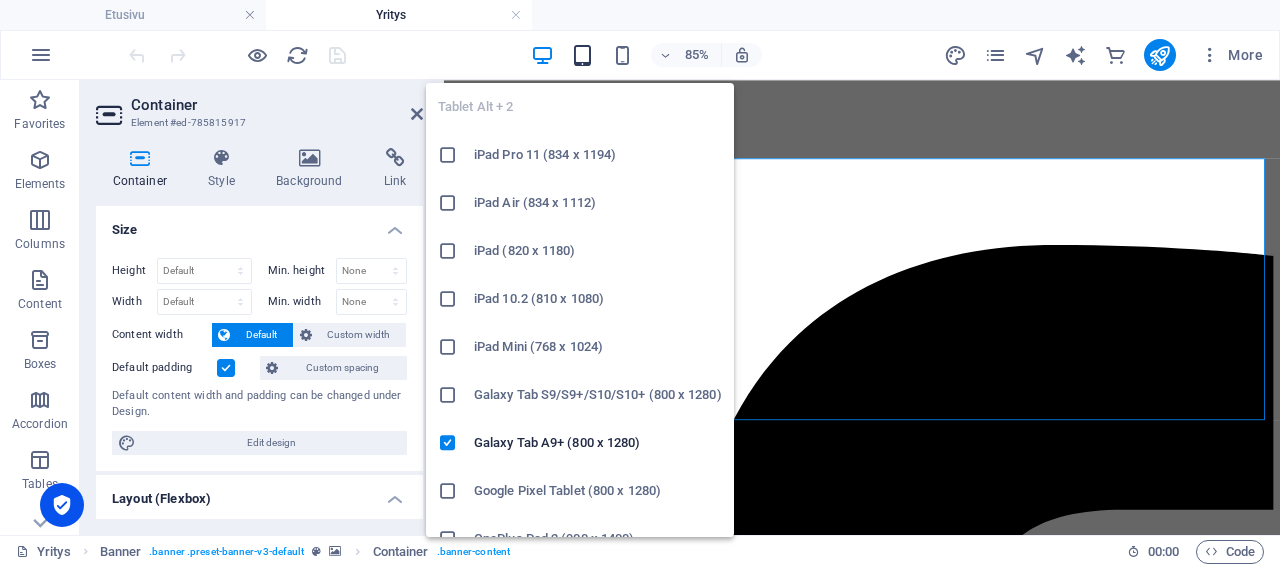 click at bounding box center [582, 55] 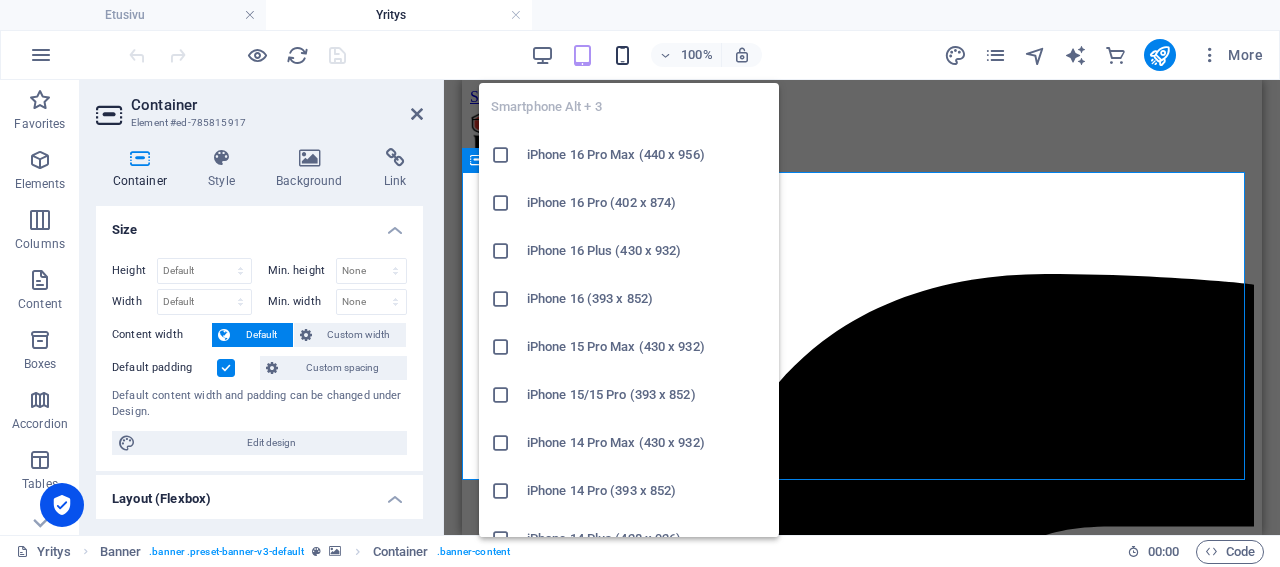 click at bounding box center (622, 55) 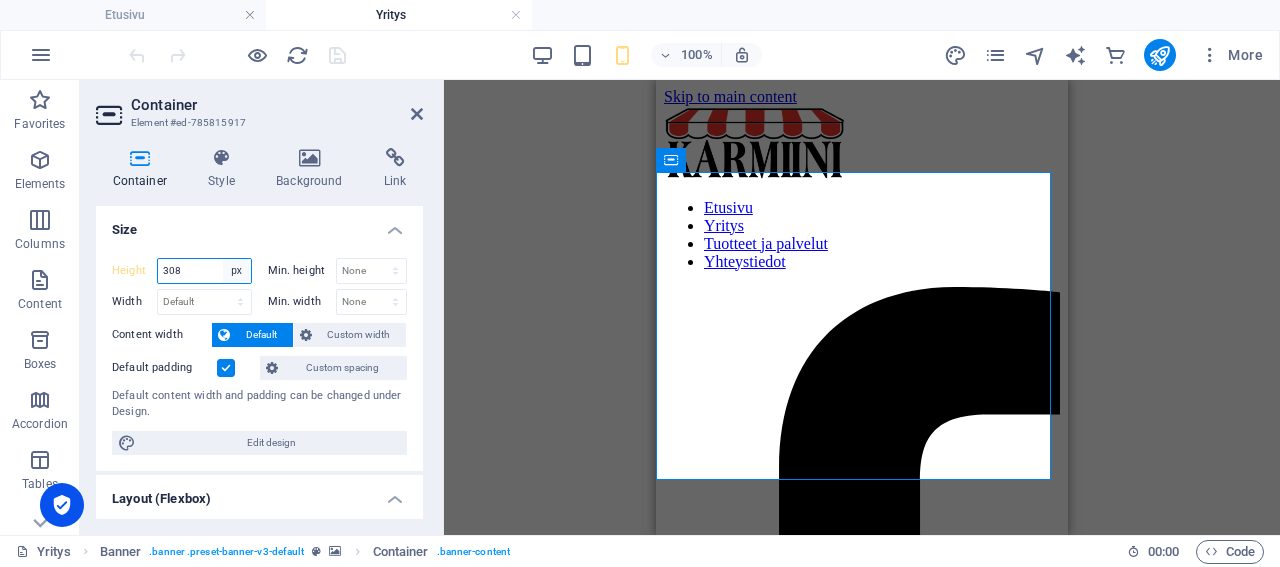select on "default" 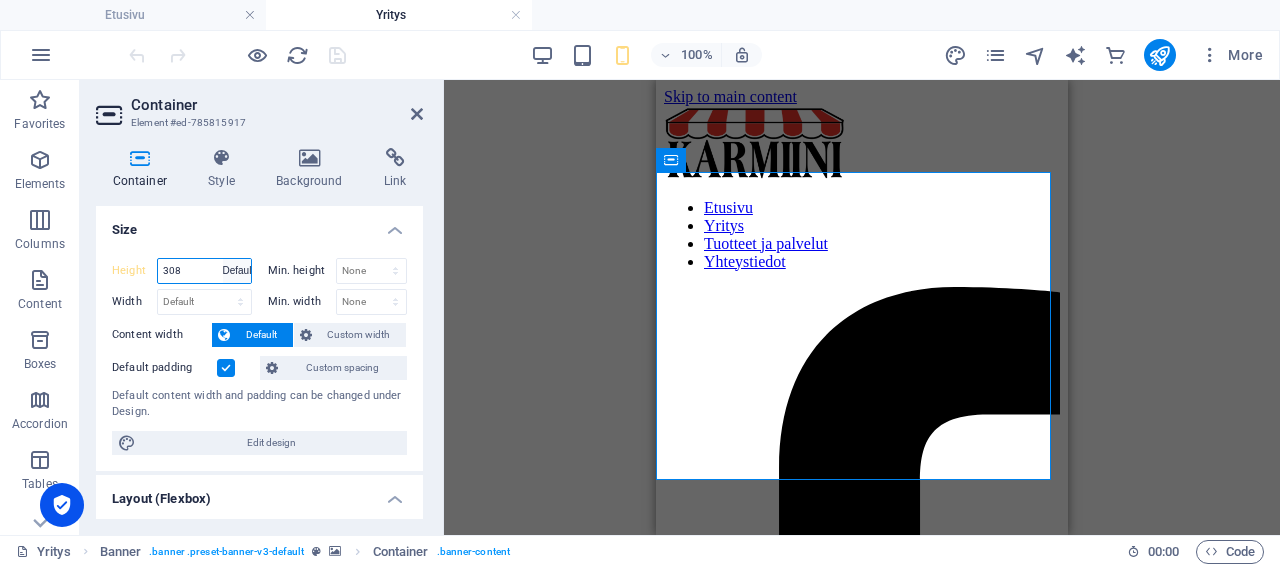 click on "Default" at bounding box center [0, 0] 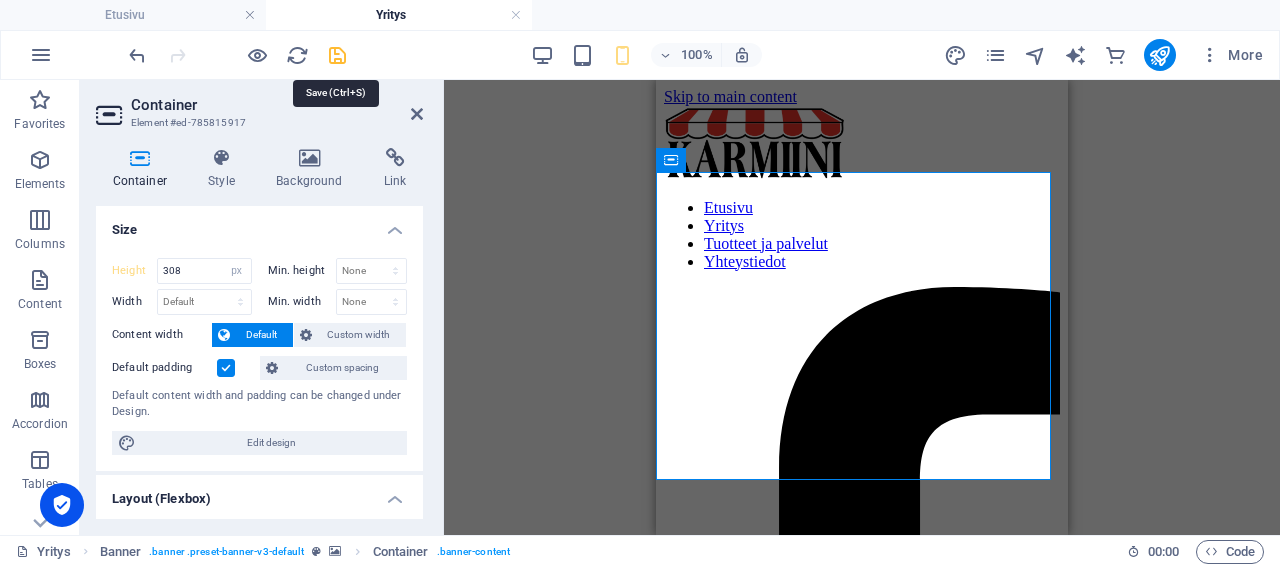 click at bounding box center (337, 55) 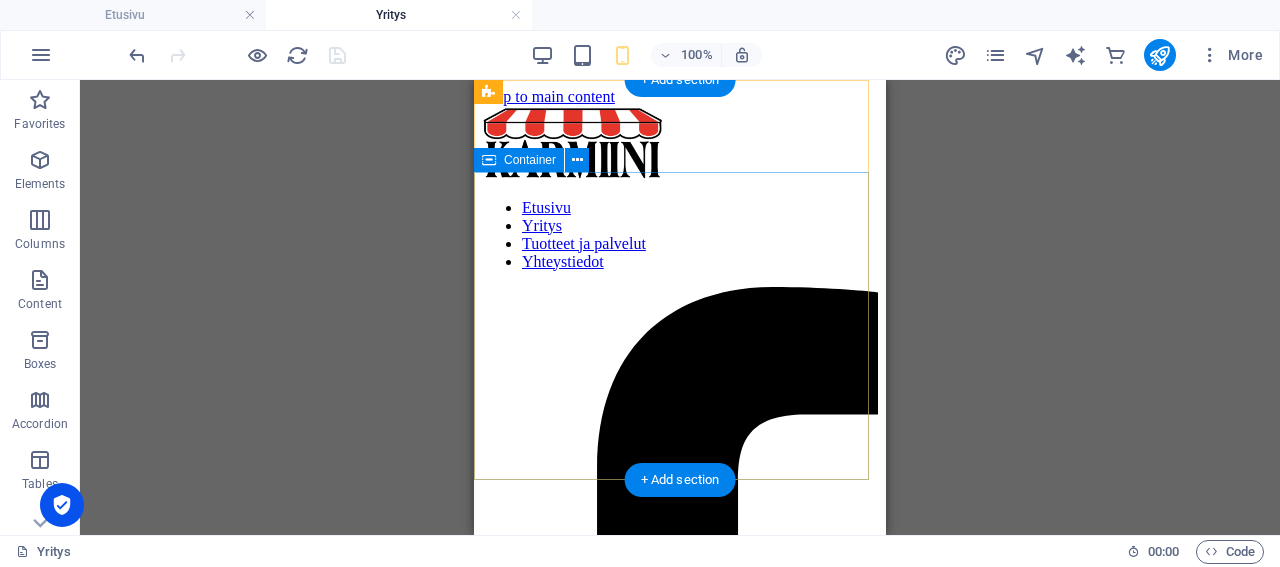 click on "Aurinkosuojauksen erikoisliike Etusivu  /  Meistä" at bounding box center [680, 3381] 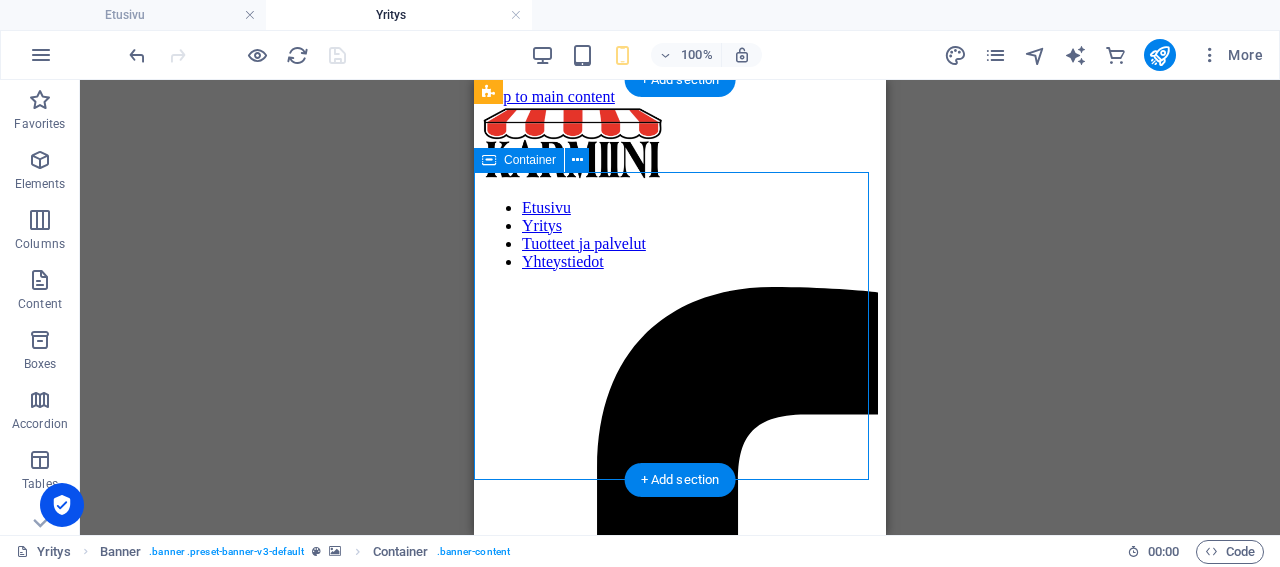 click on "Aurinkosuojauksen erikoisliike Etusivu  /  Meistä" at bounding box center [680, 3381] 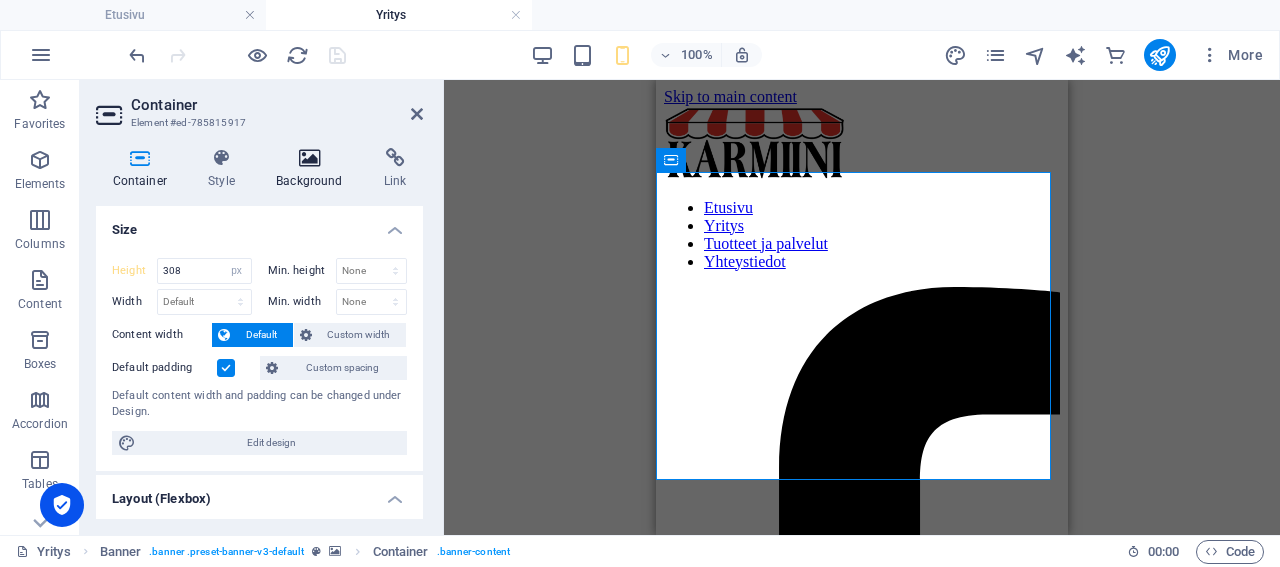click on "Background" at bounding box center (314, 169) 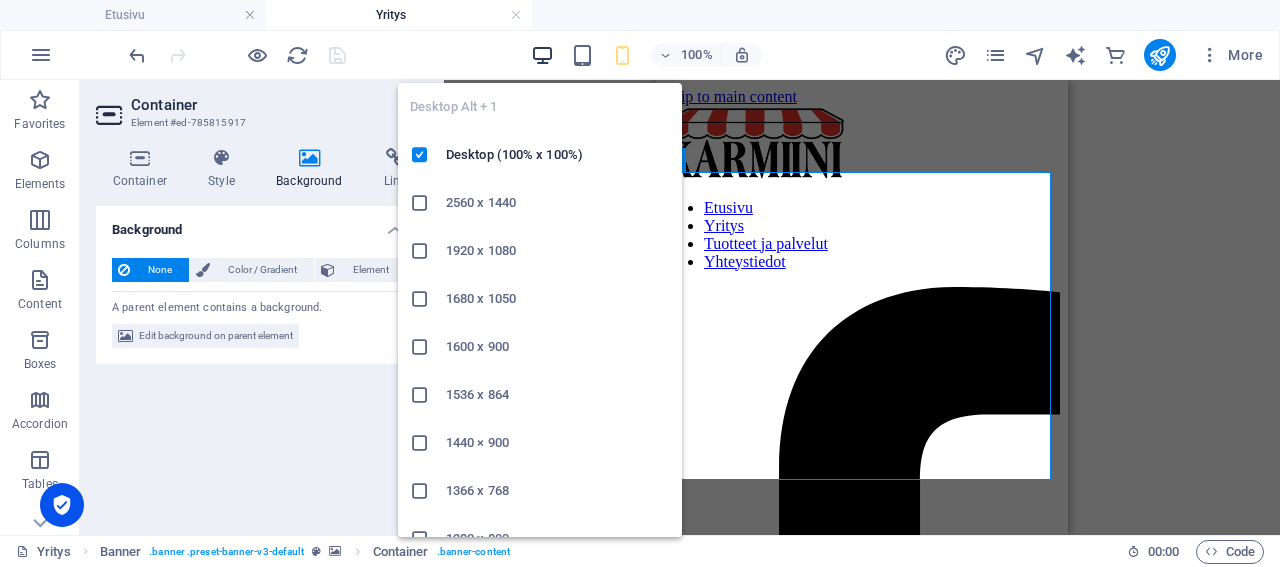click at bounding box center [542, 55] 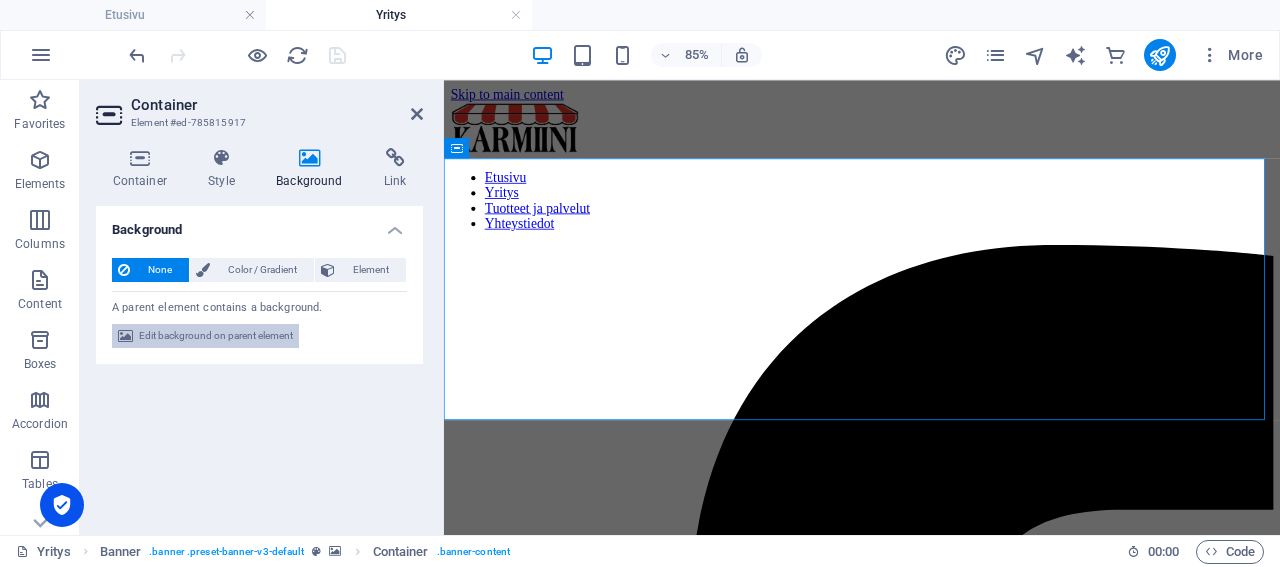 click on "Edit background on parent element" at bounding box center (216, 336) 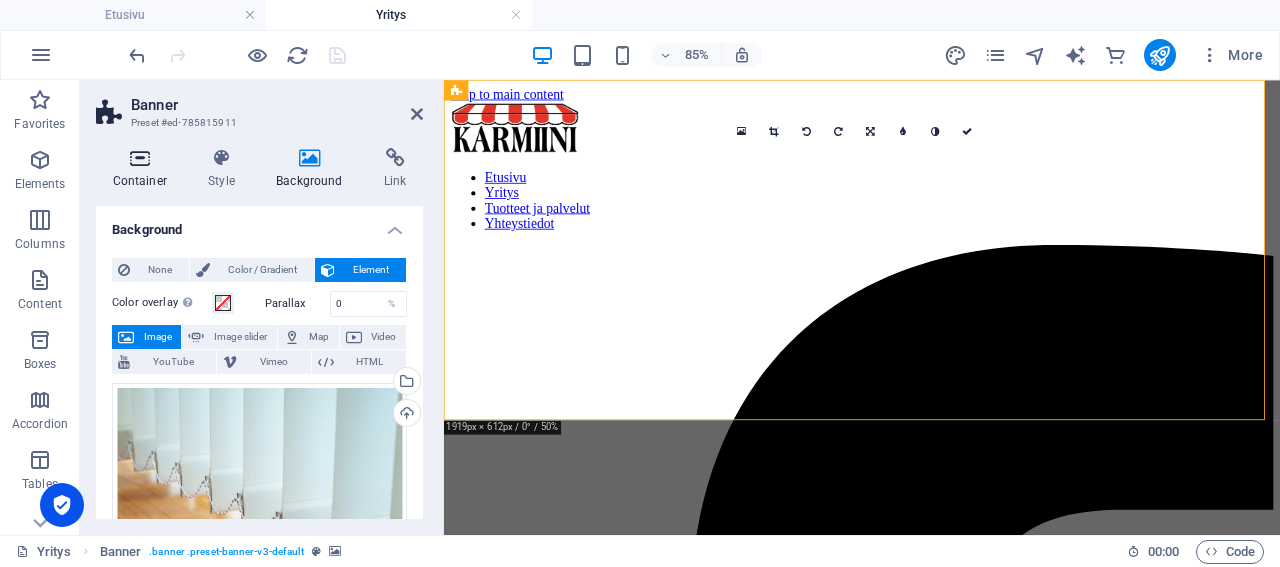 click at bounding box center [140, 158] 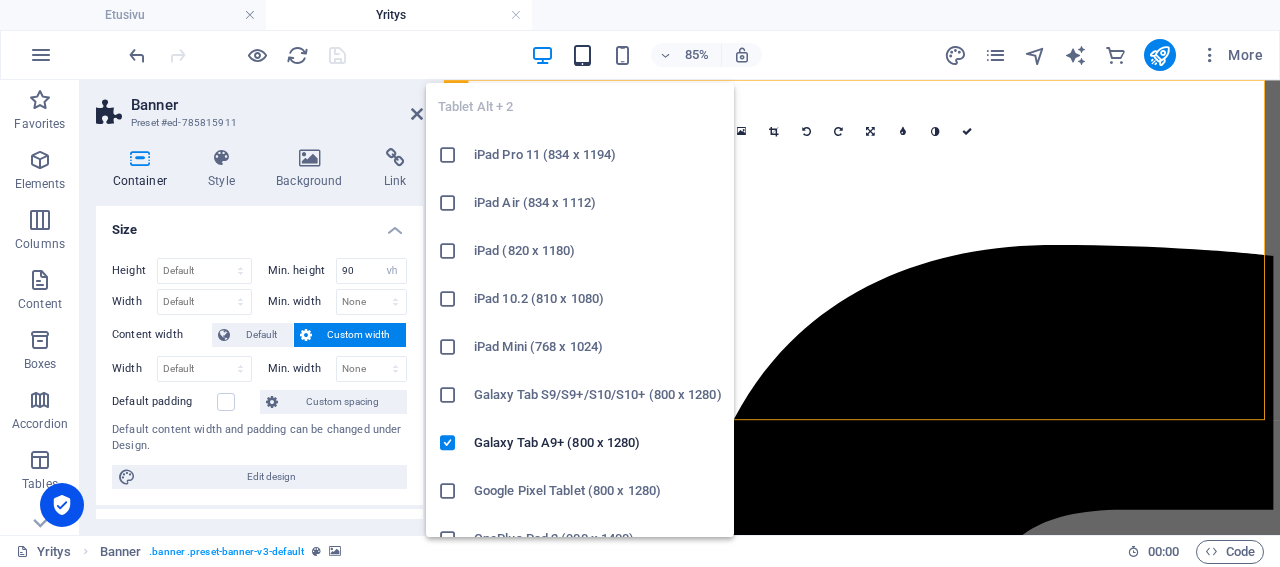 click at bounding box center (582, 55) 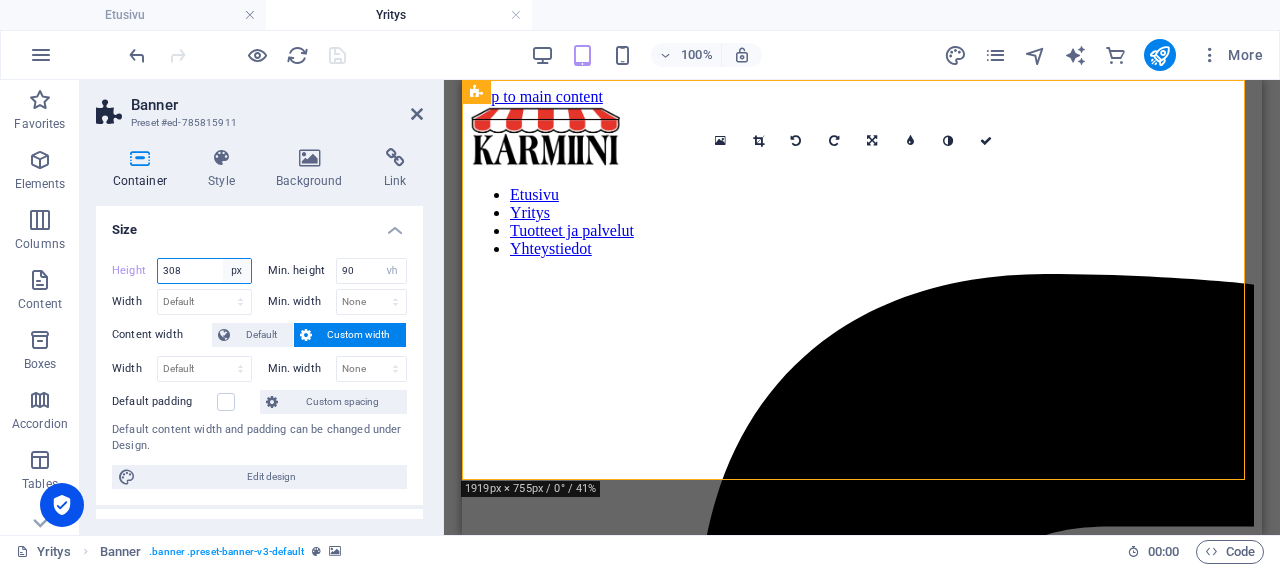 select on "default" 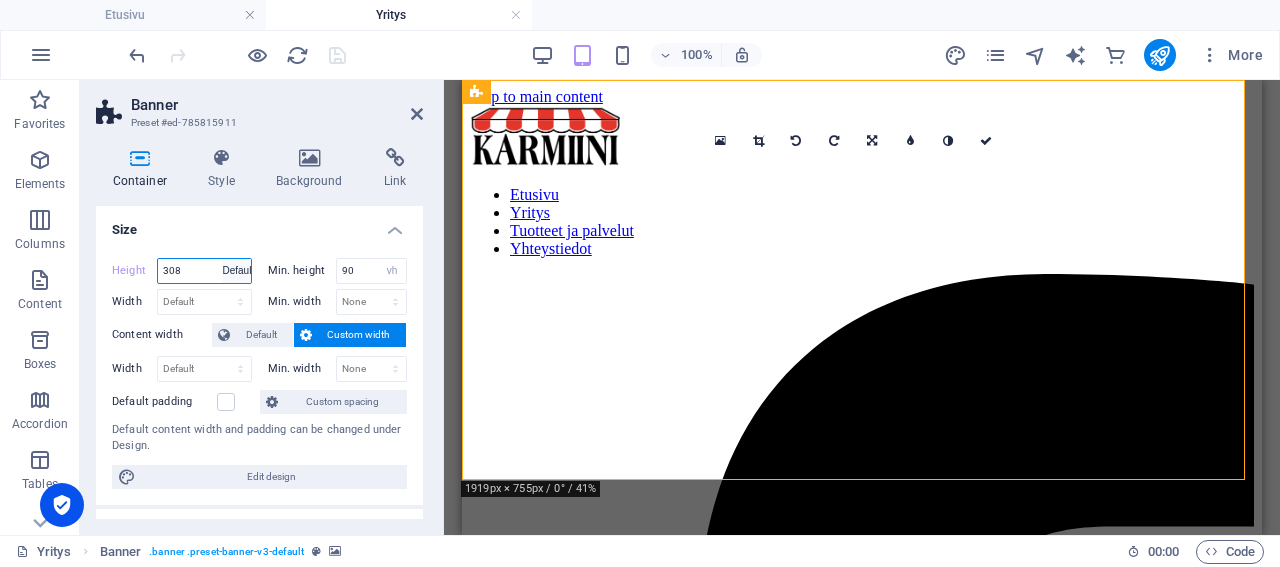 click on "Default" at bounding box center (0, 0) 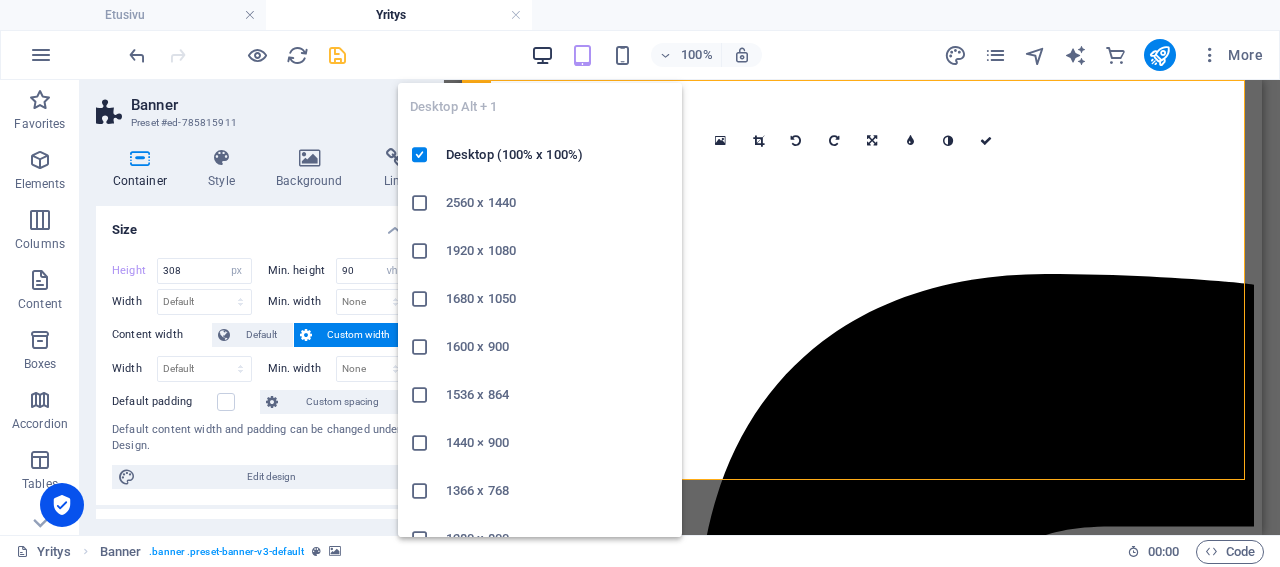 click at bounding box center [542, 55] 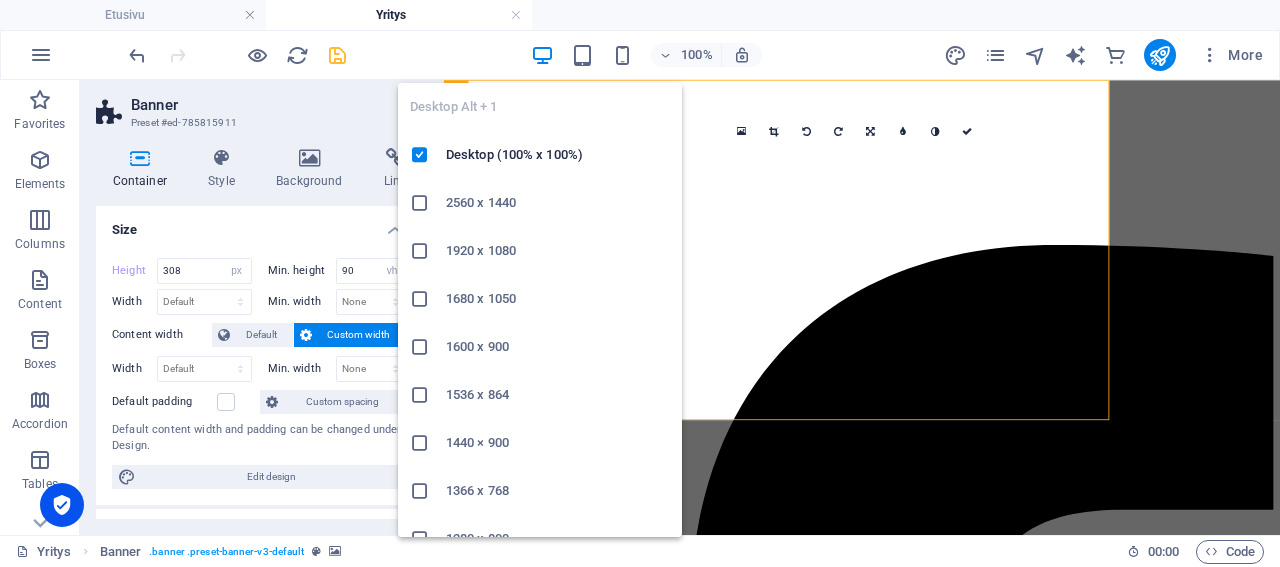 type 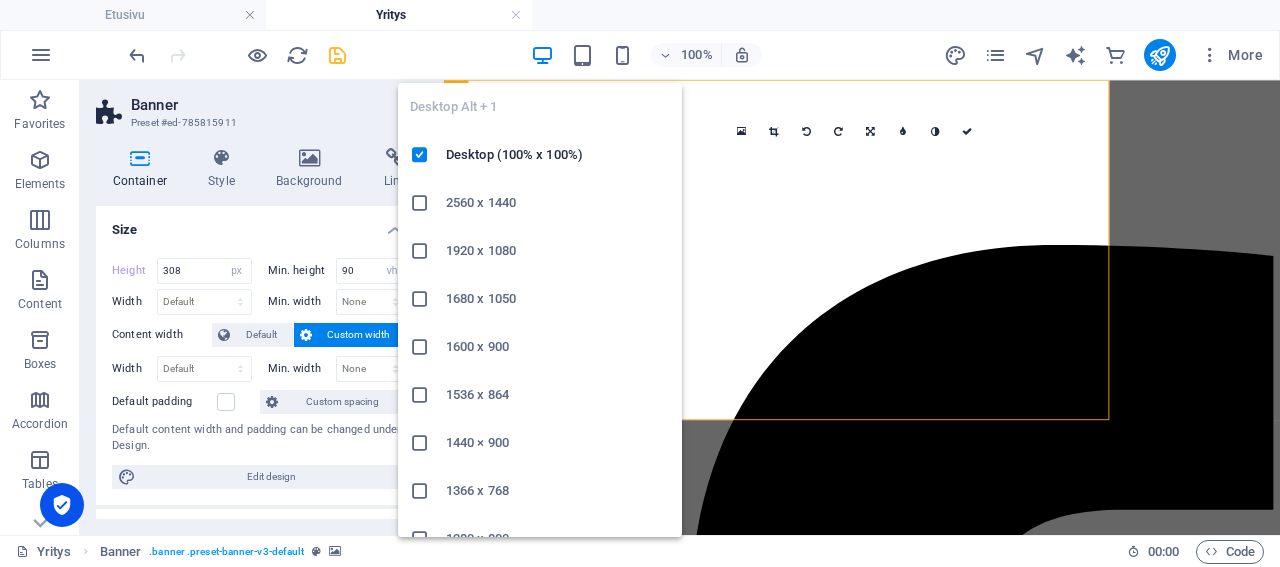 select on "DISABLED_OPTION_VALUE" 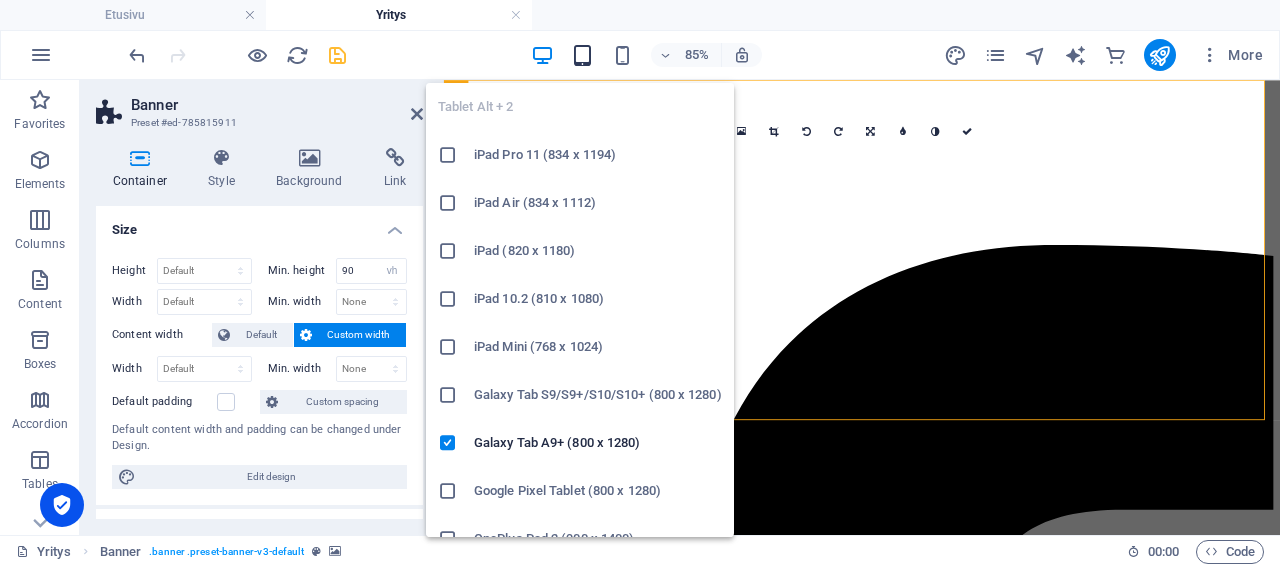 click at bounding box center (582, 55) 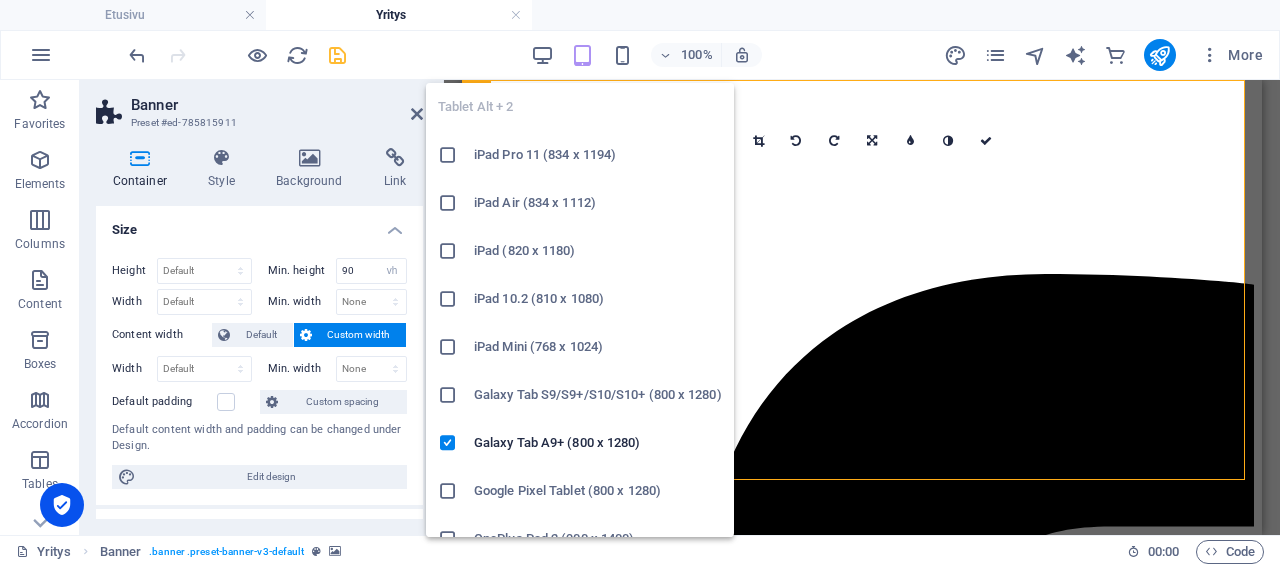 type on "308" 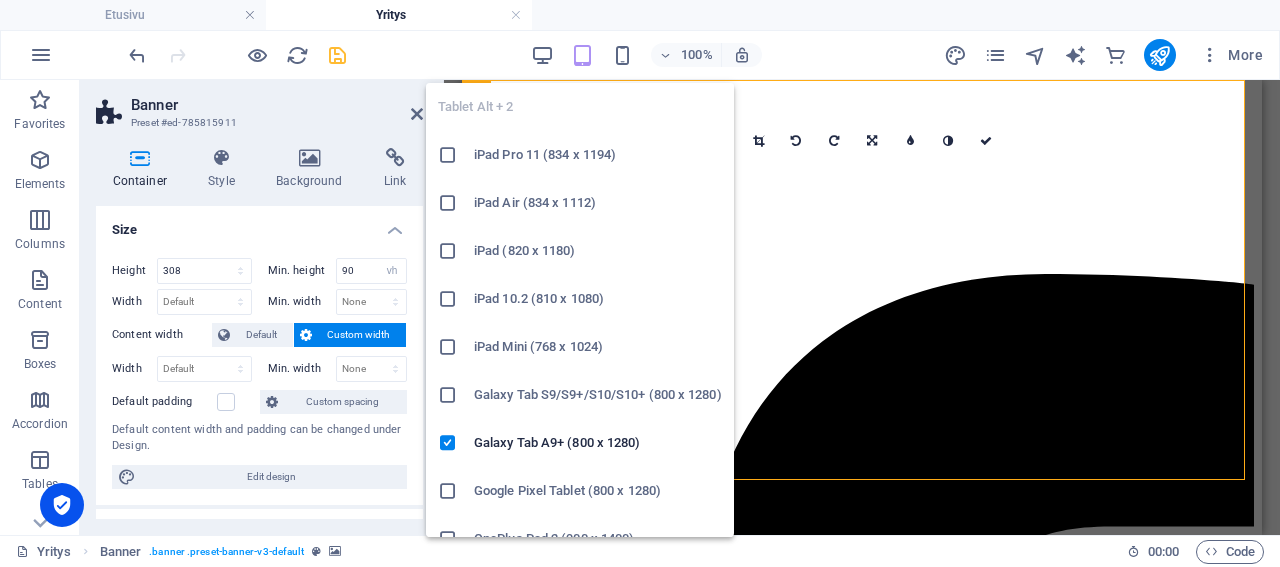 select on "px" 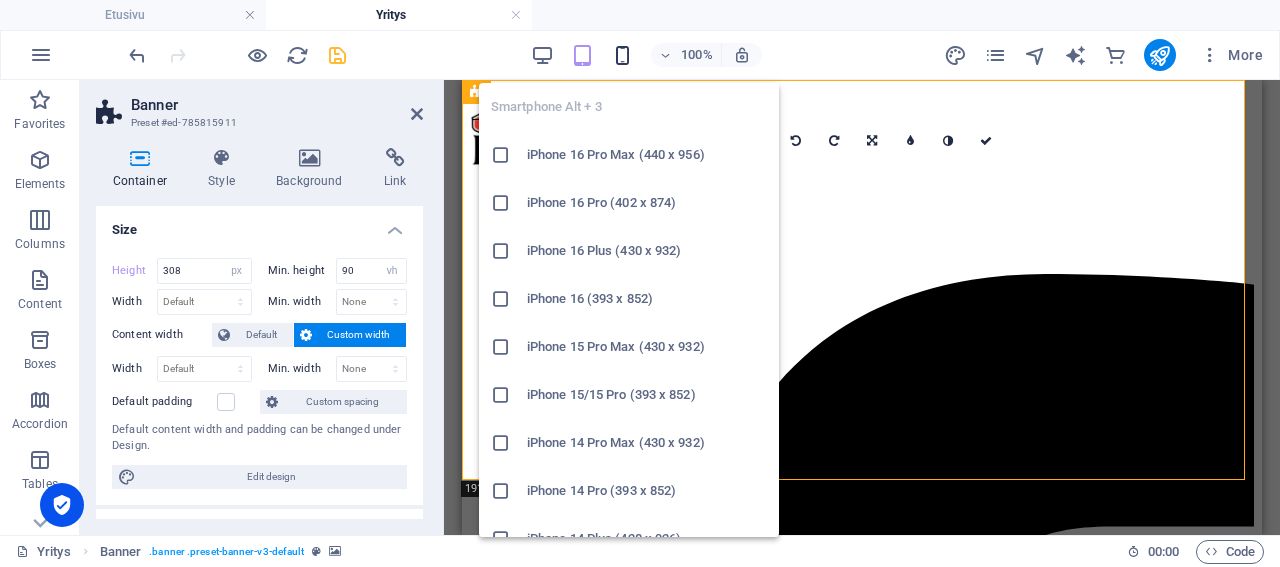 click at bounding box center (622, 55) 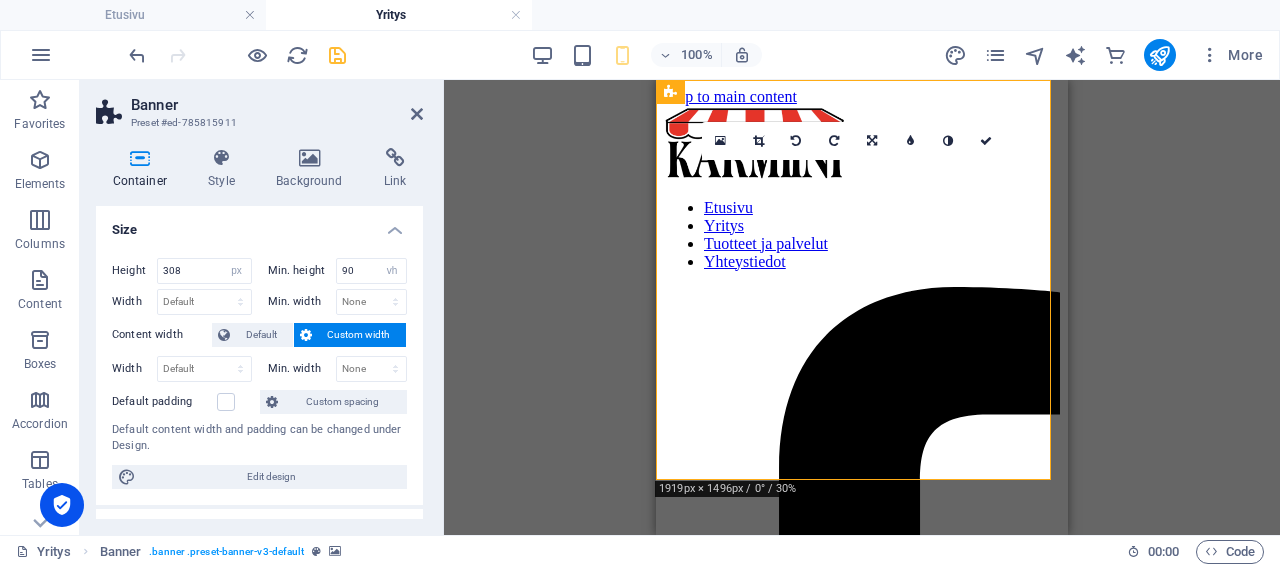 drag, startPoint x: 245, startPoint y: 117, endPoint x: 224, endPoint y: 118, distance: 21.023796 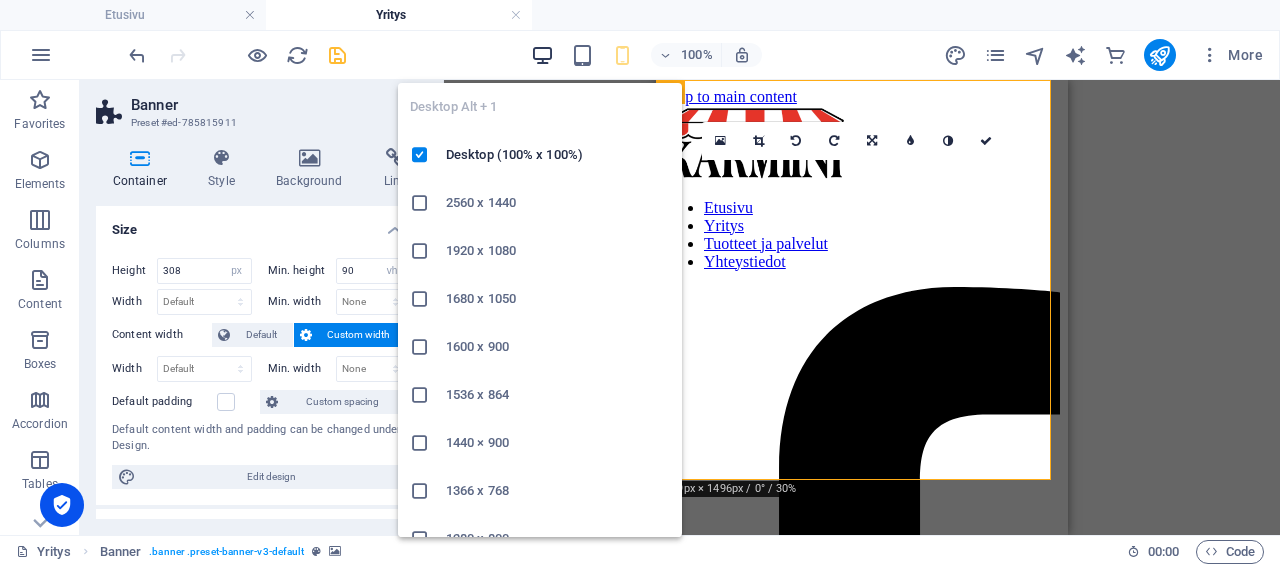 click at bounding box center [542, 55] 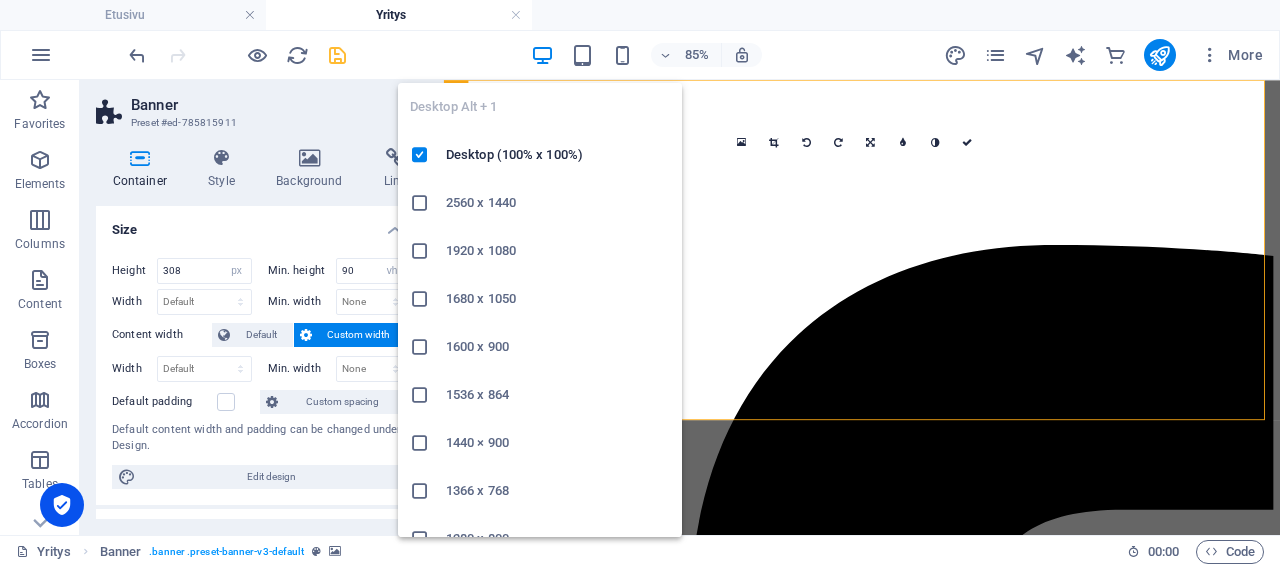 type 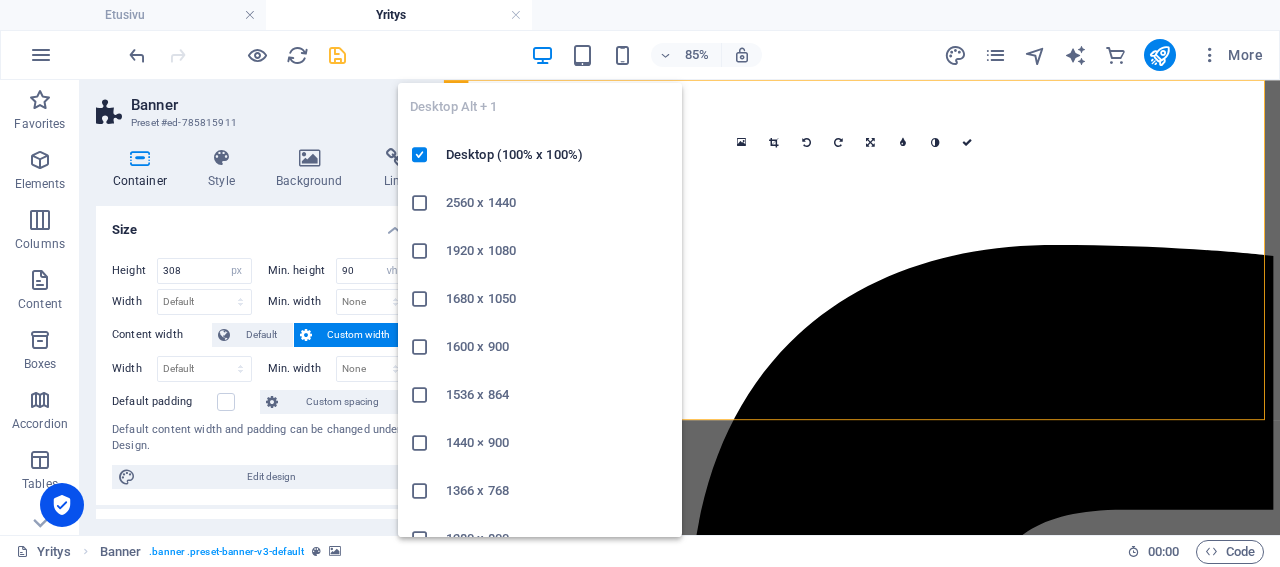 select on "DISABLED_OPTION_VALUE" 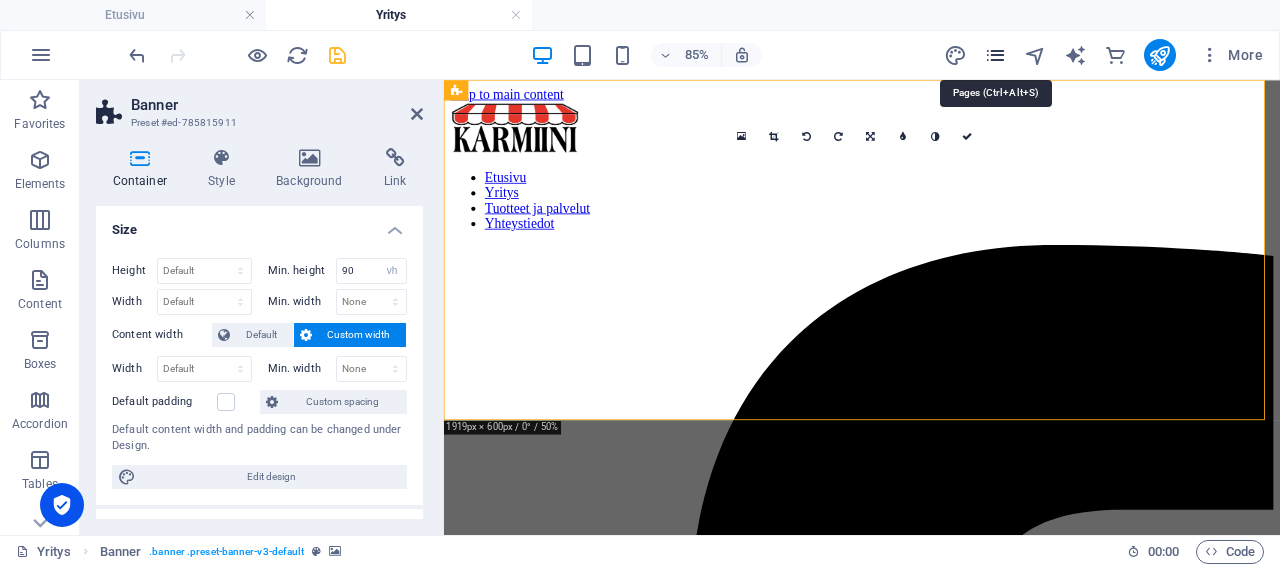 click at bounding box center (995, 55) 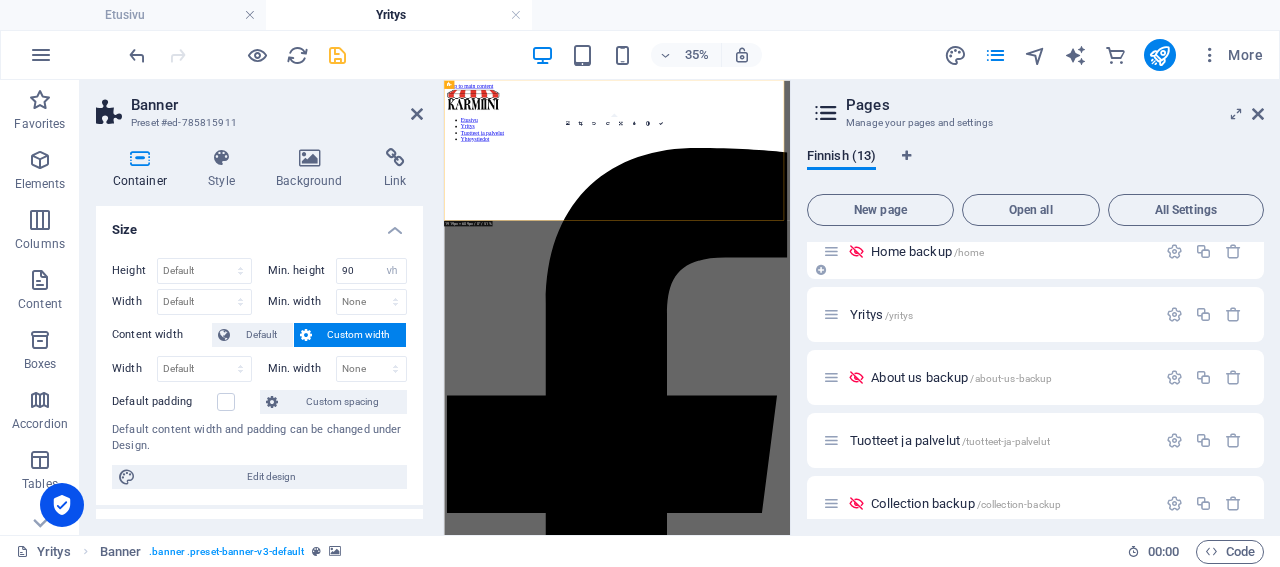 scroll, scrollTop: 96, scrollLeft: 0, axis: vertical 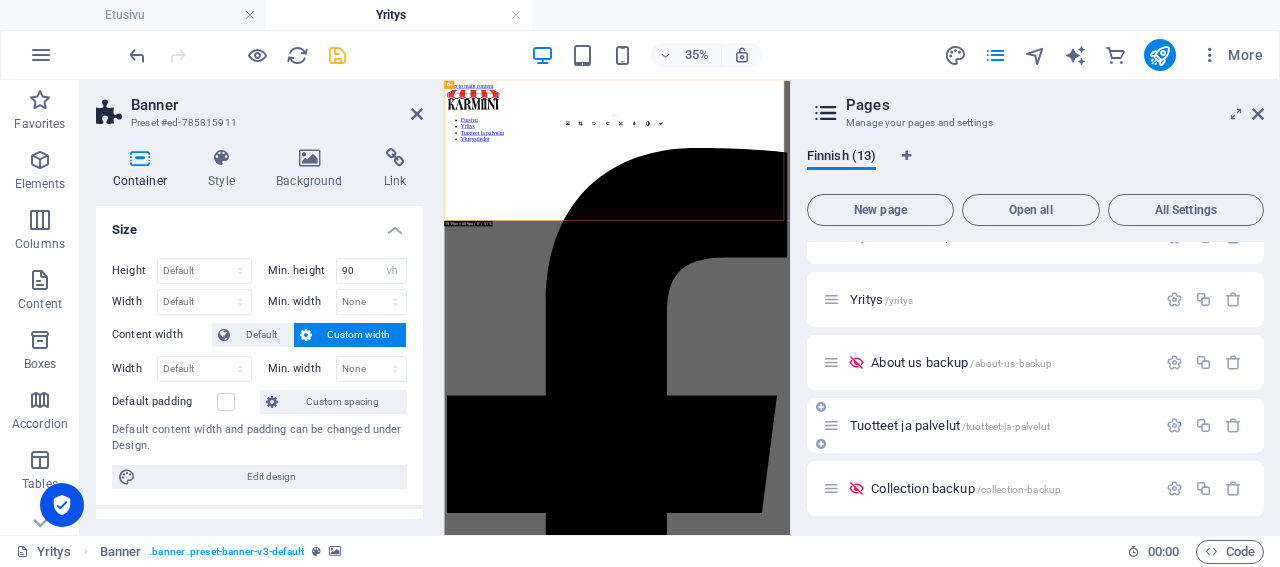 click on "Tuotteet ja palvelut /tuotteet-ja-palvelut" at bounding box center [950, 425] 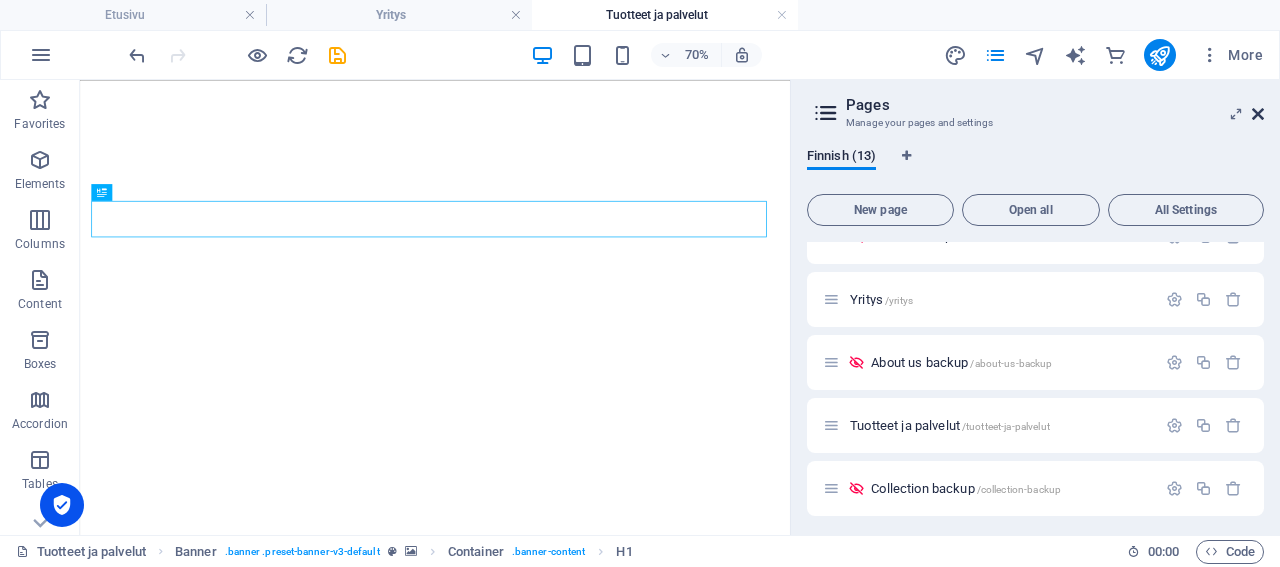 click at bounding box center [1258, 114] 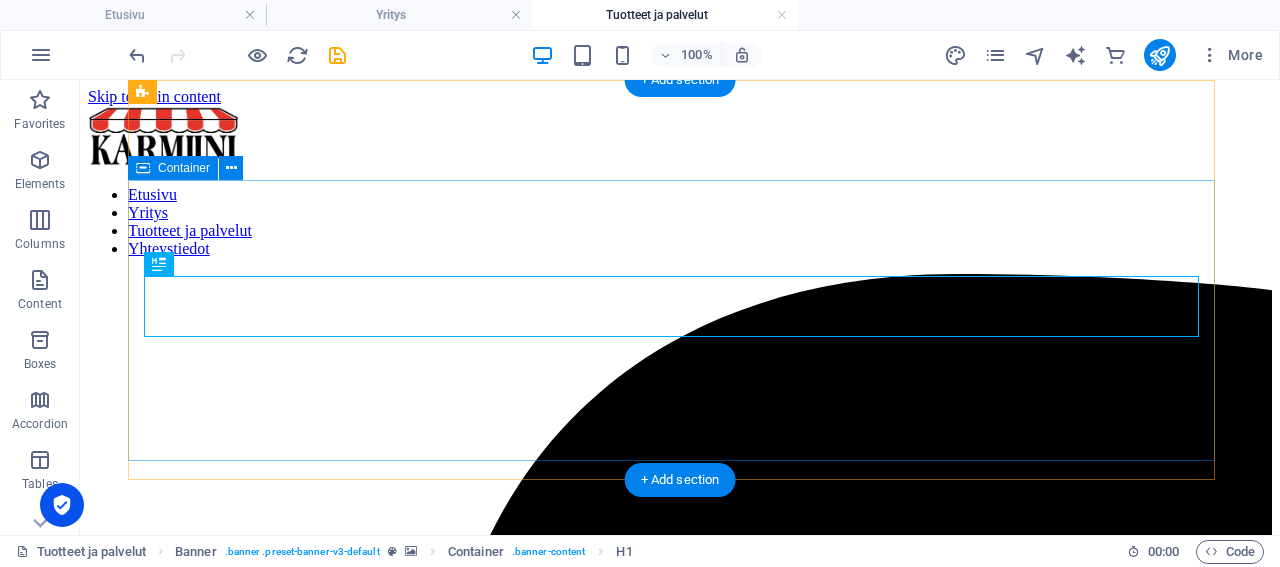 scroll, scrollTop: 0, scrollLeft: 0, axis: both 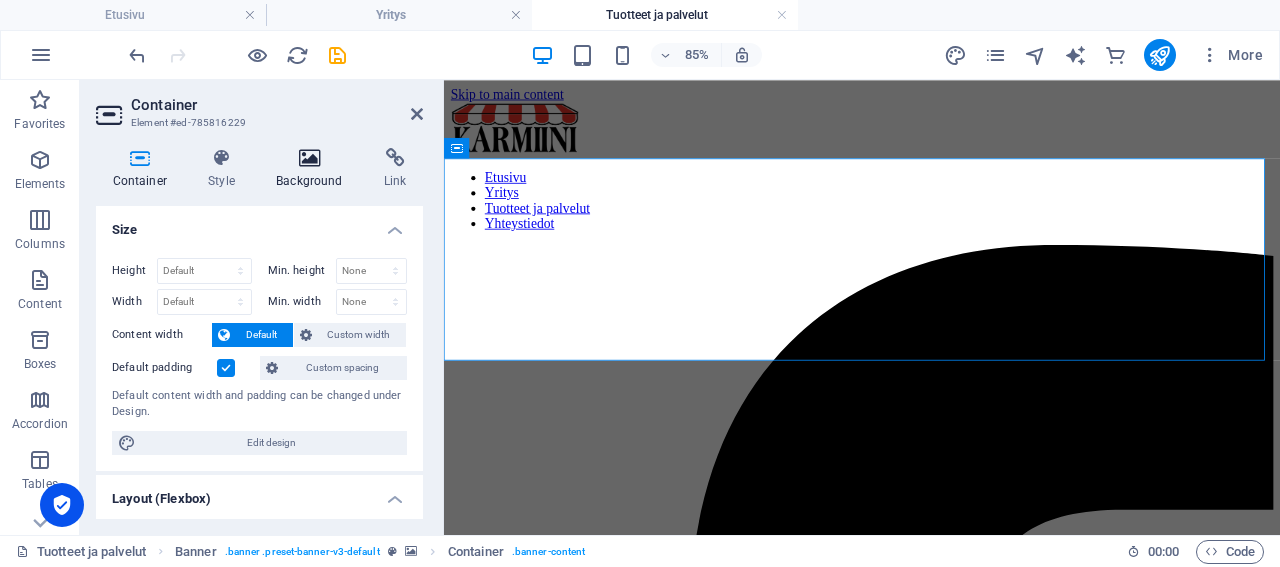 click on "Background" at bounding box center [314, 169] 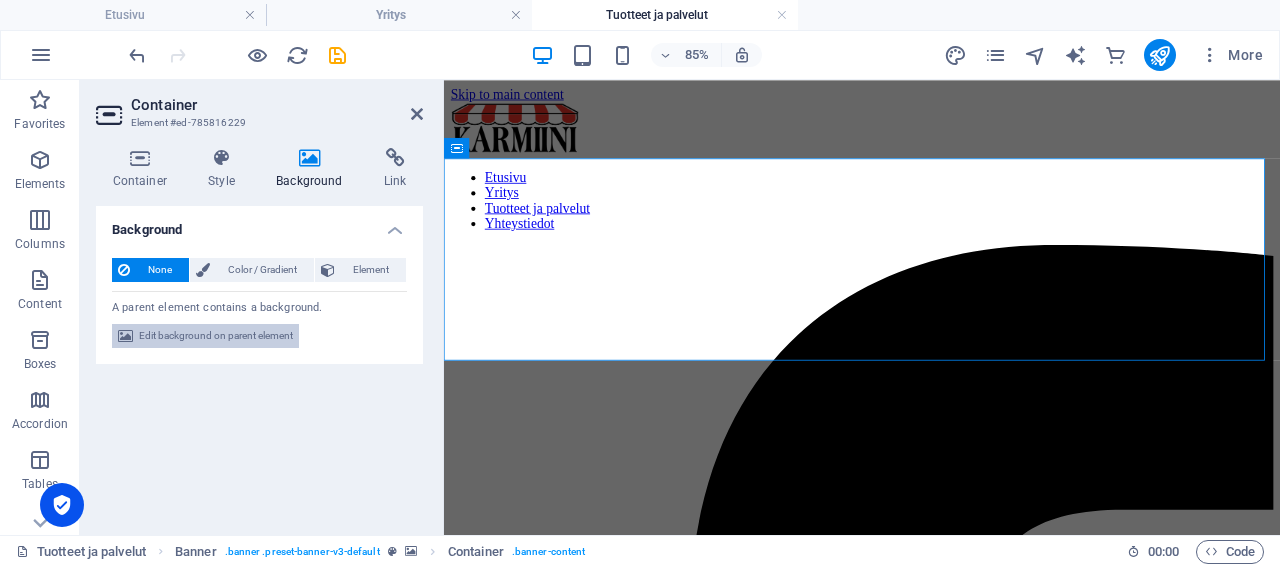 click on "Edit background on parent element" at bounding box center (216, 336) 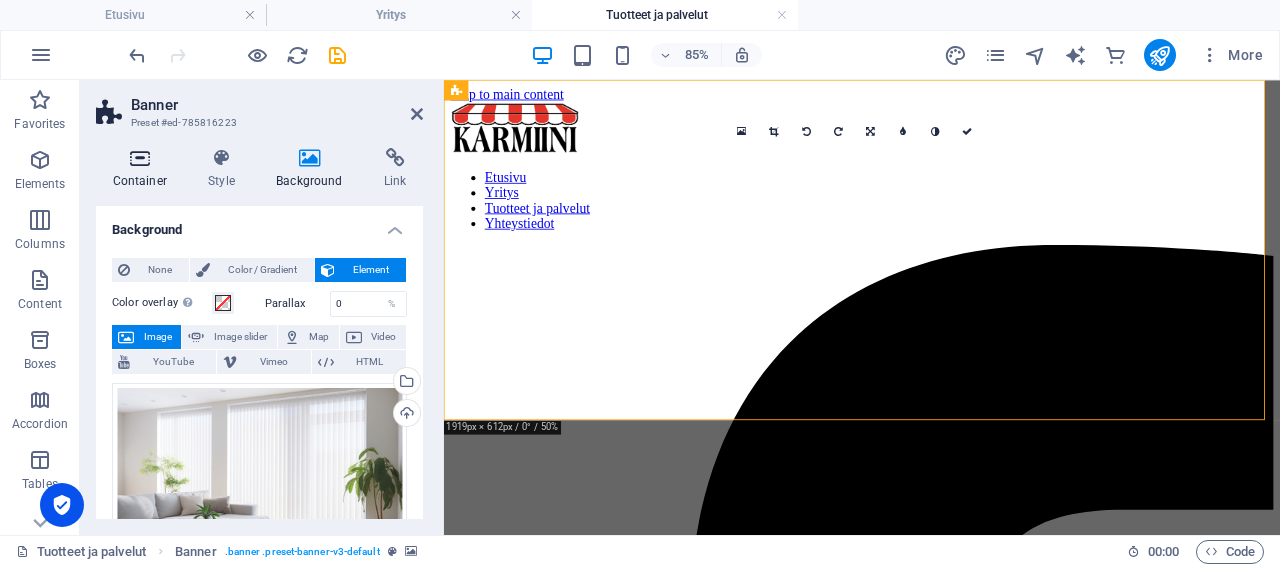 click on "Container" at bounding box center [144, 169] 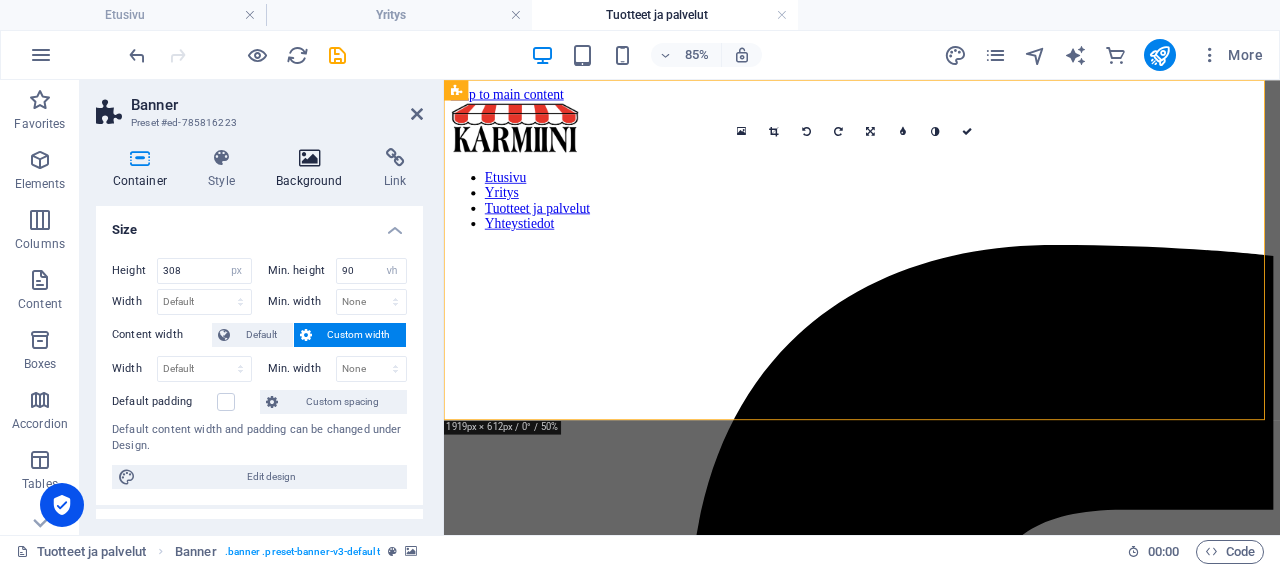 click at bounding box center (310, 158) 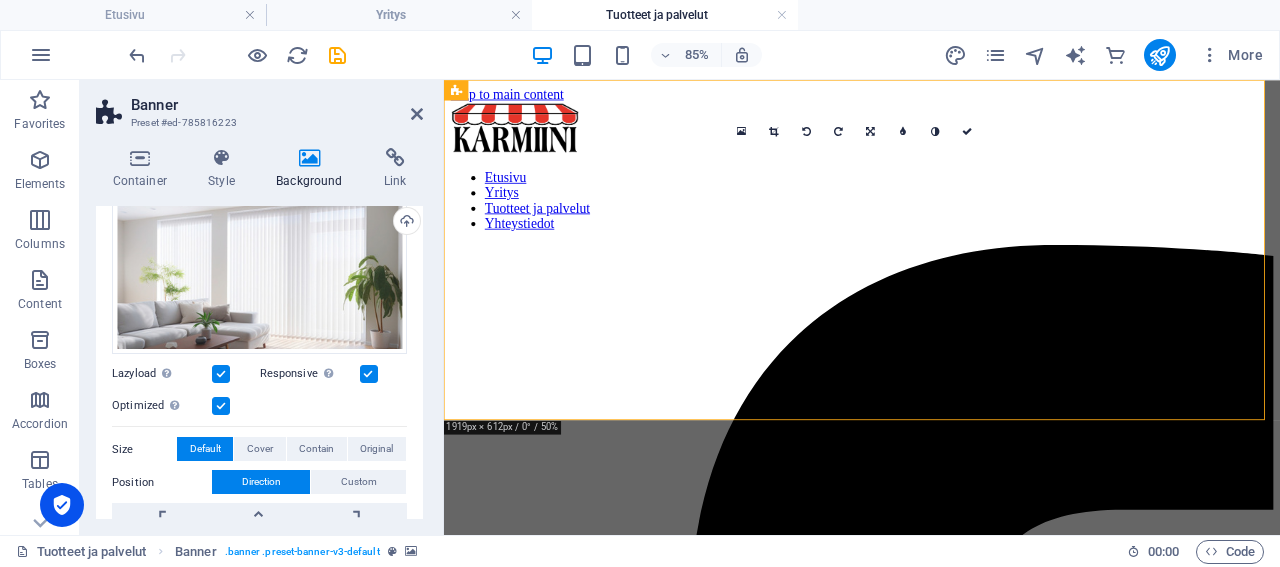 scroll, scrollTop: 0, scrollLeft: 0, axis: both 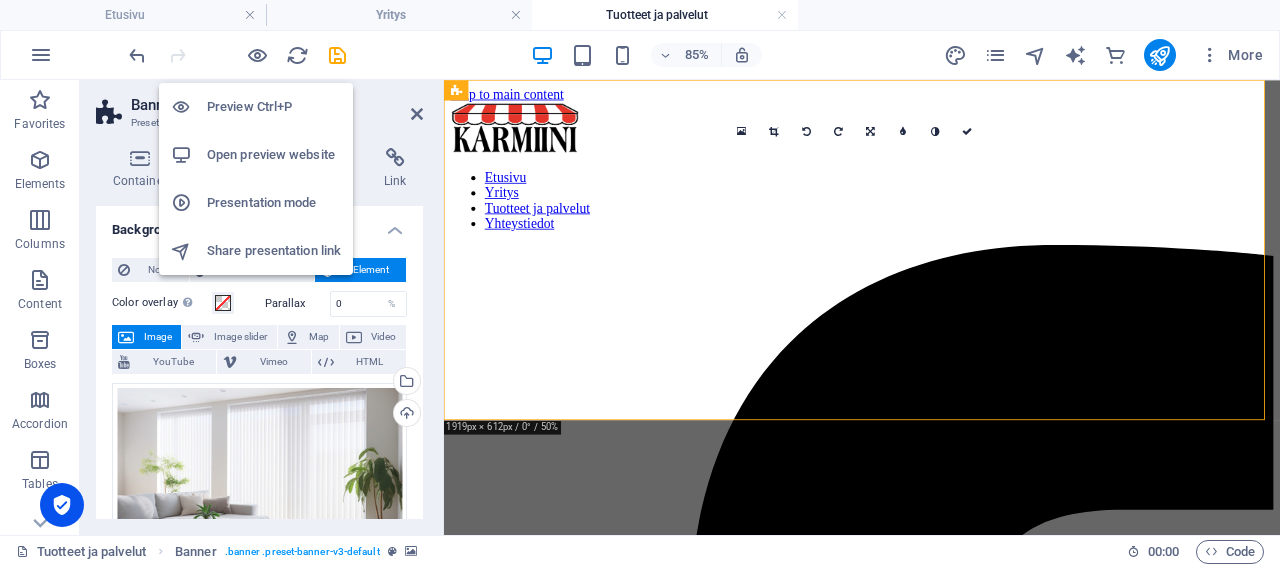 click on "Open preview website" at bounding box center [274, 155] 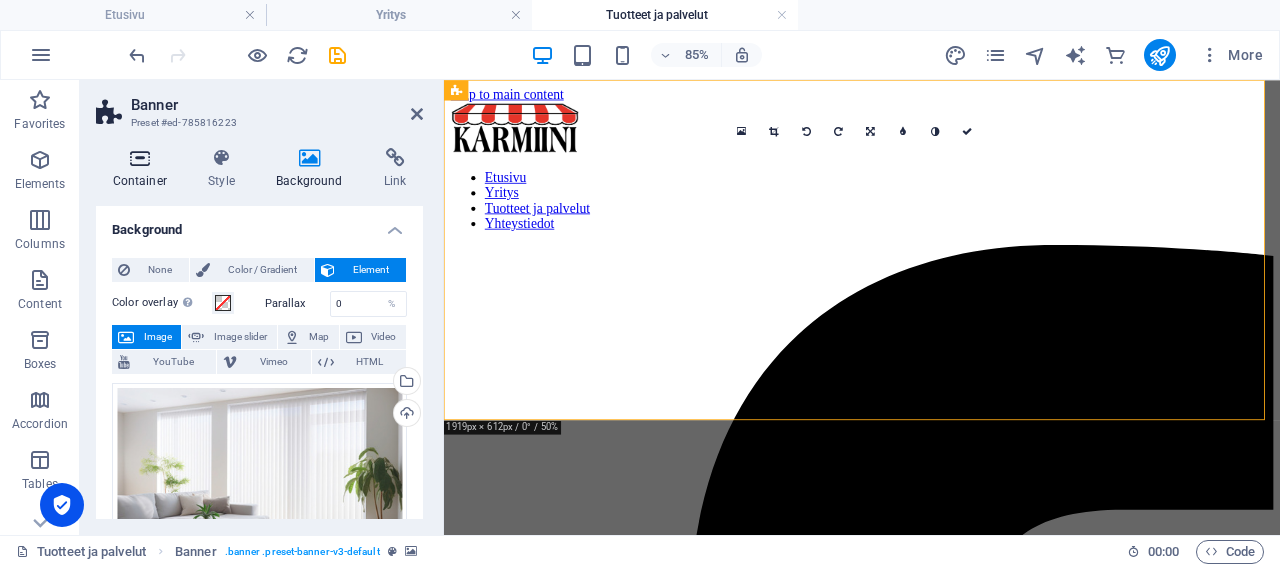 click at bounding box center (140, 158) 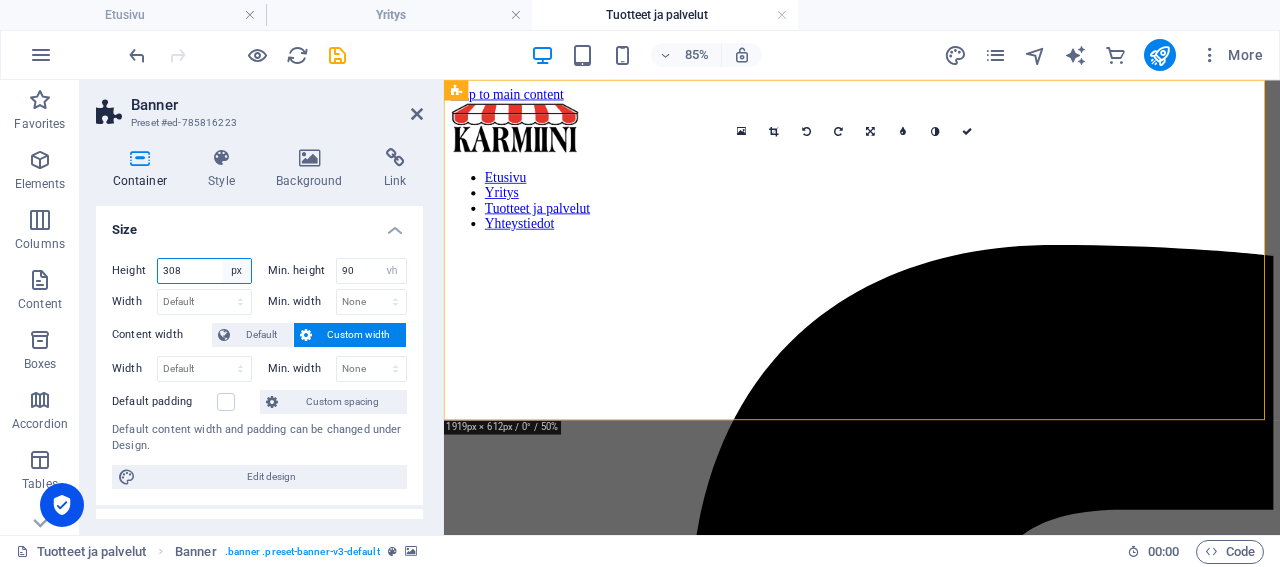 select on "default" 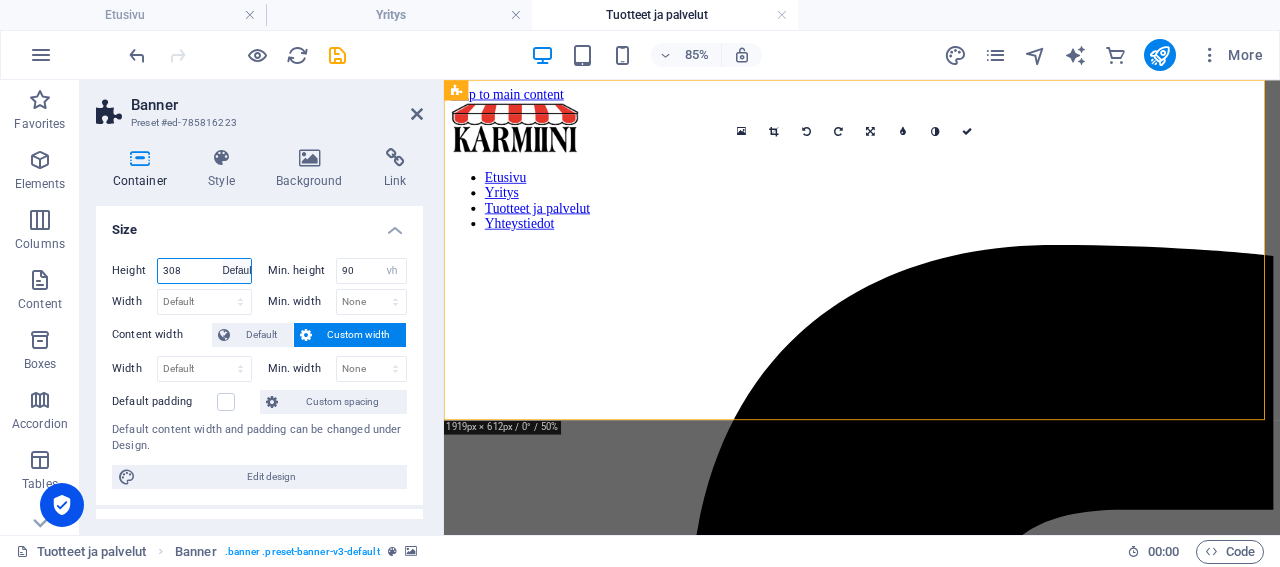 click on "Default" at bounding box center (0, 0) 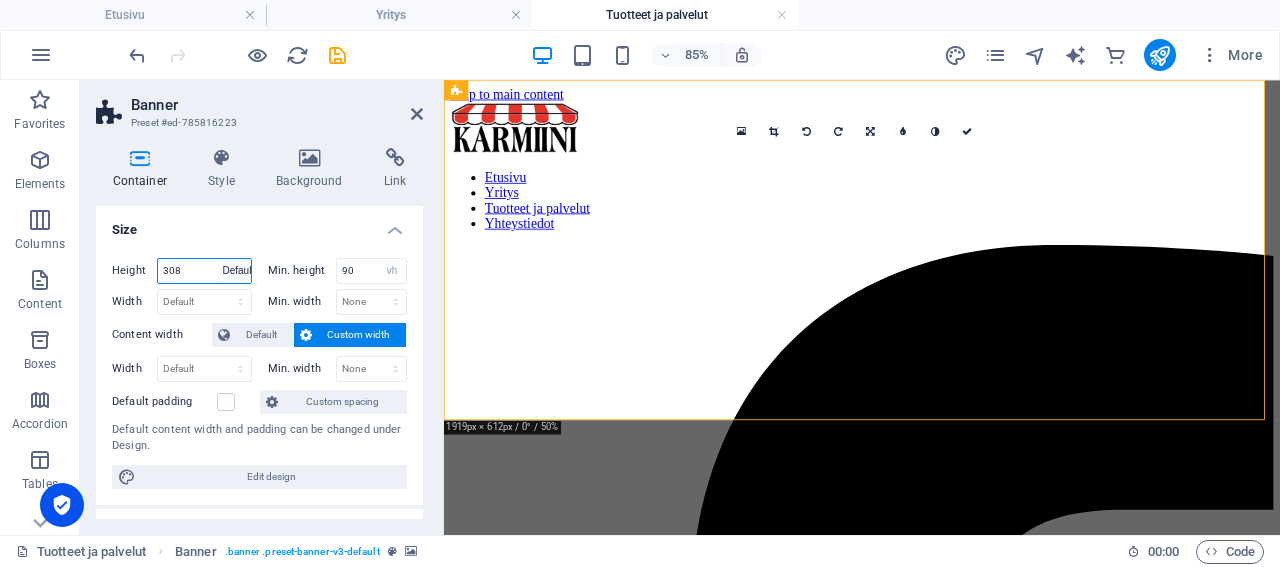 type 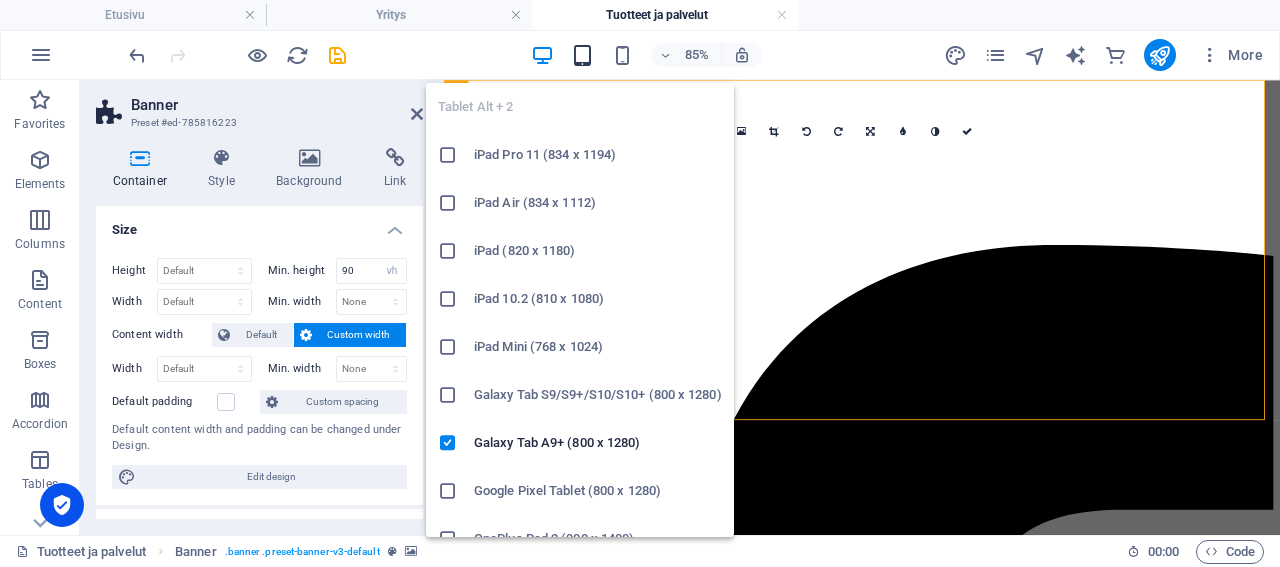 click at bounding box center [582, 55] 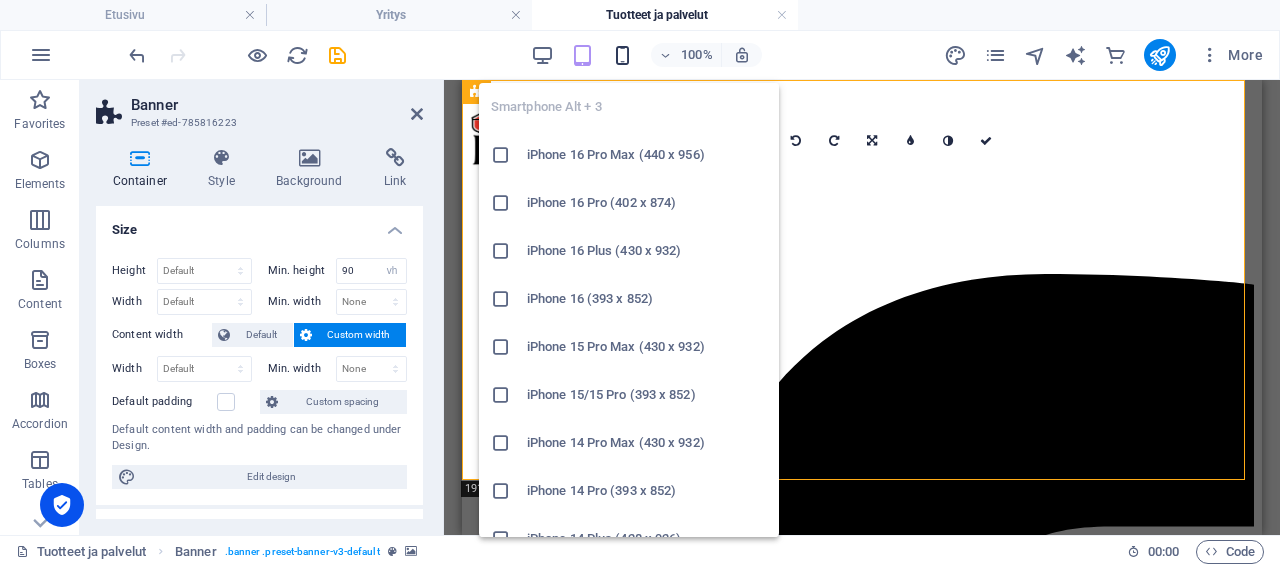 click at bounding box center [622, 55] 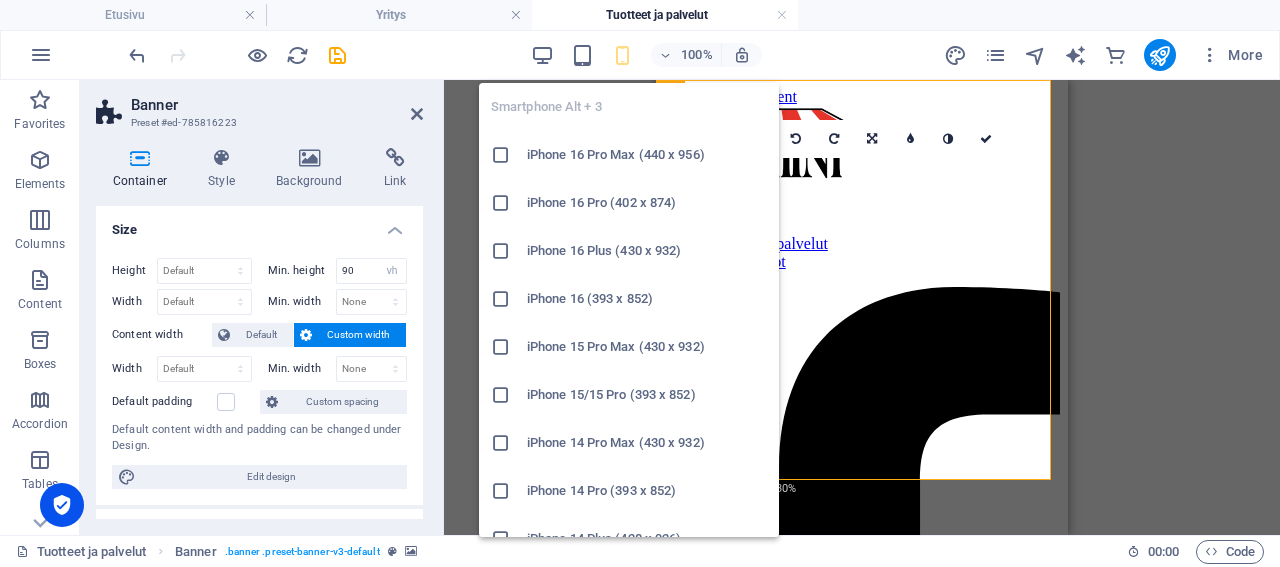 type on "308" 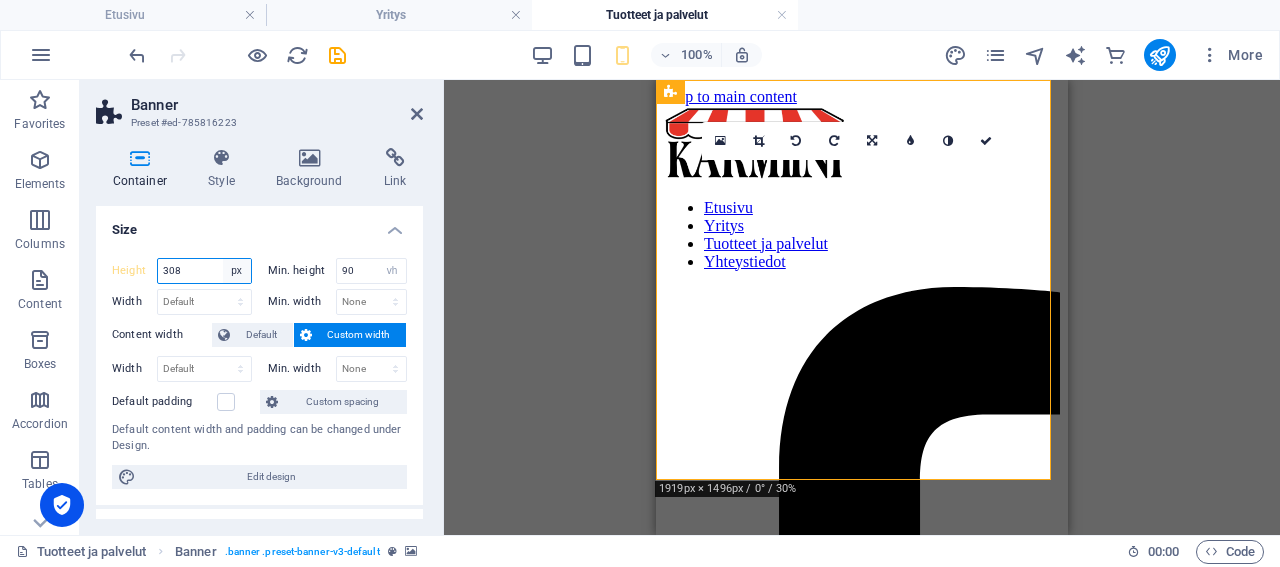 select on "default" 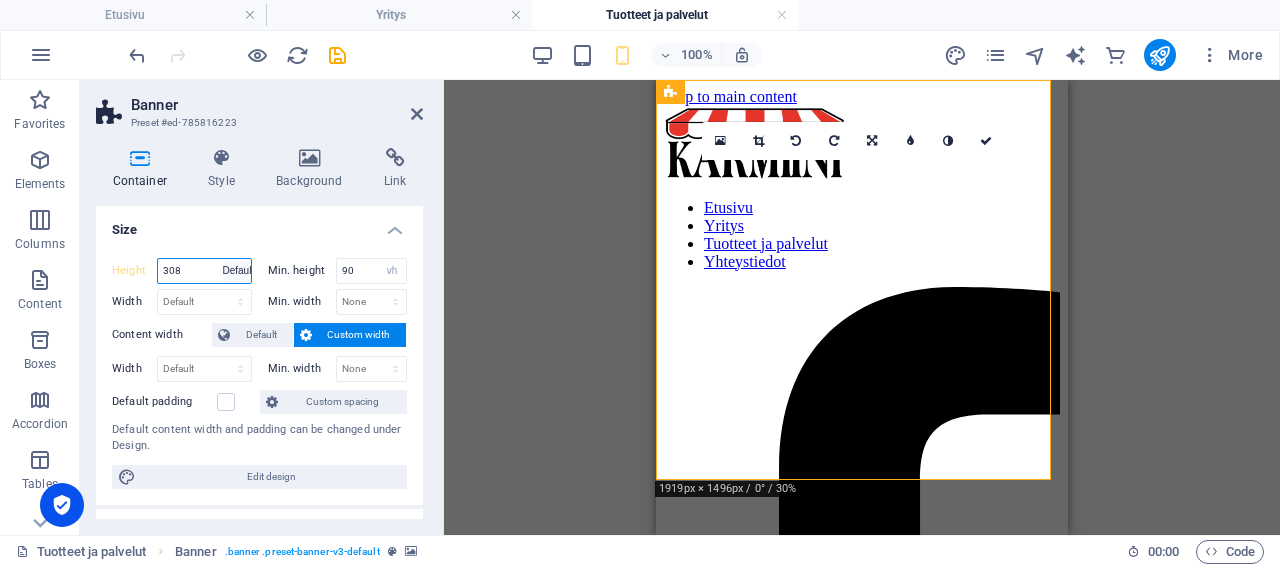 click on "Default" at bounding box center (0, 0) 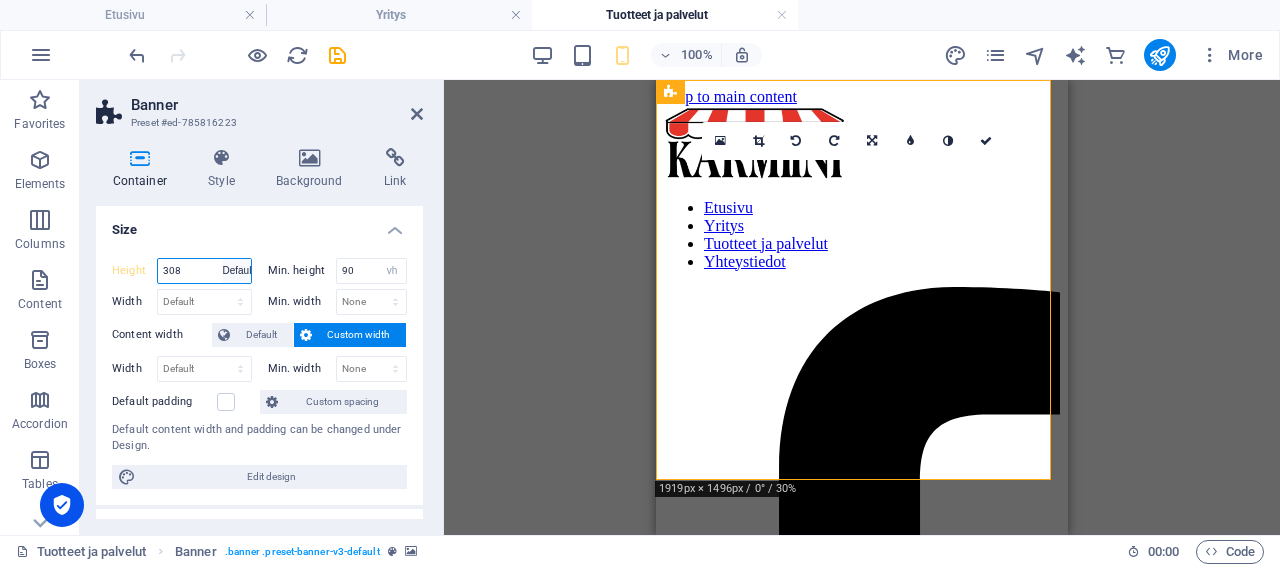 type on "308" 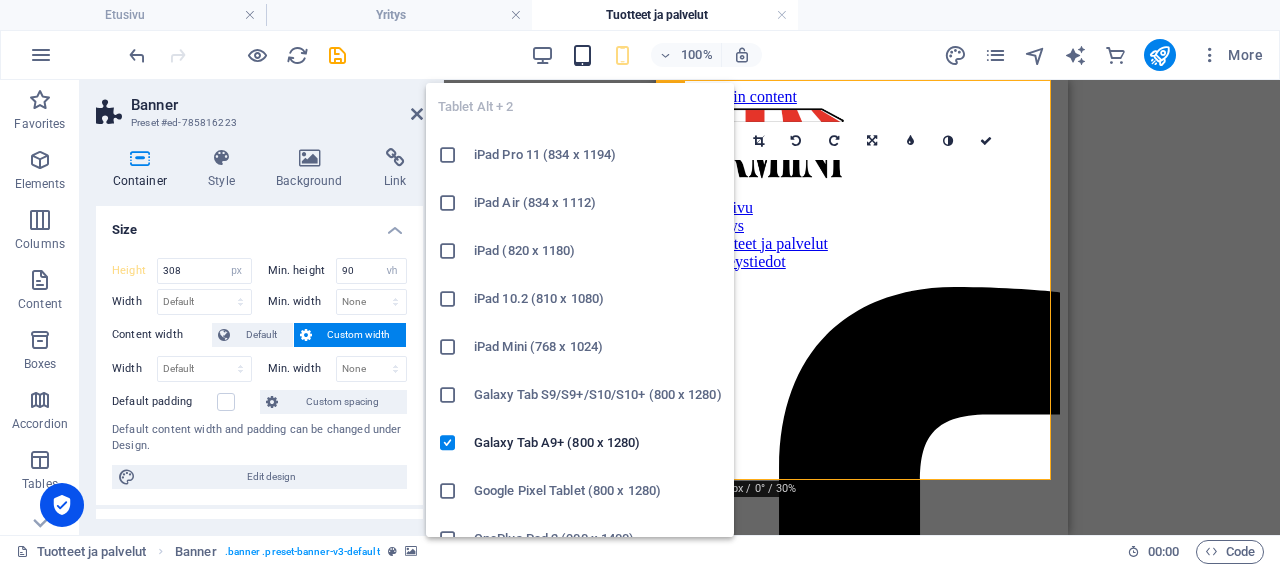 click at bounding box center [582, 55] 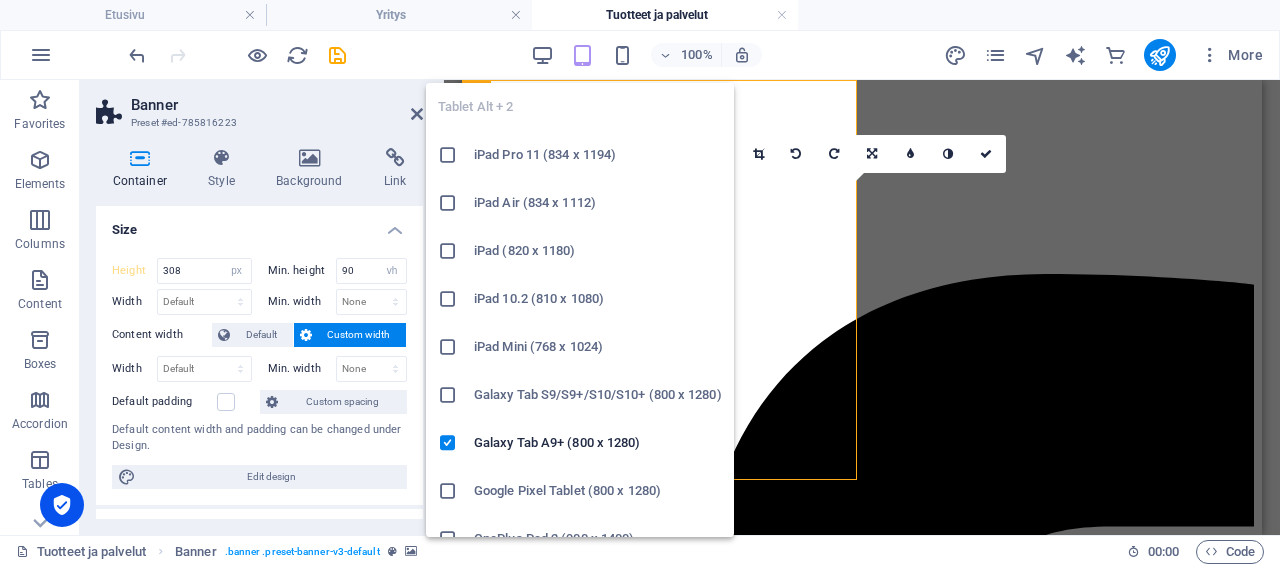type 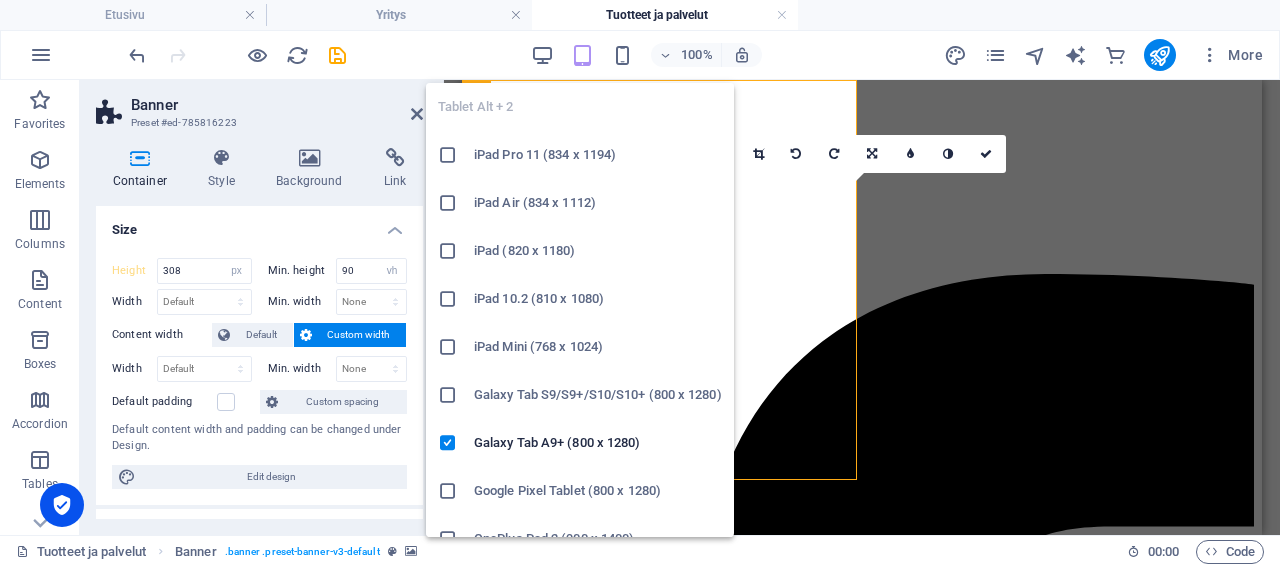 select on "DISABLED_OPTION_VALUE" 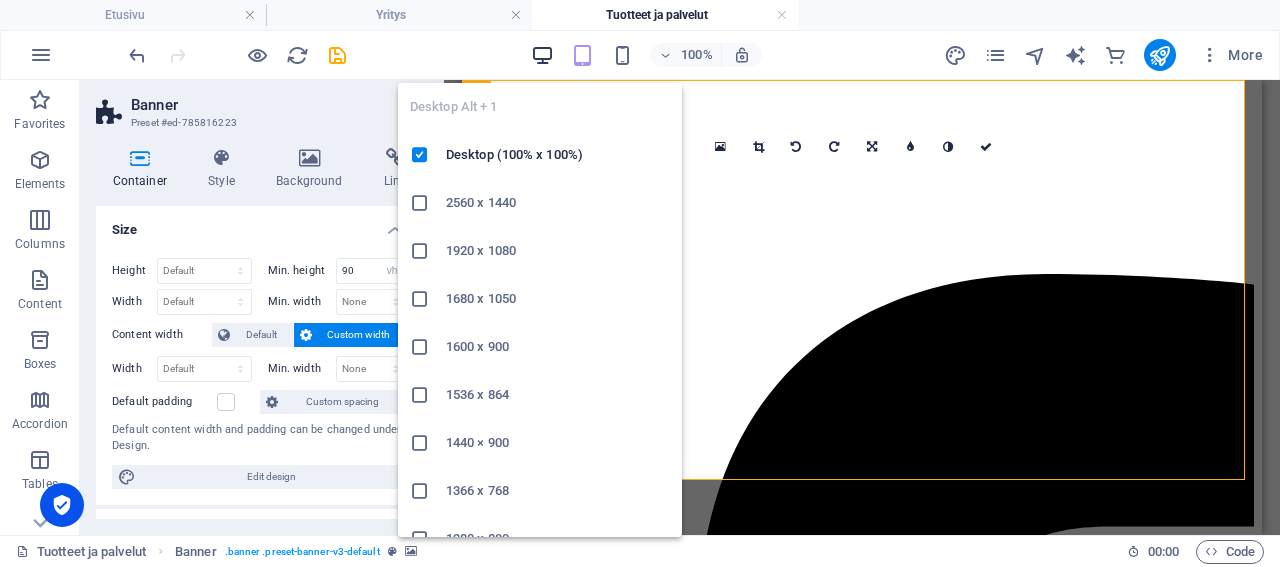 click at bounding box center (542, 55) 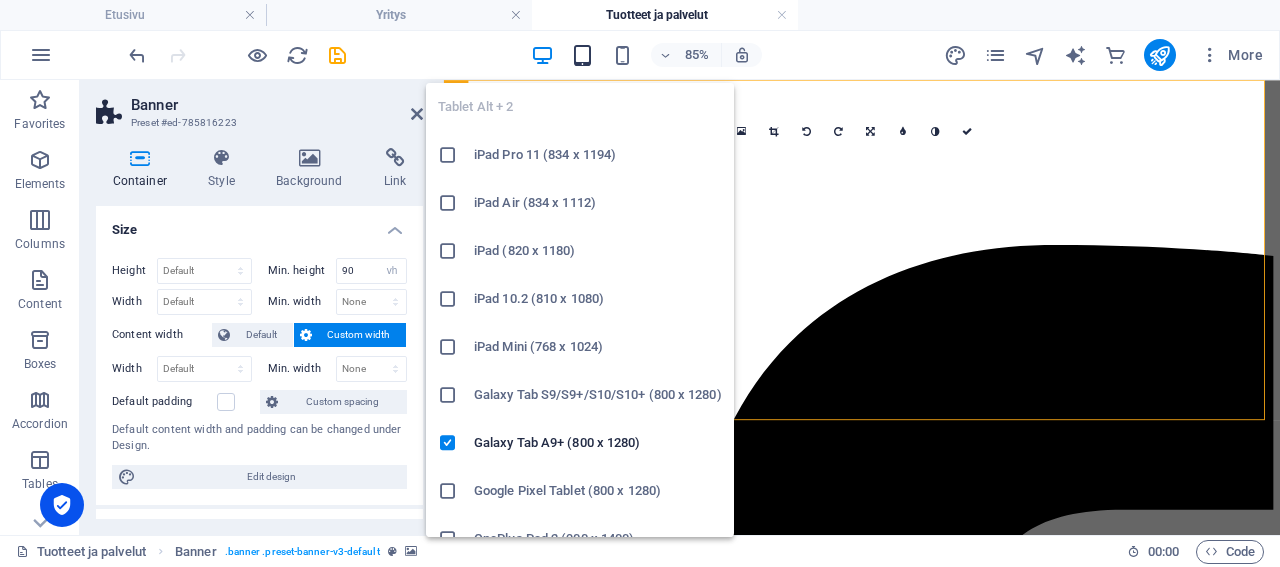 click at bounding box center (582, 55) 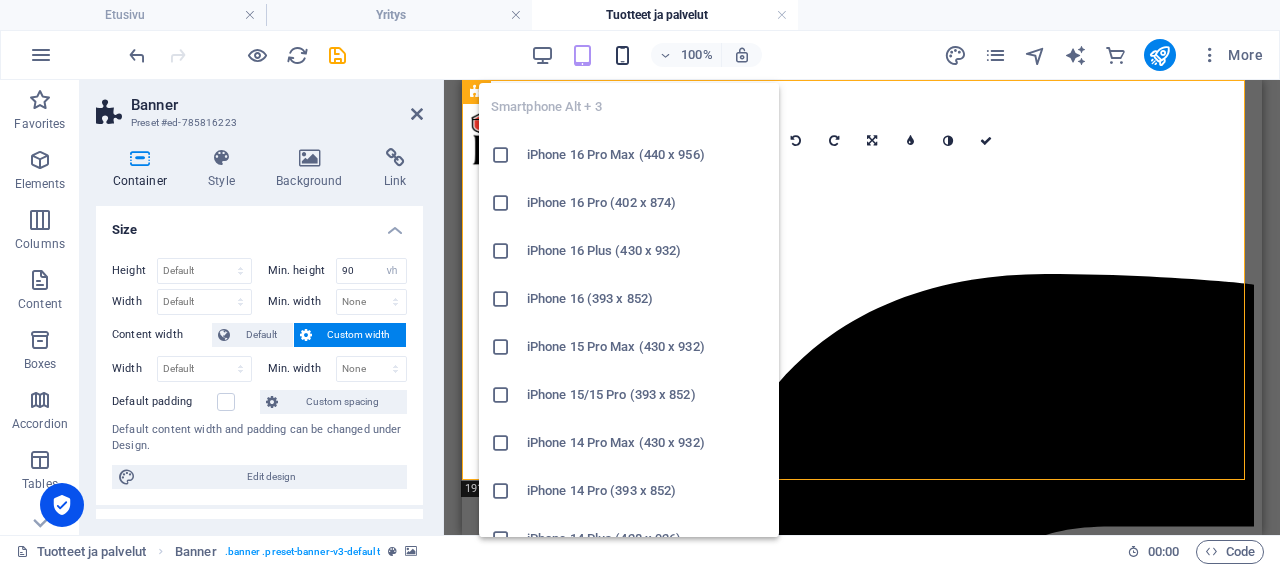 click at bounding box center [622, 55] 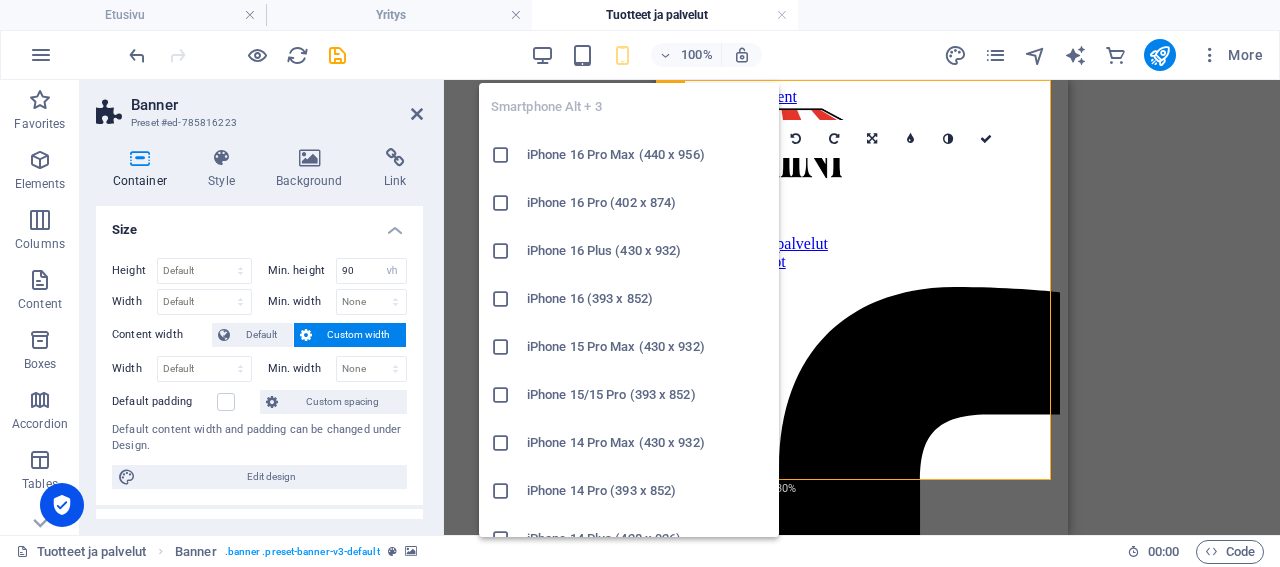 type on "308" 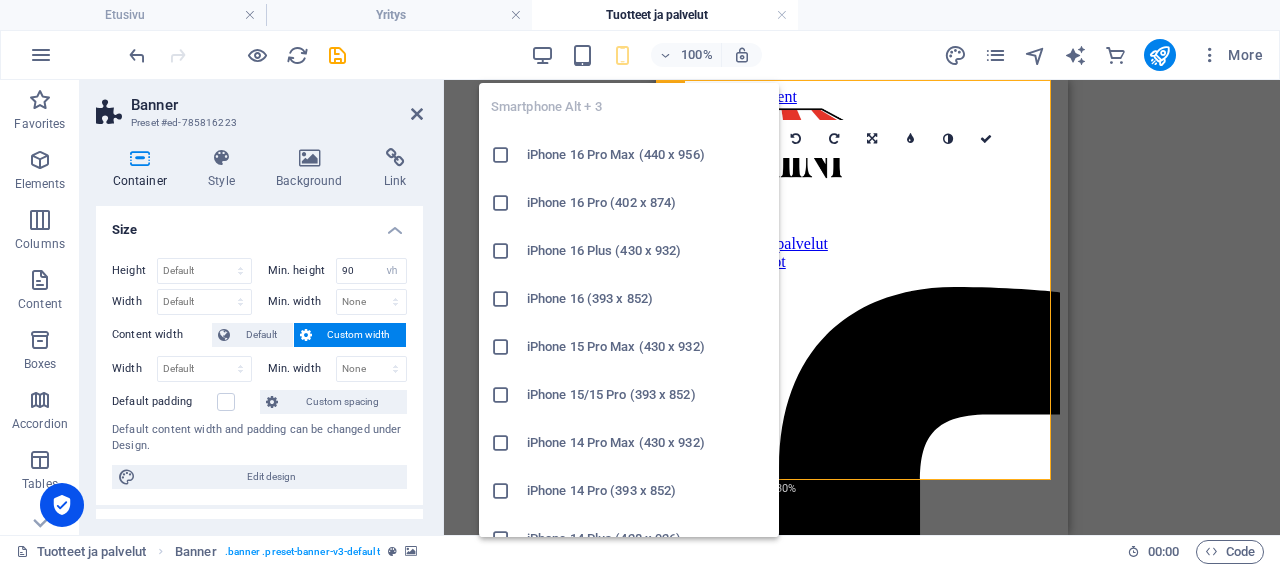 select on "px" 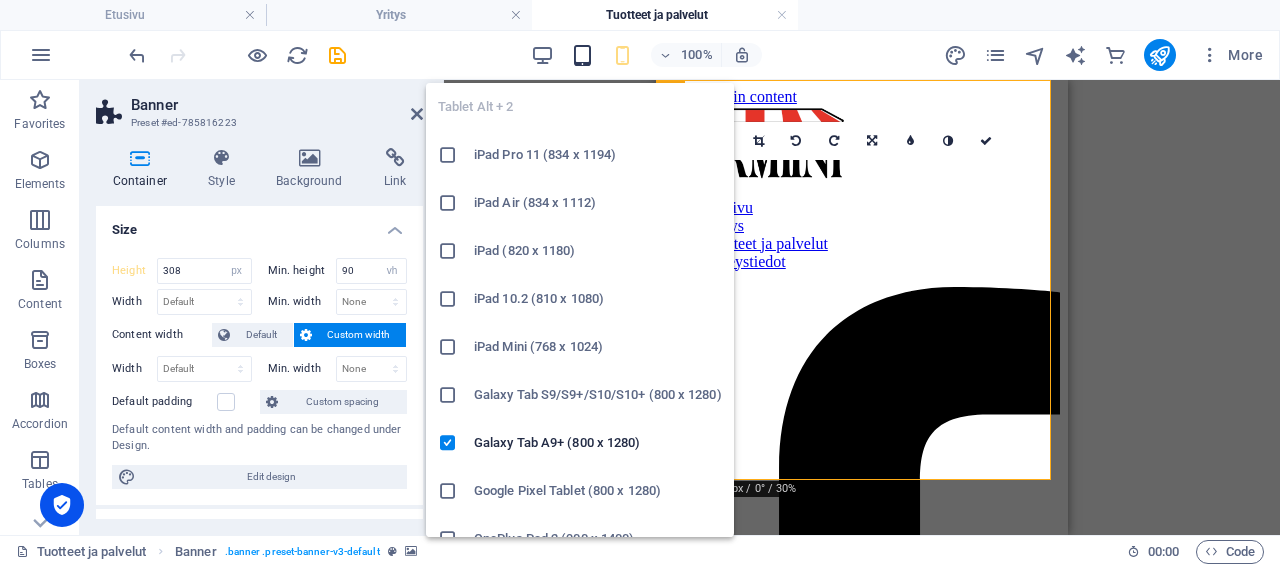 click at bounding box center [582, 55] 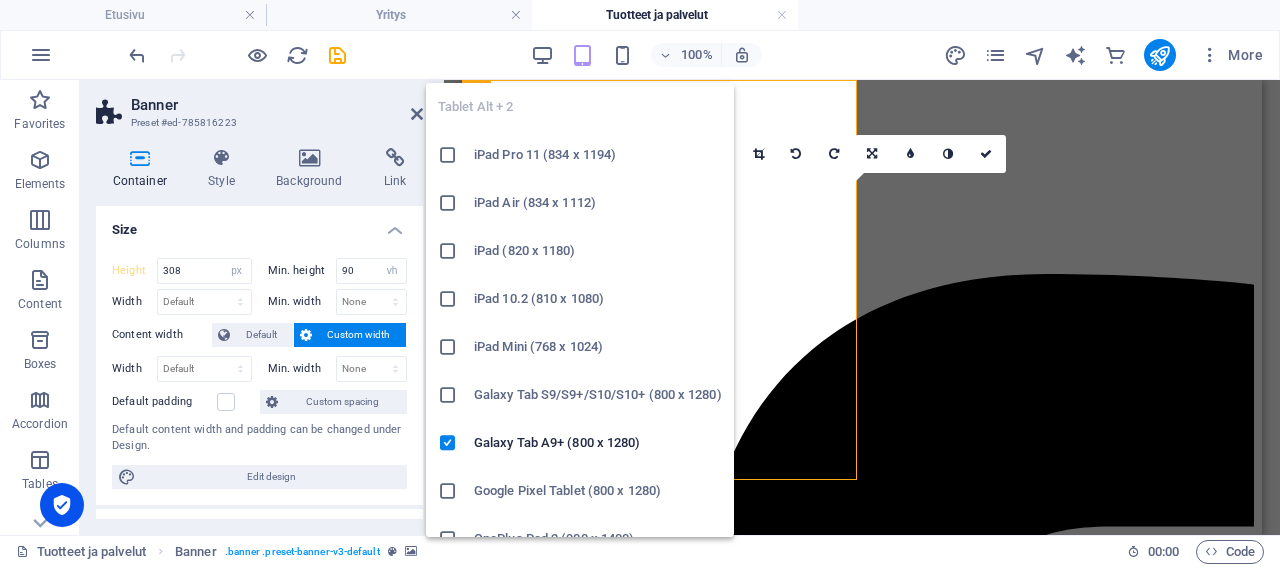 type 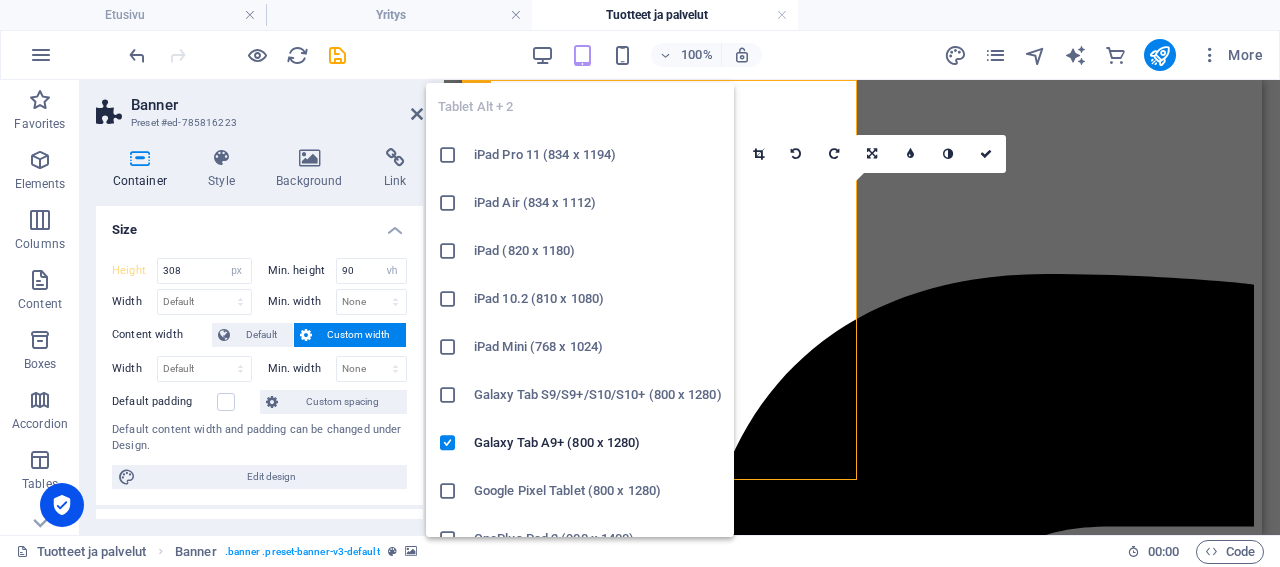 select on "DISABLED_OPTION_VALUE" 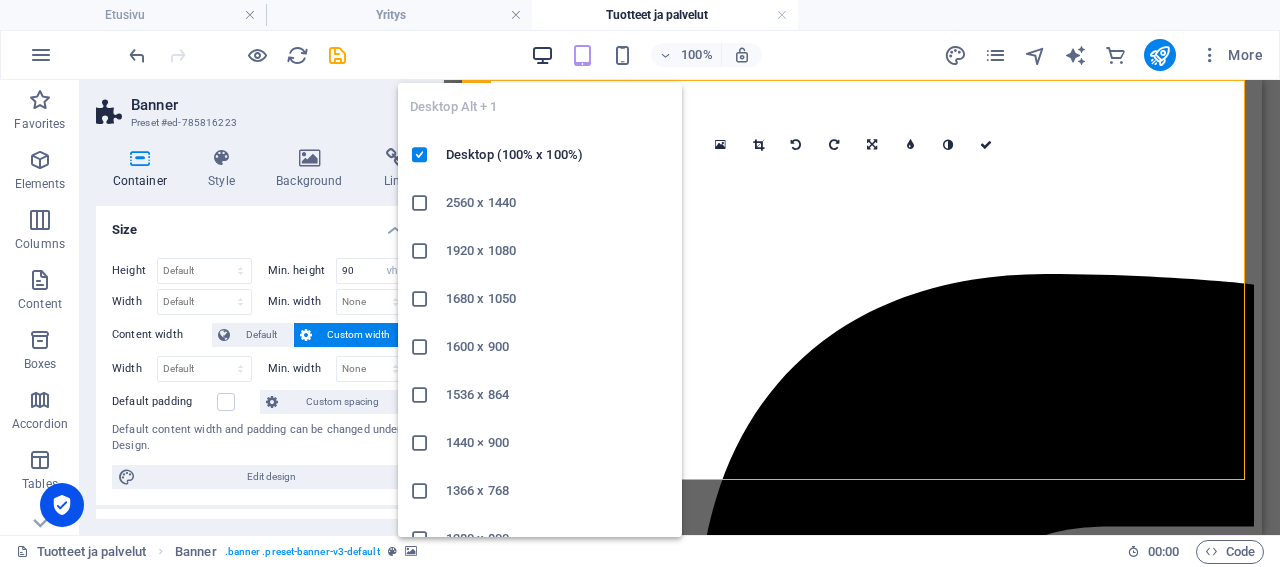 click at bounding box center (542, 55) 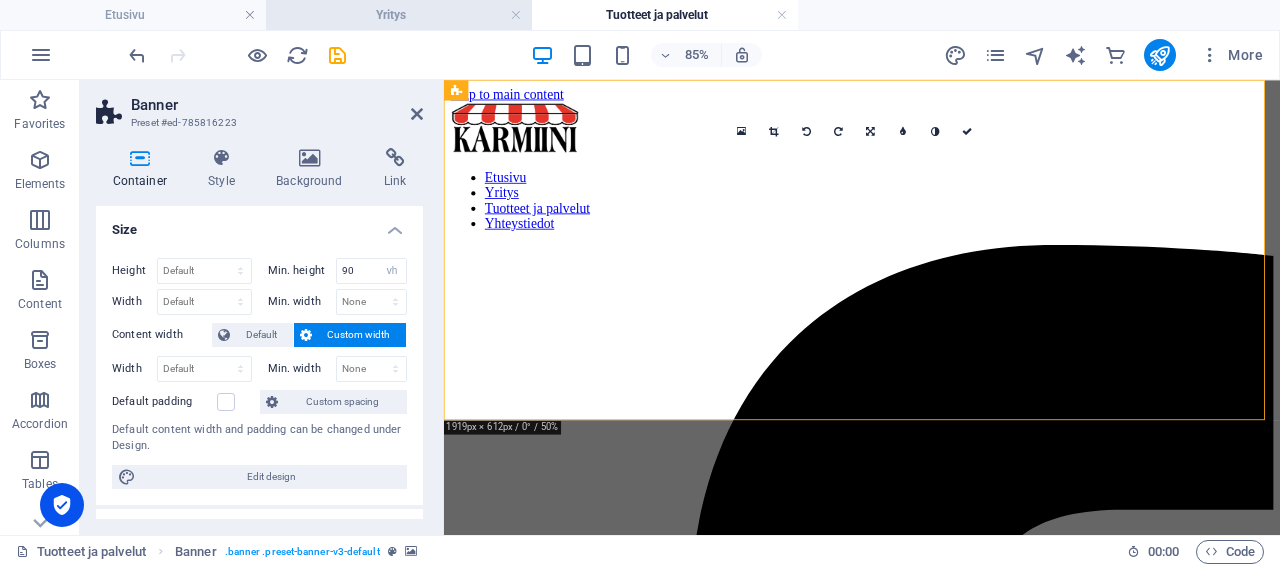click on "Yritys" at bounding box center (399, 15) 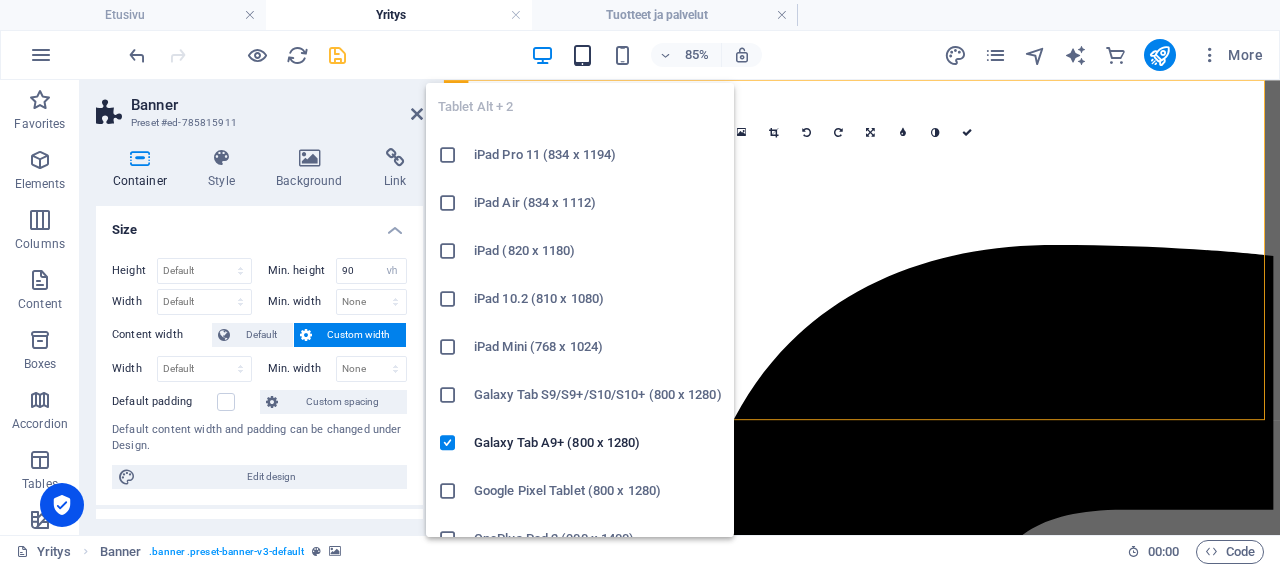 click at bounding box center [582, 55] 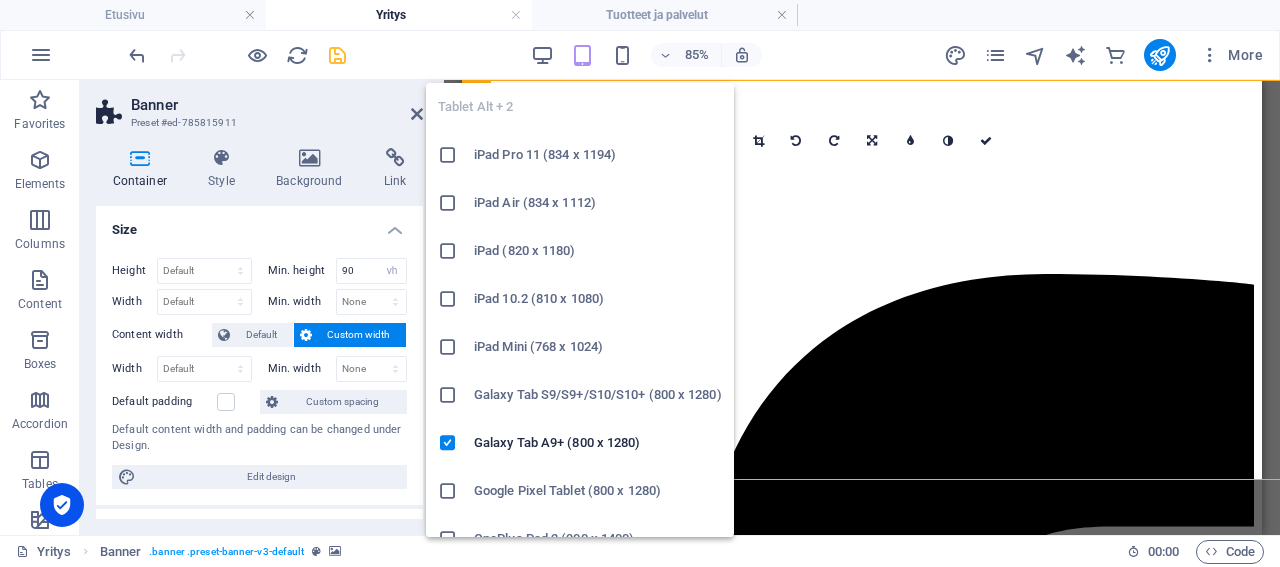 type on "308" 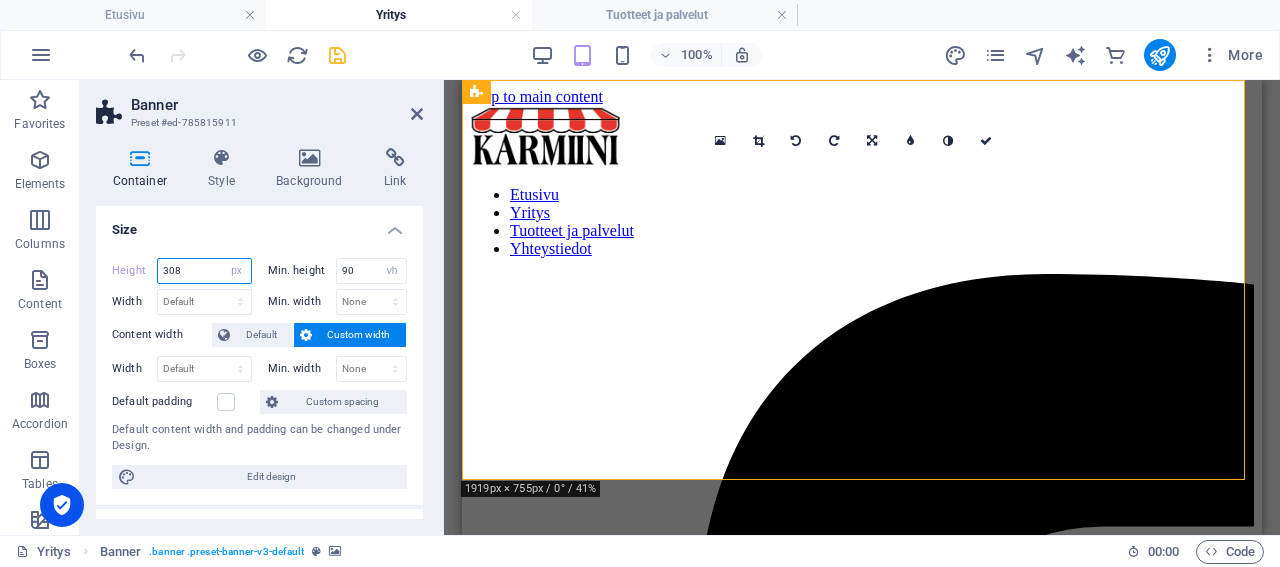 click on "308" at bounding box center (204, 271) 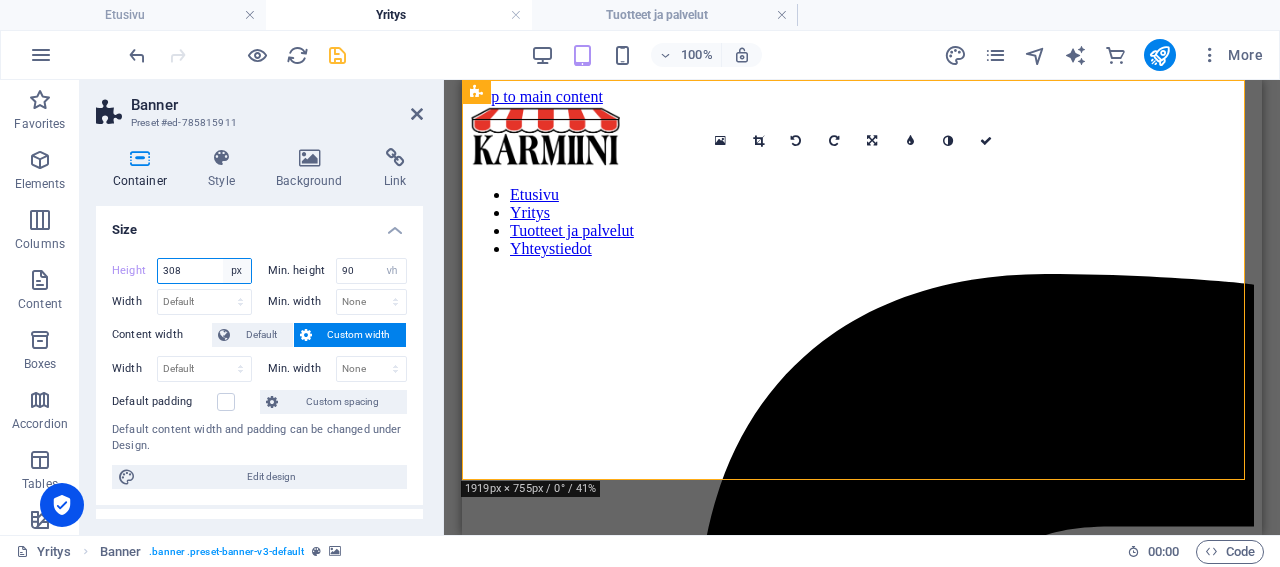 select on "default" 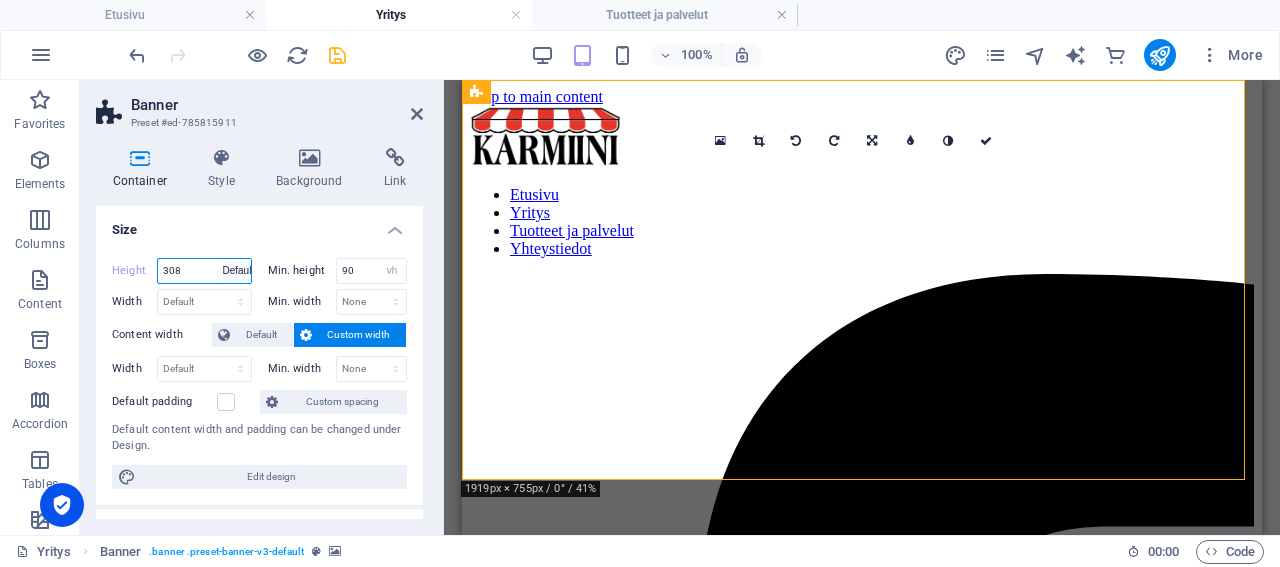 click on "Default" at bounding box center [0, 0] 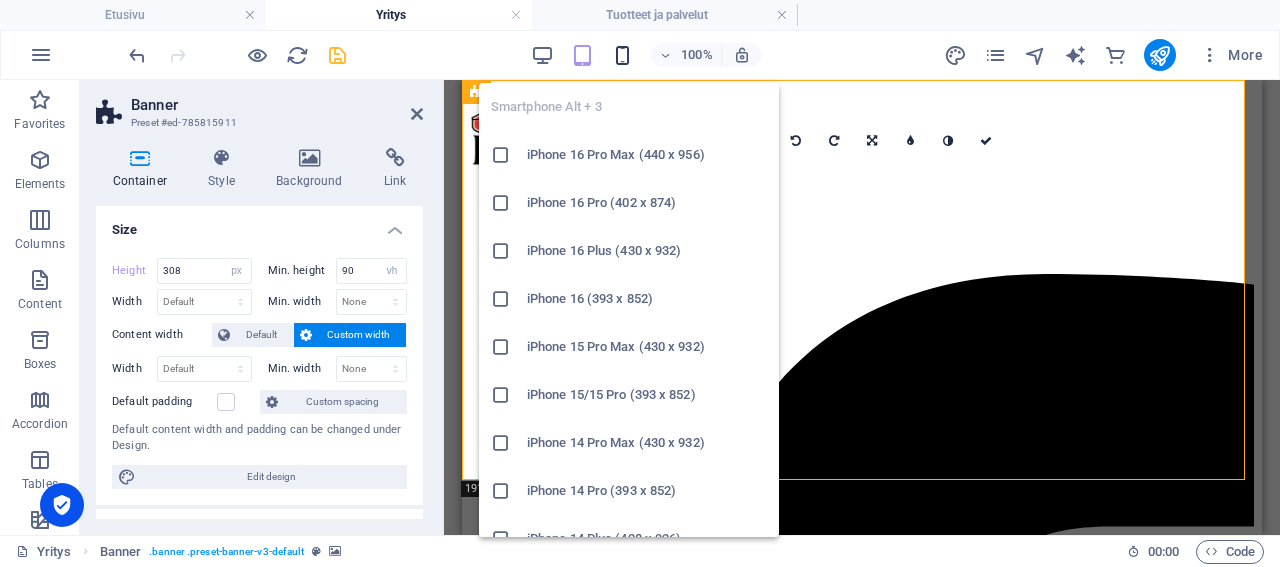 click at bounding box center (622, 55) 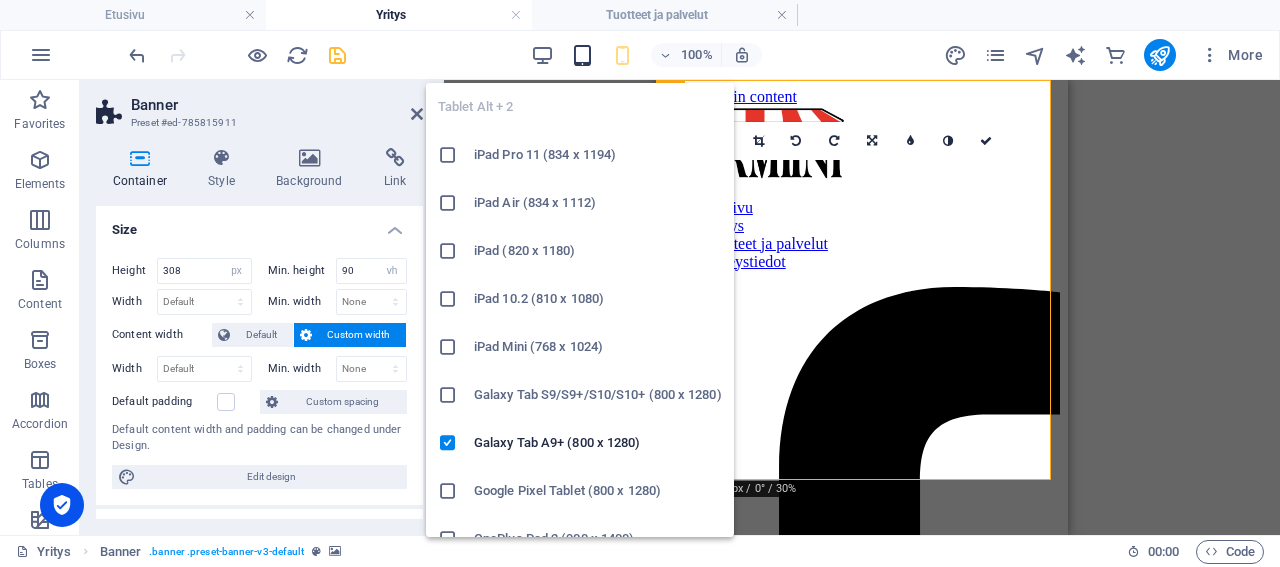 click at bounding box center (582, 55) 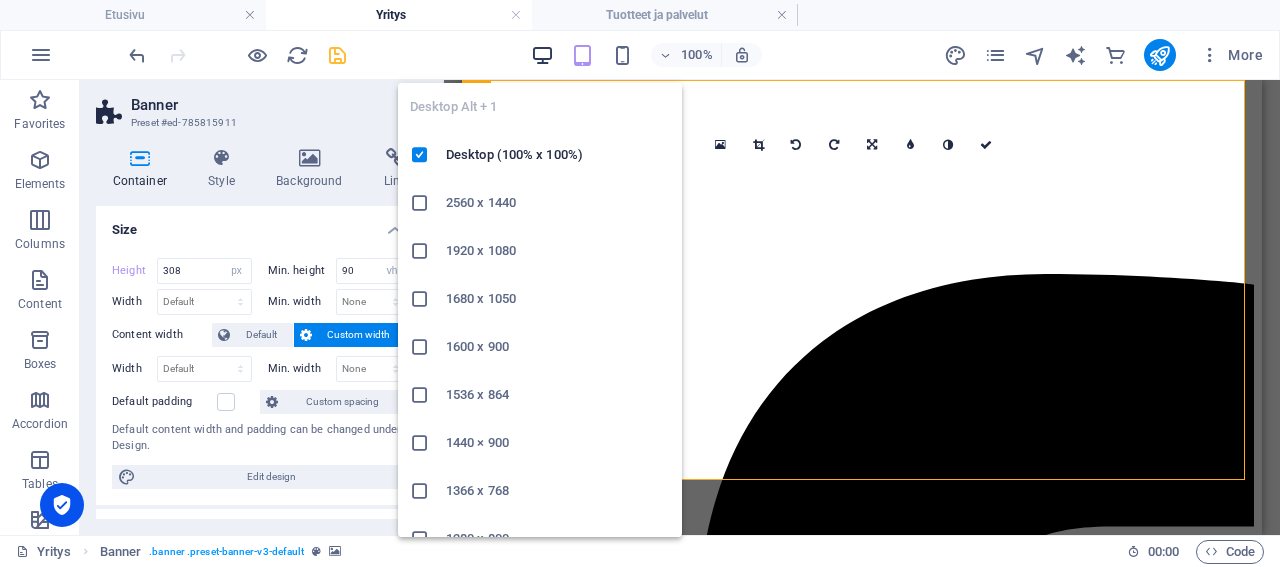 click at bounding box center (542, 55) 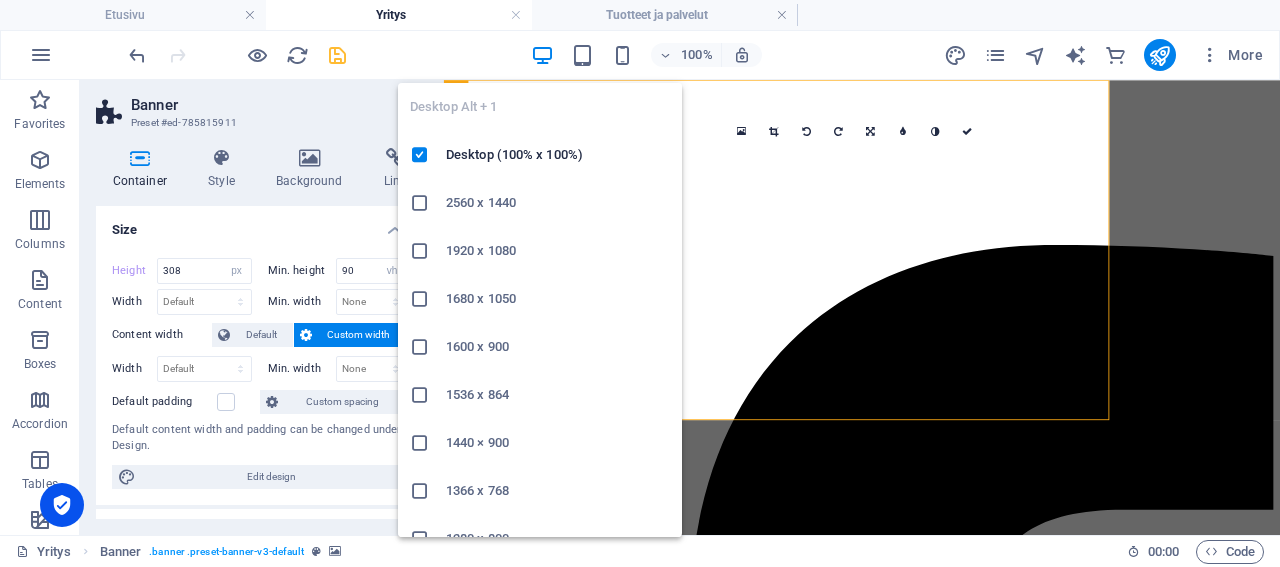 type 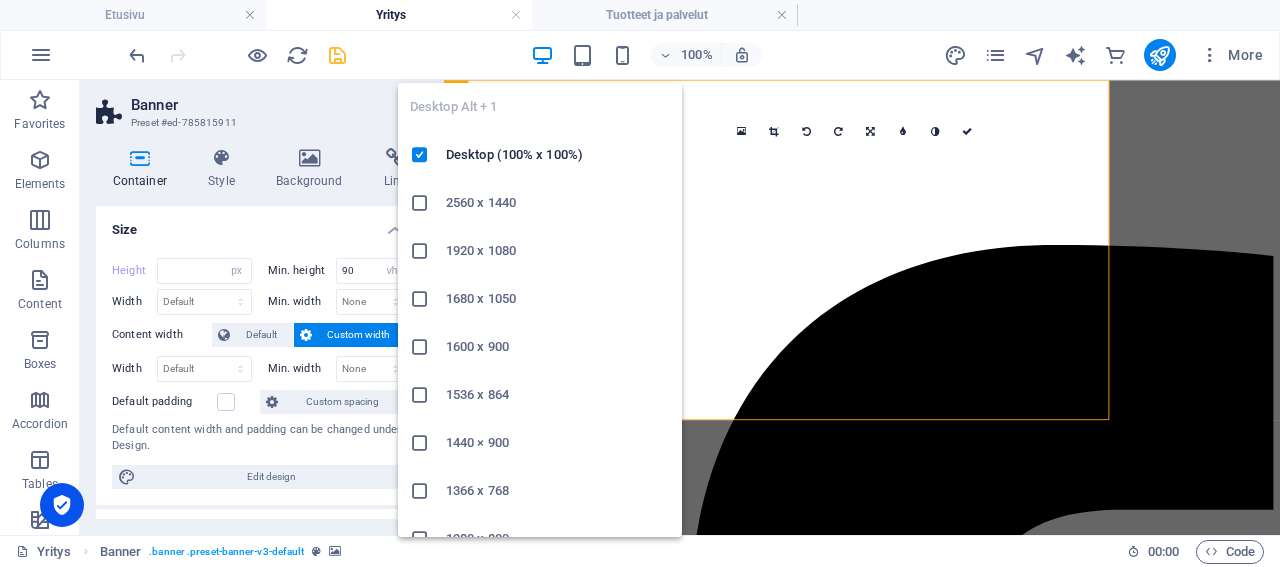 select on "DISABLED_OPTION_VALUE" 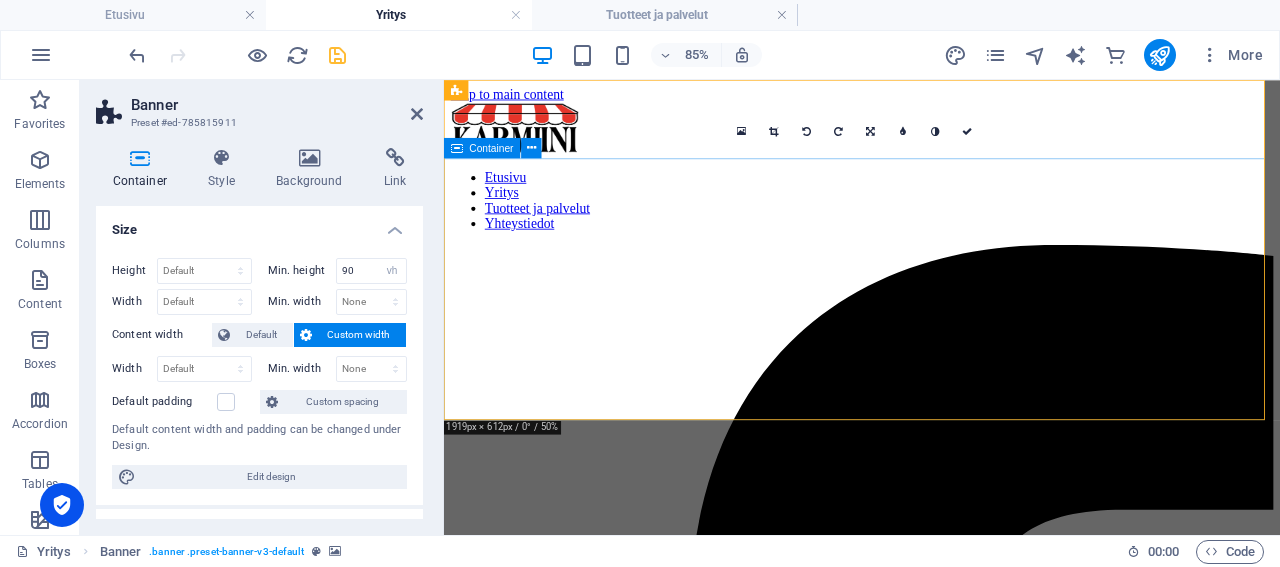 click on "Container" at bounding box center (492, 148) 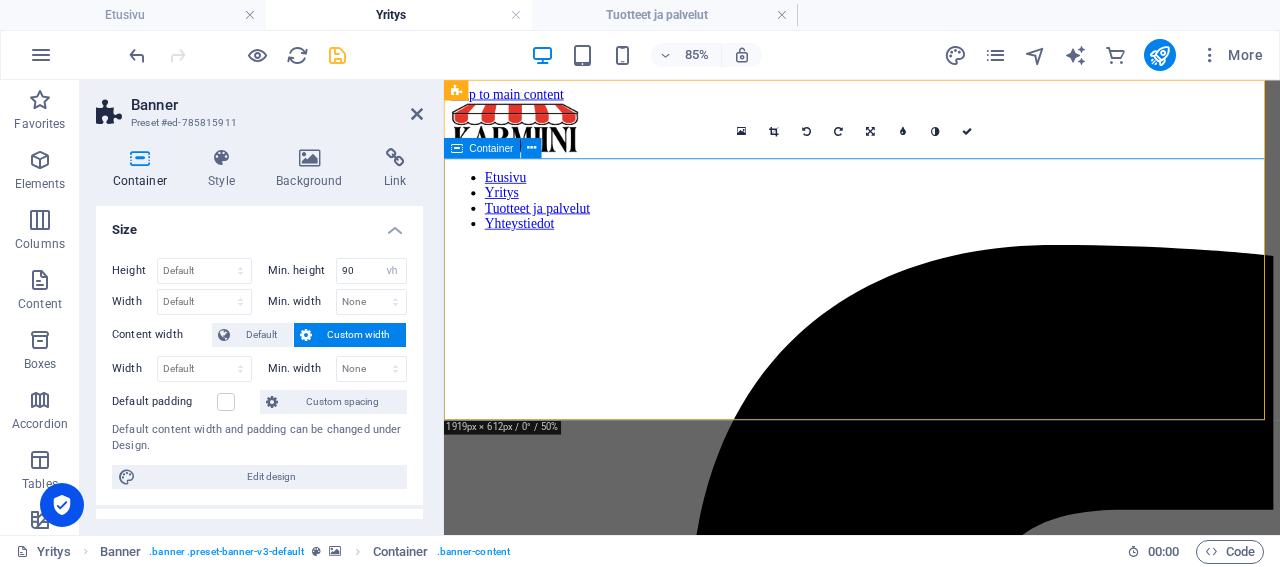 click on "Container" at bounding box center [492, 148] 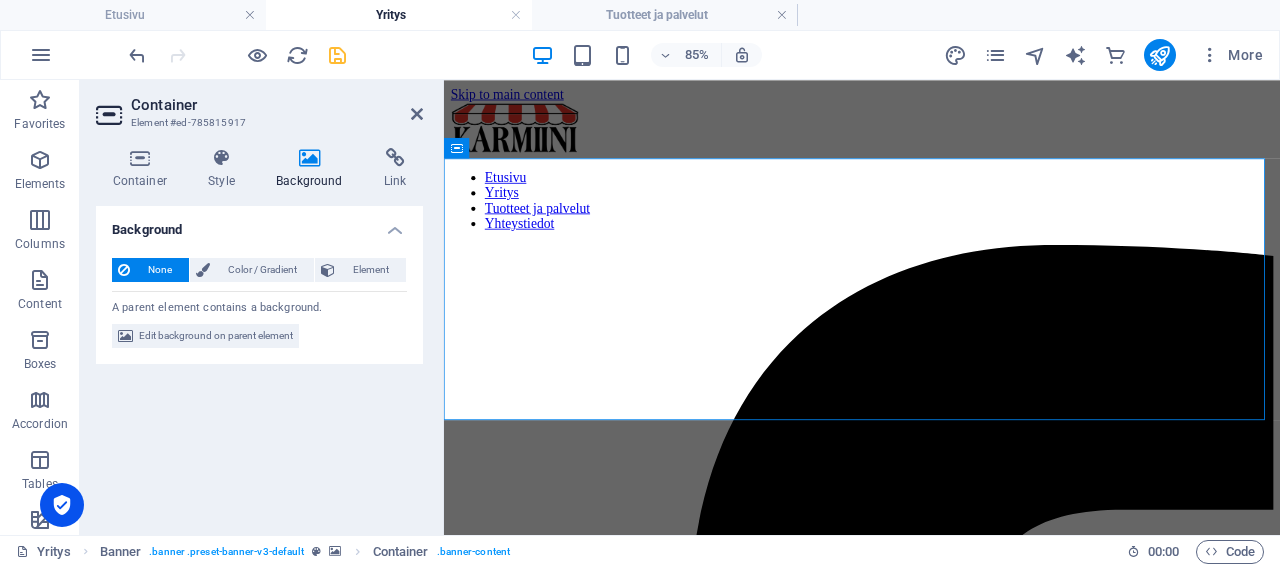 click on "Background" at bounding box center (314, 169) 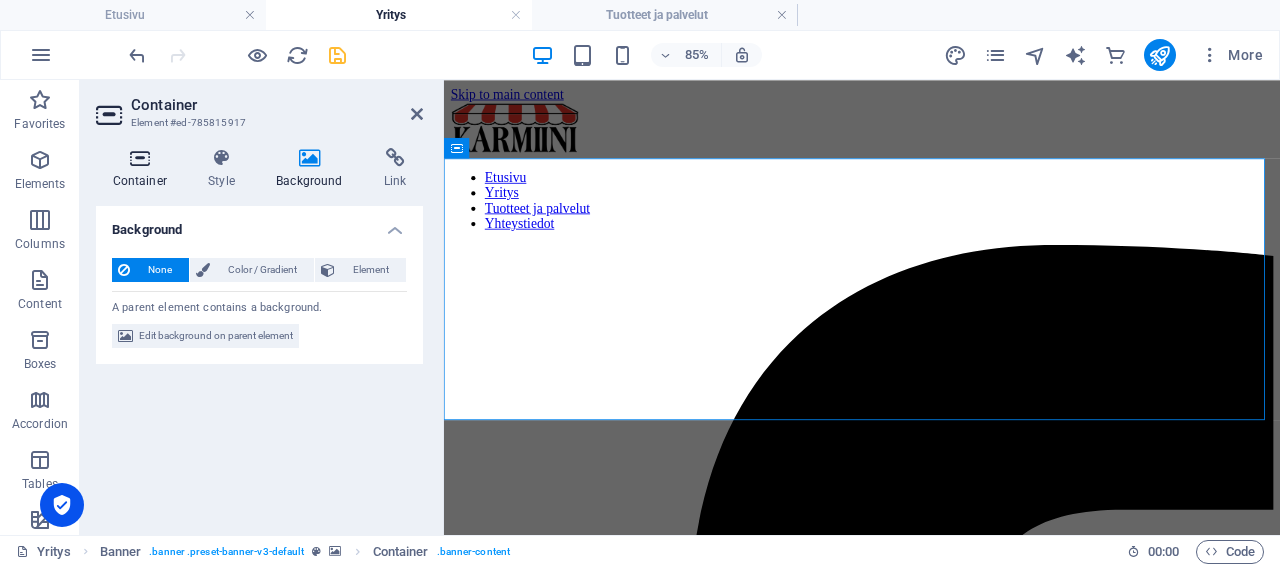 click at bounding box center (140, 158) 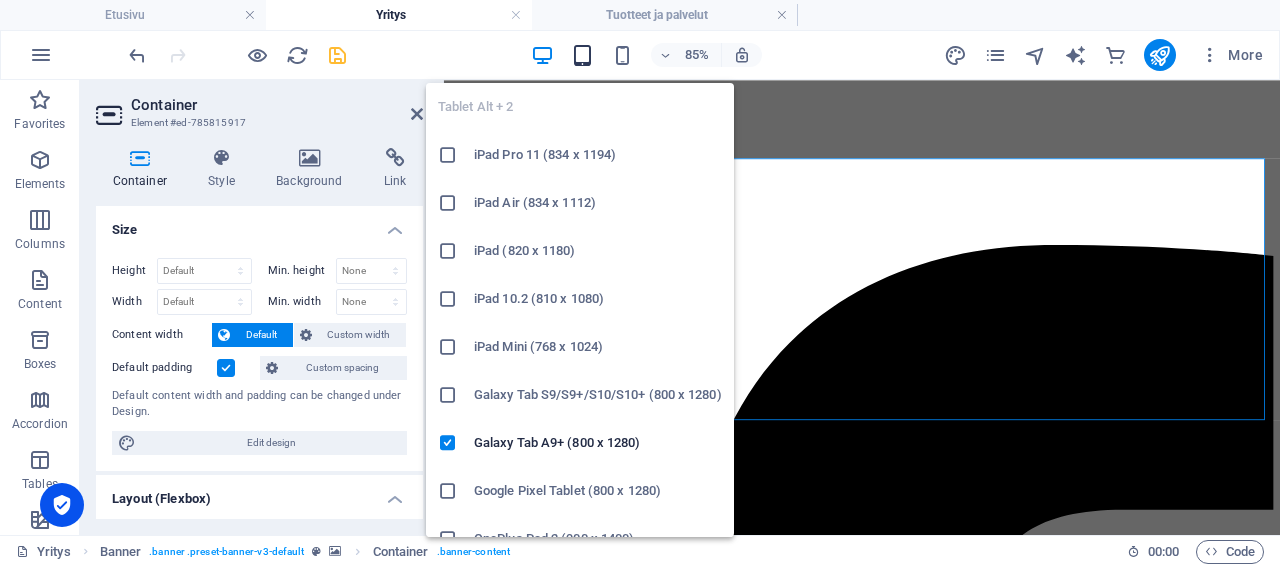 click at bounding box center [582, 55] 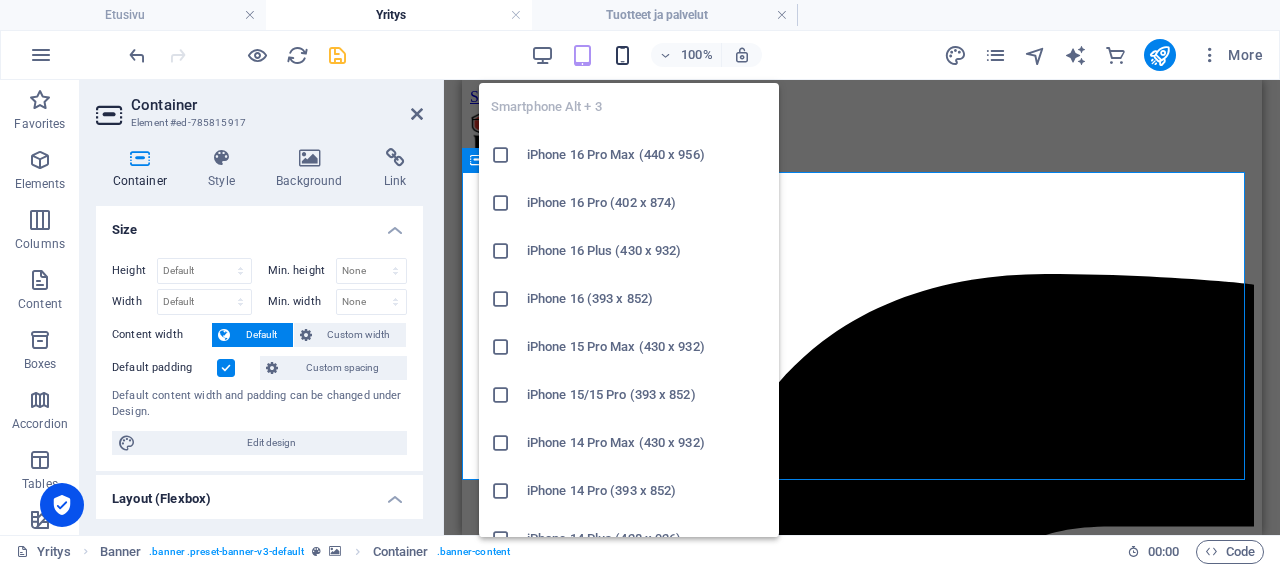 click at bounding box center [622, 55] 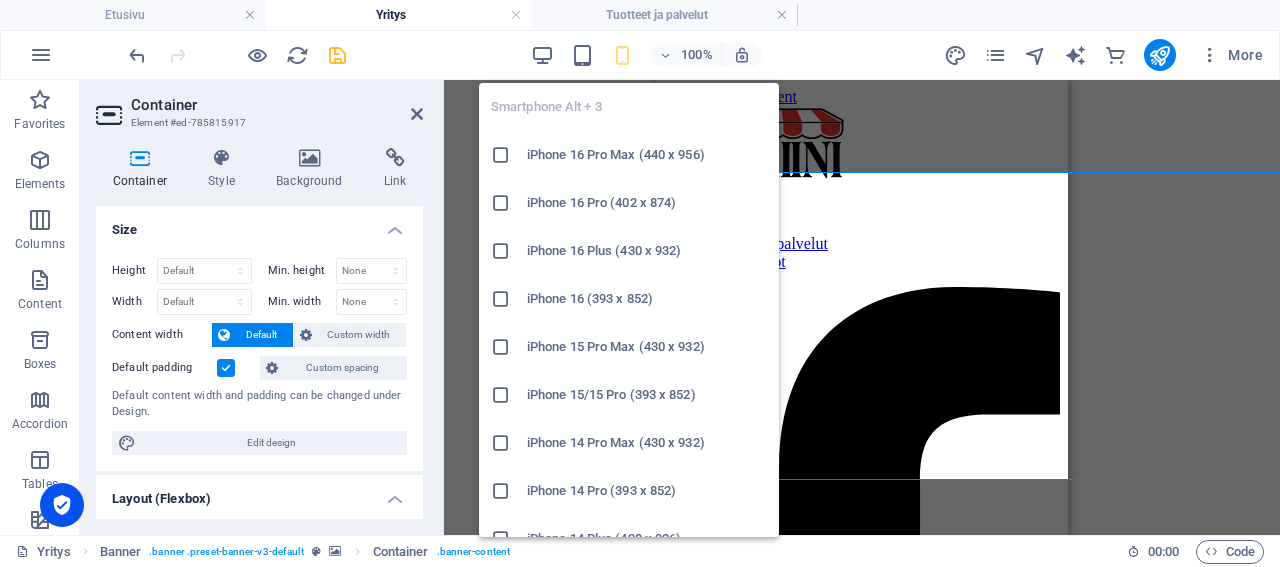 type on "308" 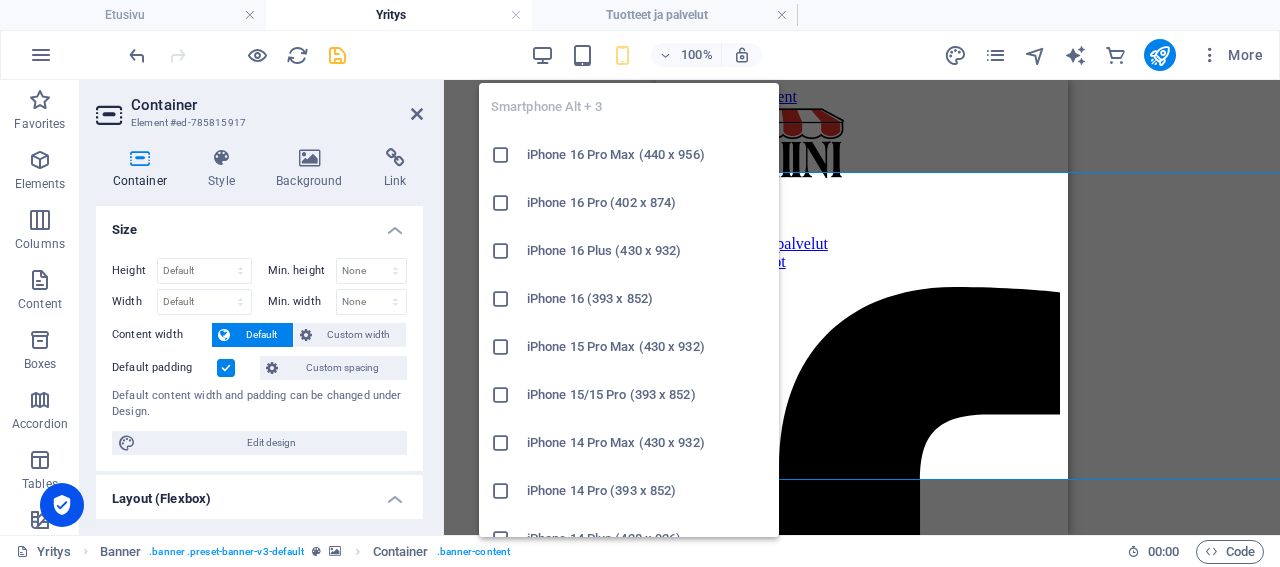 select on "px" 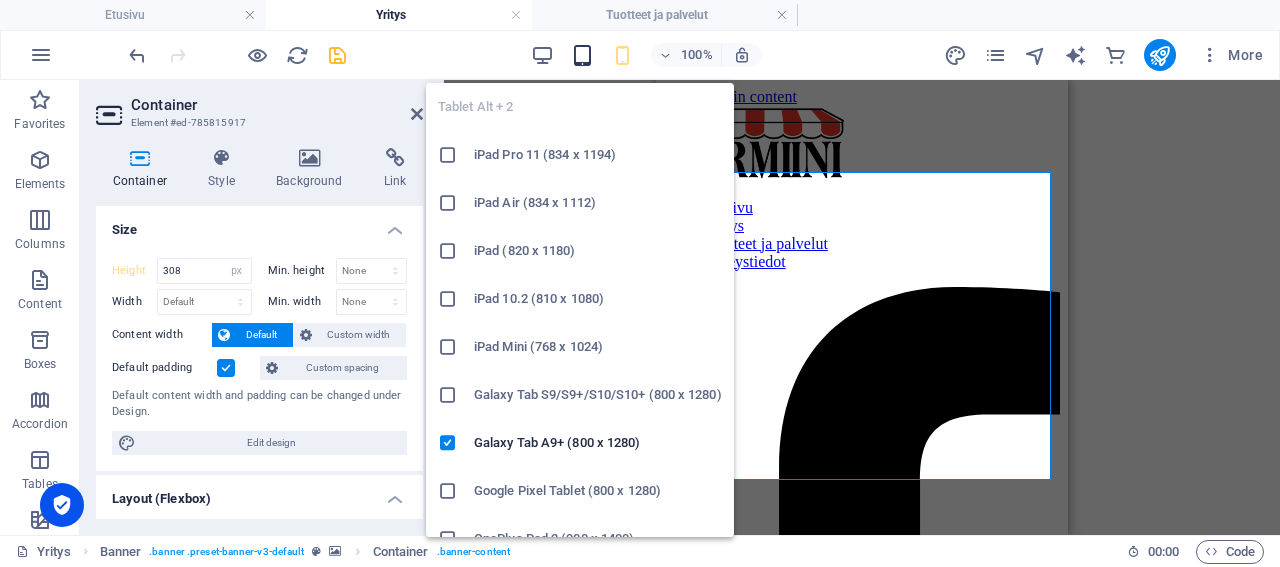 click at bounding box center [582, 55] 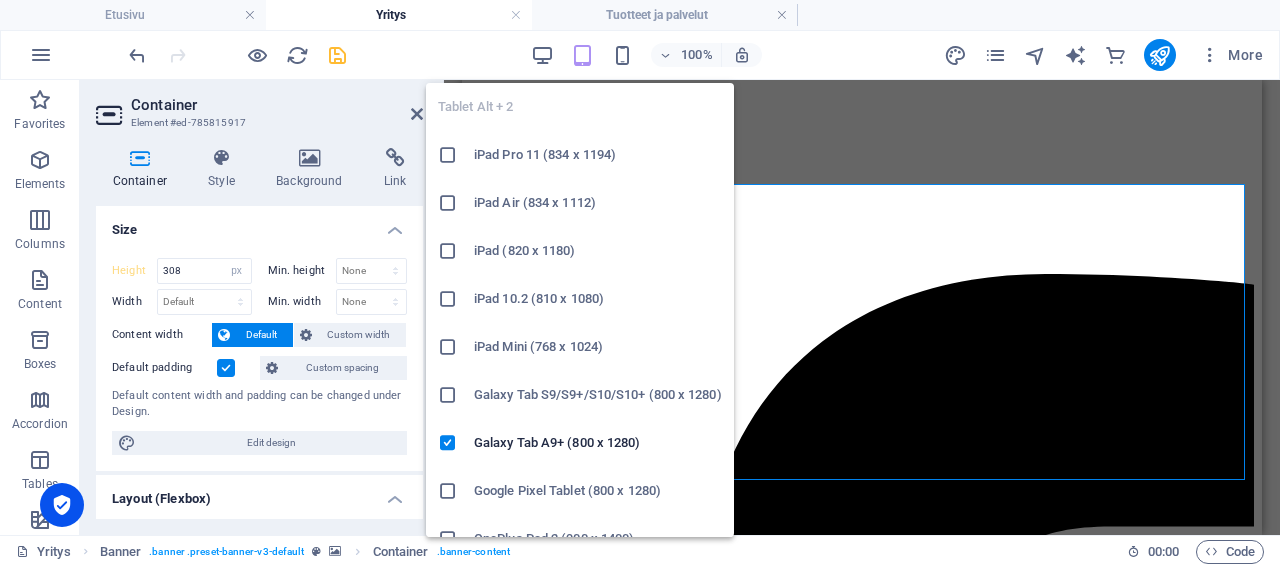 type 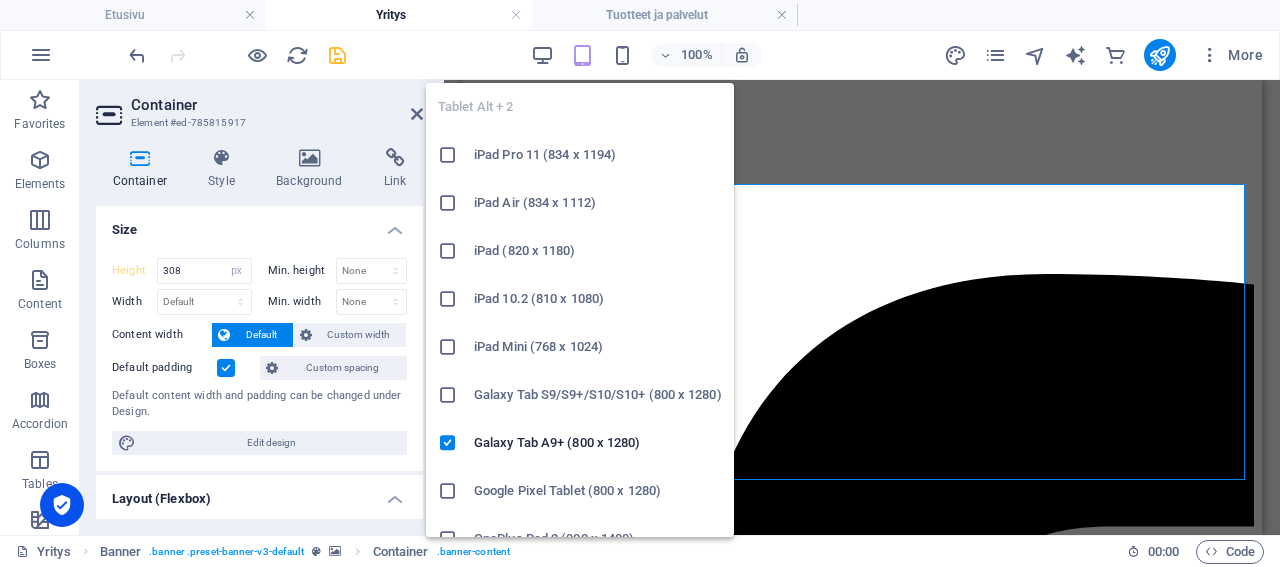 select on "DISABLED_OPTION_VALUE" 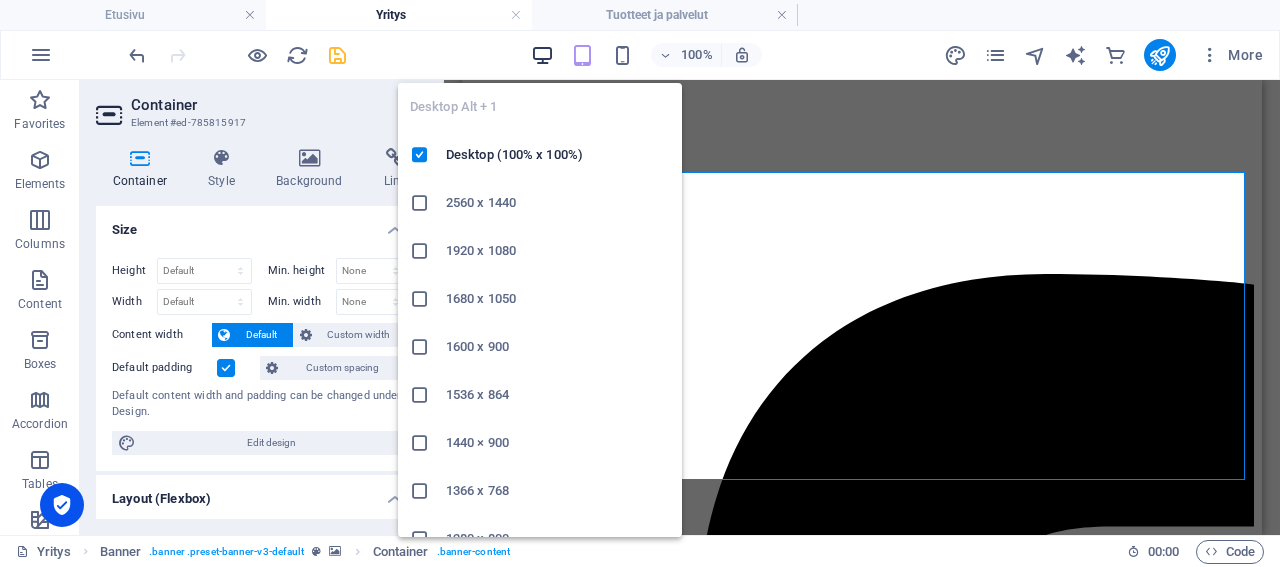 click at bounding box center [542, 55] 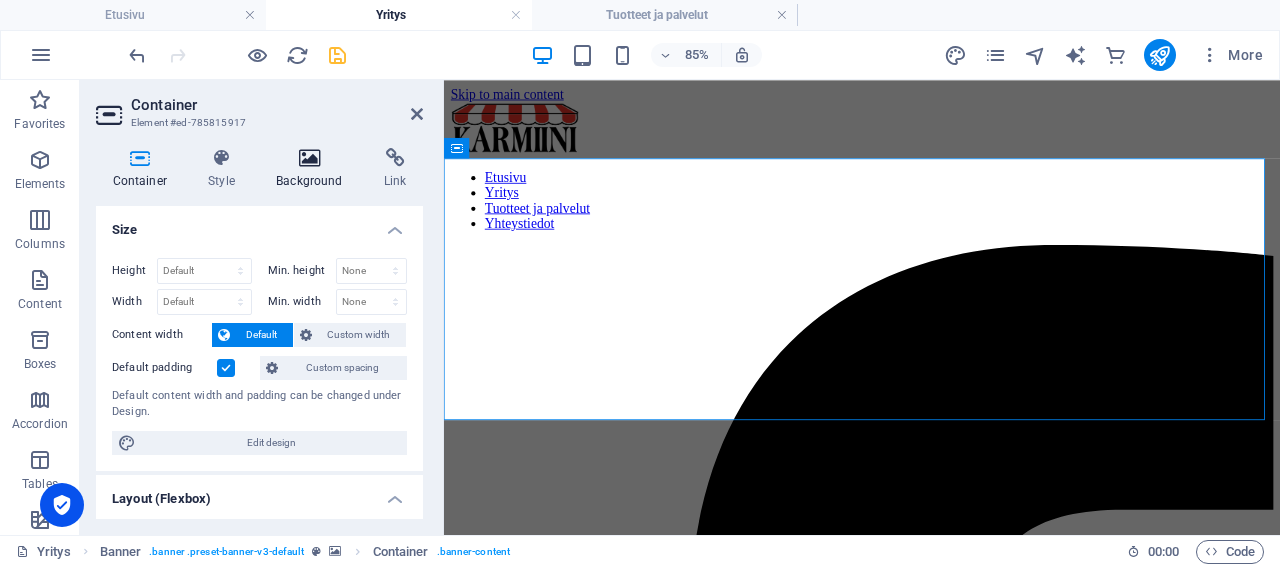 click on "Background" at bounding box center (314, 169) 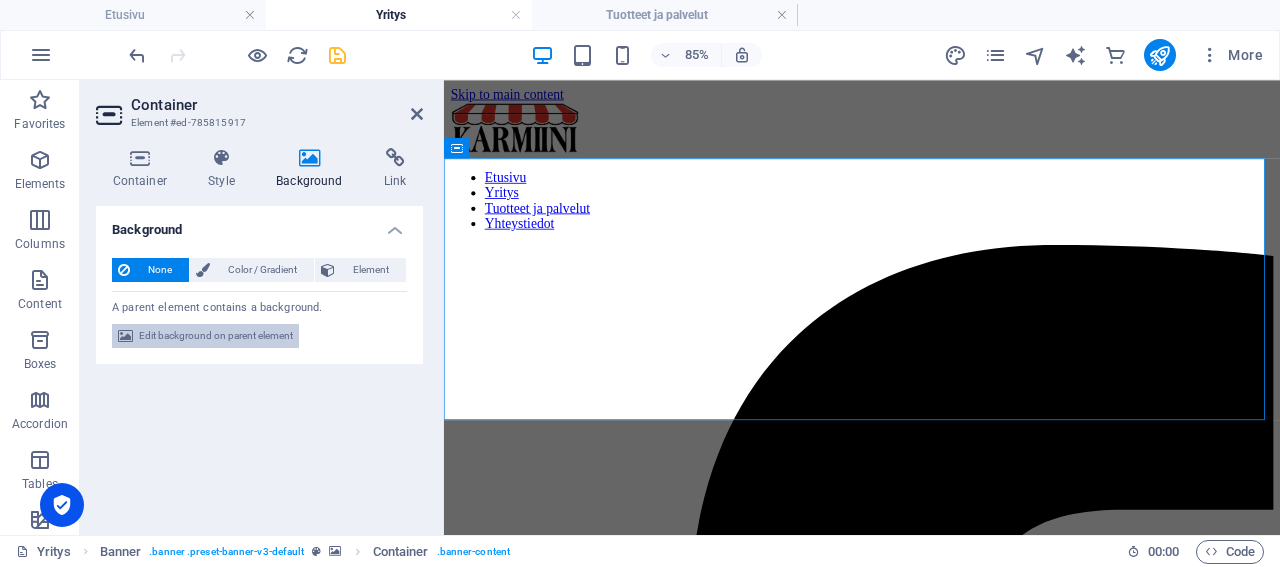 click on "Edit background on parent element" at bounding box center [216, 336] 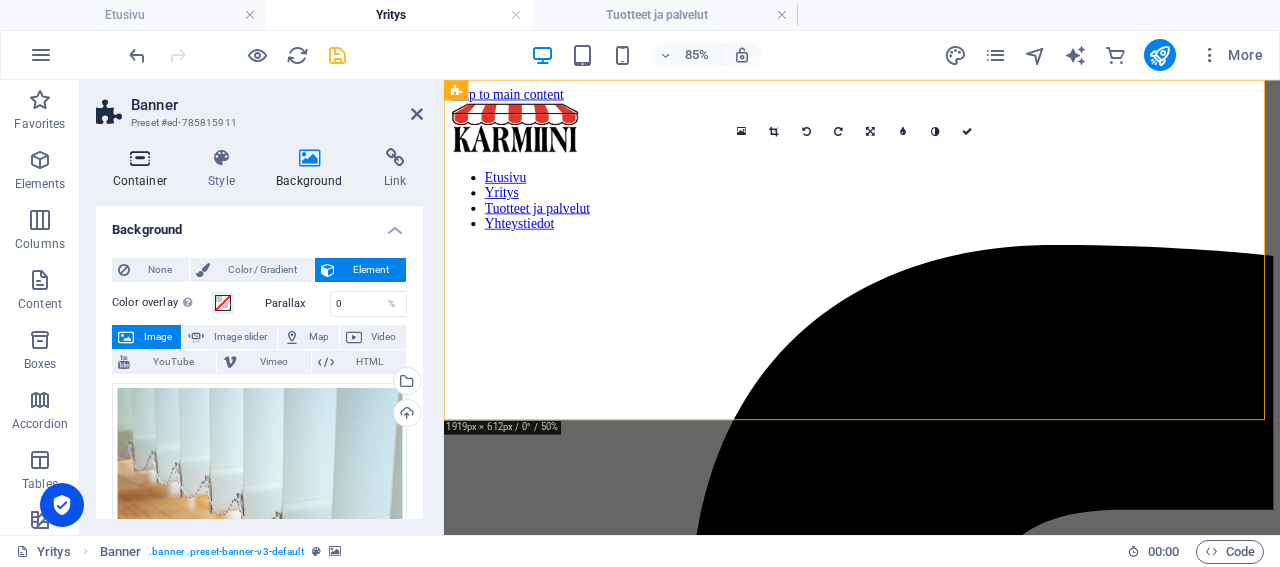 click on "Container" at bounding box center (144, 169) 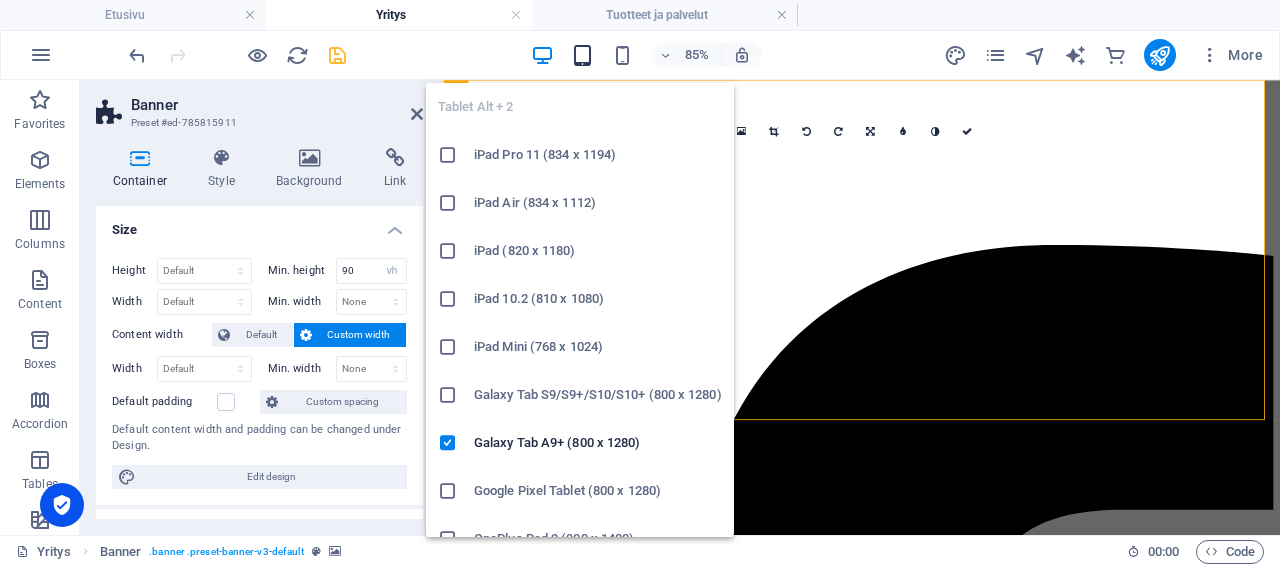 click at bounding box center (582, 55) 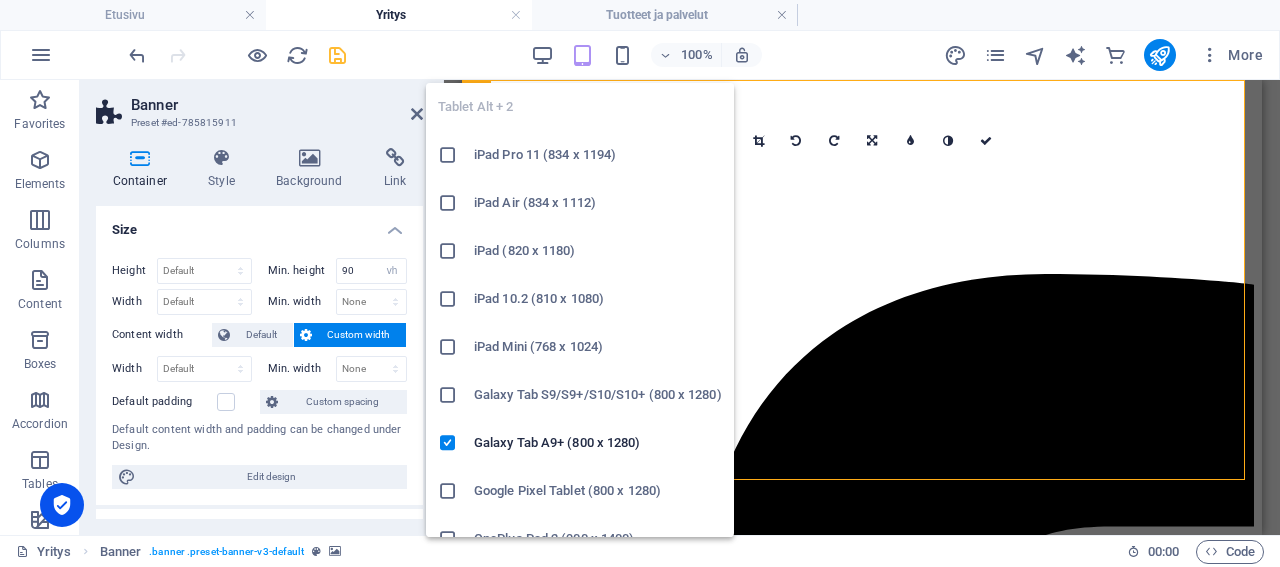 type on "308" 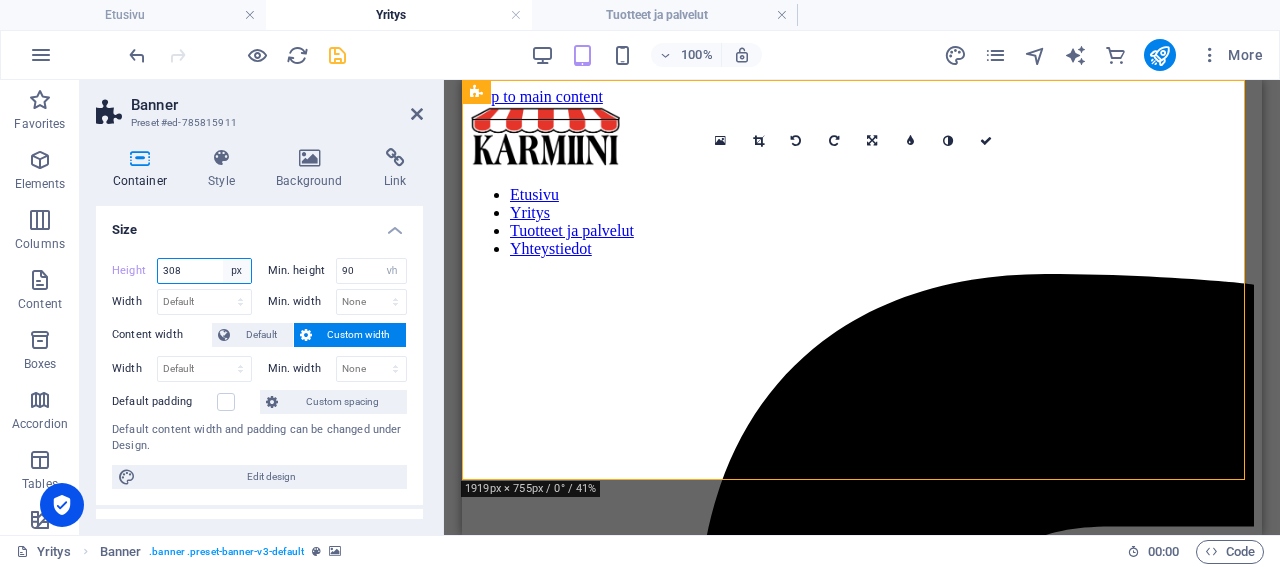 select on "default" 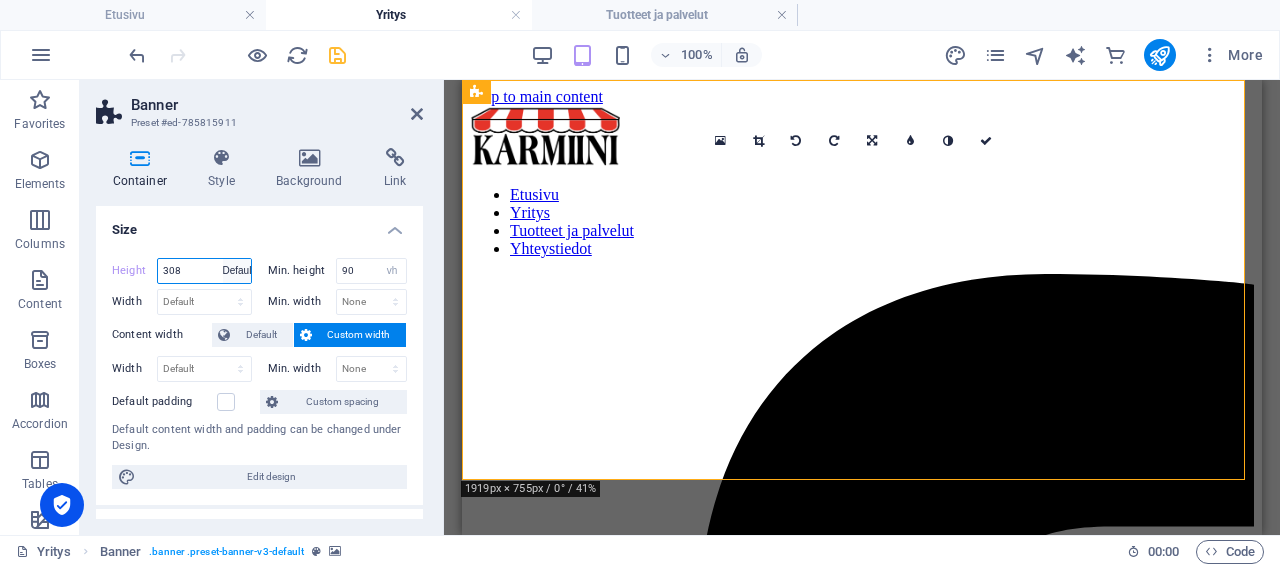 click on "Default" at bounding box center [0, 0] 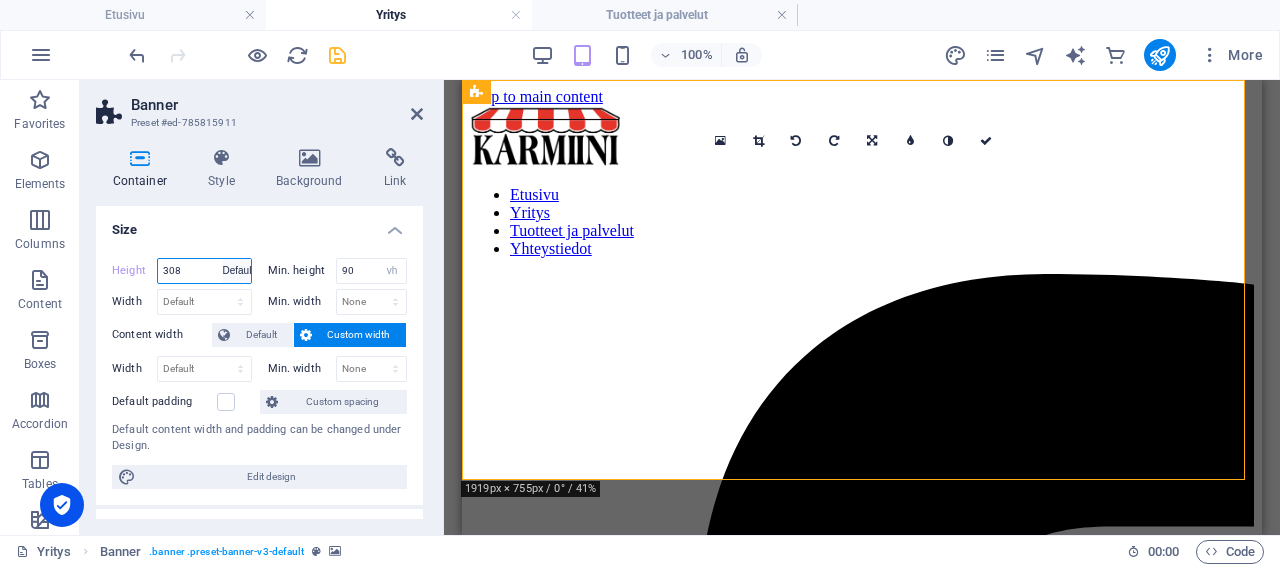 type on "308" 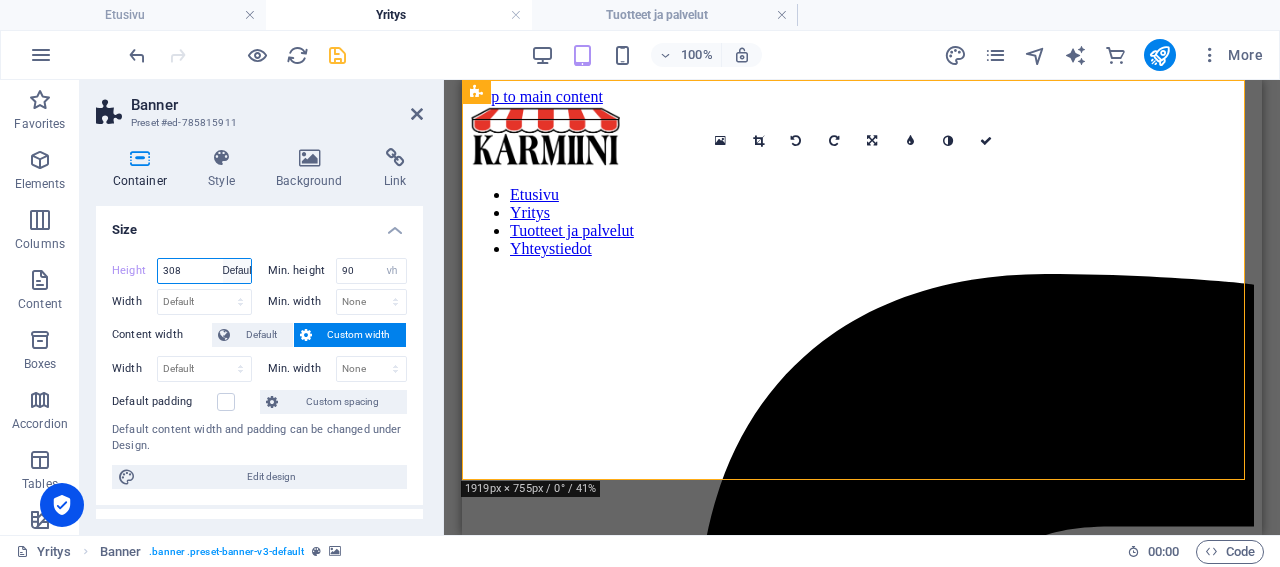 select on "px" 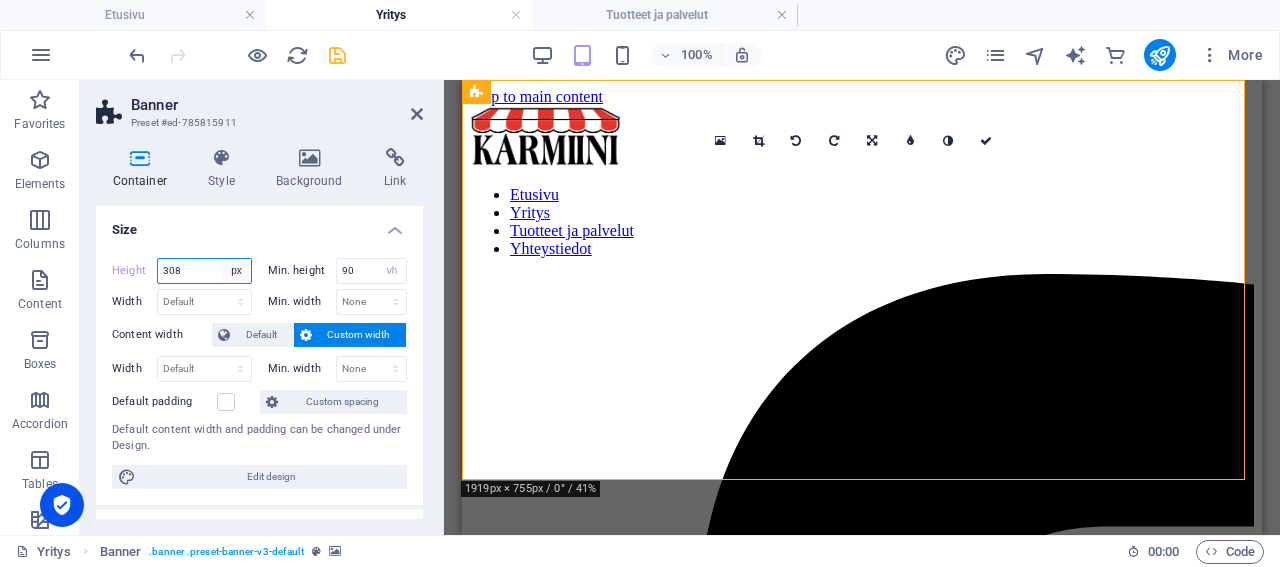 click on "Default px rem % vh vw" at bounding box center (237, 271) 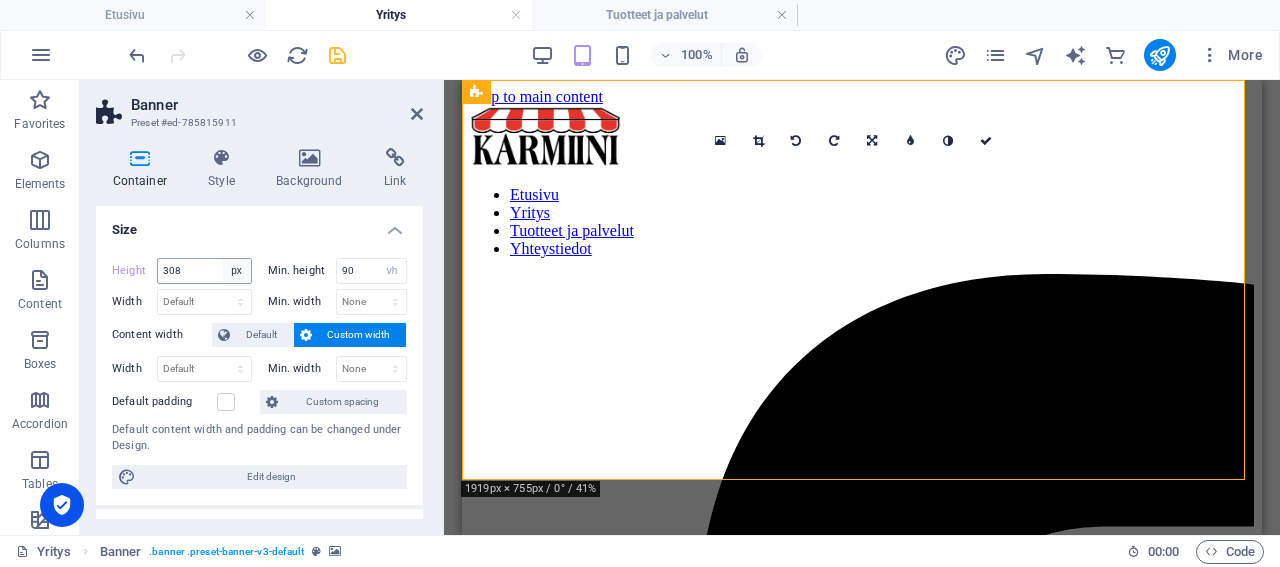 click on "Size" at bounding box center [259, 224] 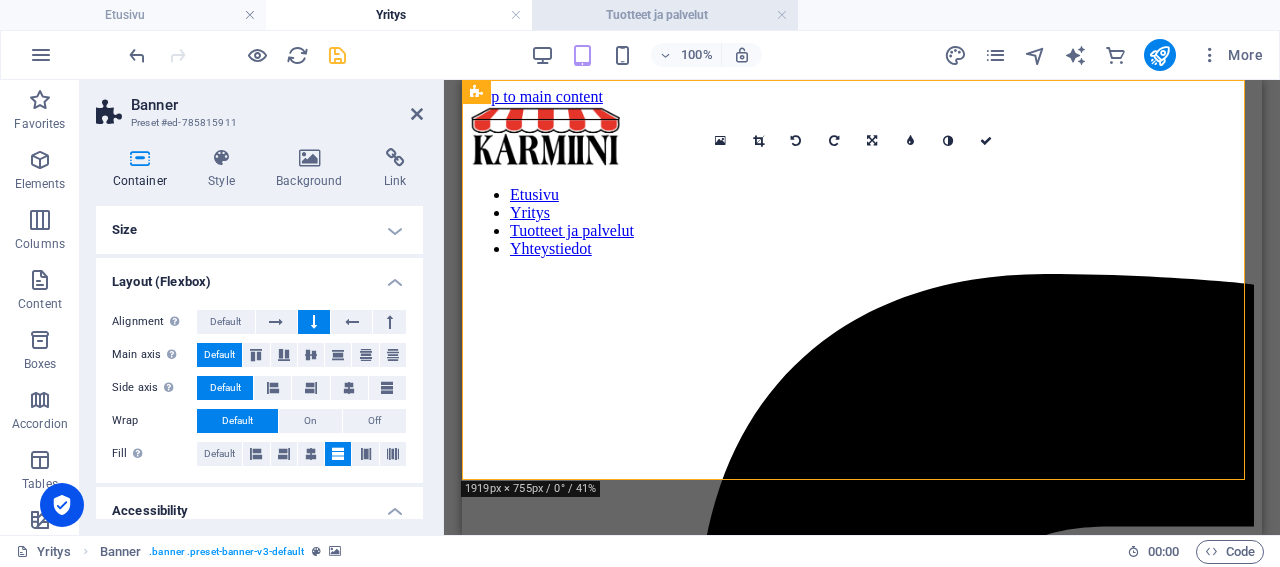 click on "Tuotteet ja palvelut" at bounding box center (665, 15) 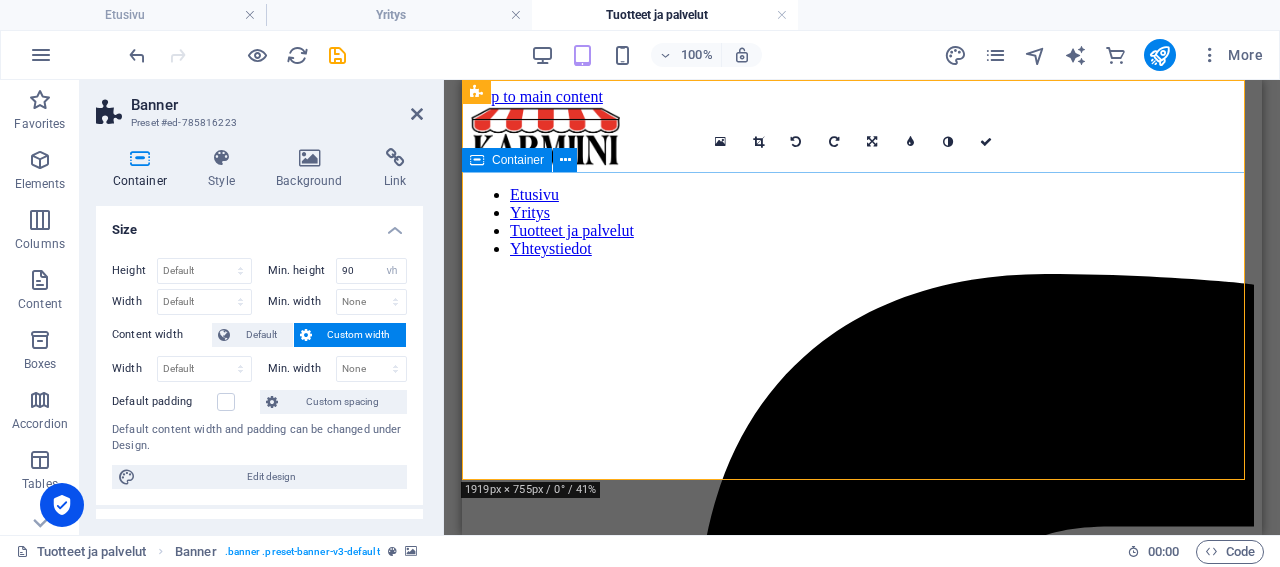 click on "Container" at bounding box center (518, 160) 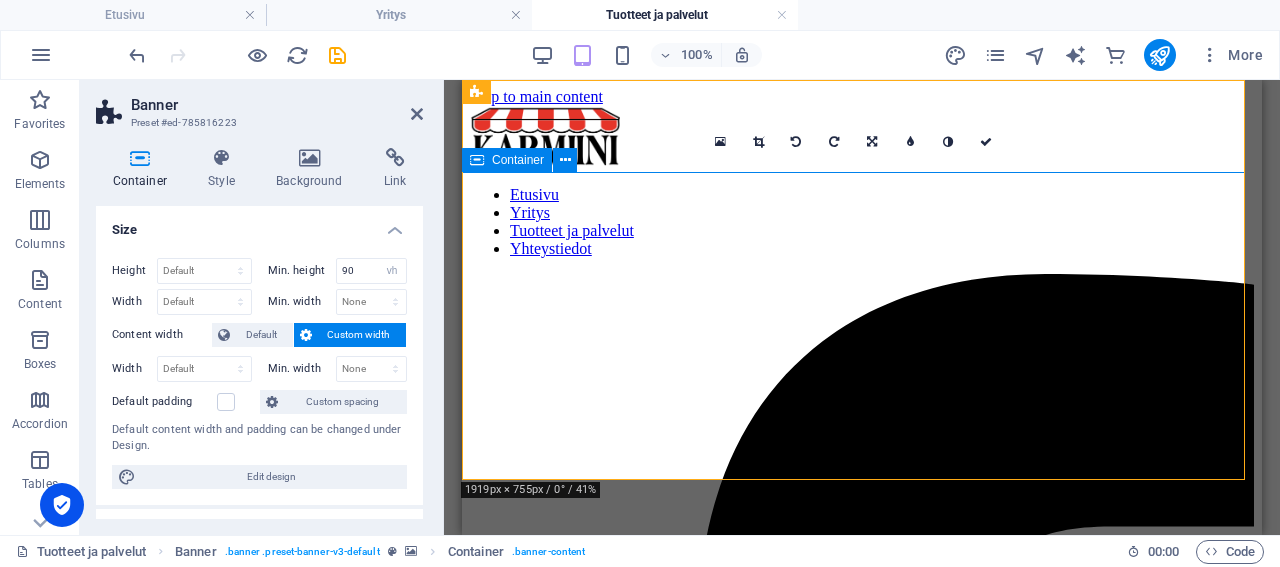 click on "Container" at bounding box center [518, 160] 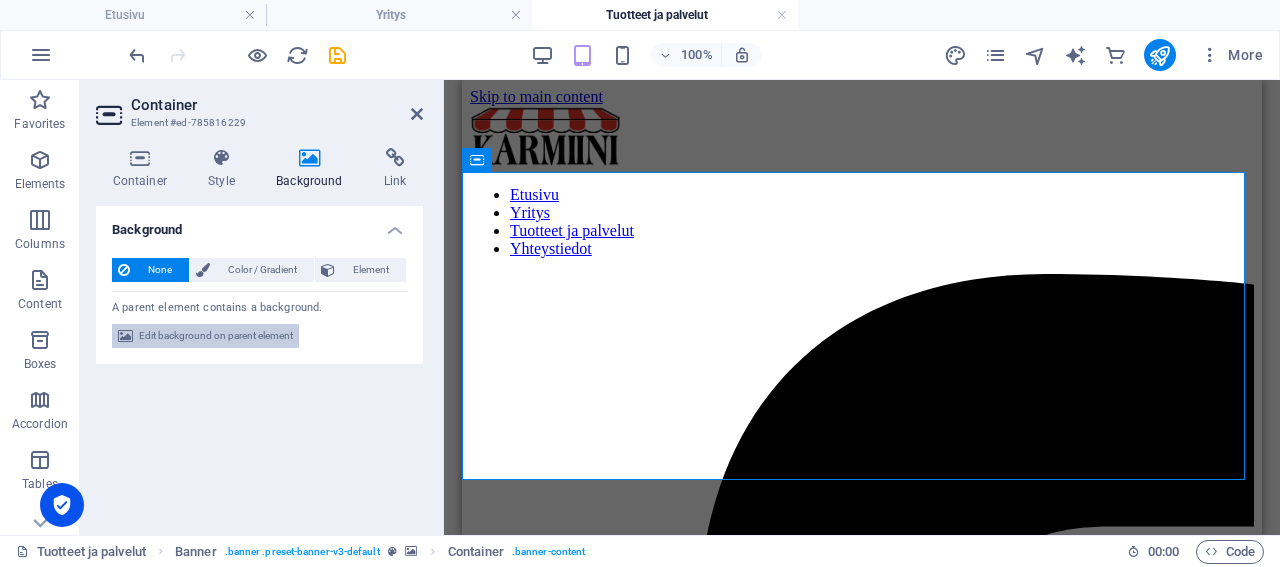 click on "Edit background on parent element" at bounding box center [216, 336] 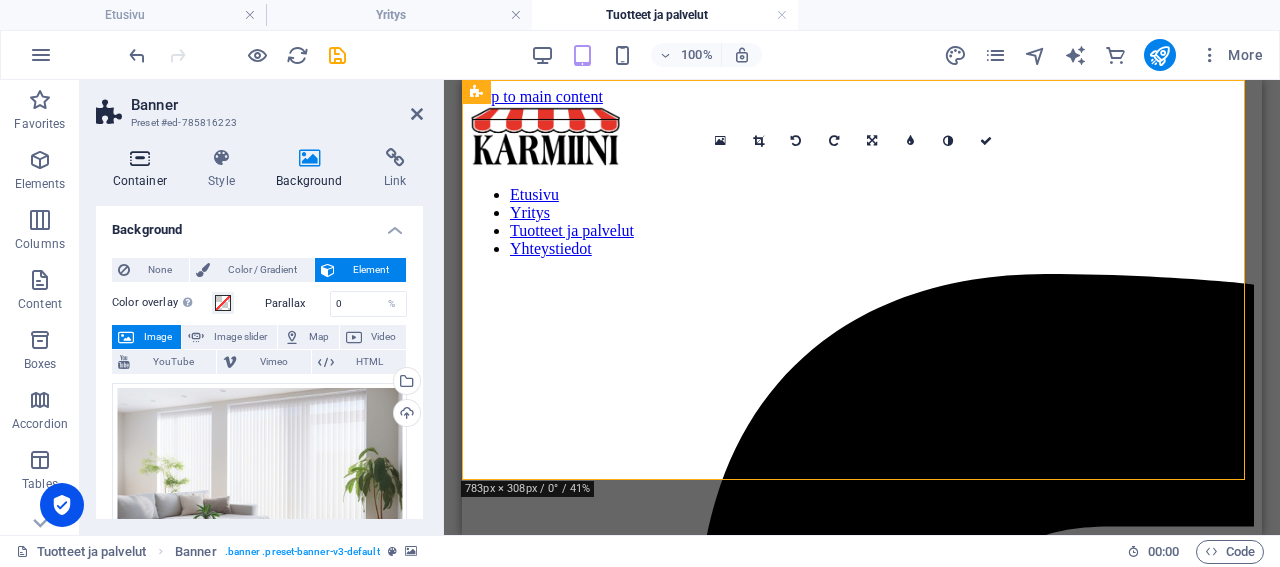 click on "Container" at bounding box center [144, 169] 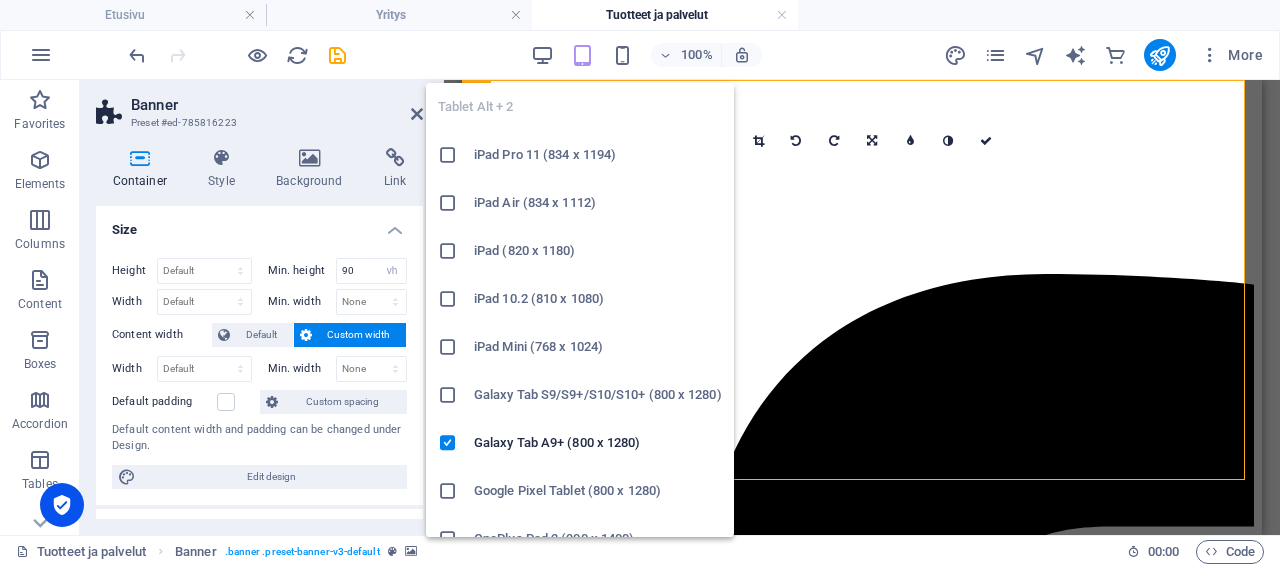 click at bounding box center [582, 55] 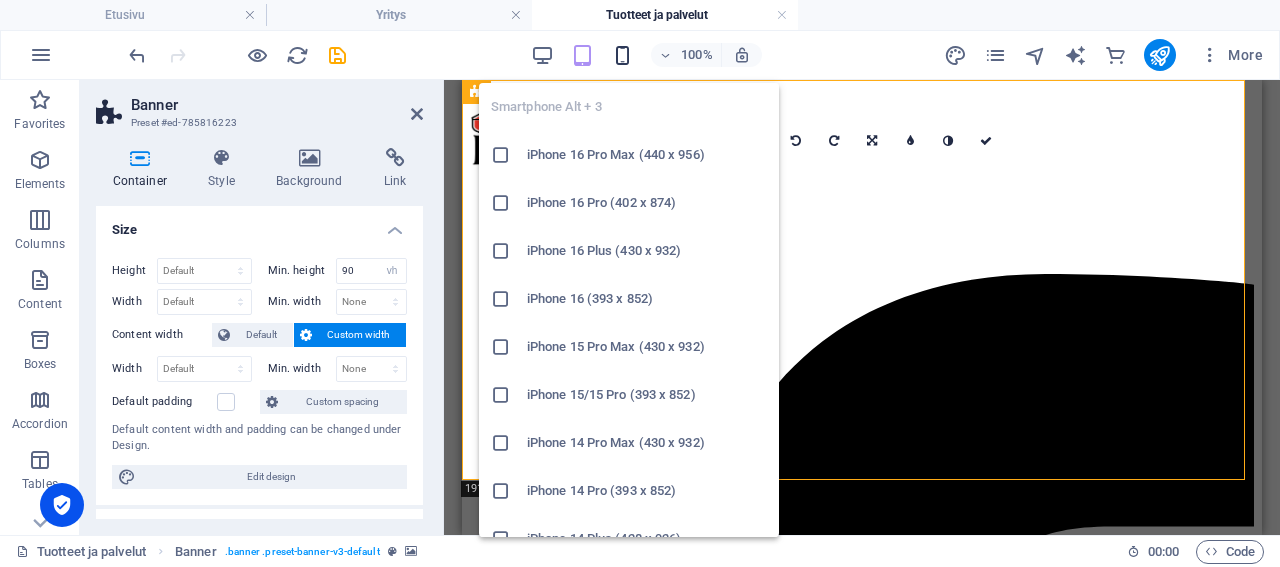 click at bounding box center [622, 55] 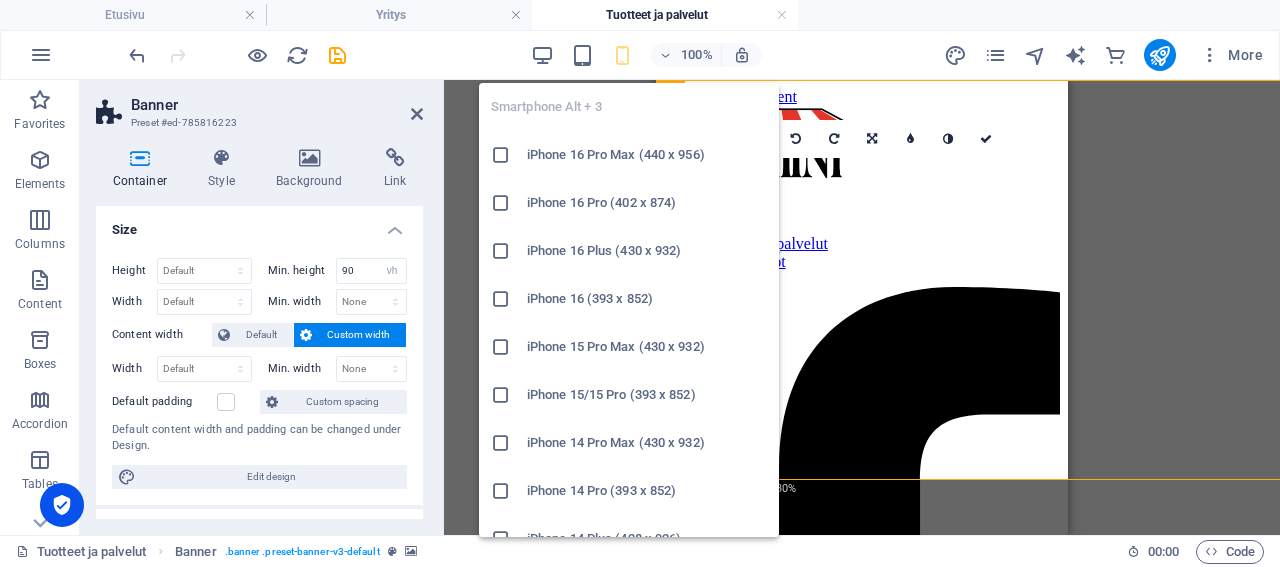 type on "308" 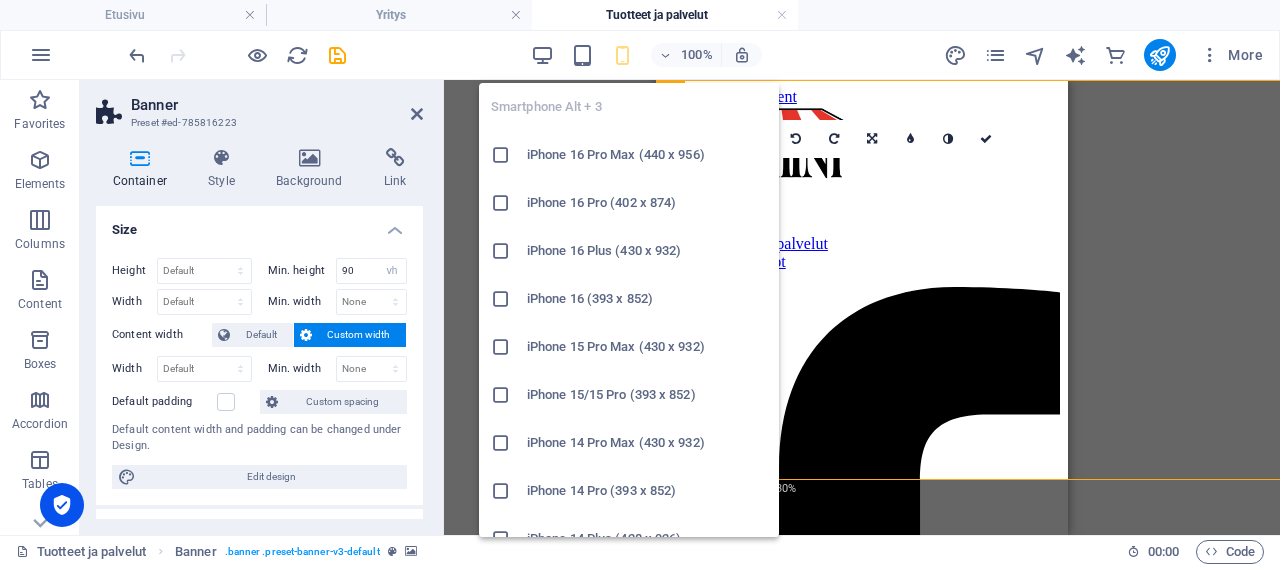 select on "px" 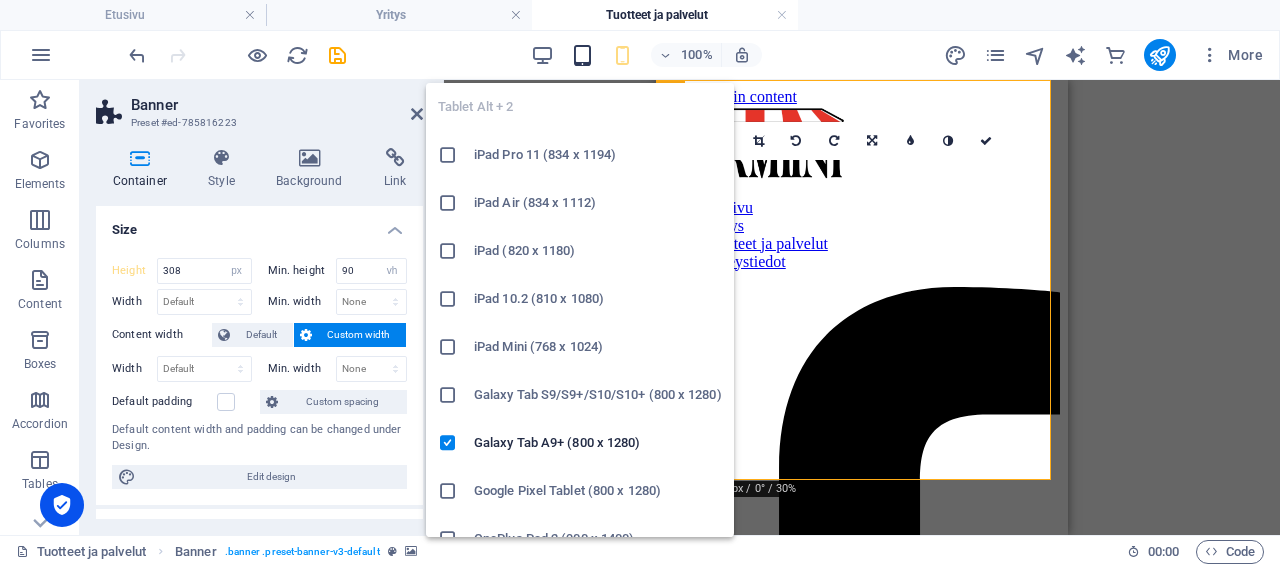 click at bounding box center (582, 55) 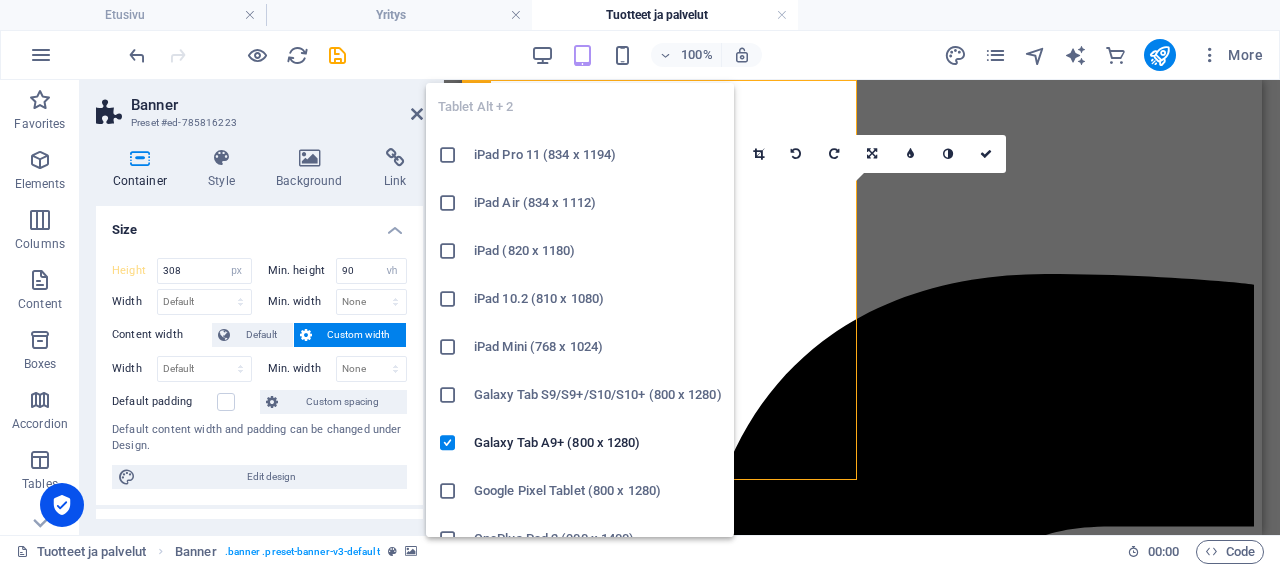 type 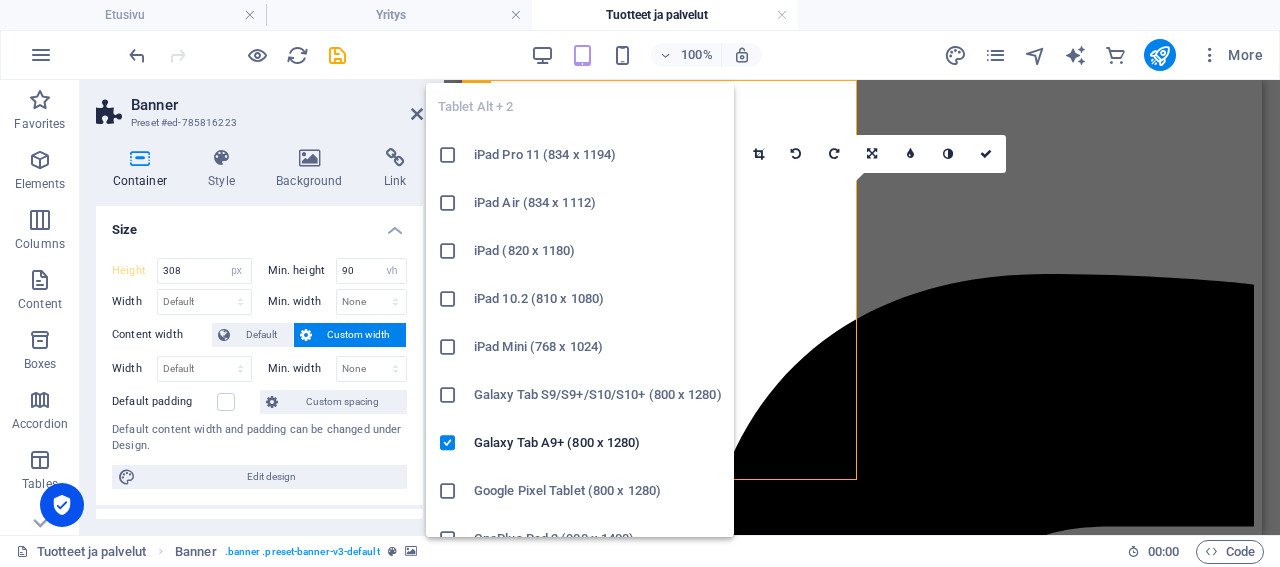 select on "DISABLED_OPTION_VALUE" 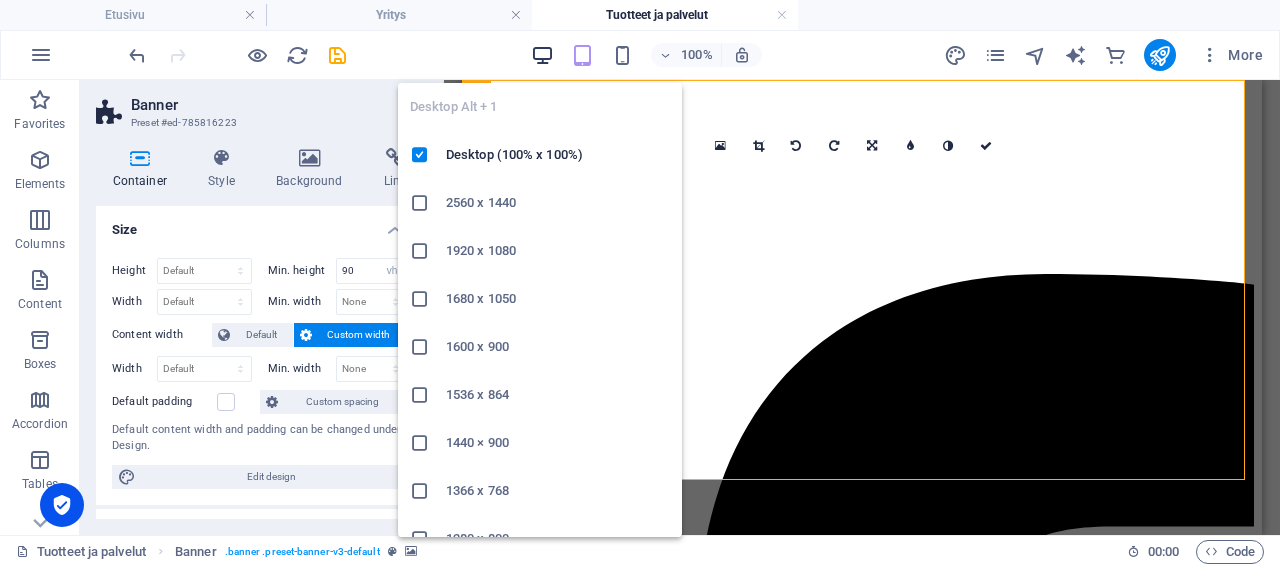 click at bounding box center [542, 55] 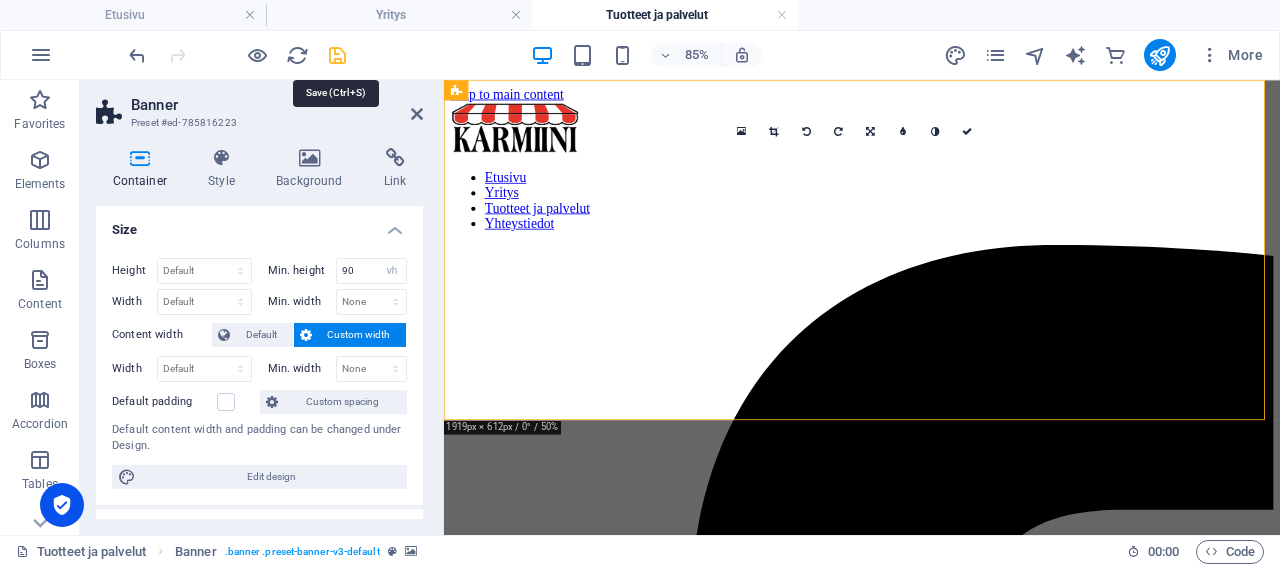 click at bounding box center (337, 55) 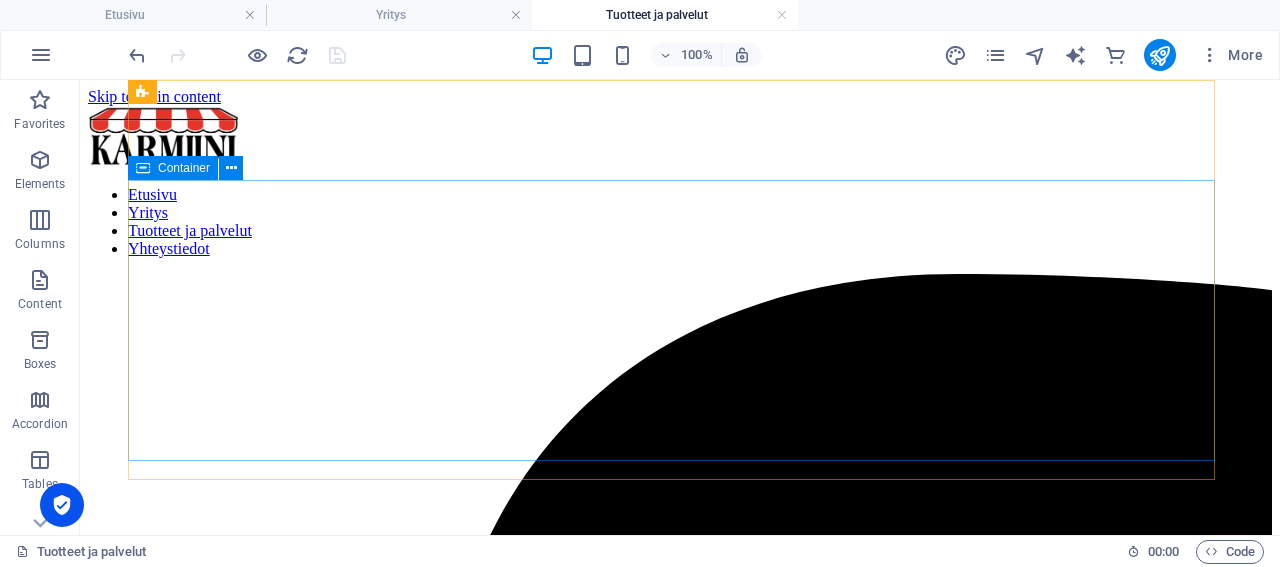 click on "Container" at bounding box center [184, 168] 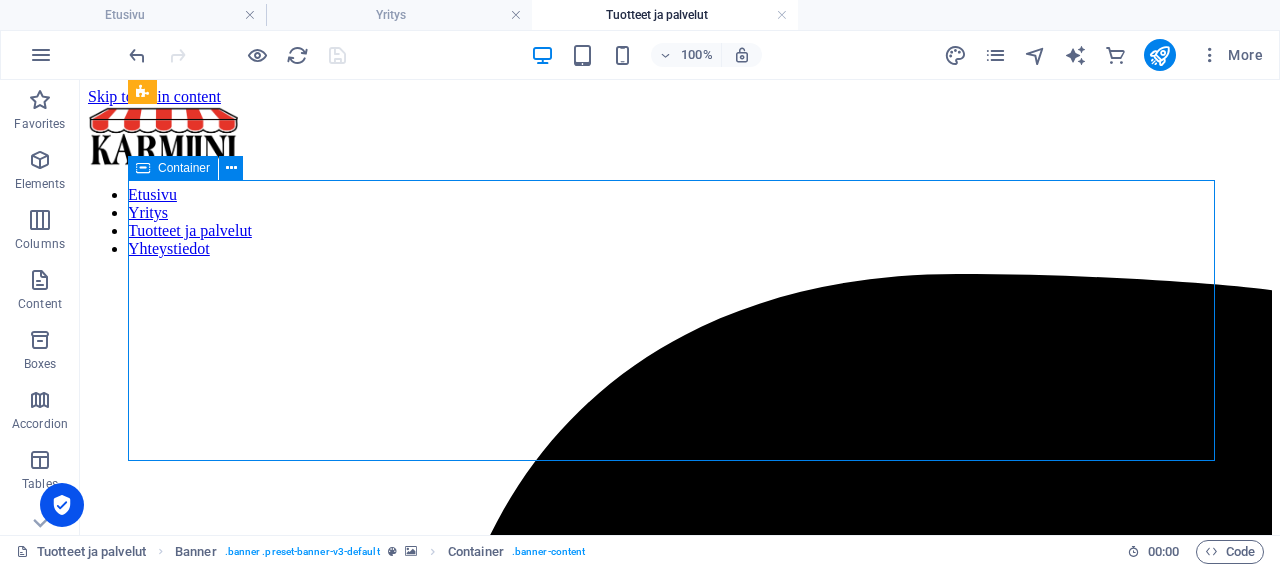 click on "Container" at bounding box center (184, 168) 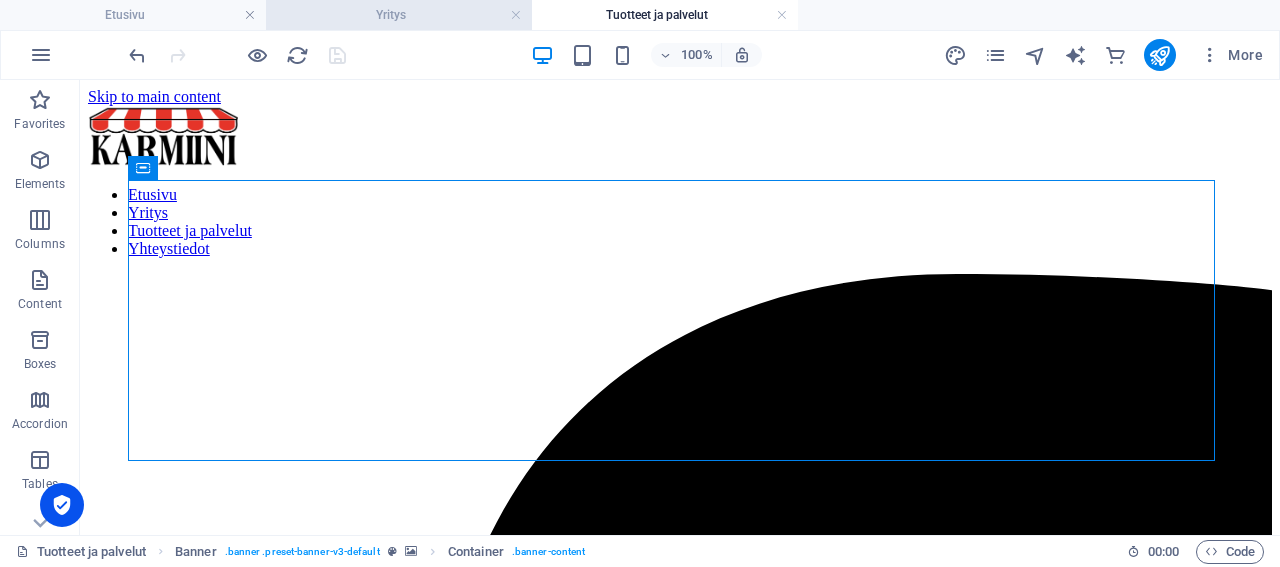 click on "Yritys" at bounding box center (399, 15) 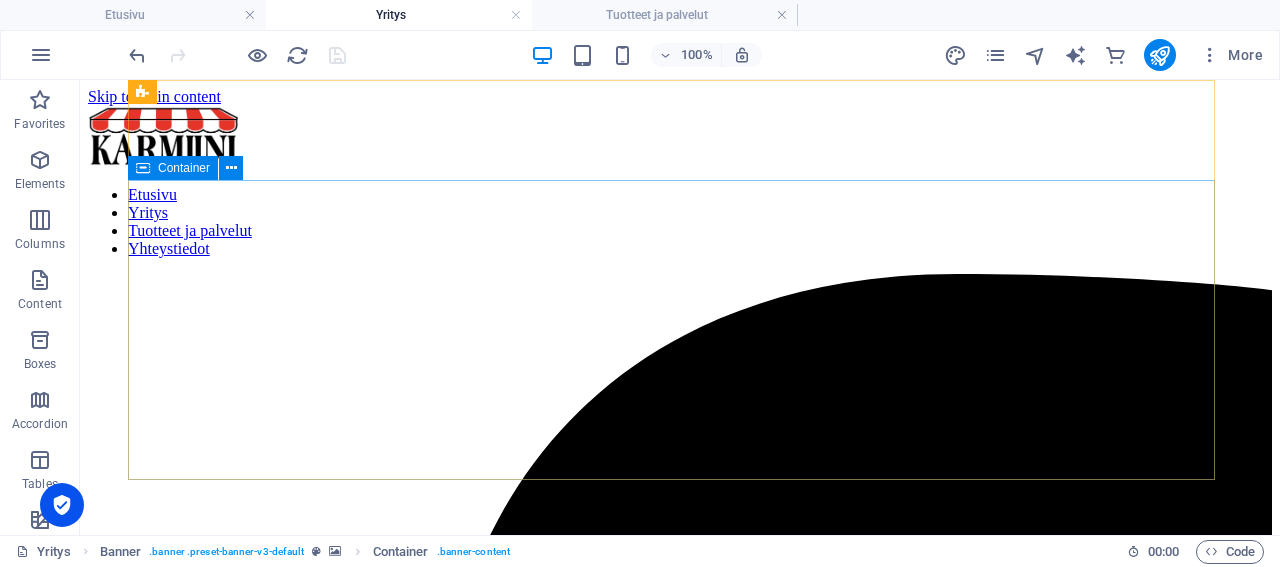 click on "Container" at bounding box center (184, 168) 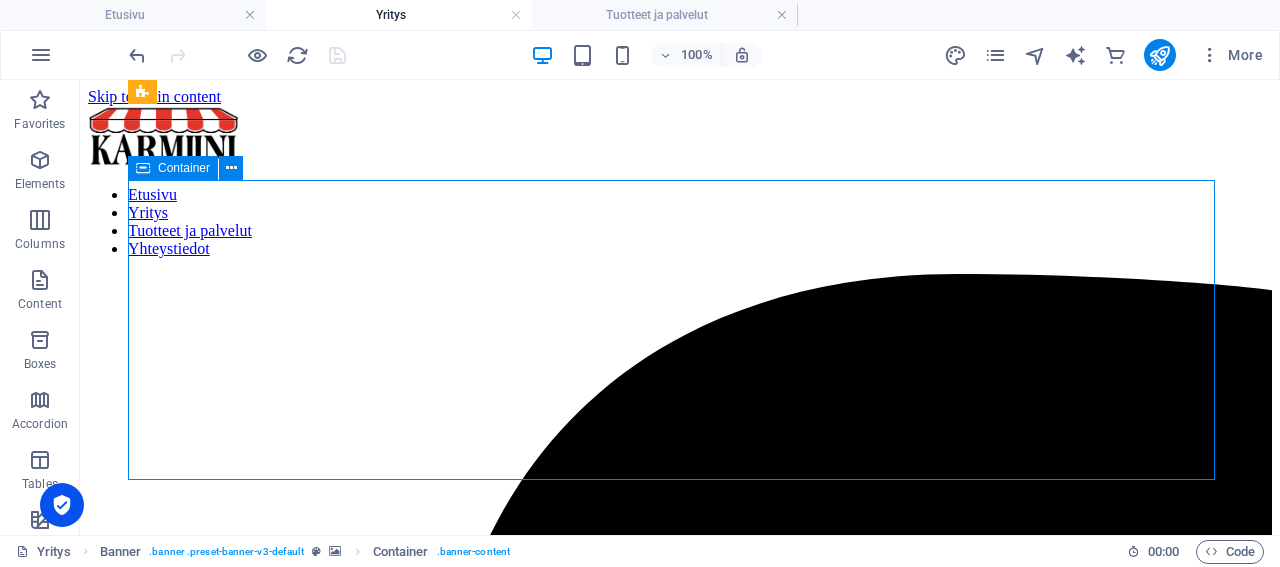 click on "Container" at bounding box center (184, 168) 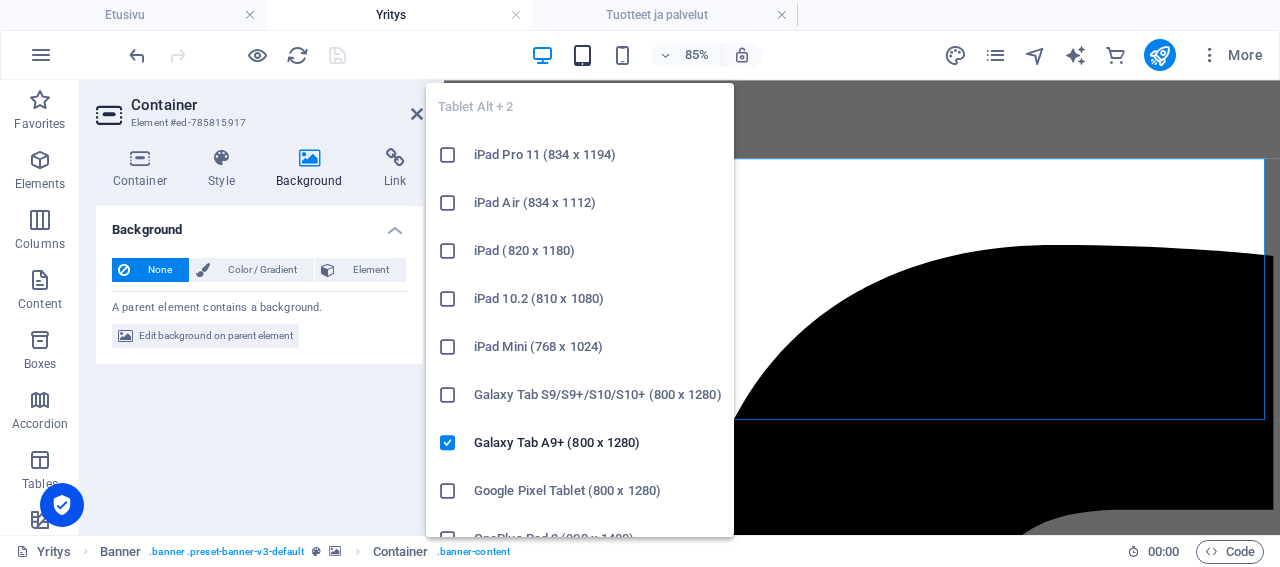 click at bounding box center (582, 55) 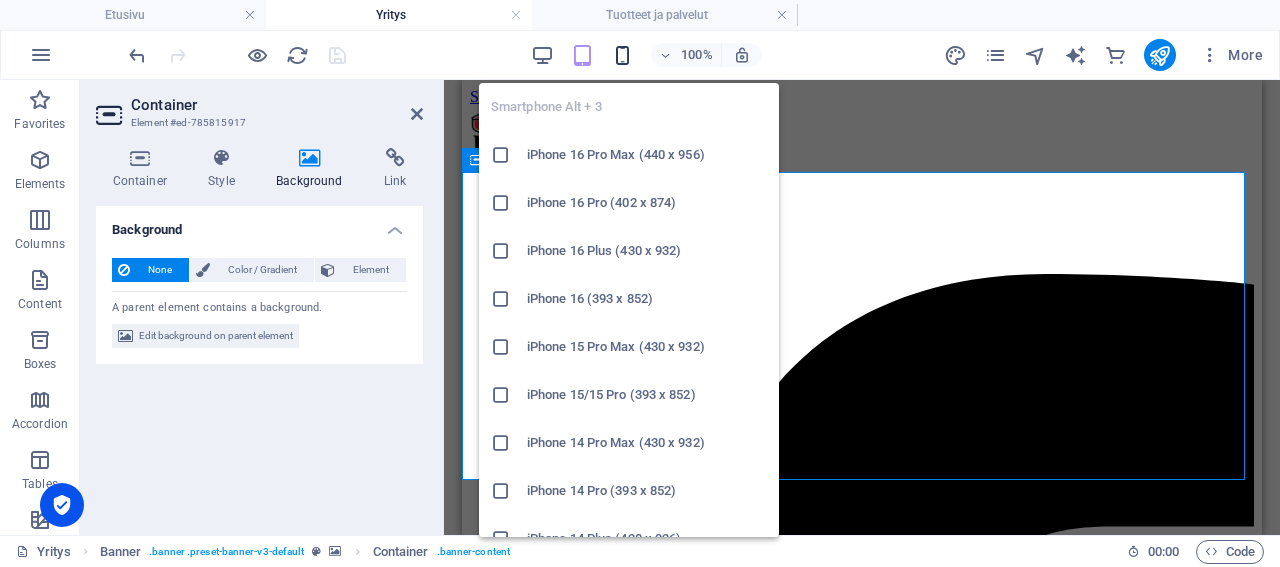 click at bounding box center (622, 55) 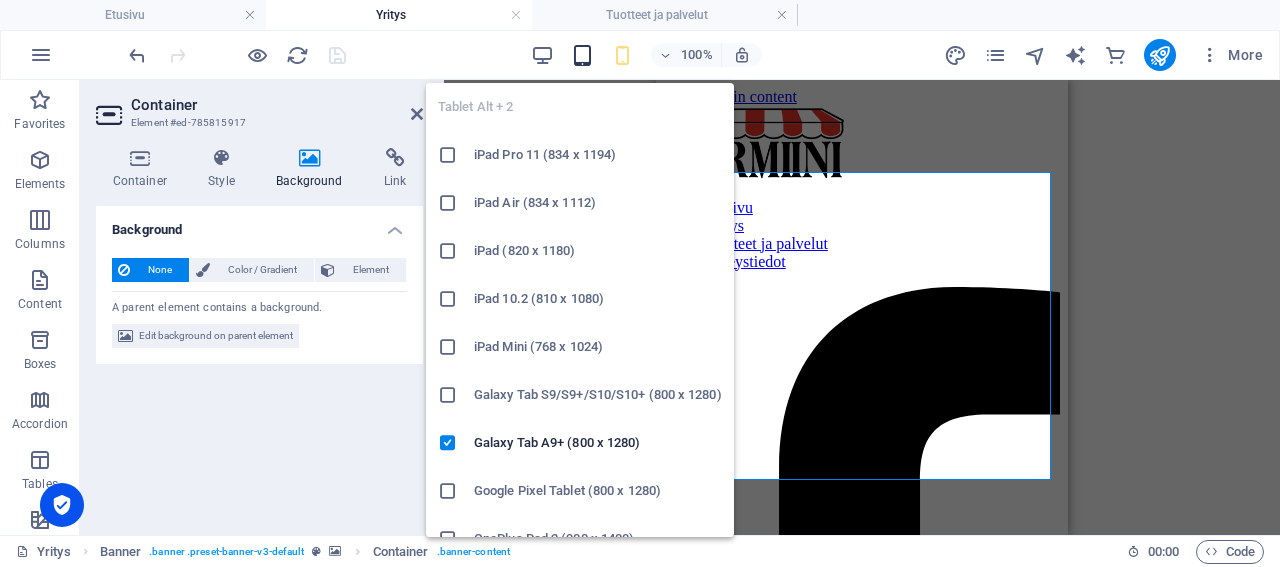 click at bounding box center (582, 55) 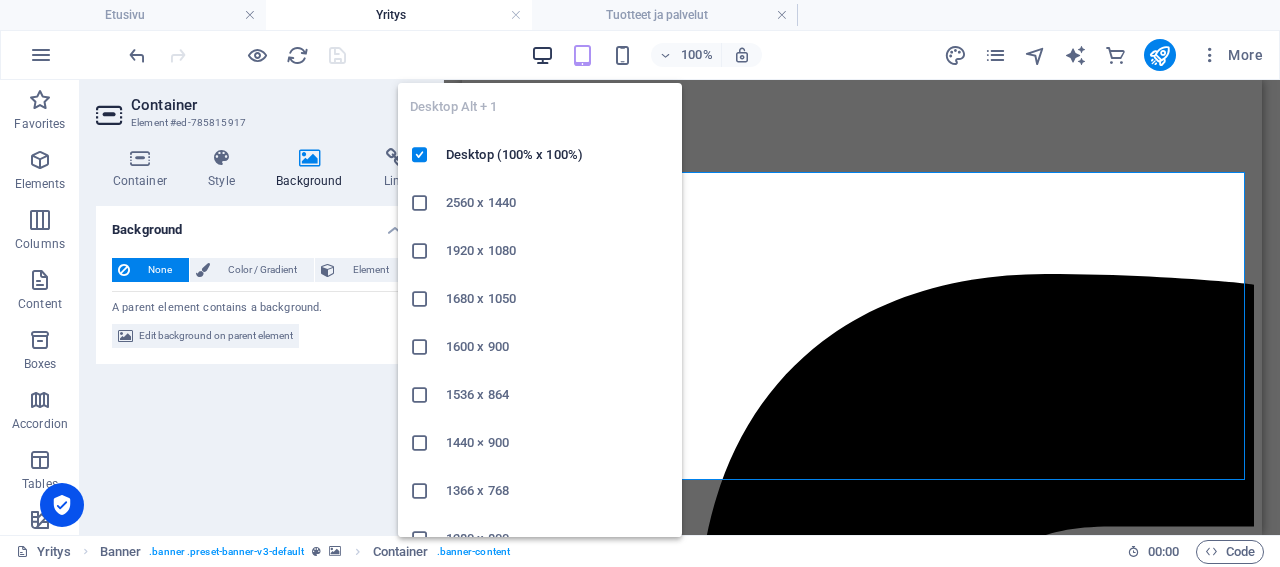 click at bounding box center (542, 55) 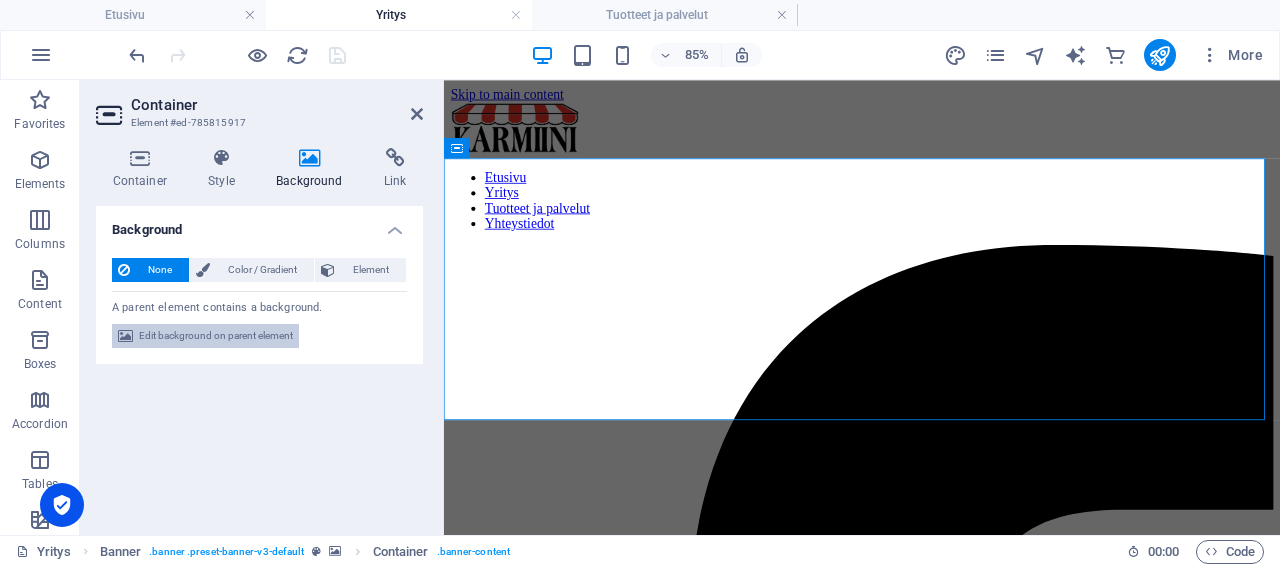 click on "Edit background on parent element" at bounding box center [216, 336] 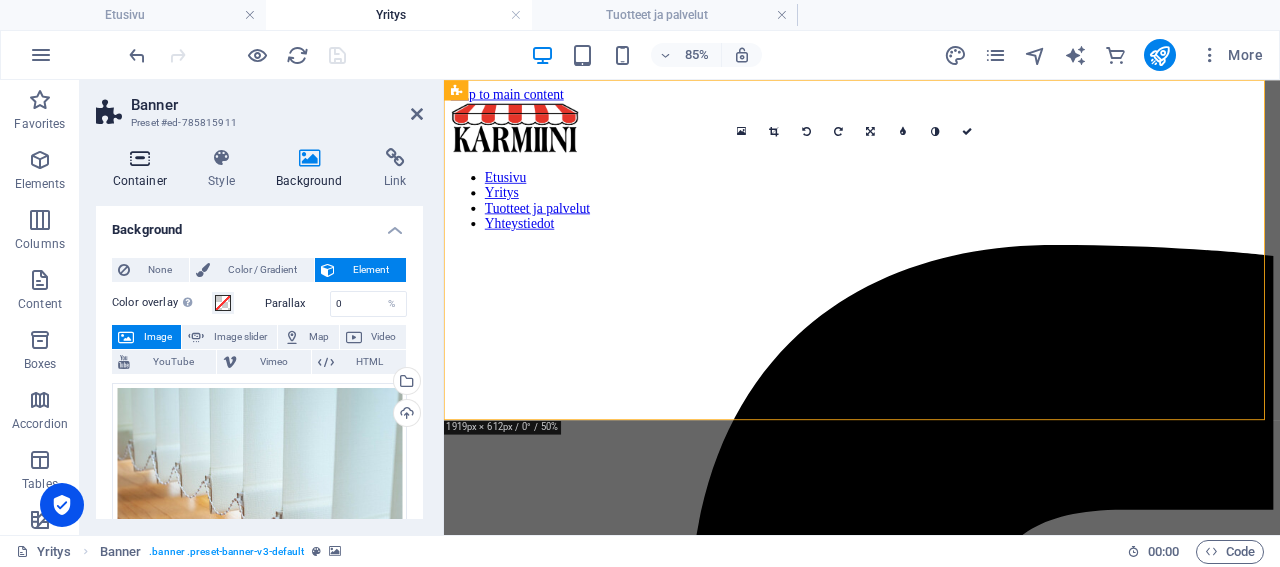 click on "Container" at bounding box center (144, 169) 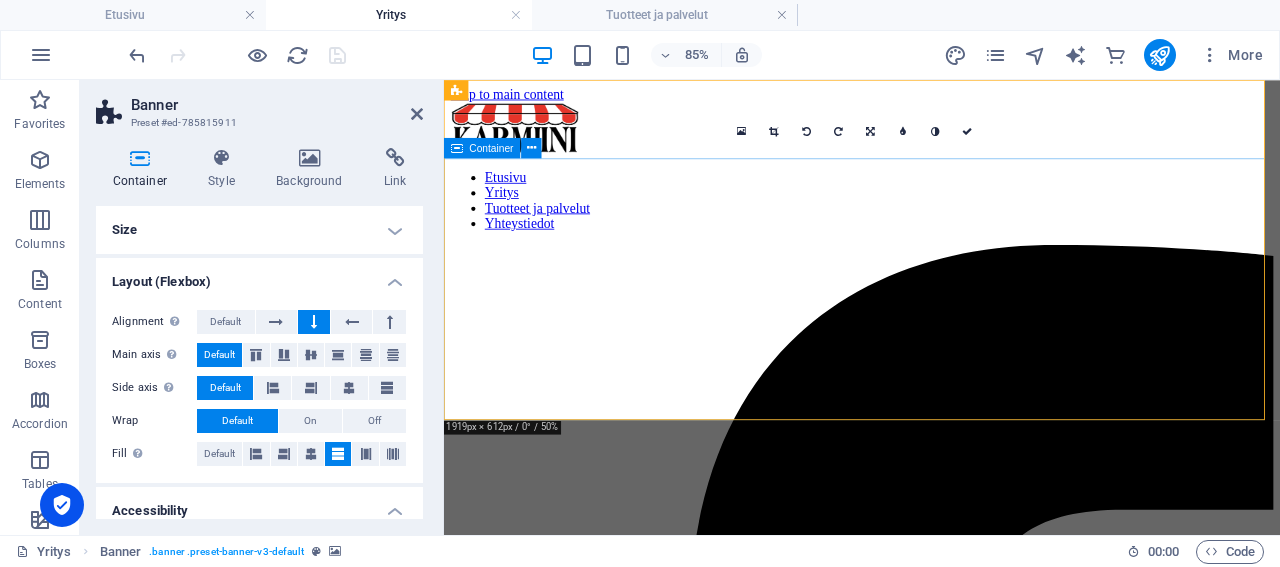 click on "Container" at bounding box center (492, 148) 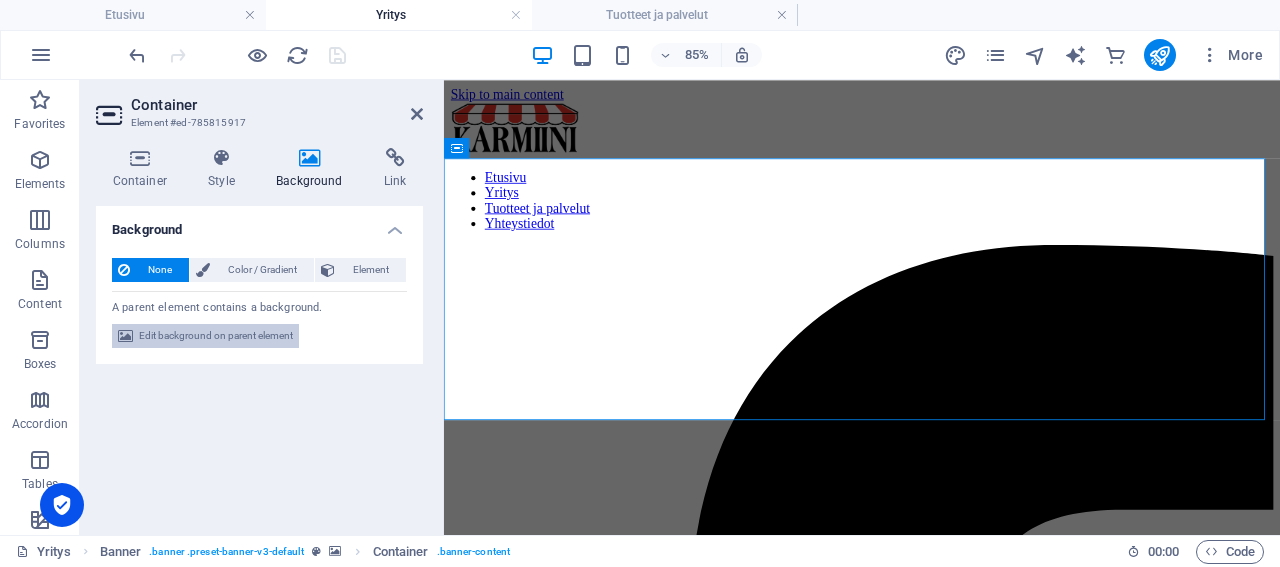 click on "Edit background on parent element" at bounding box center (216, 336) 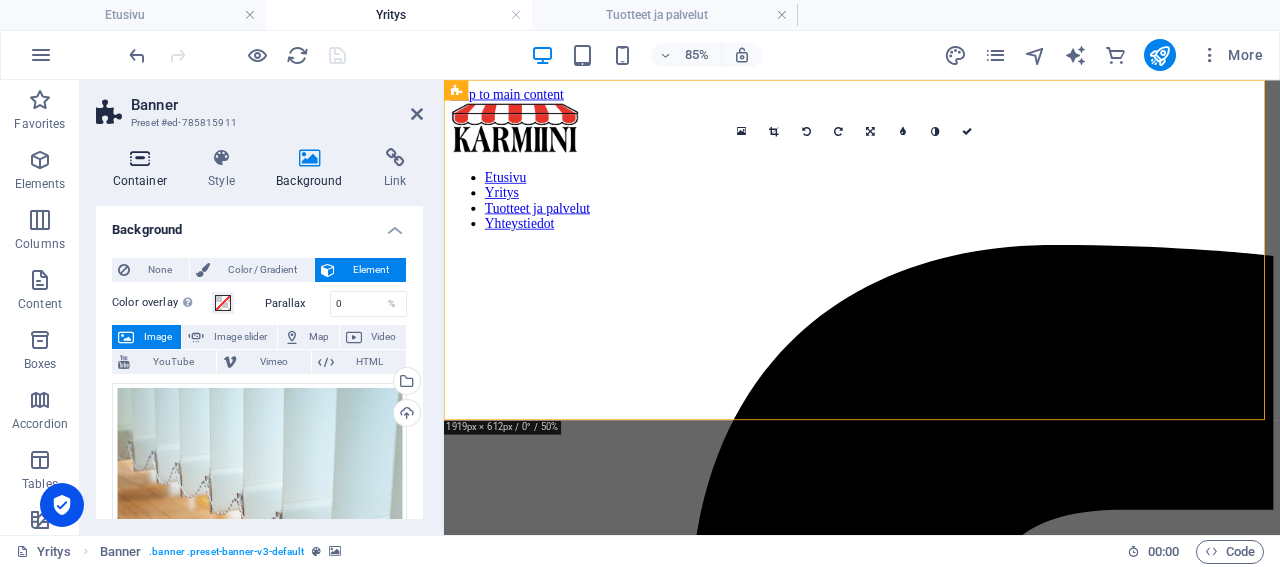 click at bounding box center [140, 158] 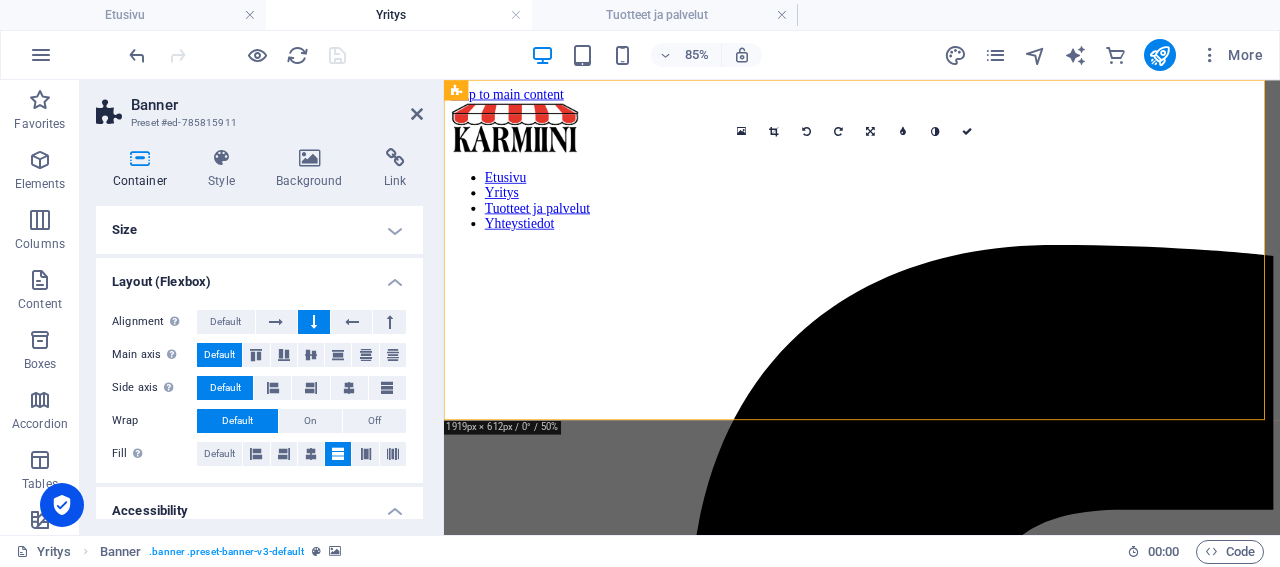 click on "Size" at bounding box center [259, 230] 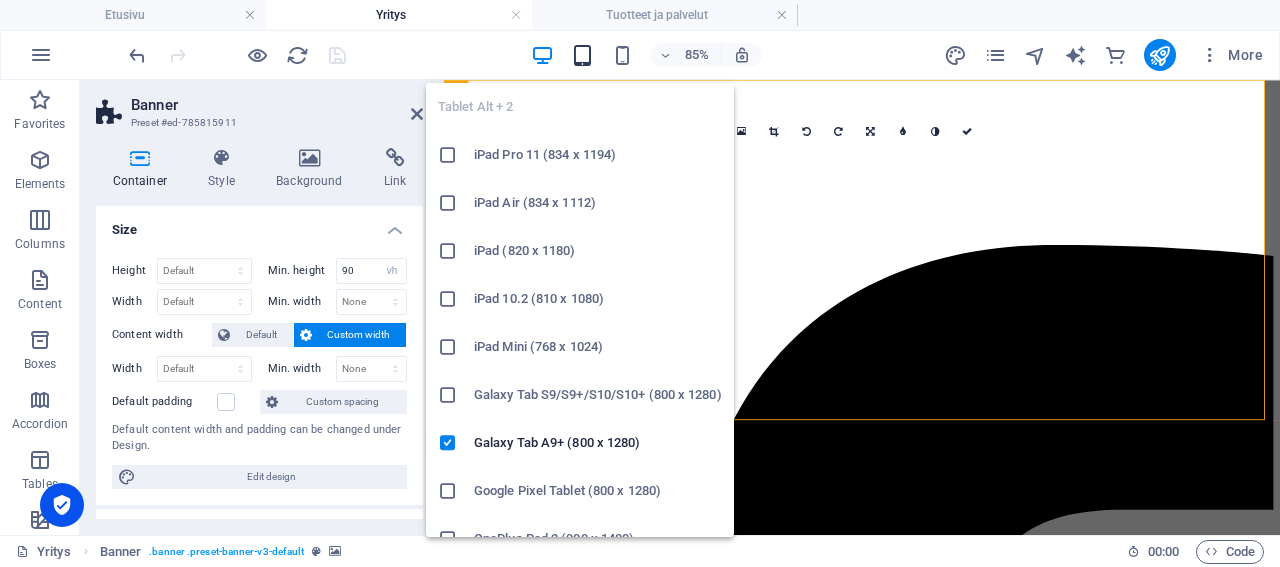 click at bounding box center (582, 55) 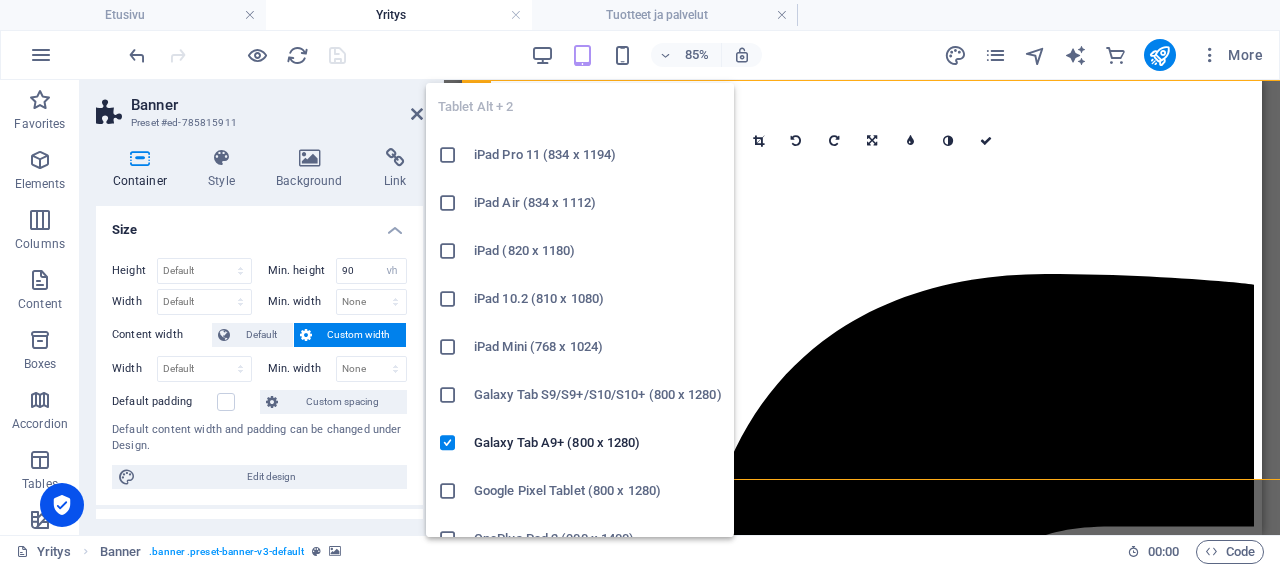 type on "308" 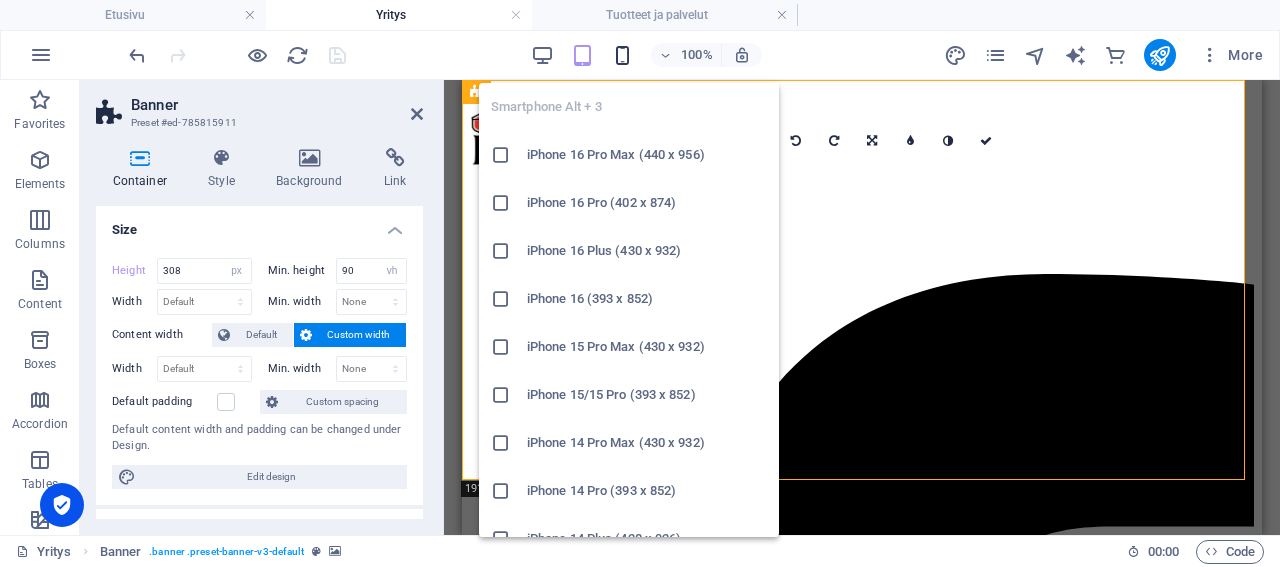click at bounding box center [622, 55] 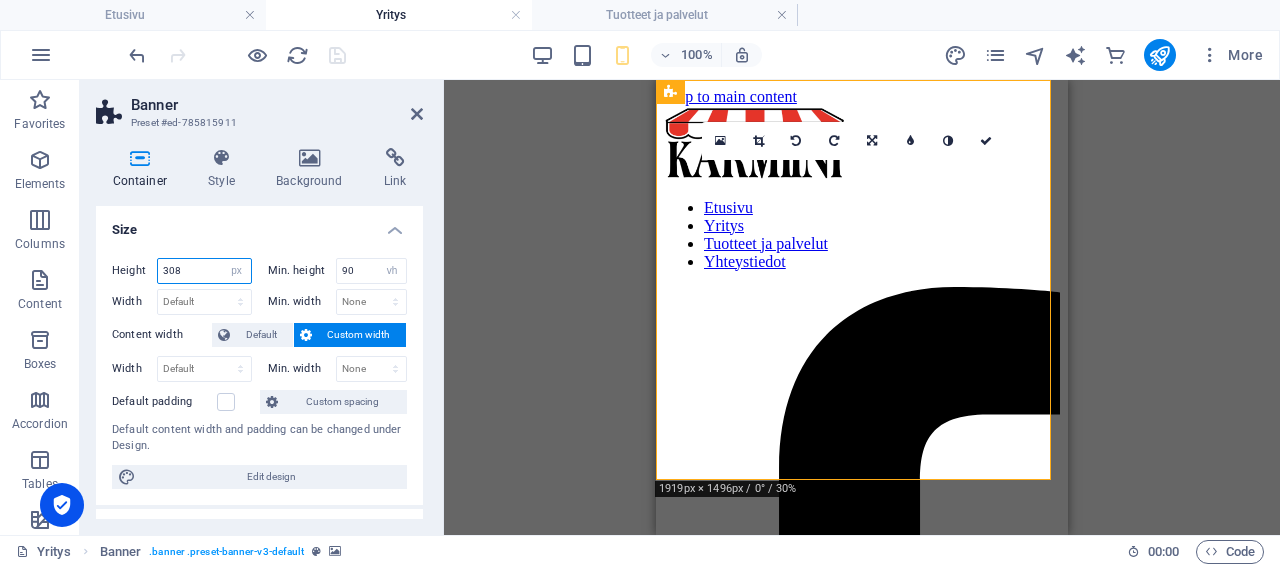 drag, startPoint x: 195, startPoint y: 265, endPoint x: 113, endPoint y: 265, distance: 82 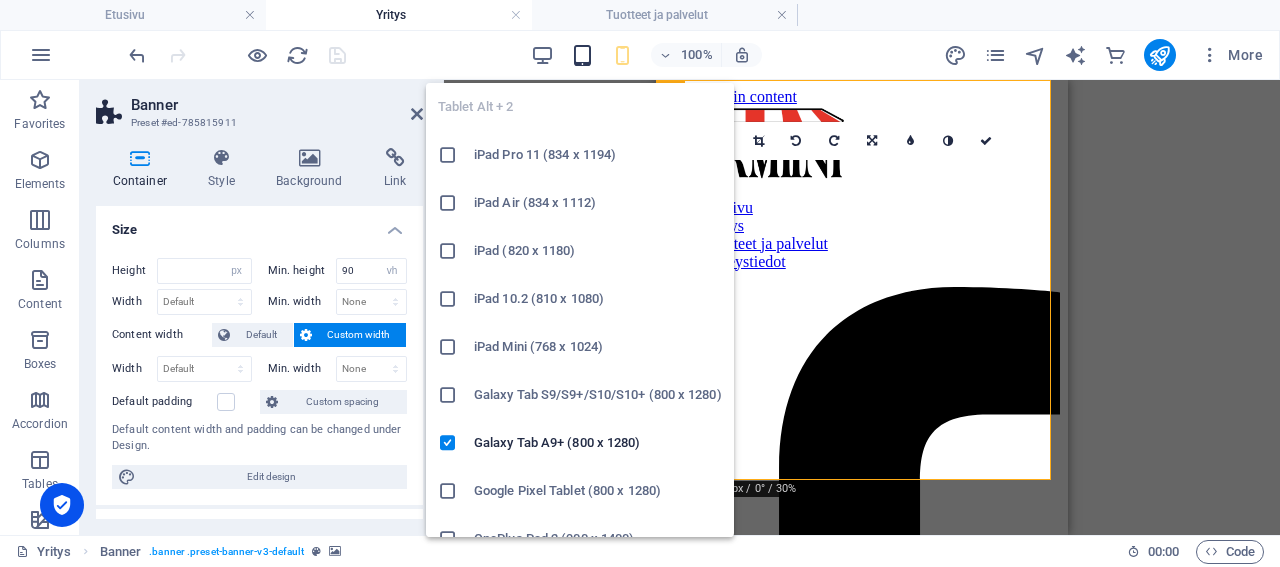 click at bounding box center (582, 55) 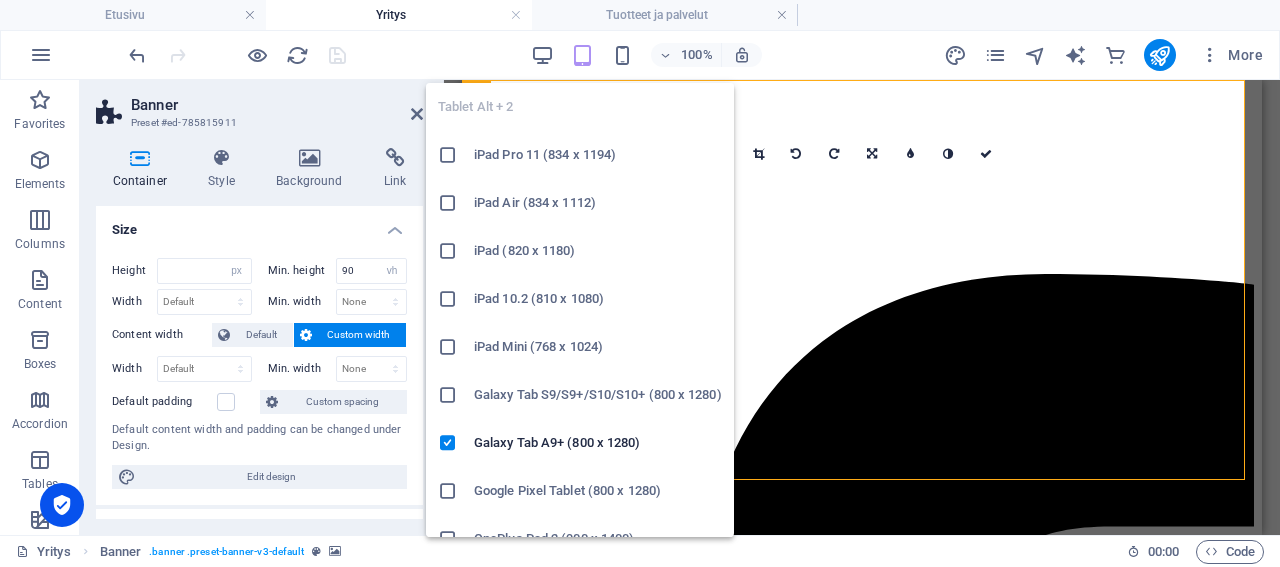 type on "308" 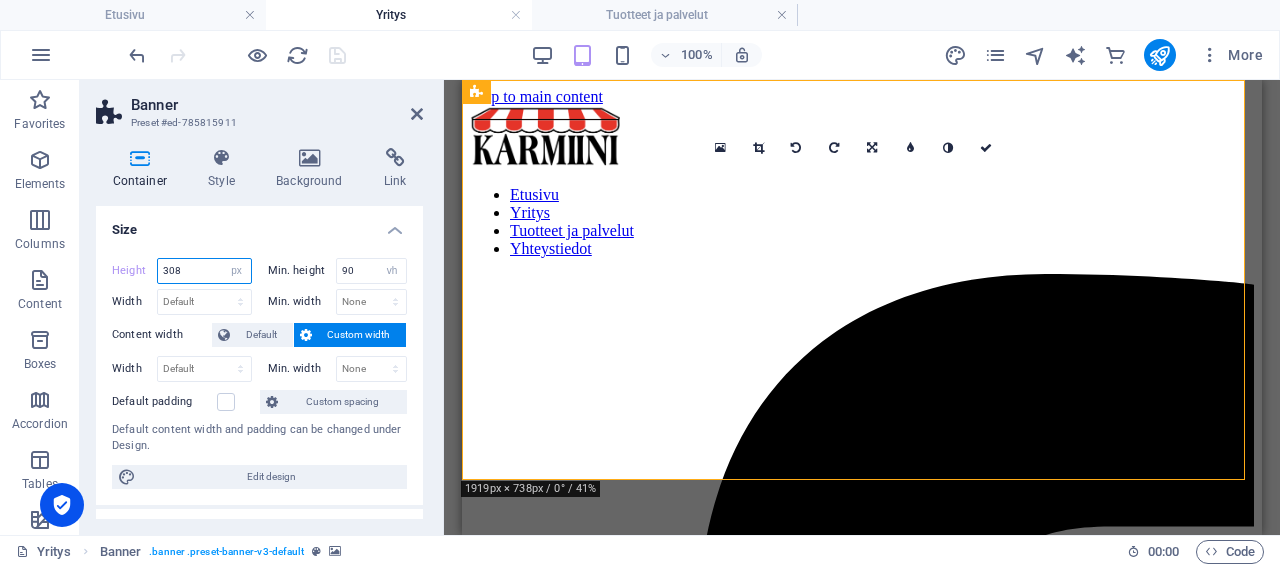 drag, startPoint x: 201, startPoint y: 267, endPoint x: 156, endPoint y: 277, distance: 46.09772 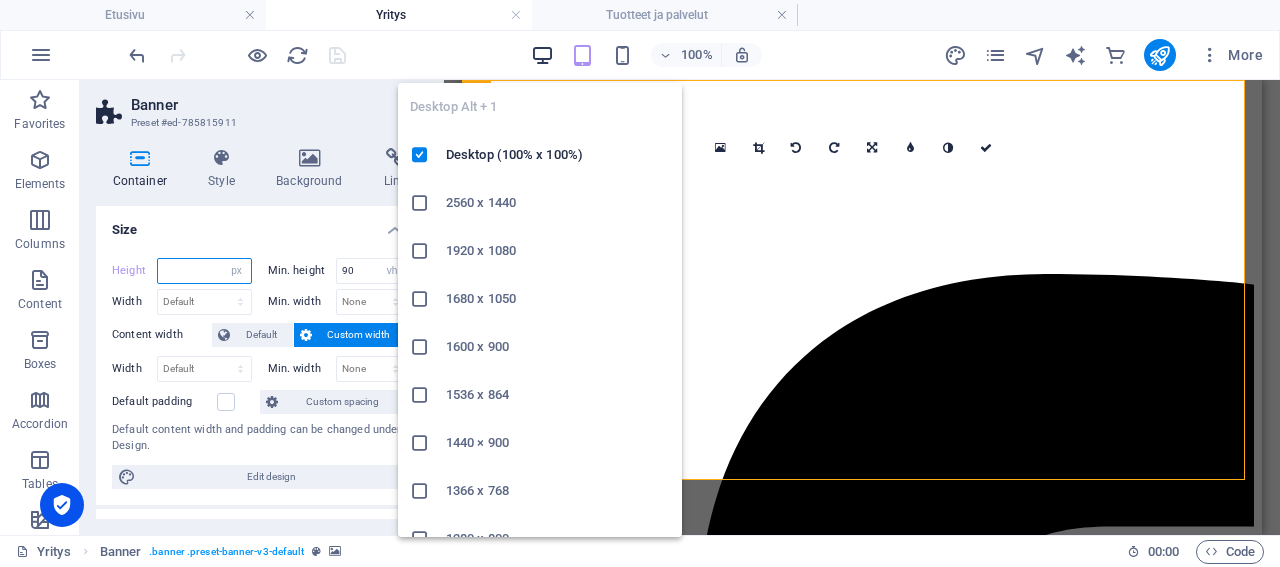 type 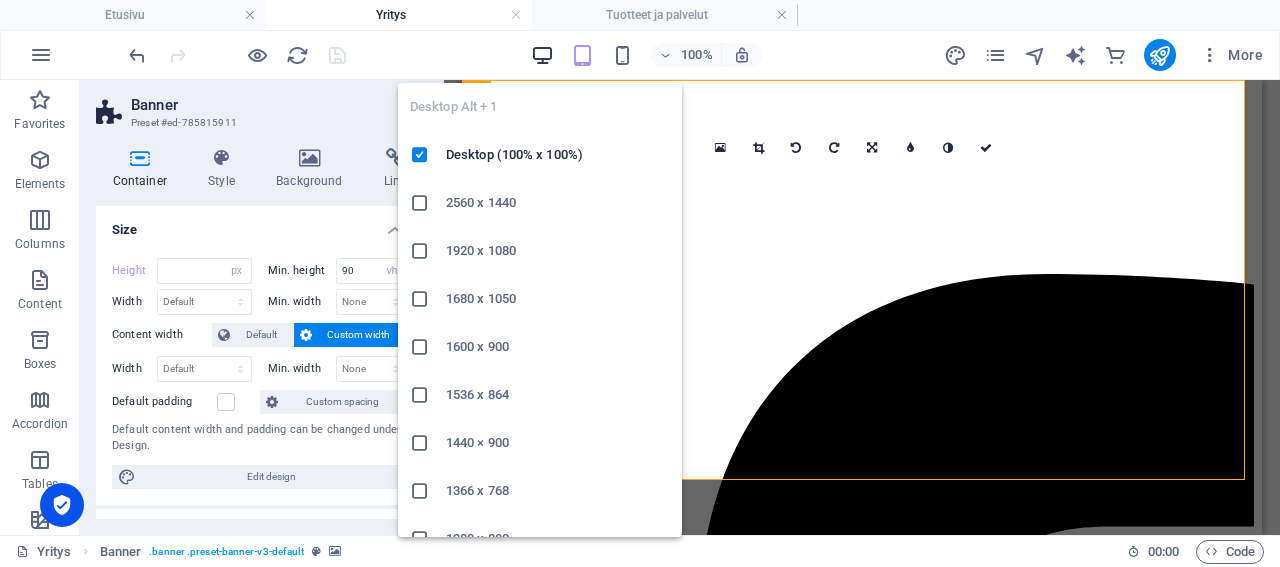 click at bounding box center [542, 55] 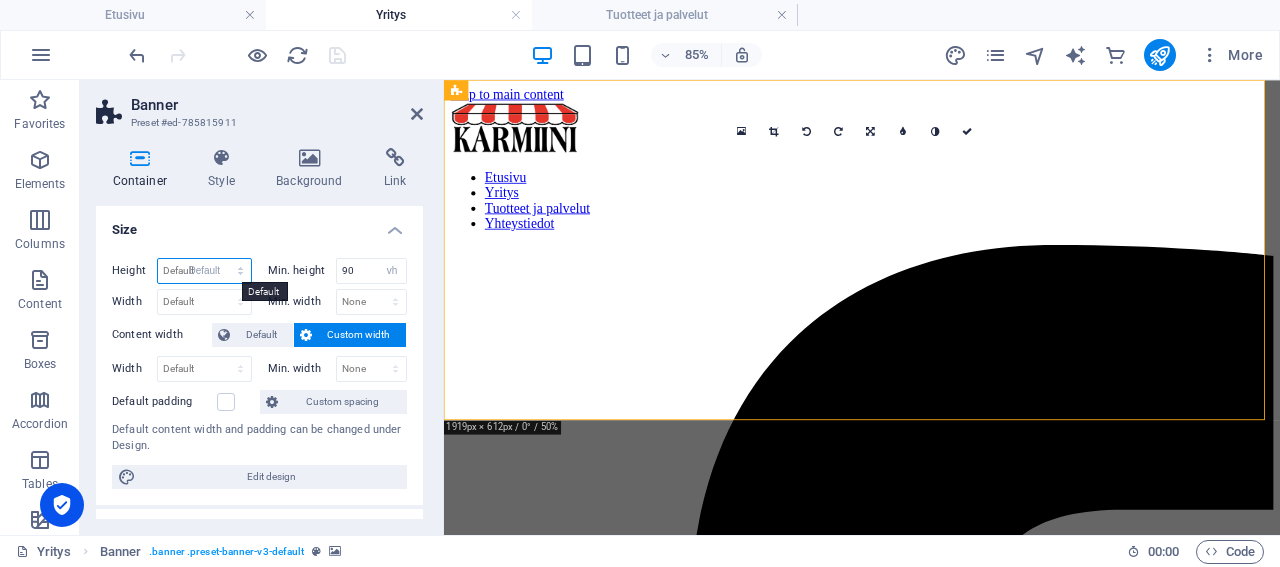 click on "Default" at bounding box center [0, 0] 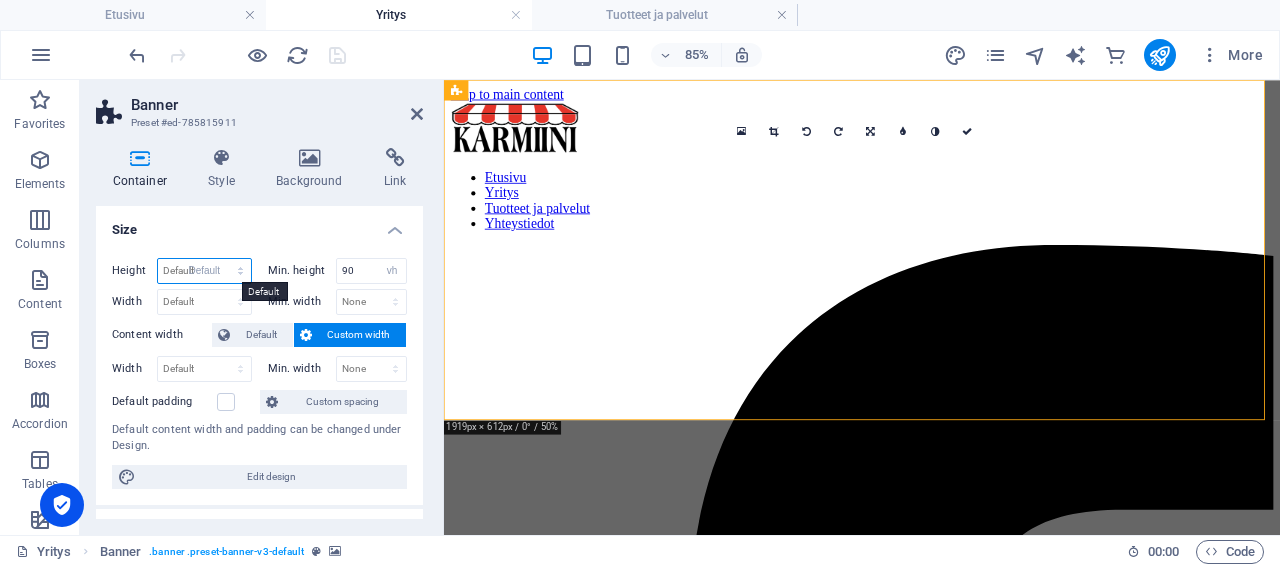 select on "DISABLED_OPTION_VALUE" 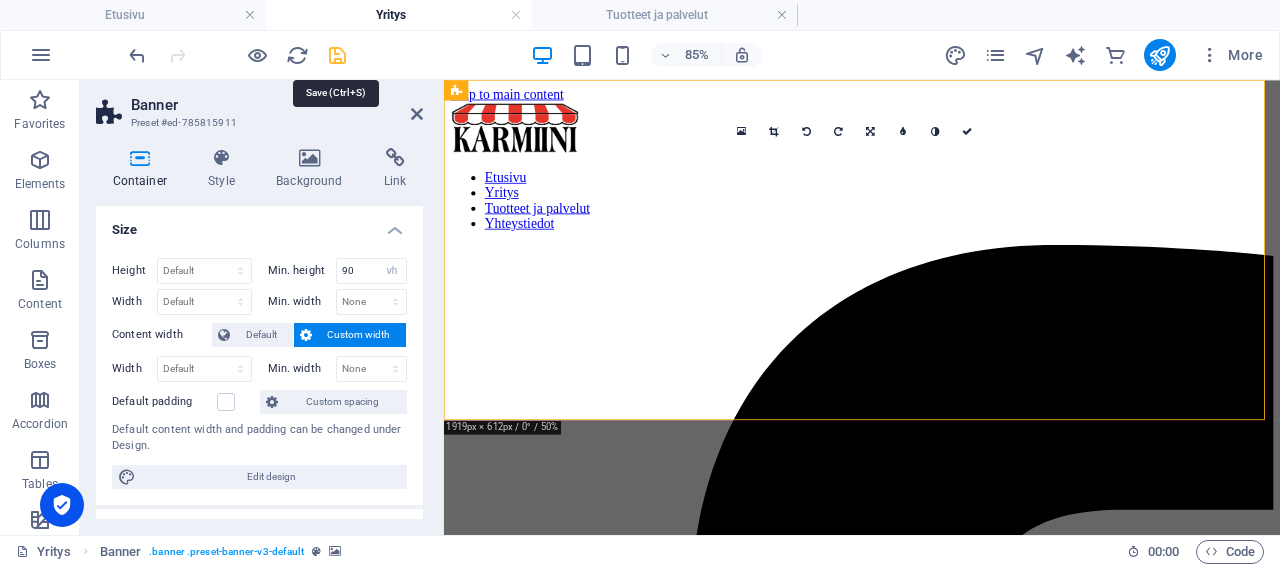 click at bounding box center (337, 55) 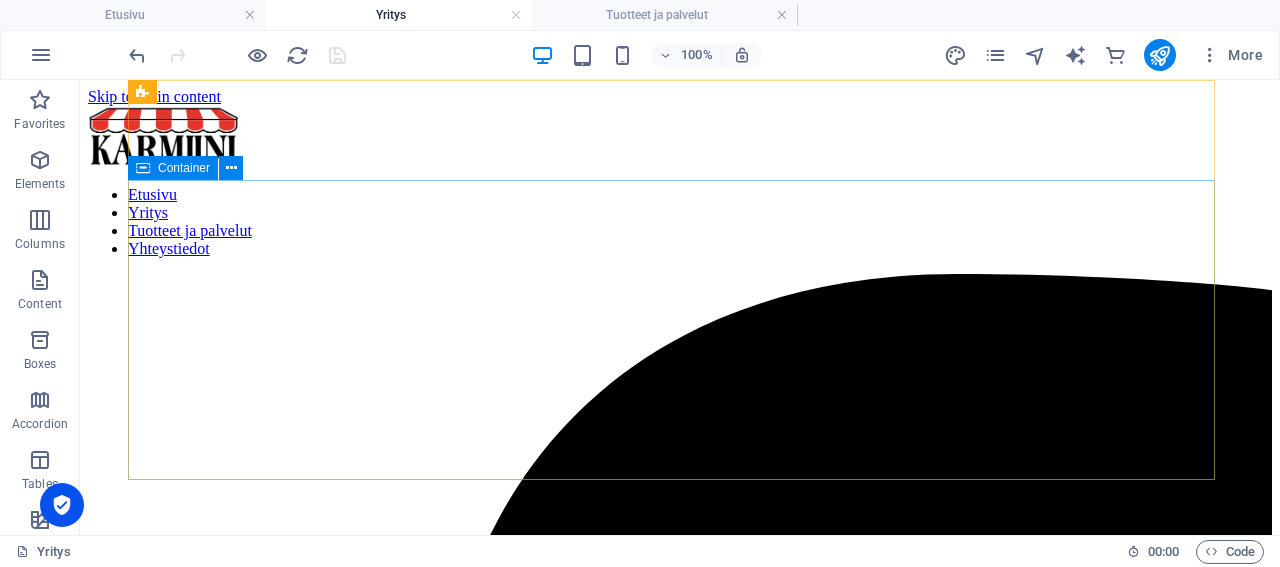 click on "Container" at bounding box center [184, 168] 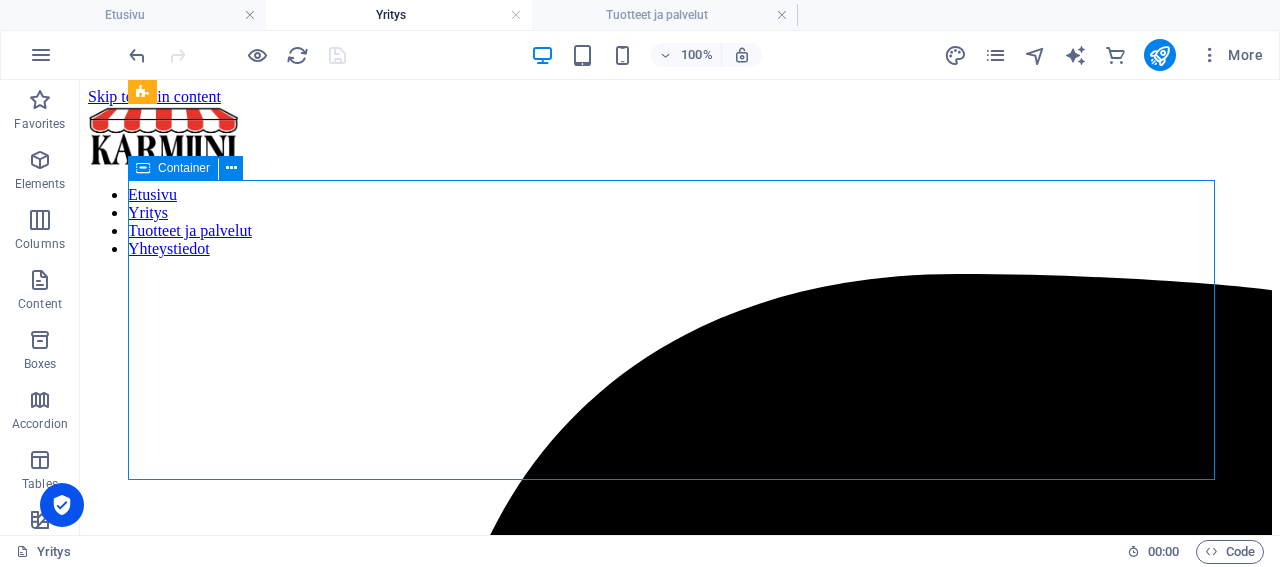 click on "Container" at bounding box center (184, 168) 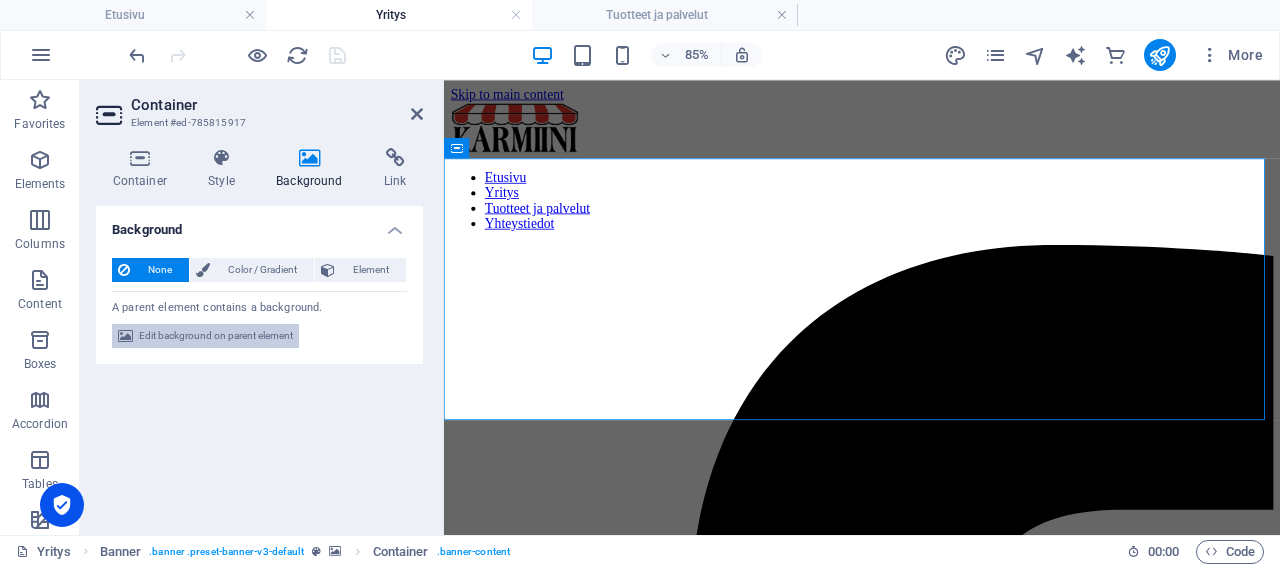 click on "Edit background on parent element" at bounding box center (216, 336) 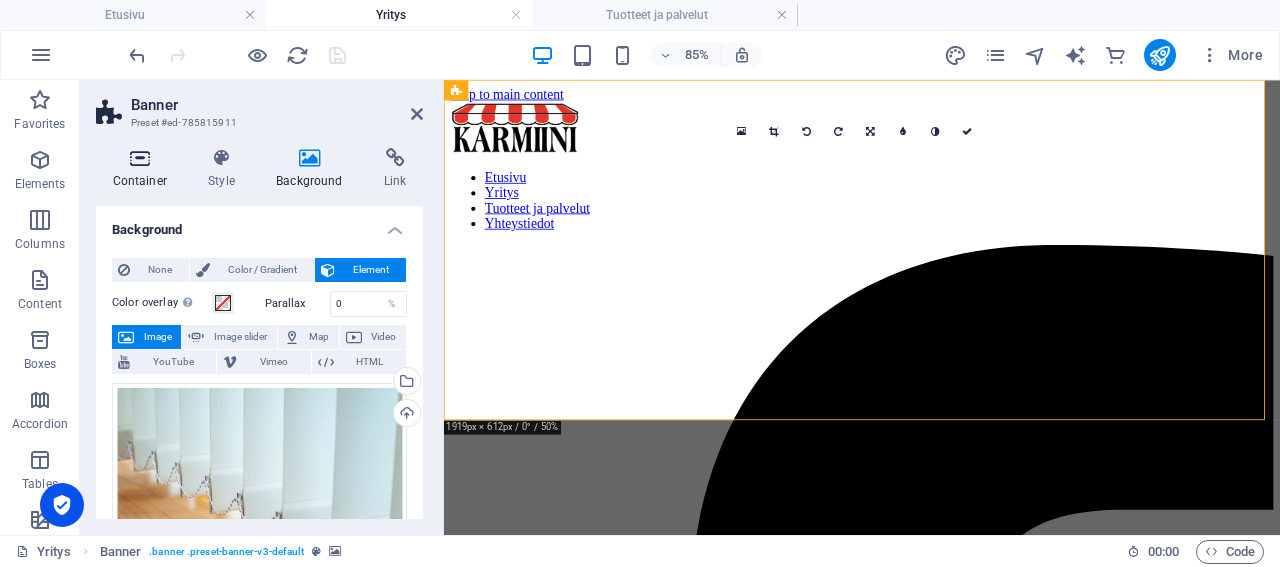 click on "Container" at bounding box center (144, 169) 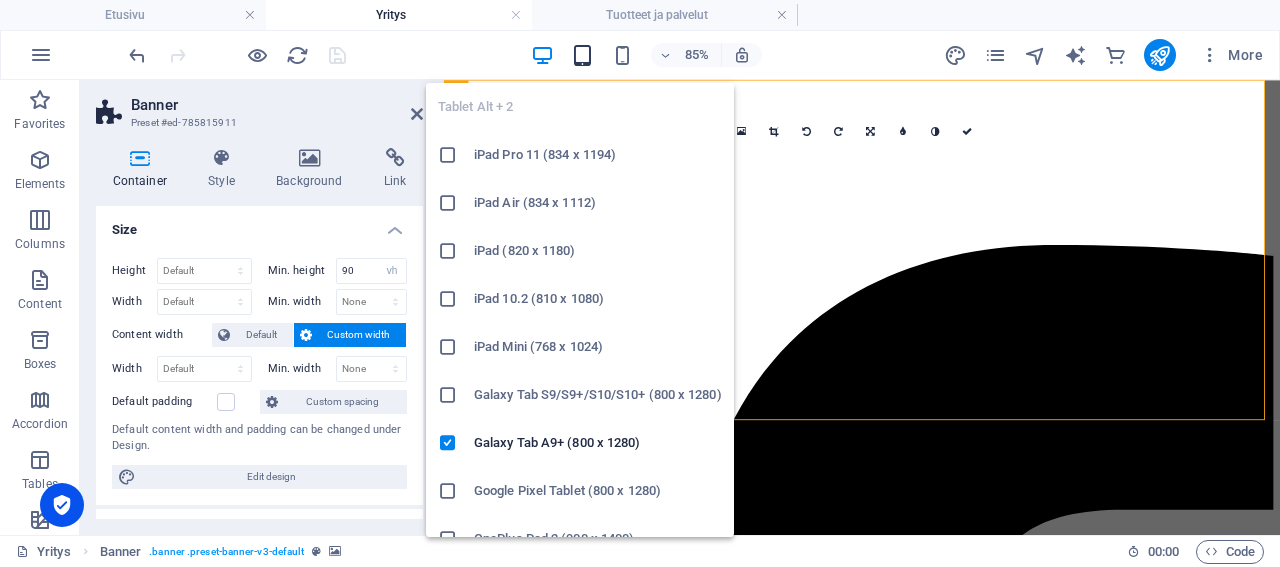 click at bounding box center (582, 55) 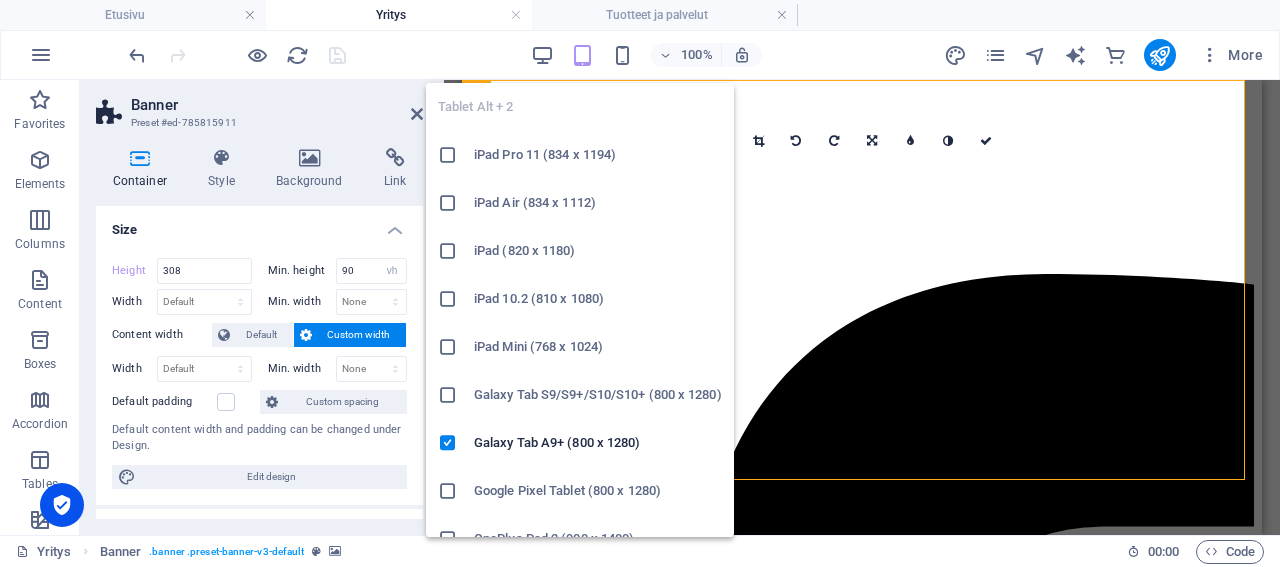 type on "308" 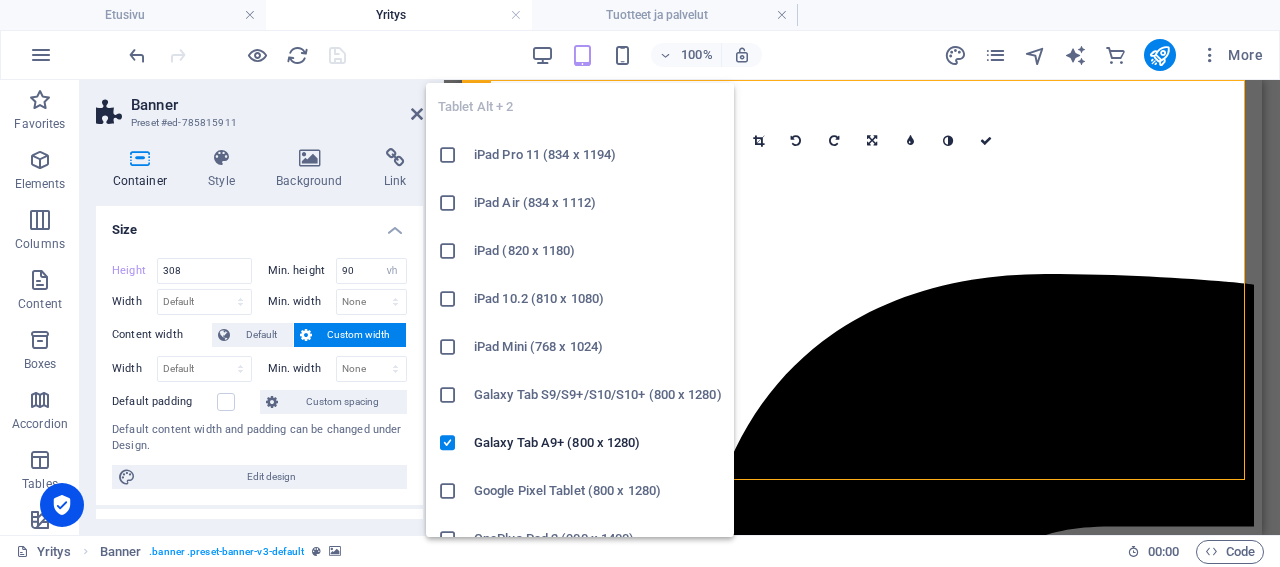 select on "px" 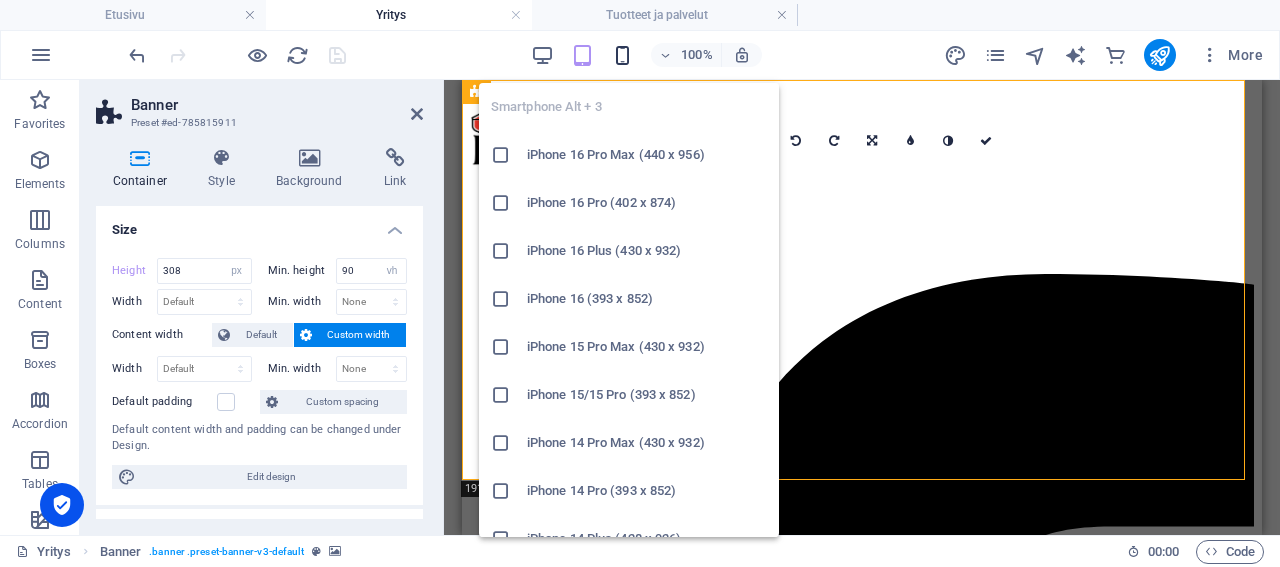 click at bounding box center (622, 55) 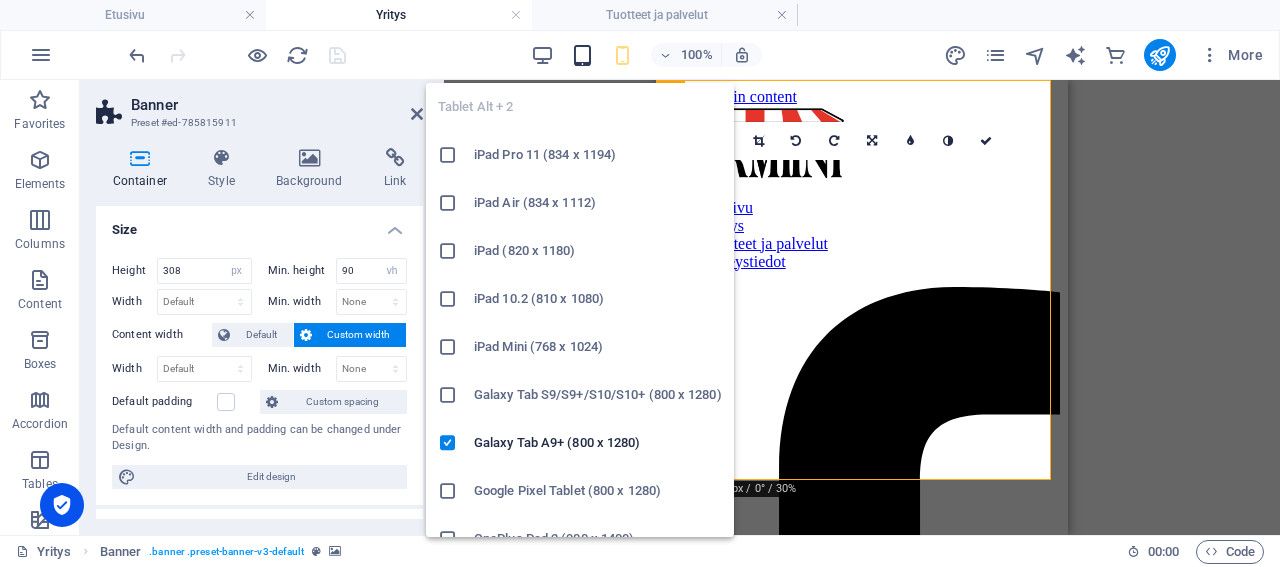 click at bounding box center [582, 55] 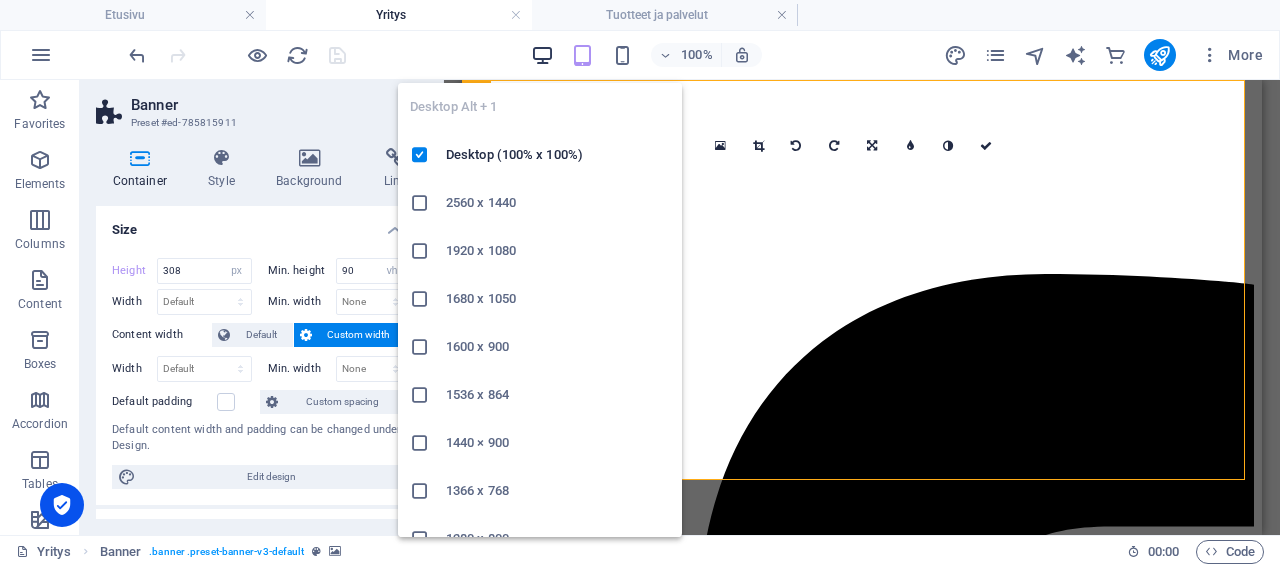 click at bounding box center [542, 55] 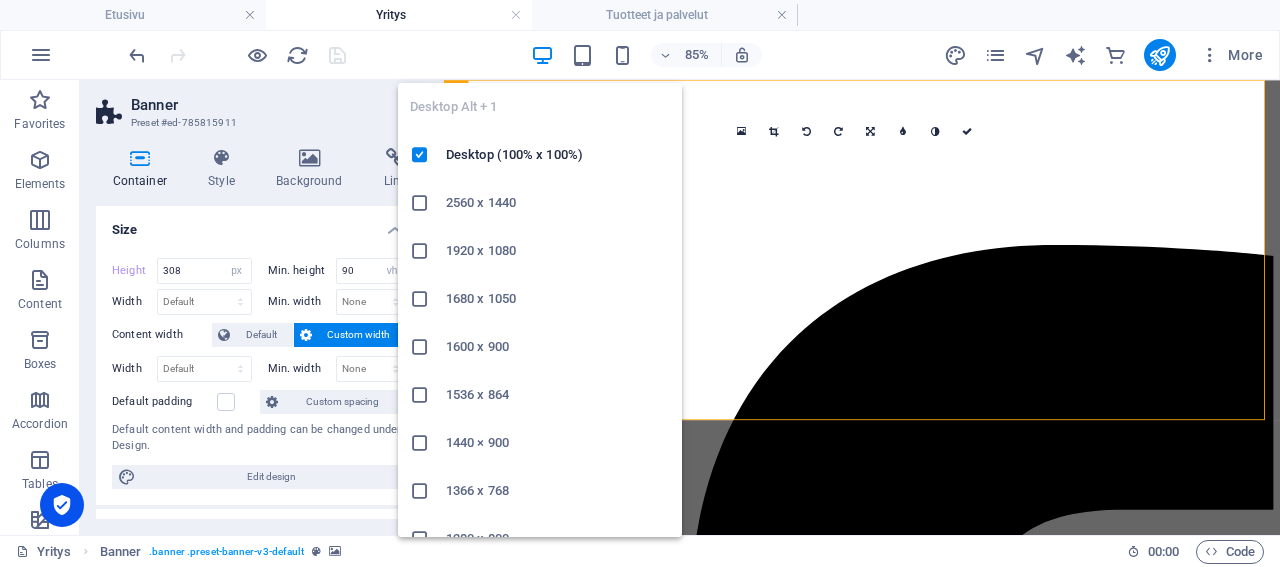 type 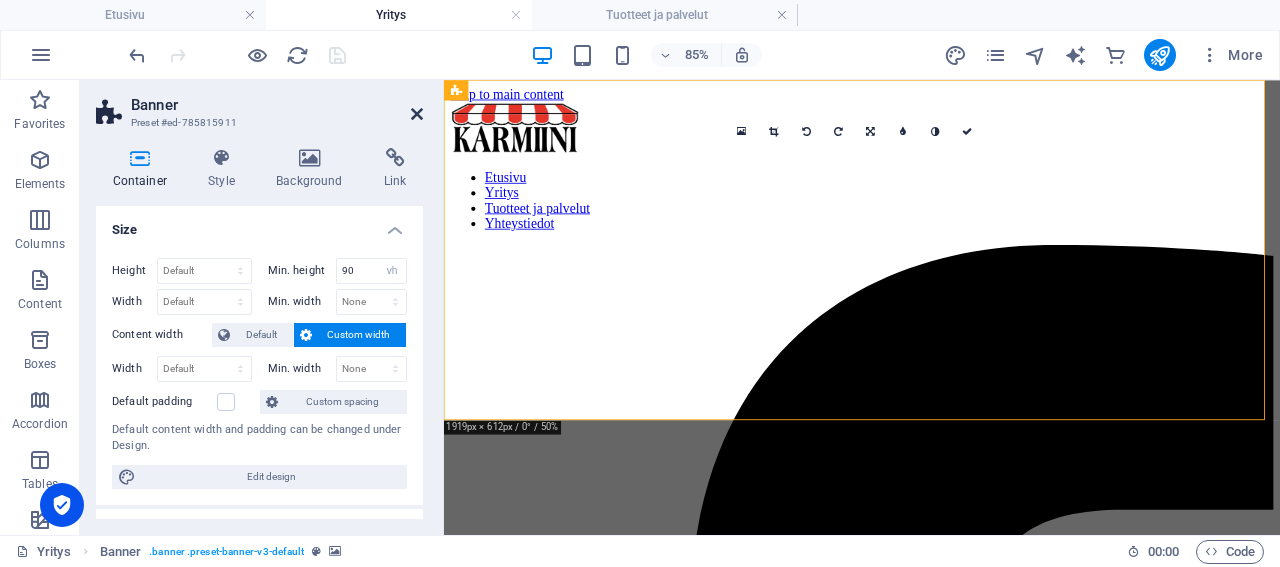 click at bounding box center [417, 114] 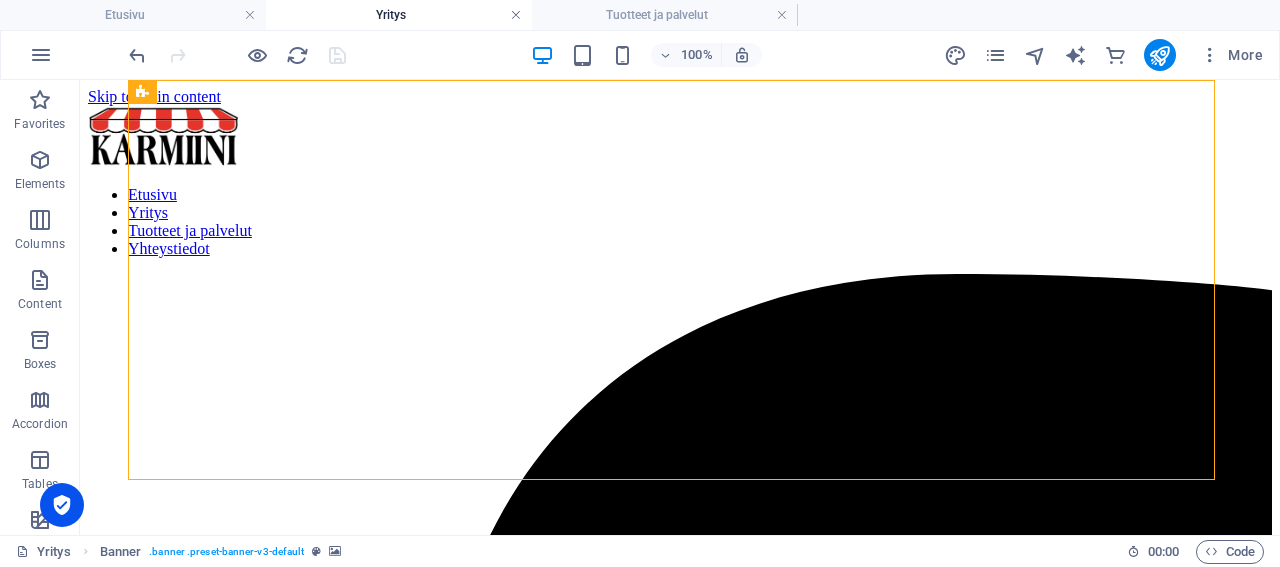 click at bounding box center [516, 15] 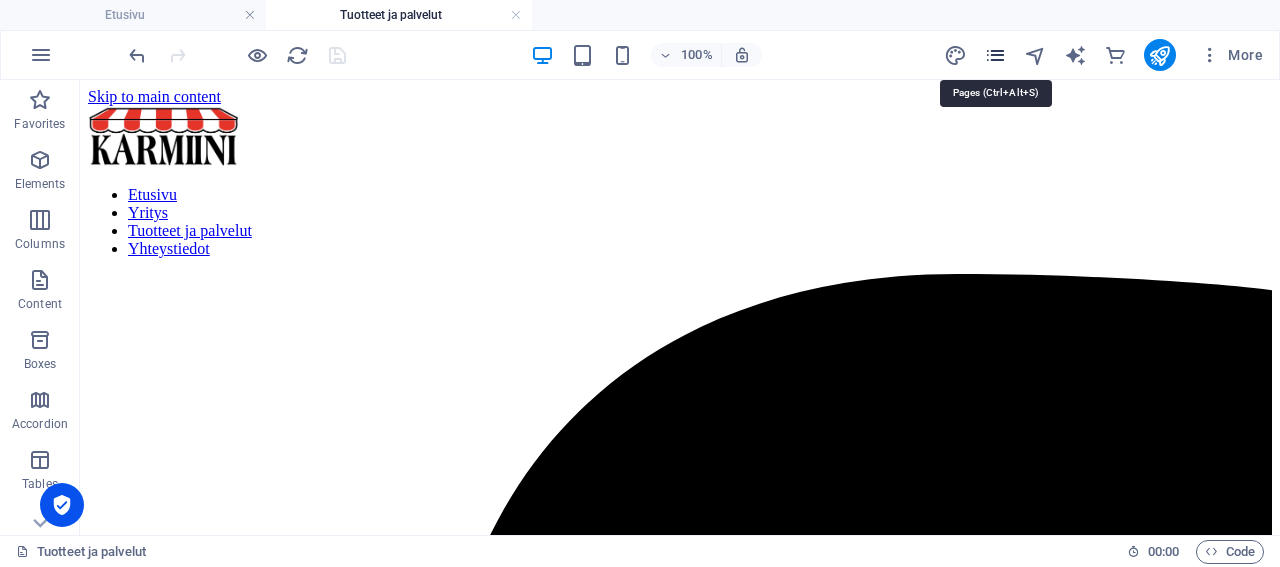 click at bounding box center [995, 55] 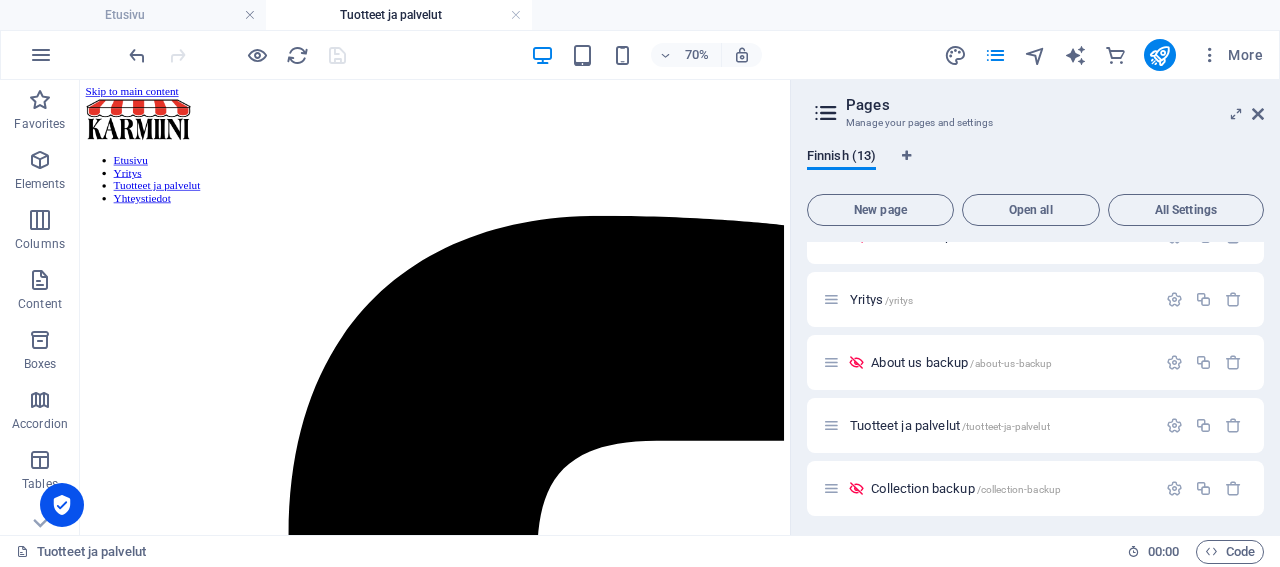scroll, scrollTop: 192, scrollLeft: 0, axis: vertical 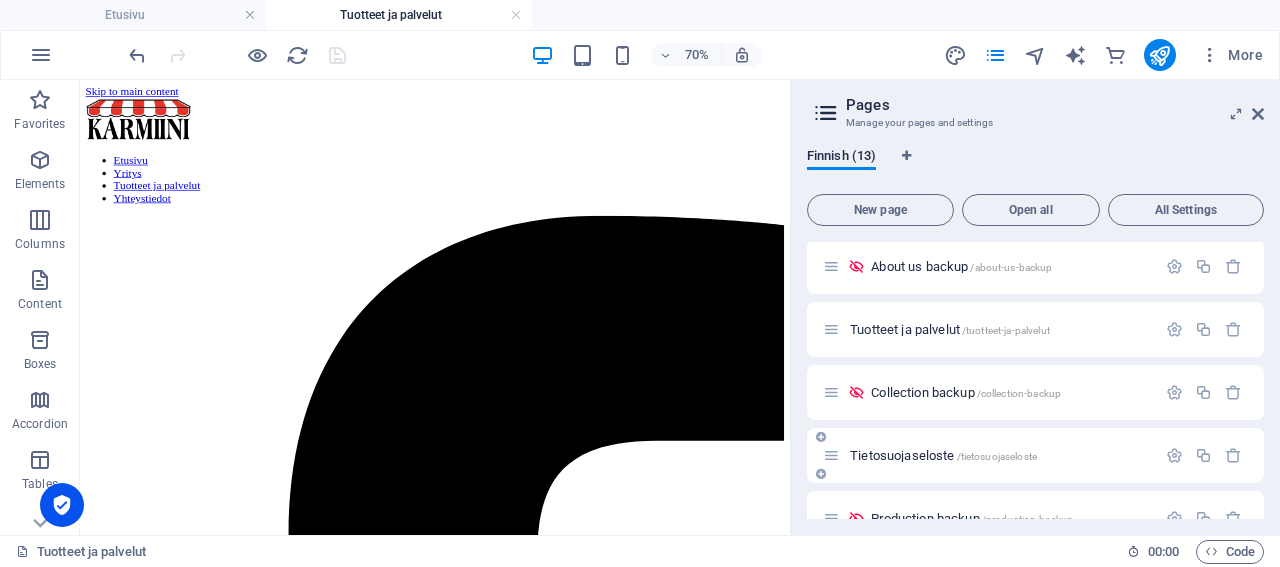 click on "Tietosuojaseloste /tietosuojaseloste" at bounding box center [943, 455] 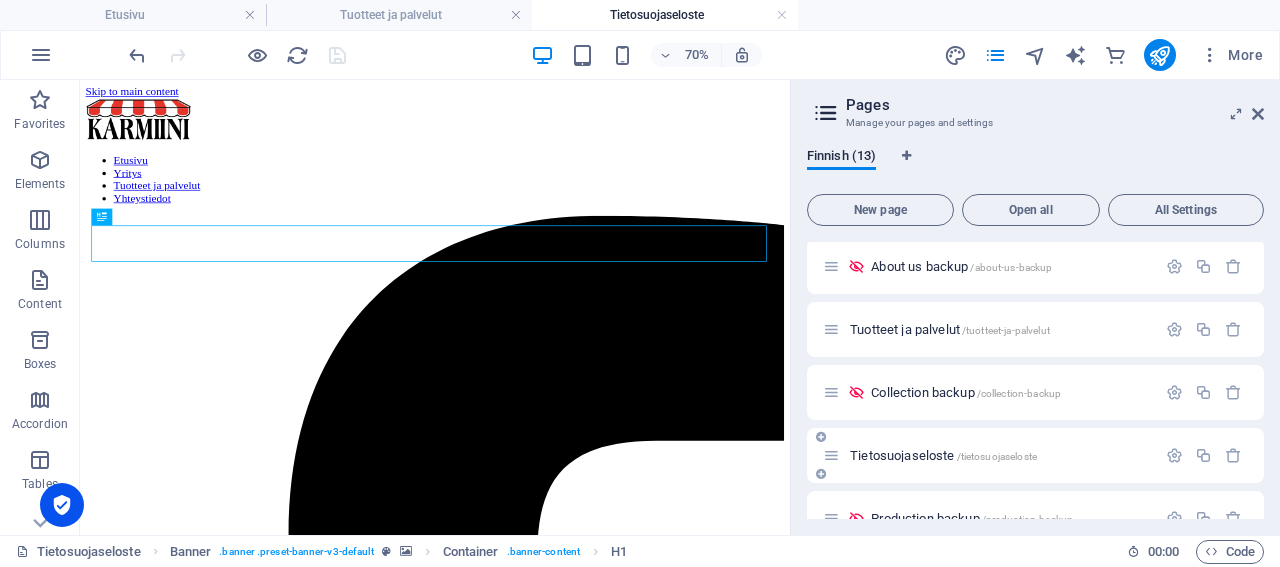 scroll, scrollTop: 0, scrollLeft: 0, axis: both 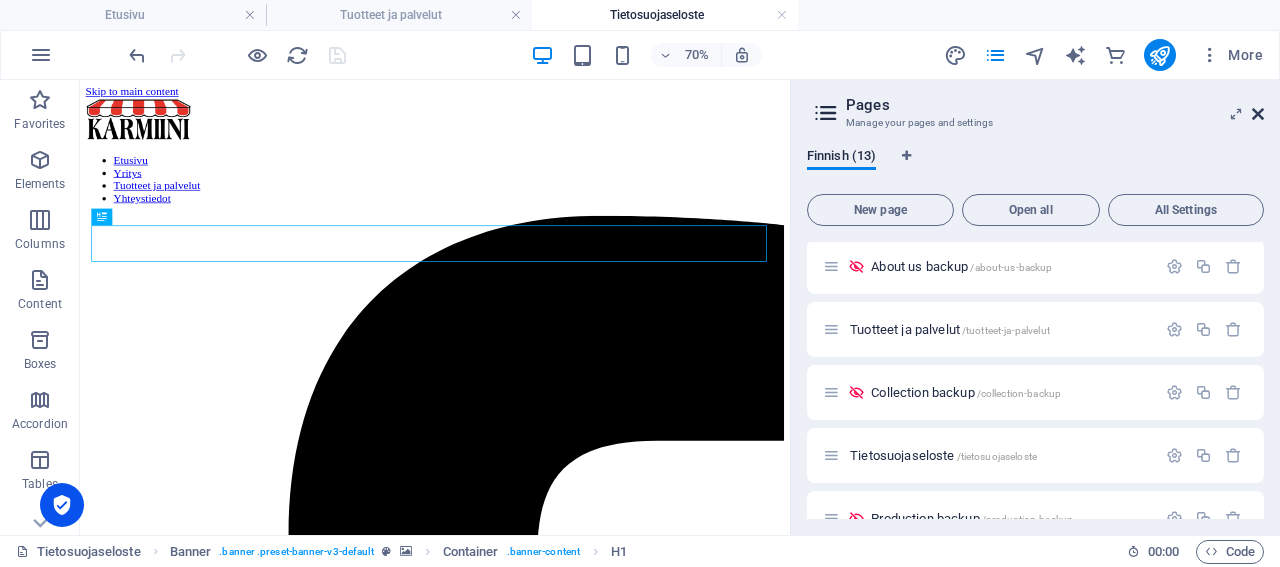 click at bounding box center [1258, 114] 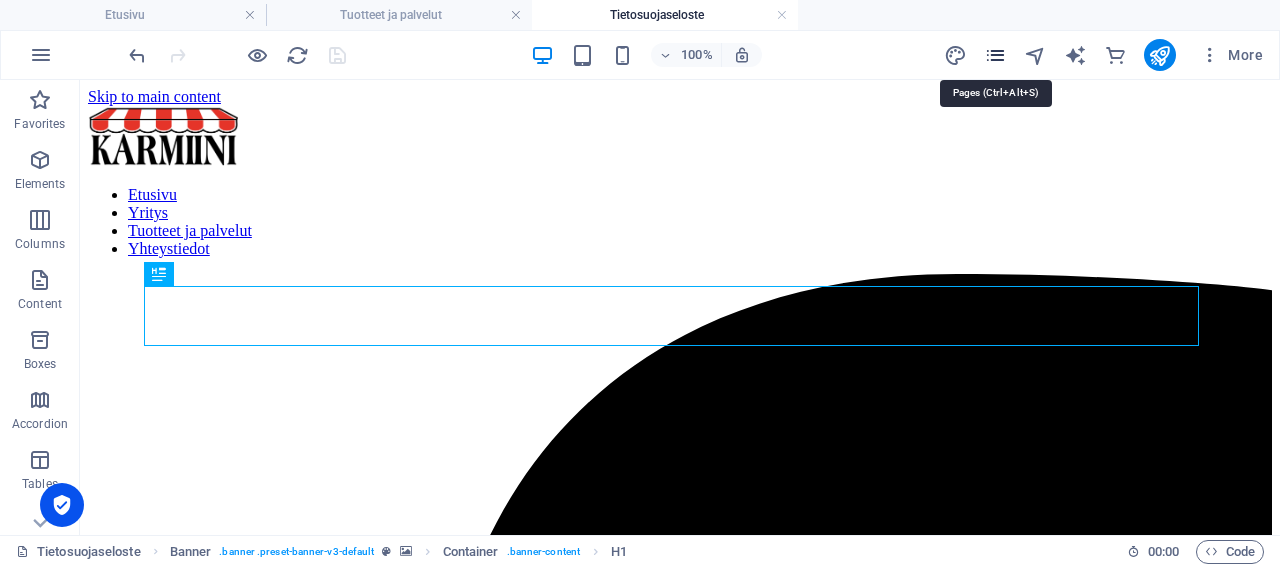 click at bounding box center (995, 55) 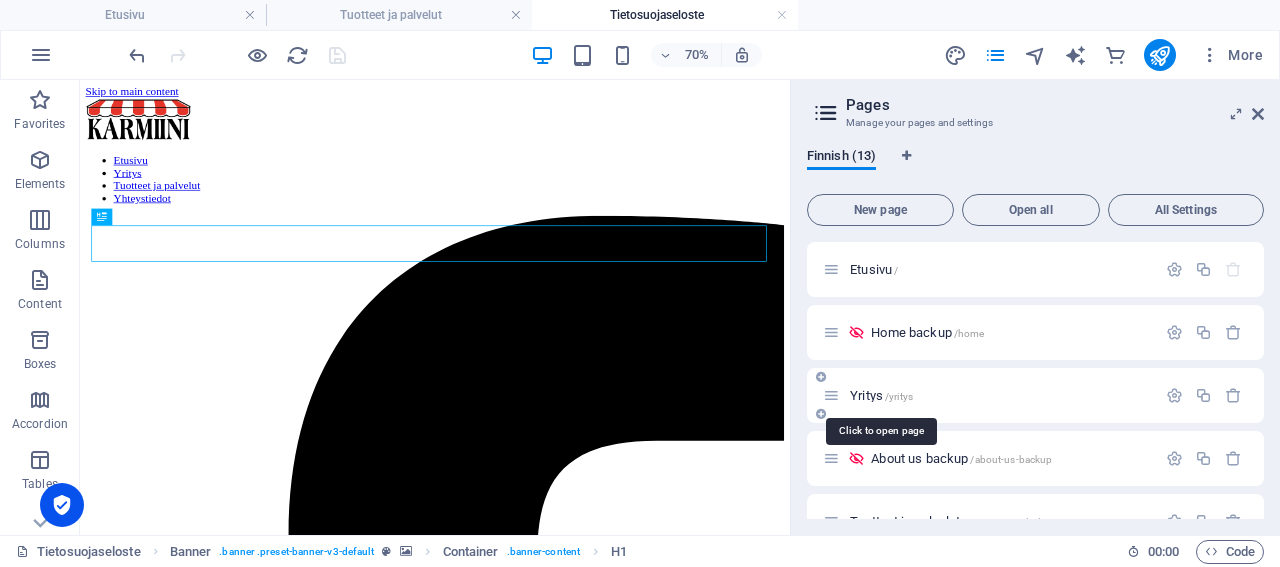 click on "Yritys /yritys" at bounding box center [881, 395] 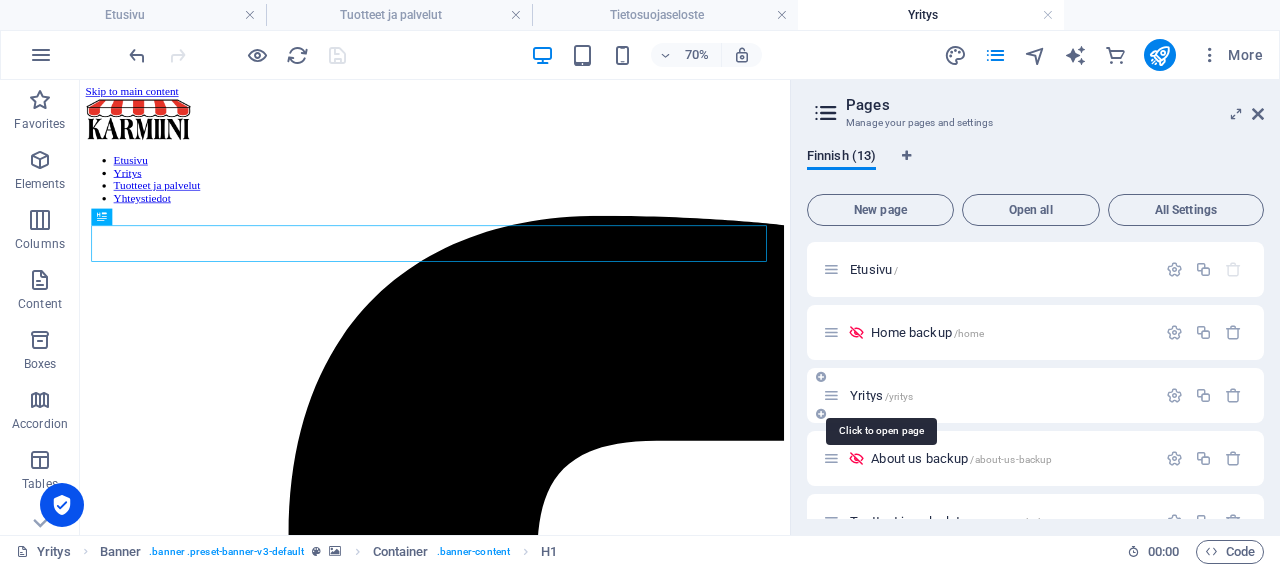 scroll, scrollTop: 0, scrollLeft: 0, axis: both 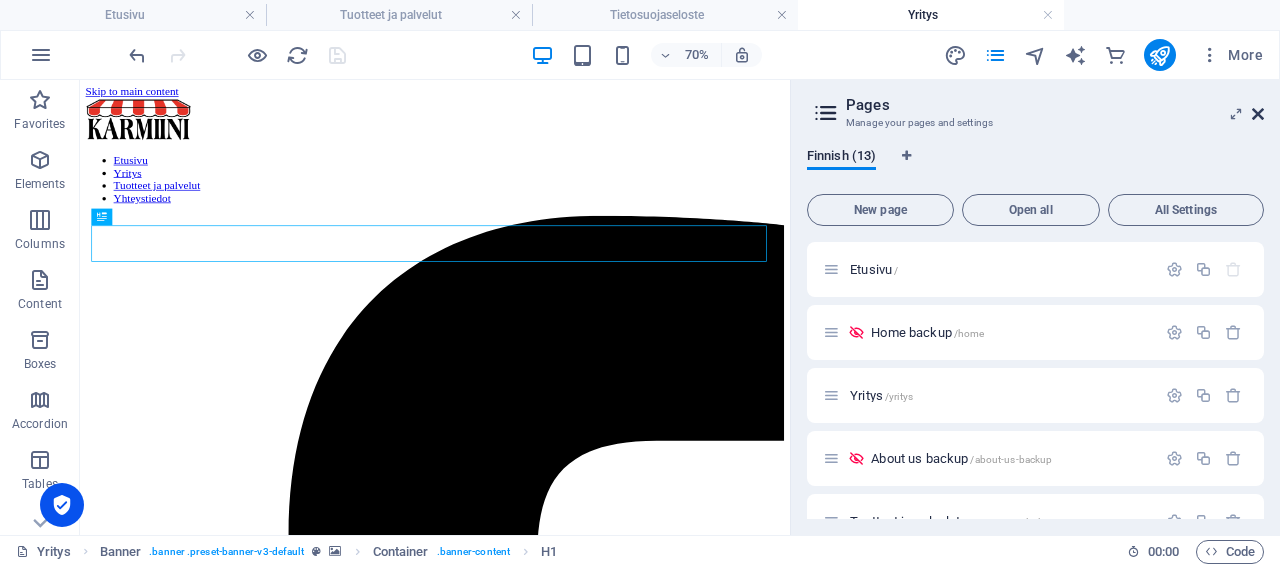 click at bounding box center [1258, 114] 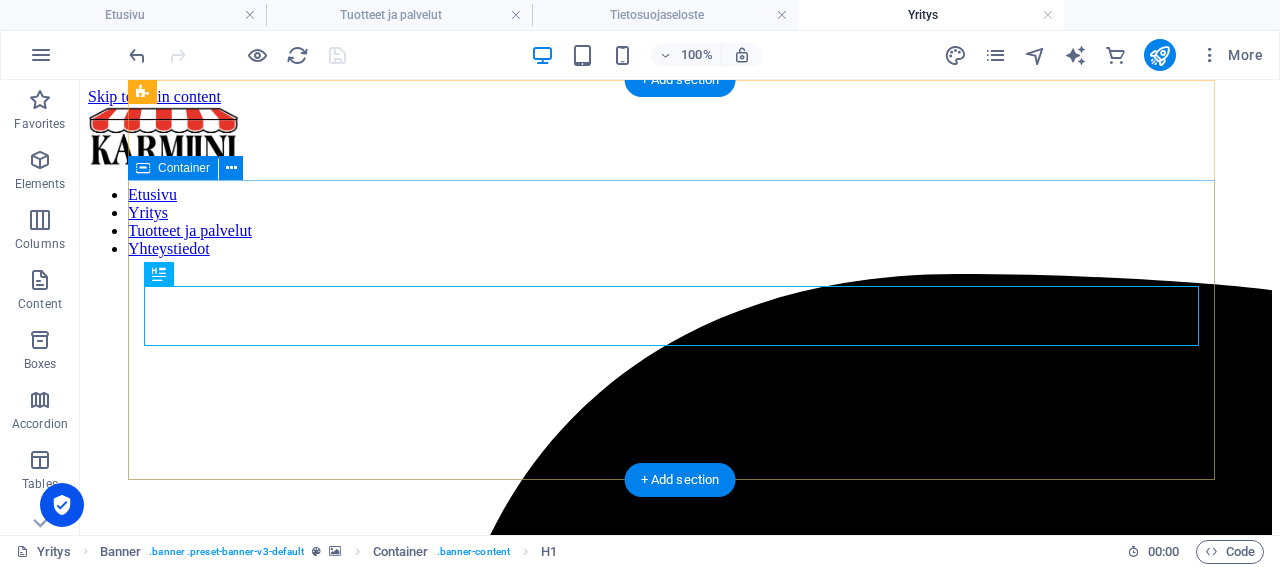click on "Aurinkosuojauksen erikoisliike Etusivu  /  Meistä" at bounding box center [680, 8293] 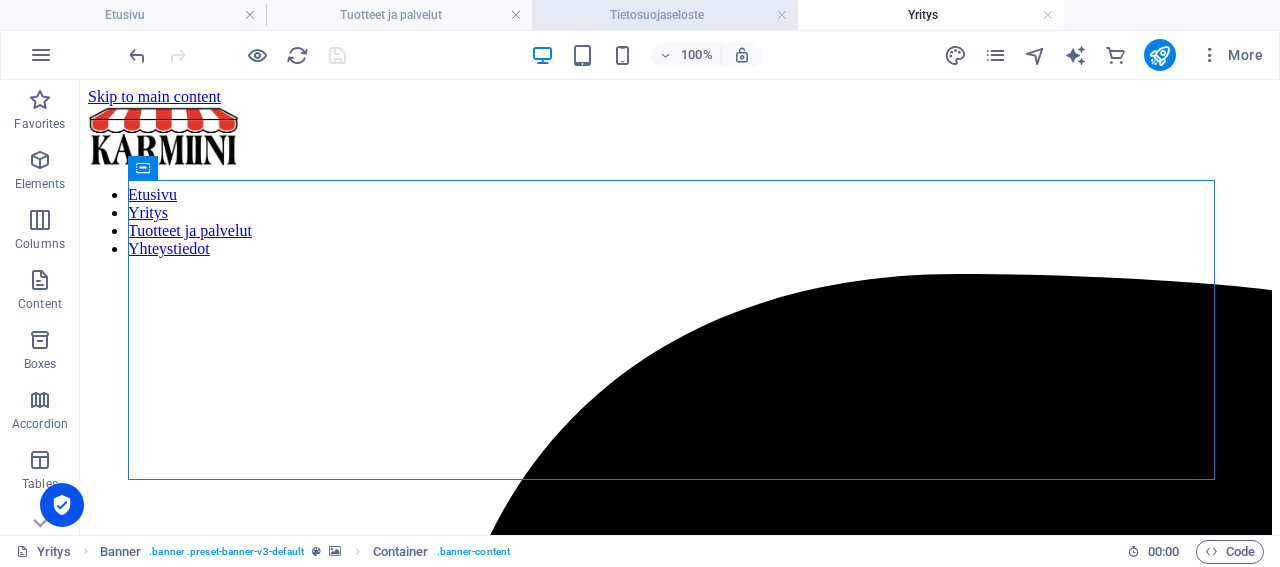 click on "Tietosuojaseloste" at bounding box center (665, 15) 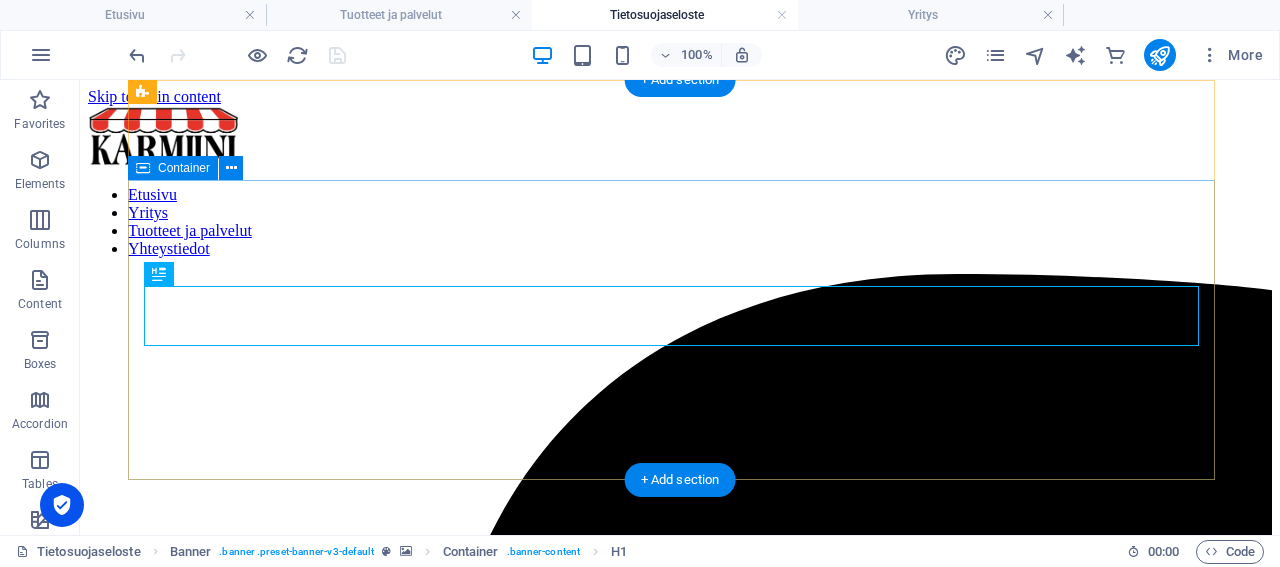 click on "Tietosuojaseloste Etusivu  /  Tietosuojaseloste" at bounding box center [680, 8293] 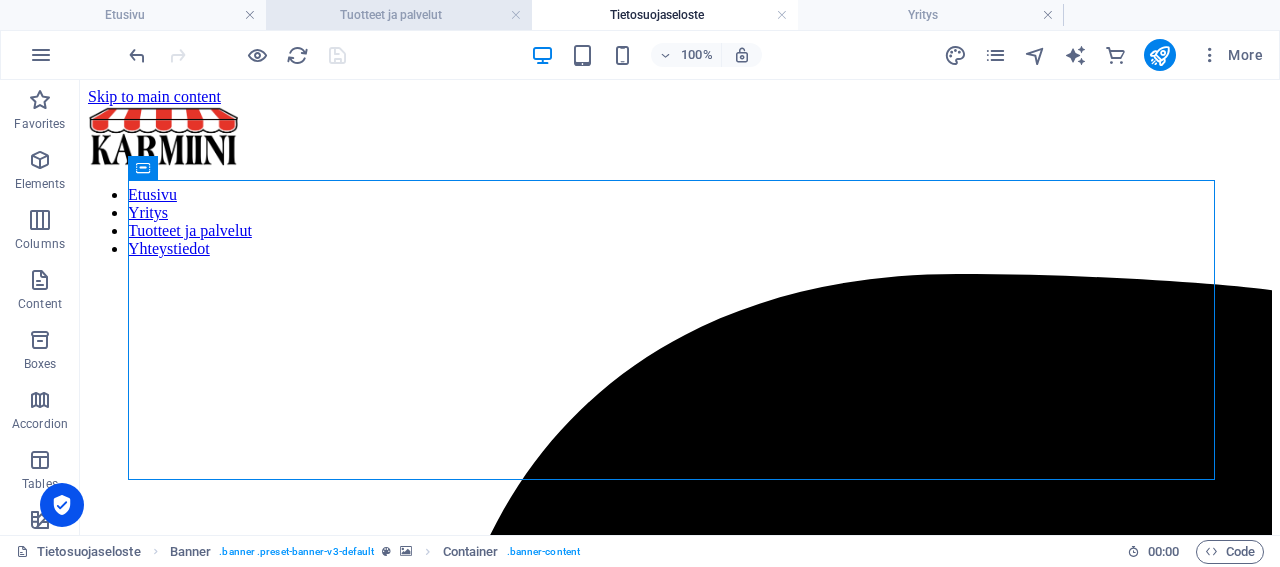click on "Tuotteet ja palvelut" at bounding box center [399, 15] 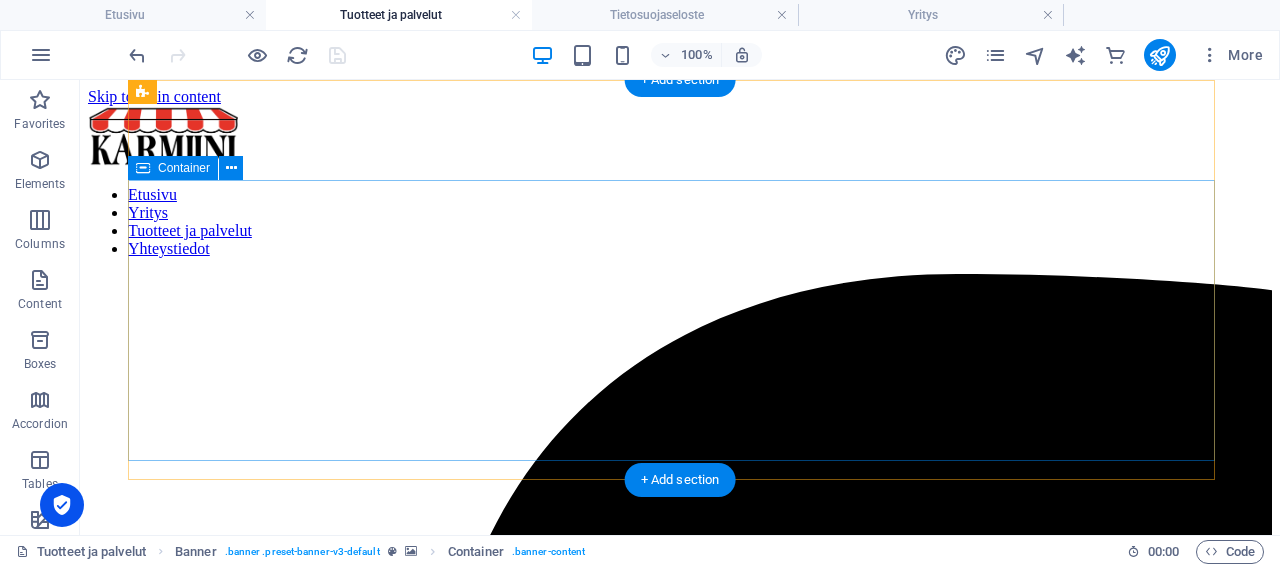 click on "Tuotteet ja palvelut Etusivu /  Tuotteet ja palvelut" at bounding box center [680, 8293] 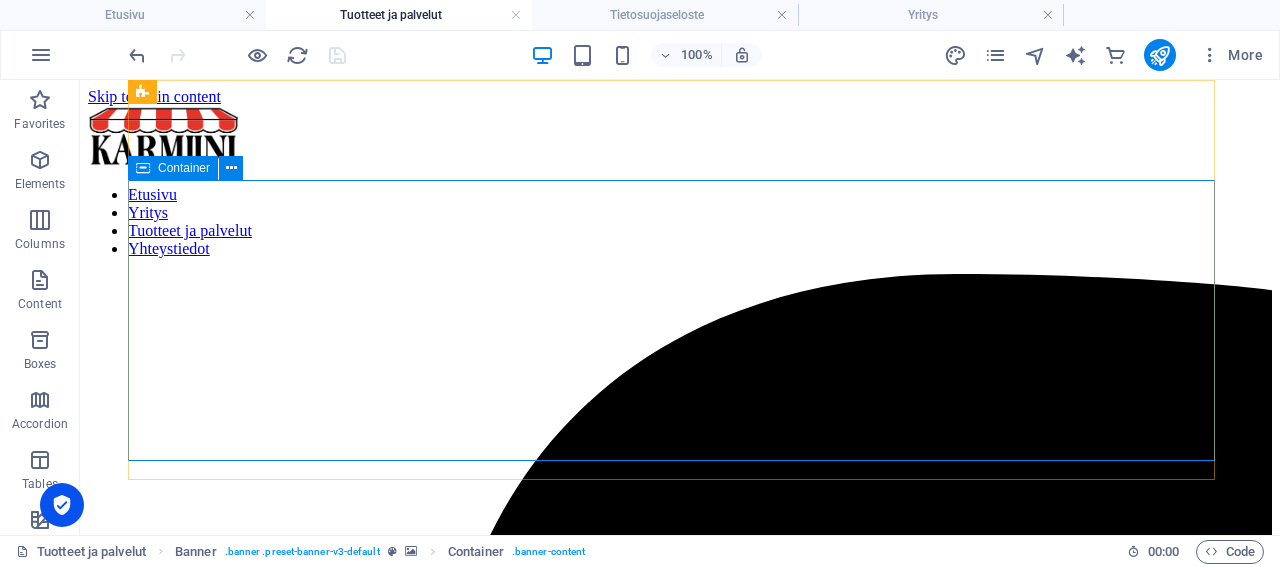 click on "Container" at bounding box center (184, 168) 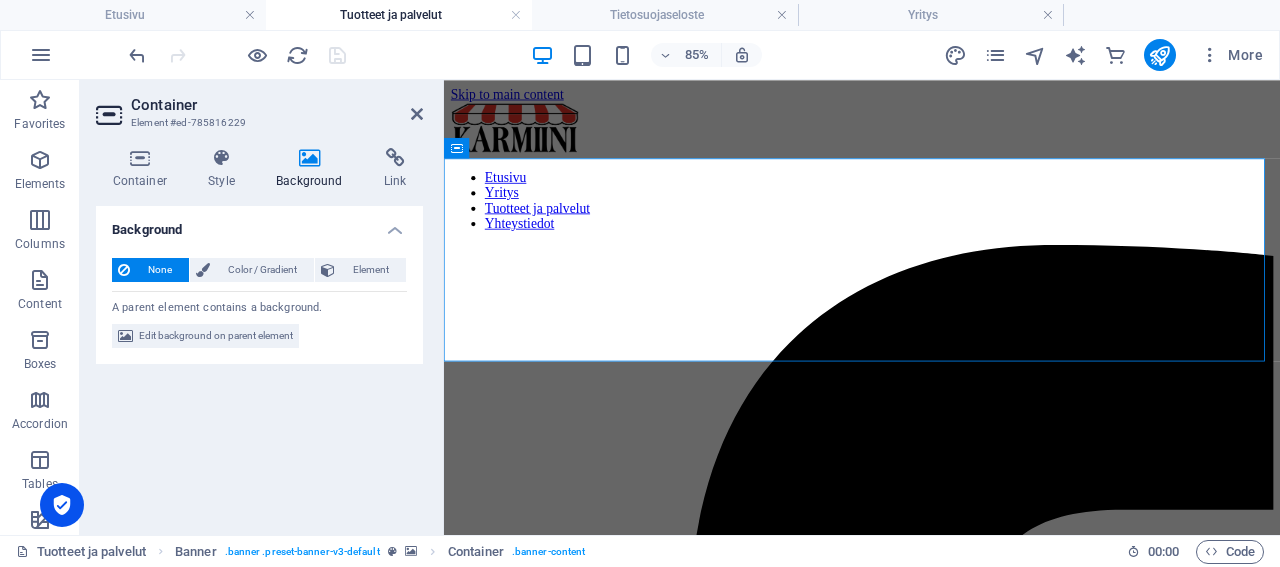 type 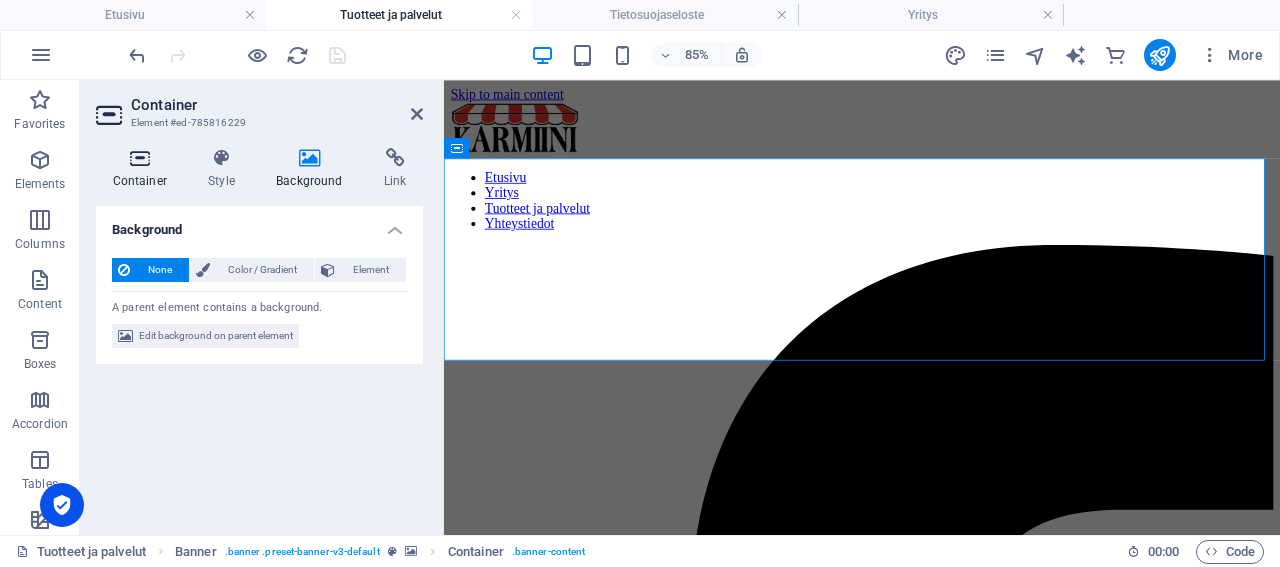 click on "Container" at bounding box center (144, 169) 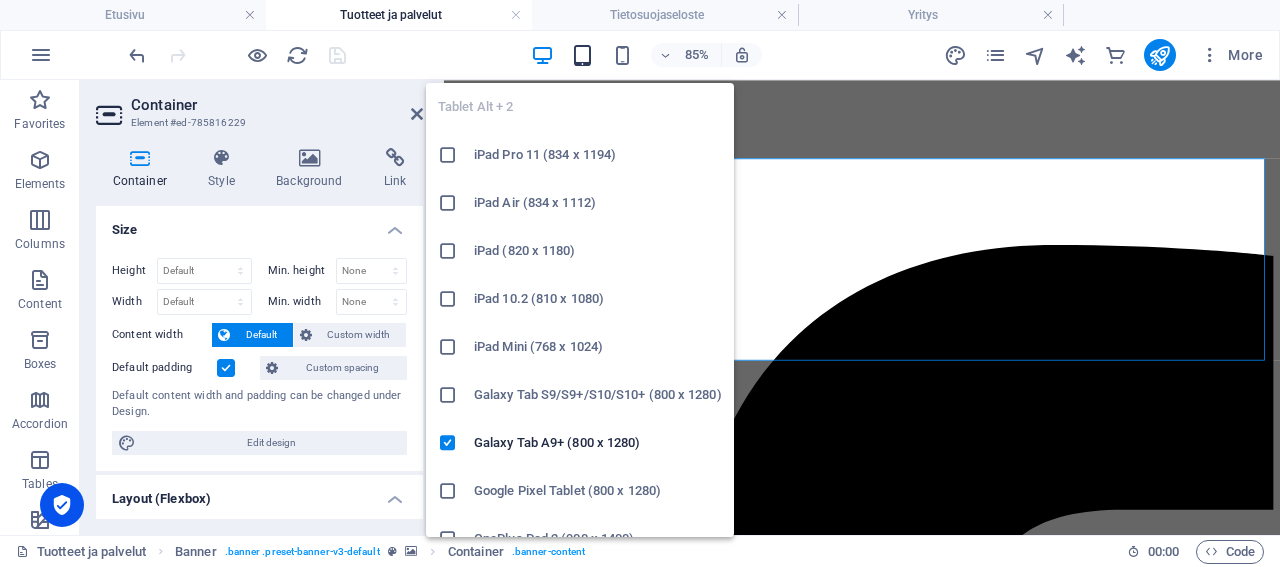 click at bounding box center (582, 55) 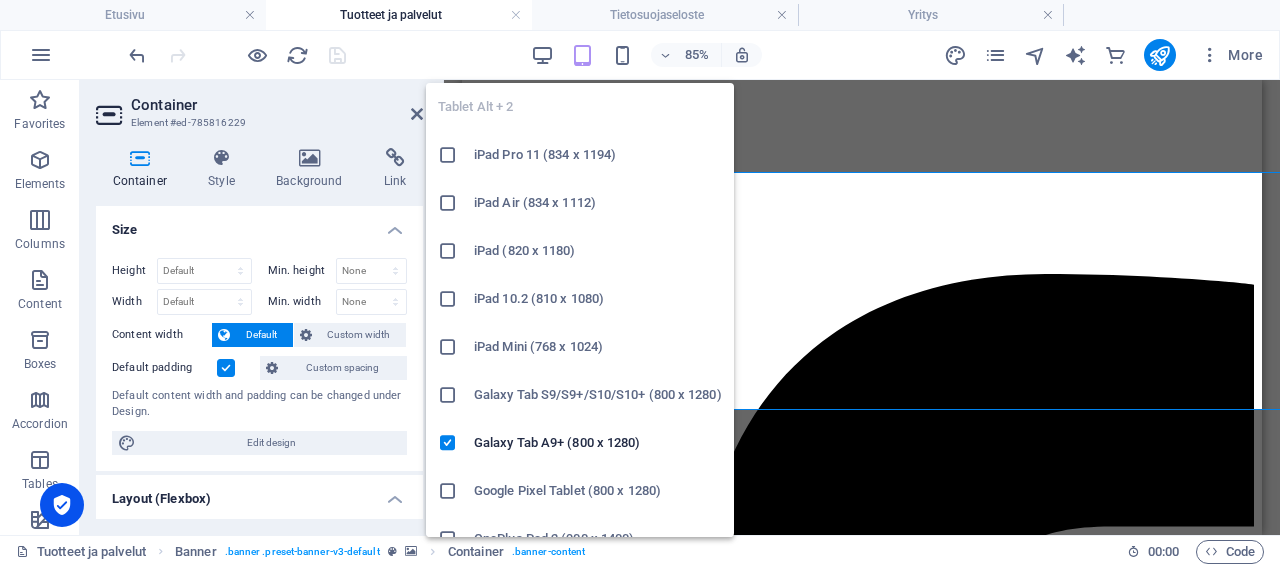 type on "308" 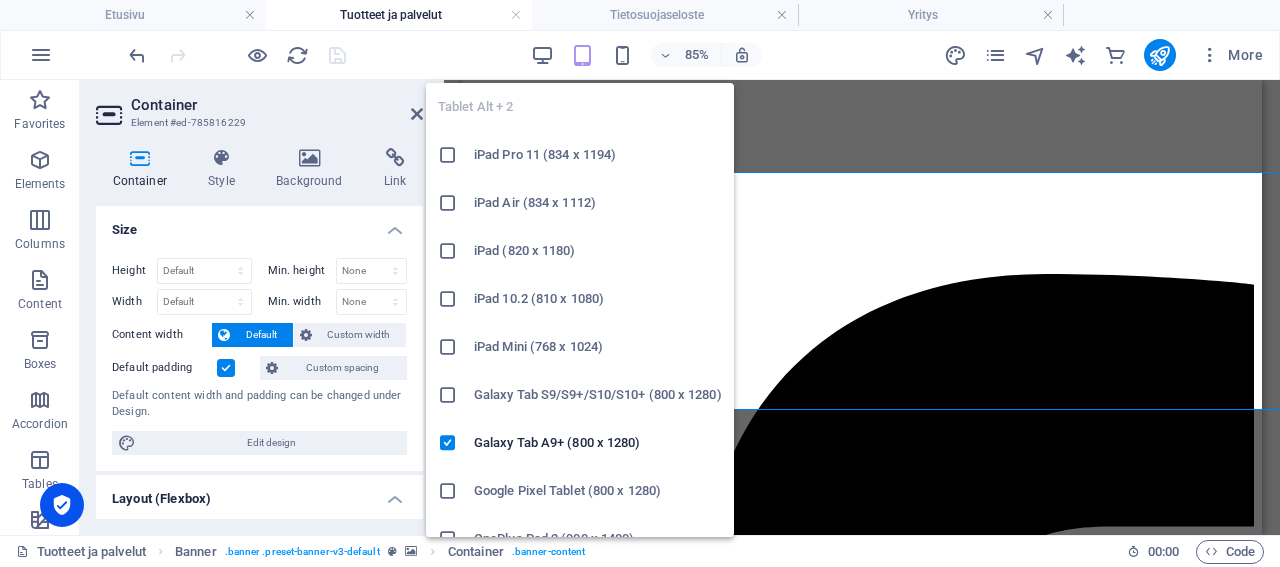 select on "px" 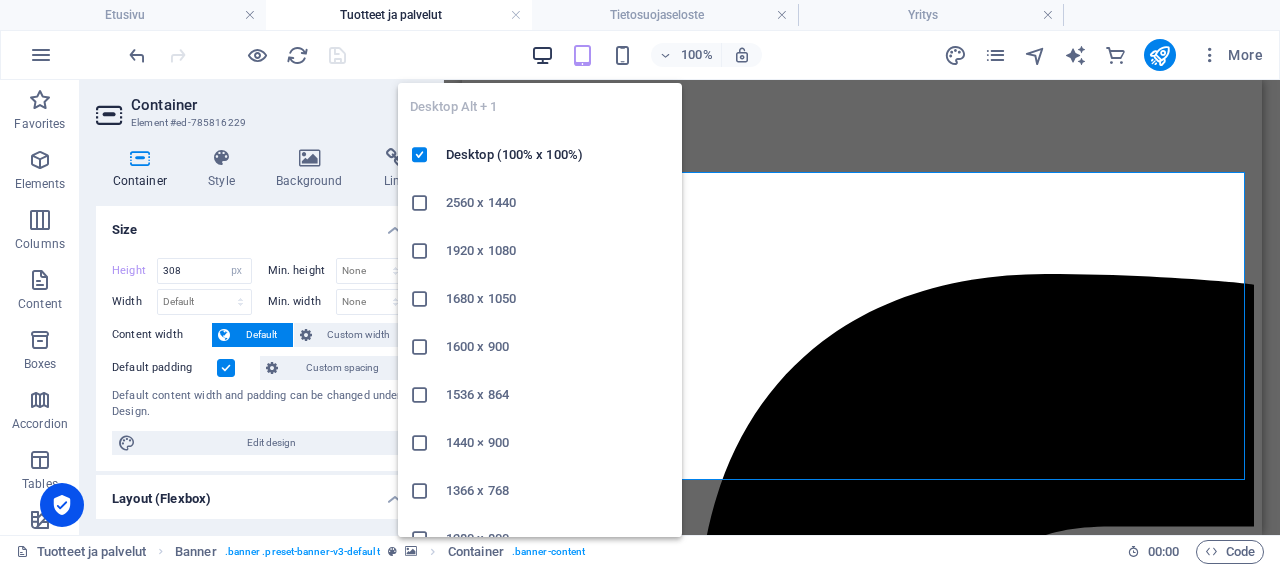 click at bounding box center [542, 55] 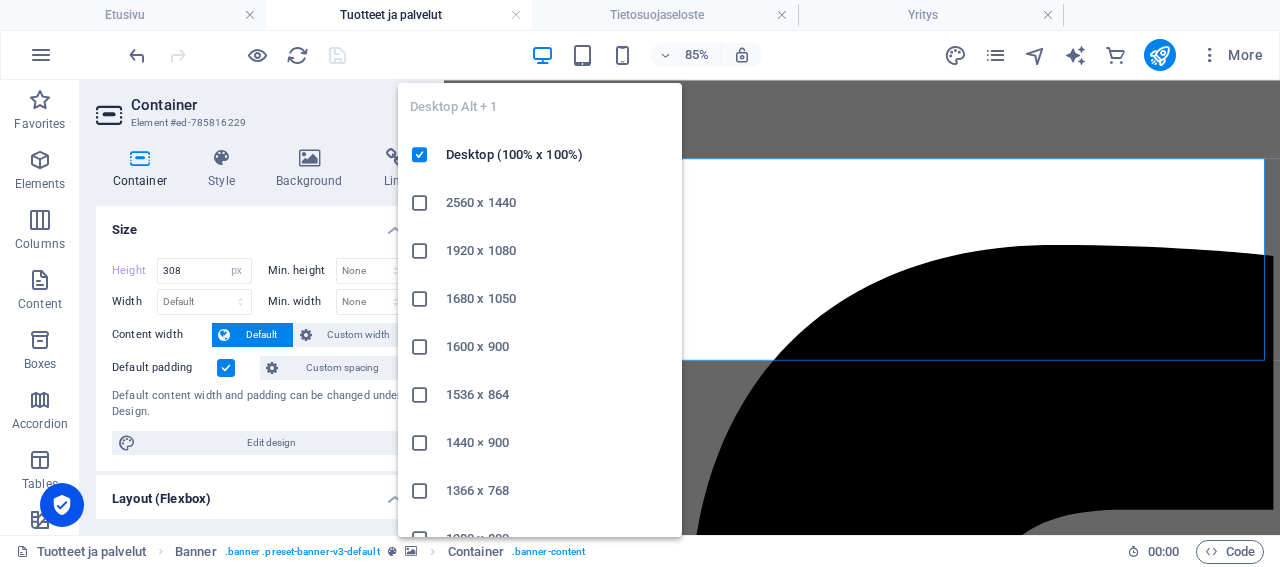 type 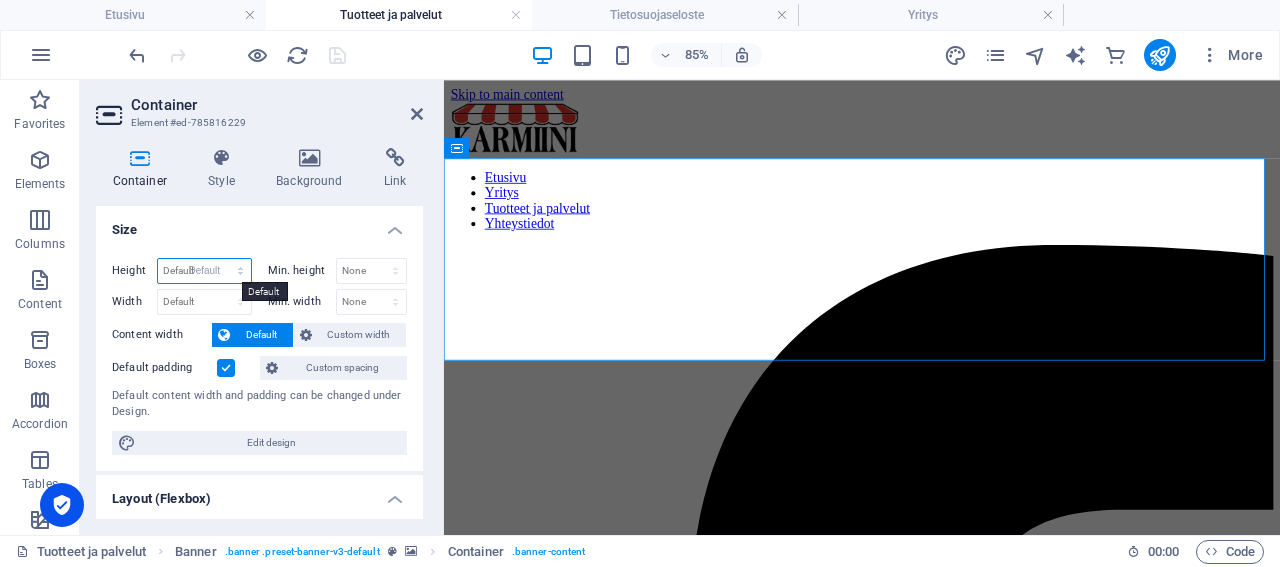 click on "Default" at bounding box center (0, 0) 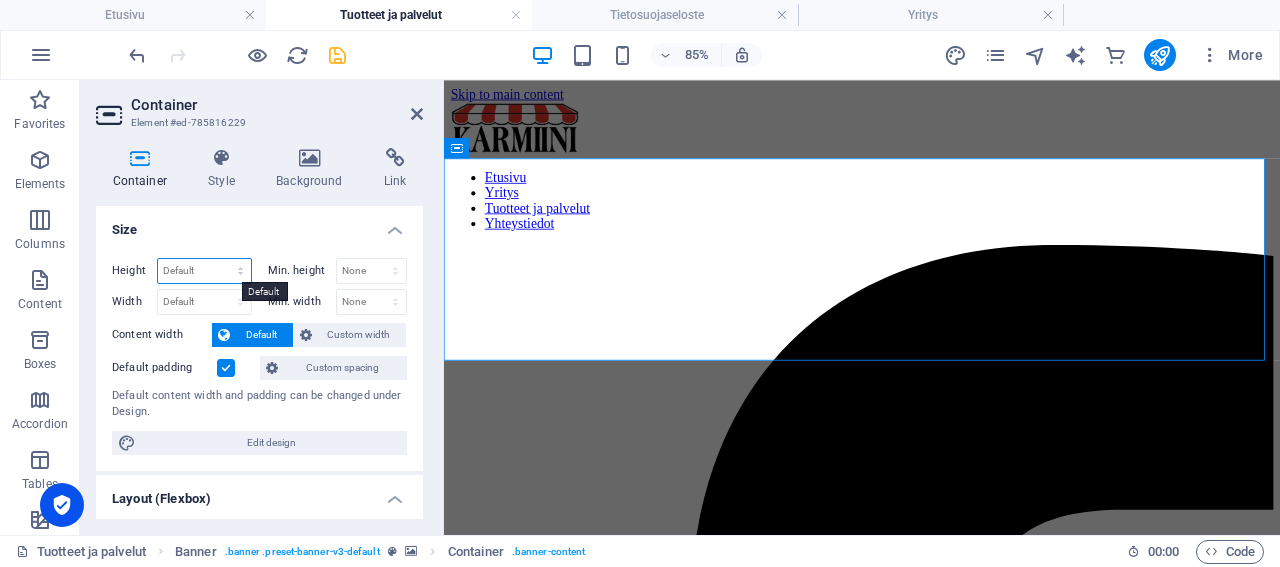 click on "Default px rem % vh vw" at bounding box center [204, 271] 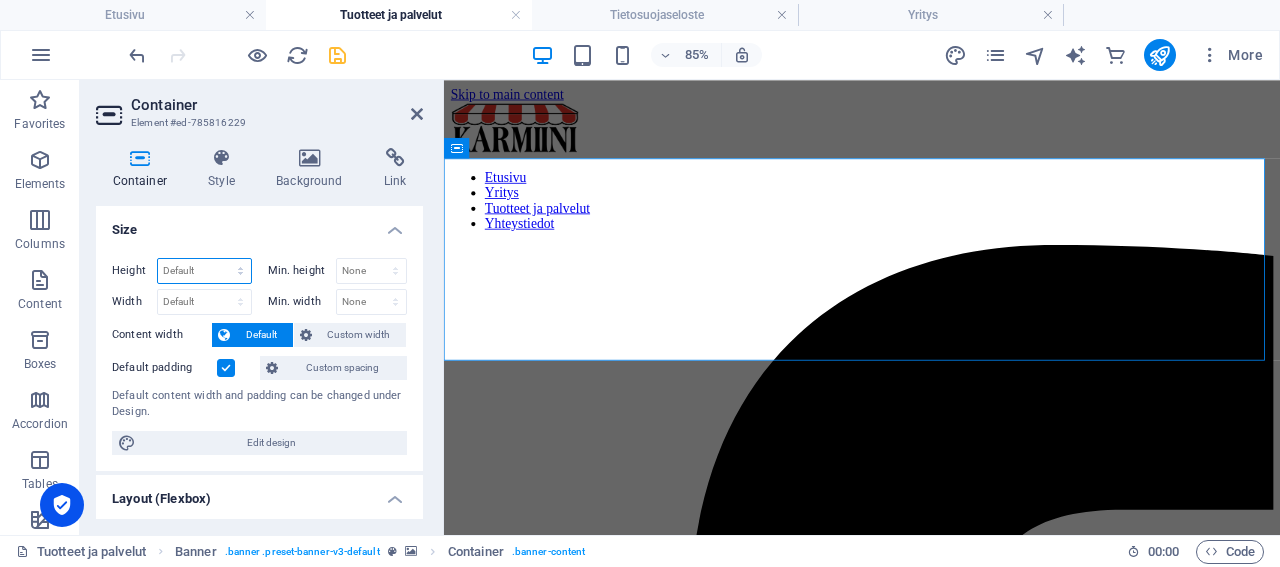 select on "px" 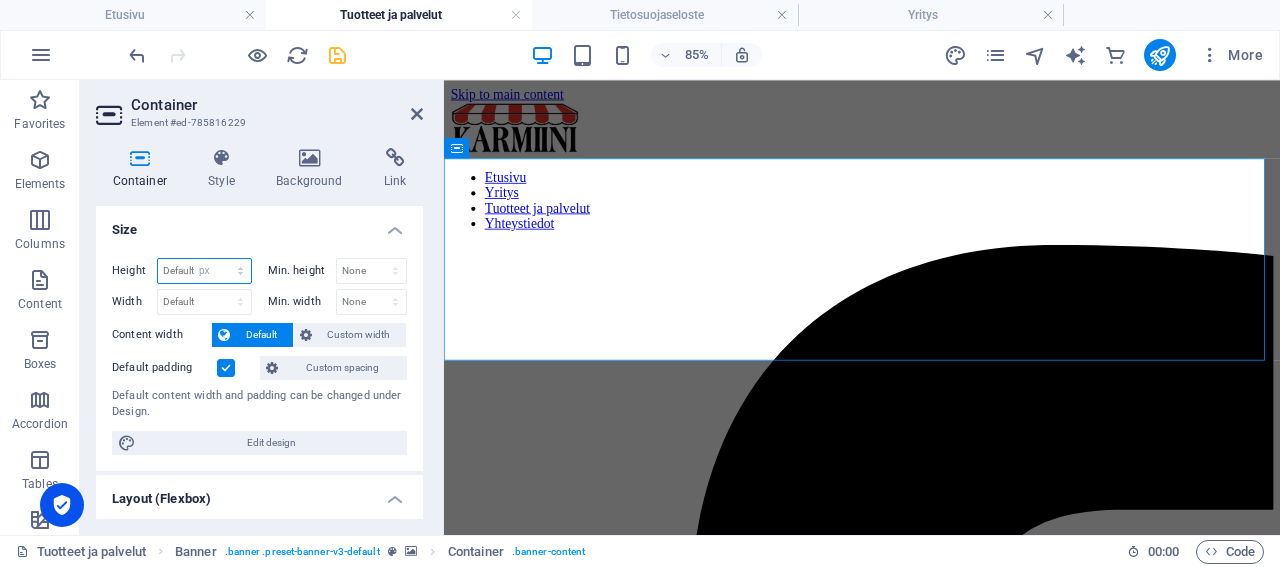 click on "px" at bounding box center (0, 0) 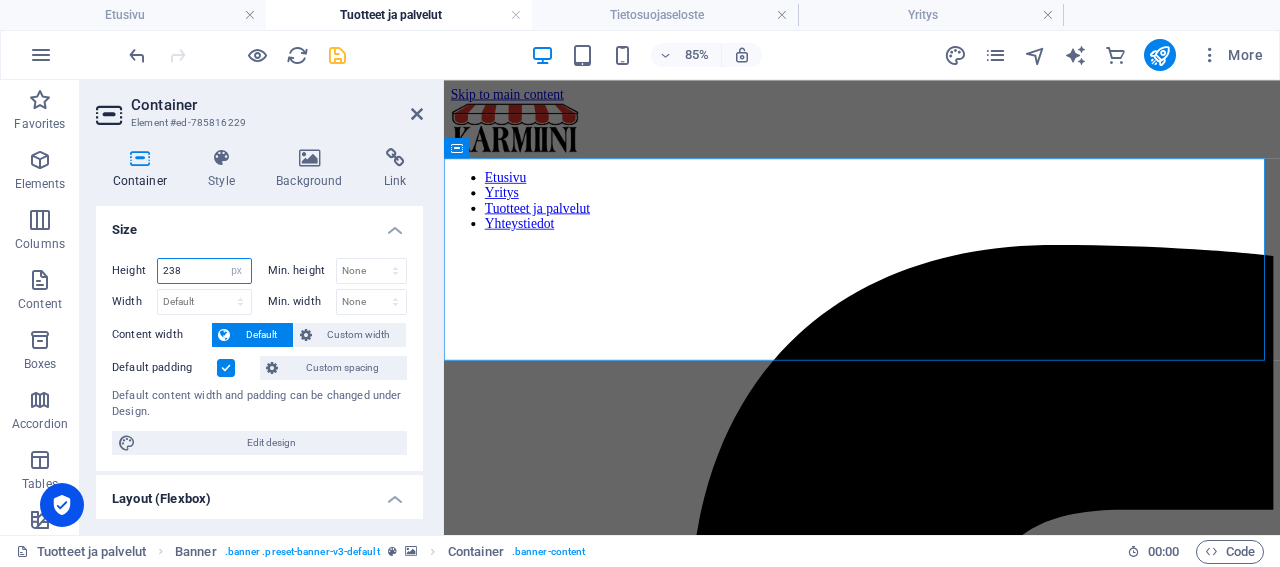 click on "238" at bounding box center (204, 271) 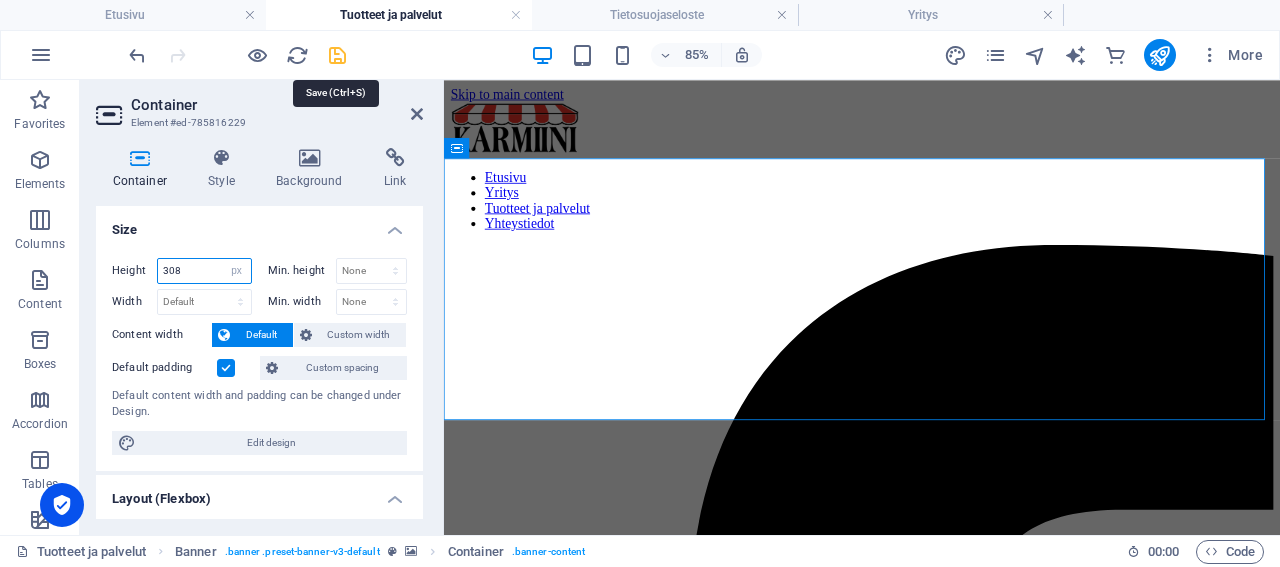 type on "308" 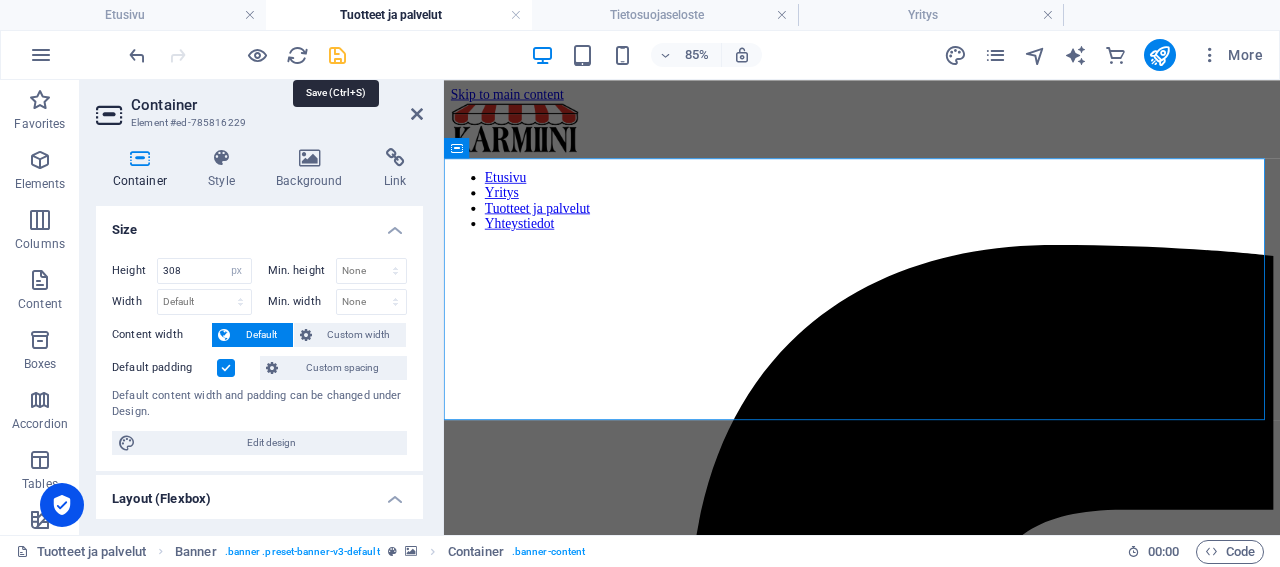 click at bounding box center [337, 55] 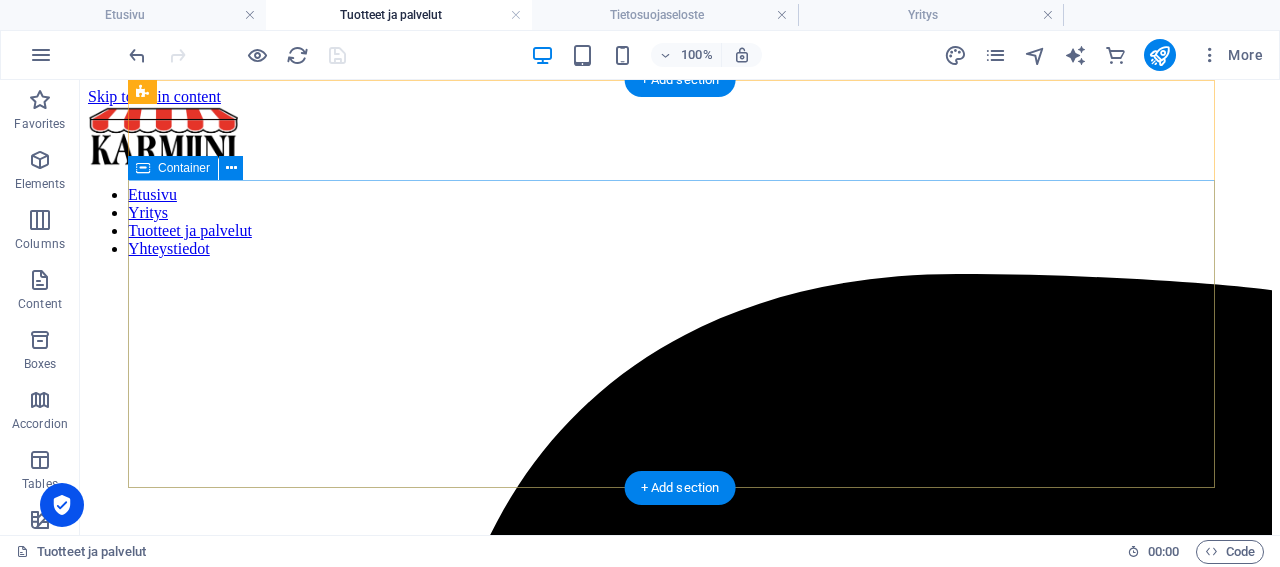 click on "Tuotteet ja palvelut Etusivu /  Tuotteet ja palvelut" at bounding box center [680, 8398] 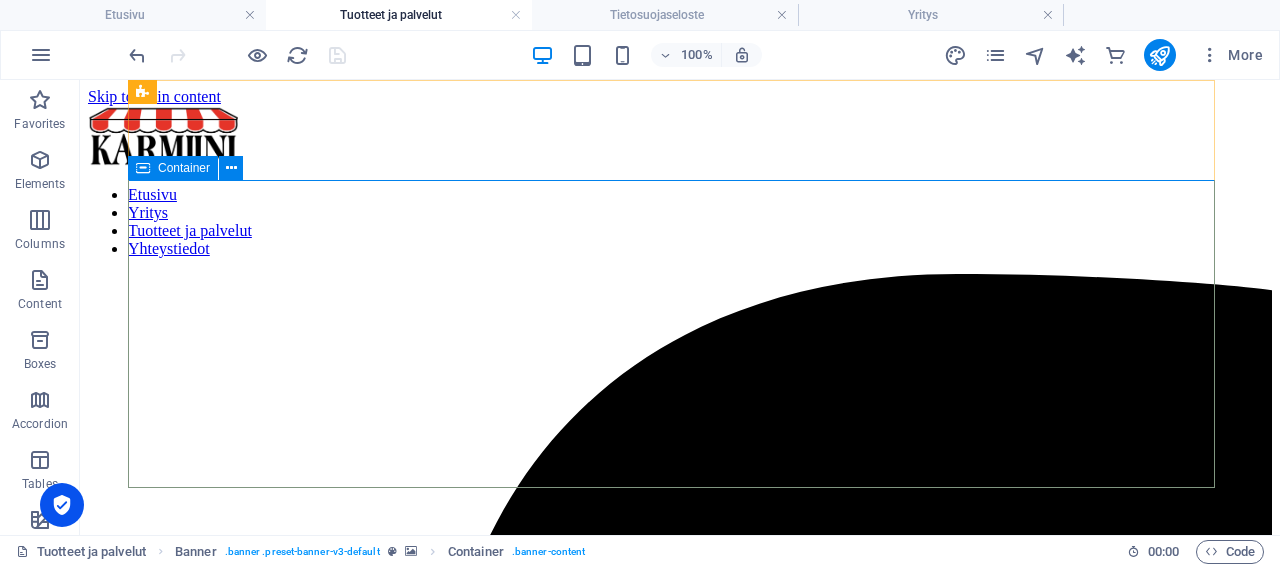click on "Container" at bounding box center (184, 168) 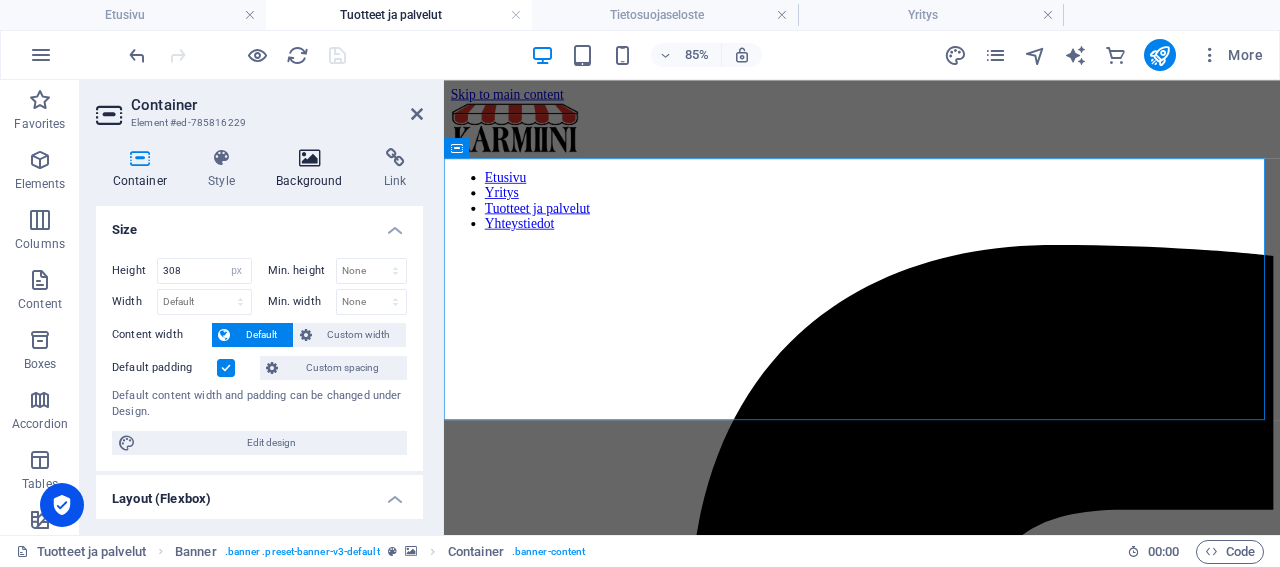 click on "Background" at bounding box center [314, 169] 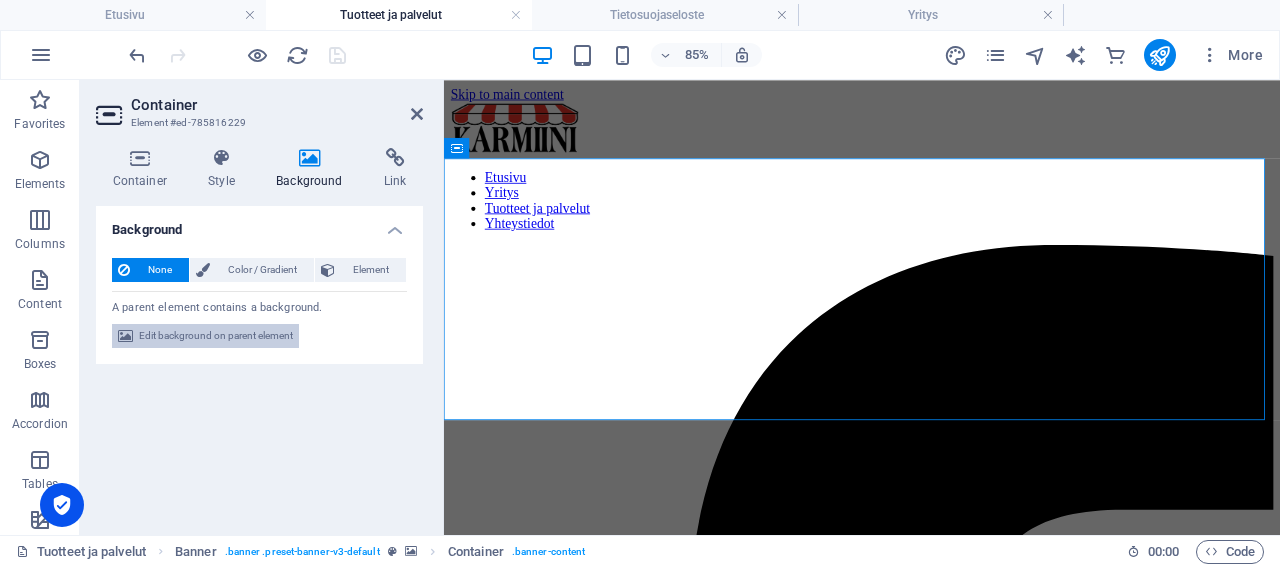 click on "Edit background on parent element" at bounding box center [216, 336] 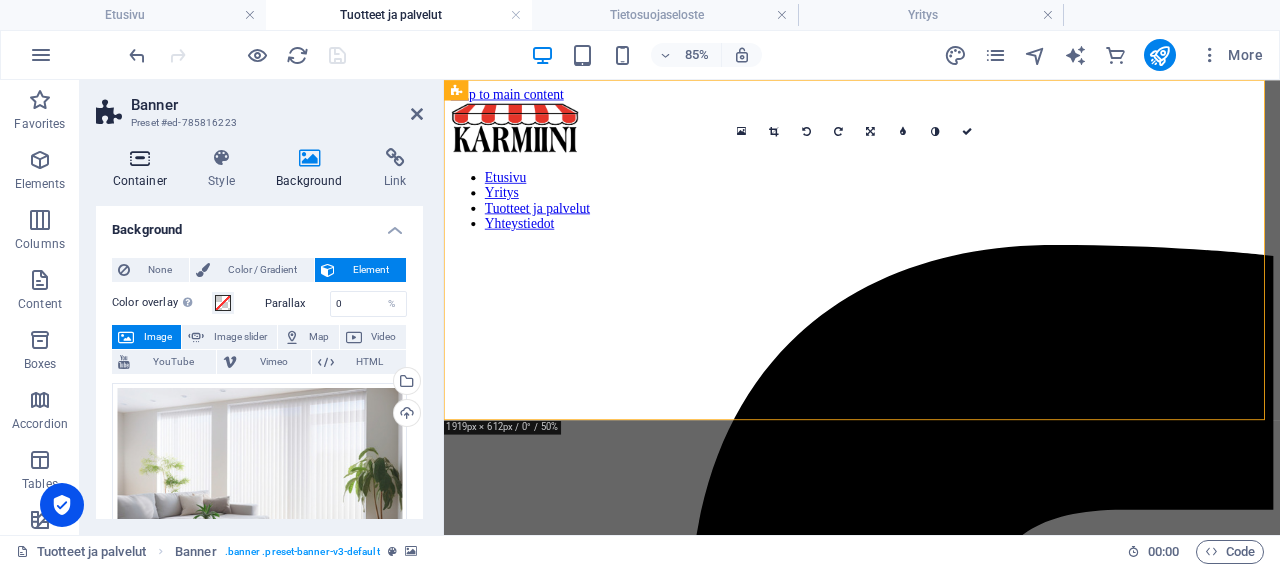 click at bounding box center (140, 158) 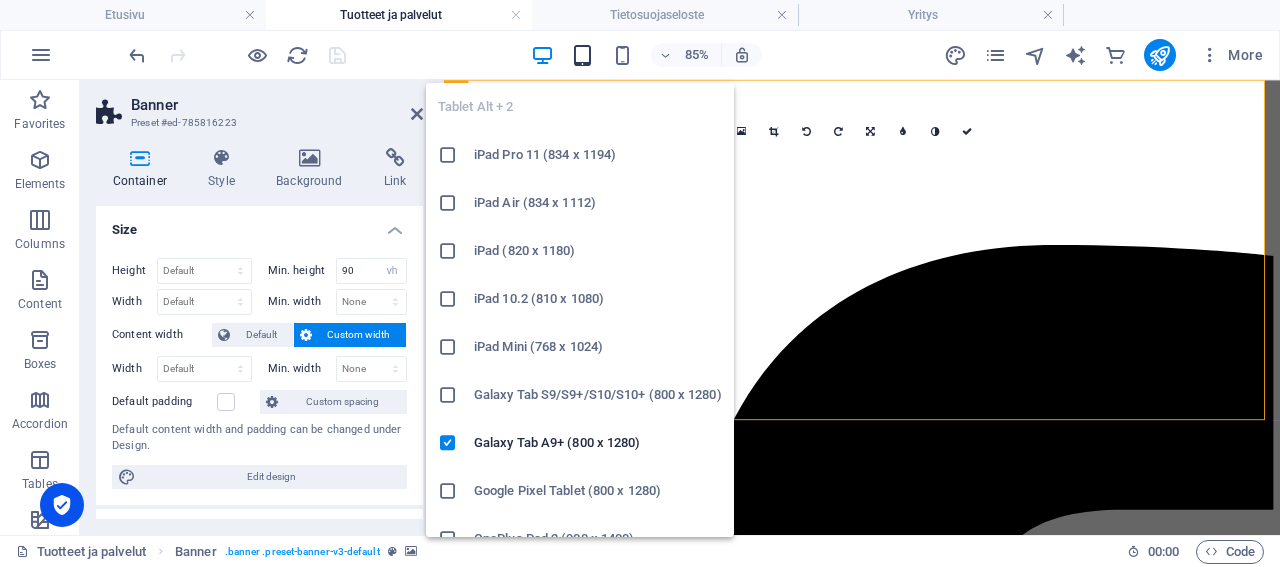 click at bounding box center (582, 55) 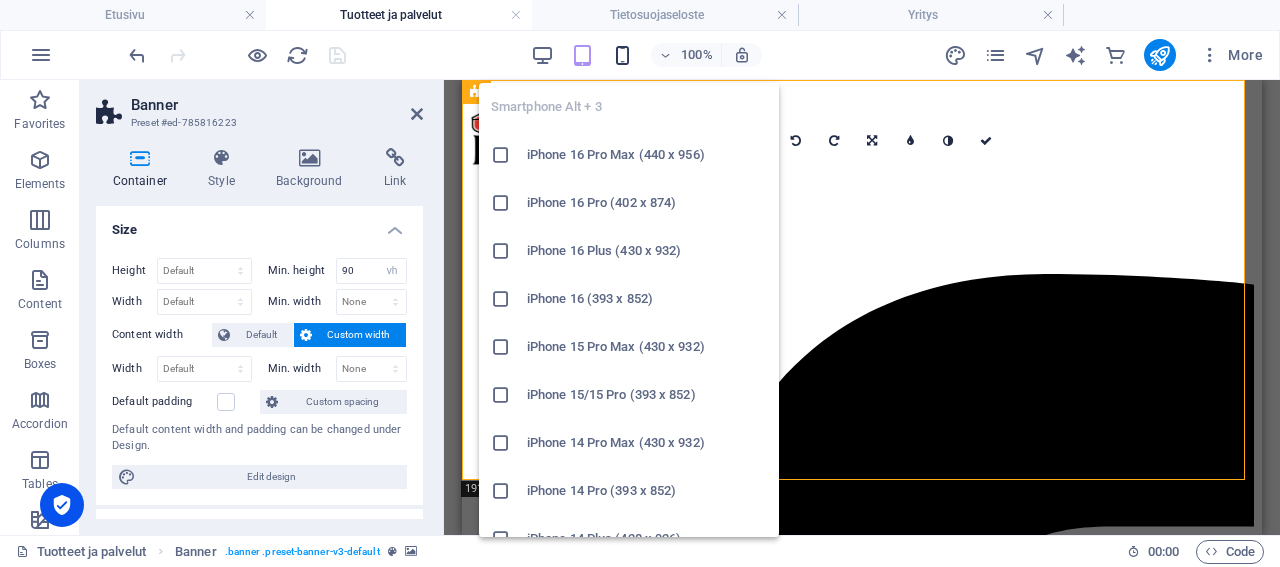 click at bounding box center (622, 55) 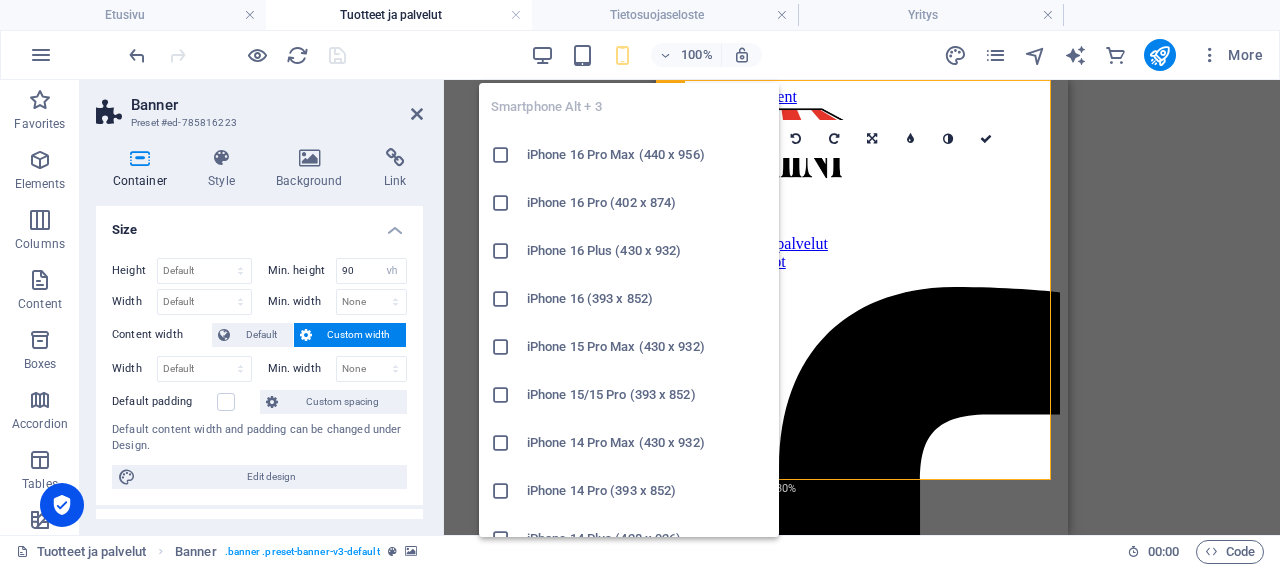 type on "308" 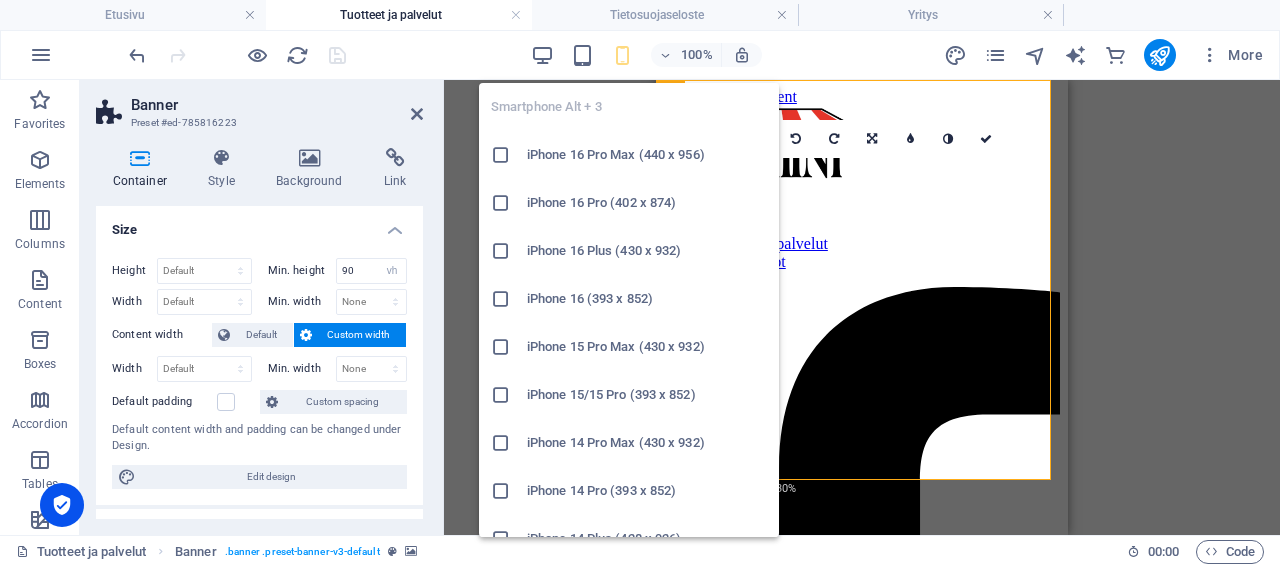 select on "px" 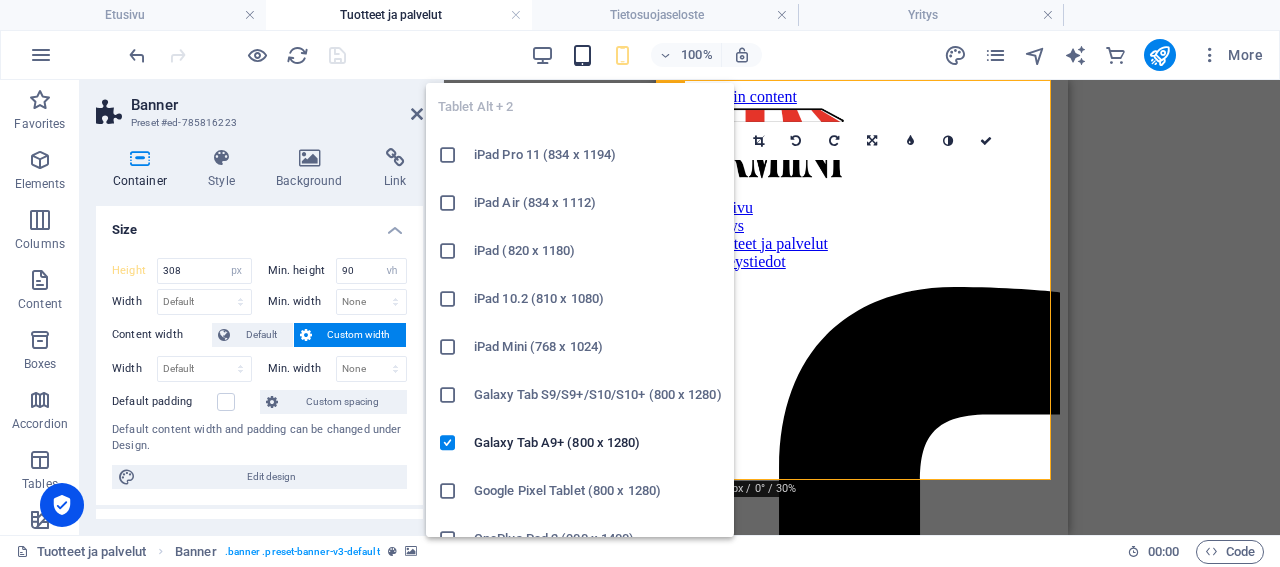 click at bounding box center (582, 55) 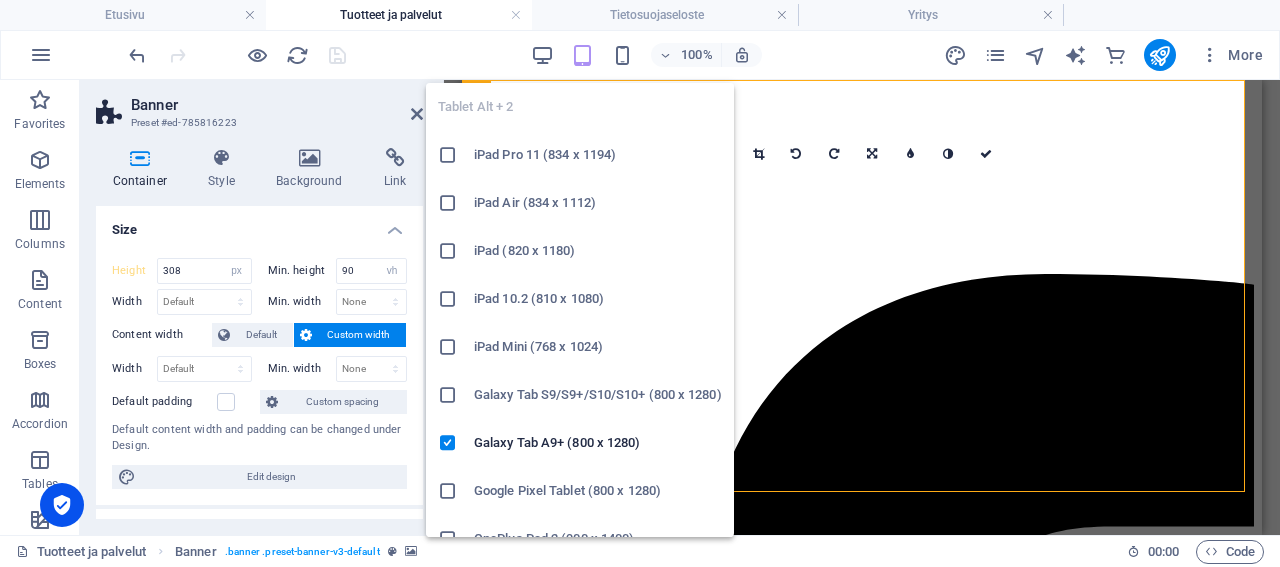 type 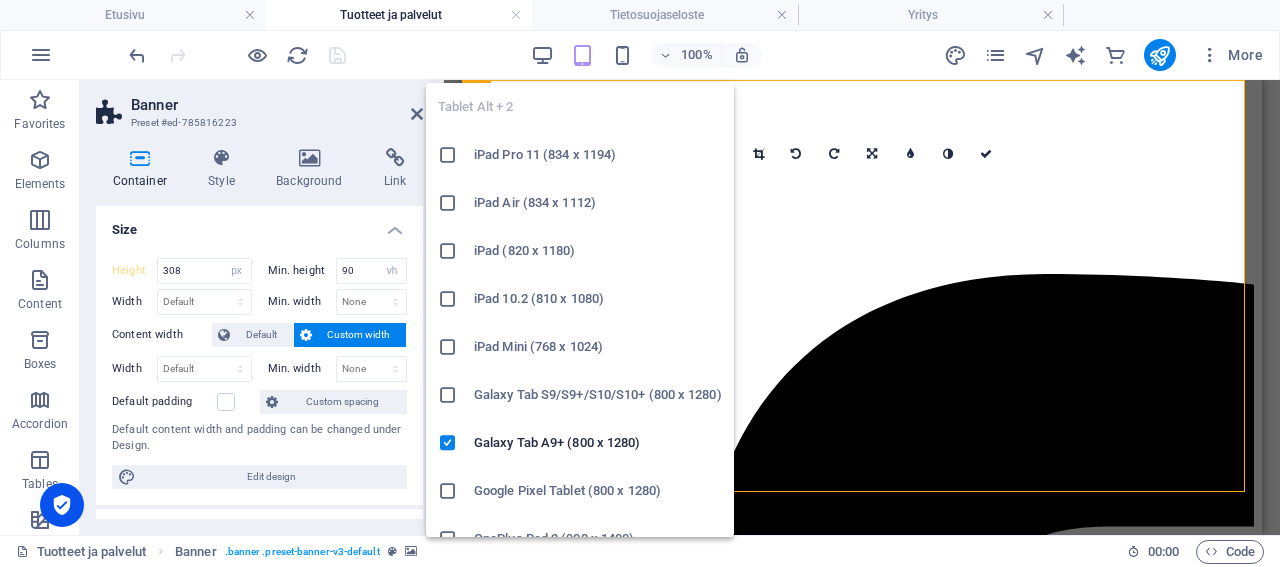 select on "DISABLED_OPTION_VALUE" 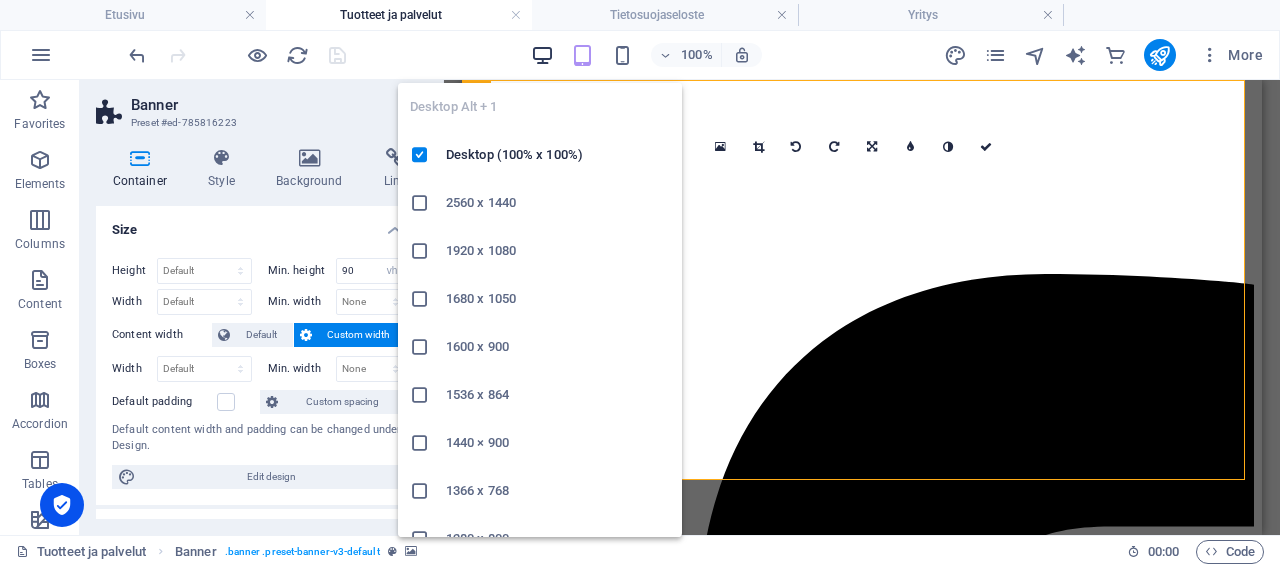 click at bounding box center [542, 55] 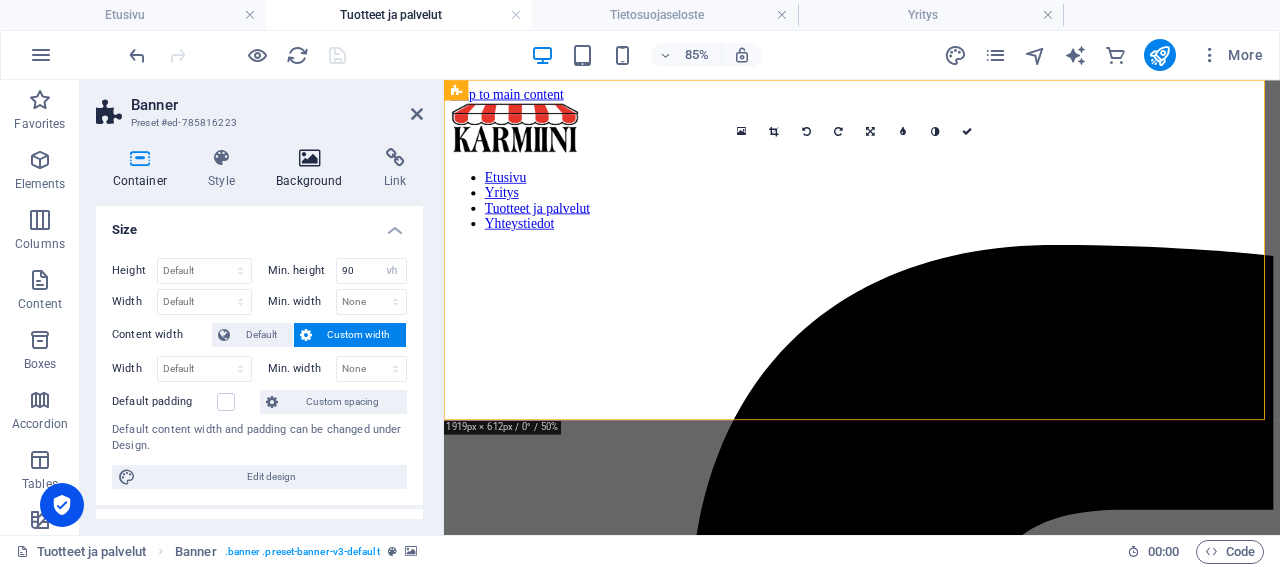 click on "Background" at bounding box center (314, 169) 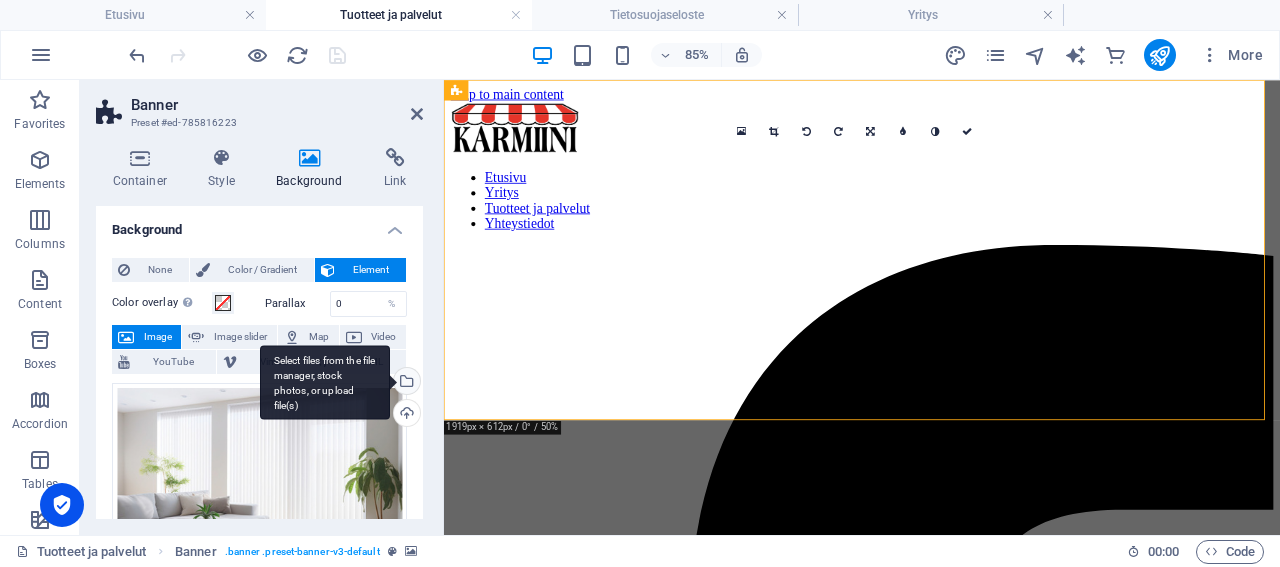 click on "Select files from the file manager, stock photos, or upload file(s)" at bounding box center [325, 382] 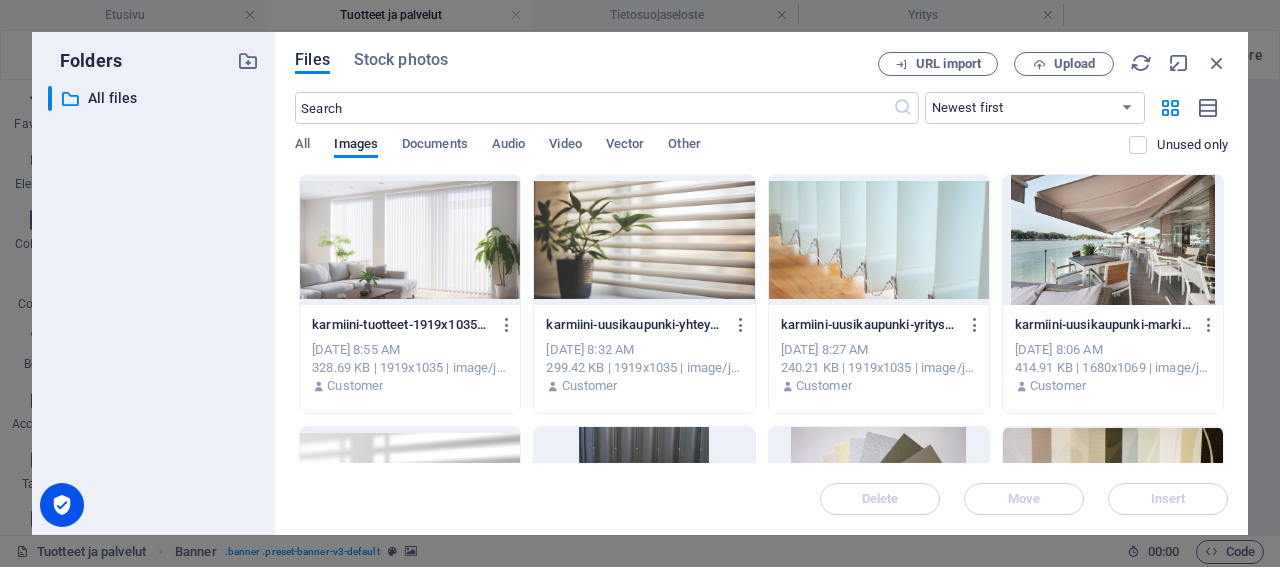 click at bounding box center [410, 240] 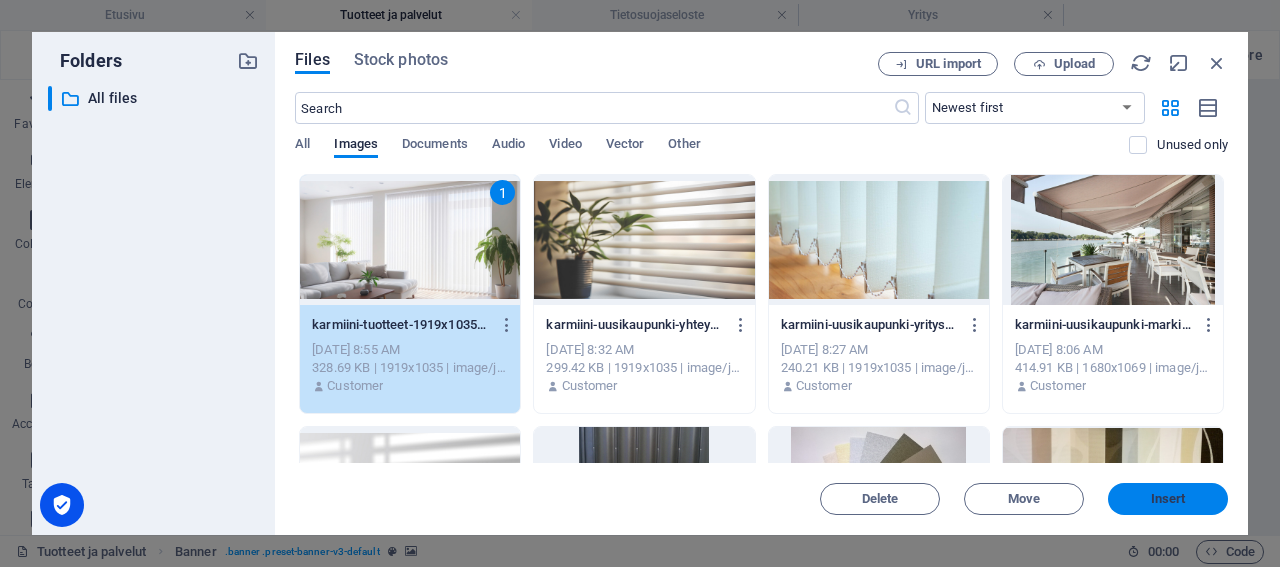 click on "Insert" at bounding box center (1168, 499) 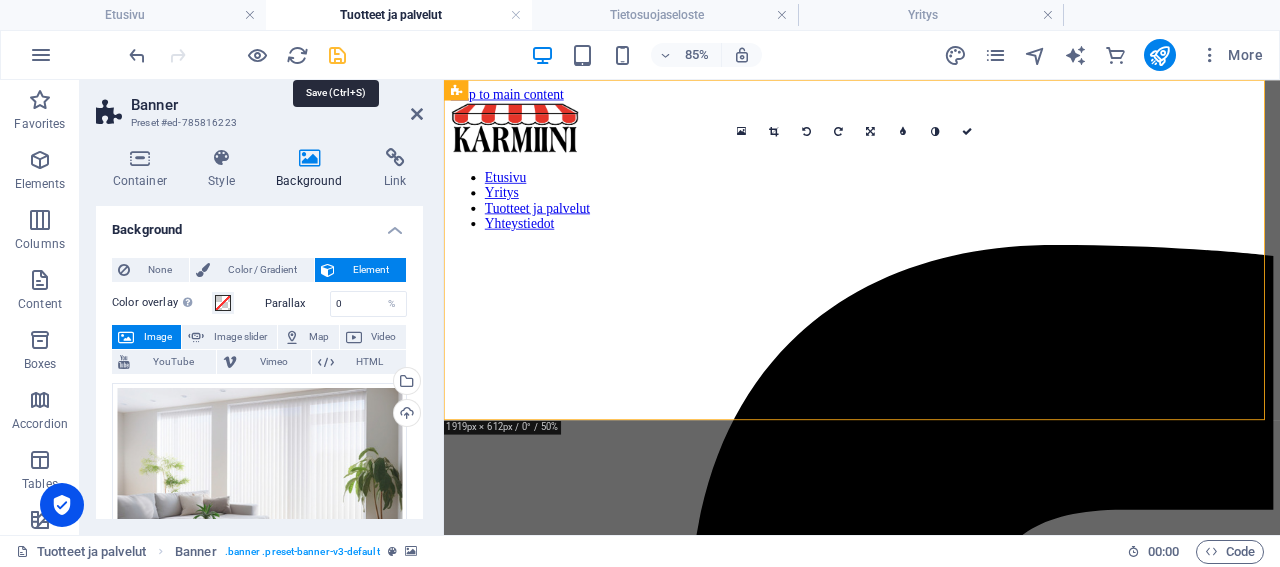 click at bounding box center (337, 55) 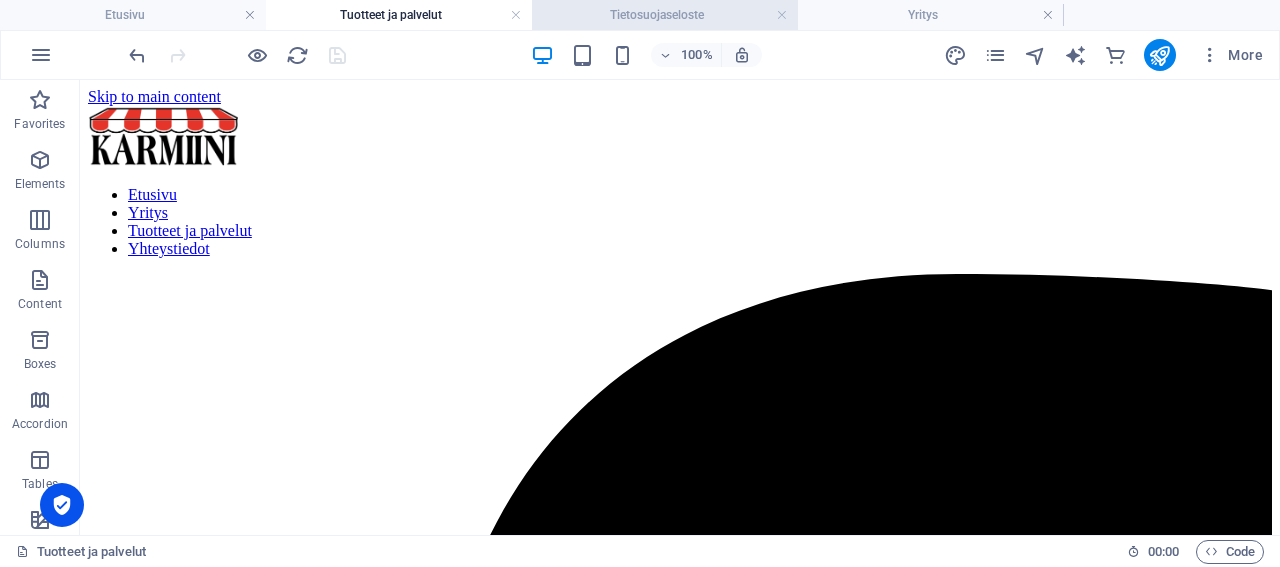 click on "Tietosuojaseloste" at bounding box center (665, 15) 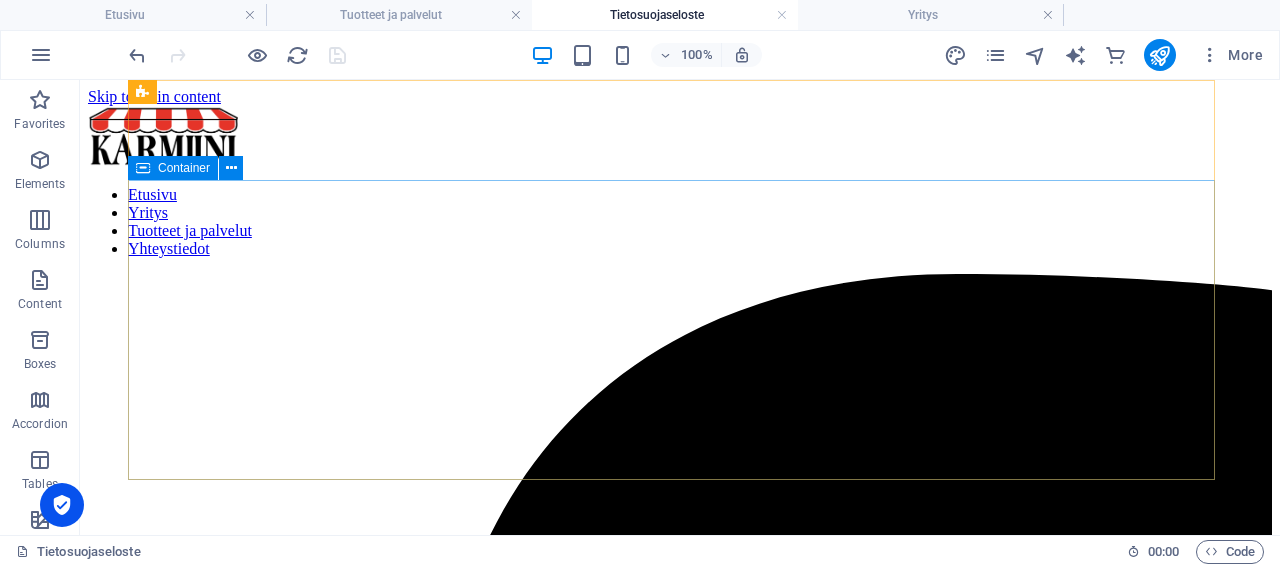 click on "Container" at bounding box center (184, 168) 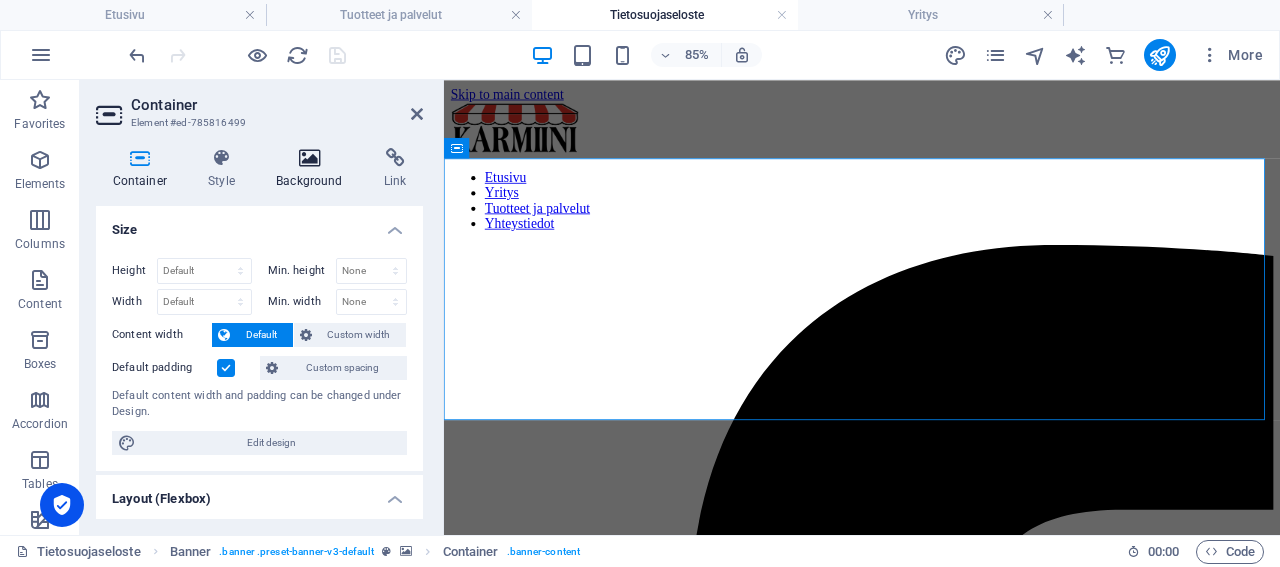 click on "Background" at bounding box center (314, 169) 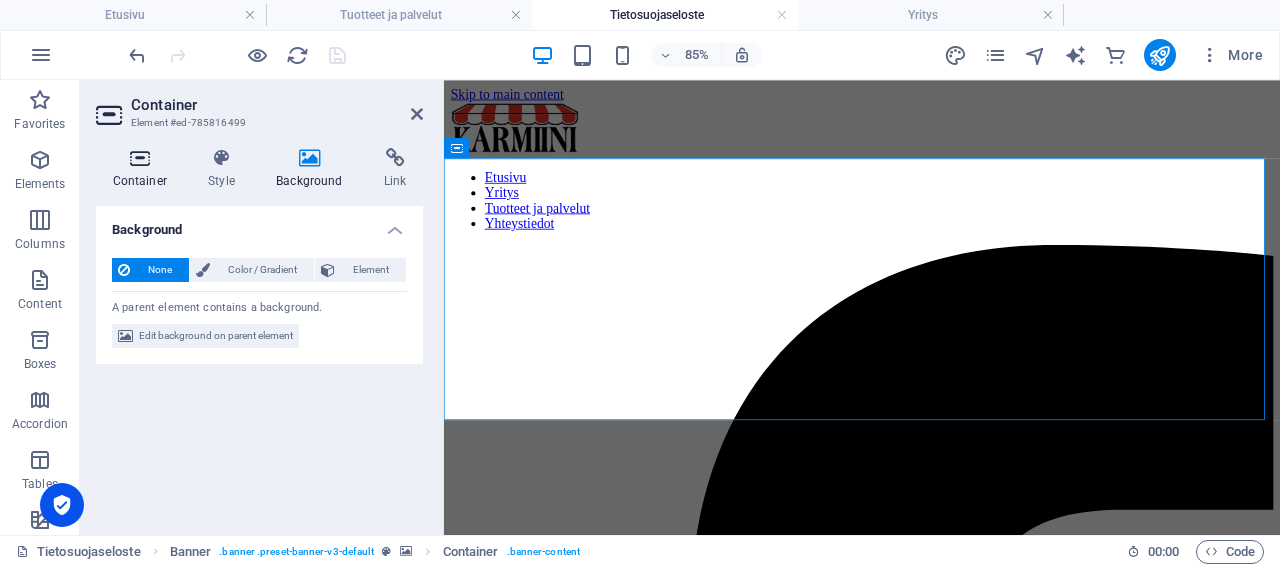 click on "Container" at bounding box center [144, 169] 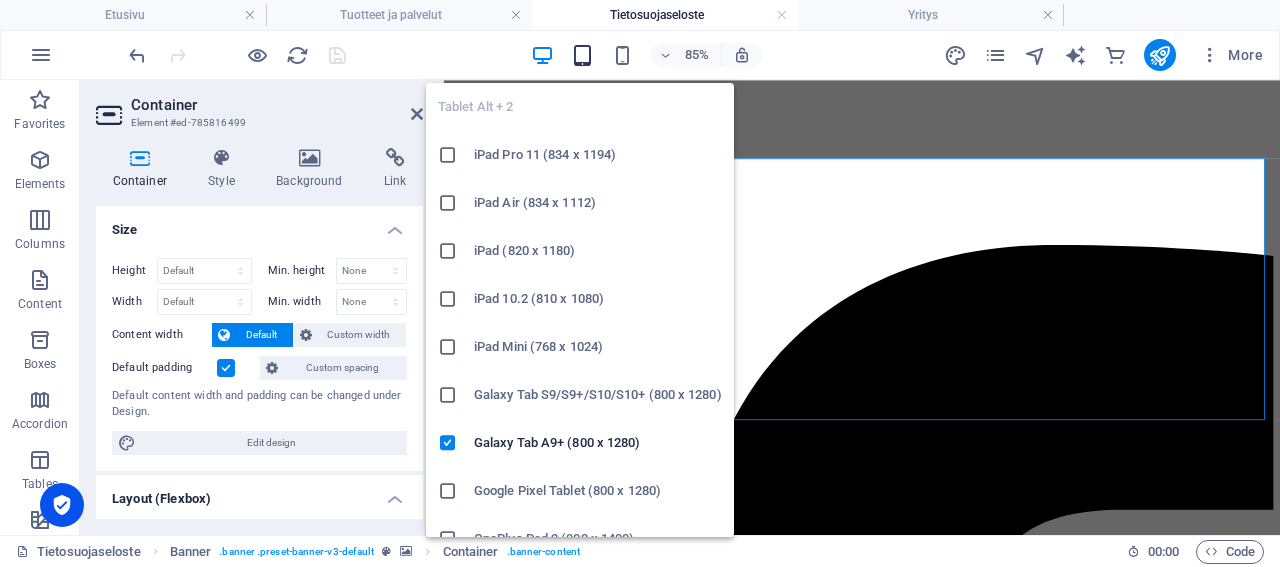 click at bounding box center [582, 55] 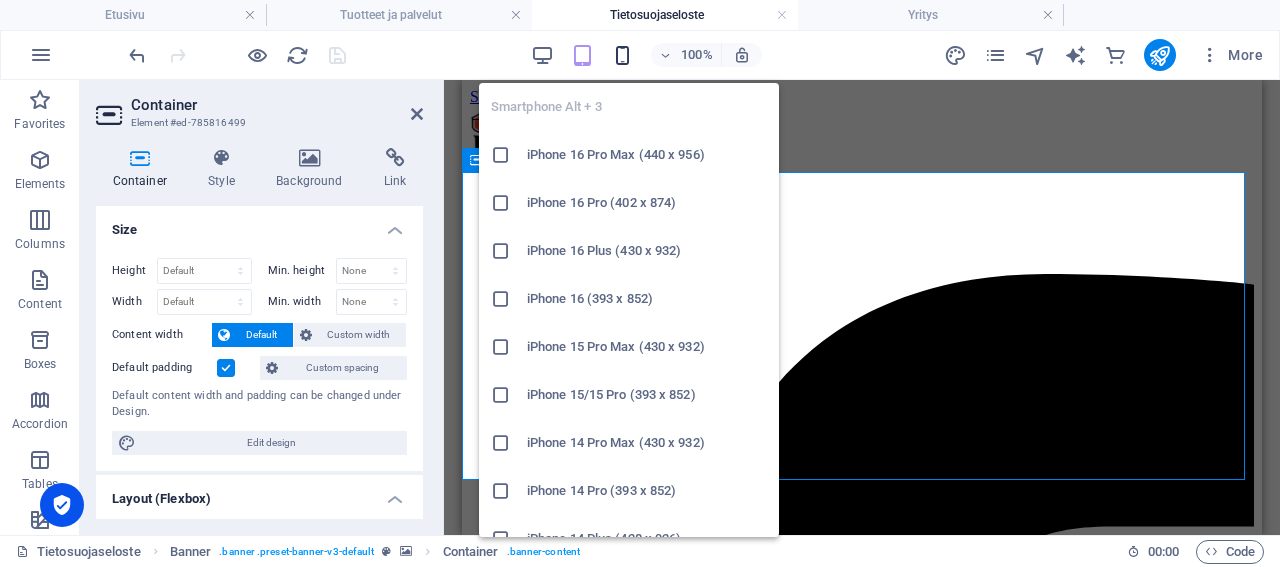 click at bounding box center (622, 55) 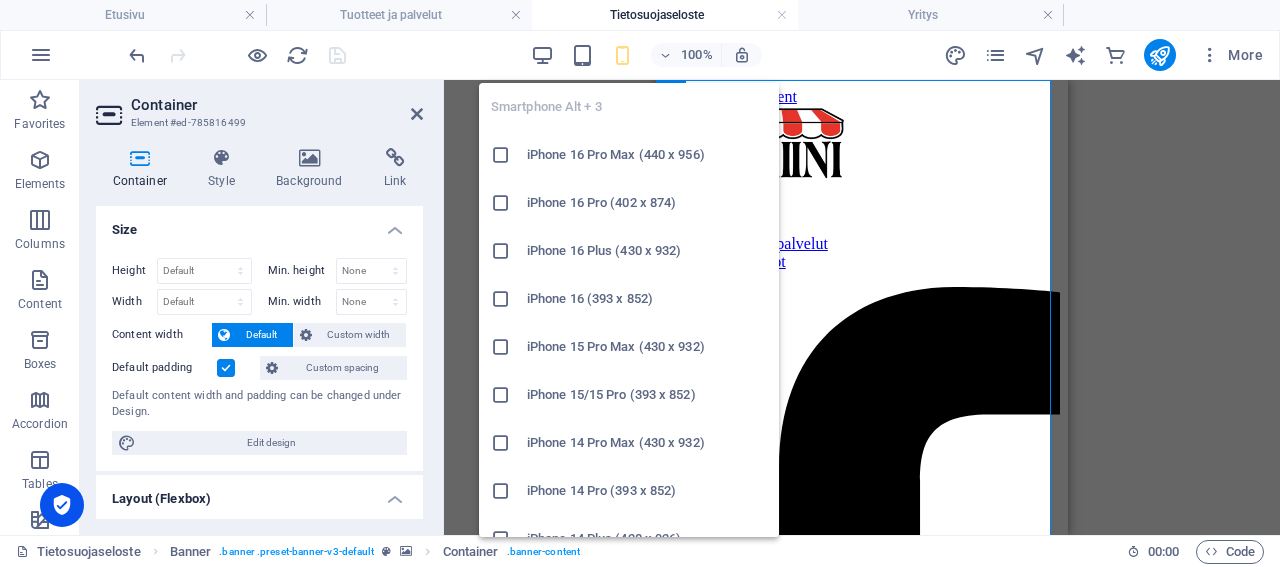 type on "508" 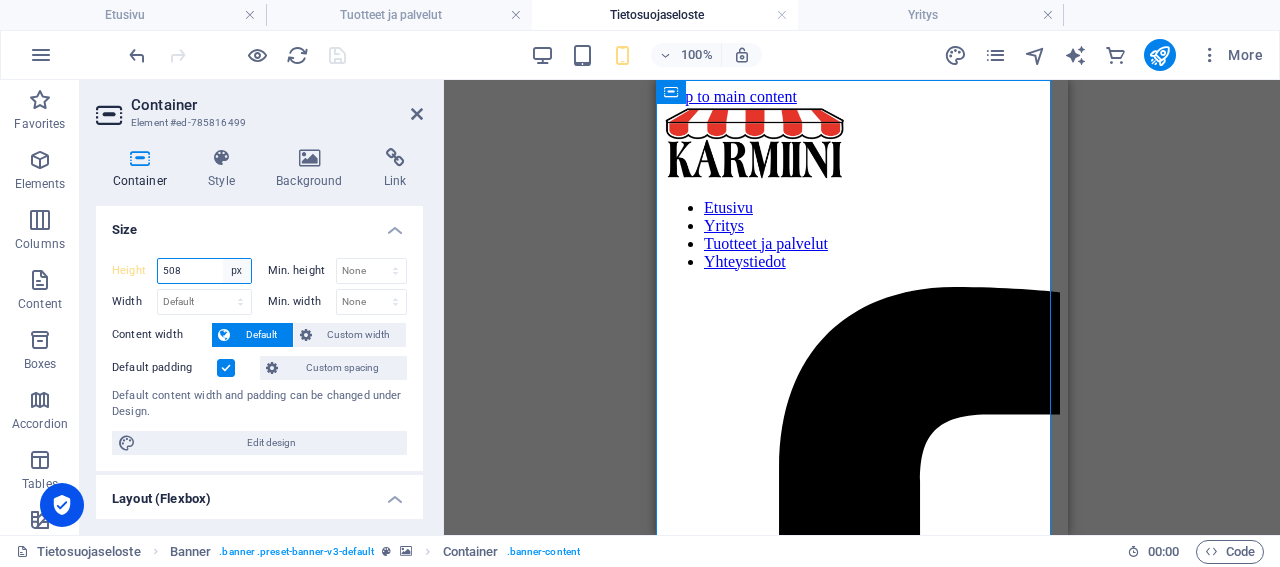 select on "default" 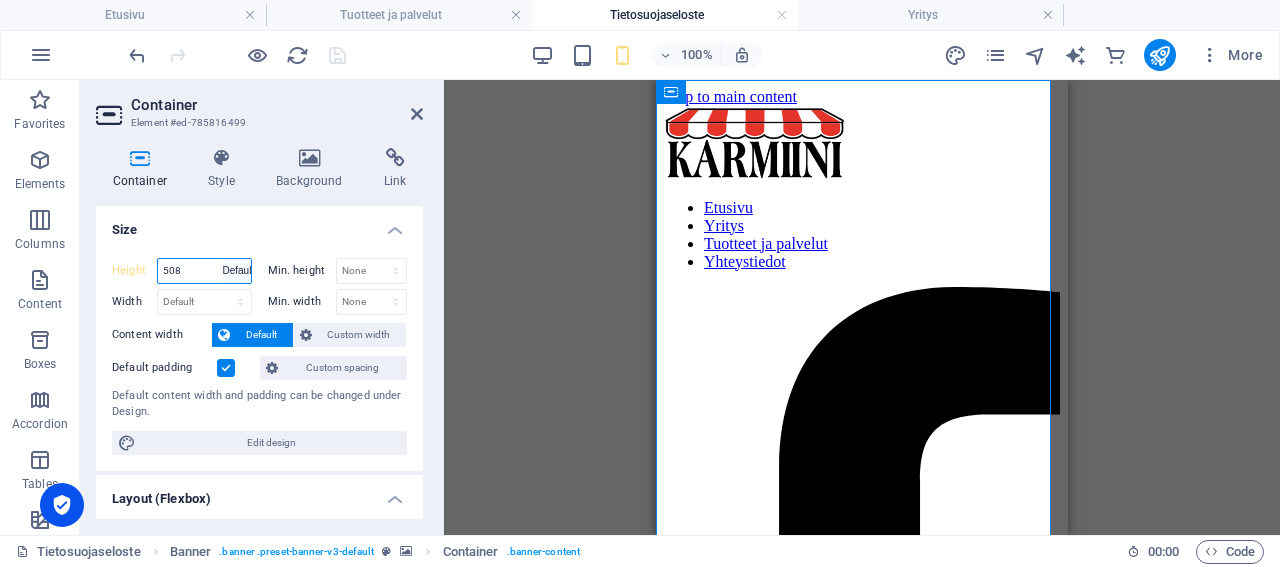 click on "Default" at bounding box center [0, 0] 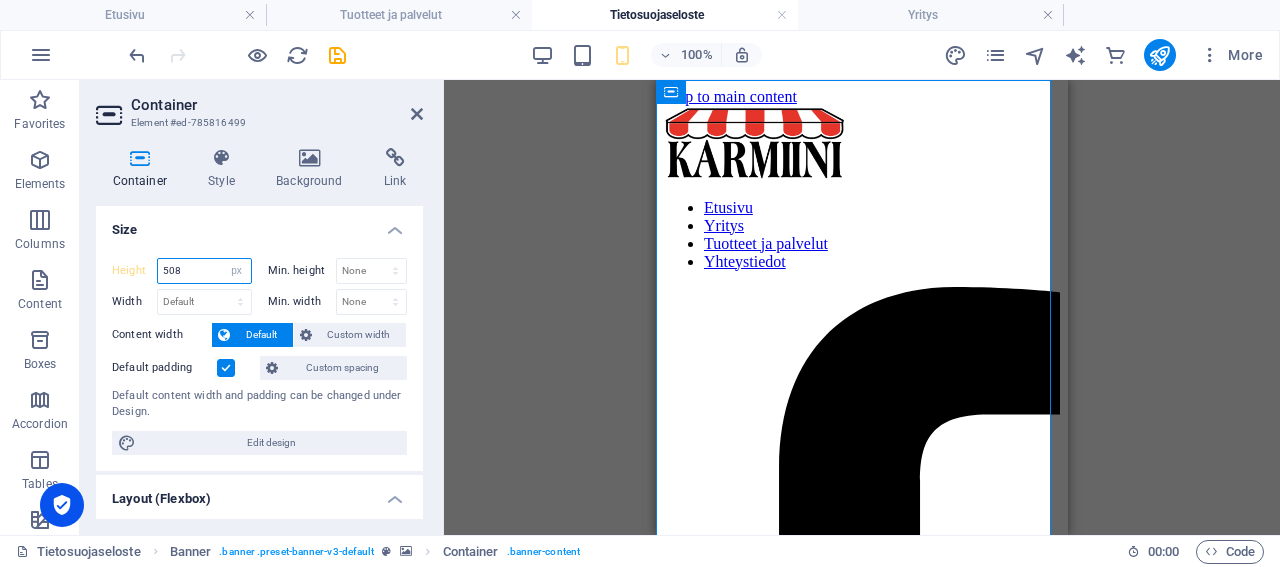 click on "508" at bounding box center (204, 271) 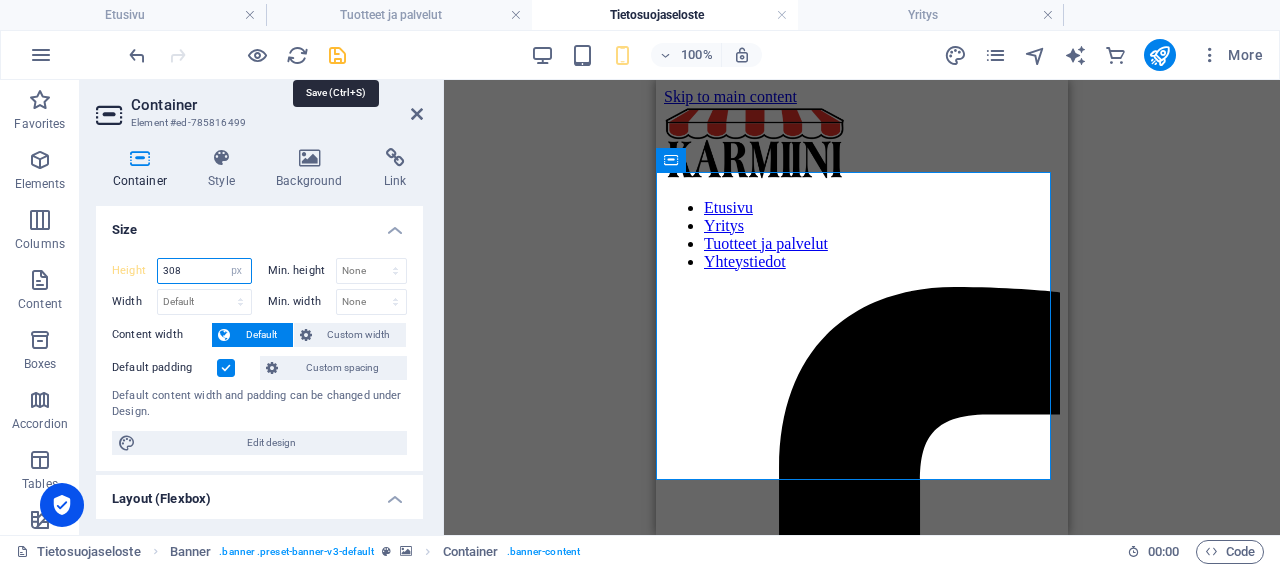 type on "308" 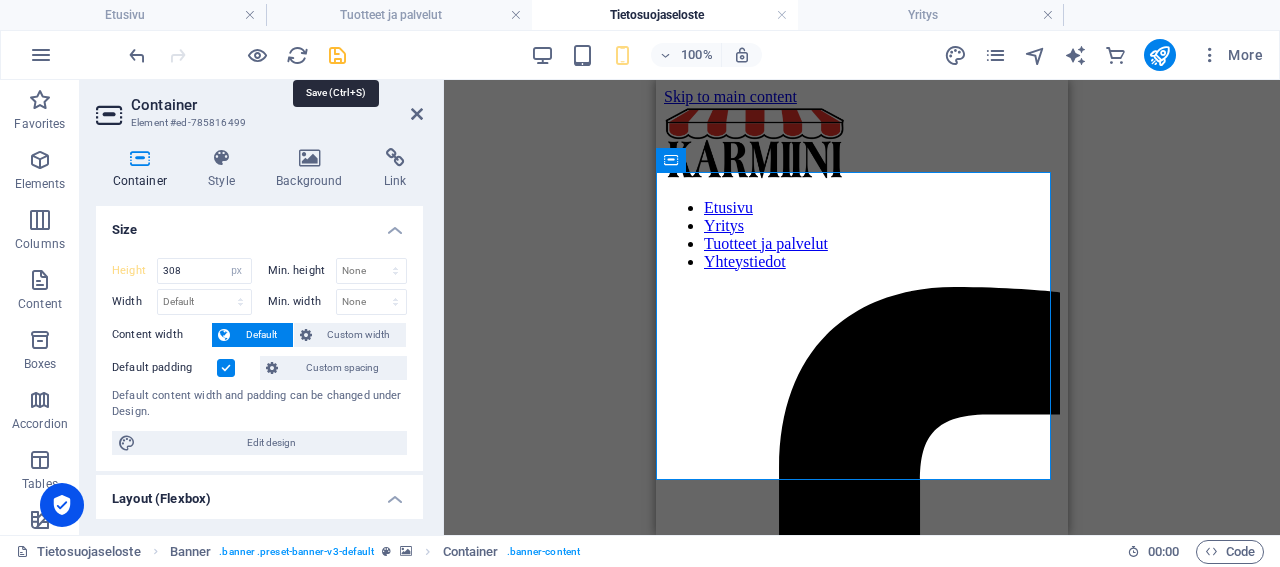 click at bounding box center (337, 55) 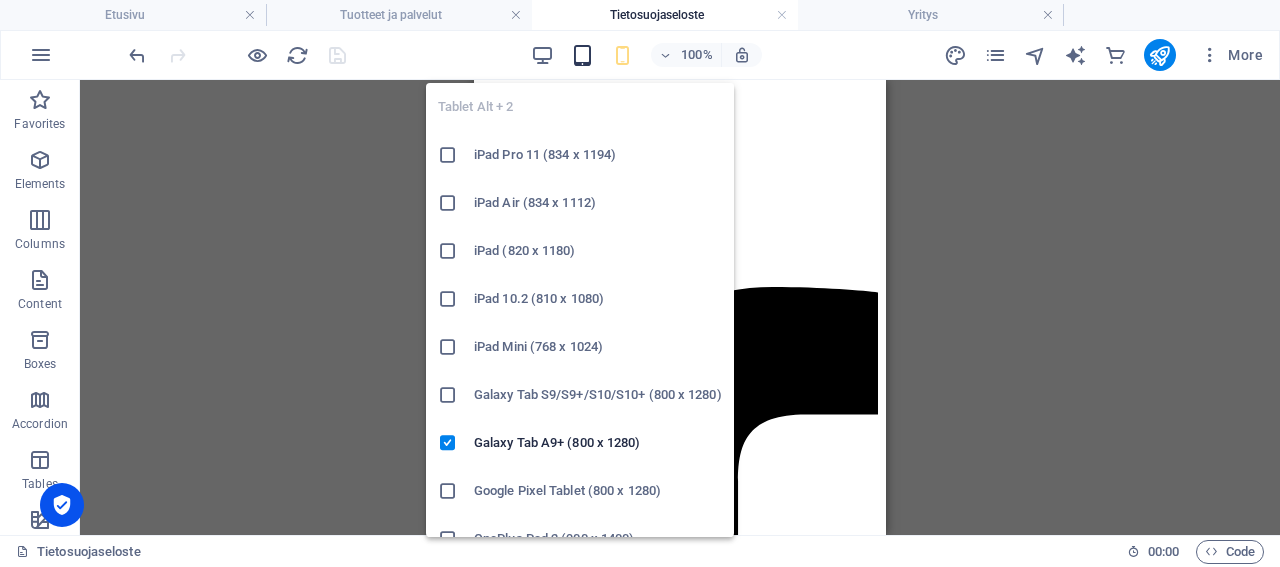 click at bounding box center (582, 55) 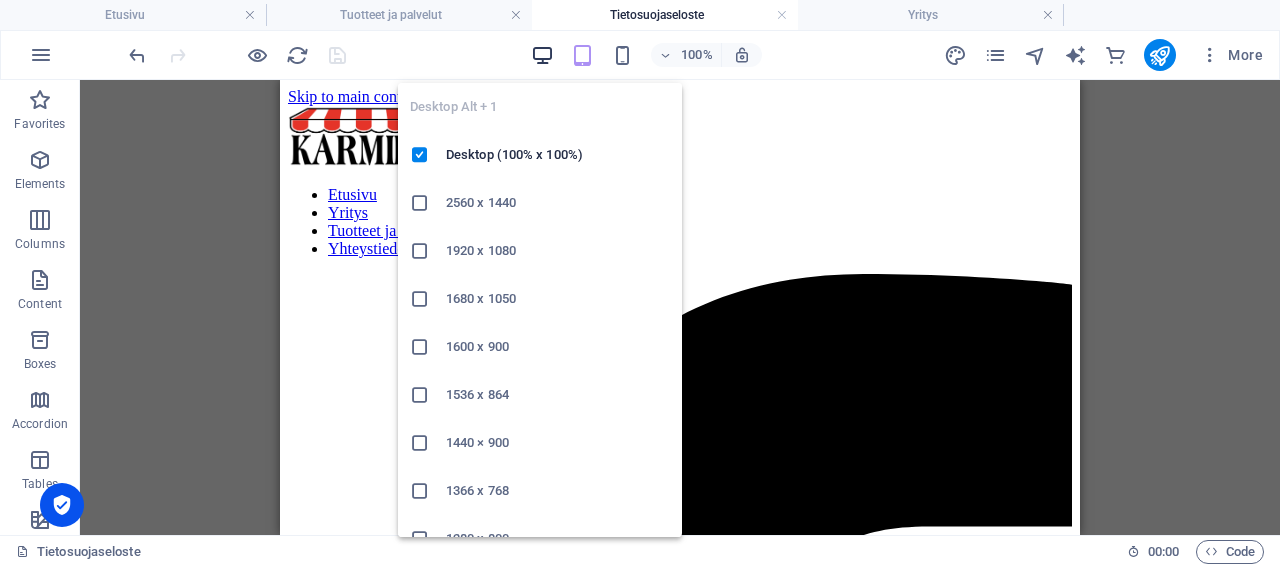 click at bounding box center (542, 55) 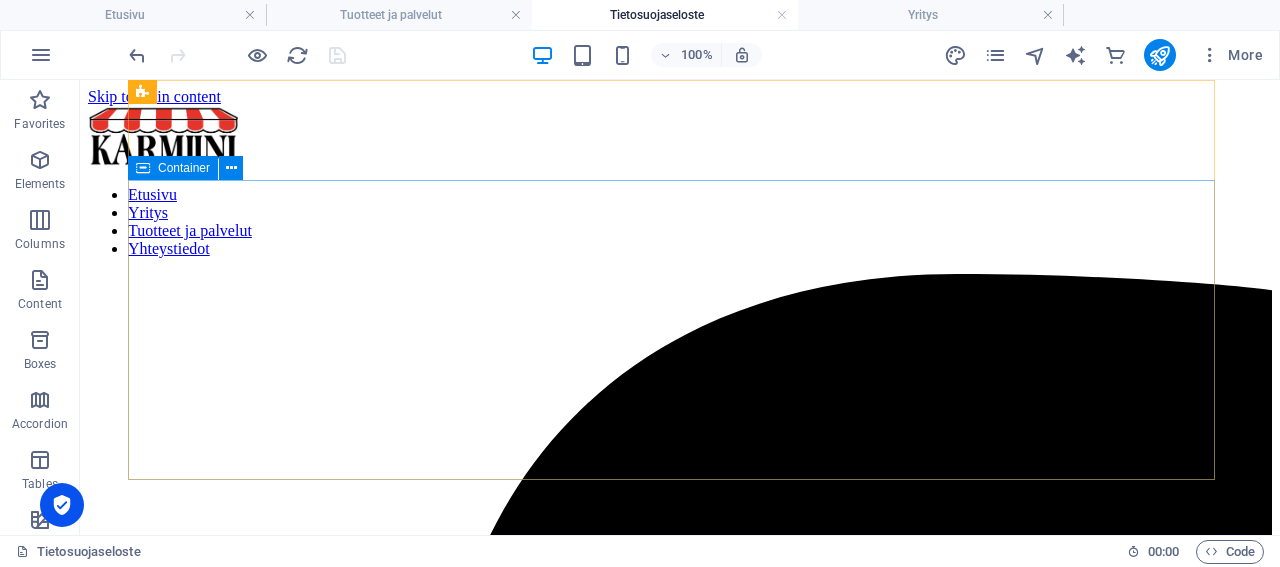 click on "Container" at bounding box center [184, 168] 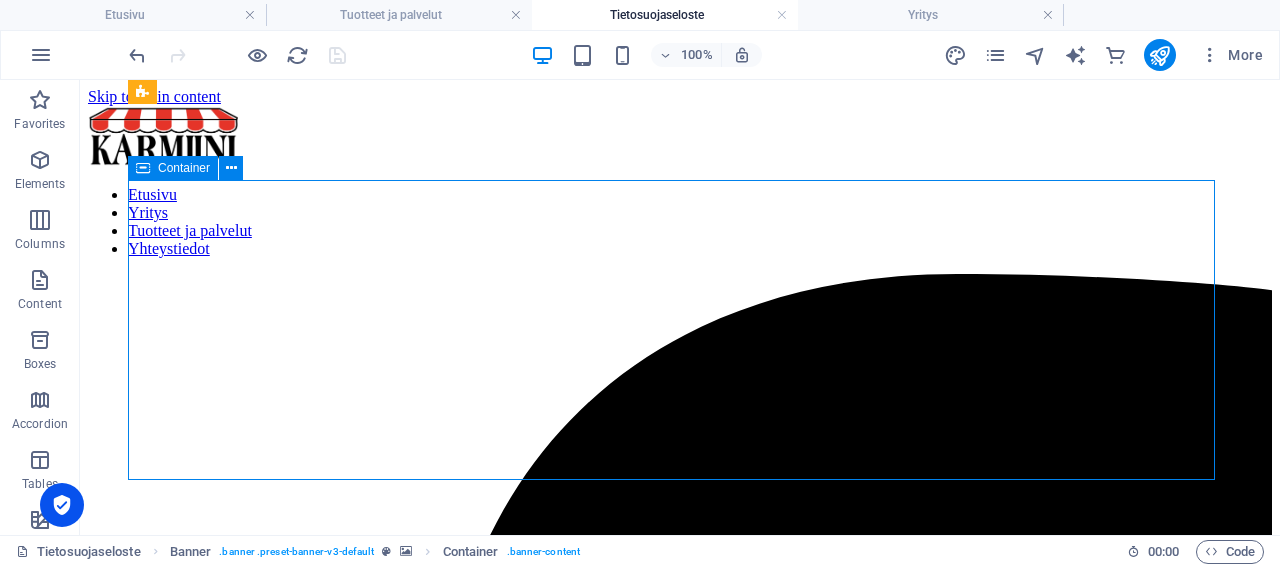 click on "Container" at bounding box center [184, 168] 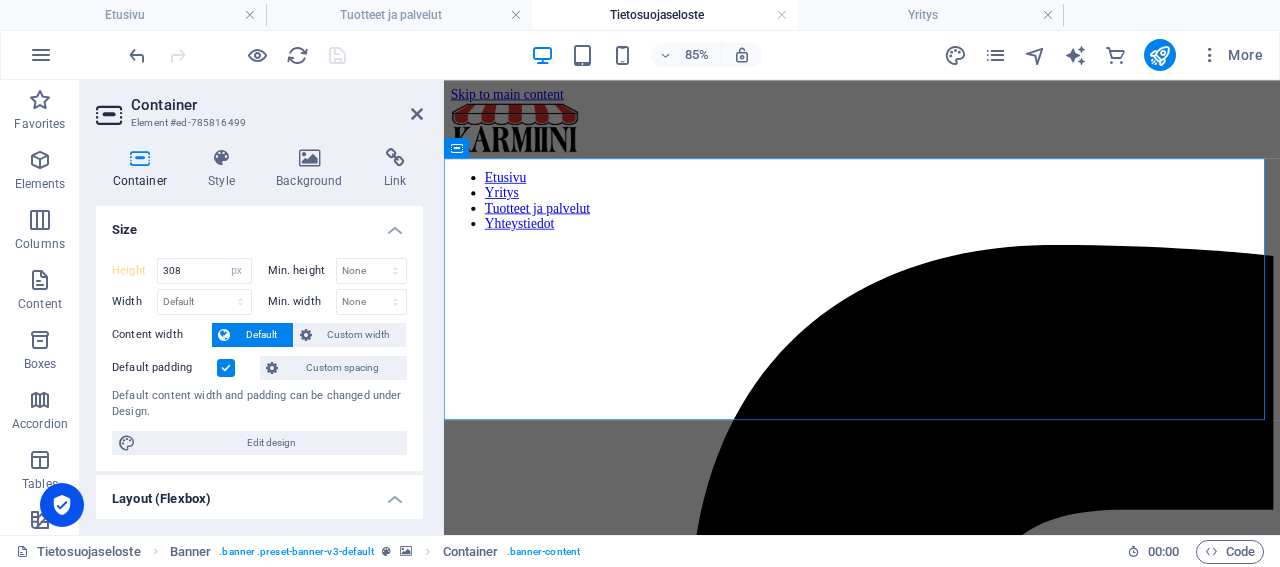 type 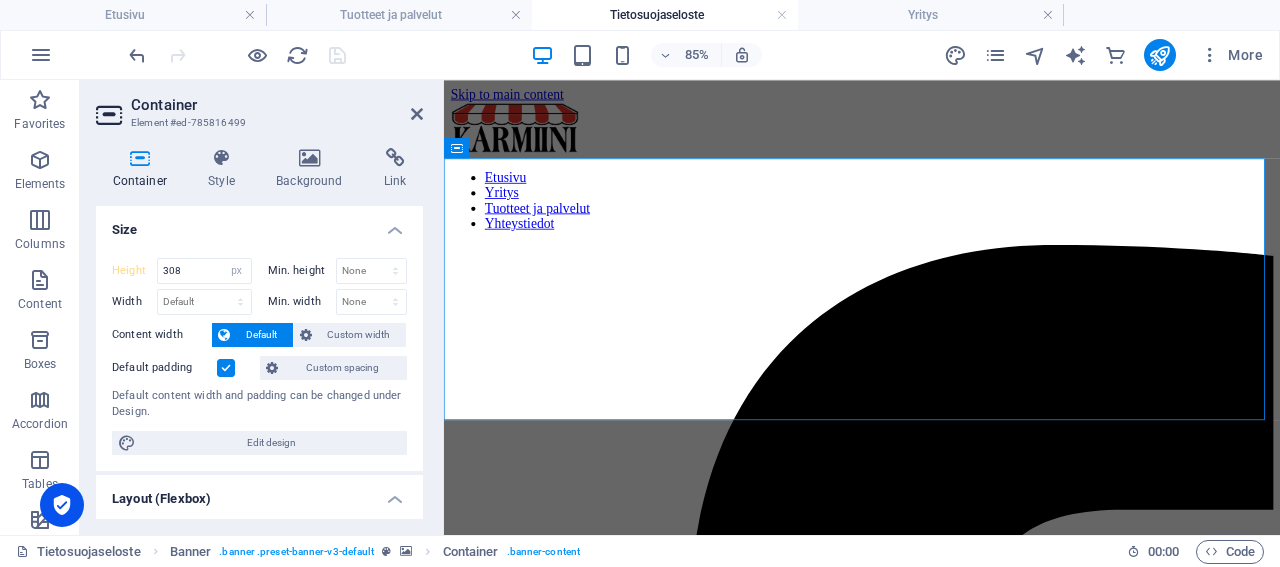 select on "DISABLED_OPTION_VALUE" 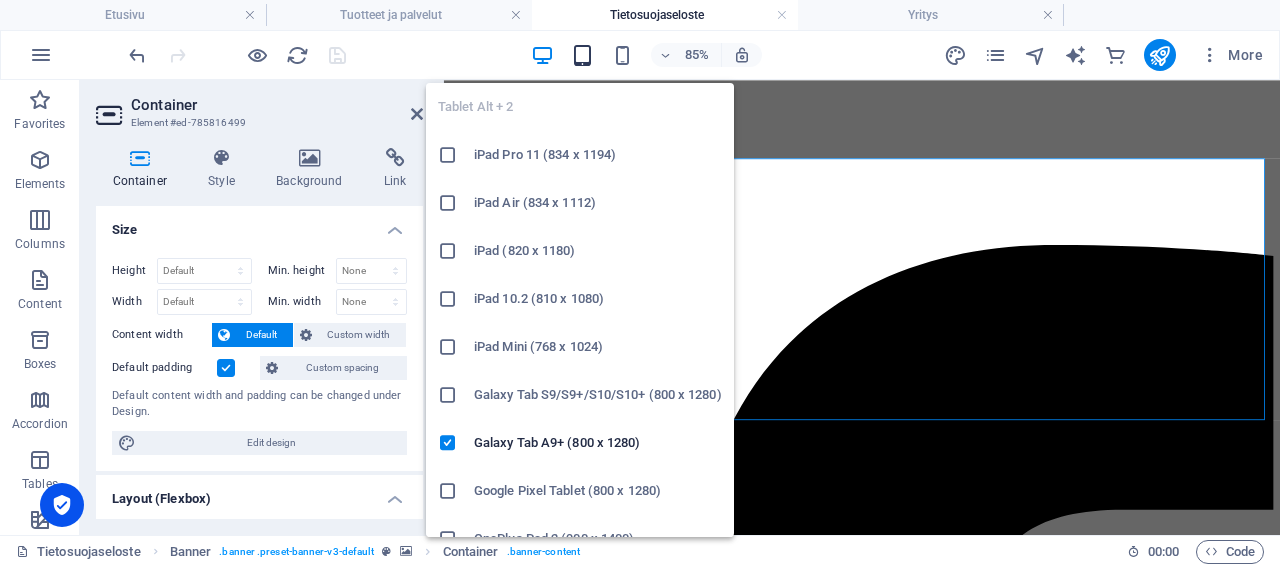 click at bounding box center (582, 55) 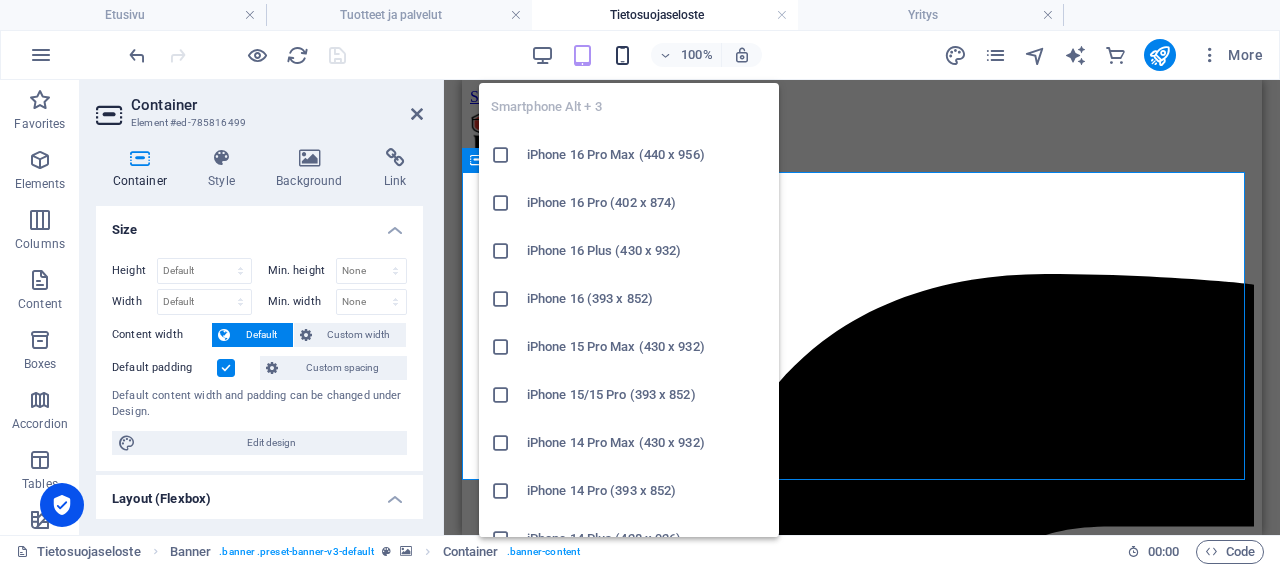 click at bounding box center (622, 55) 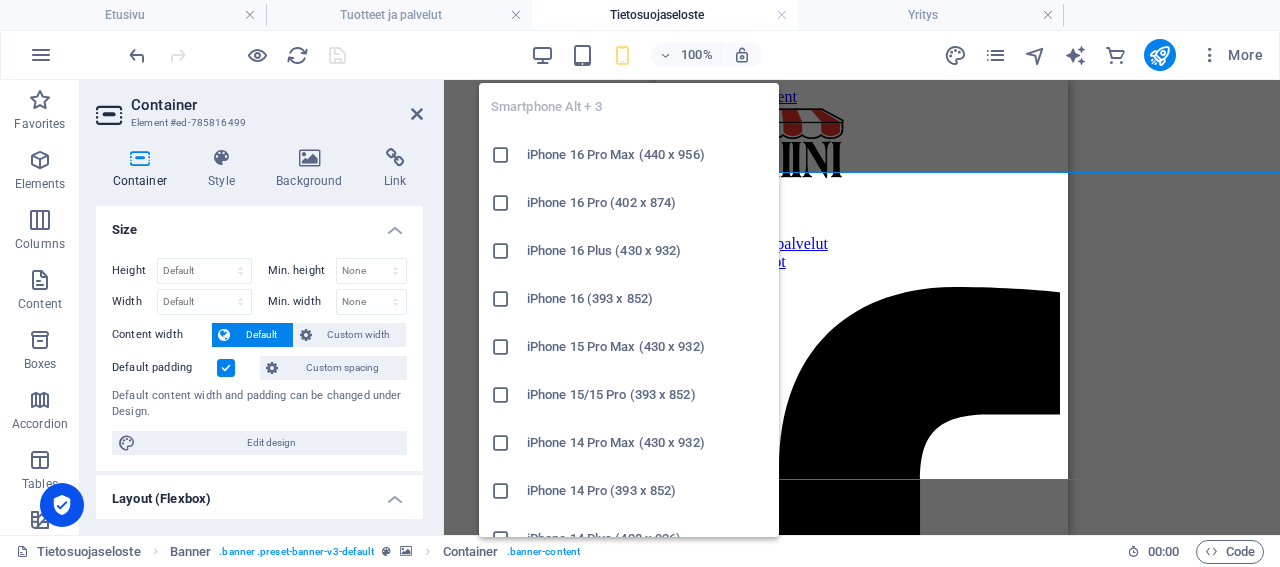 type on "308" 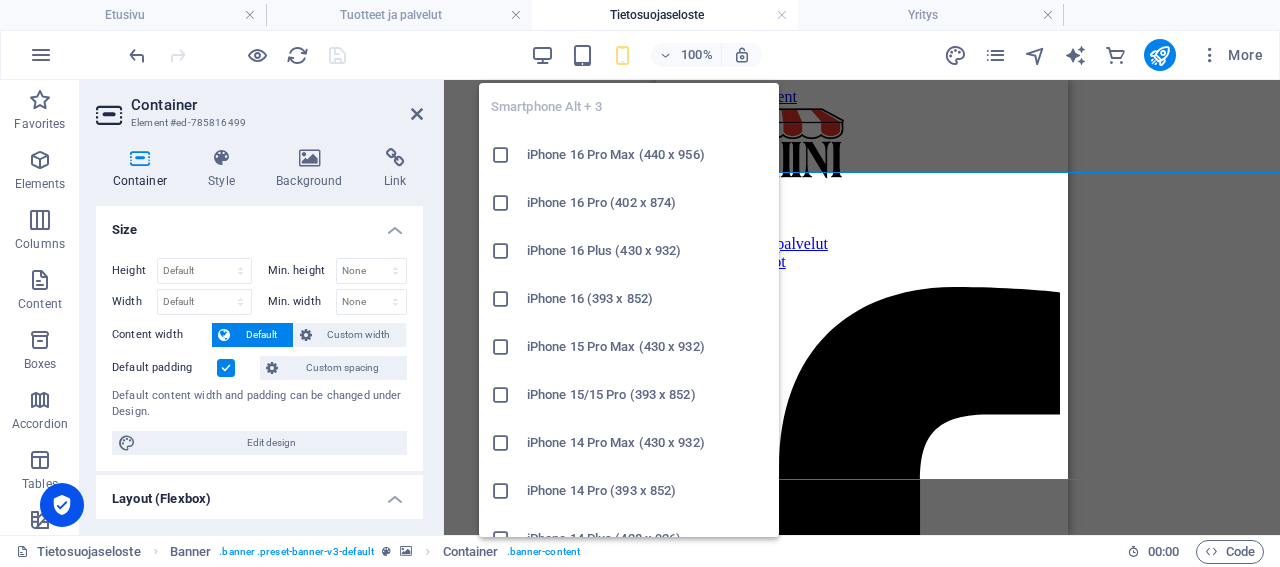 select on "px" 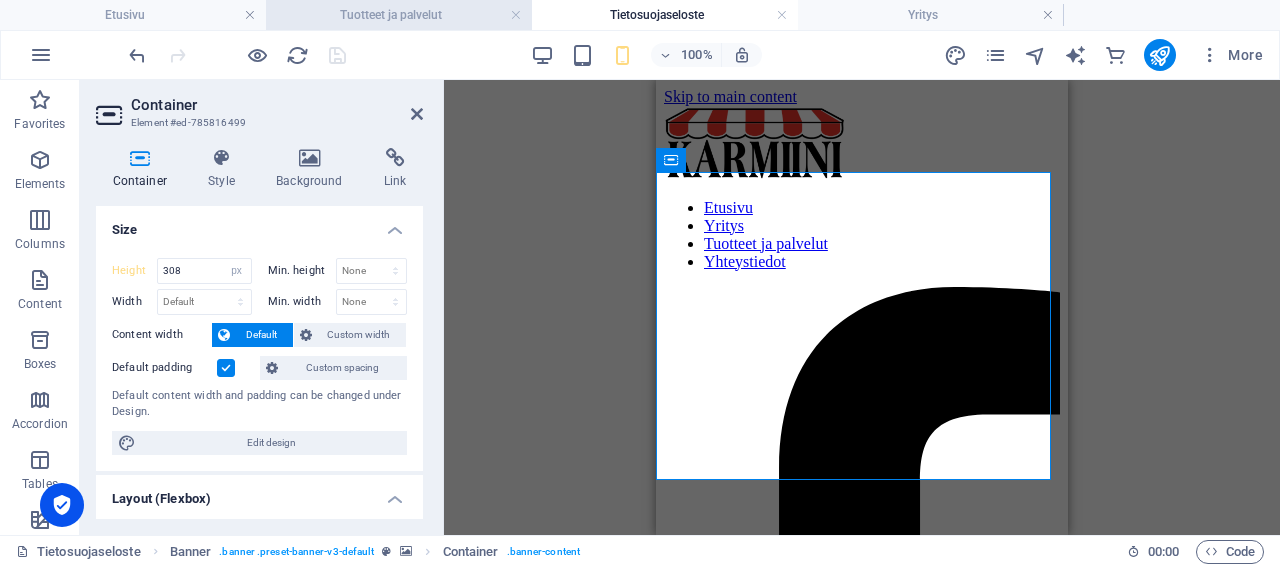 click on "Tuotteet ja palvelut" at bounding box center [399, 15] 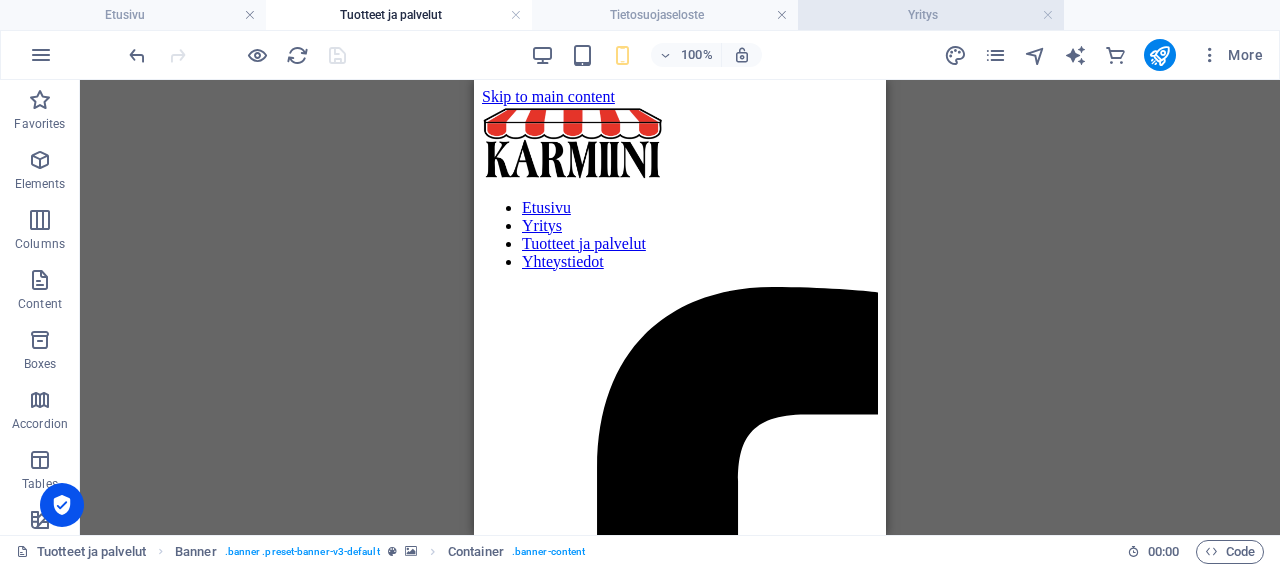 click on "Yritys" at bounding box center (931, 15) 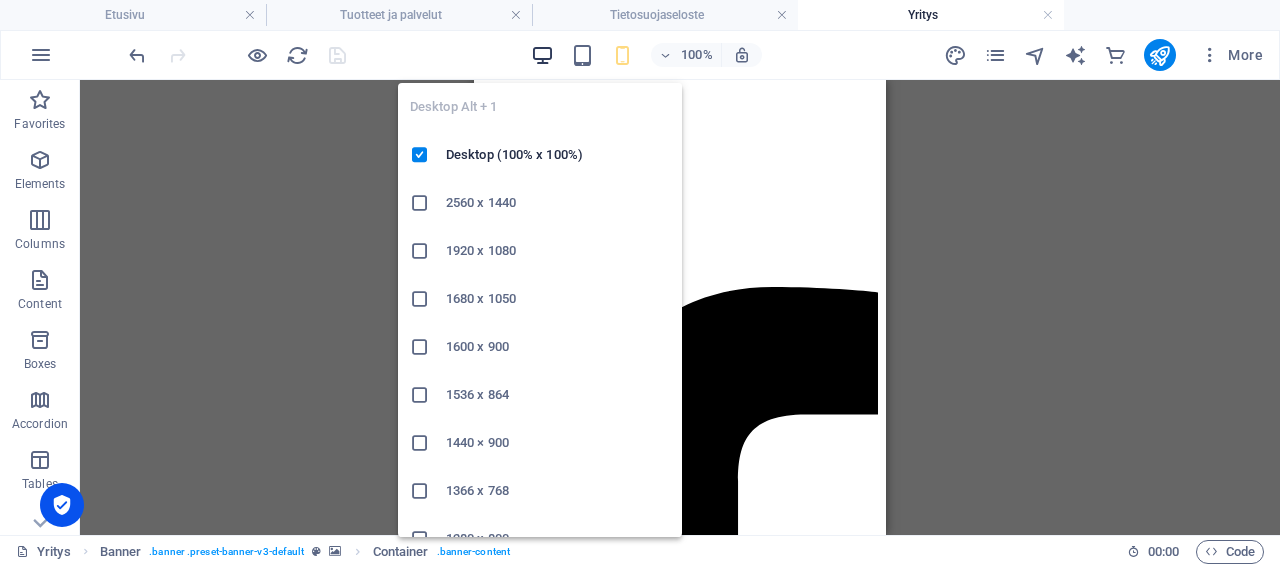 click at bounding box center [542, 55] 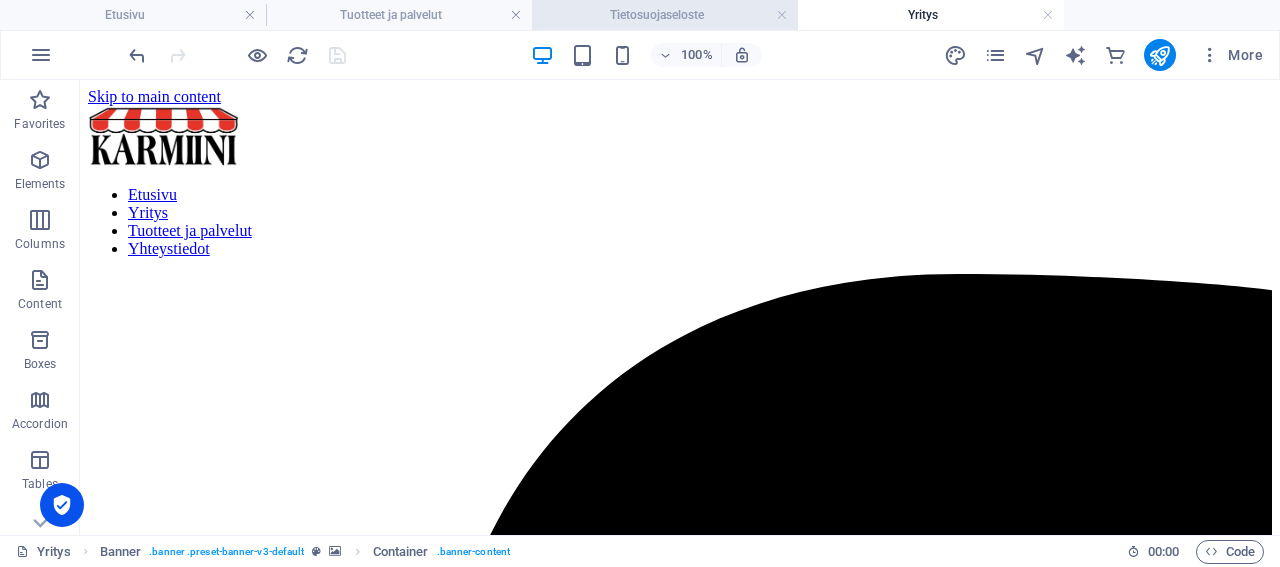 click on "Tietosuojaseloste" at bounding box center (665, 15) 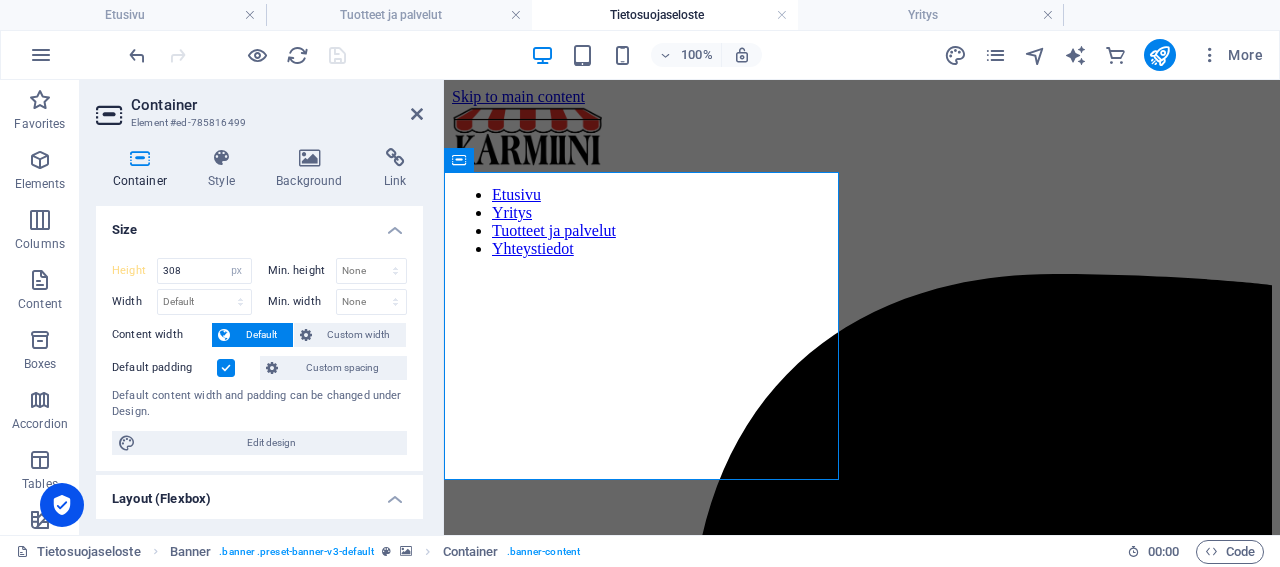 type 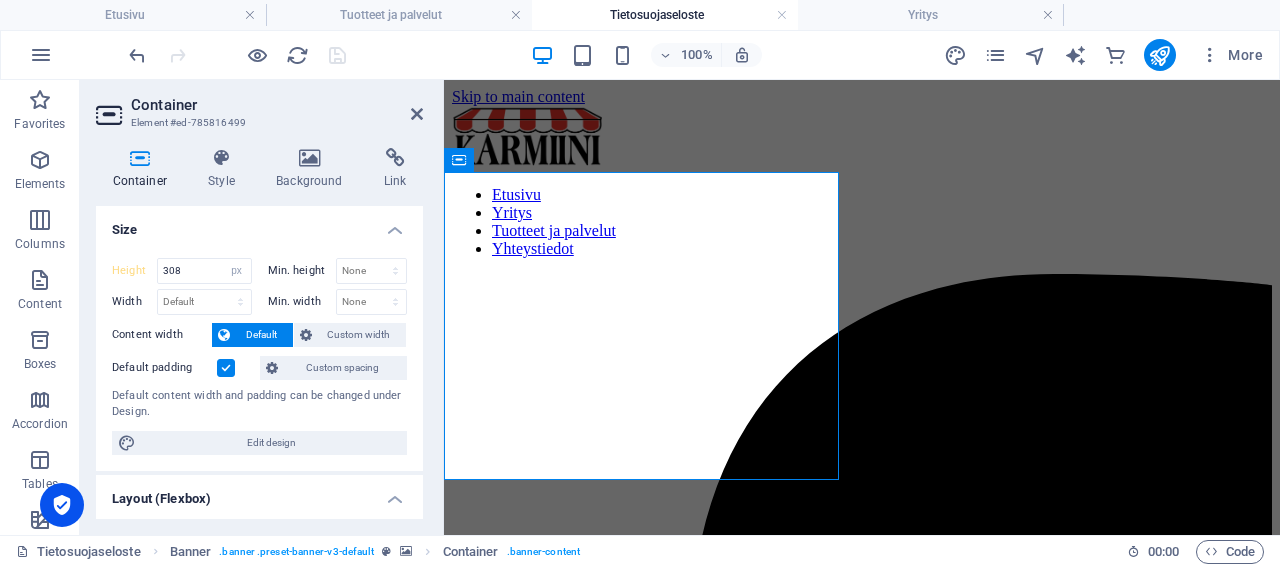 select on "DISABLED_OPTION_VALUE" 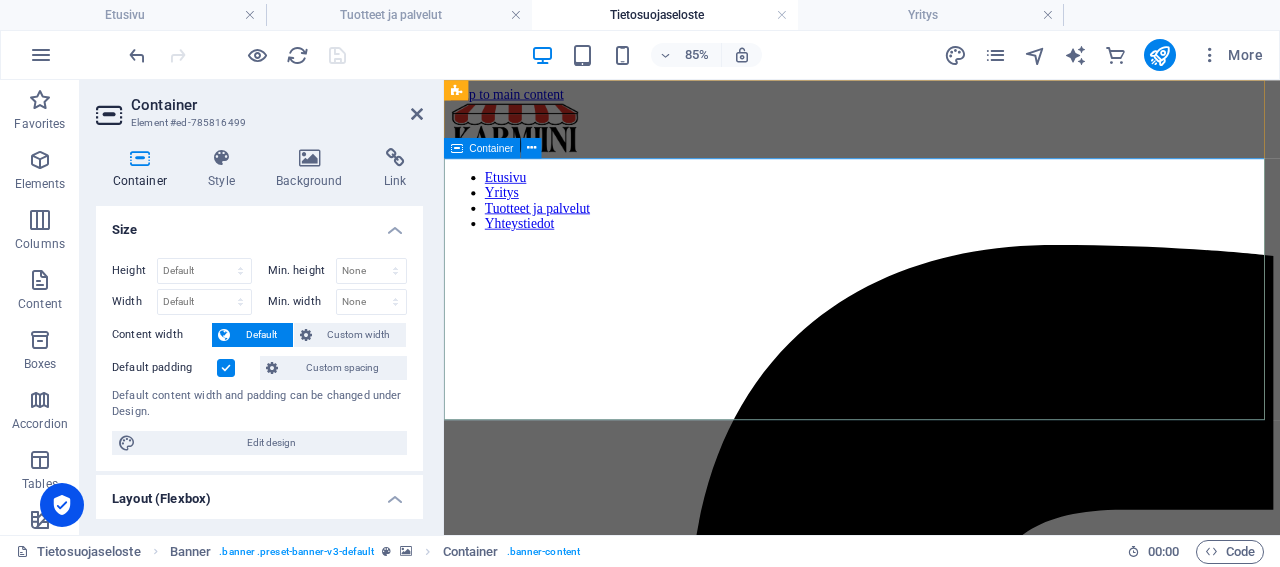 click on "Container" at bounding box center [492, 148] 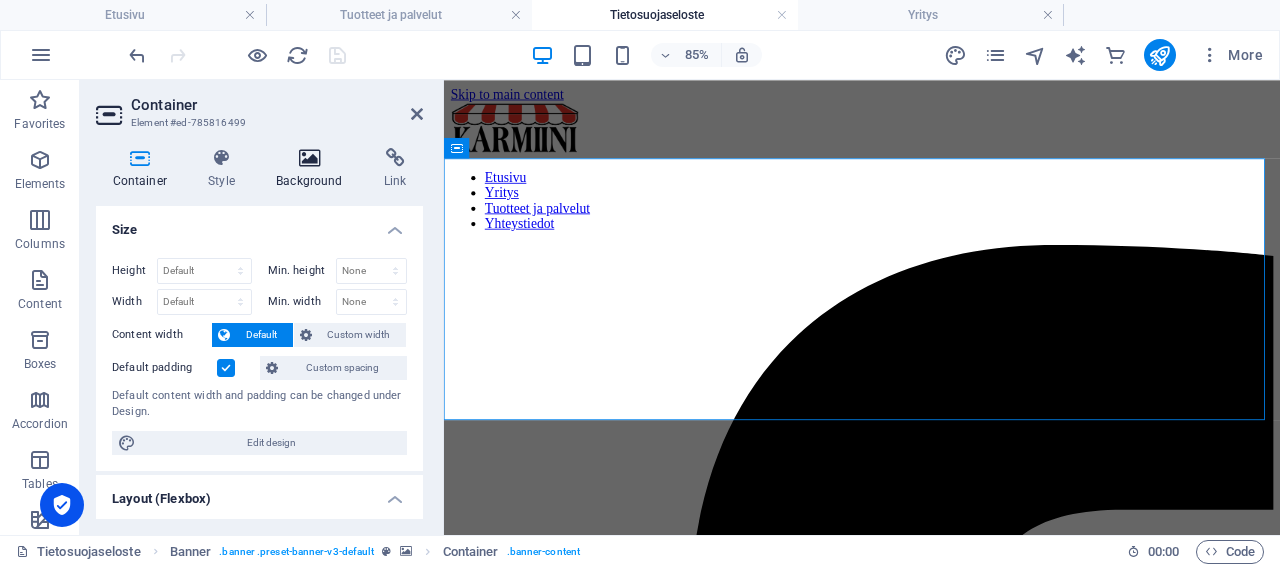 click at bounding box center [310, 158] 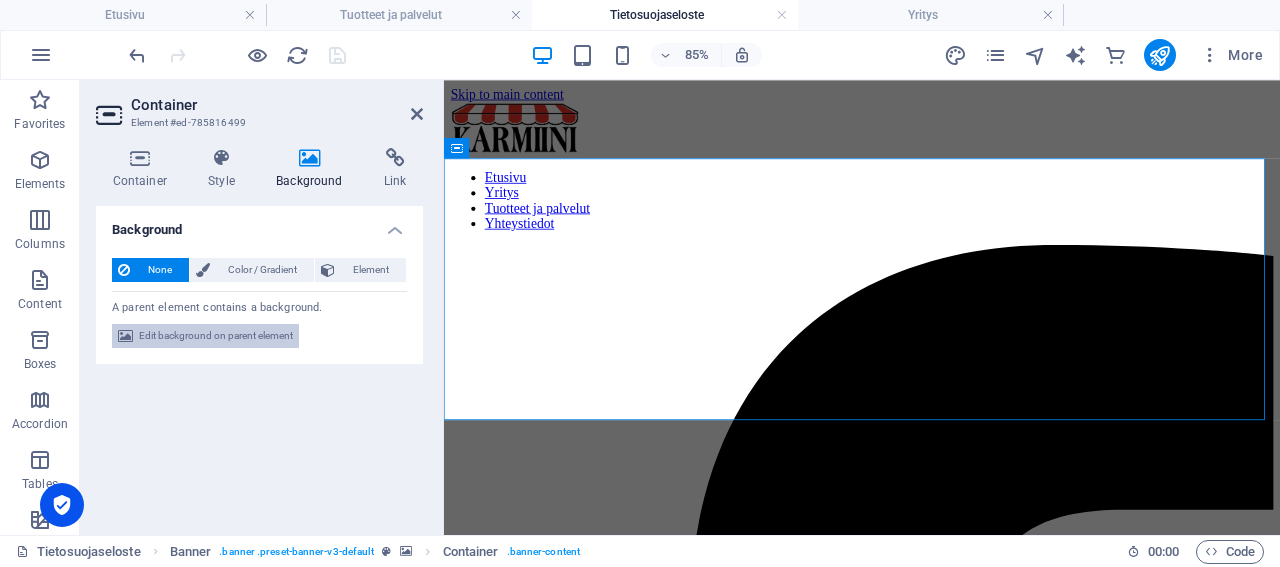 click on "Edit background on parent element" at bounding box center (216, 336) 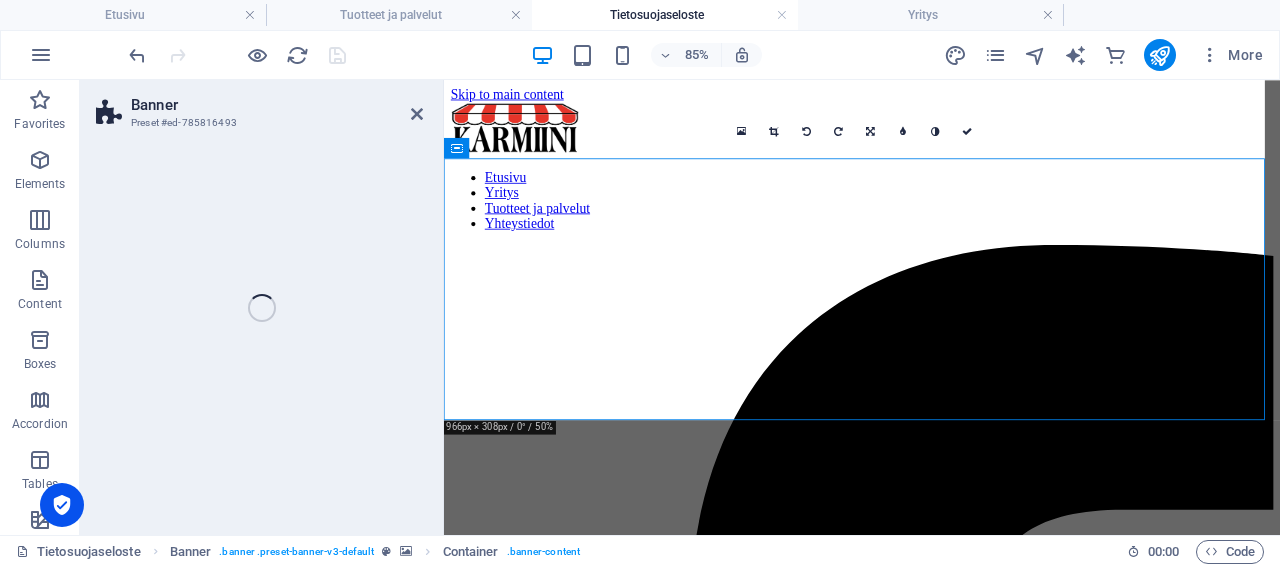 select on "vh" 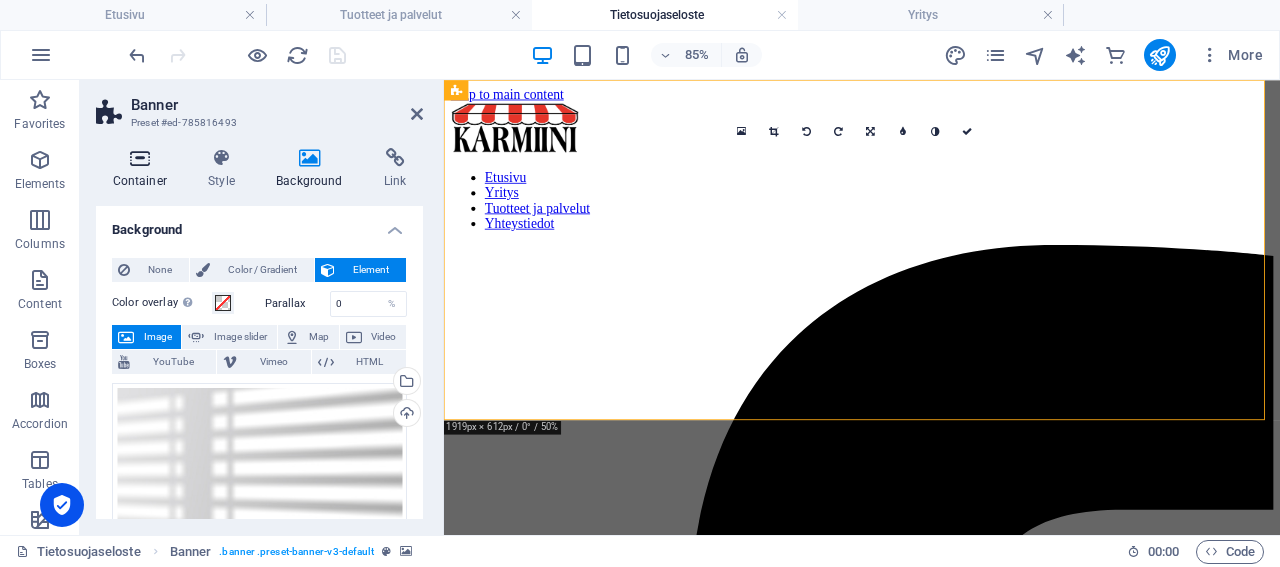 click at bounding box center (140, 158) 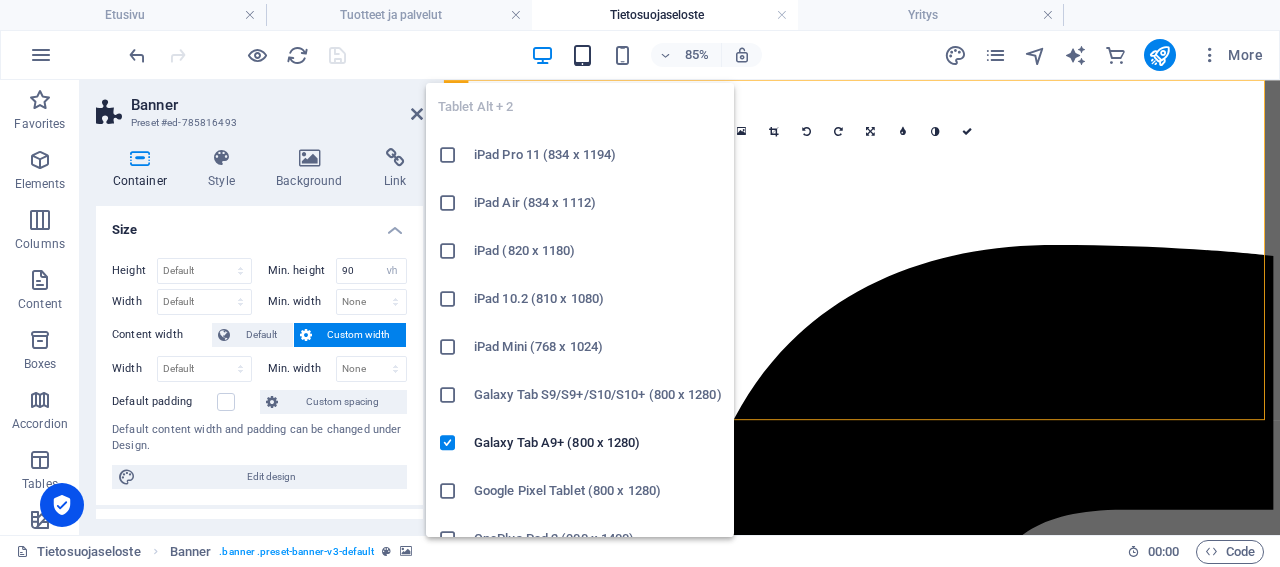 click at bounding box center [582, 55] 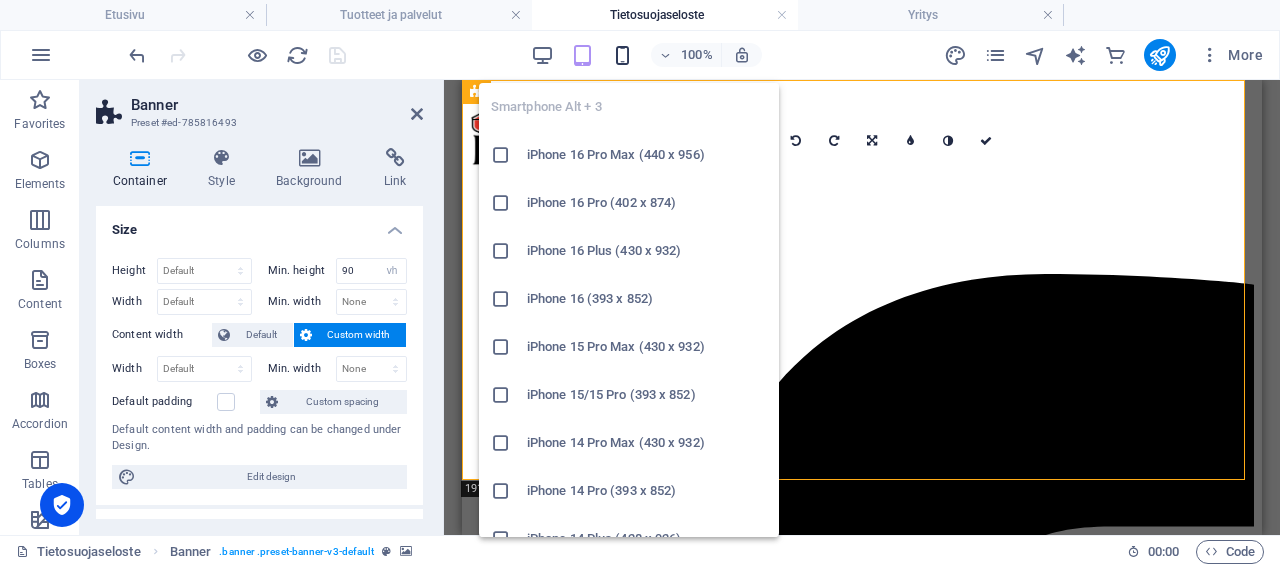 click at bounding box center (622, 55) 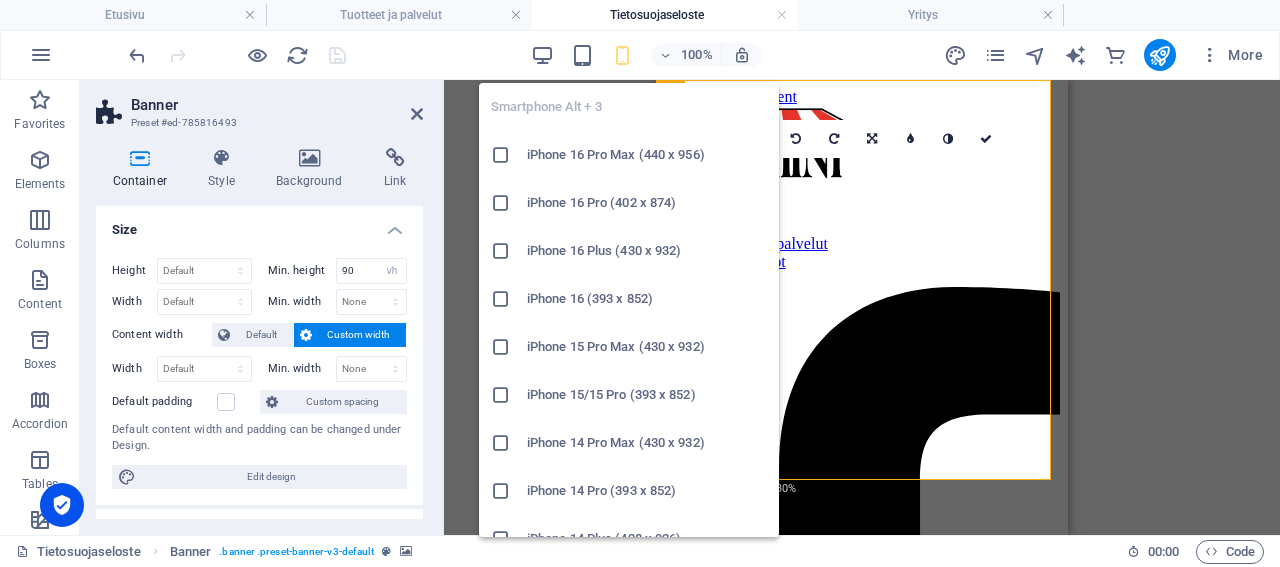 type on "308" 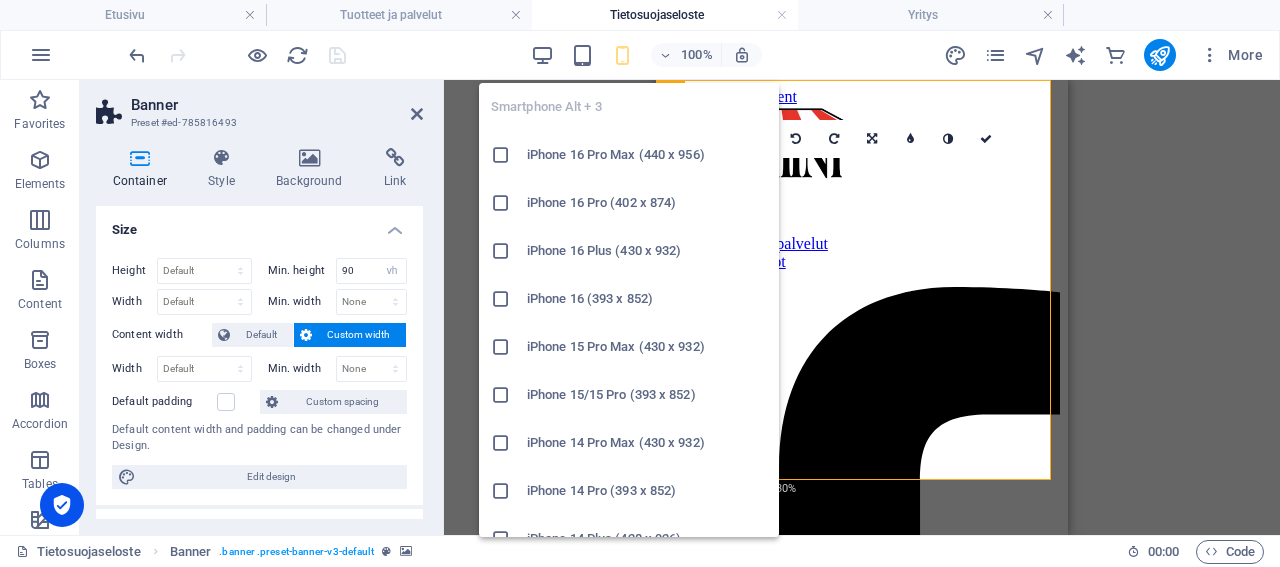 select on "px" 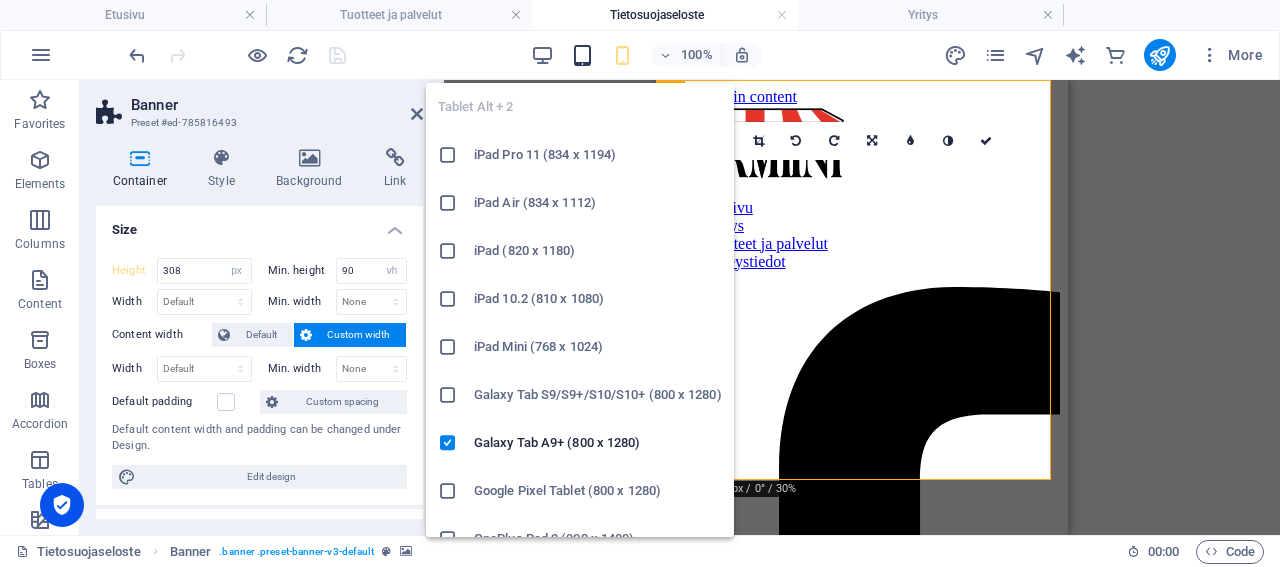 click at bounding box center [582, 55] 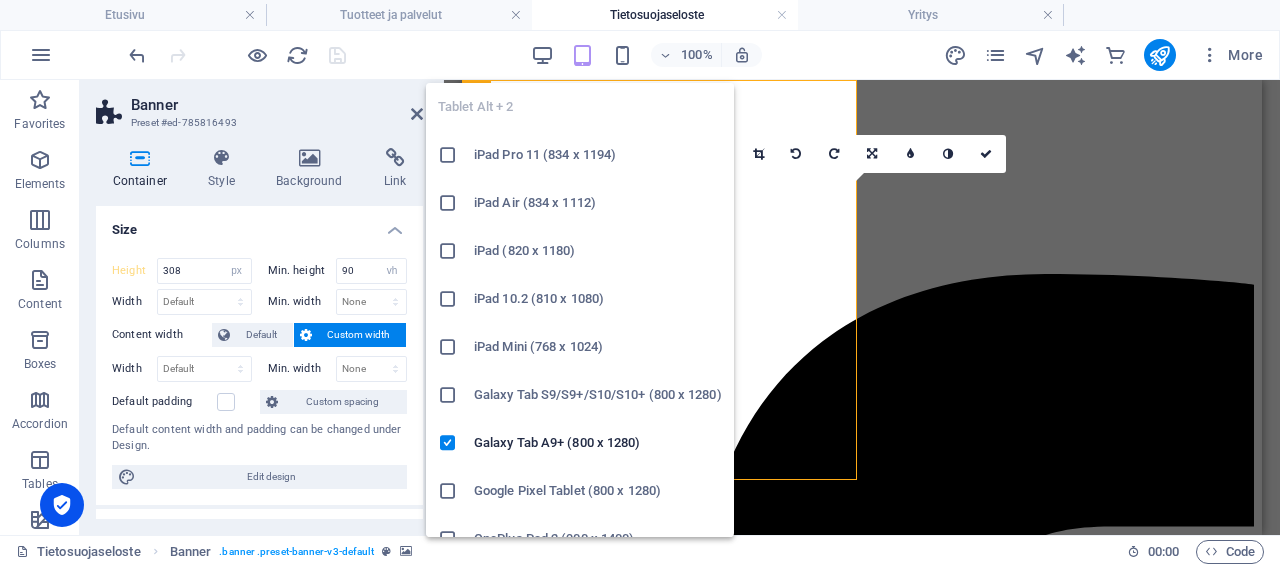 type 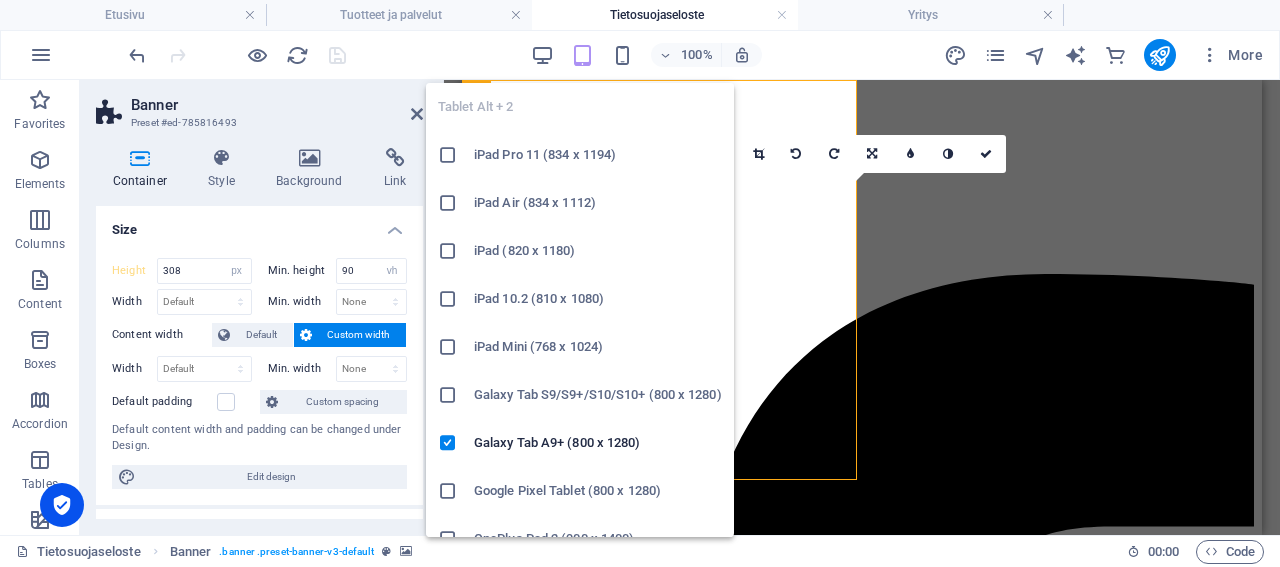 select on "DISABLED_OPTION_VALUE" 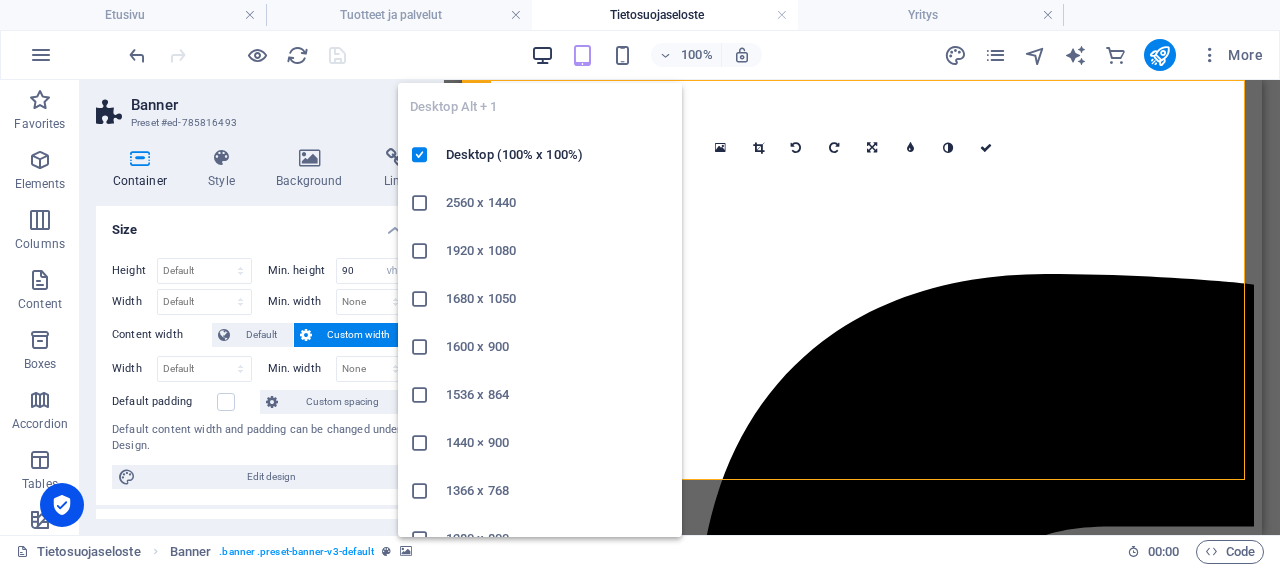 click at bounding box center [542, 55] 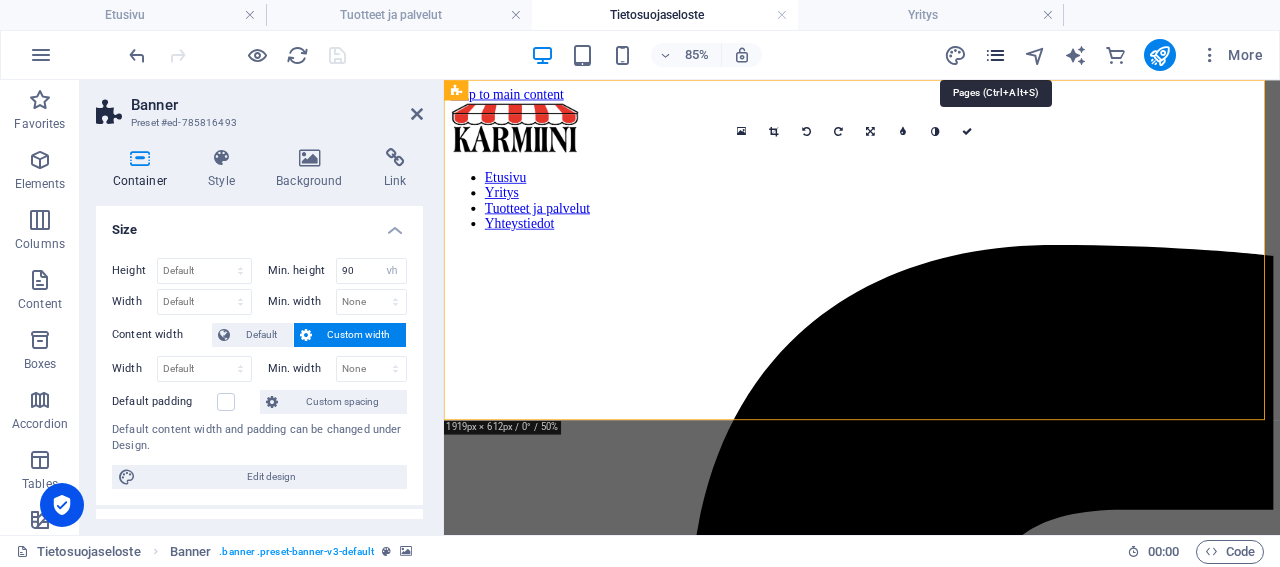 click at bounding box center (995, 55) 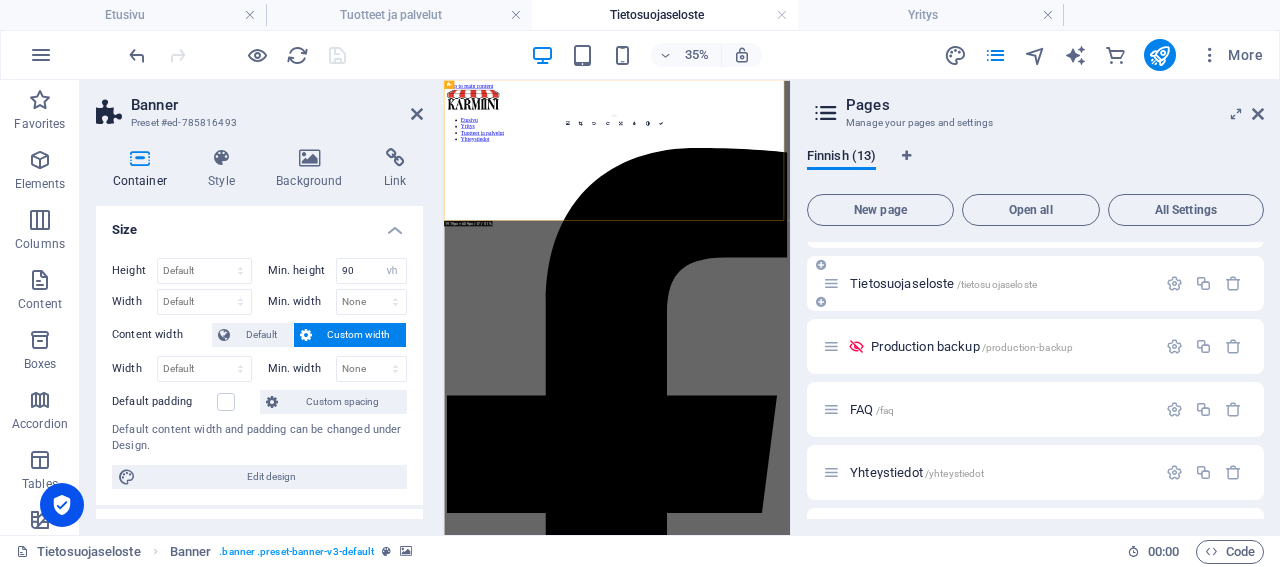 scroll, scrollTop: 384, scrollLeft: 0, axis: vertical 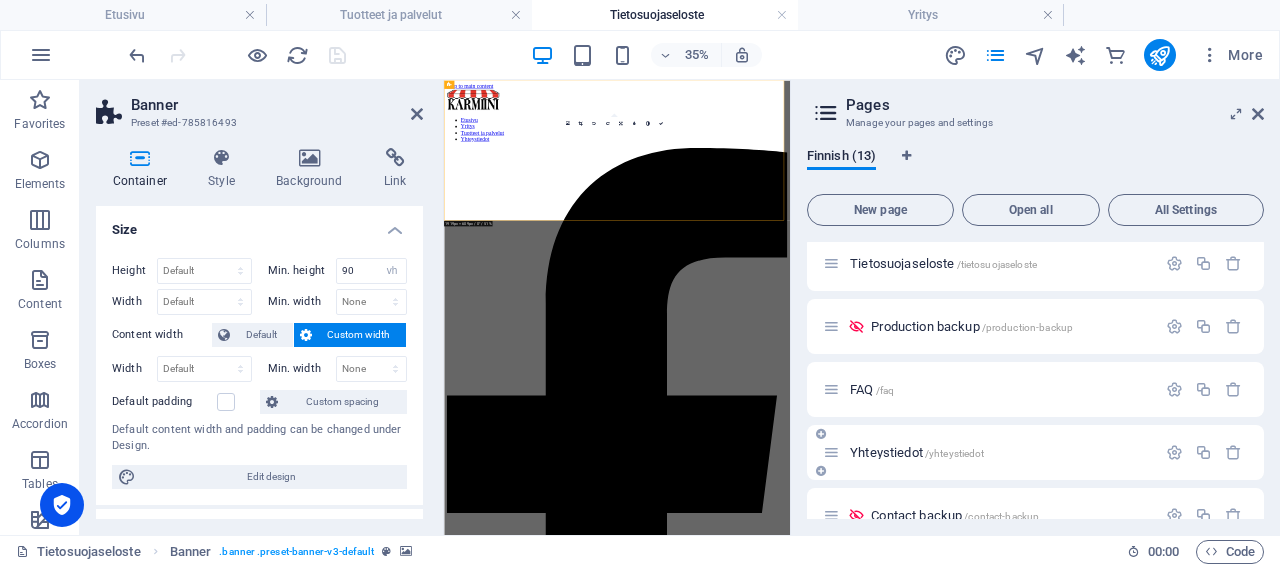 click on "Yhteystiedot /yhteystiedot" at bounding box center (917, 452) 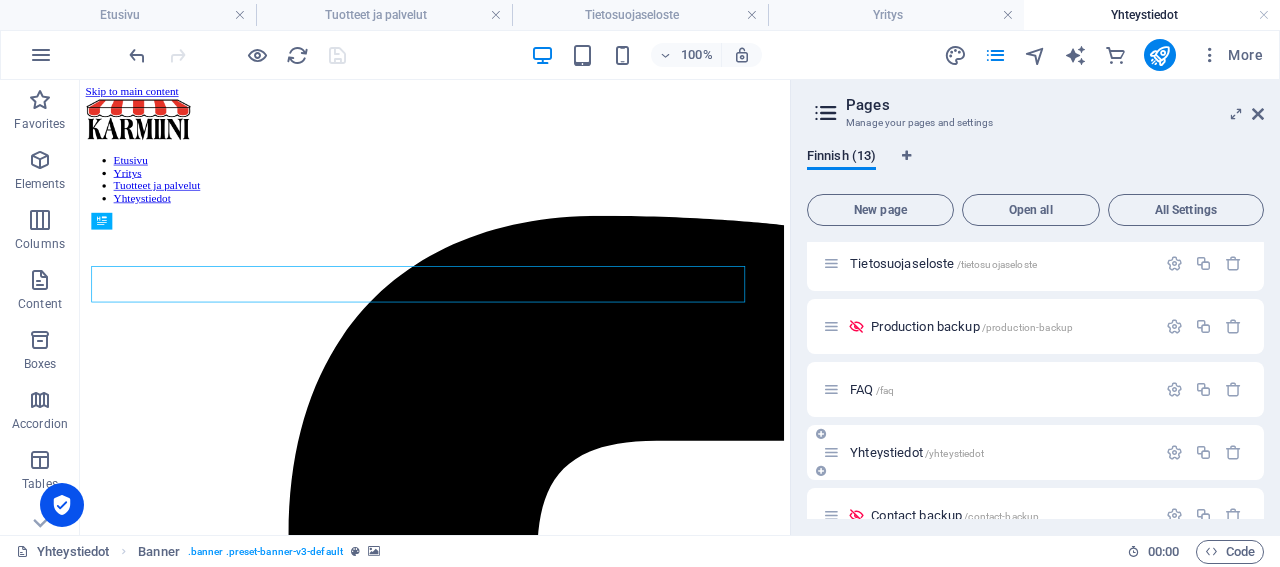 scroll, scrollTop: 0, scrollLeft: 0, axis: both 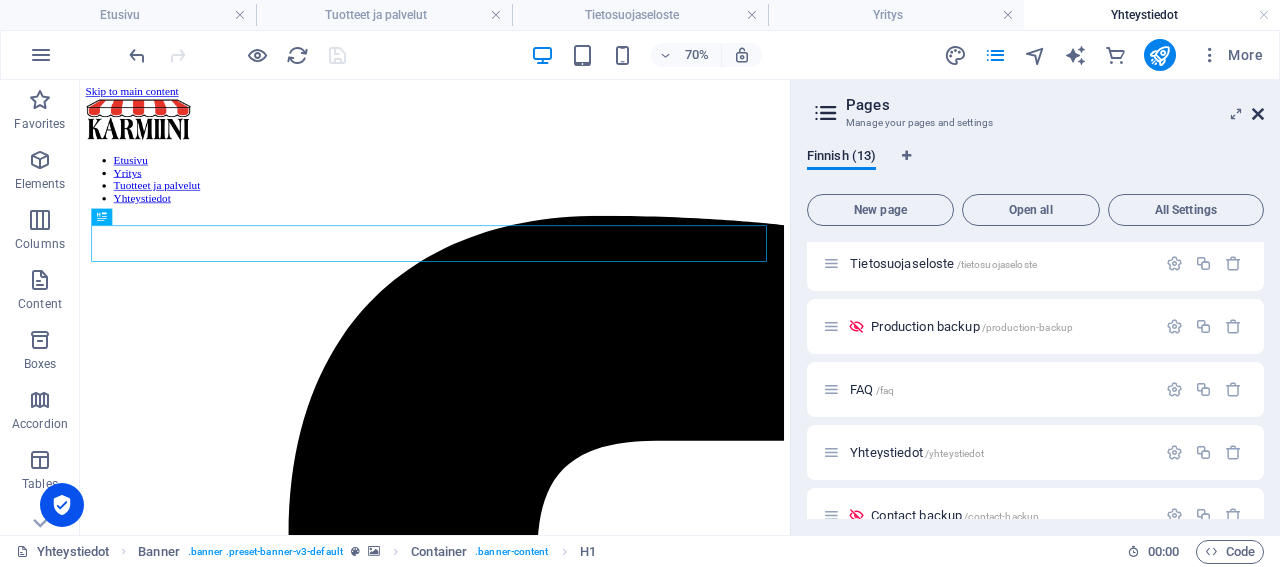 click at bounding box center (1258, 114) 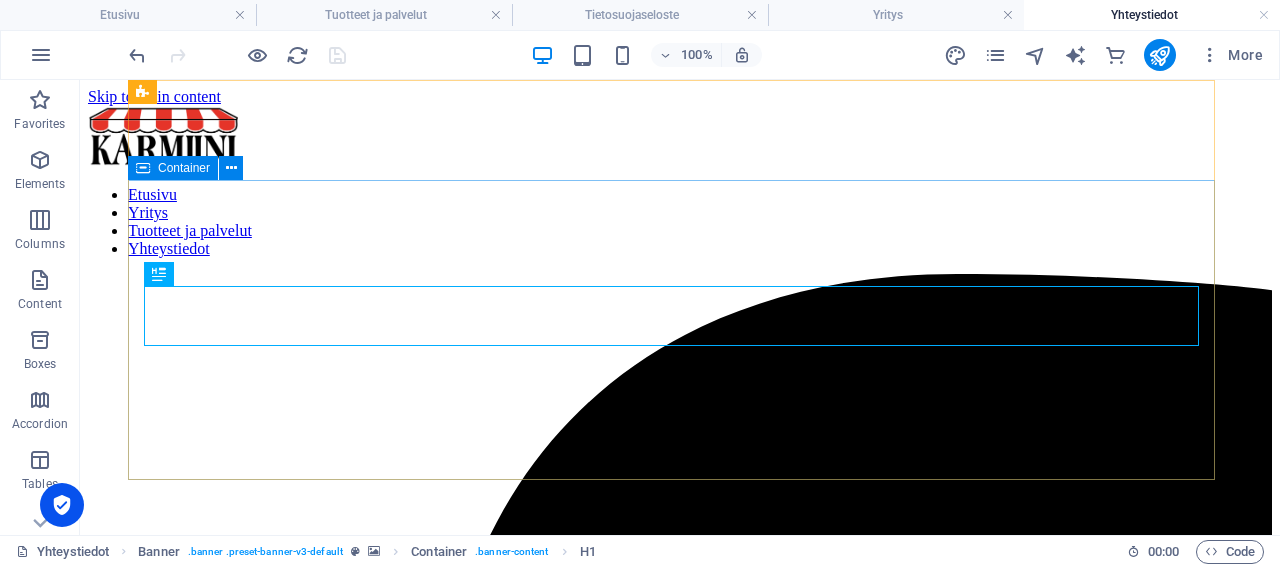 click on "Container" at bounding box center [184, 168] 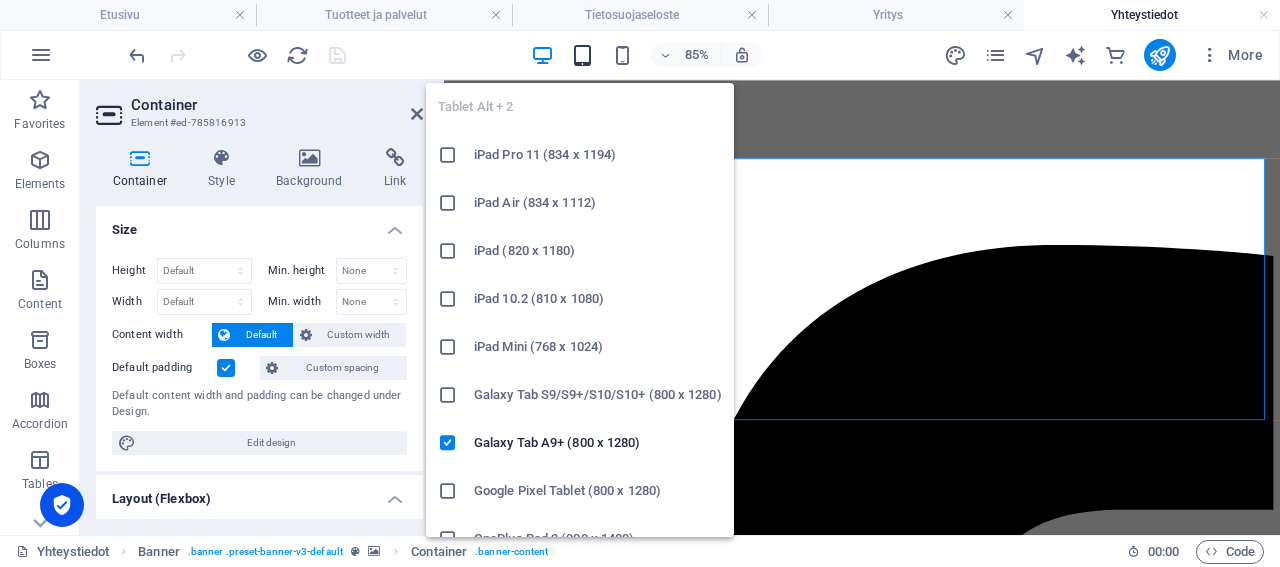 click at bounding box center (582, 55) 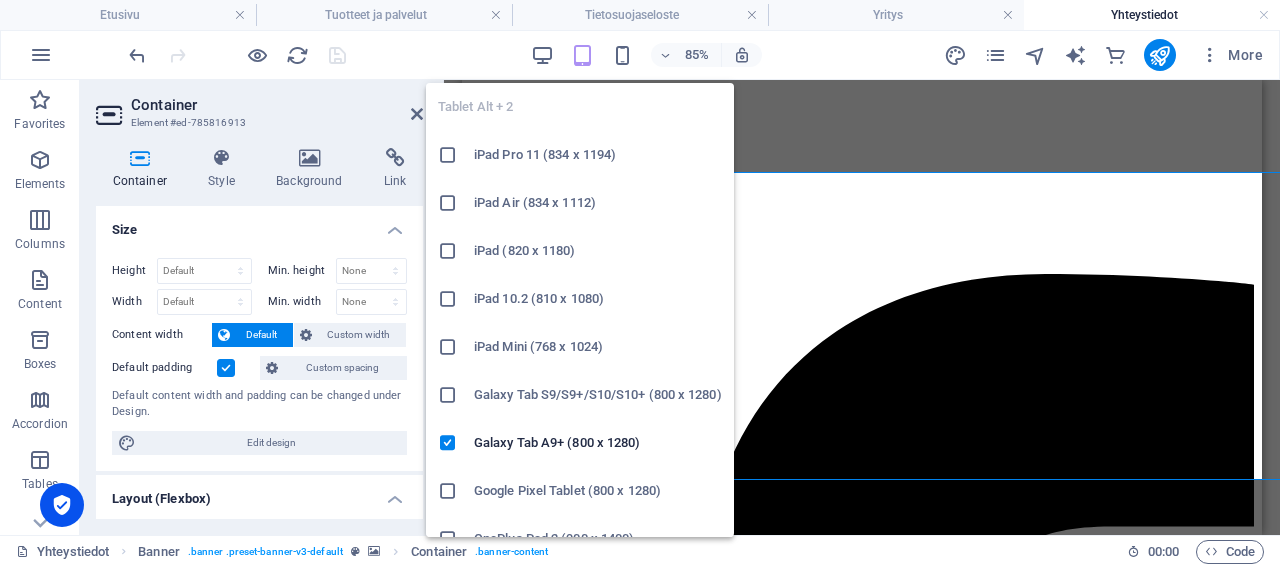 type on "308" 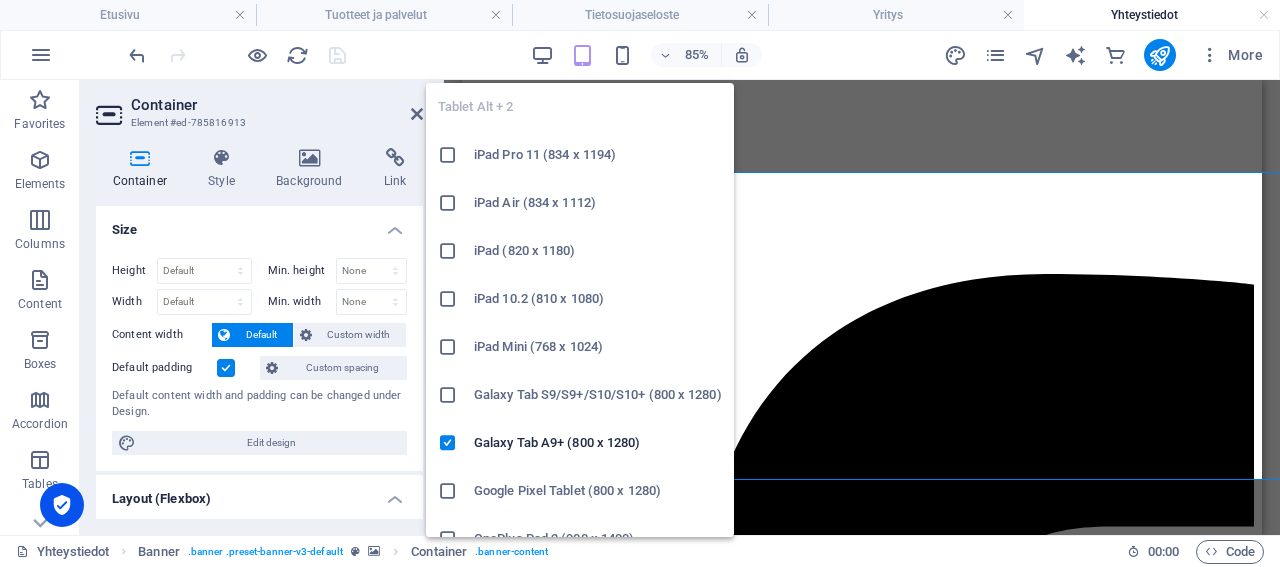 select on "px" 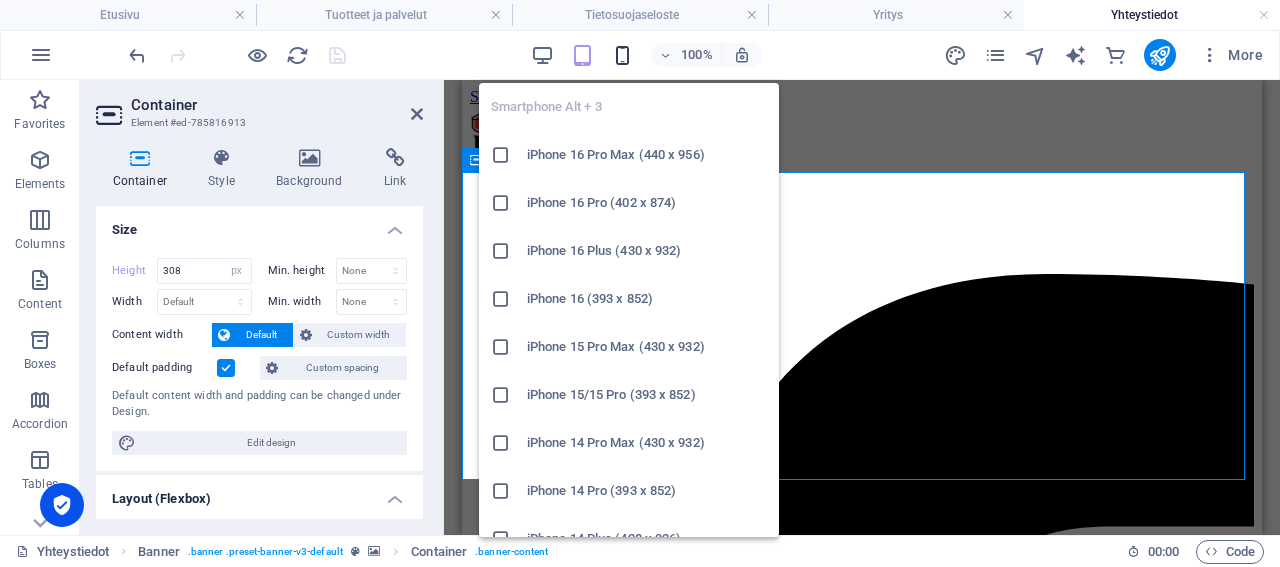click at bounding box center [622, 55] 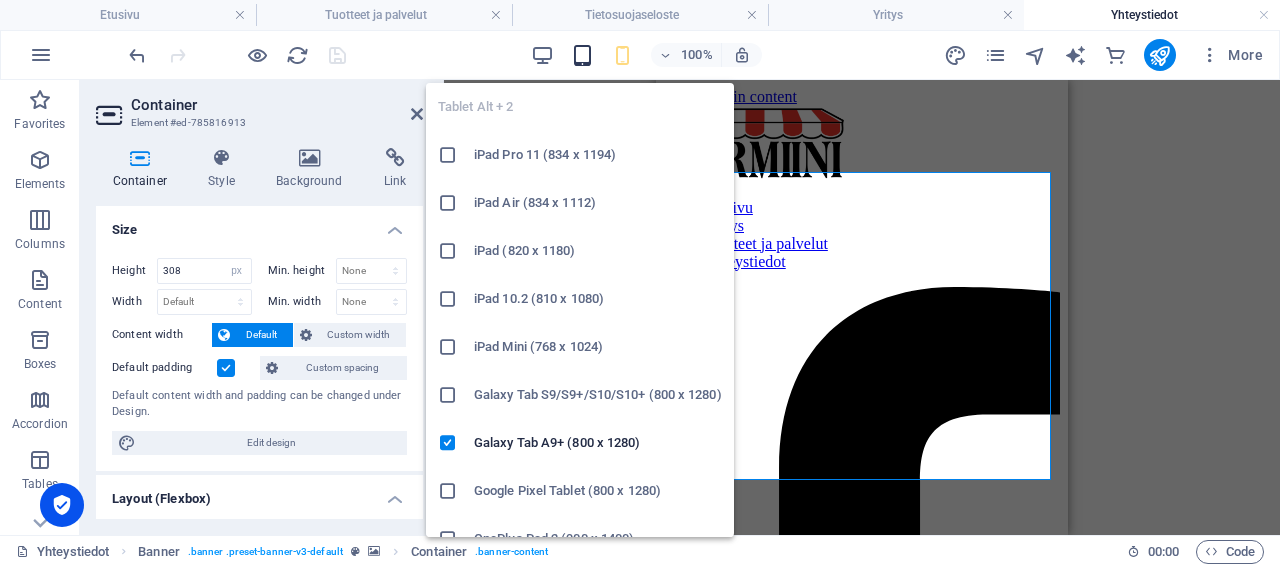 click at bounding box center [582, 55] 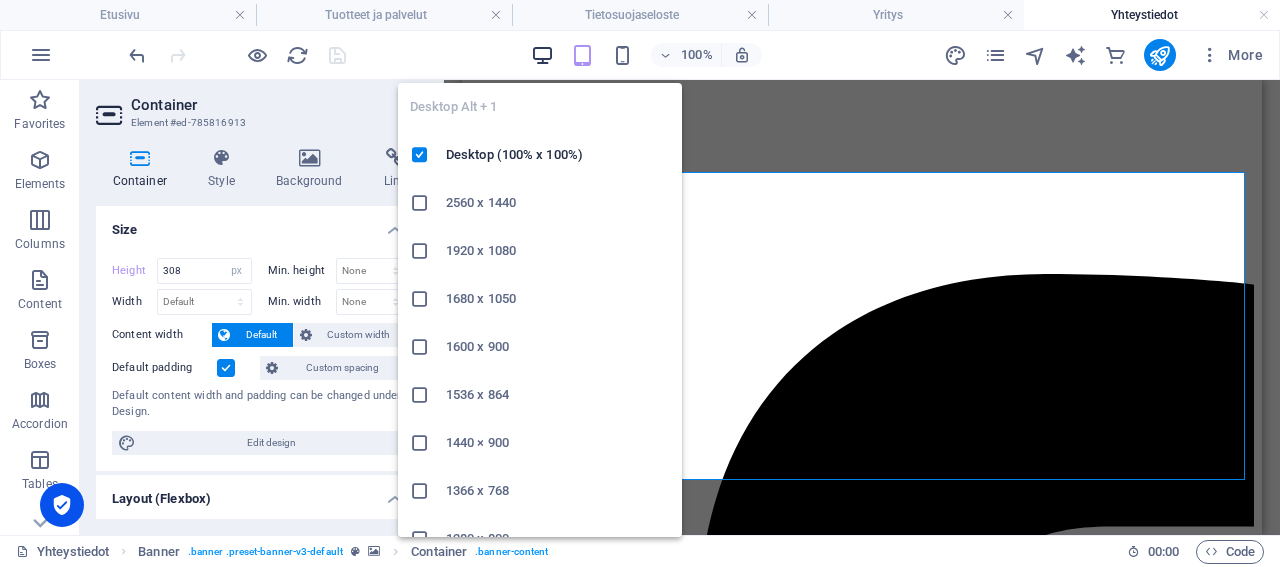 click at bounding box center (542, 55) 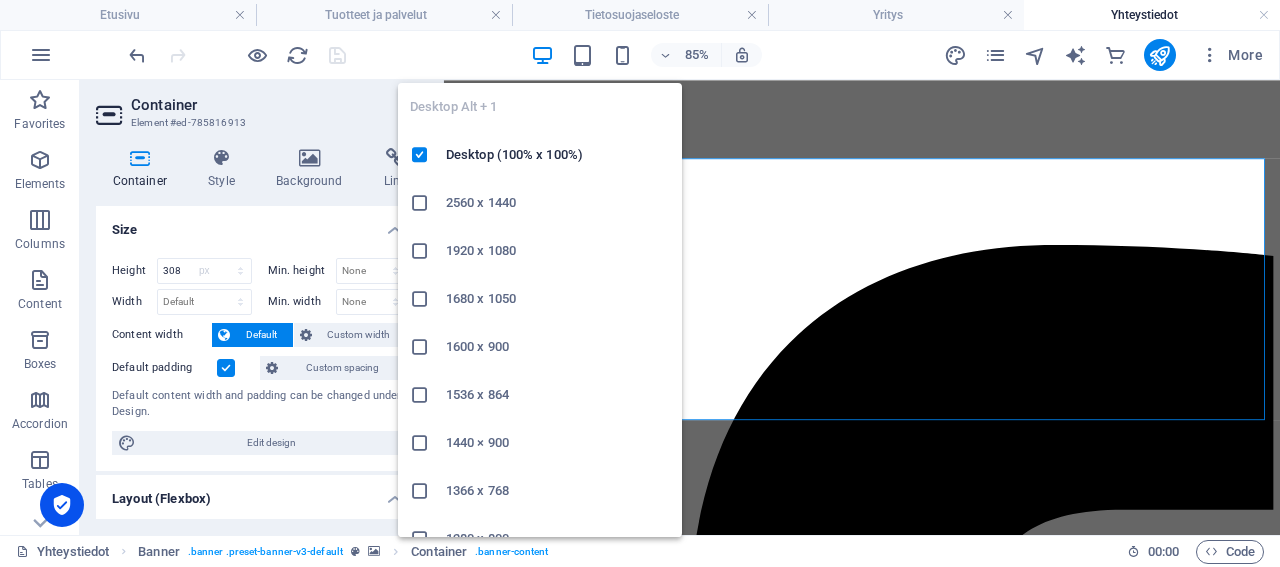 type 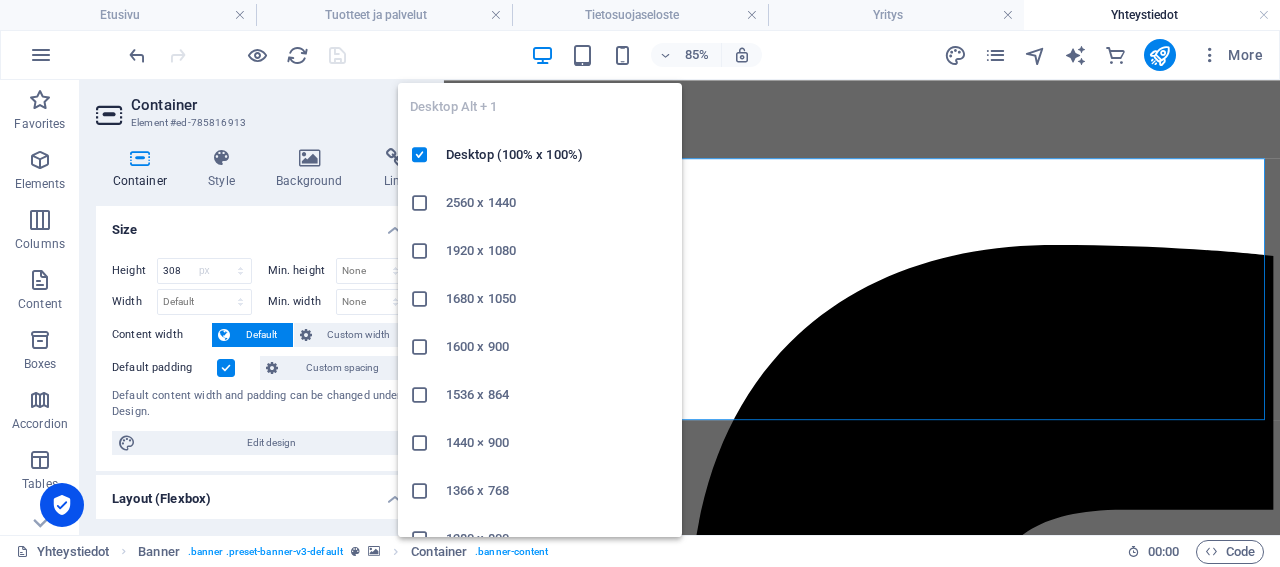 select on "DISABLED_OPTION_VALUE" 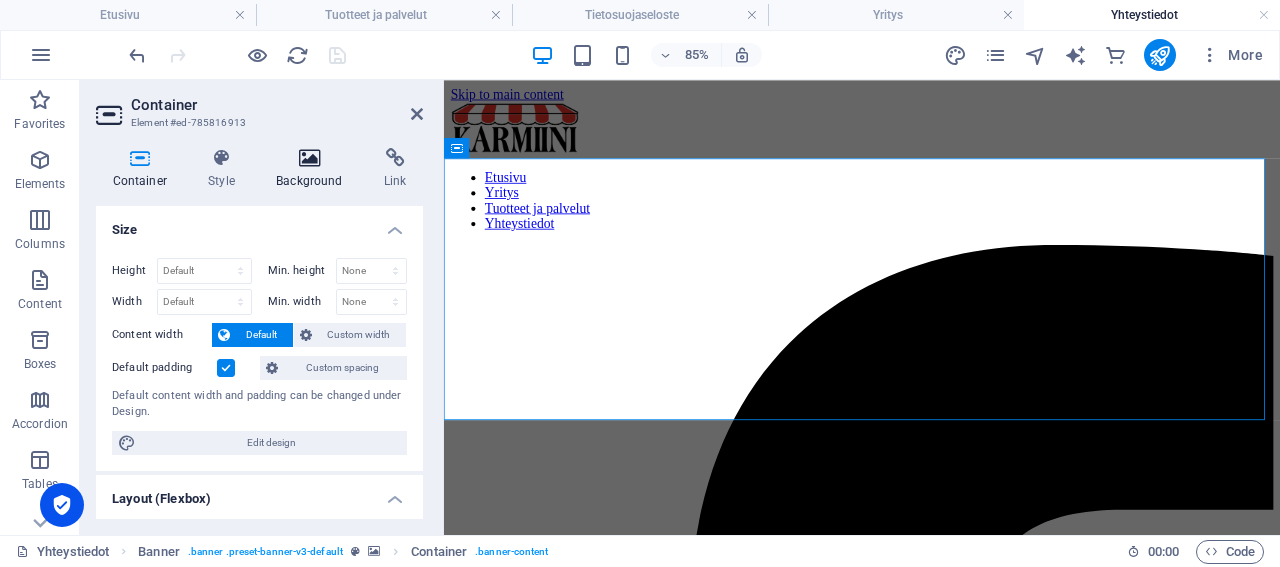 click on "Background" at bounding box center (314, 169) 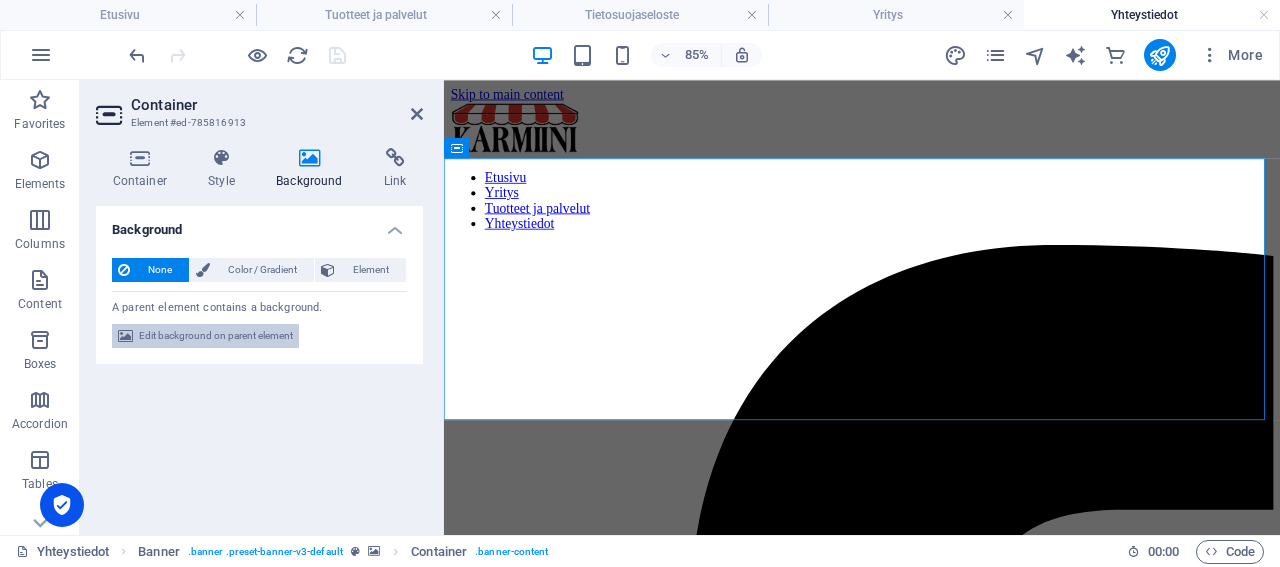 click on "Edit background on parent element" at bounding box center (216, 336) 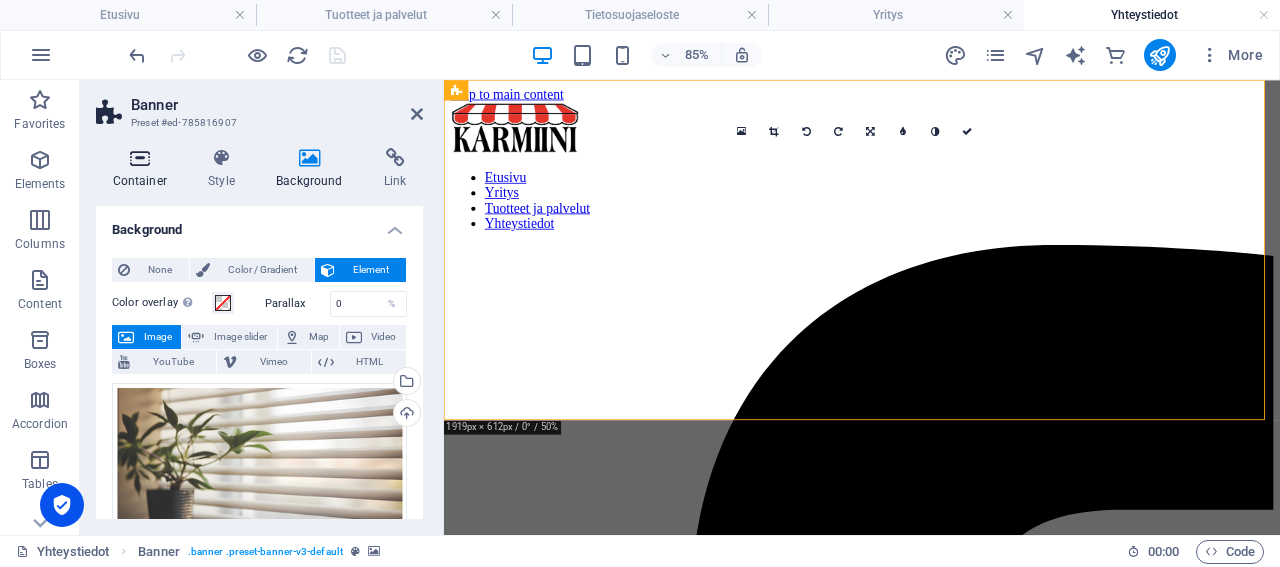click at bounding box center (140, 158) 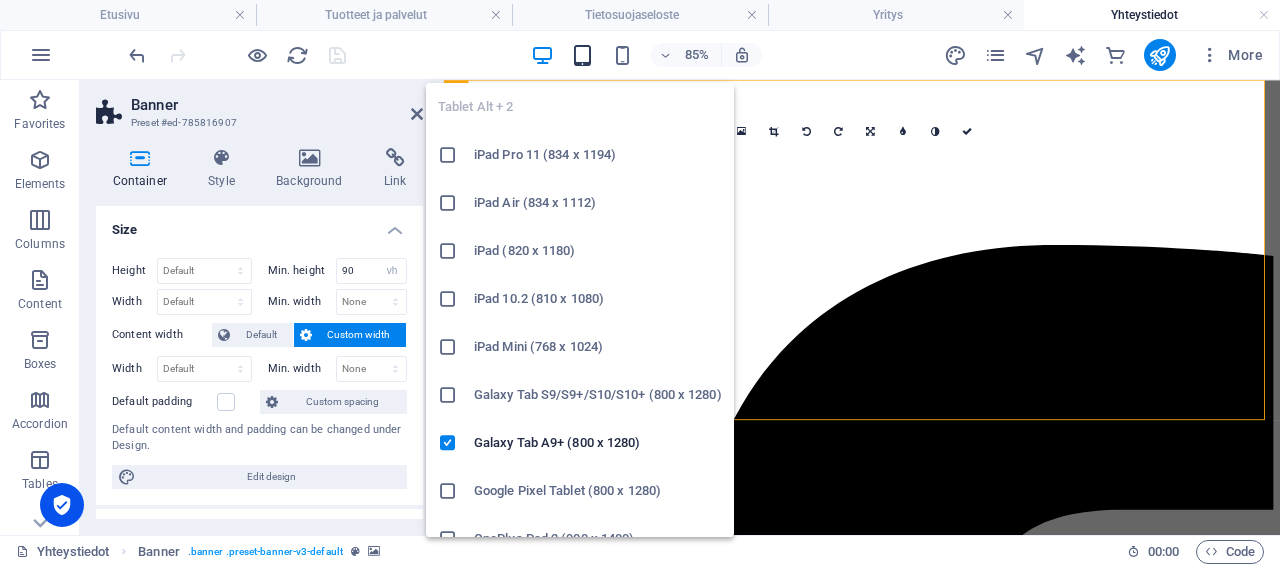 click at bounding box center (582, 55) 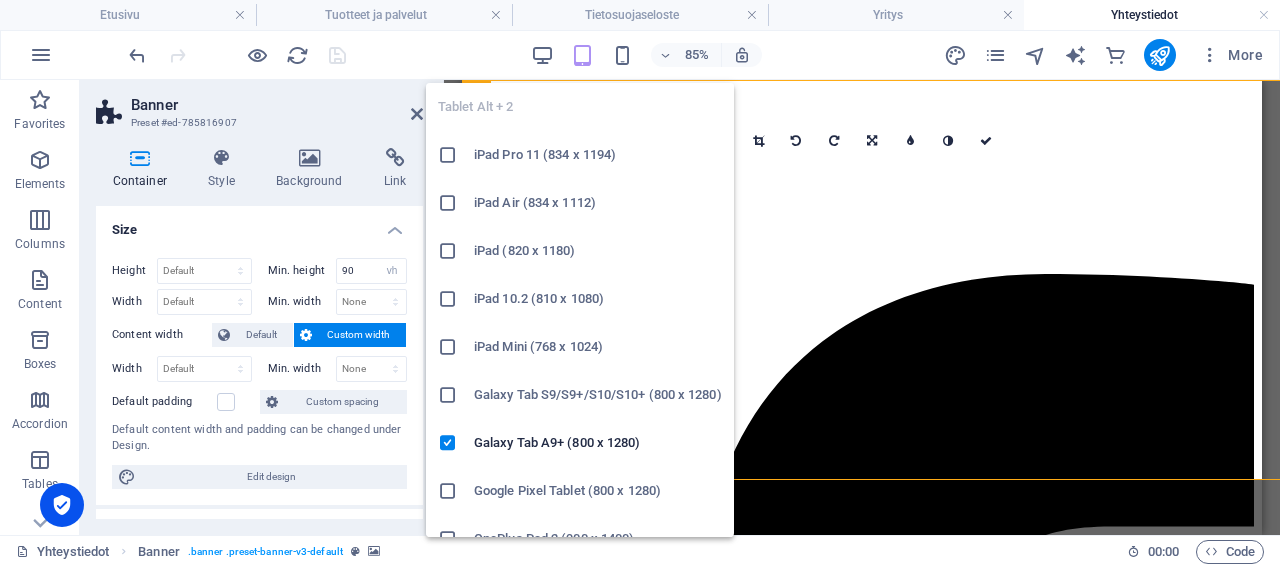 type on "308" 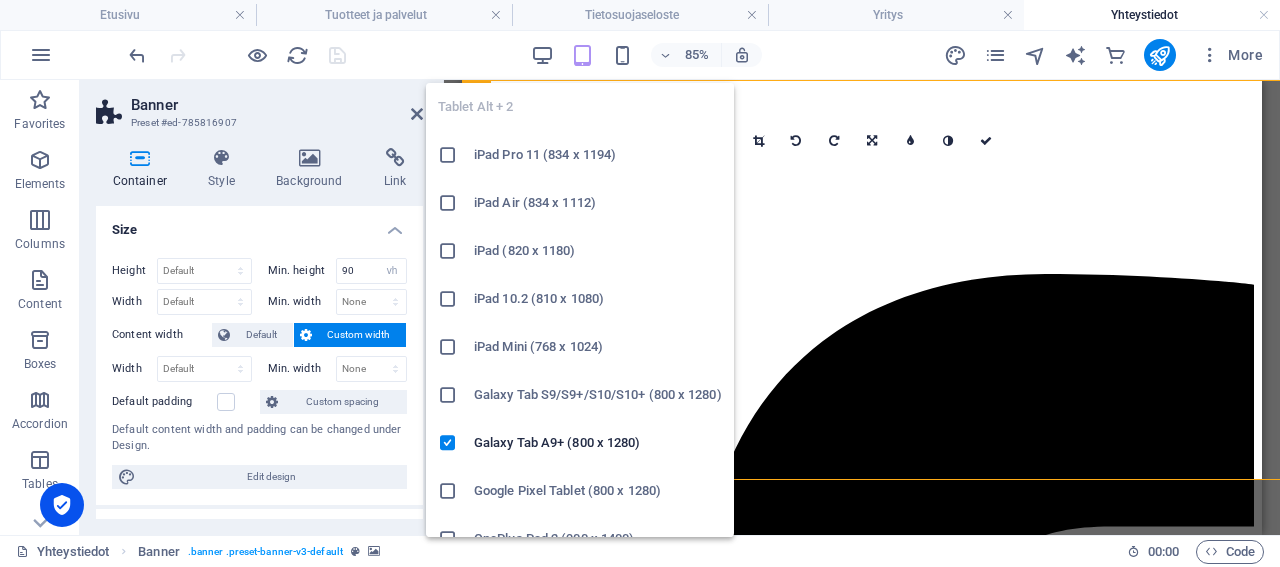 select on "px" 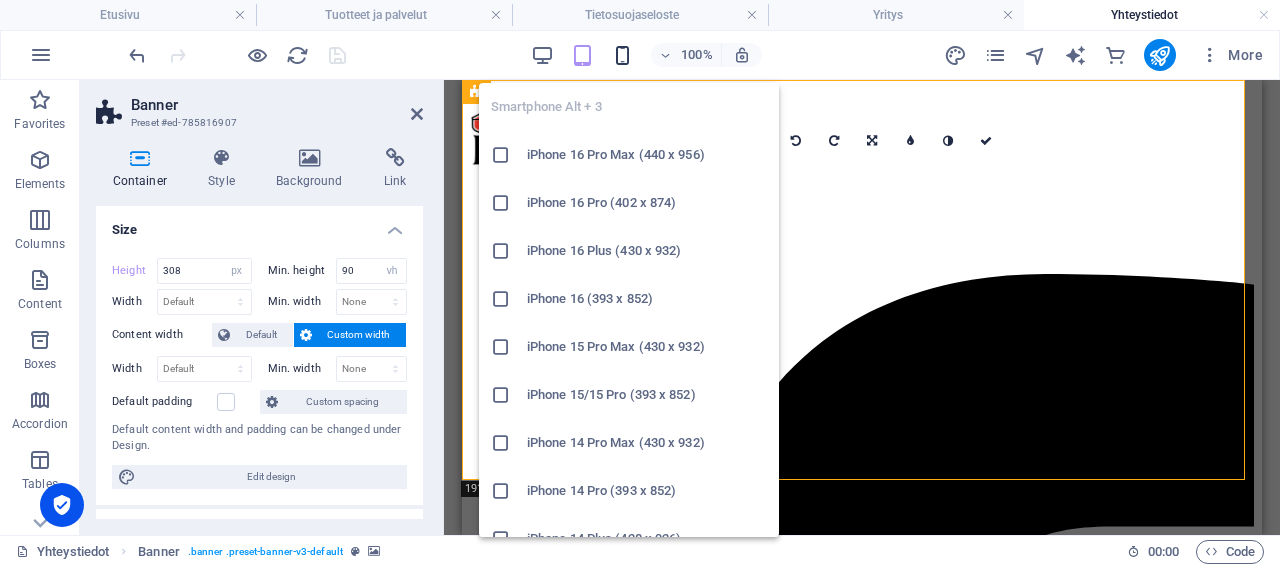 click at bounding box center [622, 55] 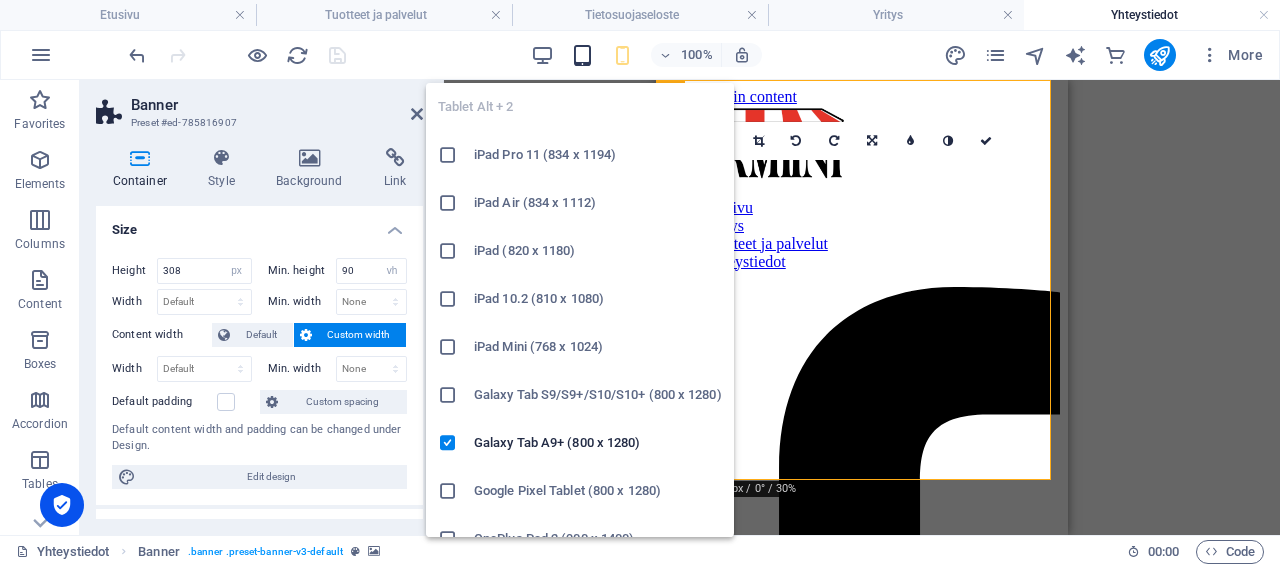 click at bounding box center (582, 55) 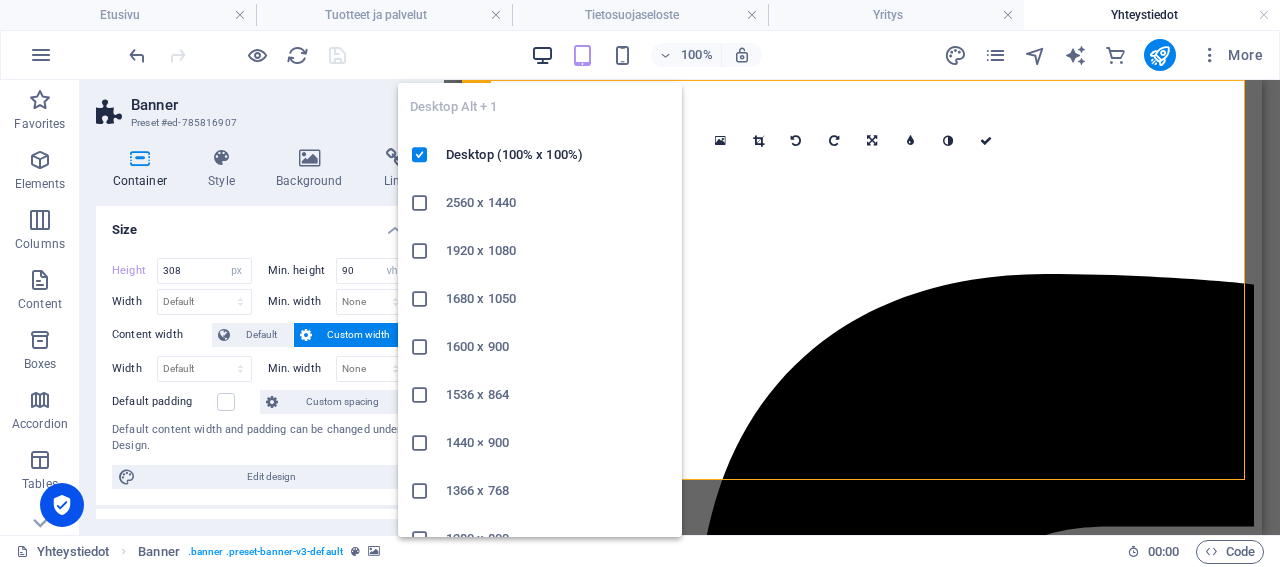 click at bounding box center (542, 55) 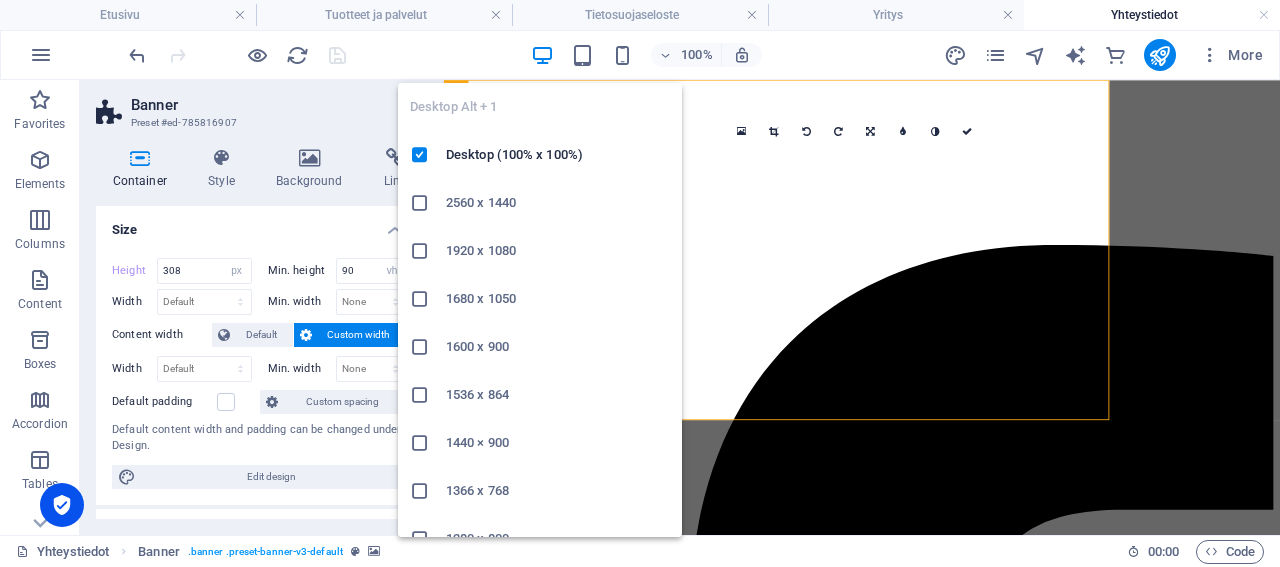 type 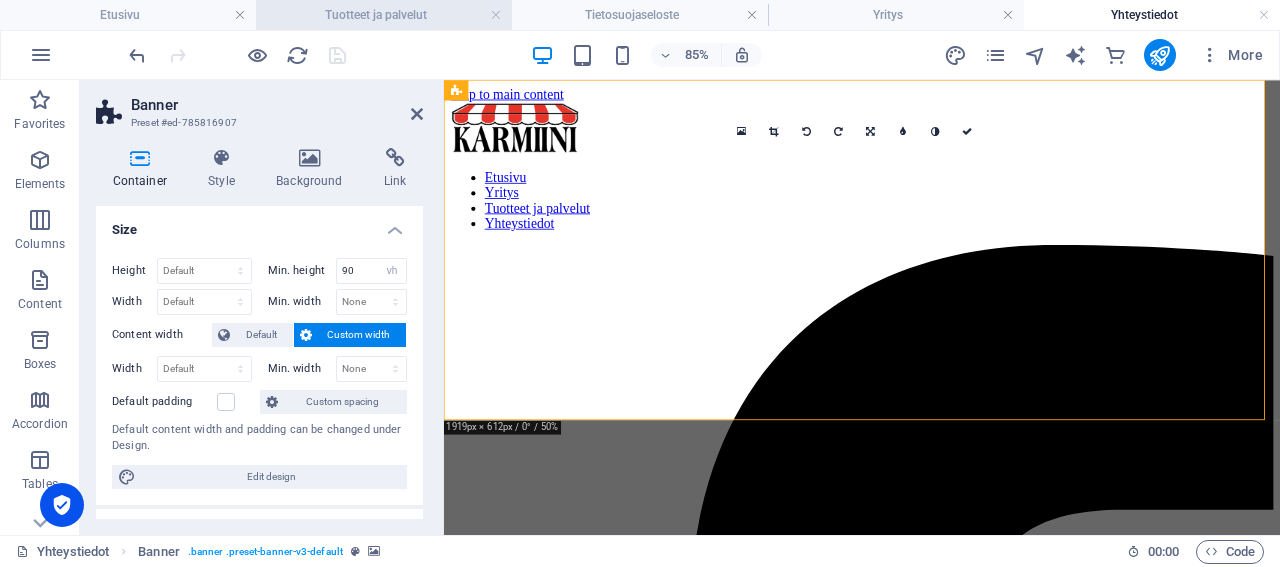 click on "Tuotteet ja palvelut" at bounding box center [384, 15] 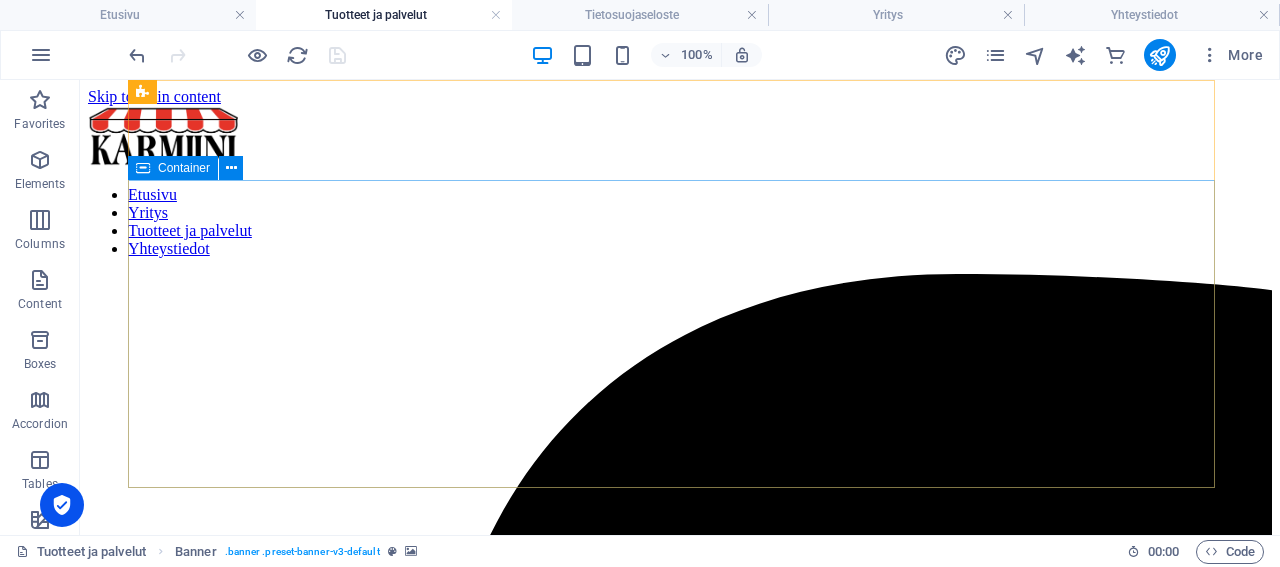 click on "Container" at bounding box center [184, 168] 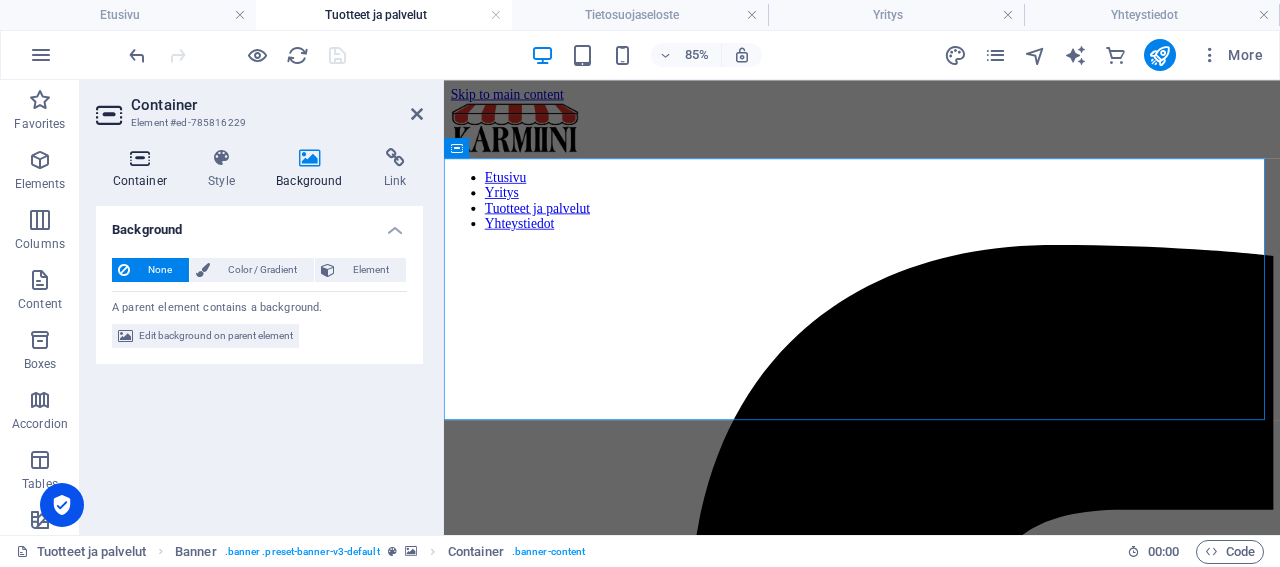 click on "Container" at bounding box center [144, 169] 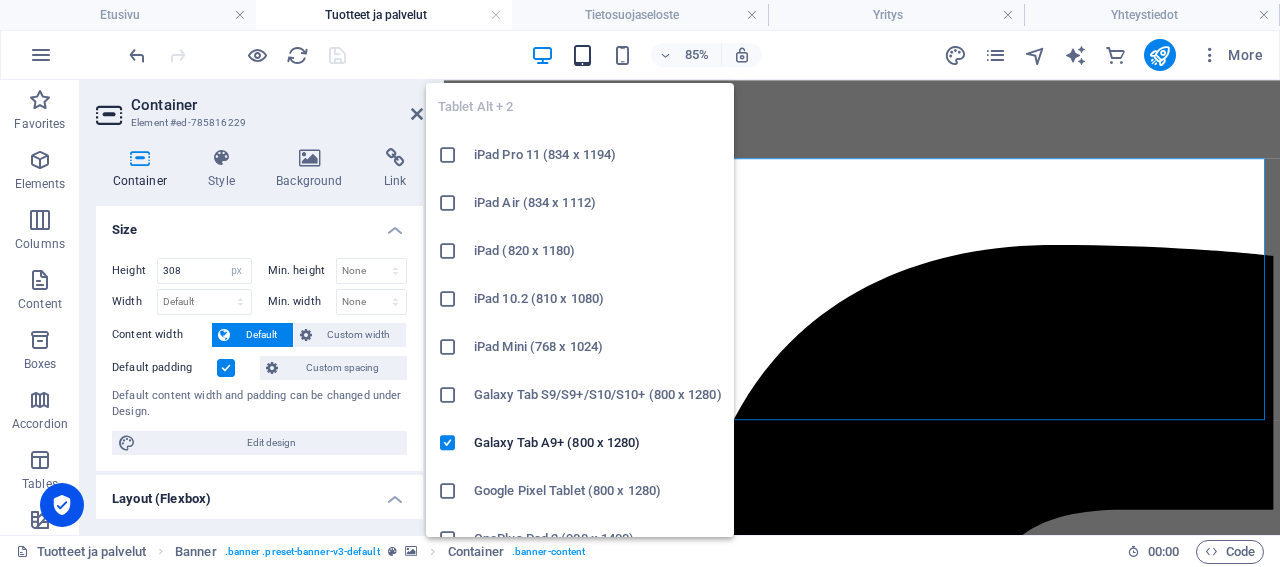 click at bounding box center (582, 55) 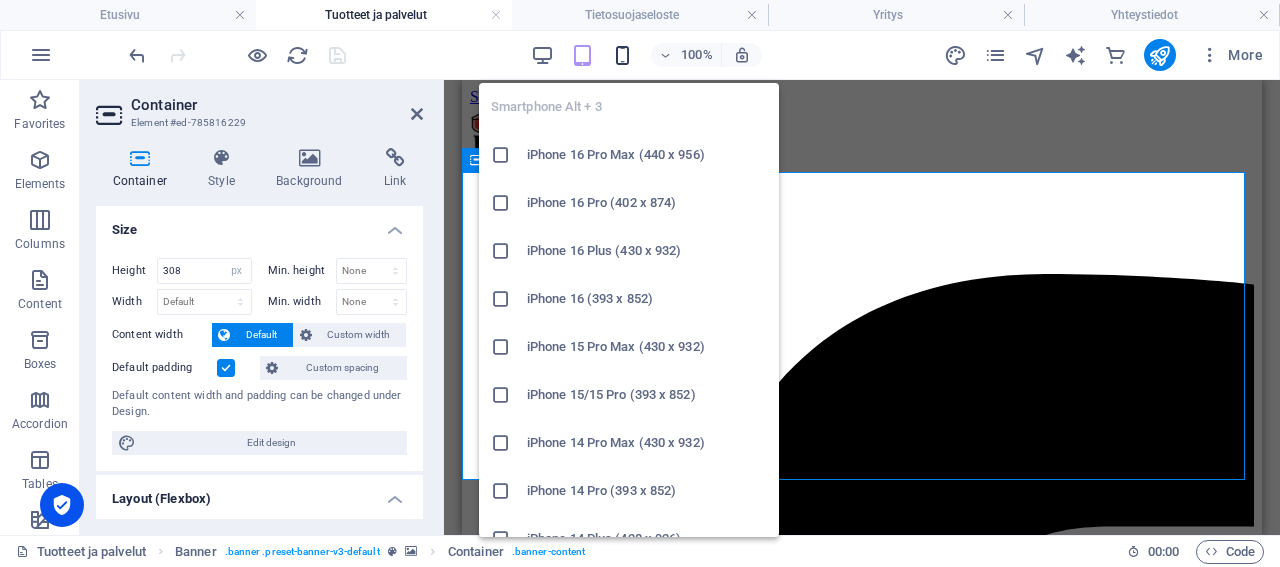click at bounding box center (622, 55) 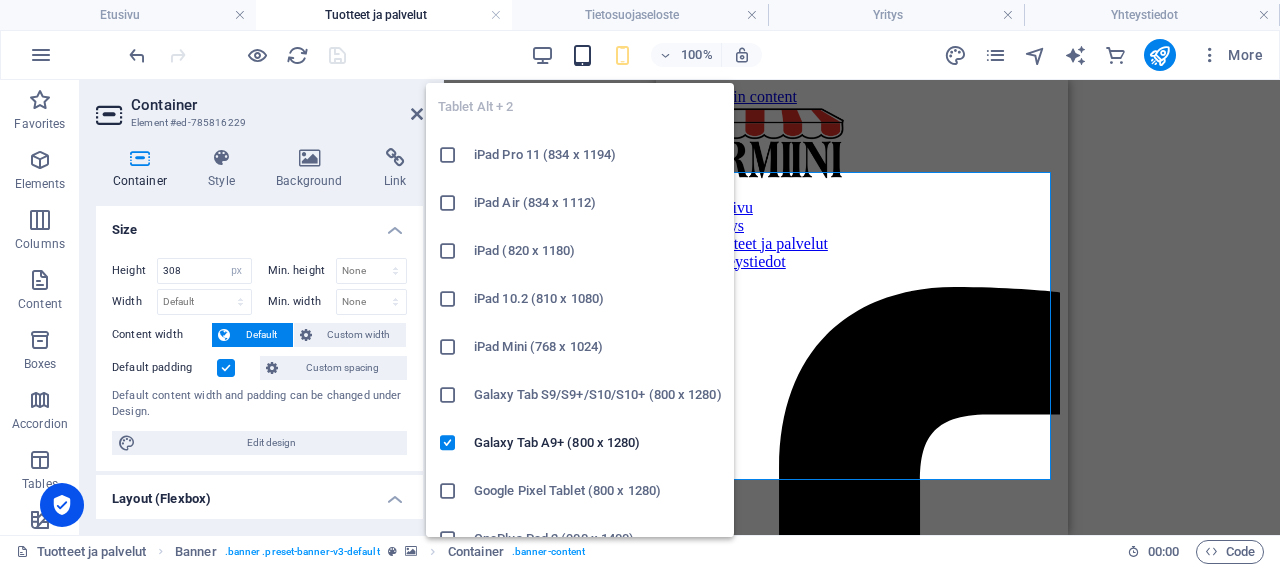 click at bounding box center [582, 55] 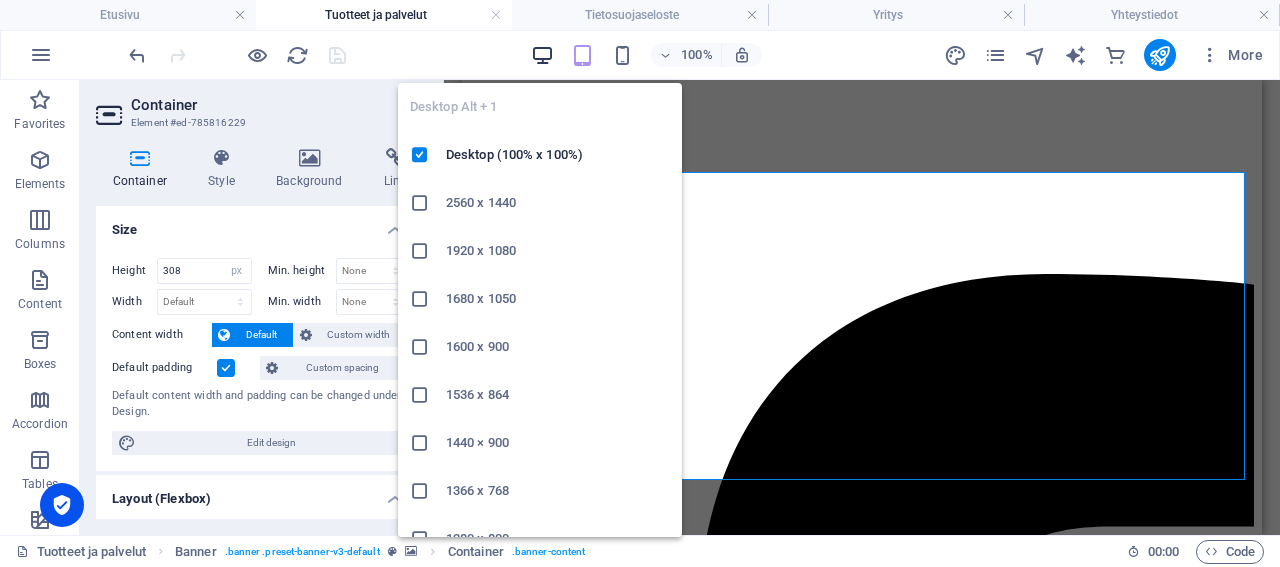 click at bounding box center (542, 55) 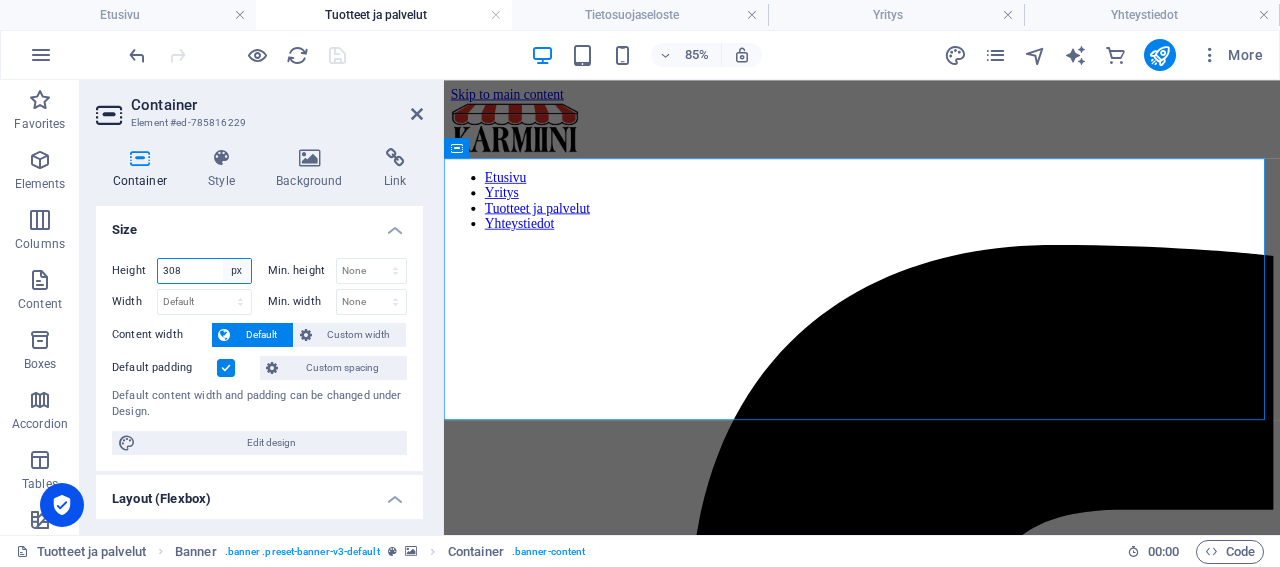 click on "Default px rem % vh vw" at bounding box center (237, 271) 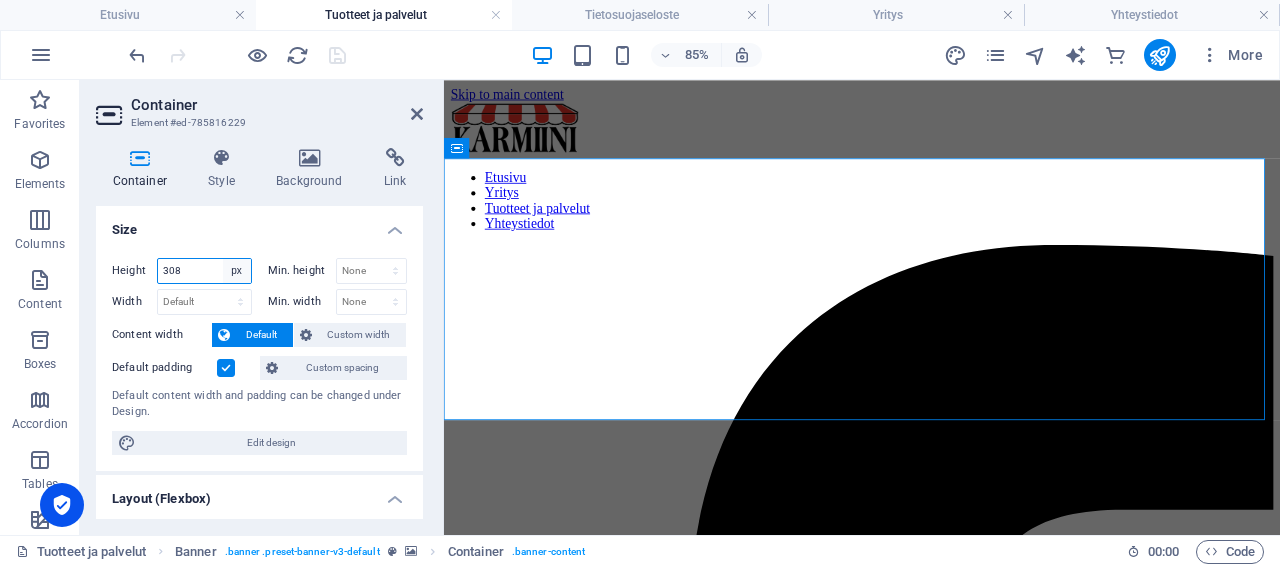 select on "default" 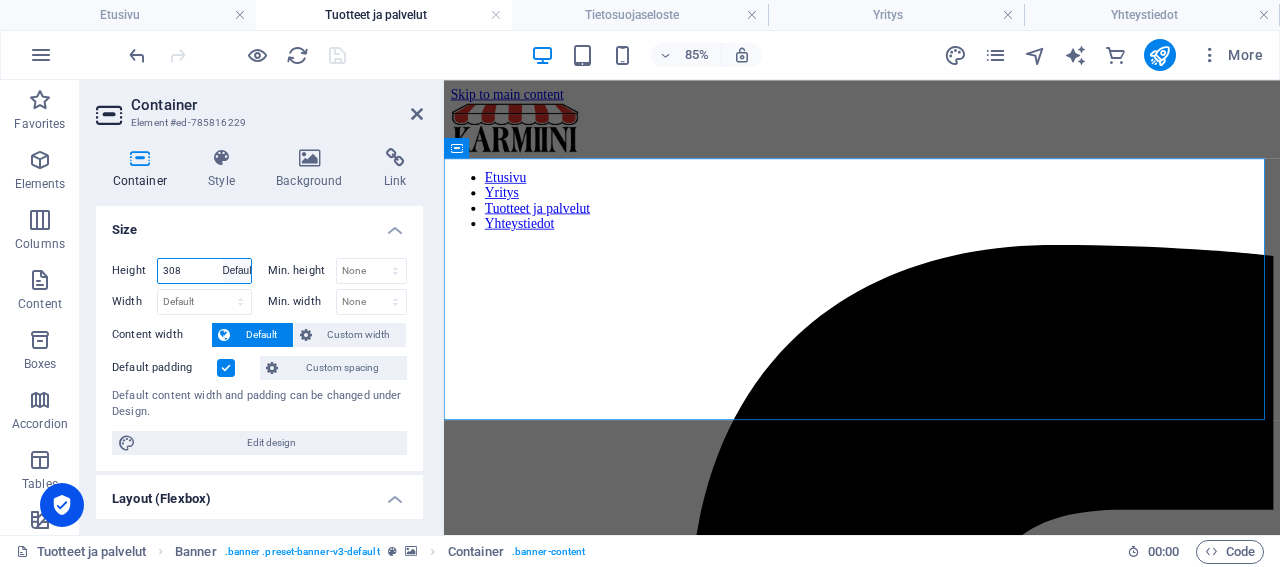 click on "Default" at bounding box center [0, 0] 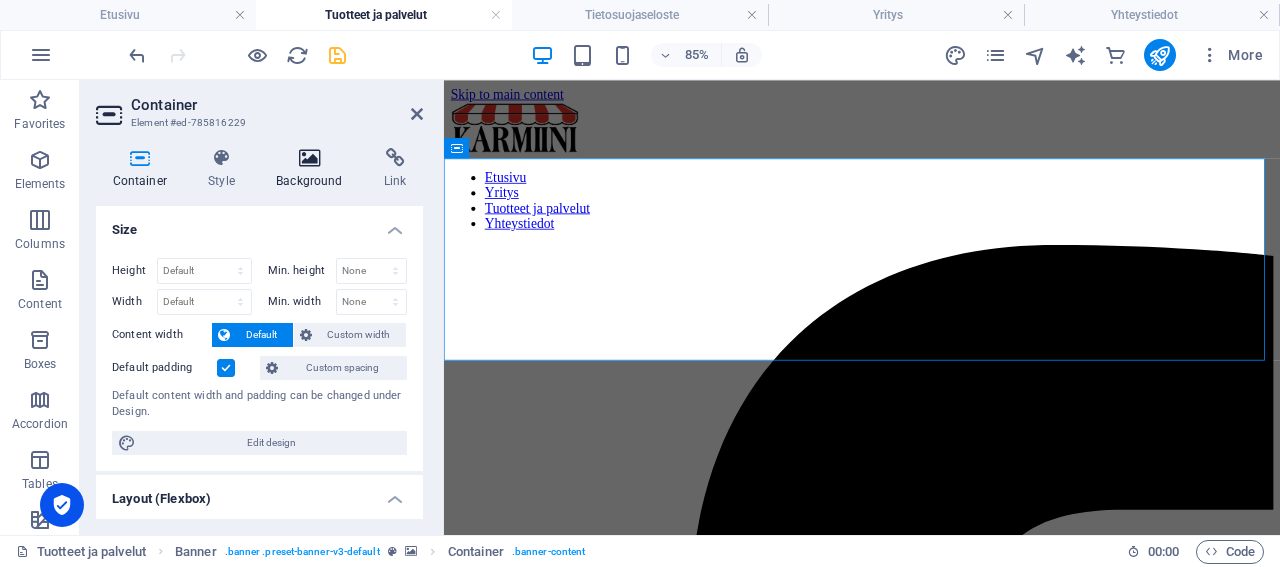 click at bounding box center [310, 158] 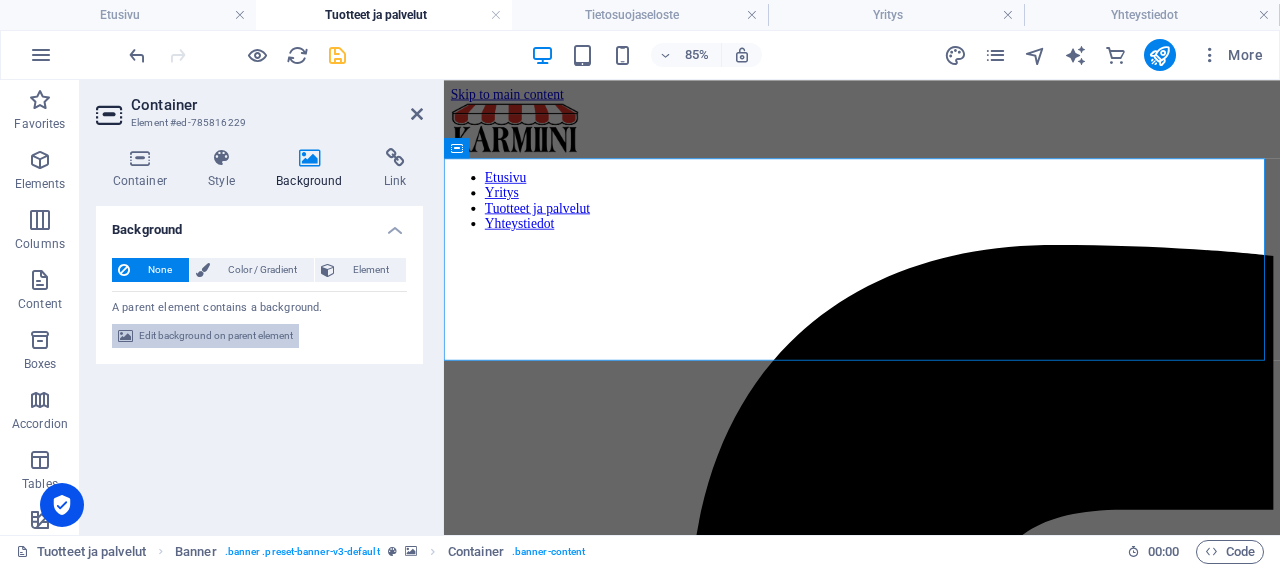 click on "Edit background on parent element" at bounding box center (216, 336) 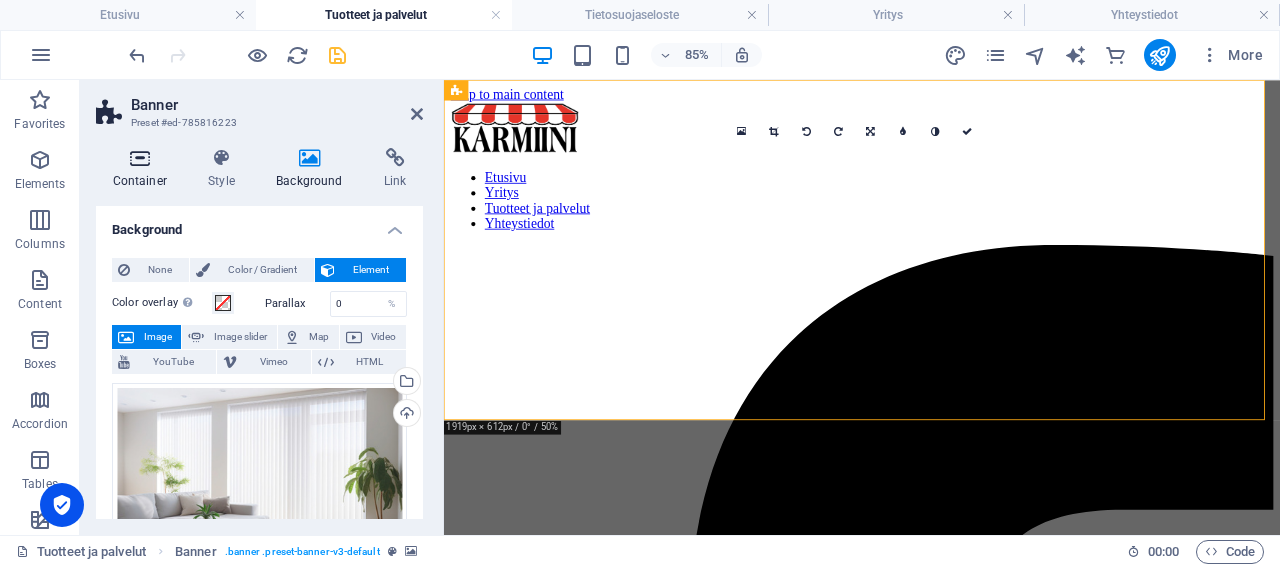 click on "Container" at bounding box center (144, 169) 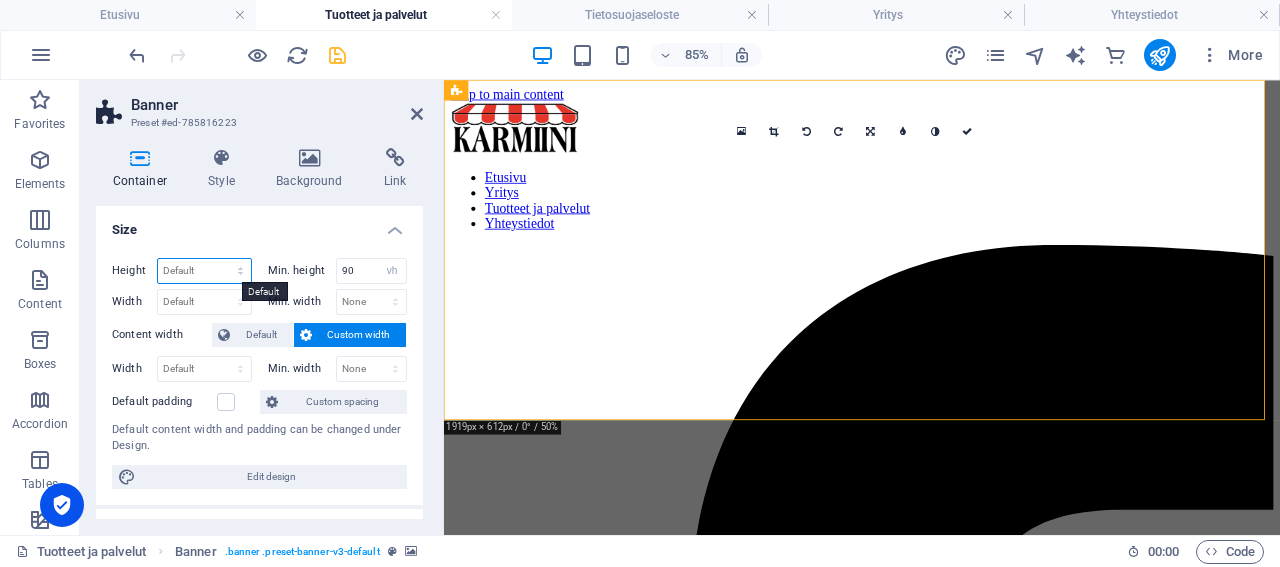 click on "Default px rem % vh vw" at bounding box center (204, 271) 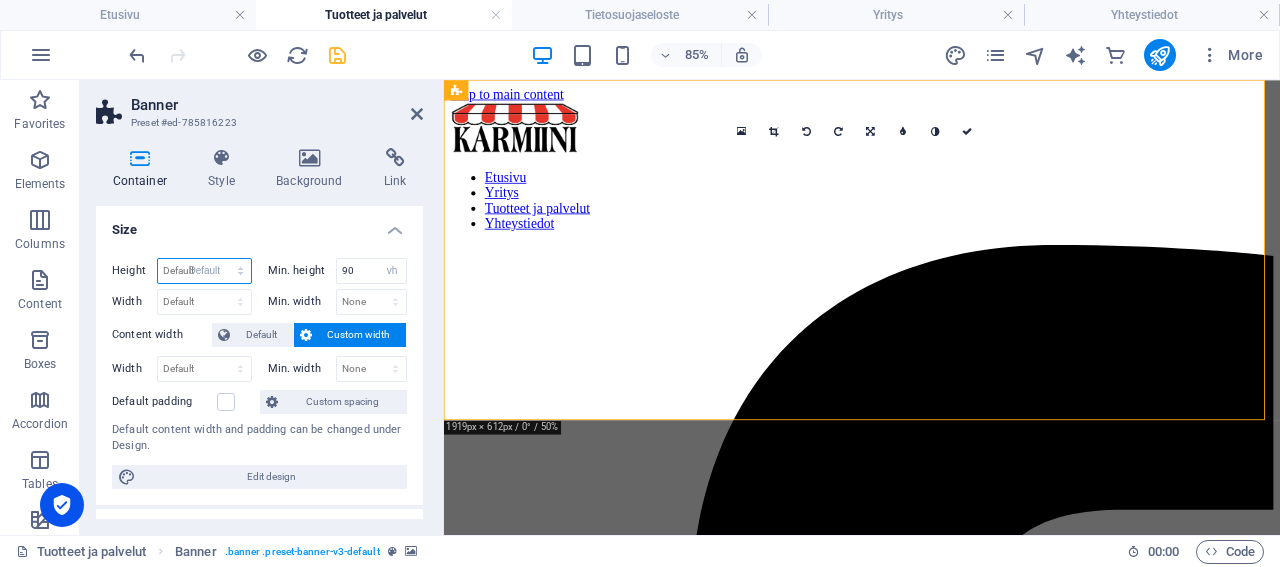 click on "Default" at bounding box center [0, 0] 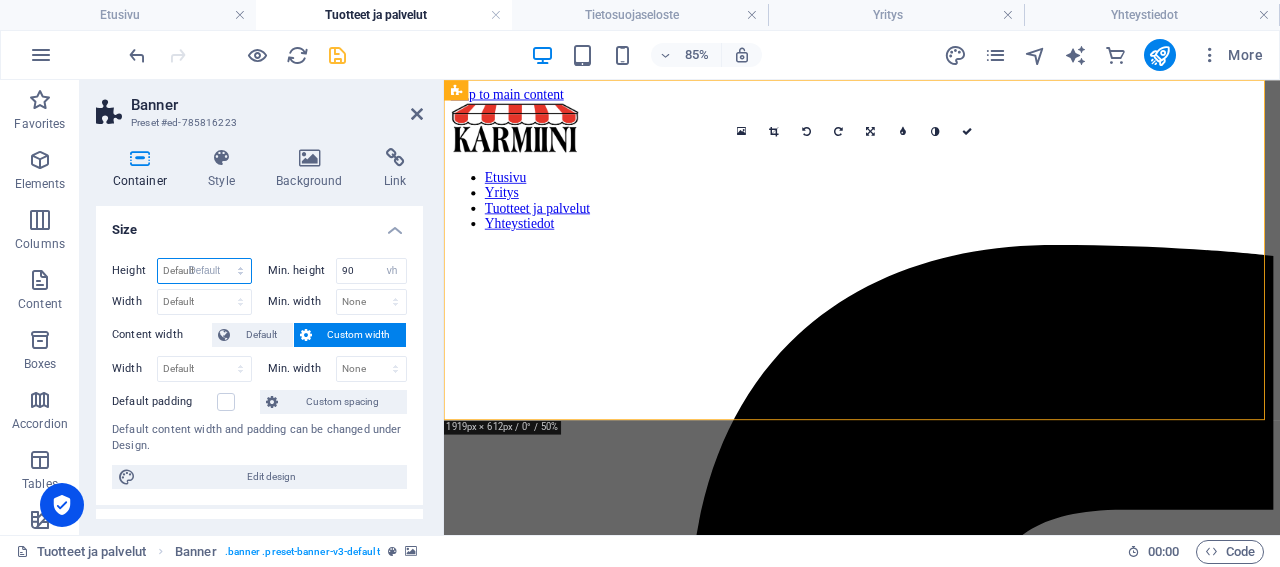 select on "DISABLED_OPTION_VALUE" 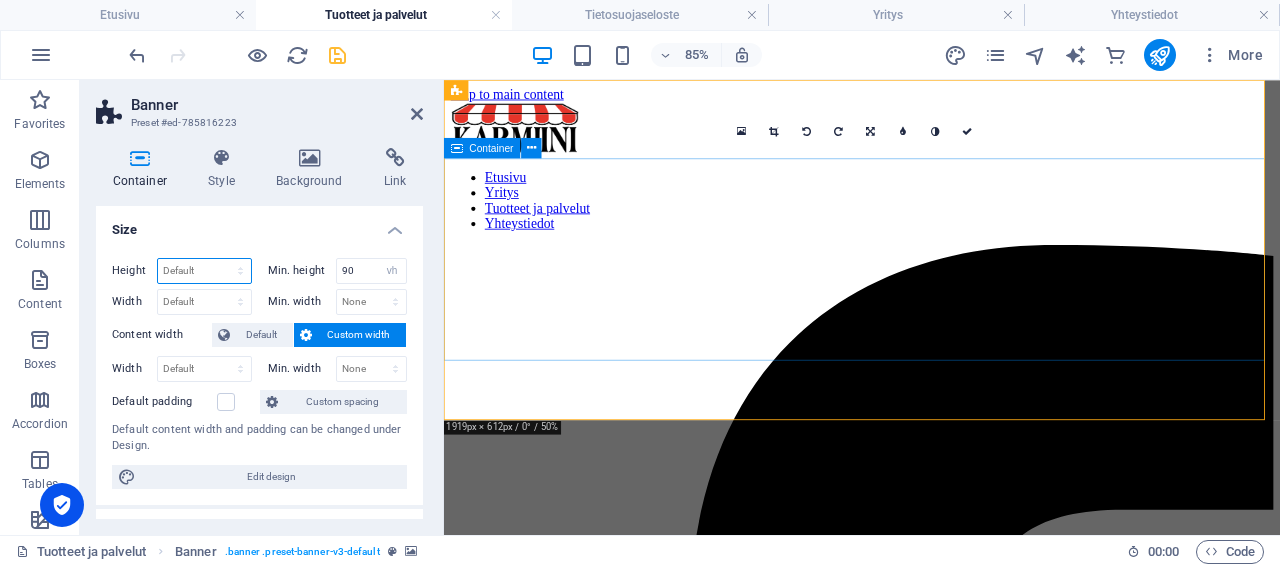 click on "Container" at bounding box center [492, 148] 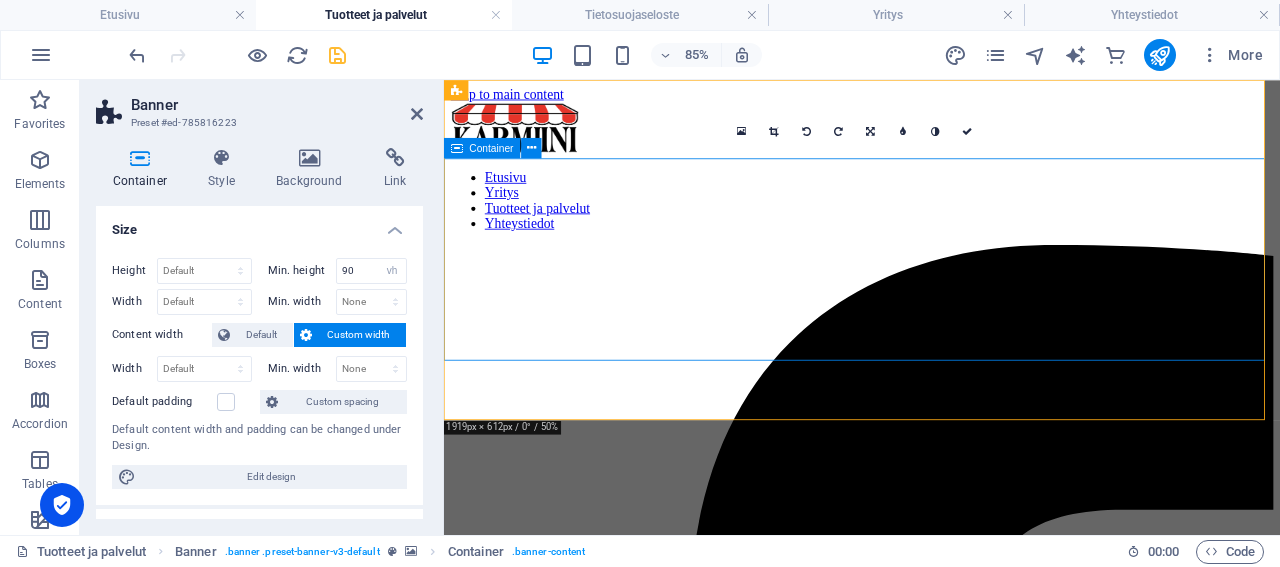 click on "Container" at bounding box center (492, 148) 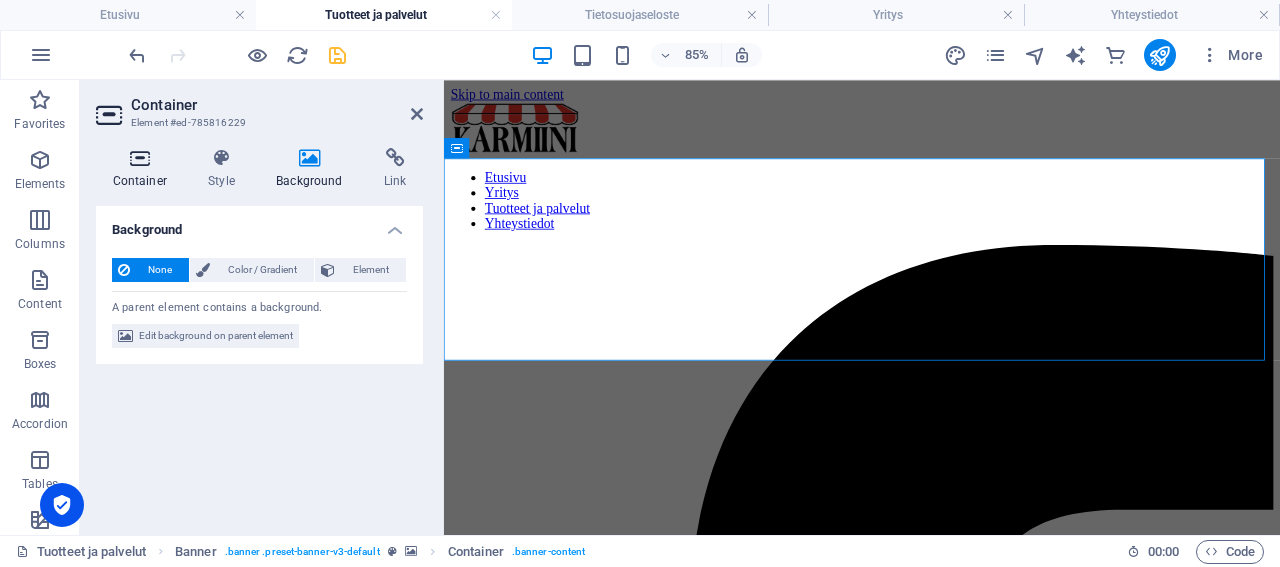 click on "Container" at bounding box center (144, 169) 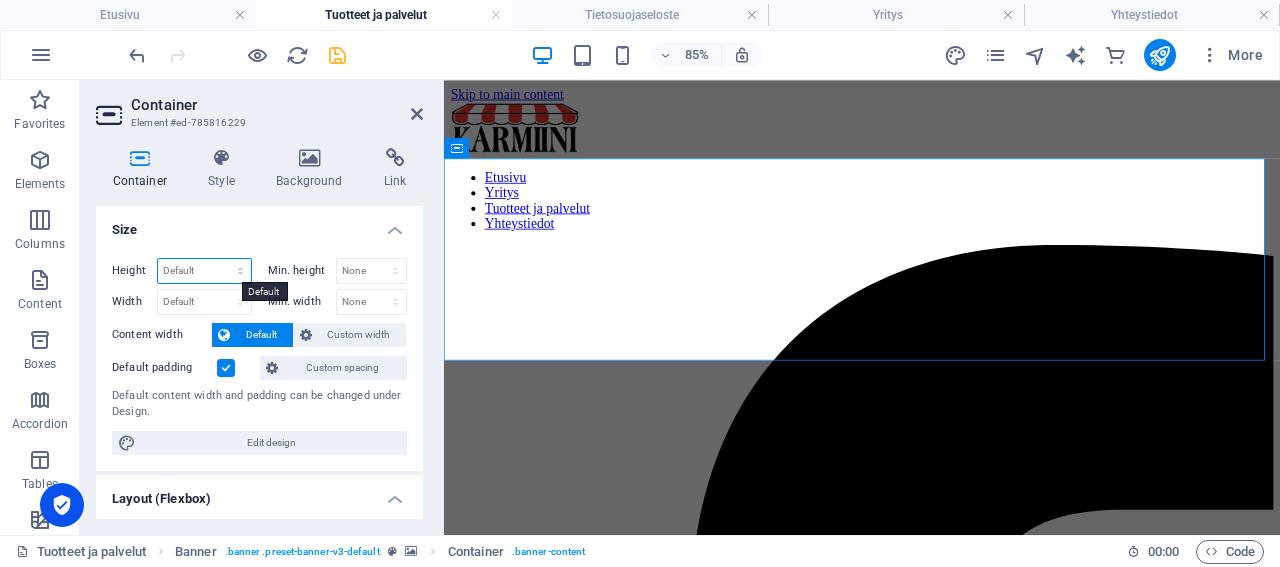 click on "Default px rem % vh vw" at bounding box center (204, 271) 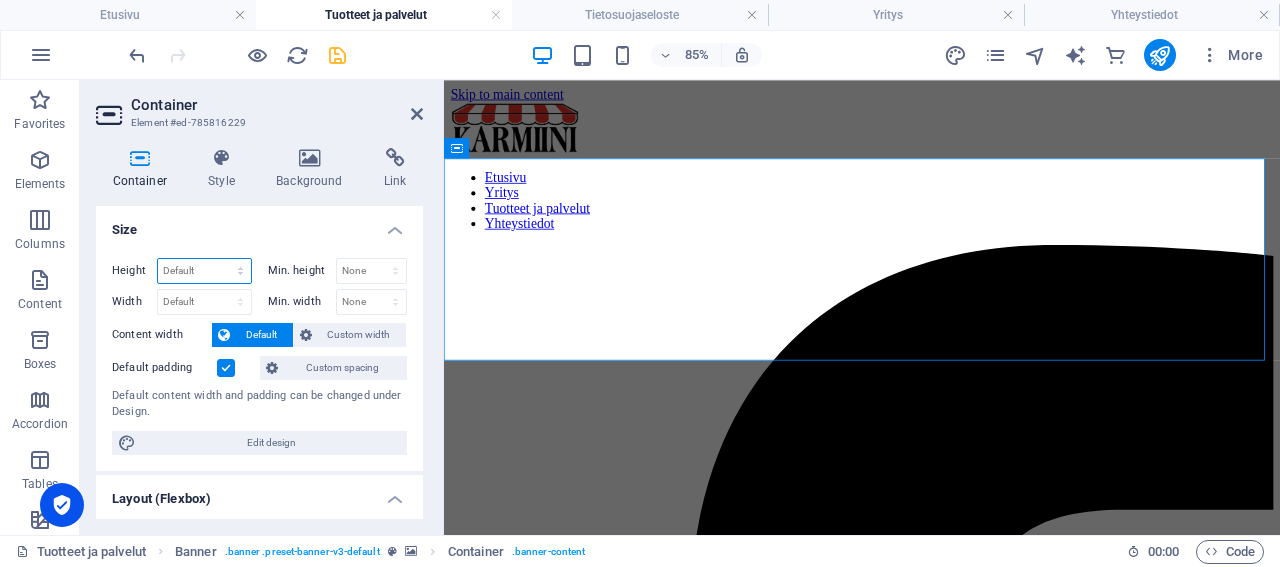 select on "px" 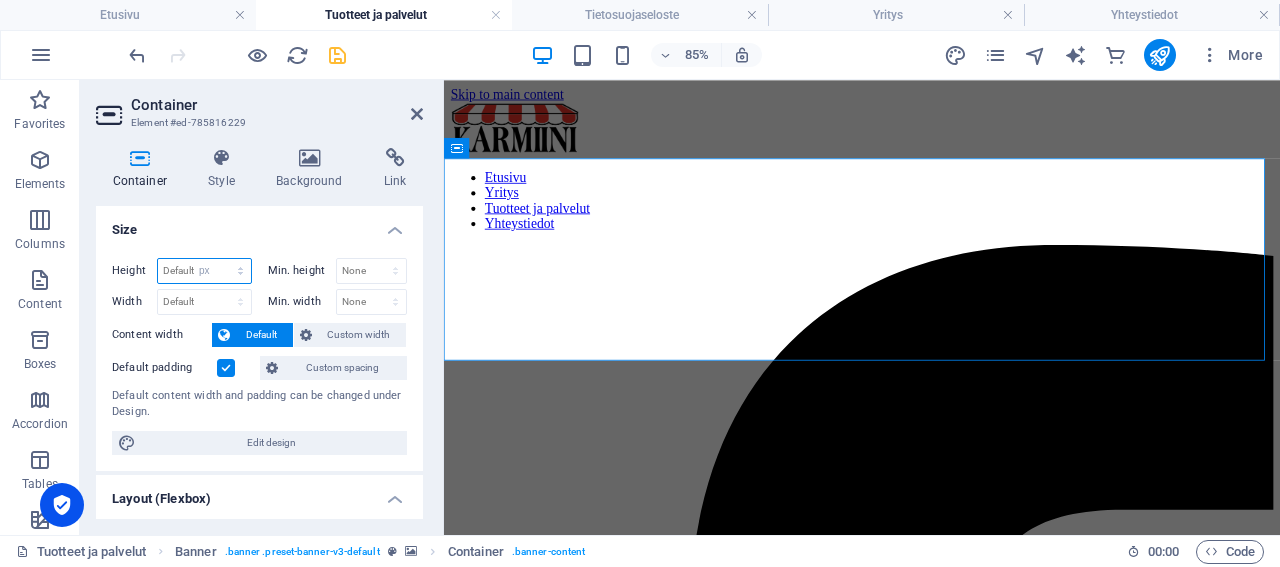 click on "px" at bounding box center (0, 0) 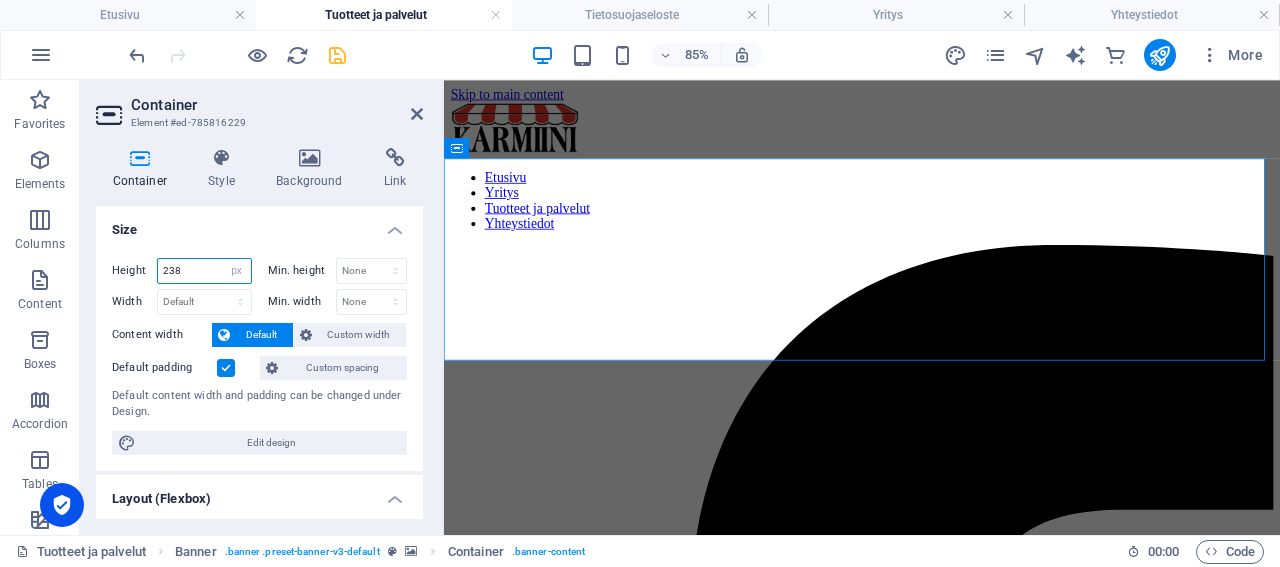 click on "238" at bounding box center [204, 271] 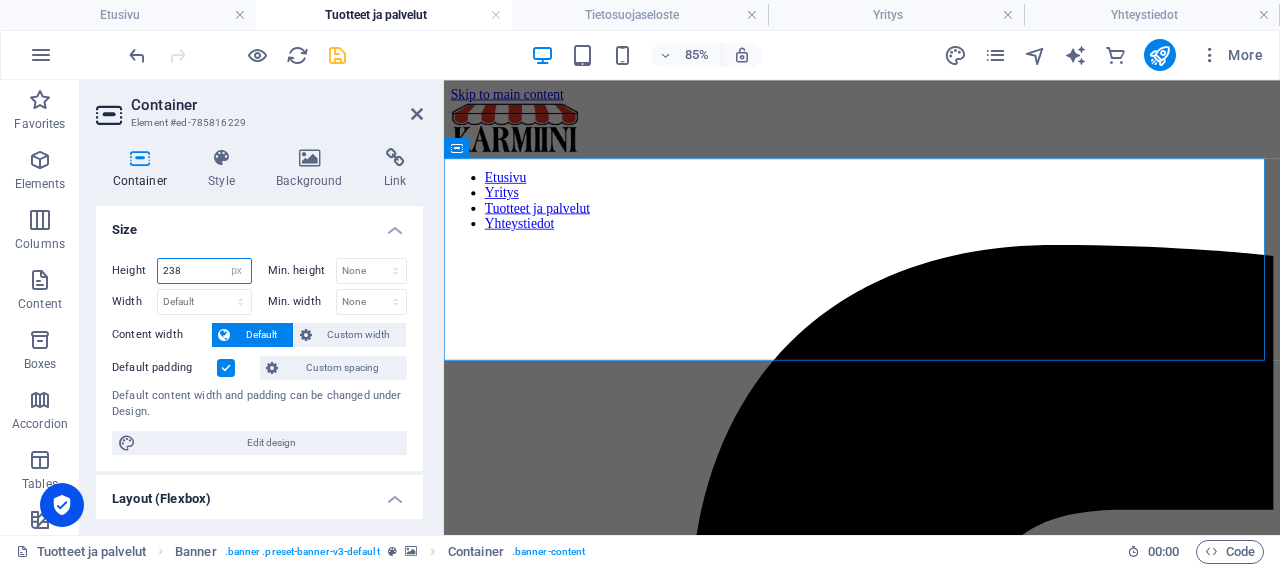 click on "238" at bounding box center [204, 271] 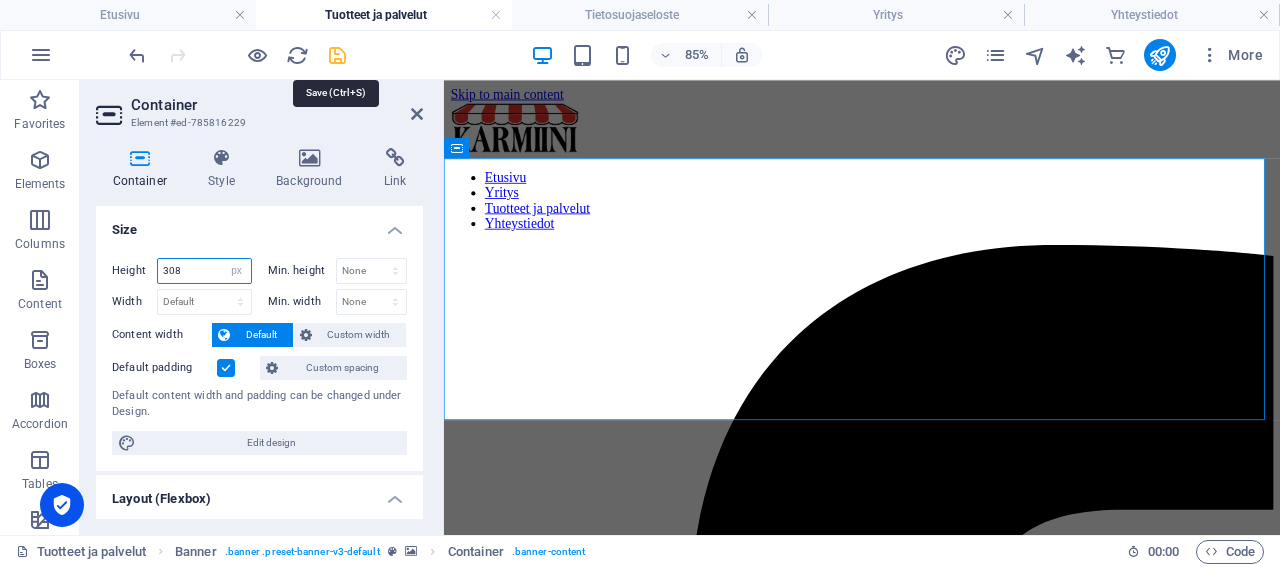 type on "308" 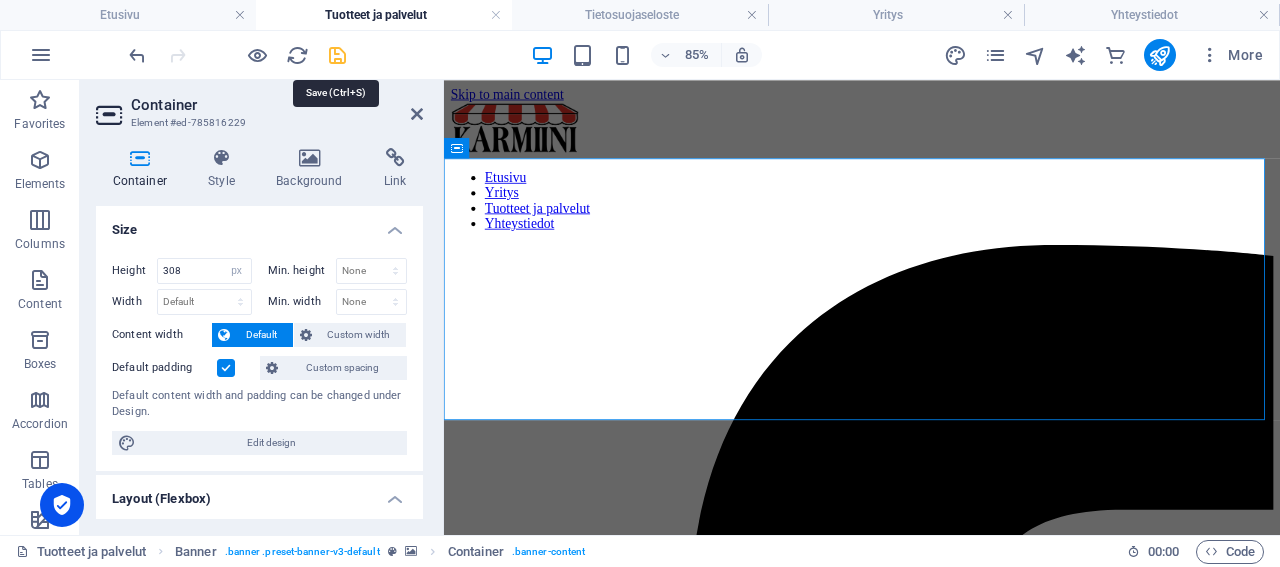 click at bounding box center [337, 55] 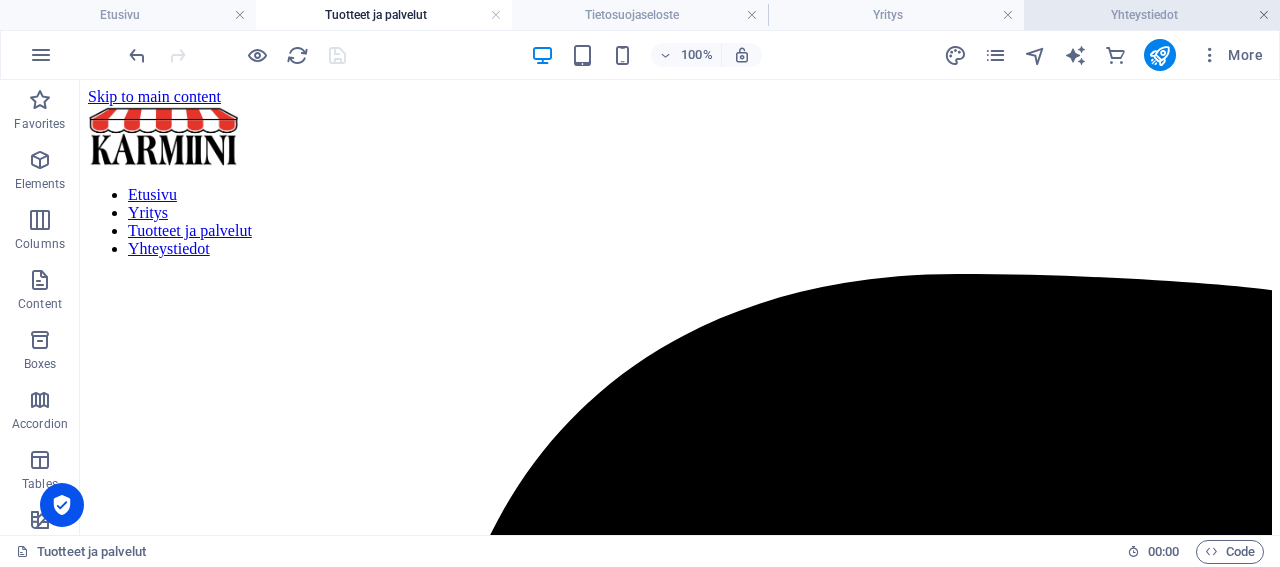 click at bounding box center [1264, 15] 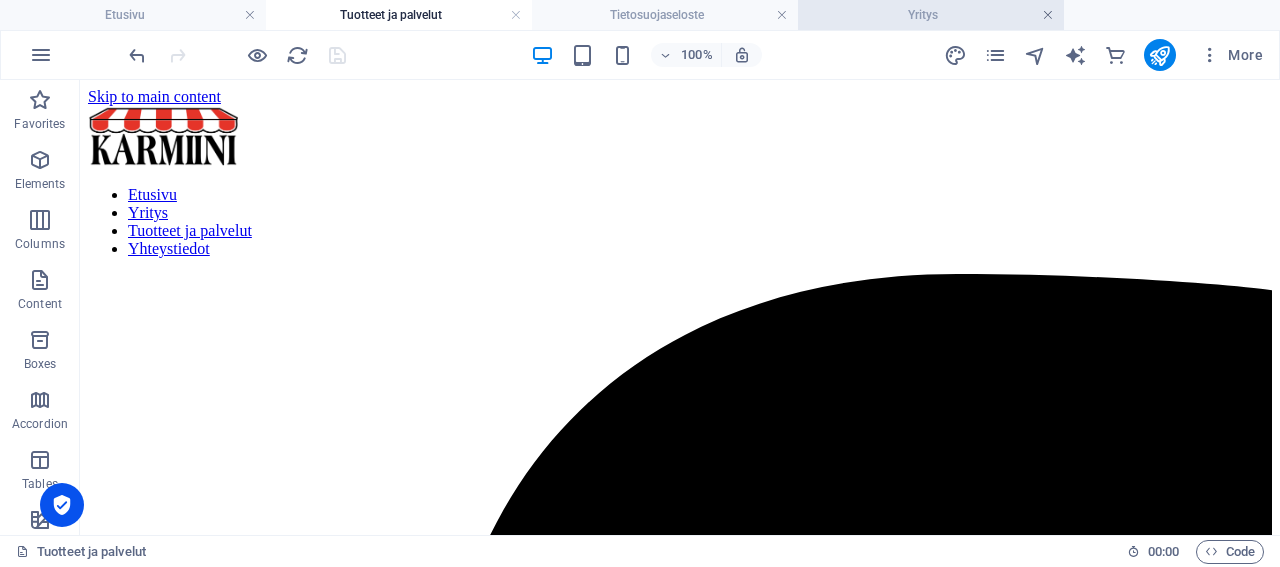 click at bounding box center [1048, 15] 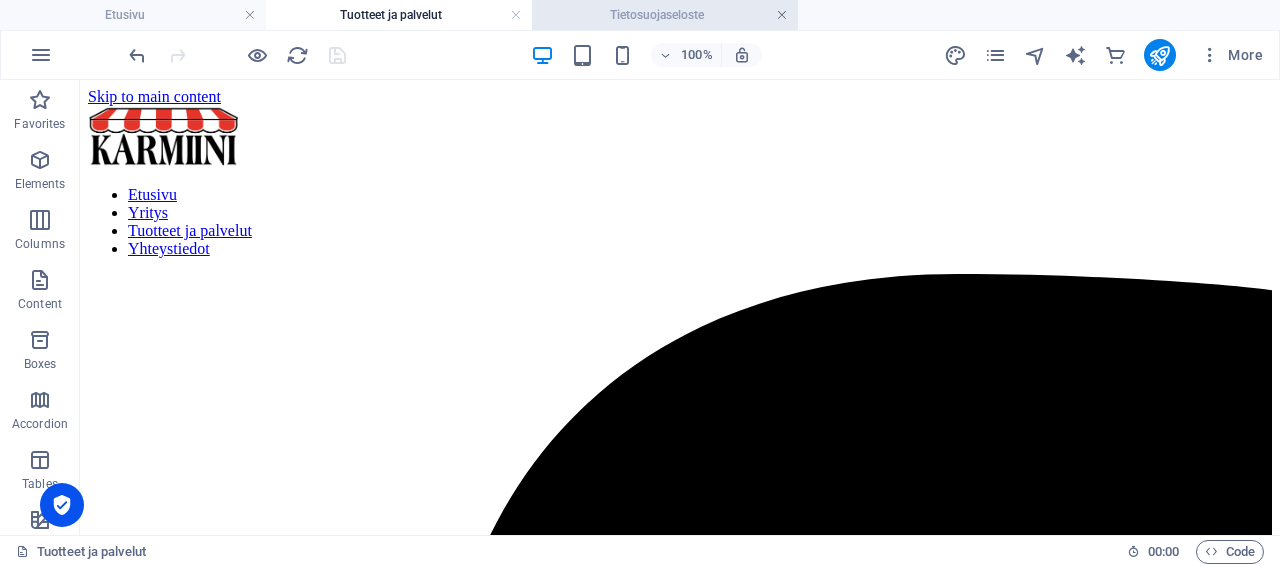 click at bounding box center (782, 15) 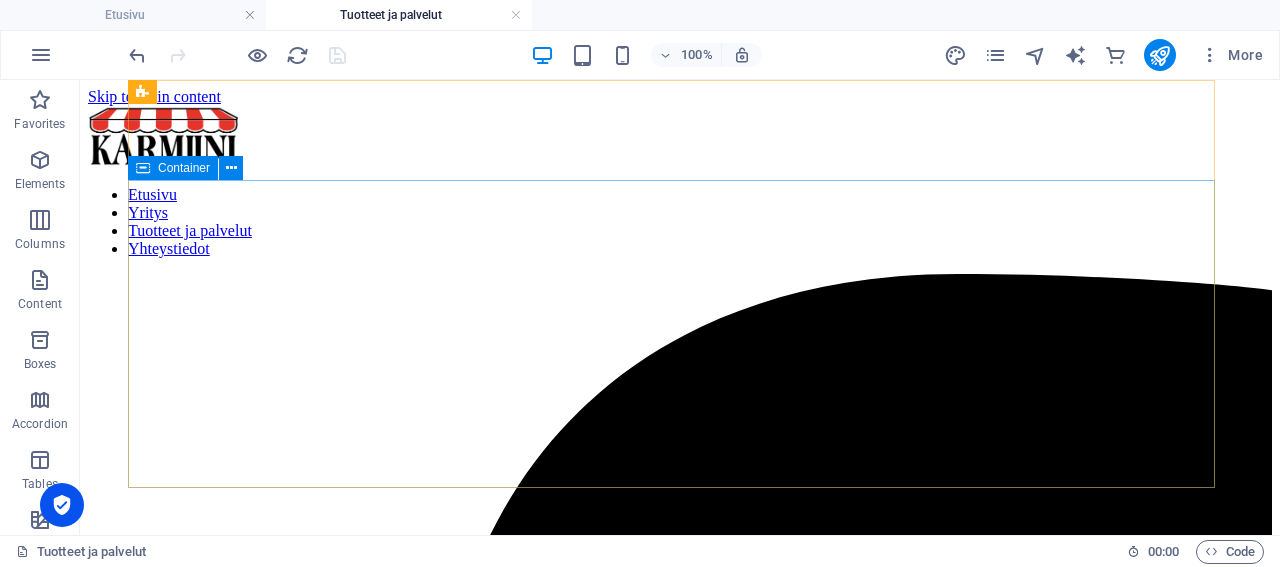 click on "Container" at bounding box center (184, 168) 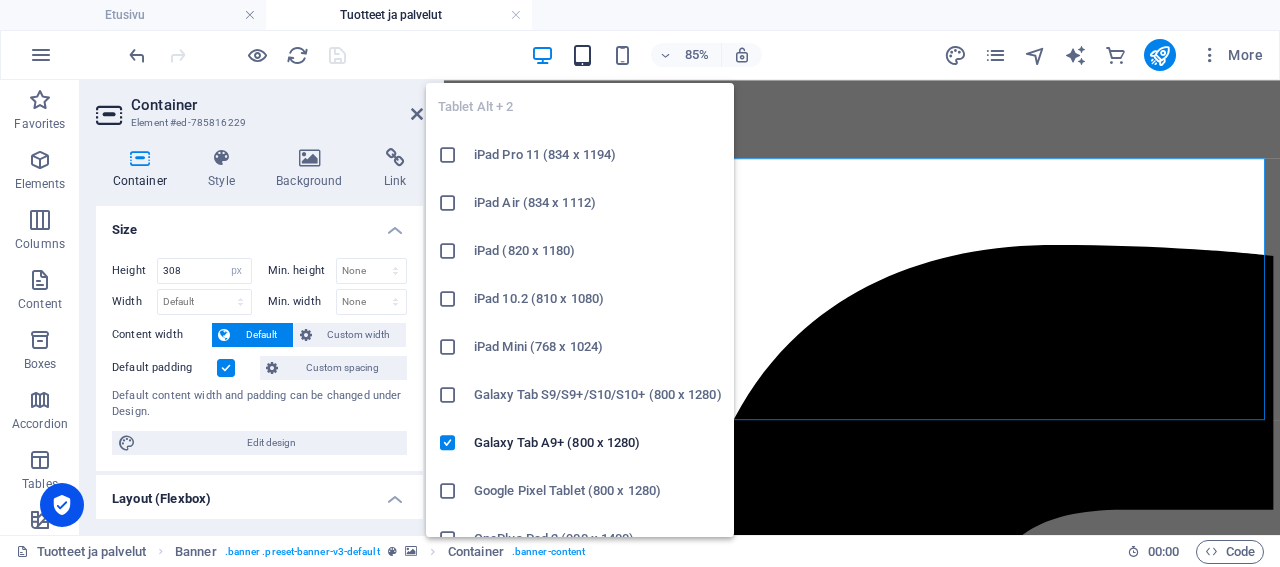 click at bounding box center [582, 55] 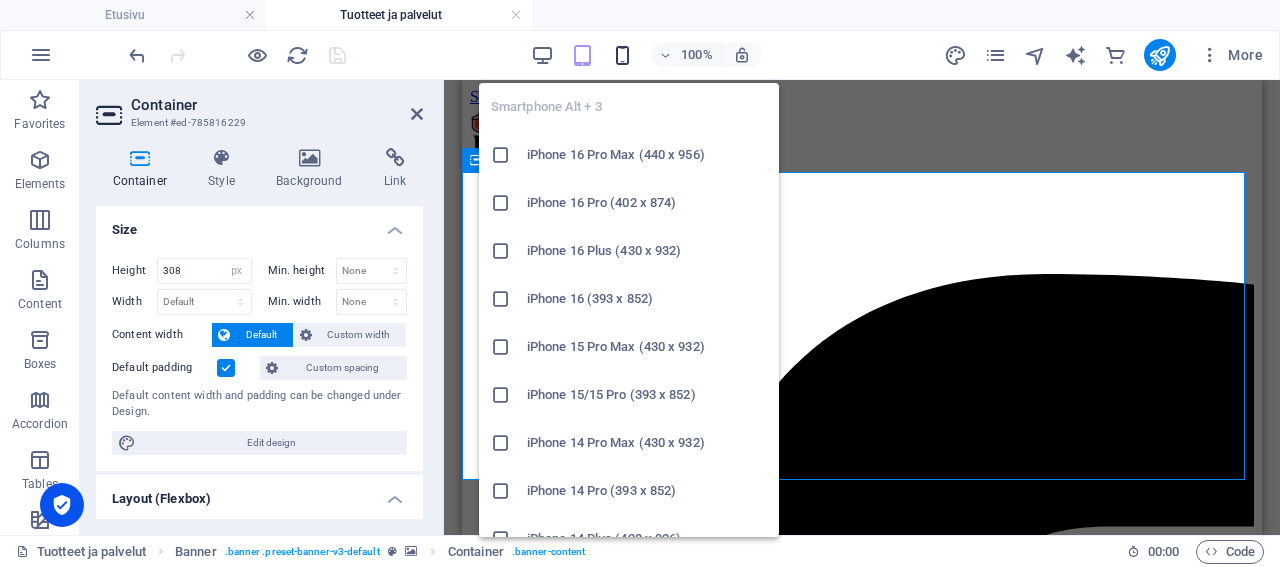 click at bounding box center (622, 55) 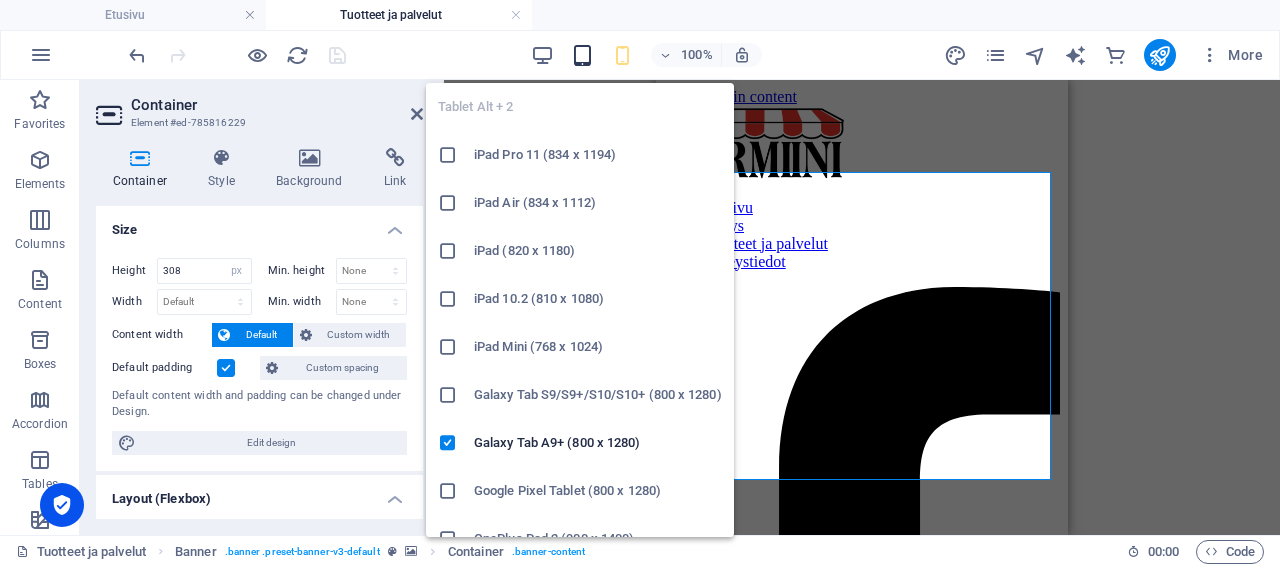 click at bounding box center [582, 55] 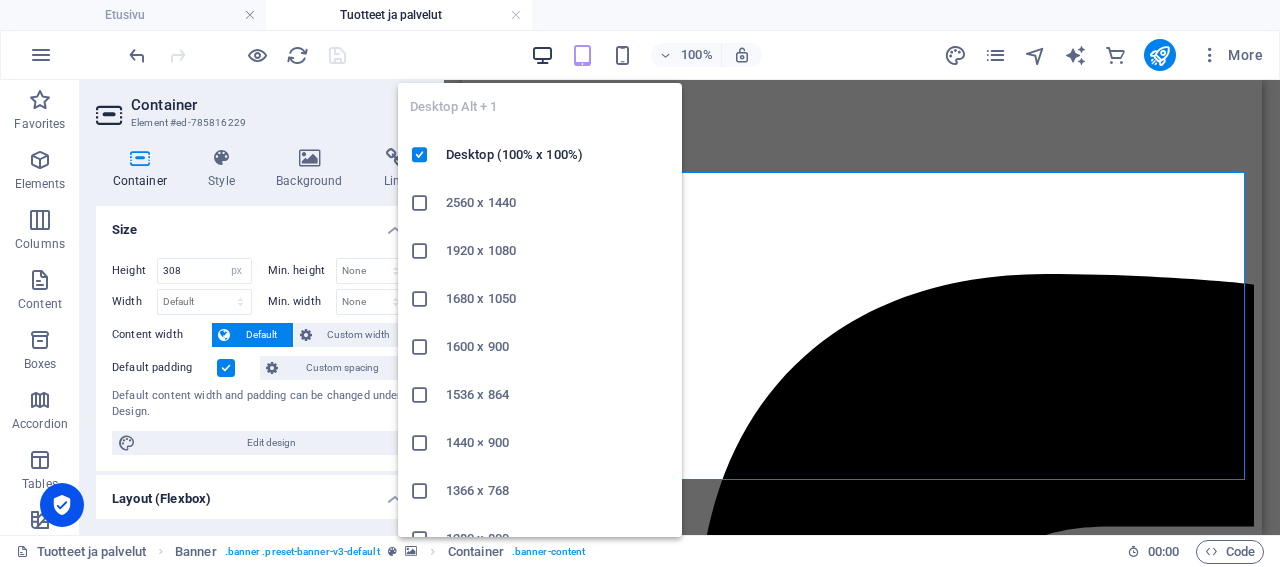 click at bounding box center (542, 55) 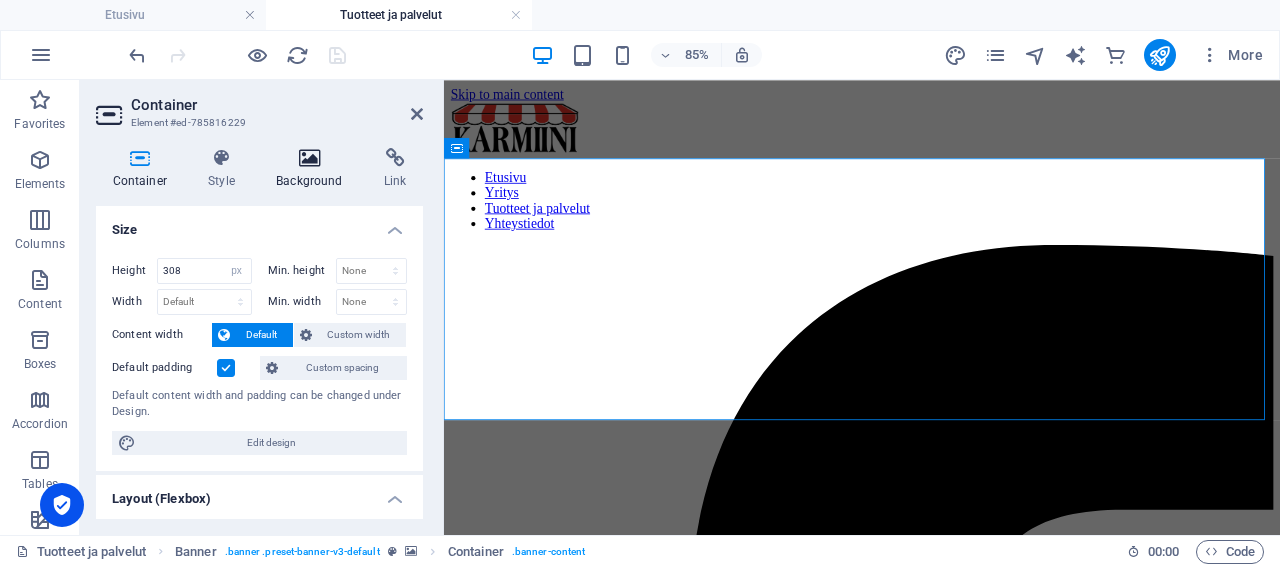 click on "Background" at bounding box center (314, 169) 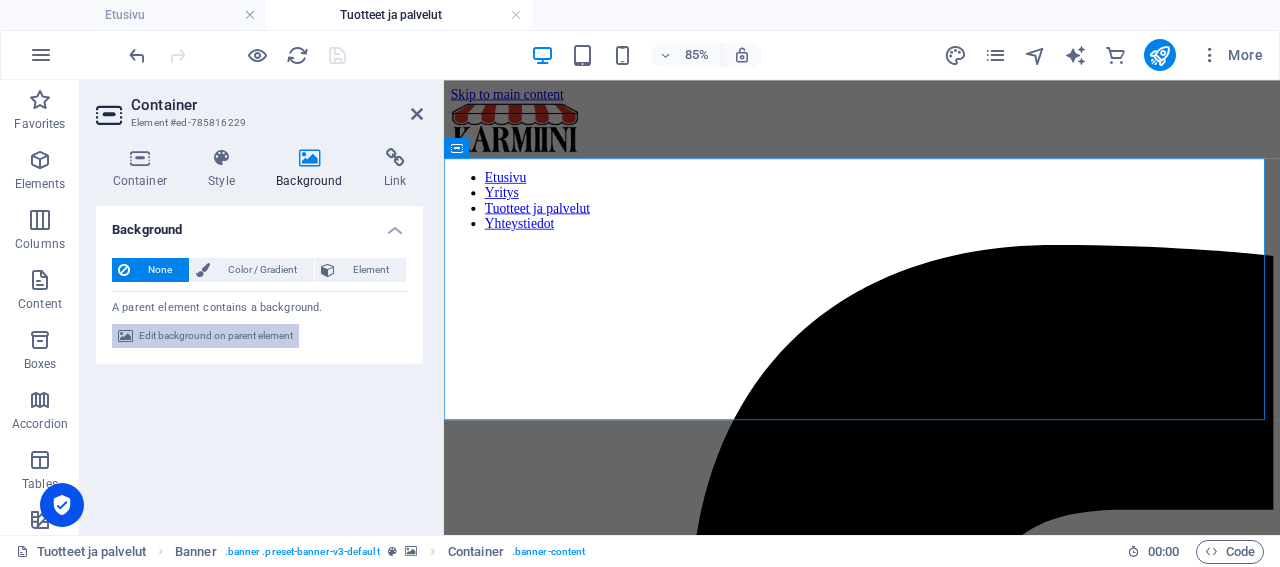 click on "Edit background on parent element" at bounding box center (216, 336) 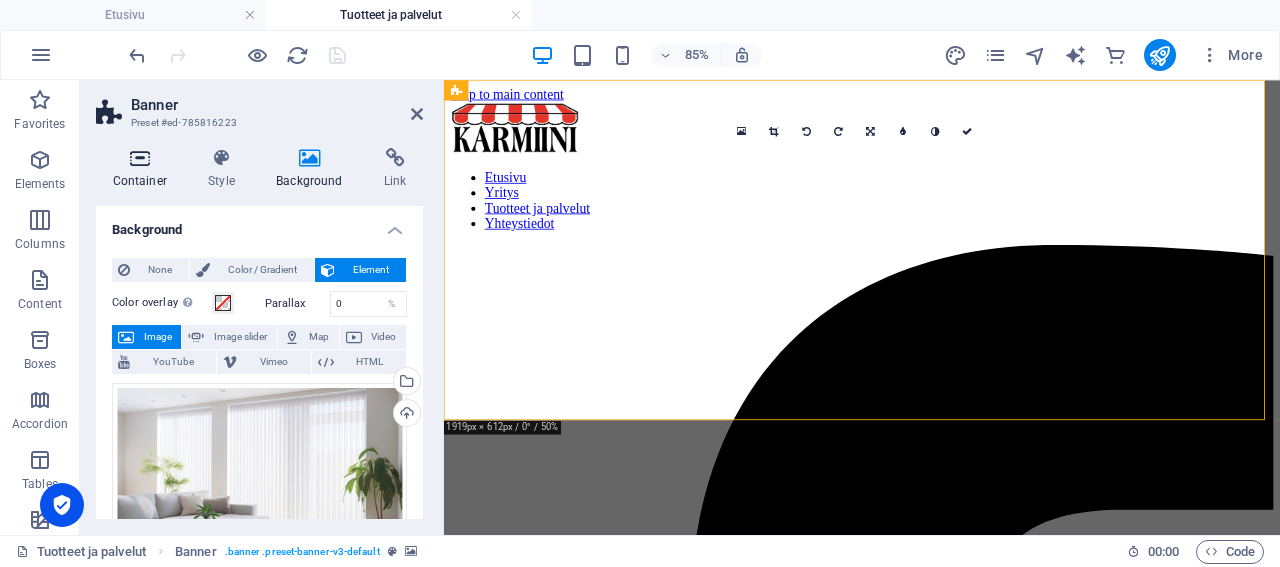 click at bounding box center [140, 158] 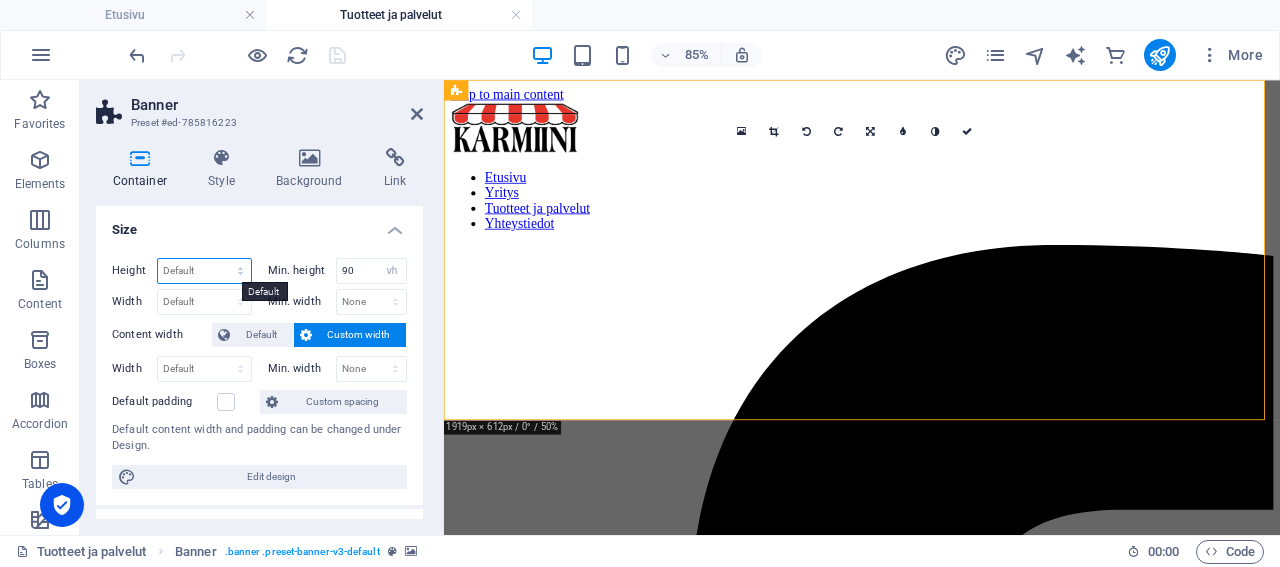 click on "Default px rem % vh vw" at bounding box center [204, 271] 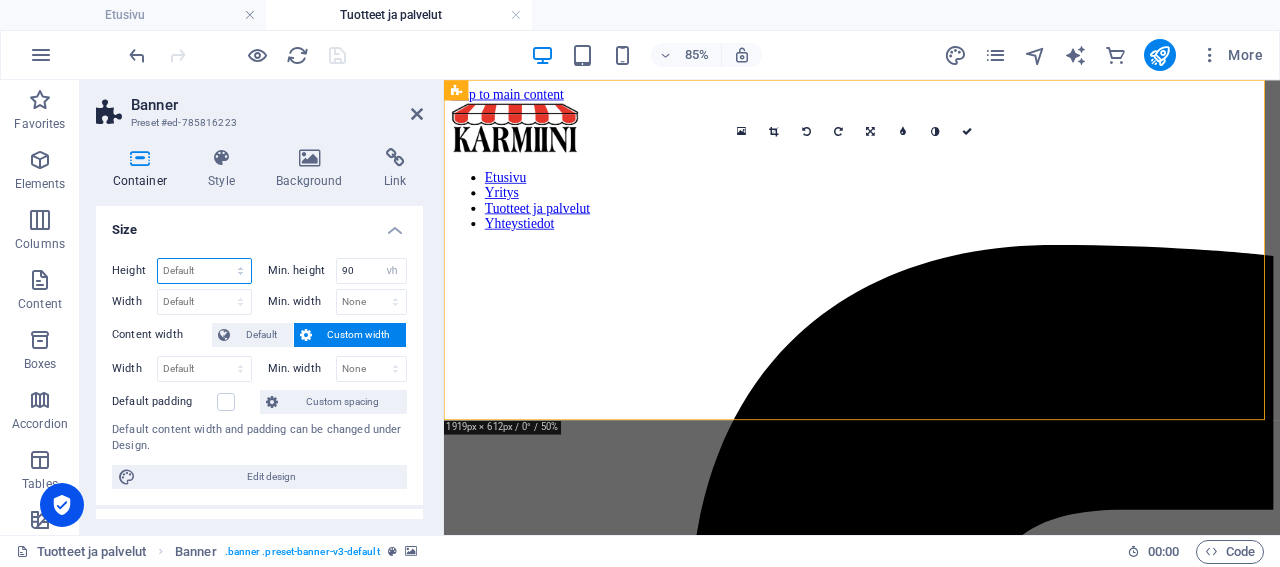 select on "px" 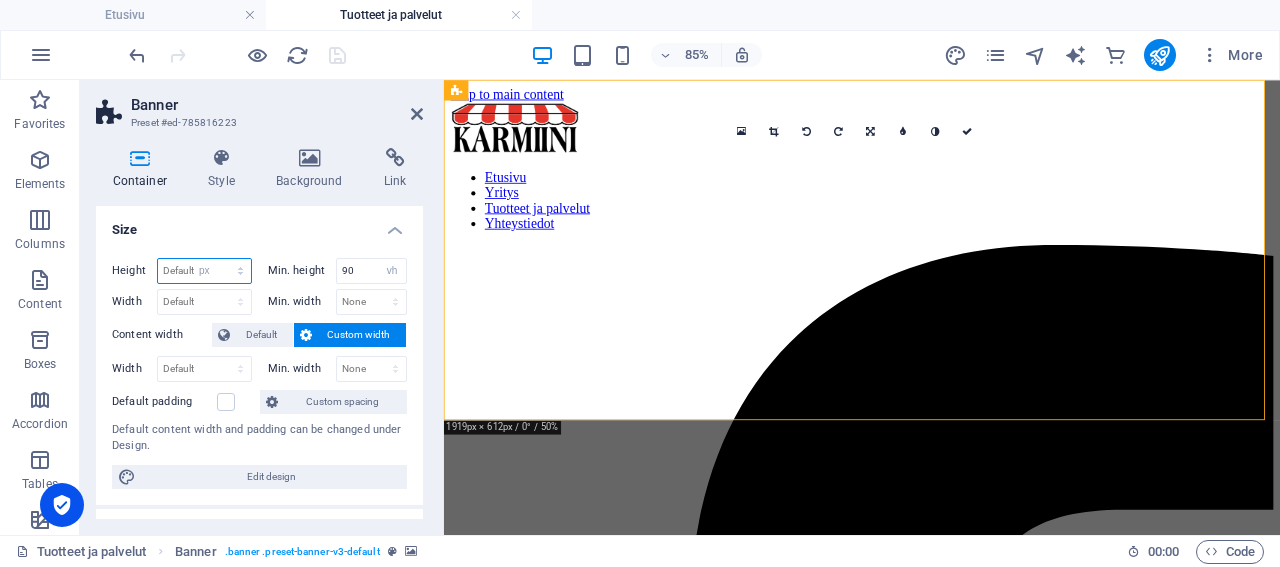 click on "px" at bounding box center [0, 0] 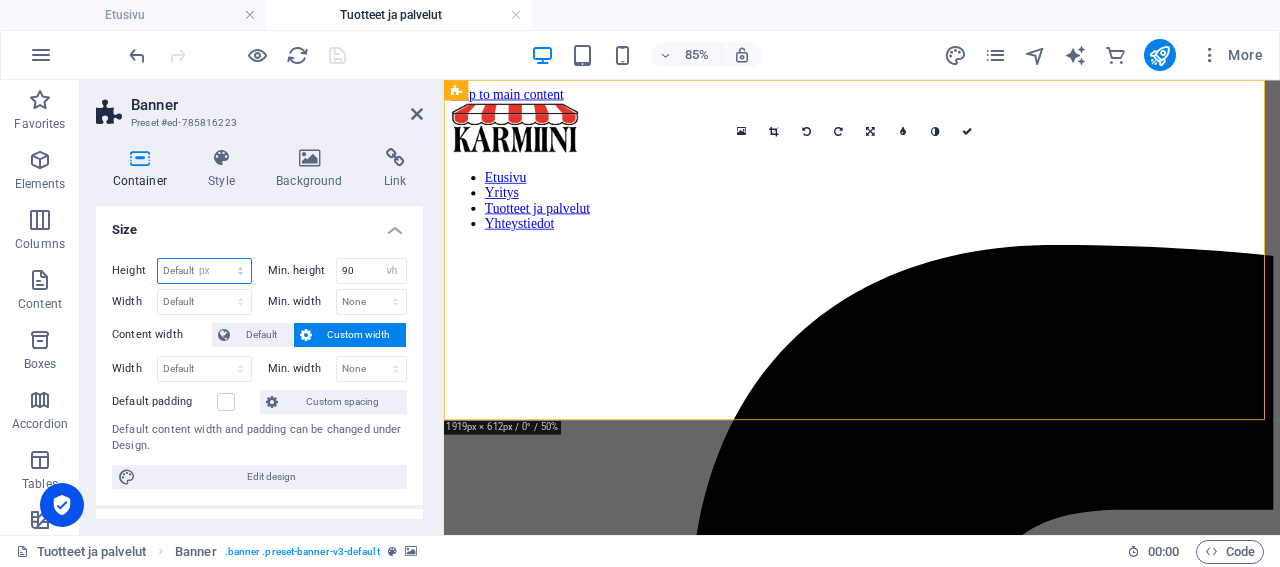 type on "308" 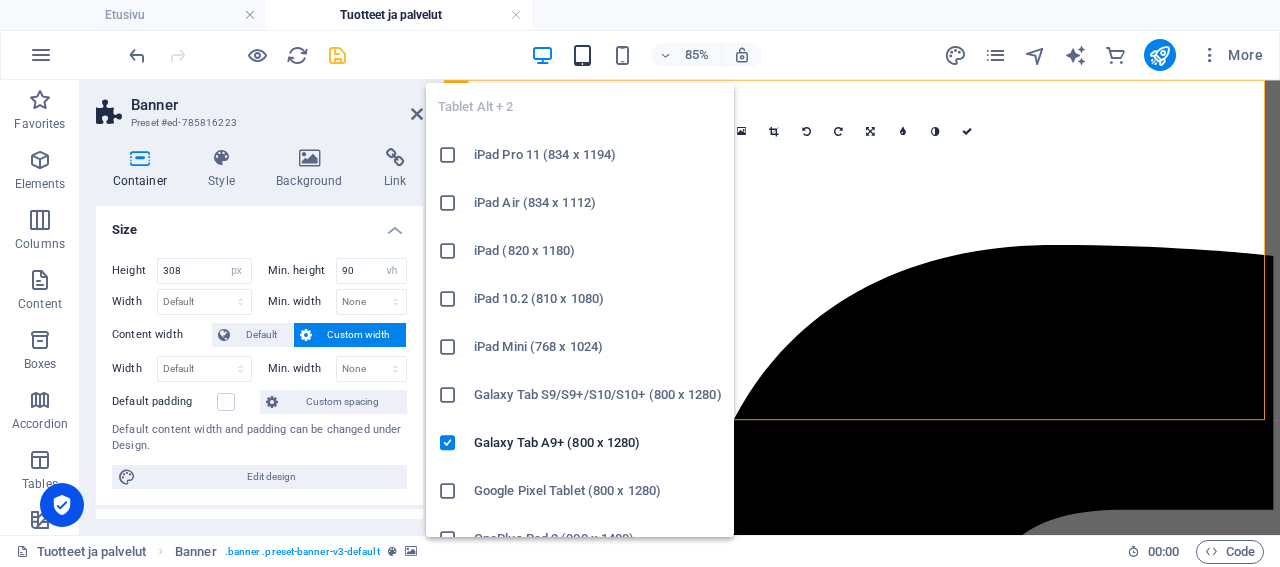 click at bounding box center [582, 55] 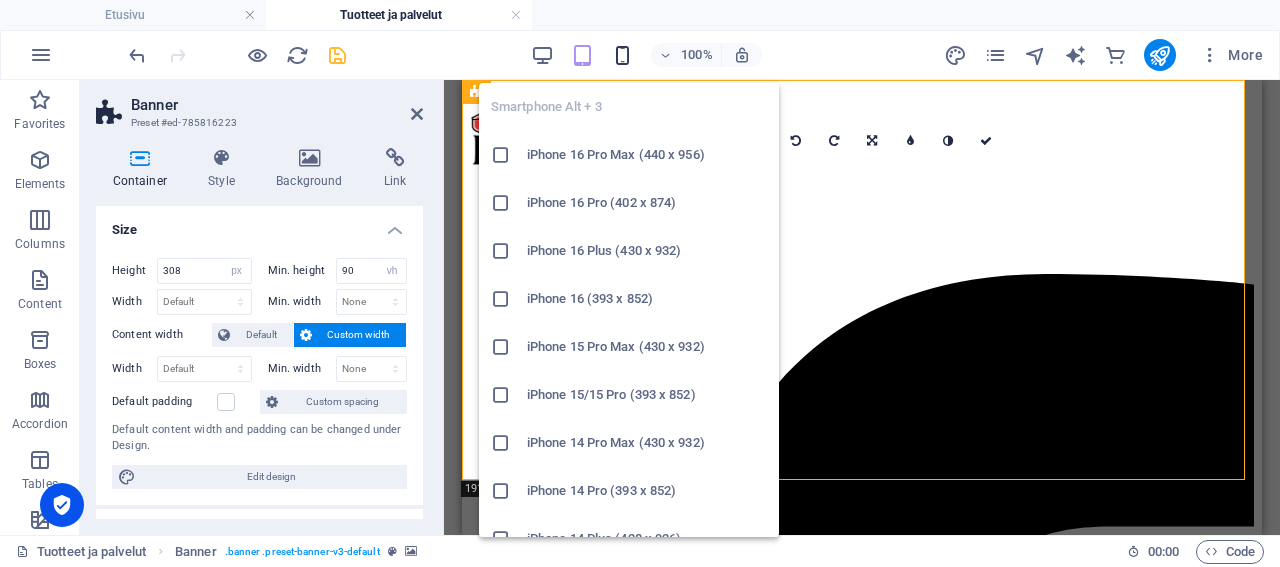 click at bounding box center [622, 55] 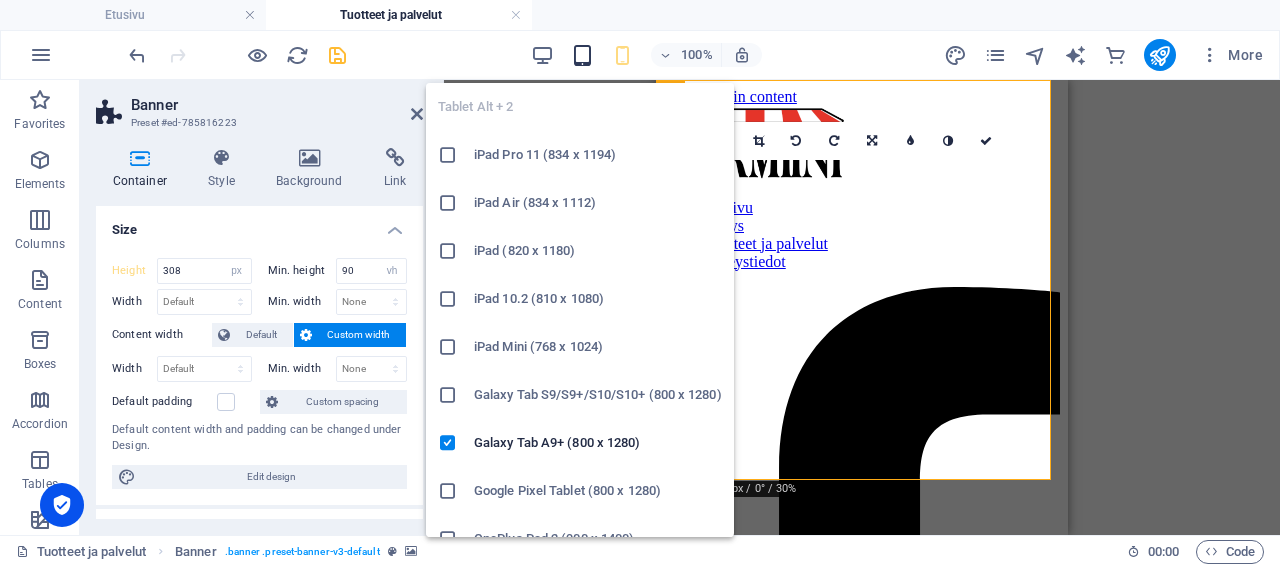 click at bounding box center (582, 55) 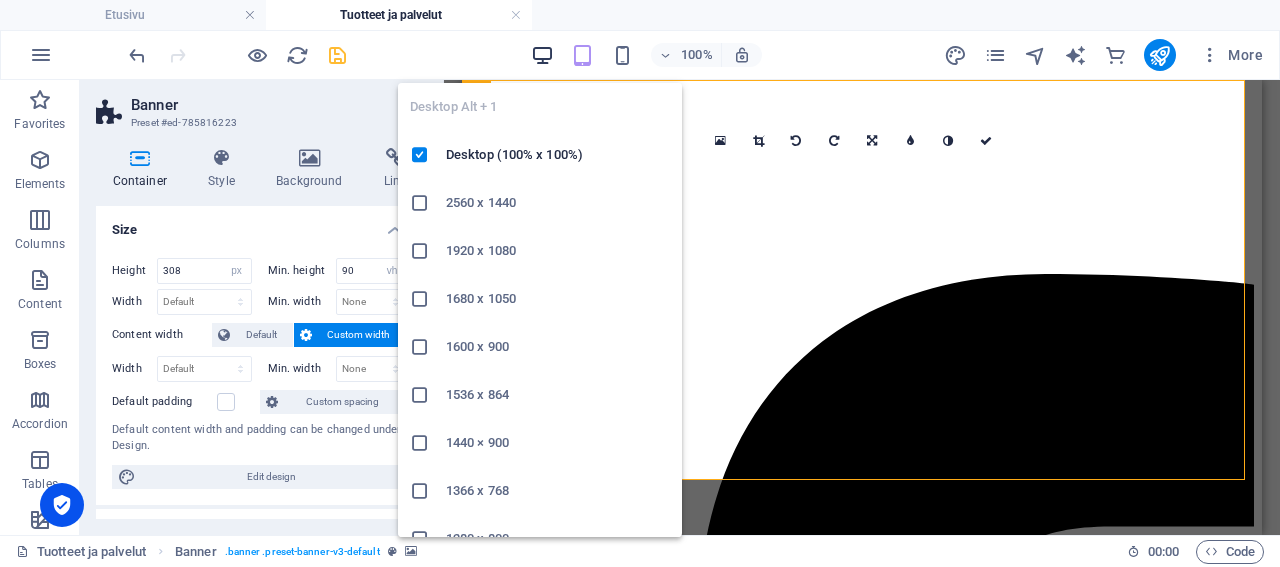 click at bounding box center (542, 55) 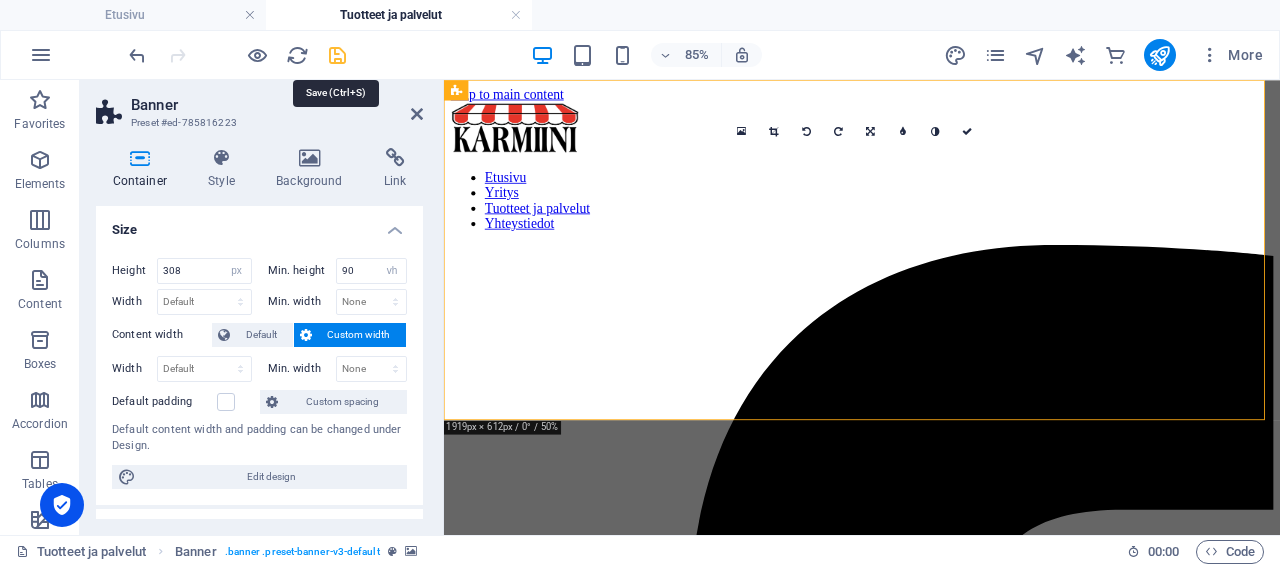 click at bounding box center (337, 55) 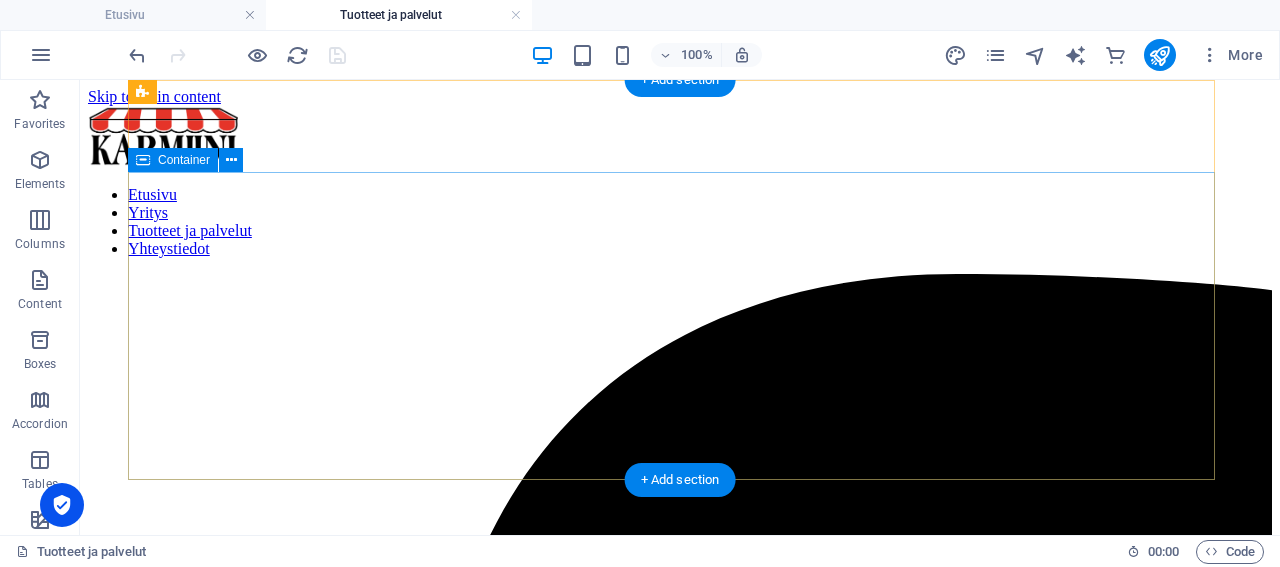 click on "Tuotteet ja palvelut Etusivu /  Tuotteet ja palvelut" at bounding box center (680, 8390) 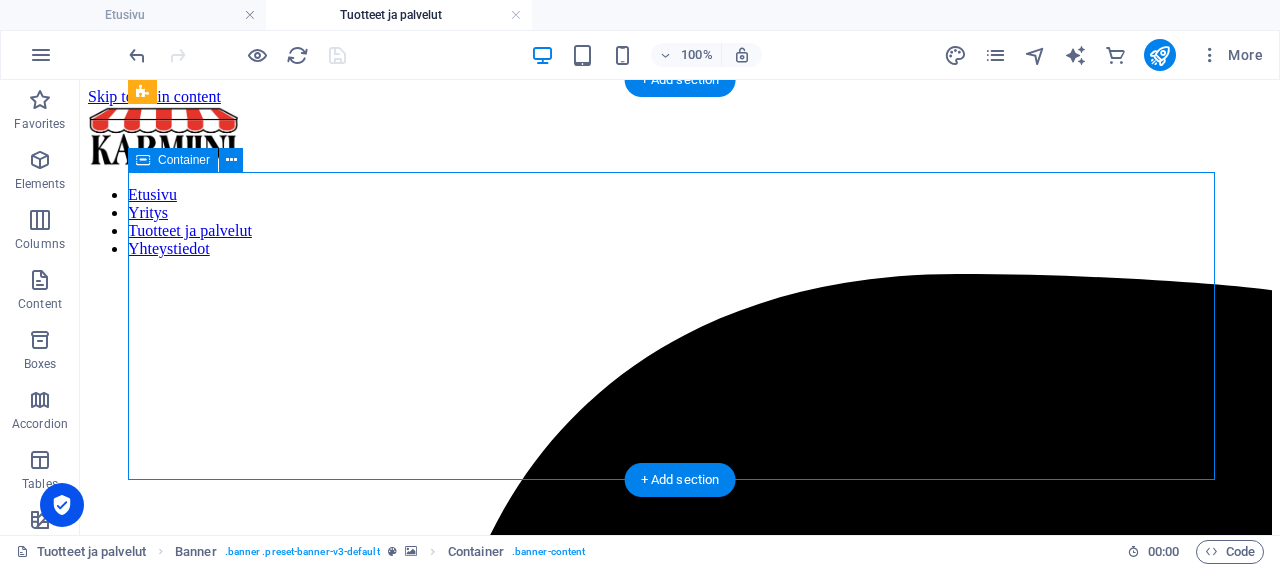 click on "Tuotteet ja palvelut Etusivu /  Tuotteet ja palvelut" at bounding box center (680, 8390) 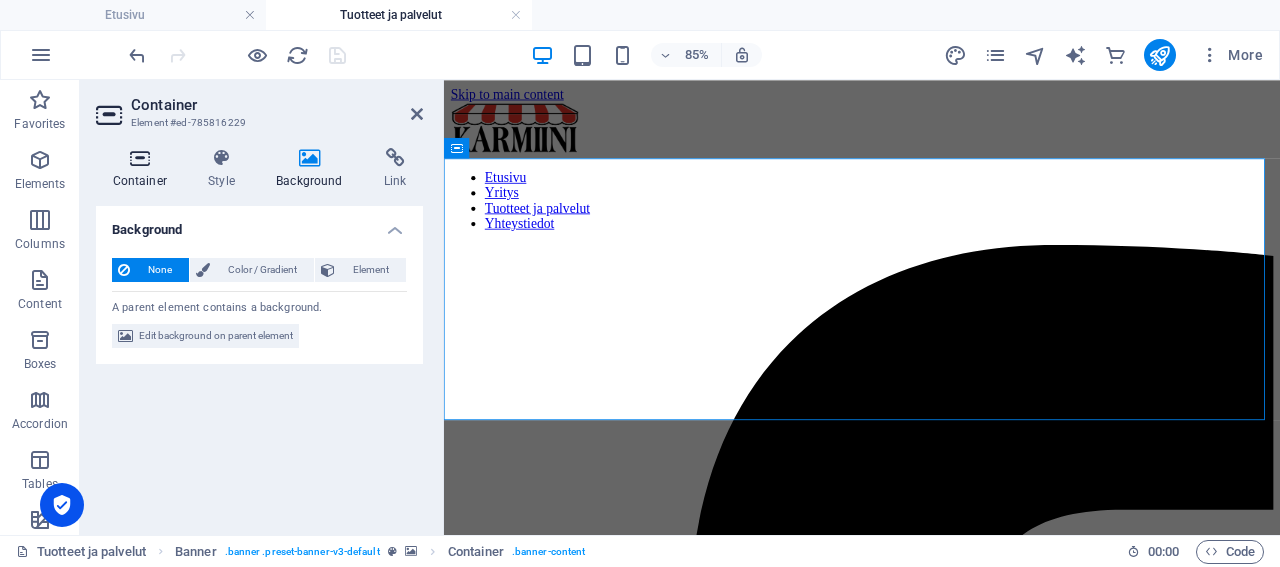 click on "Container" at bounding box center (144, 169) 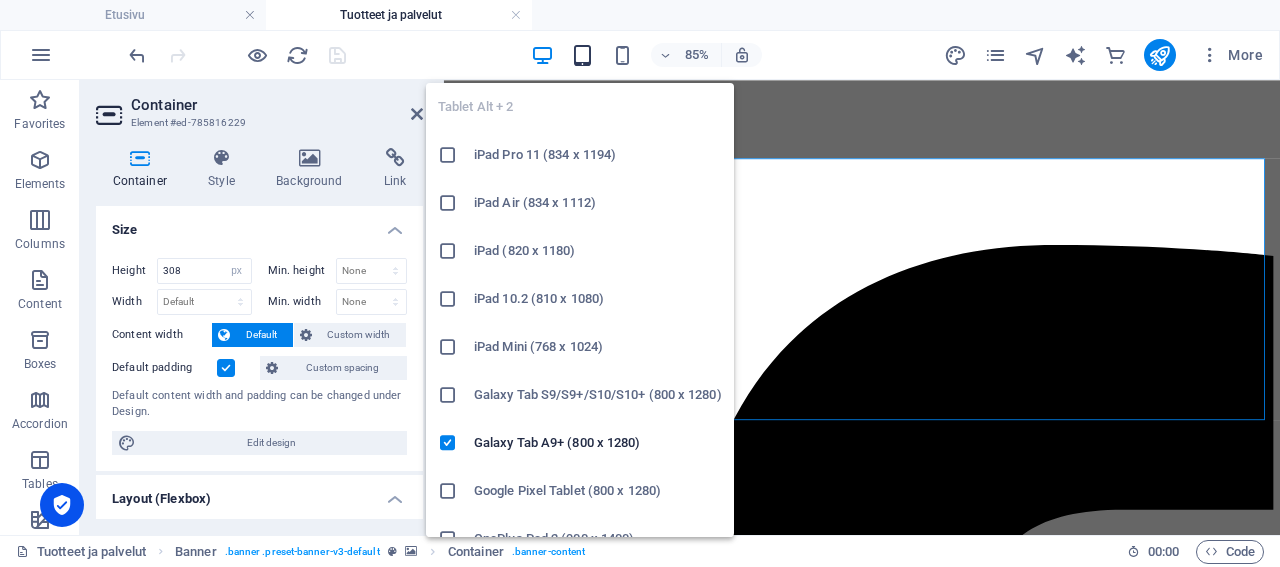 click at bounding box center [582, 55] 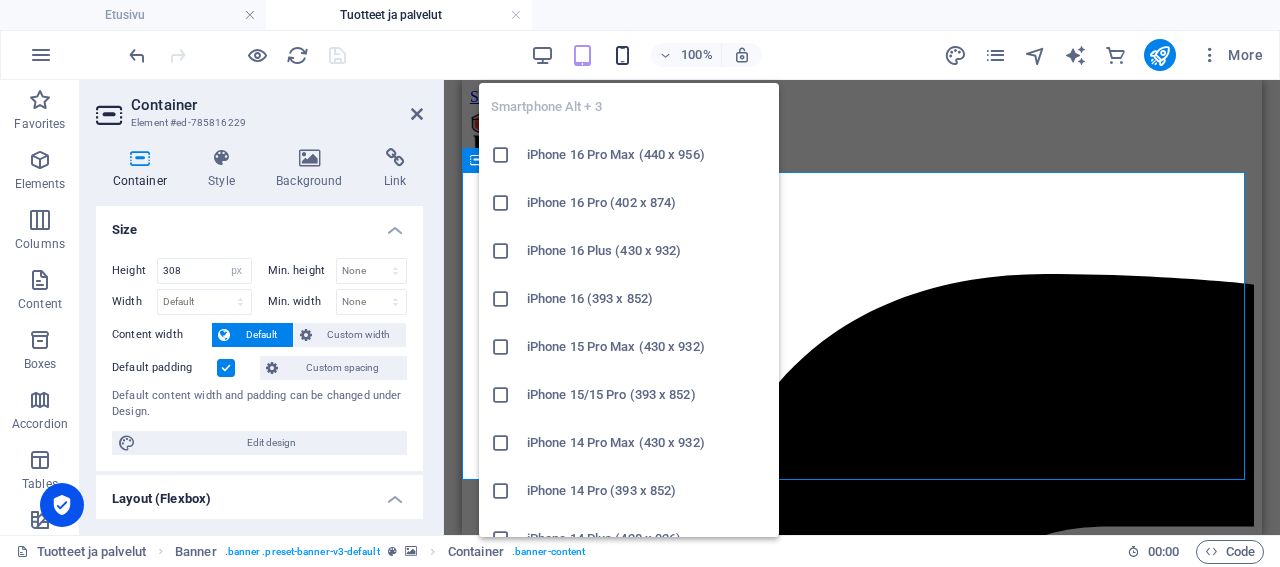 click at bounding box center (622, 55) 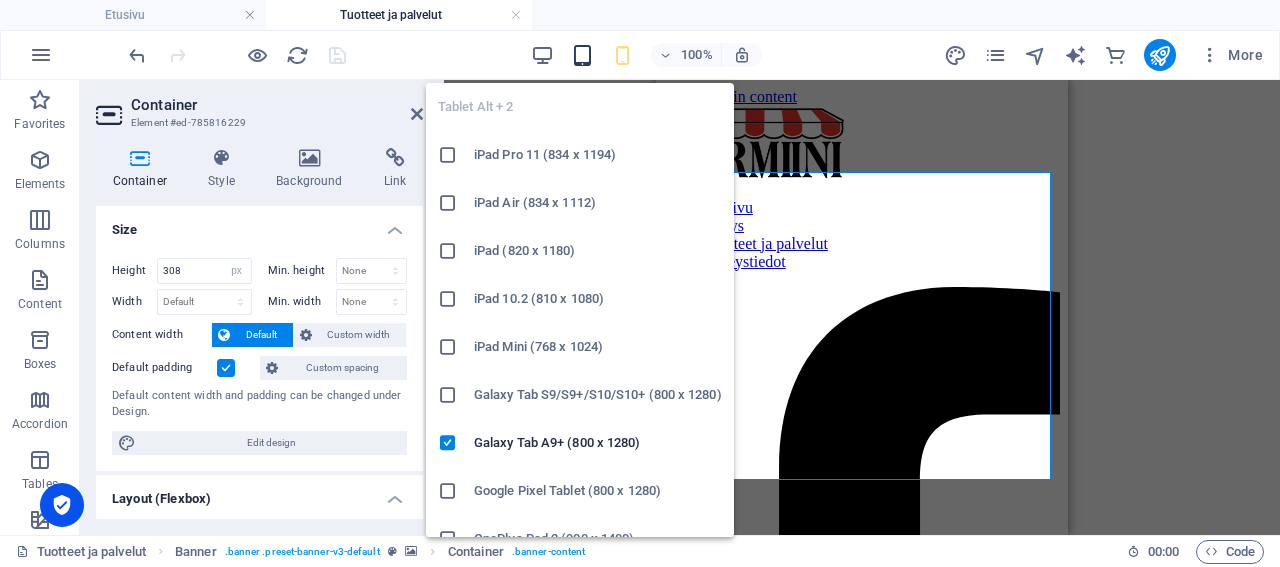 click at bounding box center [582, 55] 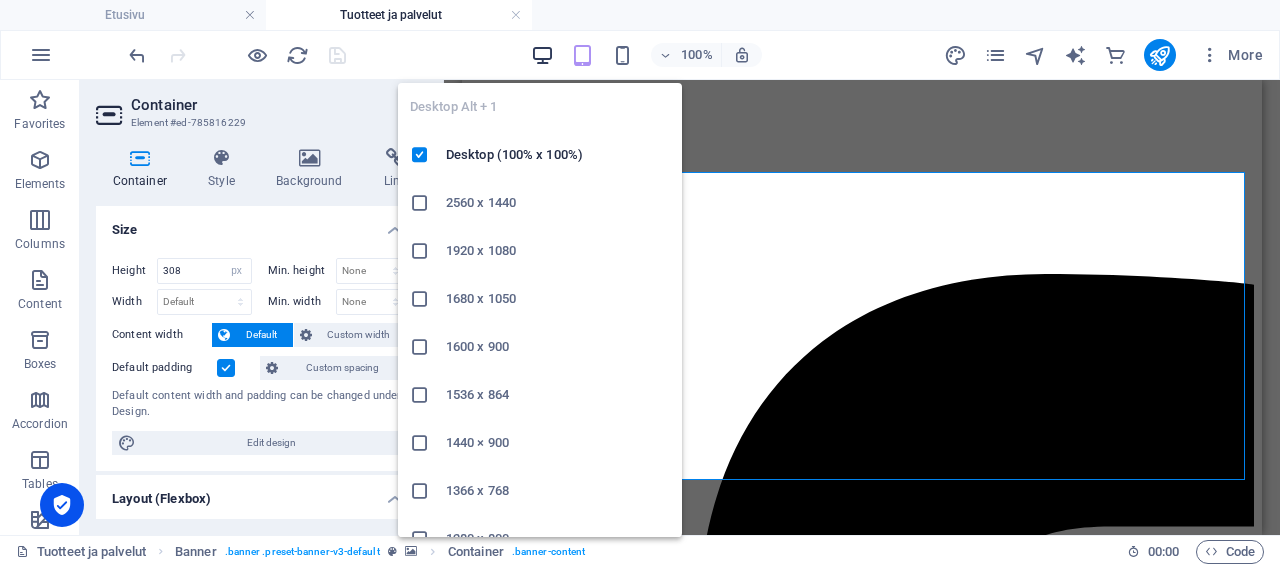 click at bounding box center [542, 55] 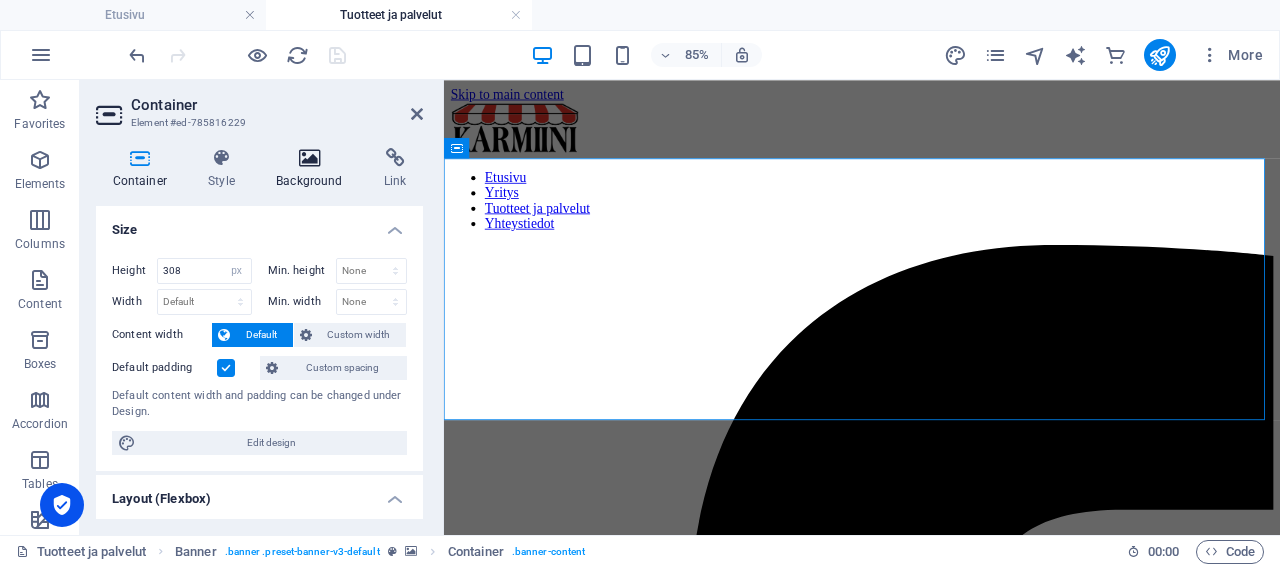 click on "Background" at bounding box center (314, 169) 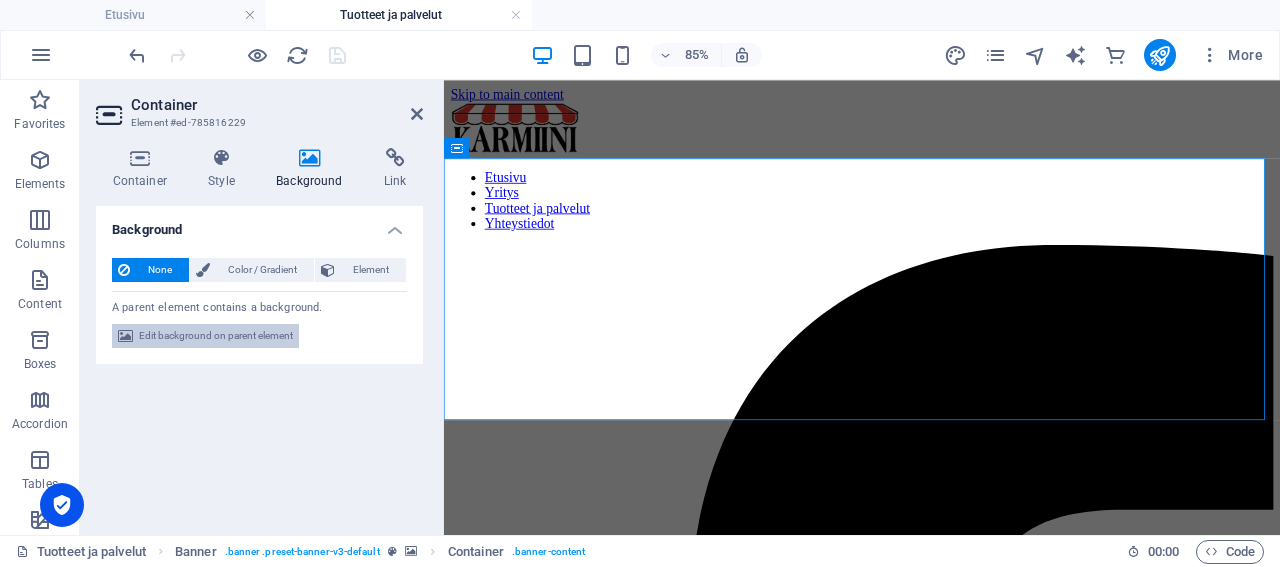 click on "Edit background on parent element" at bounding box center [216, 336] 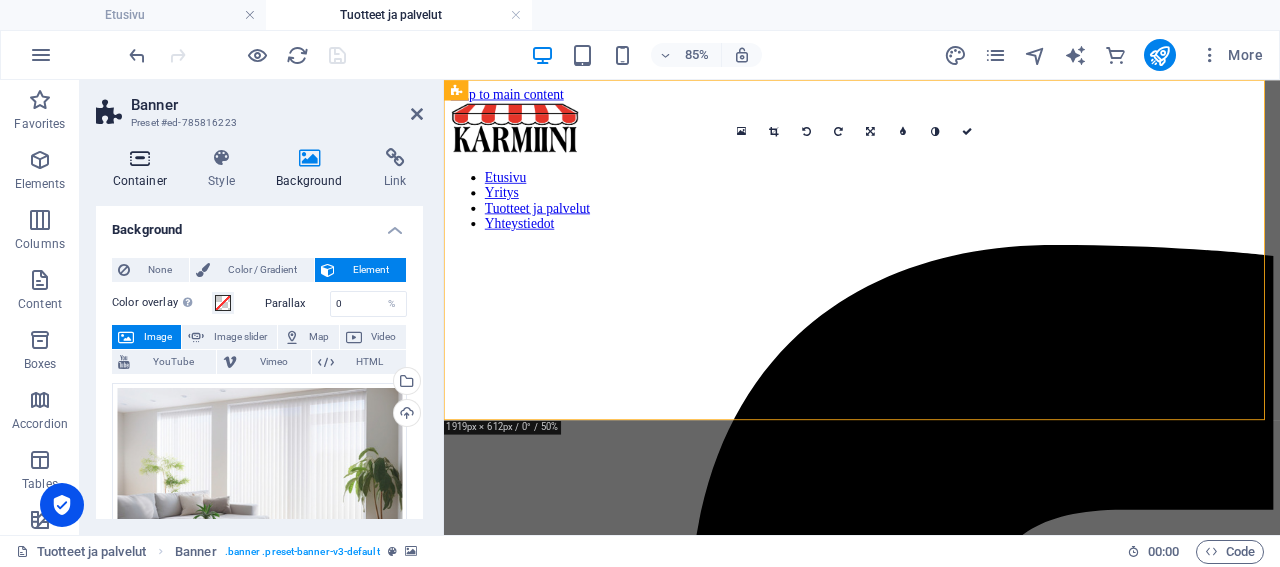 click on "Container" at bounding box center [144, 169] 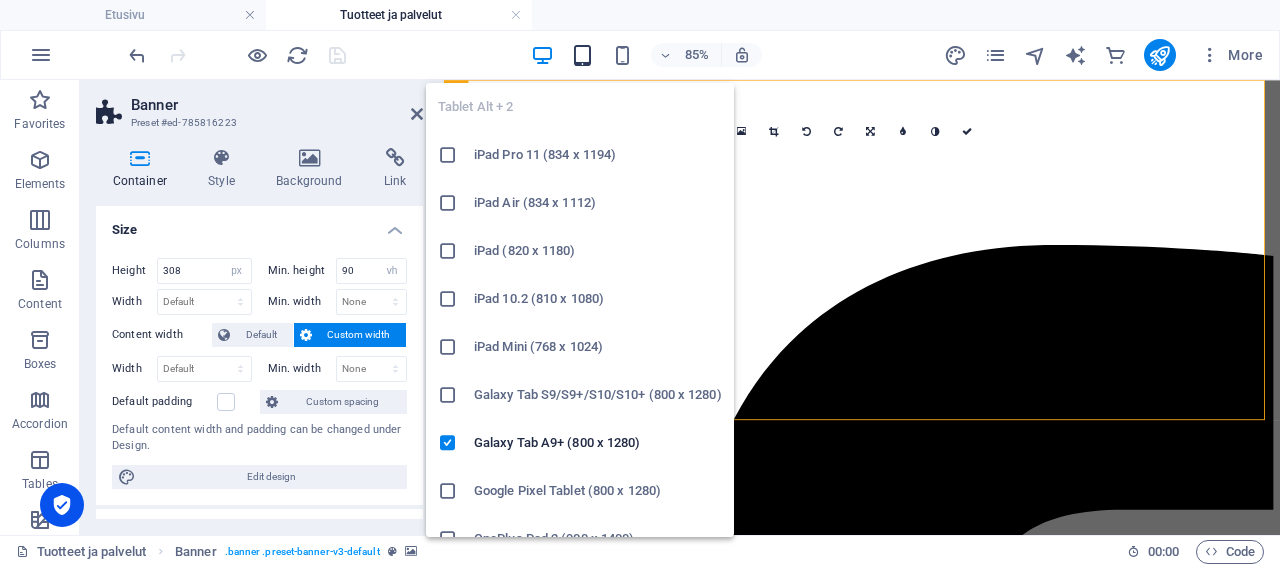 click at bounding box center (582, 55) 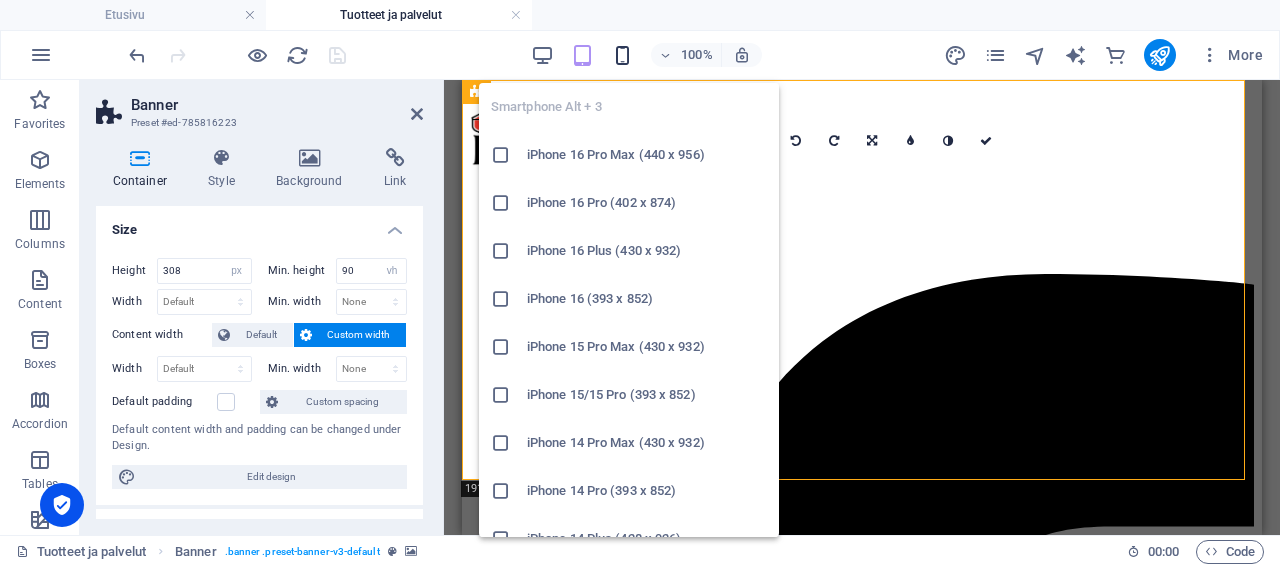 click at bounding box center [622, 55] 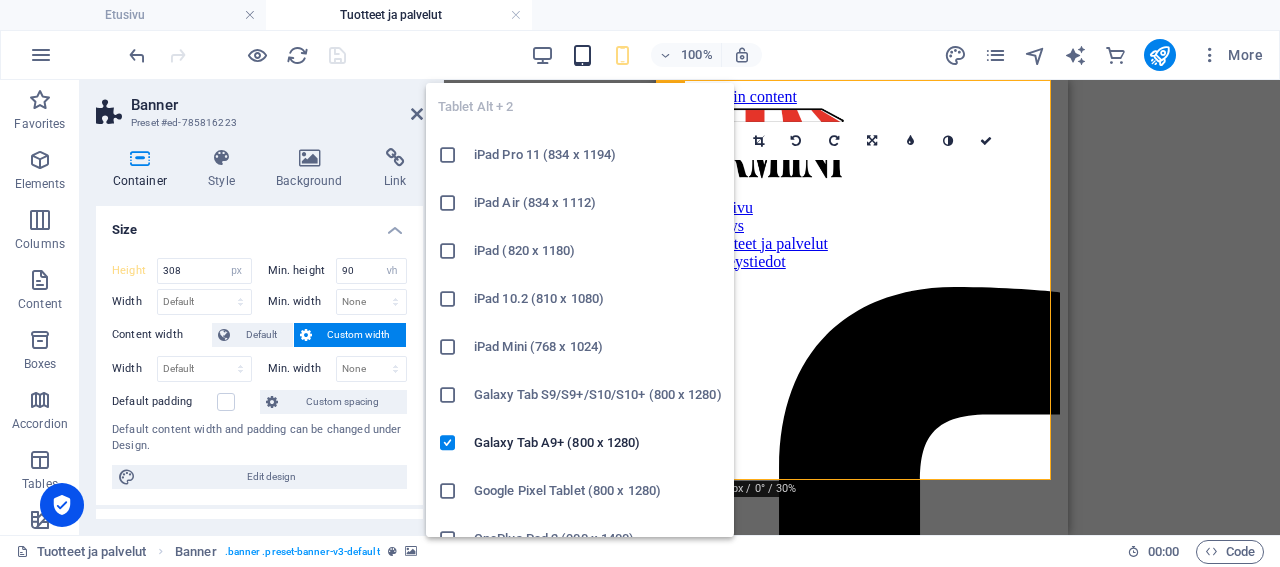 click at bounding box center (582, 55) 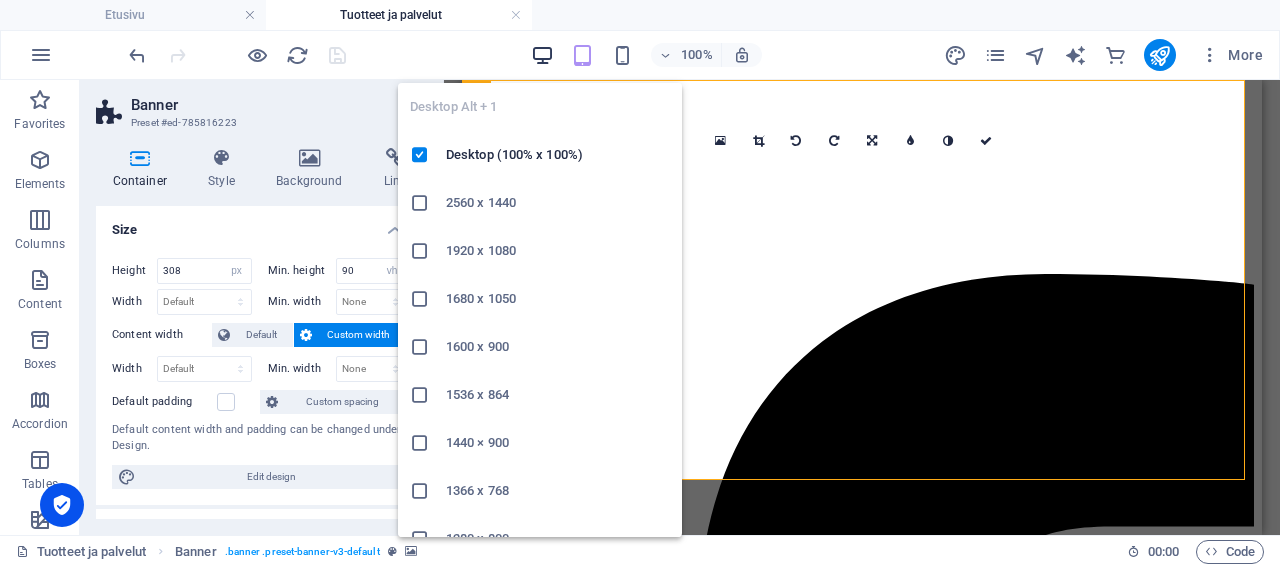 click at bounding box center (542, 55) 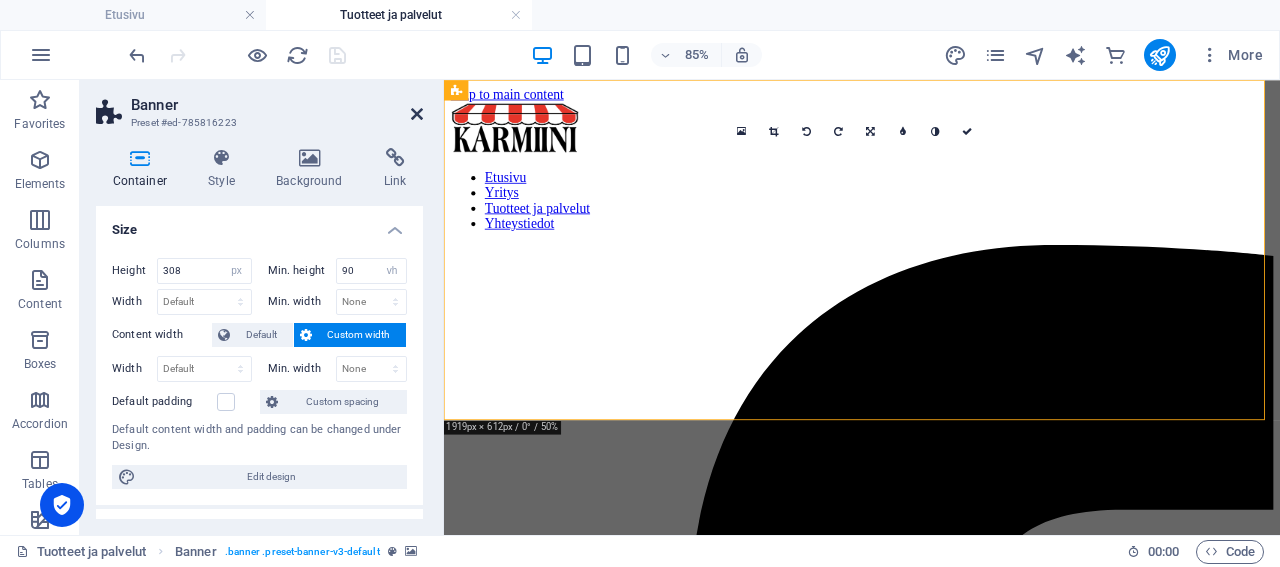 click at bounding box center (417, 114) 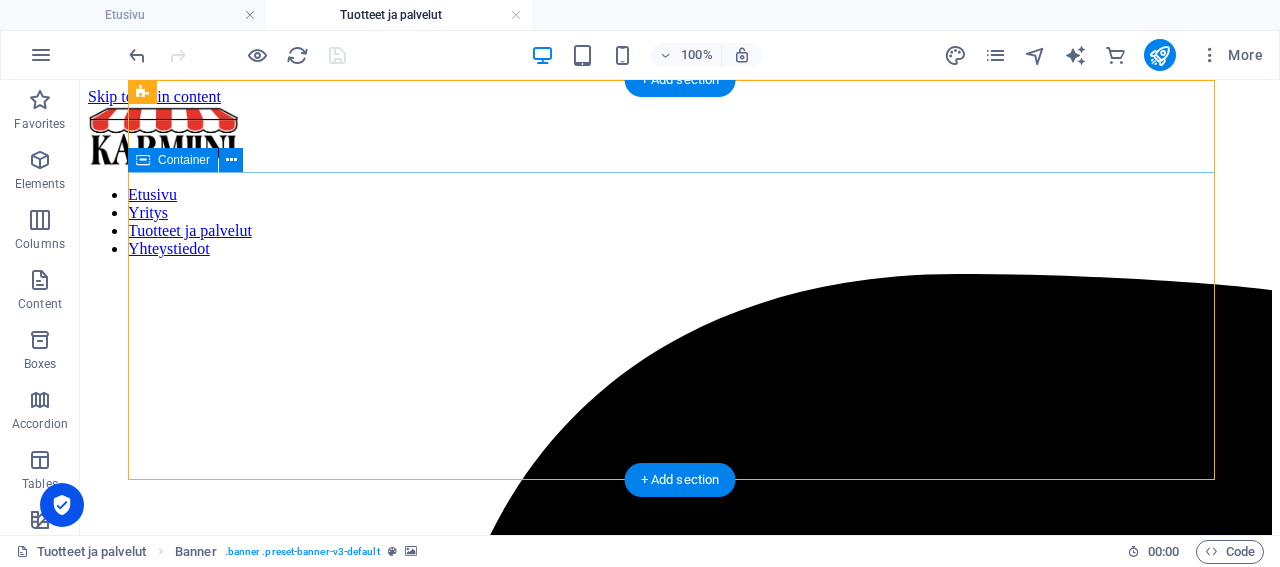 click on "Tuotteet ja palvelut Etusivu /  Tuotteet ja palvelut" at bounding box center [680, 8390] 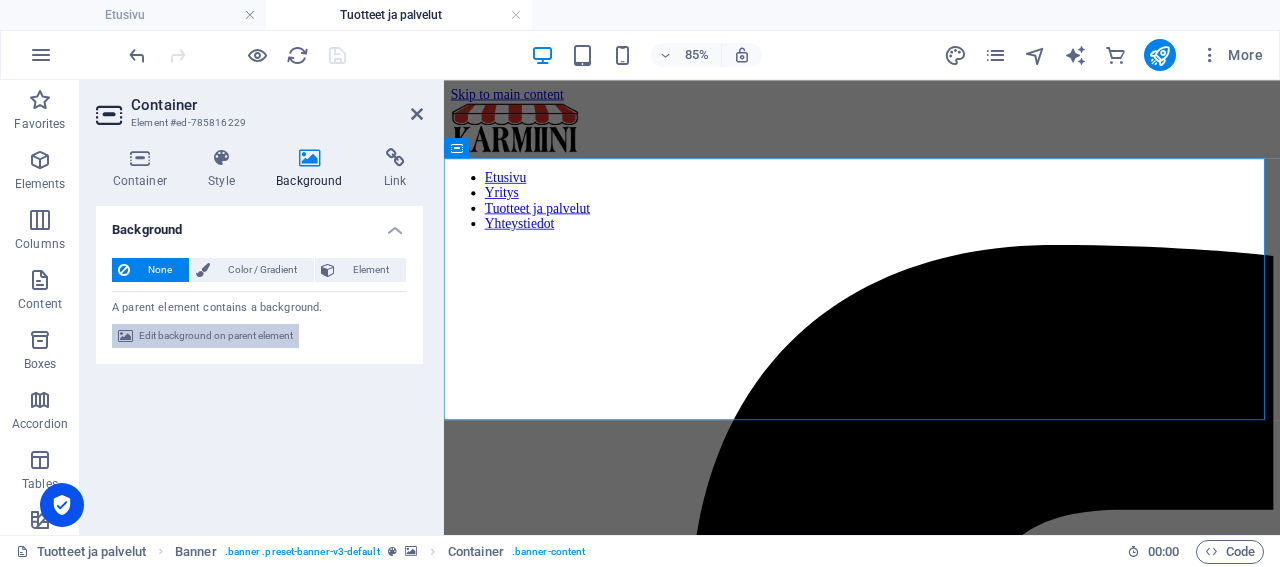 click on "Edit background on parent element" at bounding box center (216, 336) 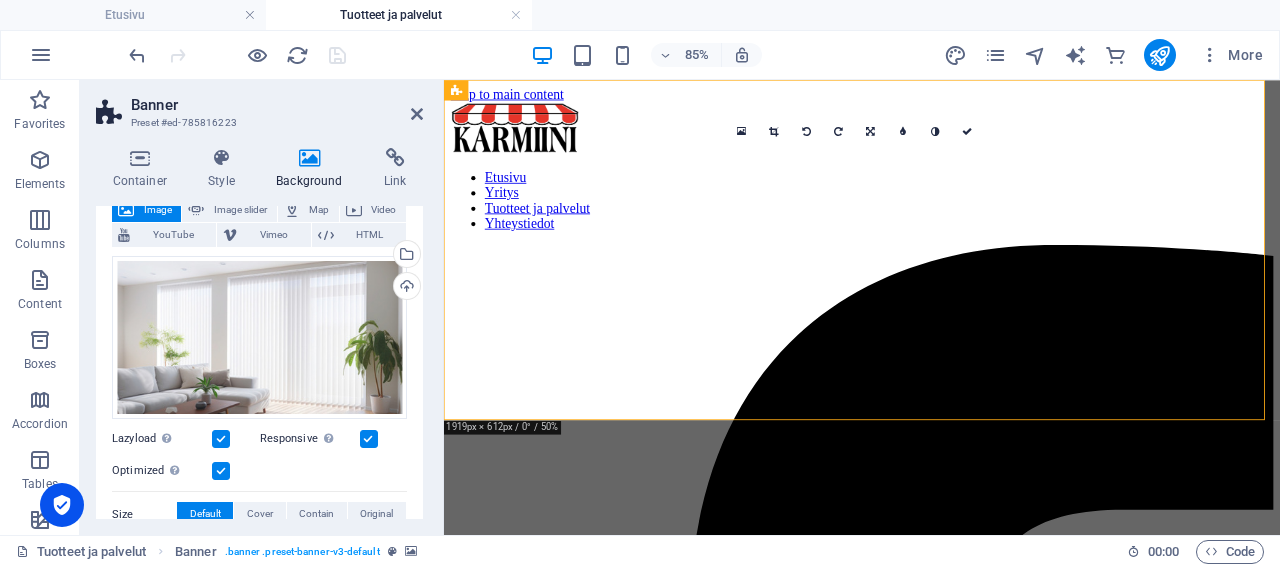 scroll, scrollTop: 96, scrollLeft: 0, axis: vertical 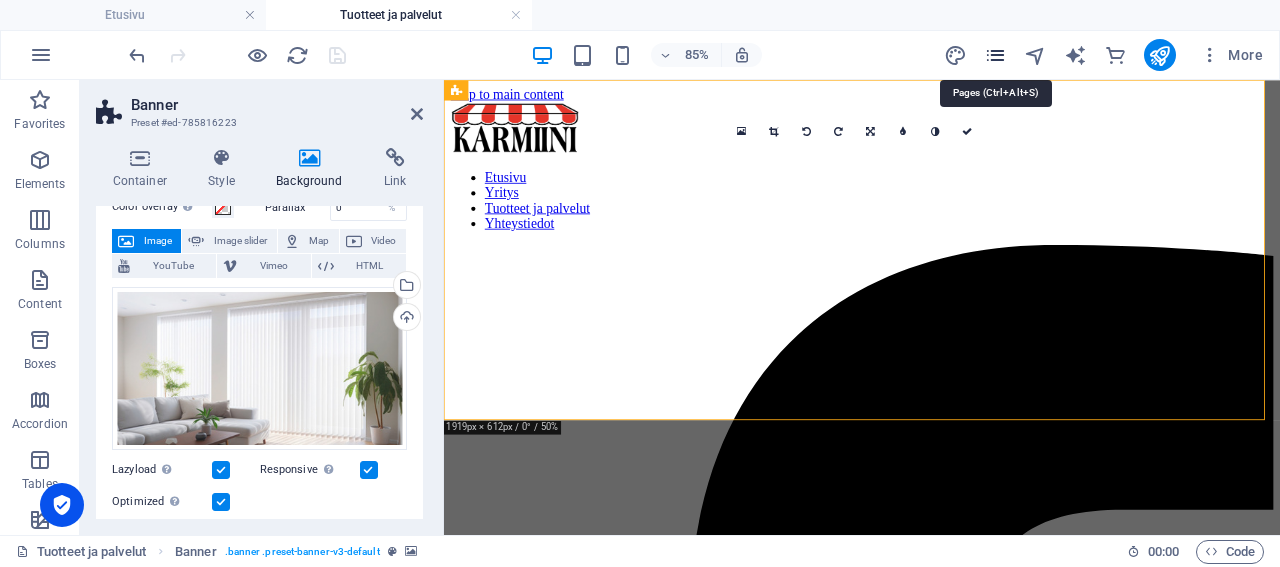 click at bounding box center [995, 55] 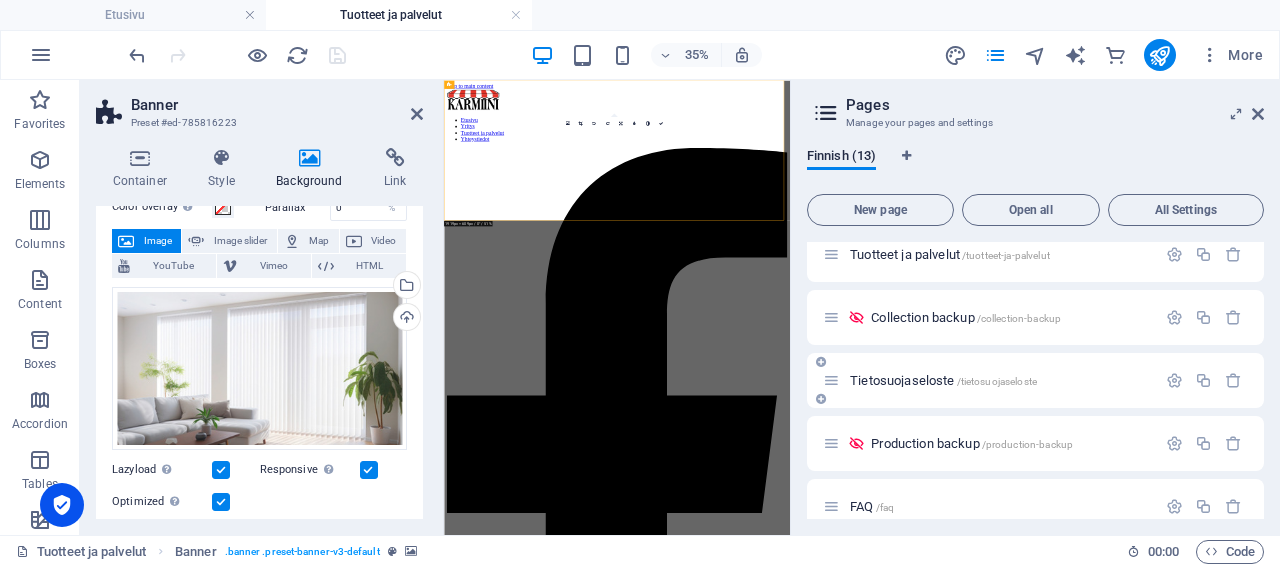 scroll, scrollTop: 288, scrollLeft: 0, axis: vertical 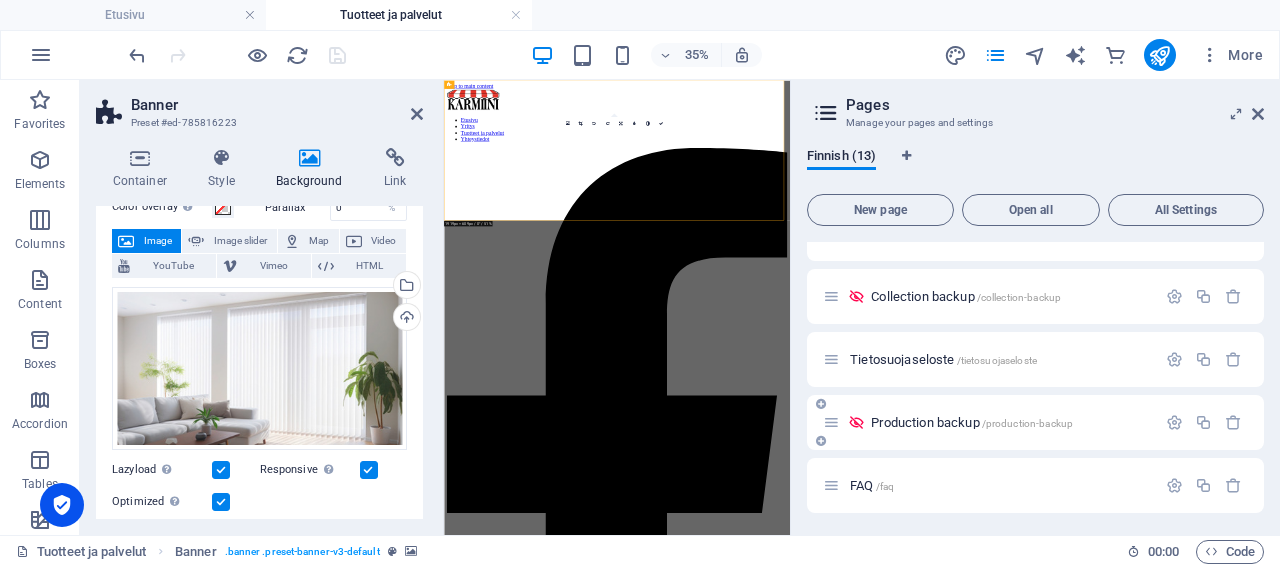 click on "Production backup /production-backup" at bounding box center [972, 422] 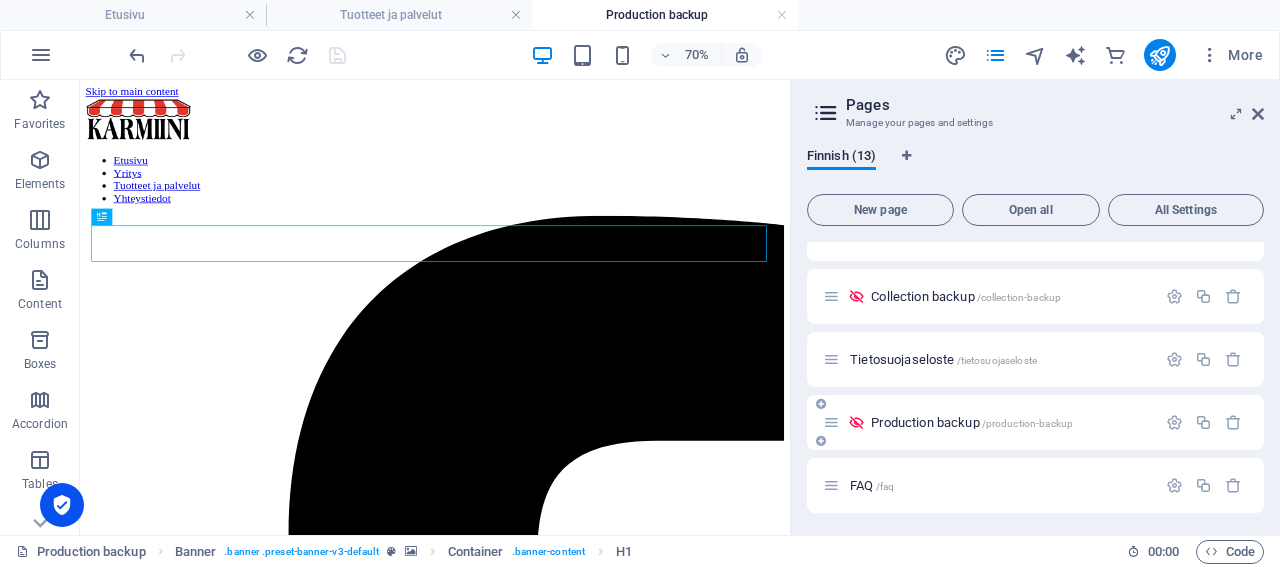 scroll, scrollTop: 0, scrollLeft: 0, axis: both 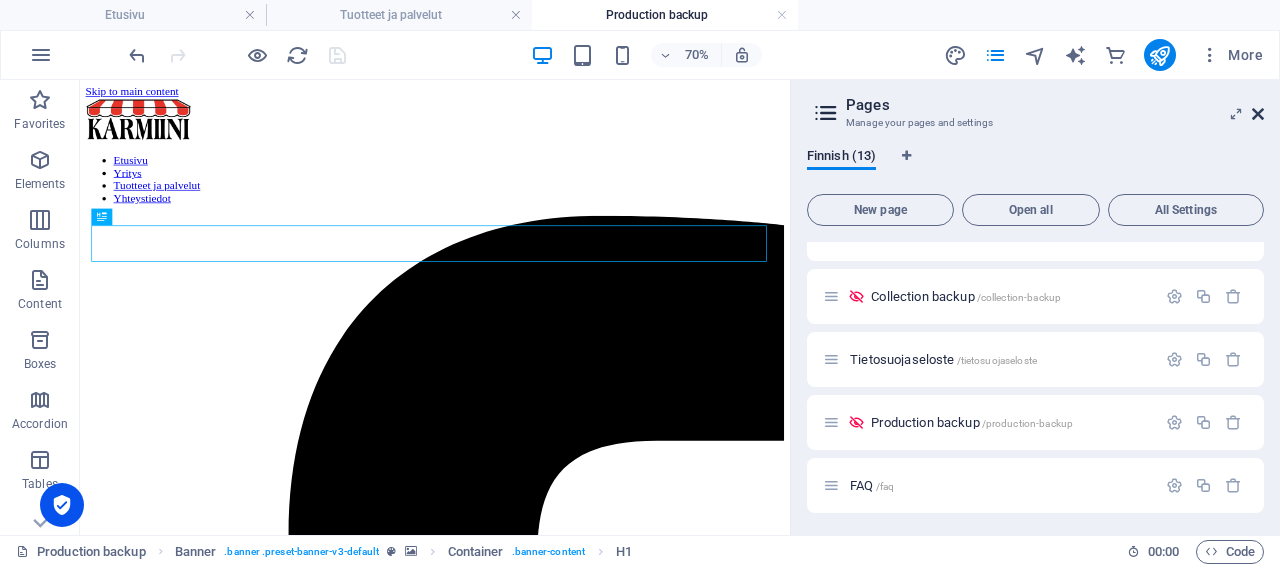 click at bounding box center (1258, 114) 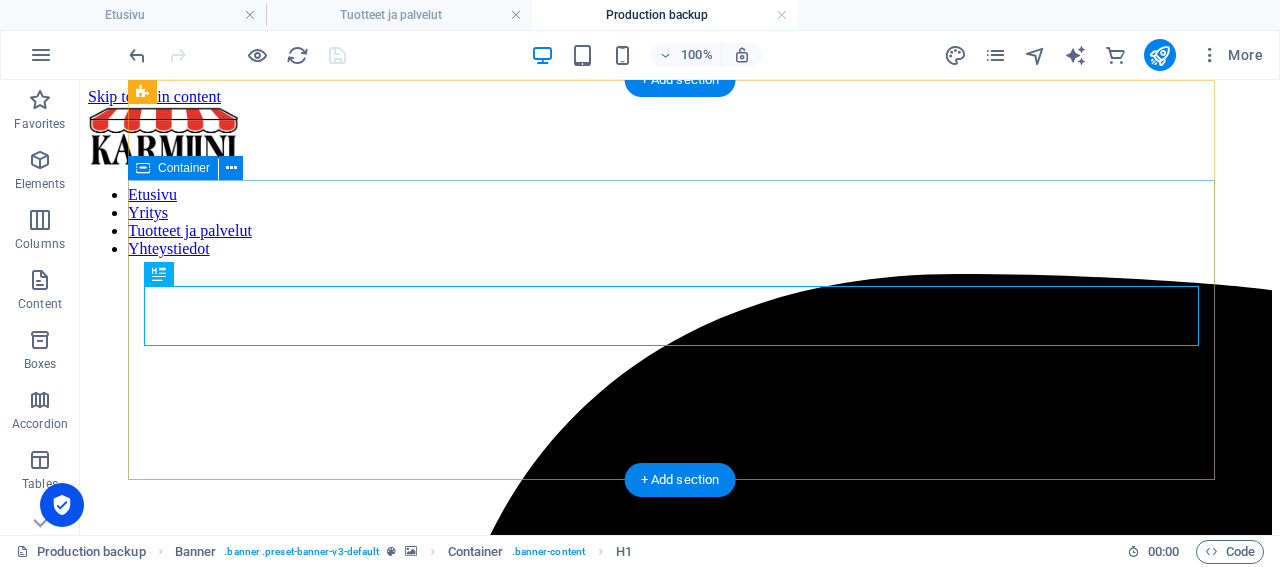 click on "Handmade Furniture Home  /  Production" at bounding box center [680, 8293] 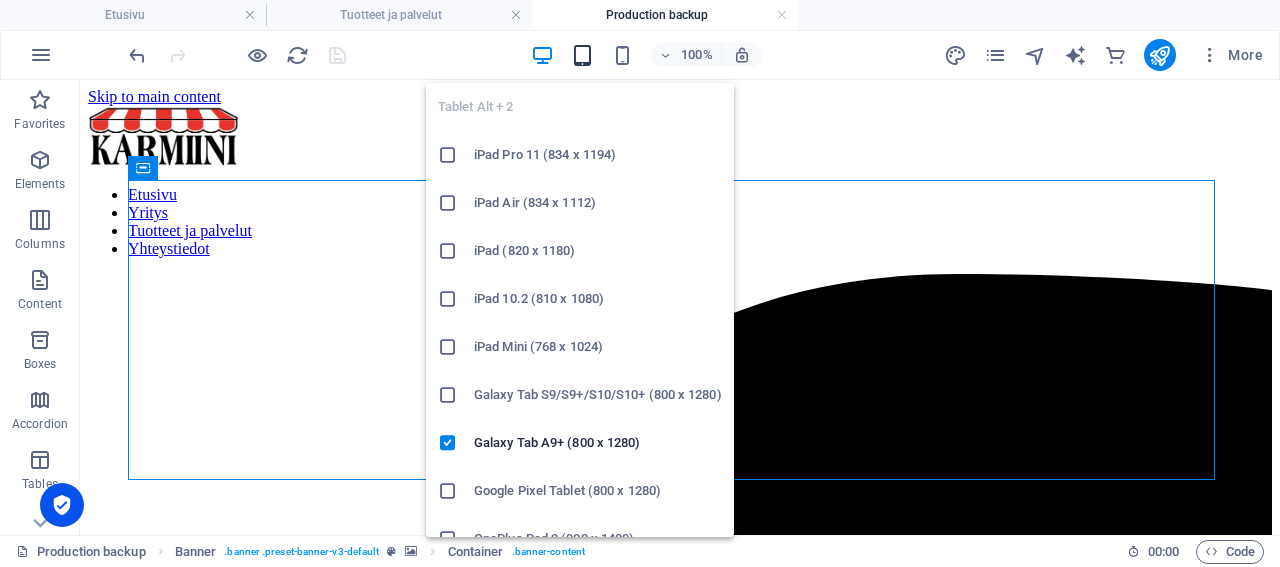 click at bounding box center [582, 55] 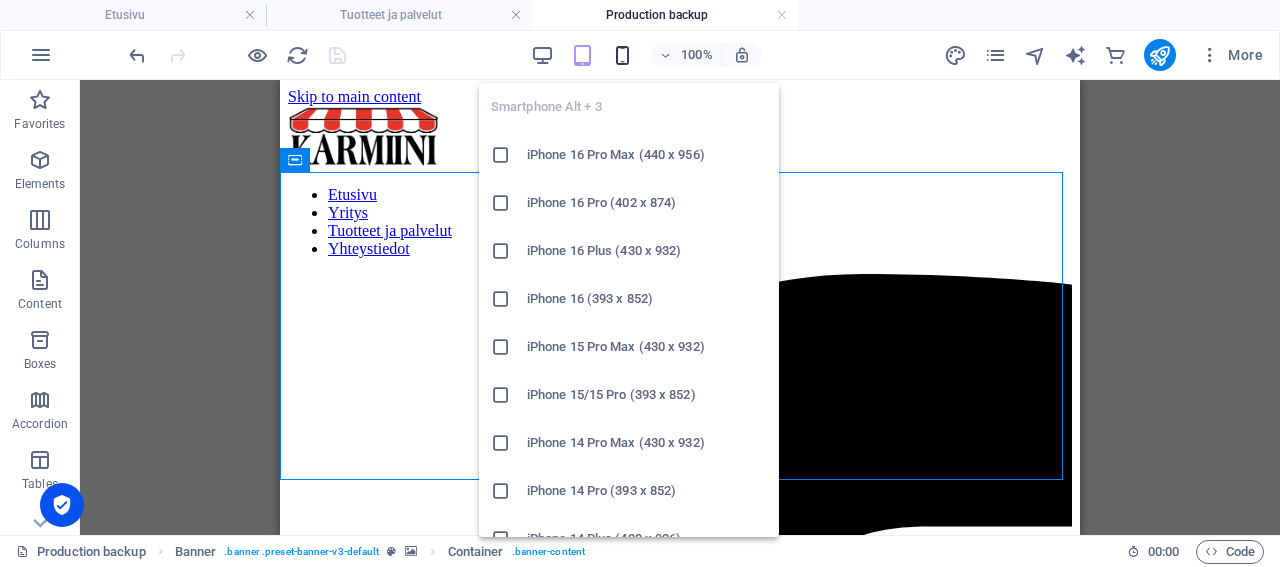 click at bounding box center [622, 55] 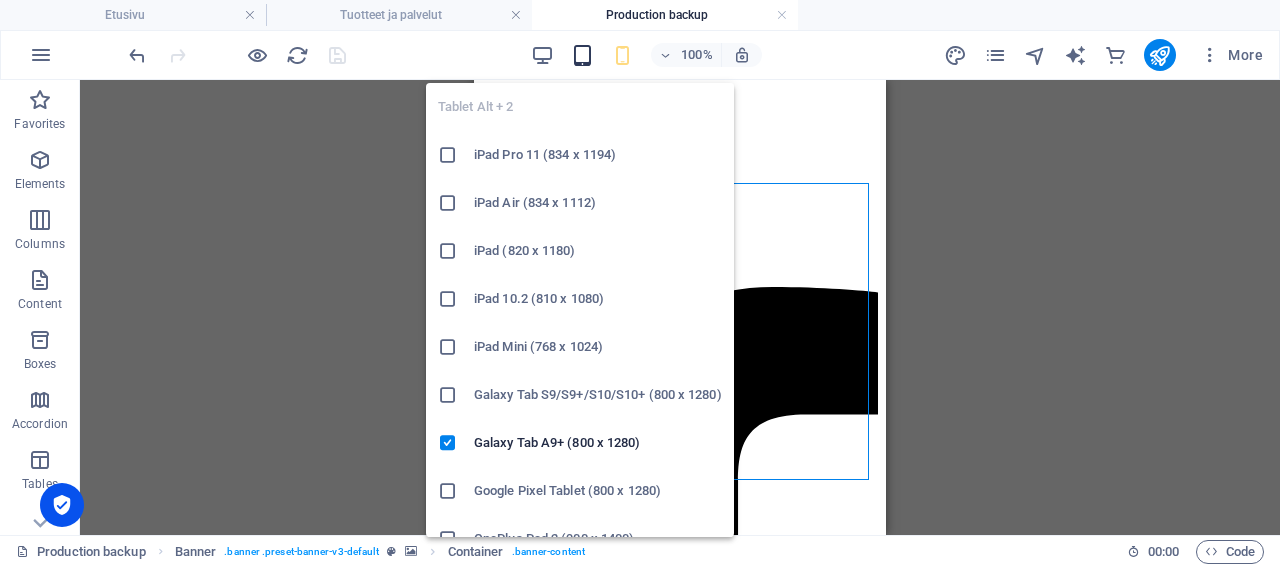 click at bounding box center [582, 55] 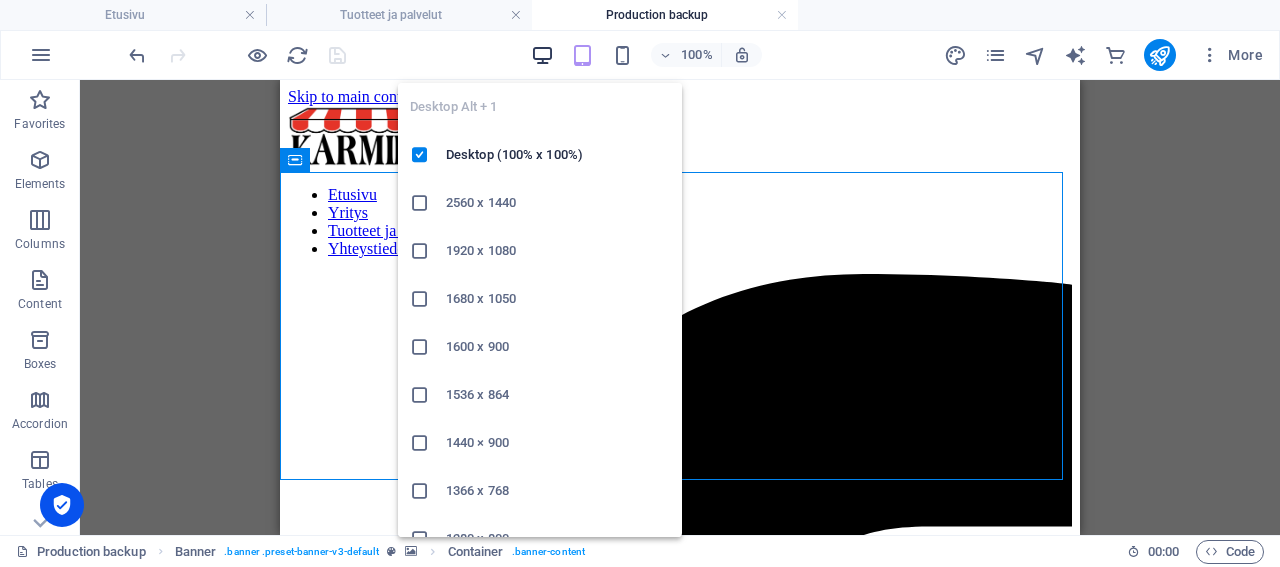 click at bounding box center (542, 55) 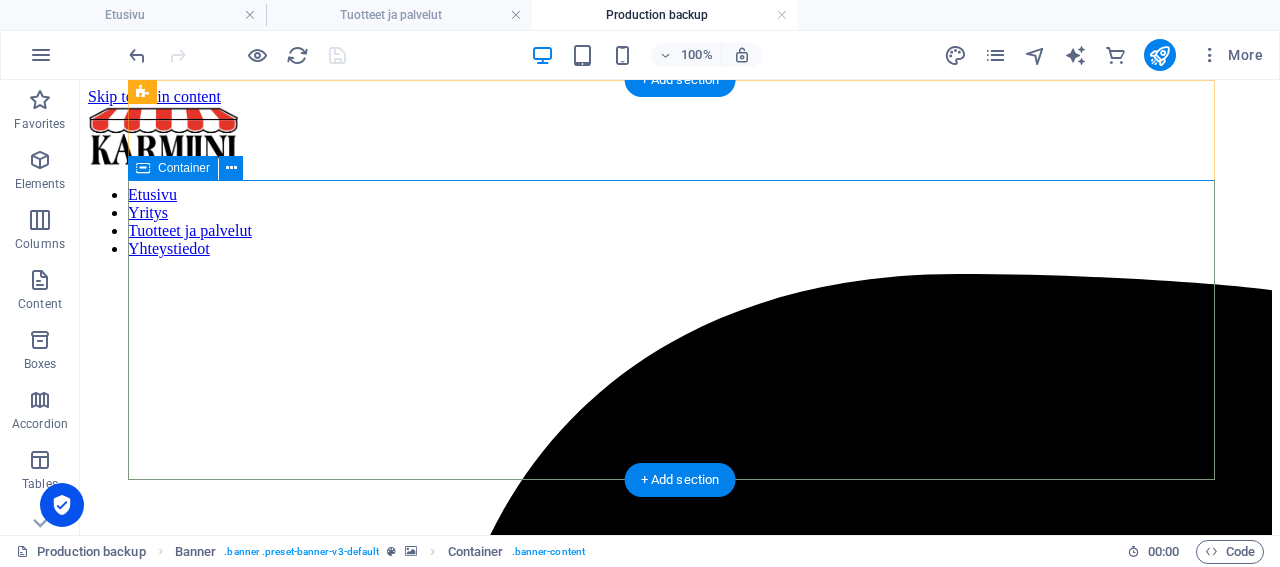 click on "Handmade Furniture Home  /  Production" at bounding box center (680, 8293) 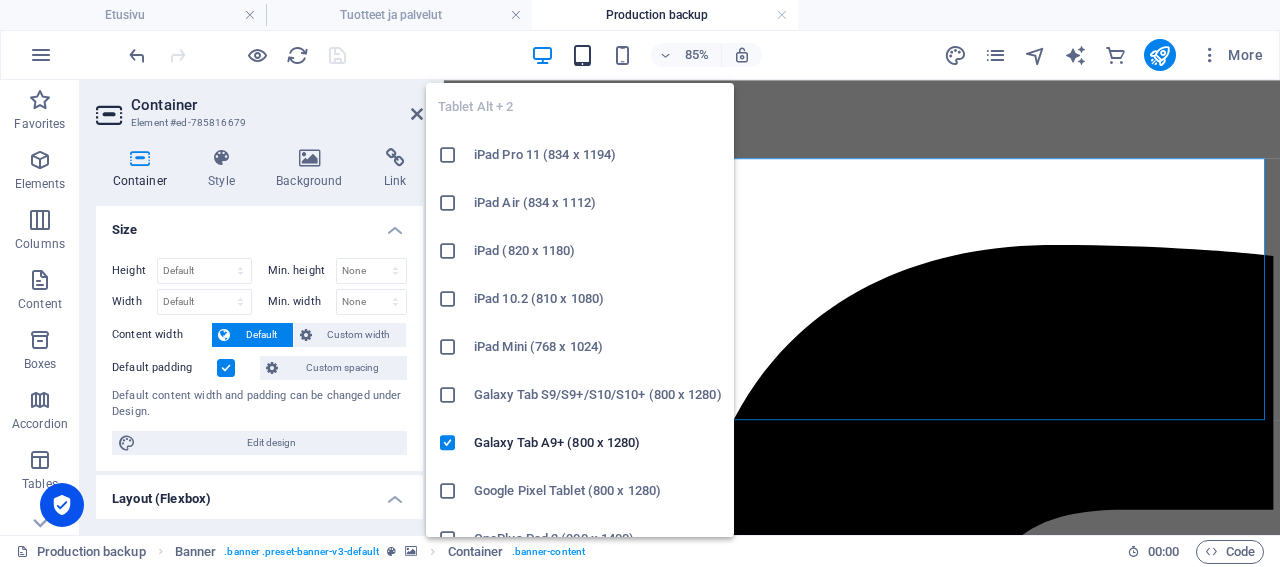 click at bounding box center [582, 55] 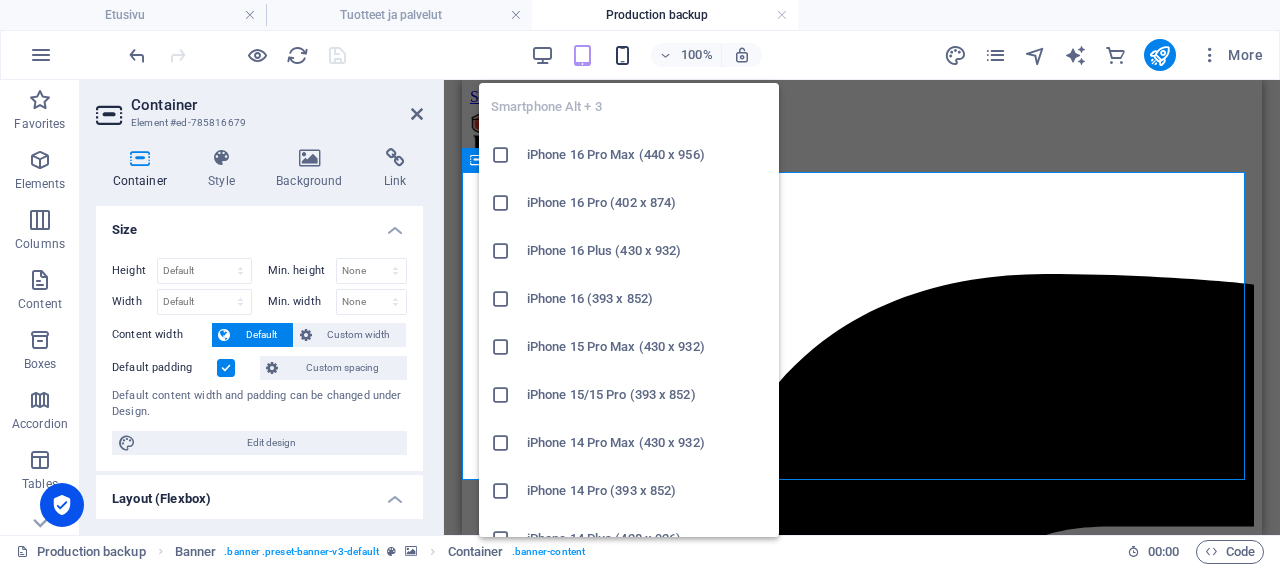 click at bounding box center (622, 55) 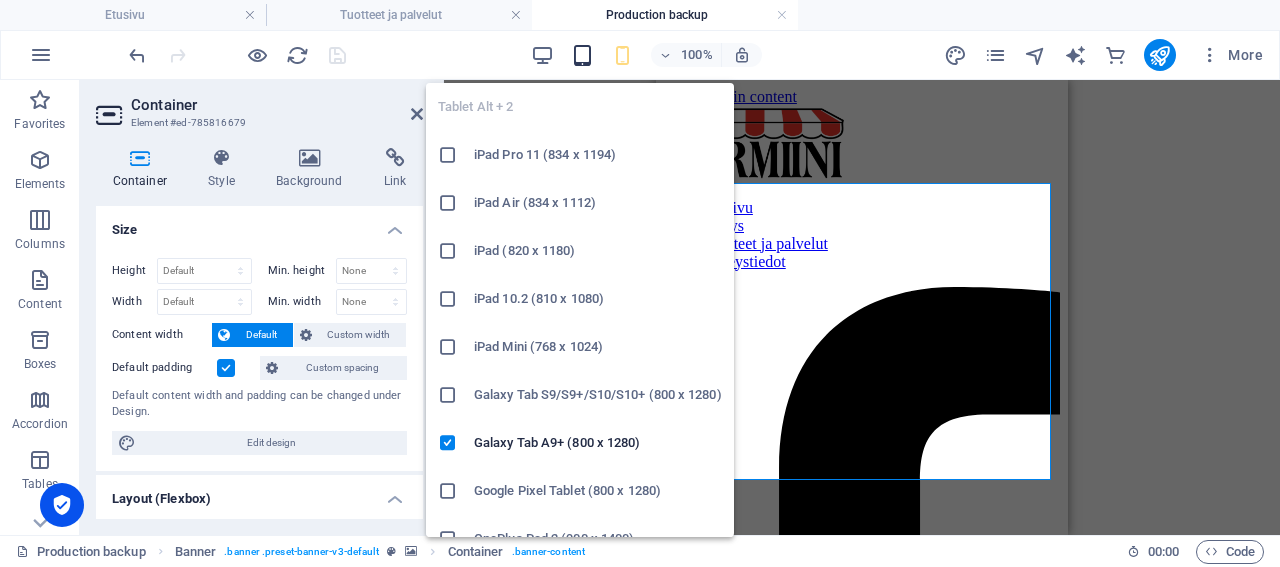 click at bounding box center (582, 55) 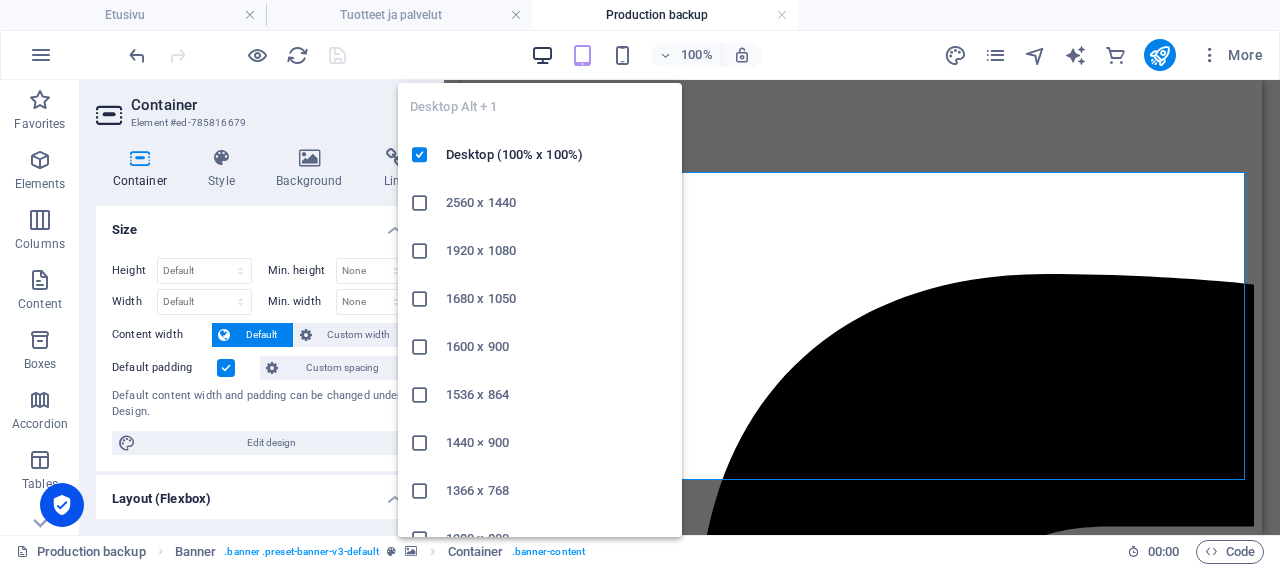 click at bounding box center (542, 55) 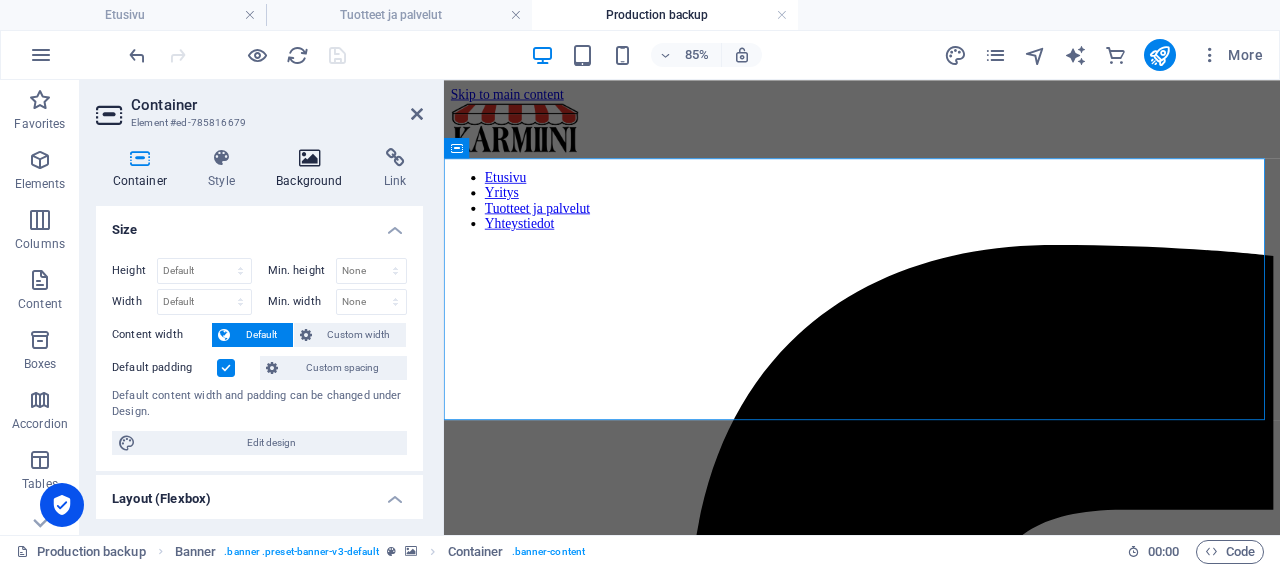 click at bounding box center [310, 158] 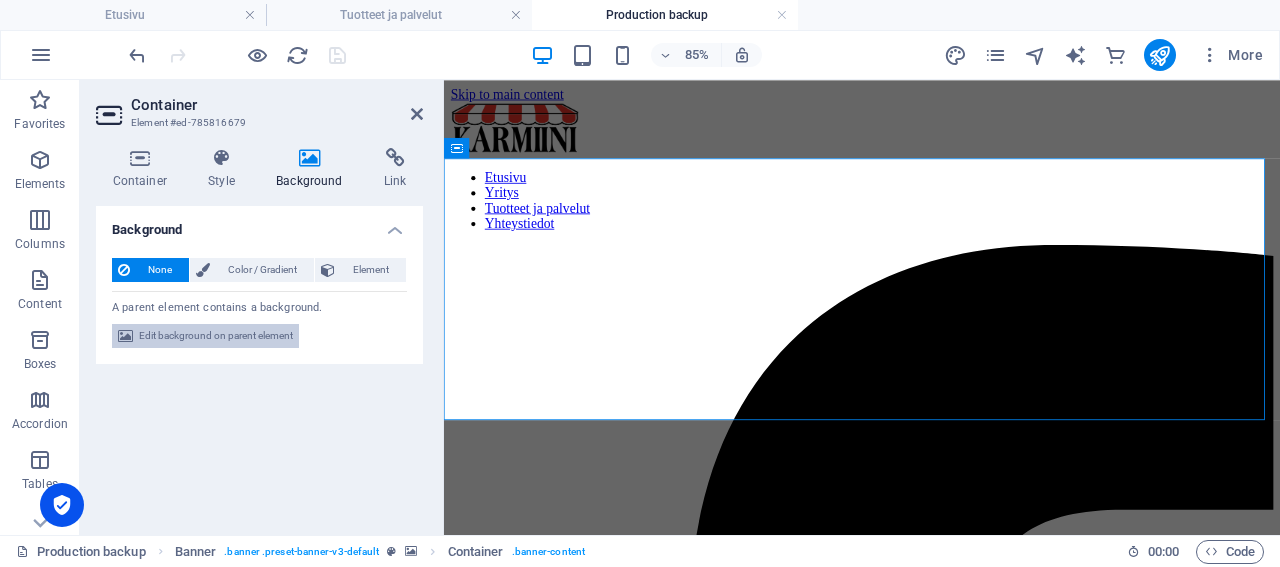 click on "Edit background on parent element" at bounding box center [216, 336] 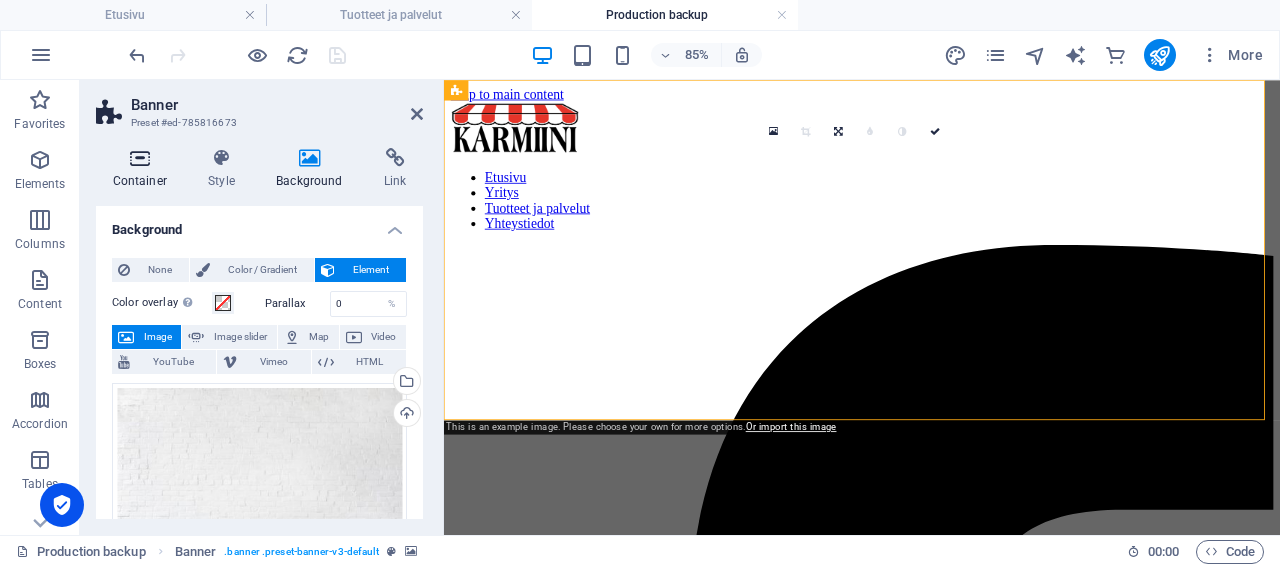 click on "Container" at bounding box center [144, 169] 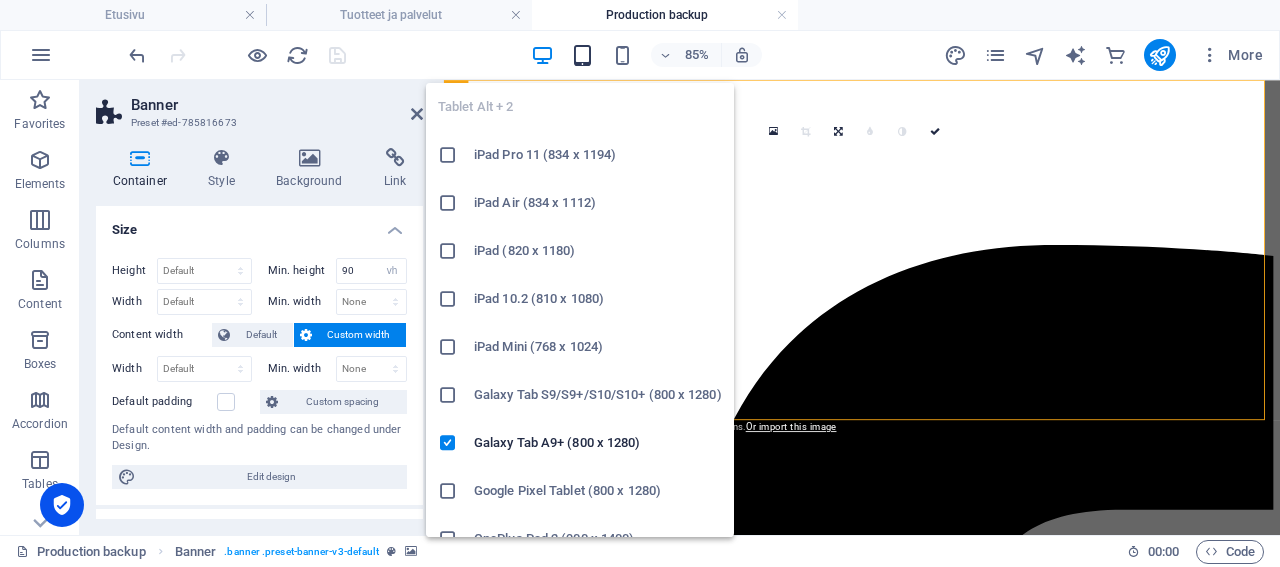 click at bounding box center [582, 55] 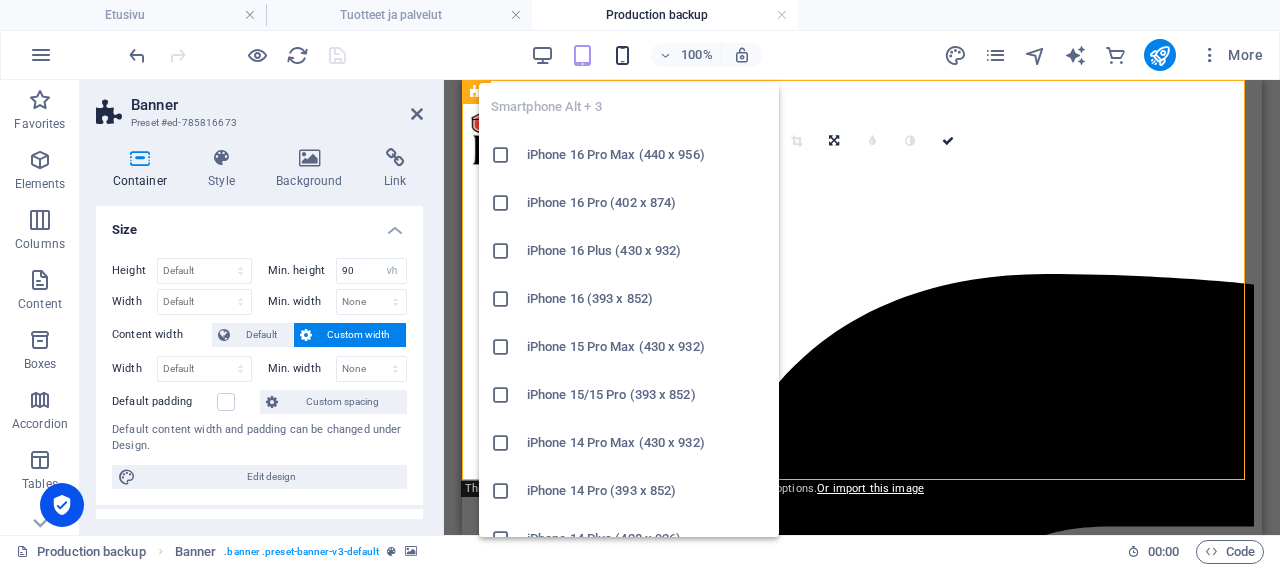 click at bounding box center (622, 55) 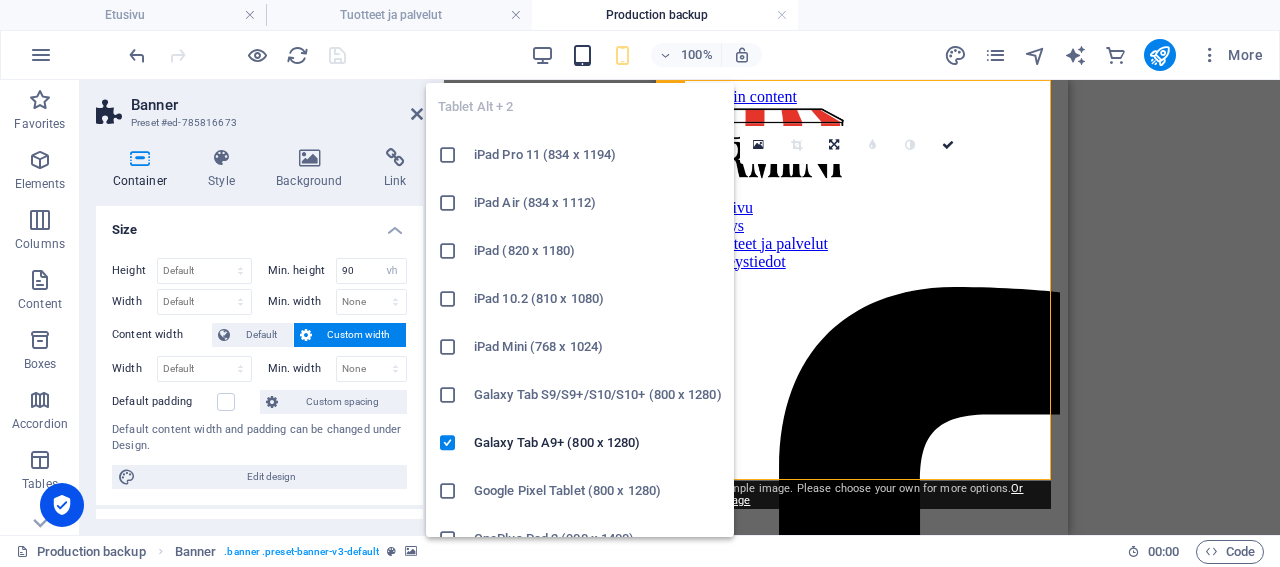 click at bounding box center (582, 55) 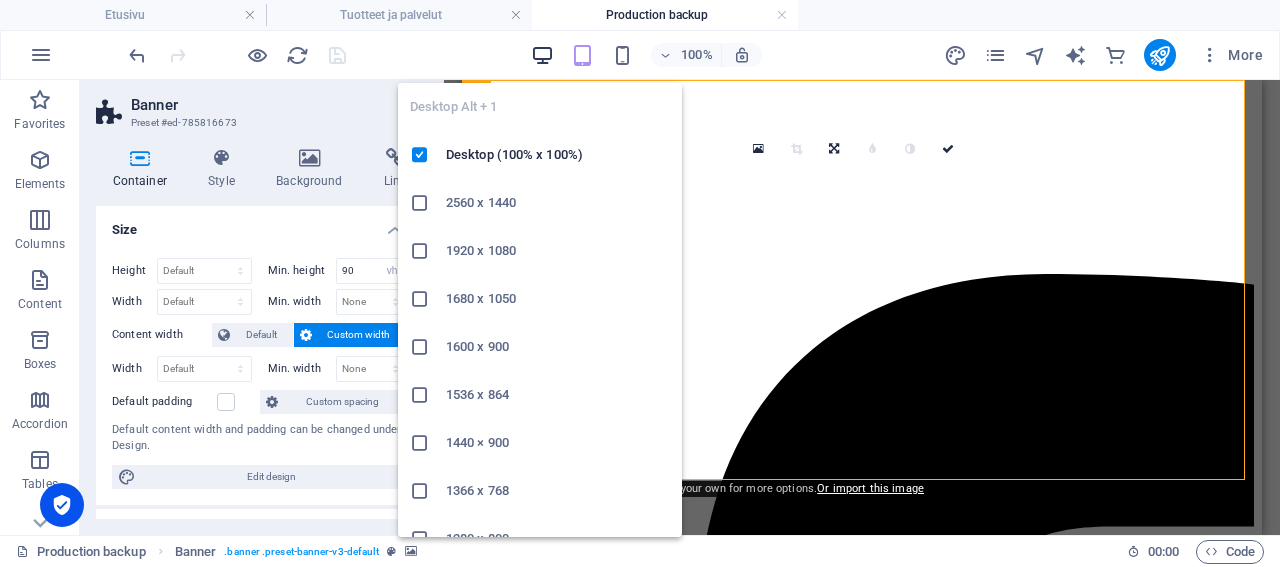 click at bounding box center [542, 55] 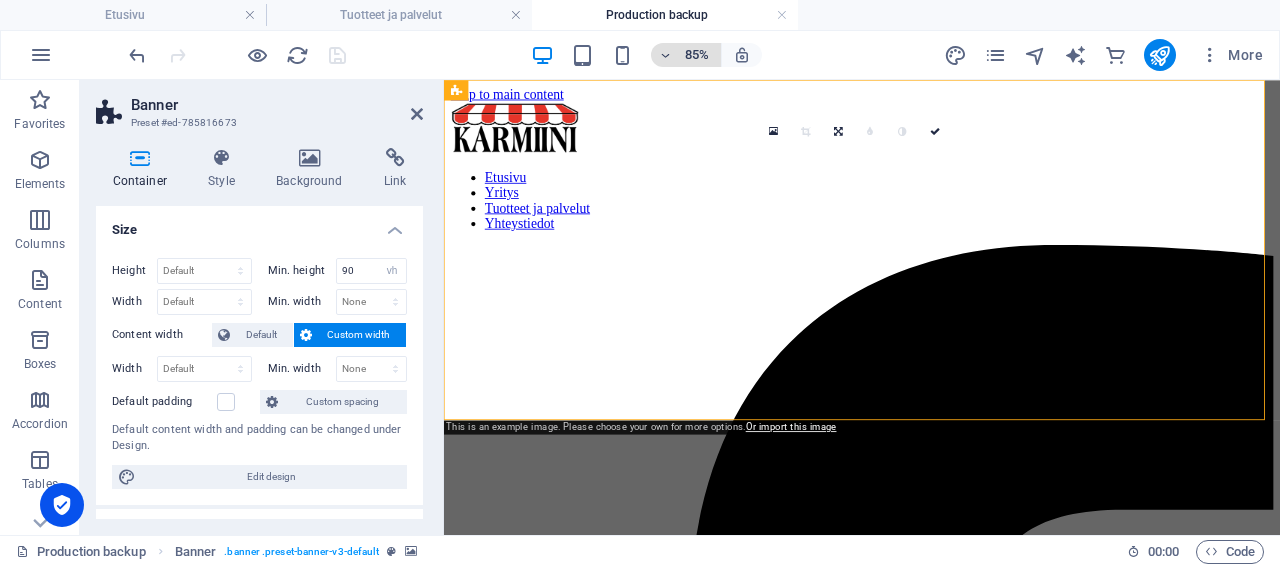 click at bounding box center (666, 55) 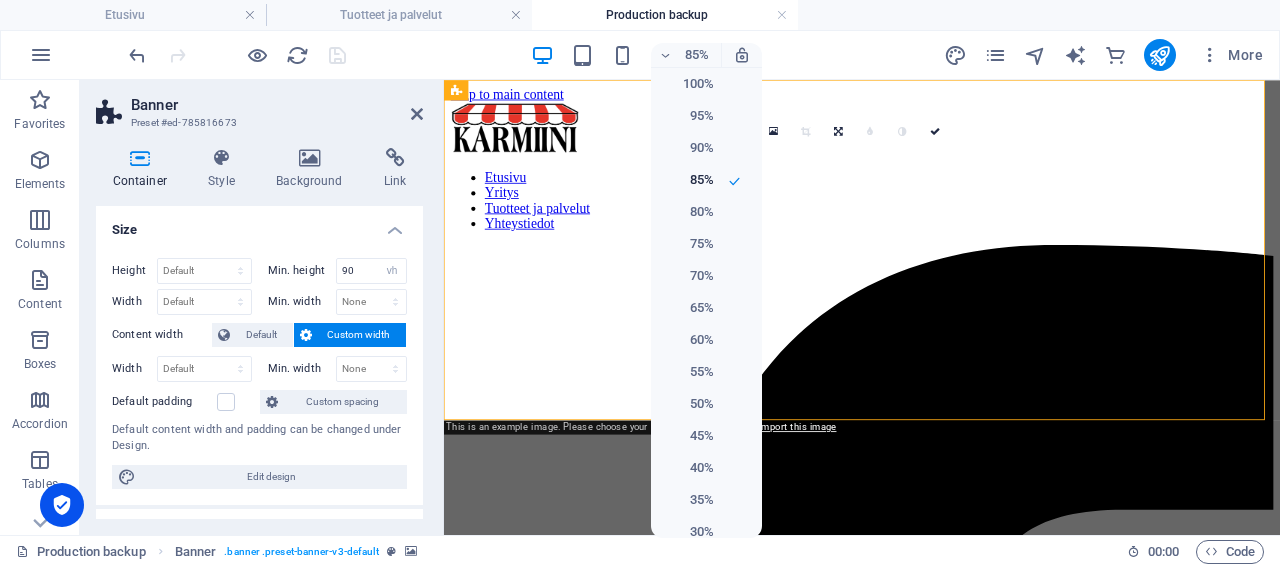 drag, startPoint x: 295, startPoint y: 227, endPoint x: 283, endPoint y: 231, distance: 12.649111 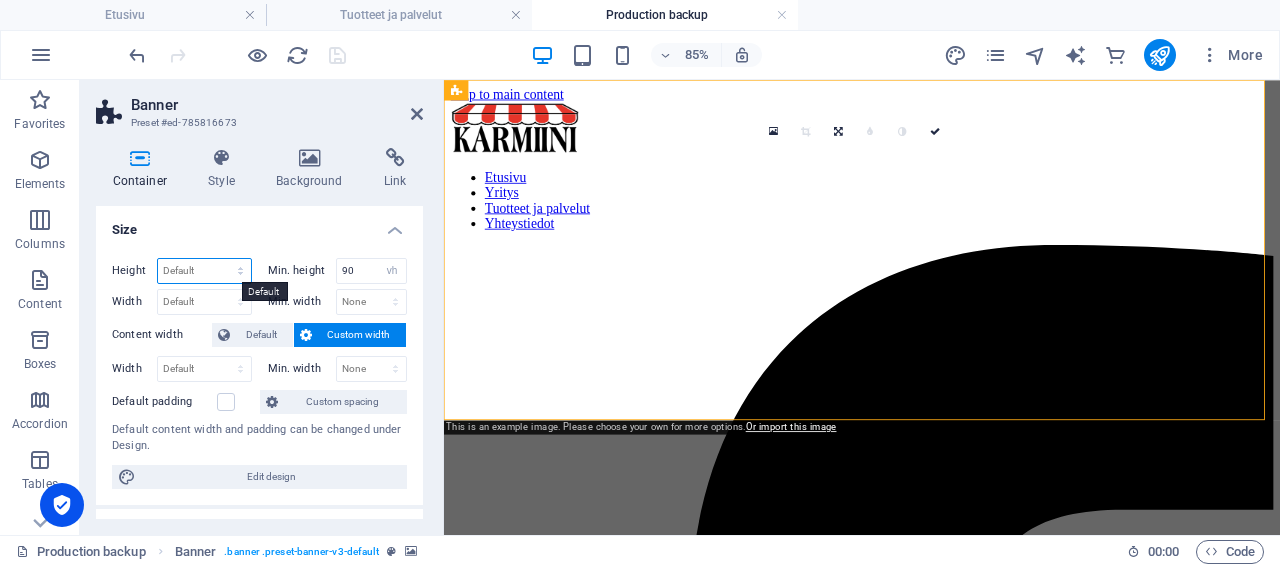 click on "Default px rem % vh vw" at bounding box center [204, 271] 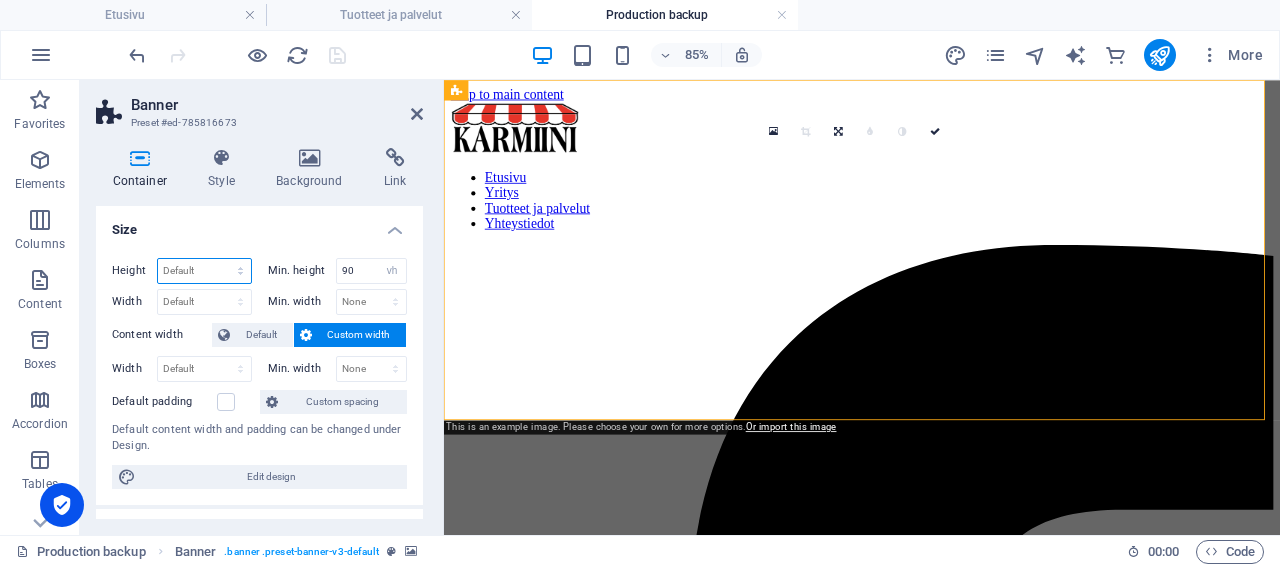 select on "px" 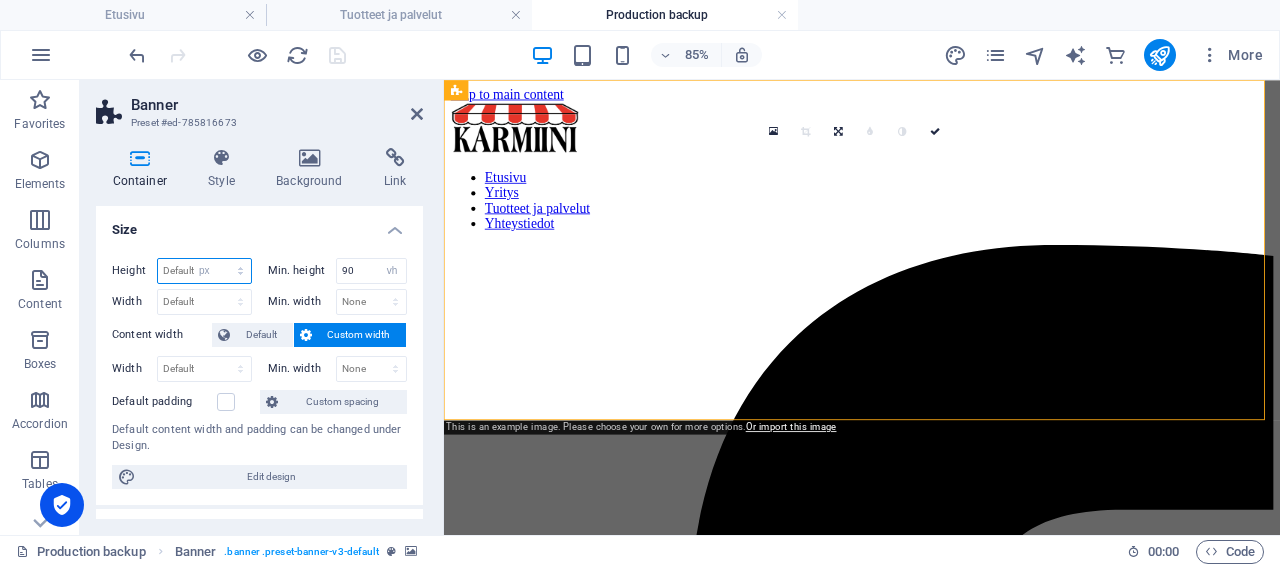 click on "px" at bounding box center (0, 0) 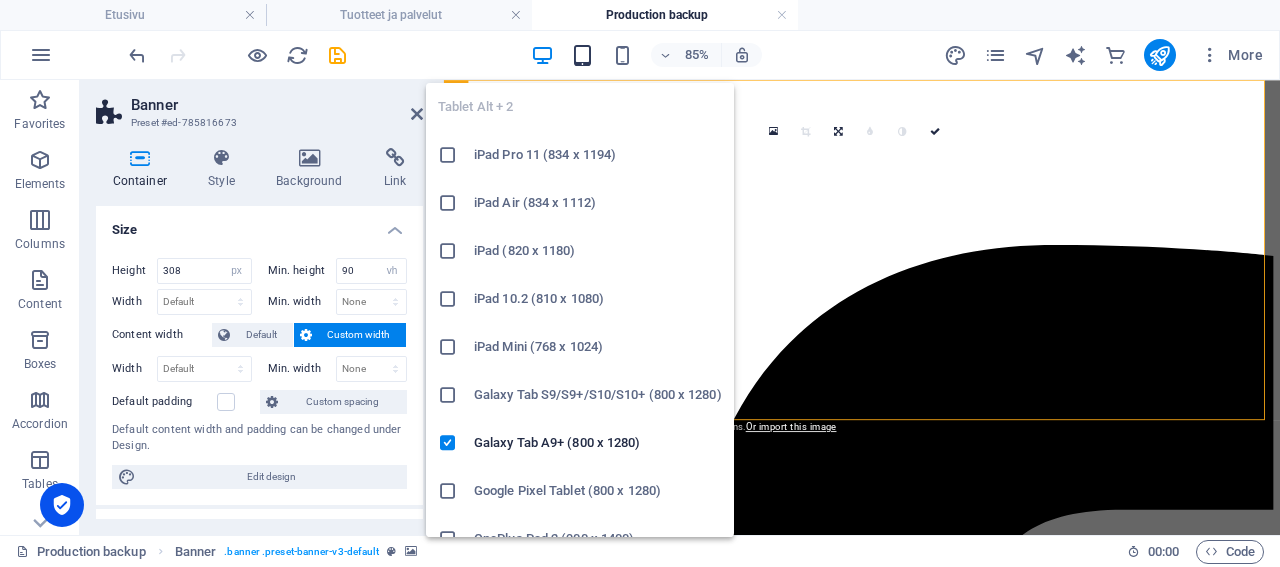 click at bounding box center [582, 55] 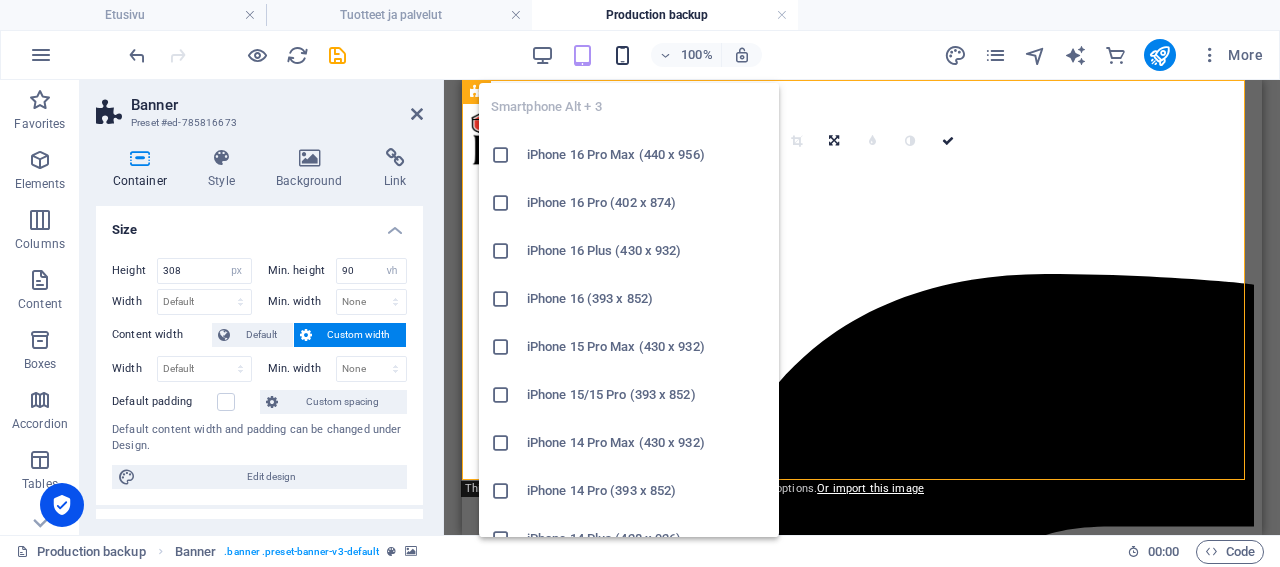 click at bounding box center [622, 55] 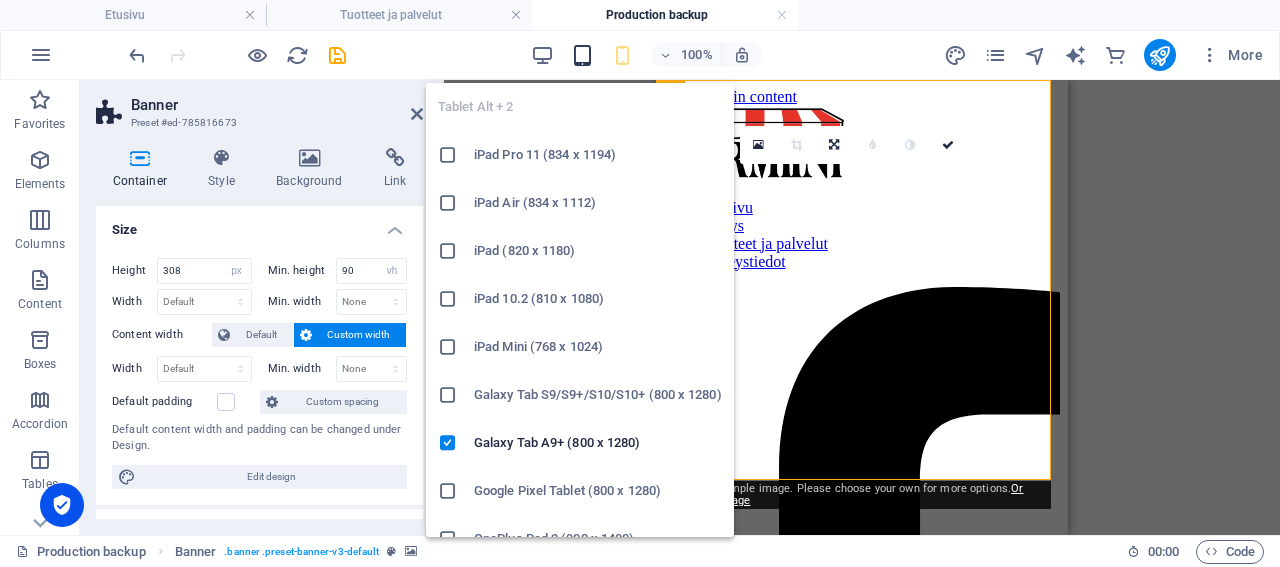 click at bounding box center (582, 55) 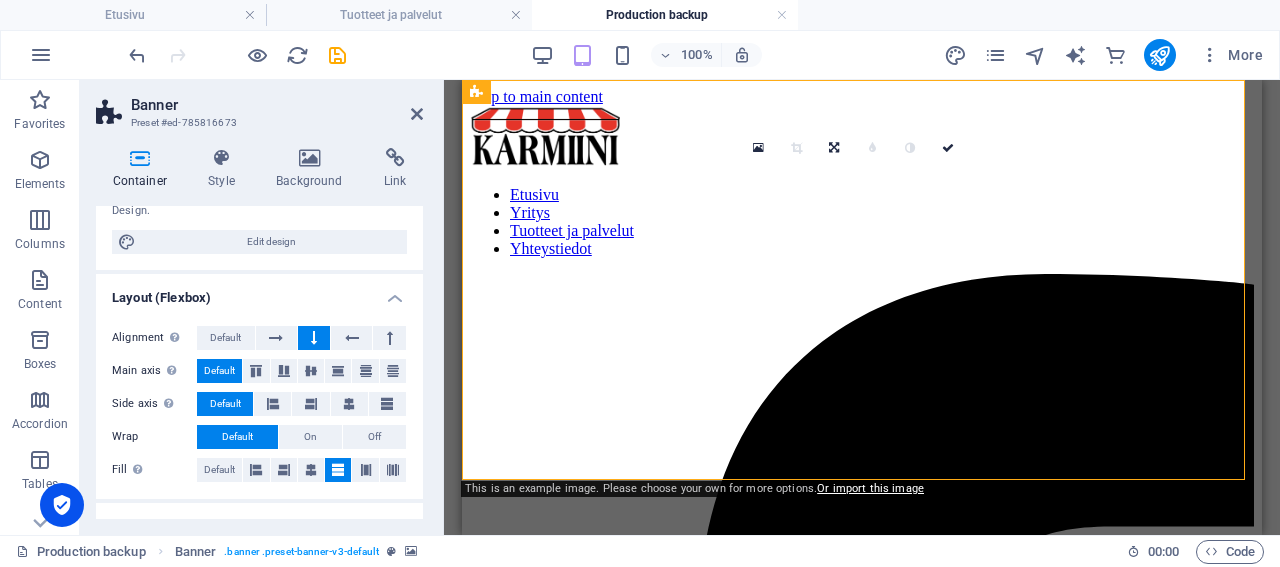 scroll, scrollTop: 192, scrollLeft: 0, axis: vertical 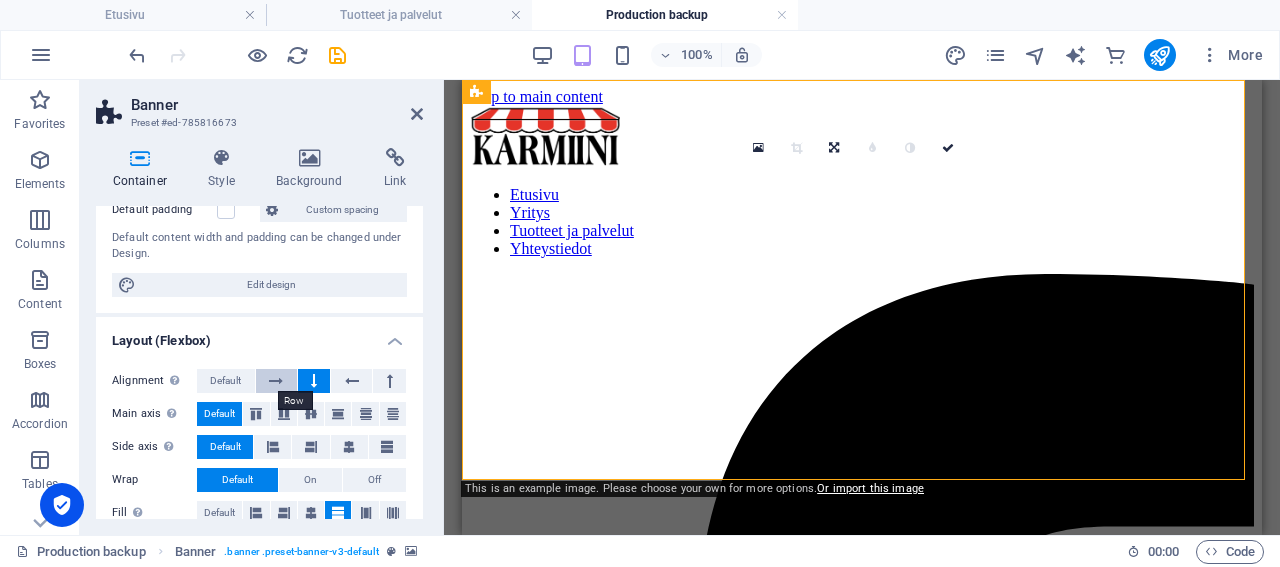 click at bounding box center (276, 381) 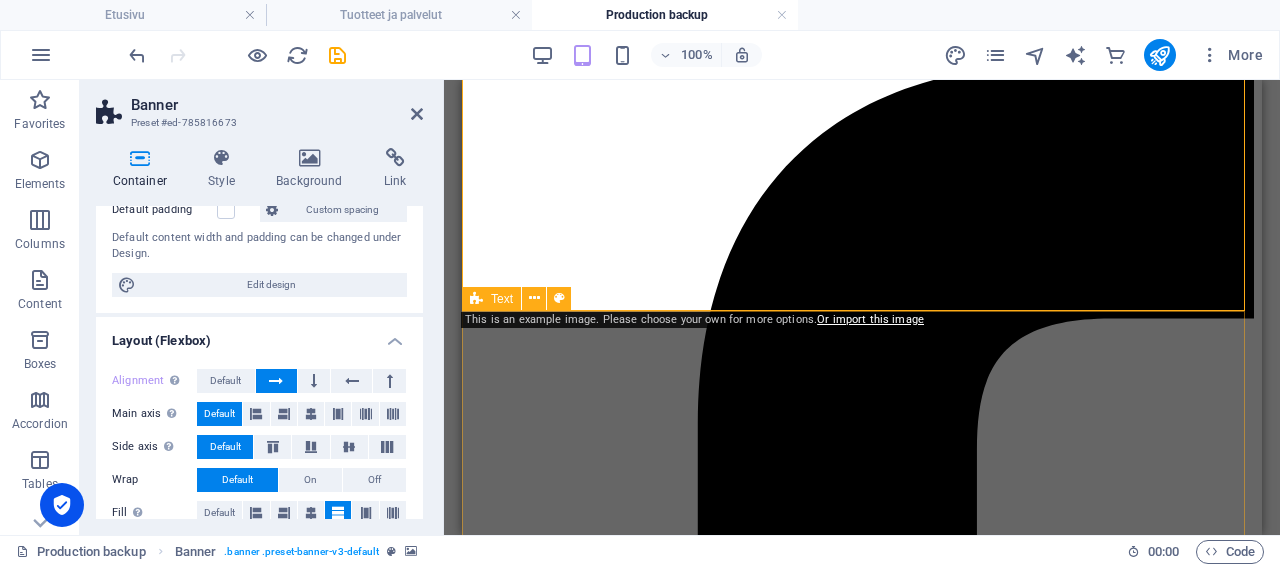 scroll, scrollTop: 0, scrollLeft: 0, axis: both 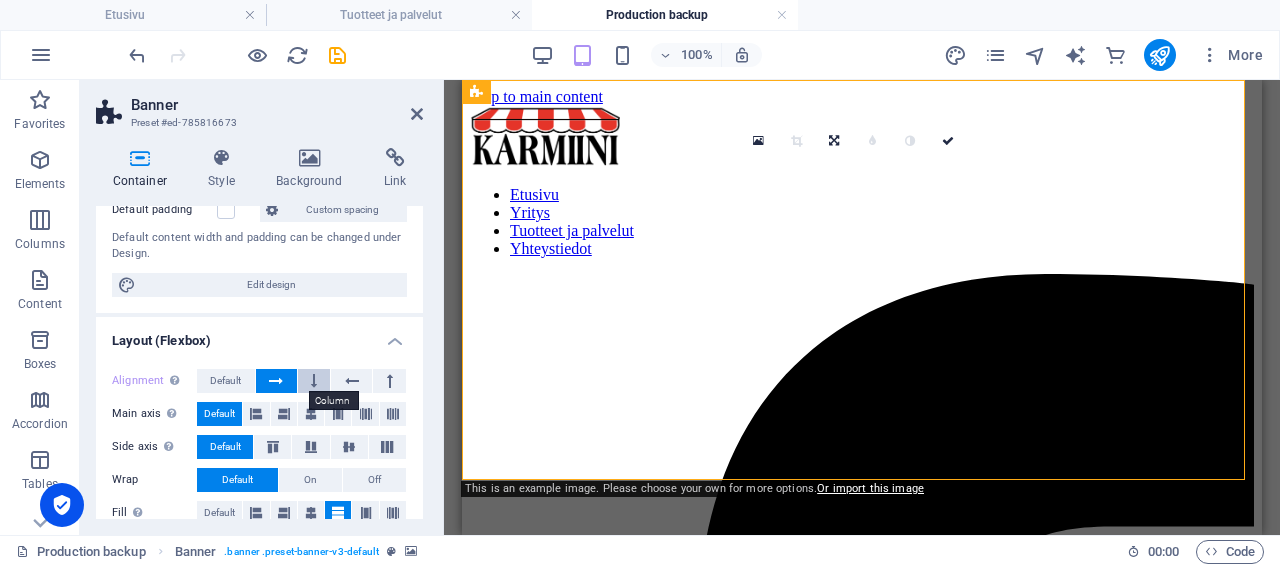 click at bounding box center [314, 381] 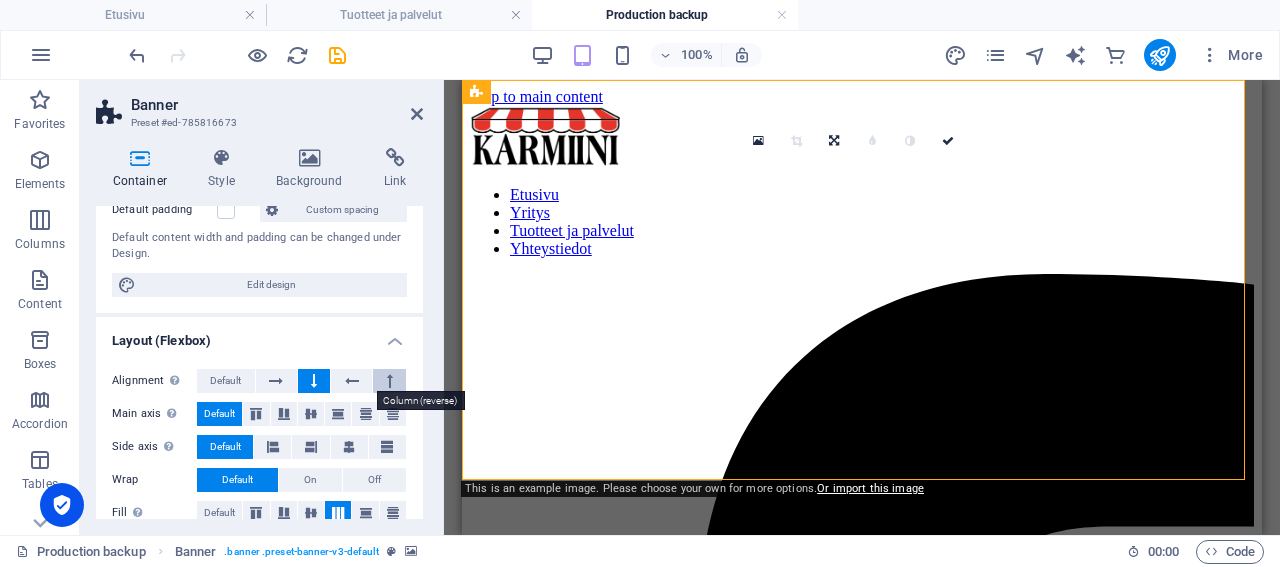 click at bounding box center (389, 381) 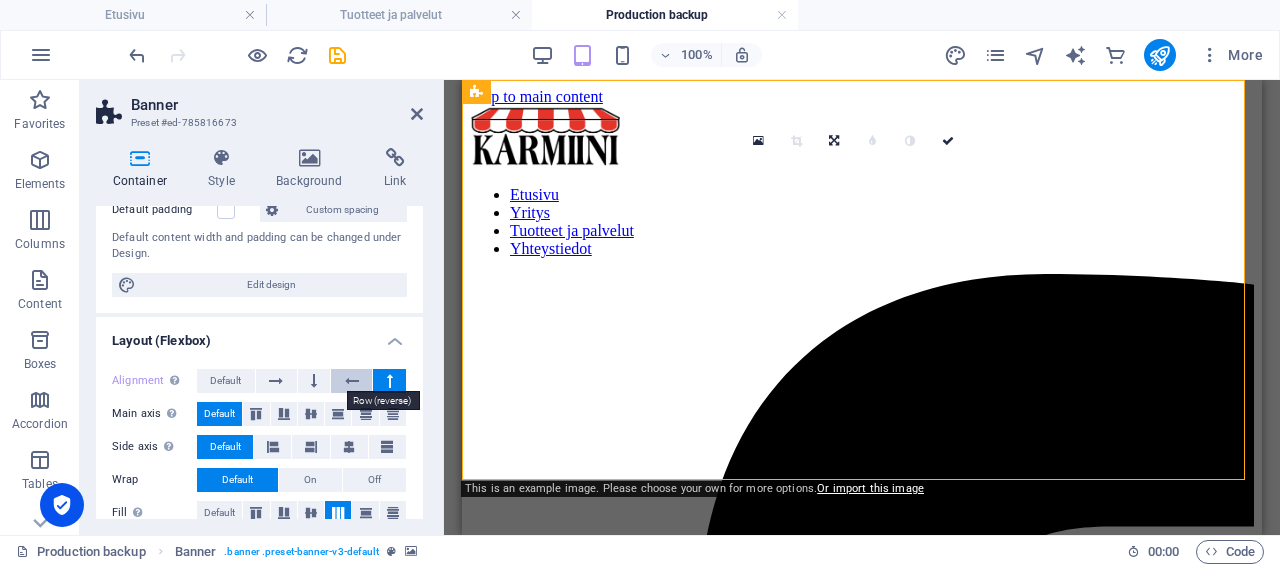 click at bounding box center [352, 381] 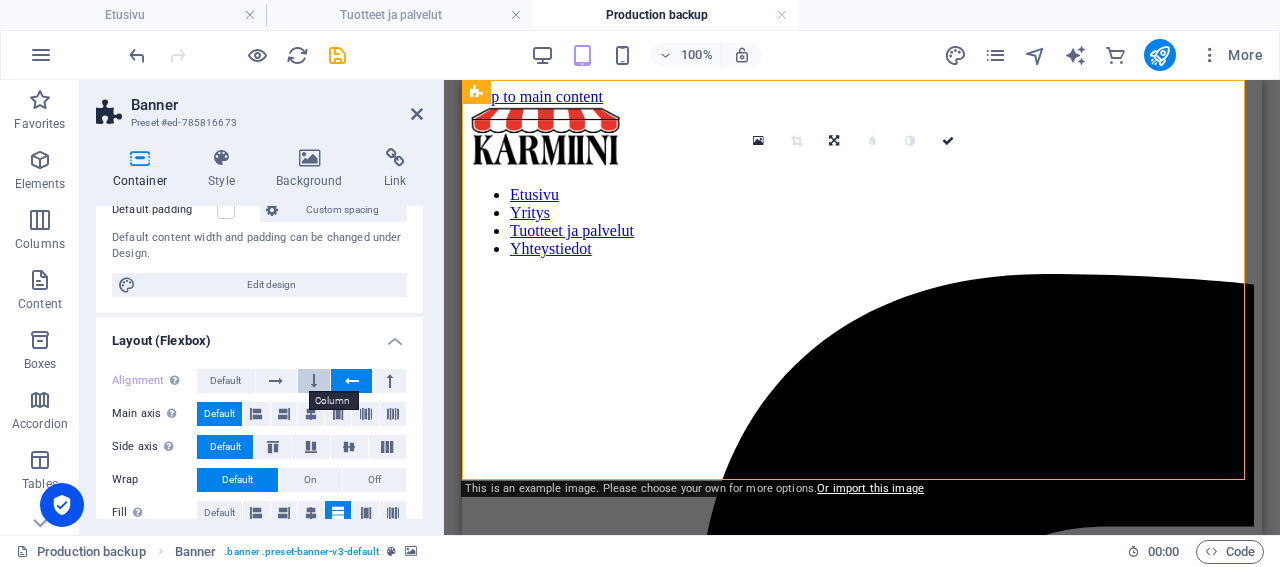 click at bounding box center [314, 381] 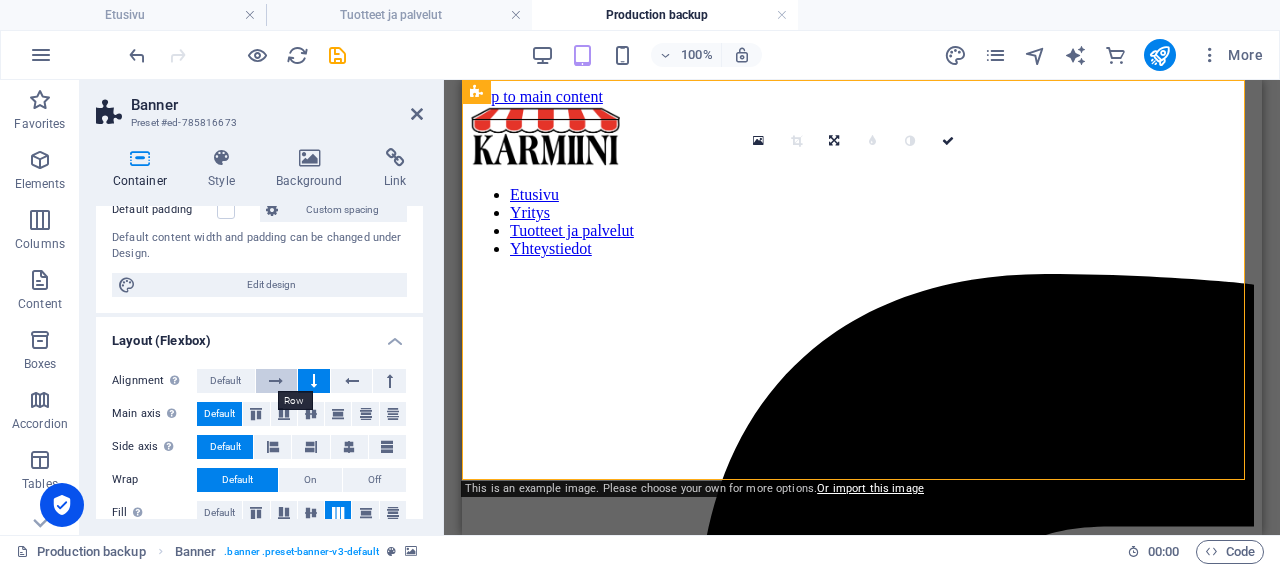 click at bounding box center (276, 381) 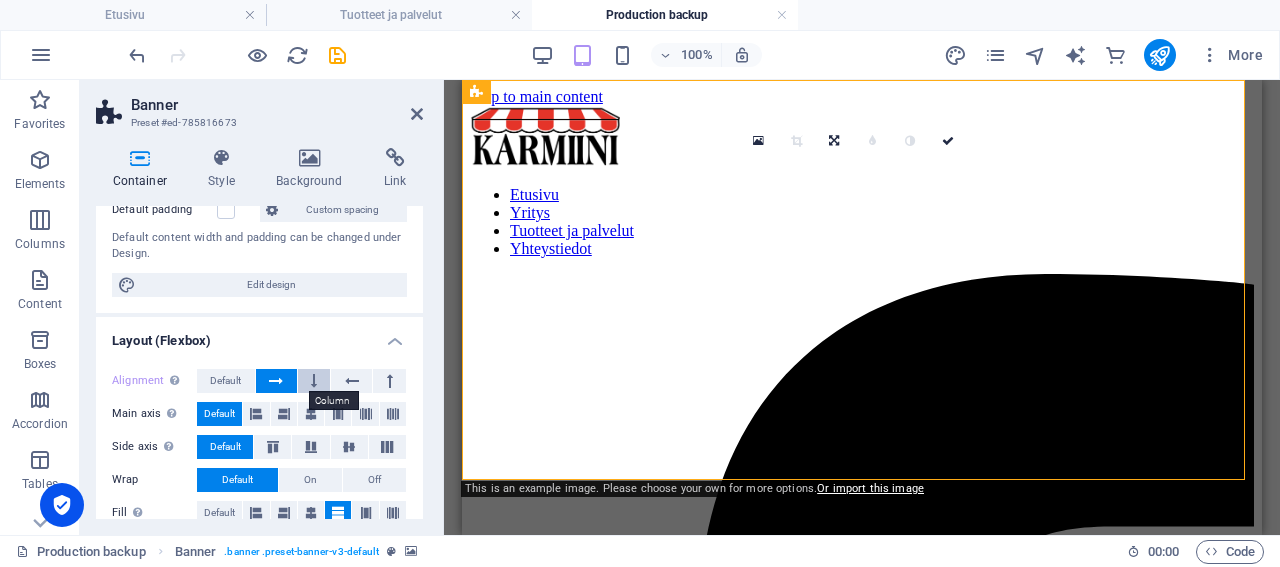 click at bounding box center [314, 381] 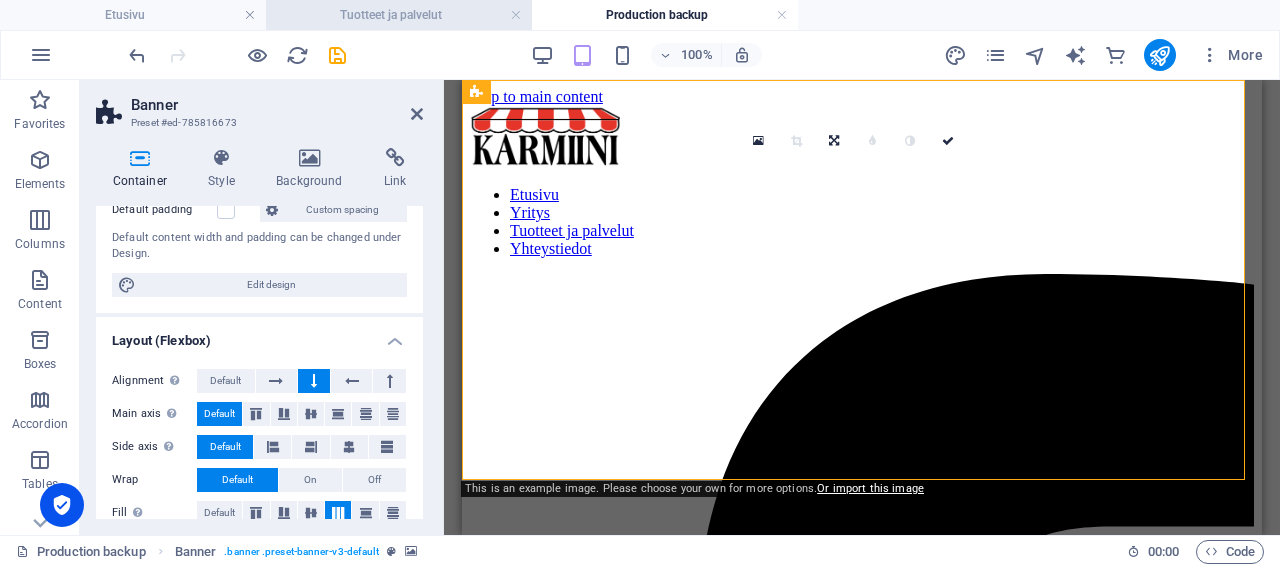 click on "Tuotteet ja palvelut" at bounding box center [399, 15] 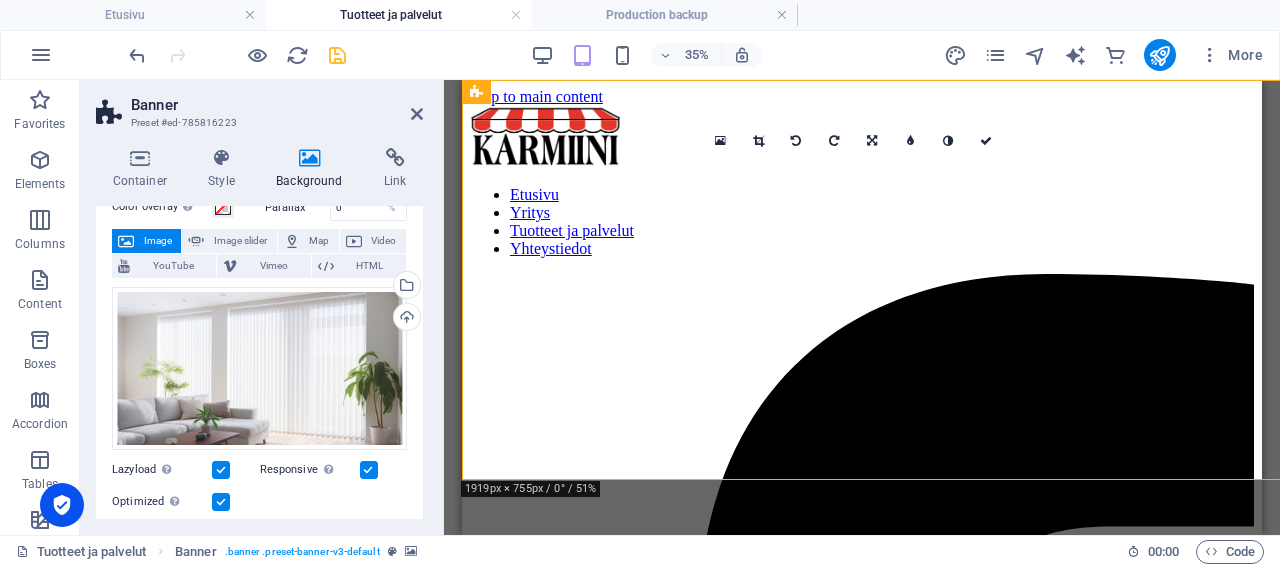 scroll, scrollTop: 96, scrollLeft: 0, axis: vertical 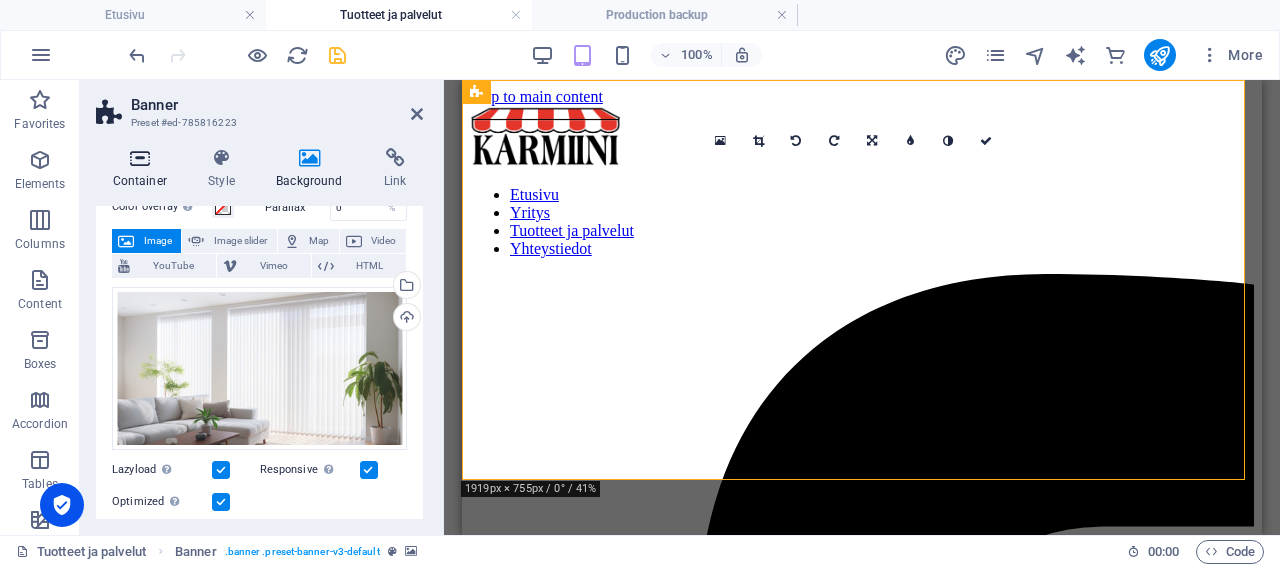 click on "Container" at bounding box center [144, 169] 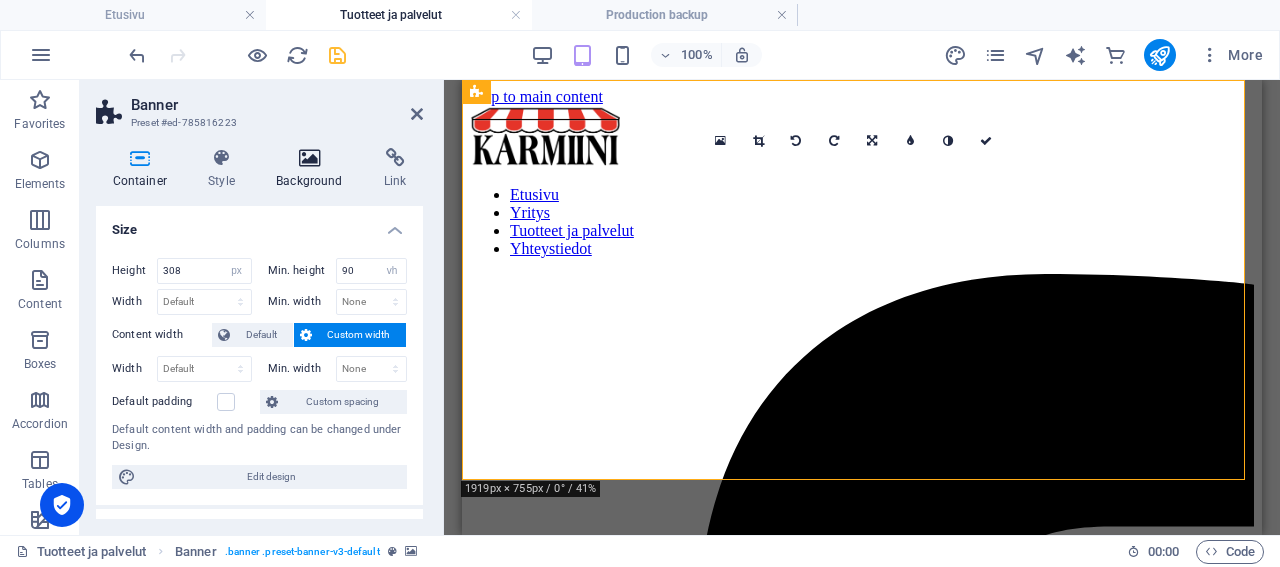 click at bounding box center (310, 158) 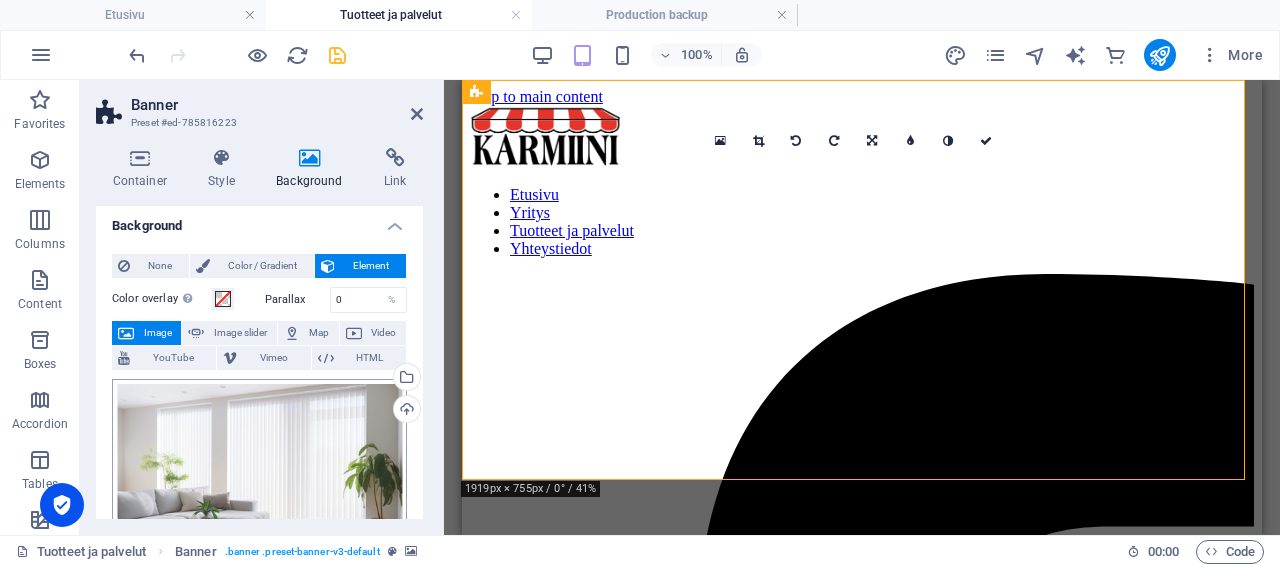 scroll, scrollTop: 0, scrollLeft: 0, axis: both 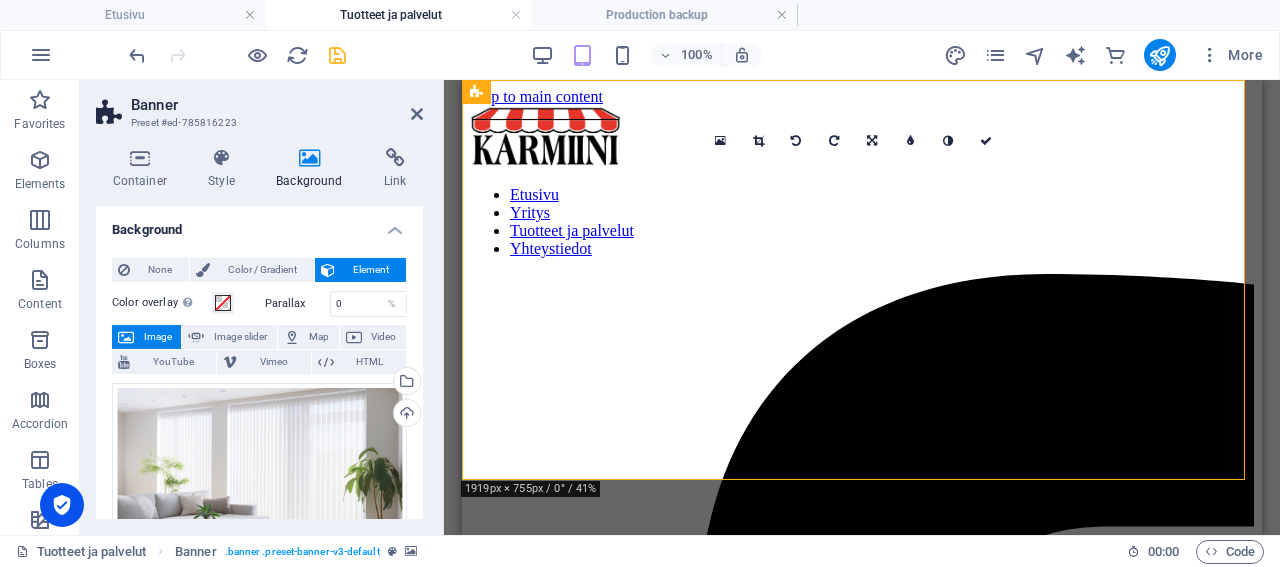 click at bounding box center (310, 158) 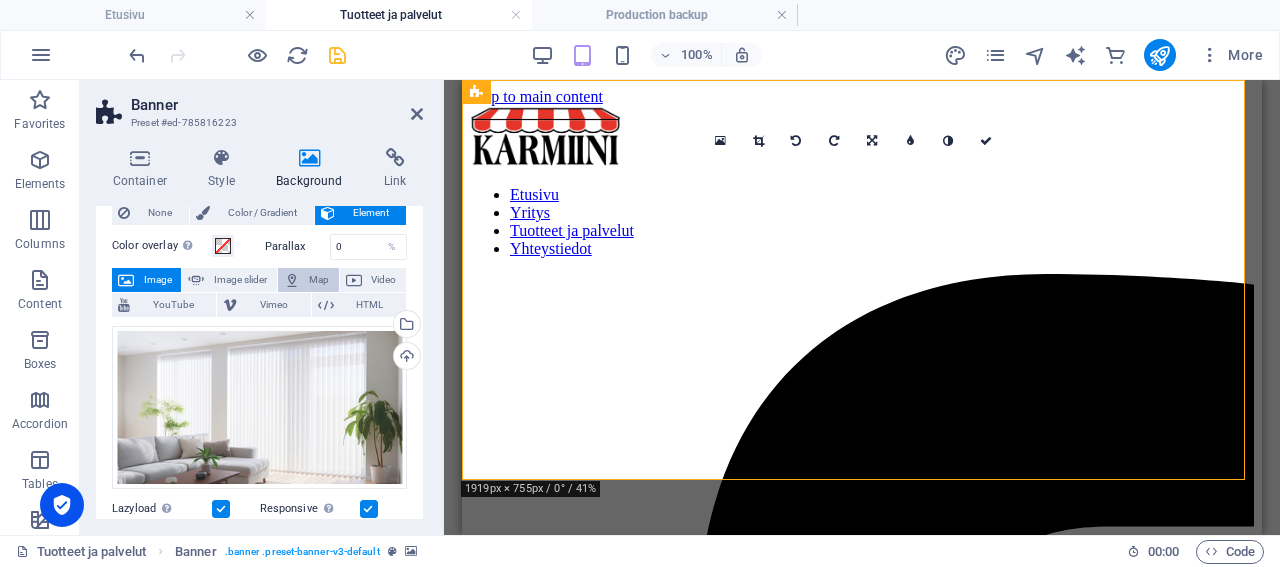 scroll, scrollTop: 0, scrollLeft: 0, axis: both 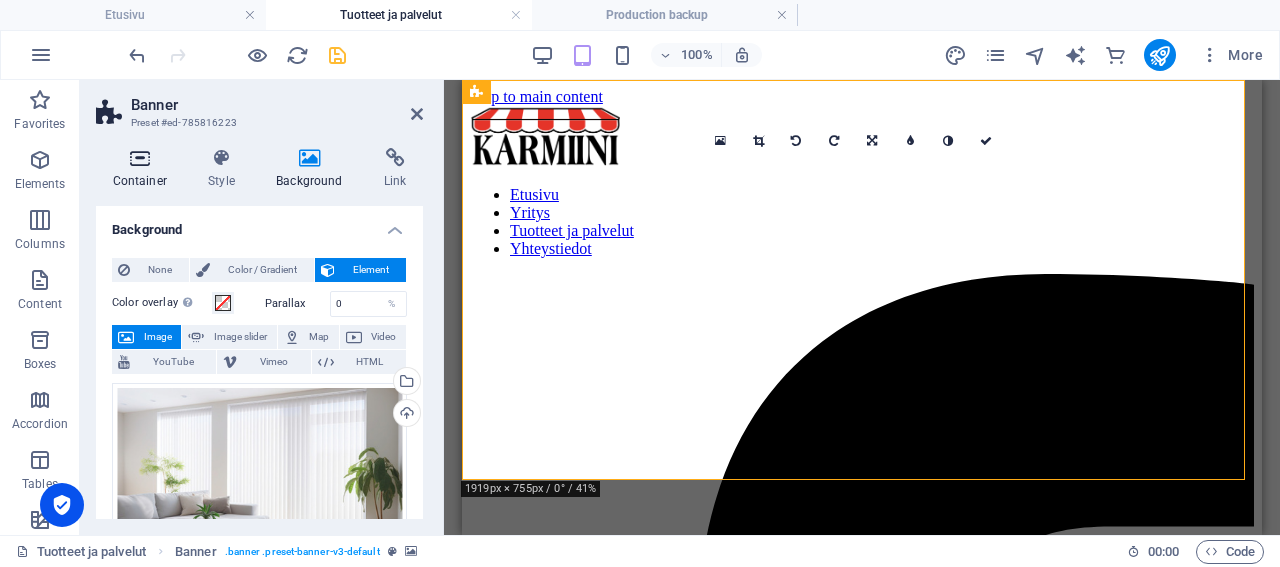 click on "Container" at bounding box center [144, 169] 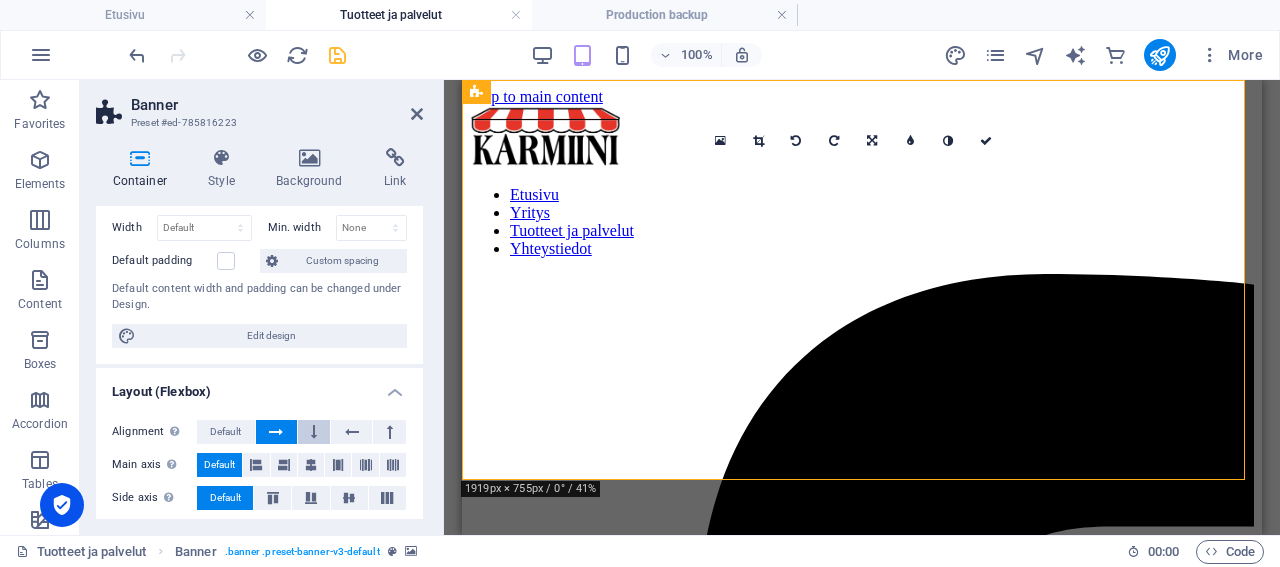 scroll, scrollTop: 192, scrollLeft: 0, axis: vertical 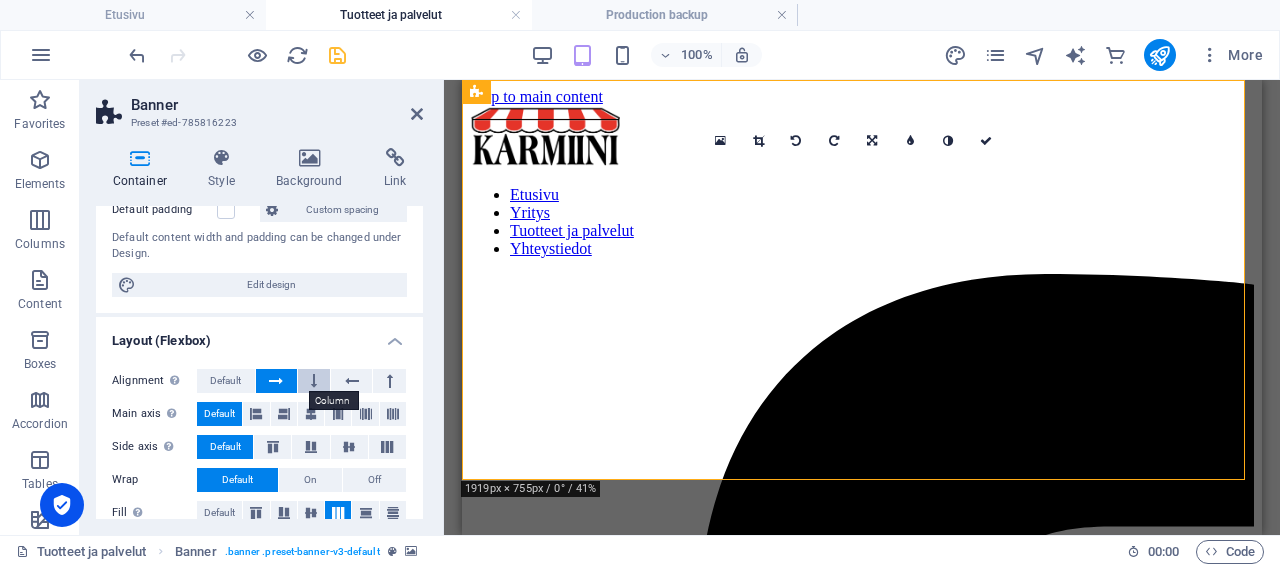 click at bounding box center (314, 381) 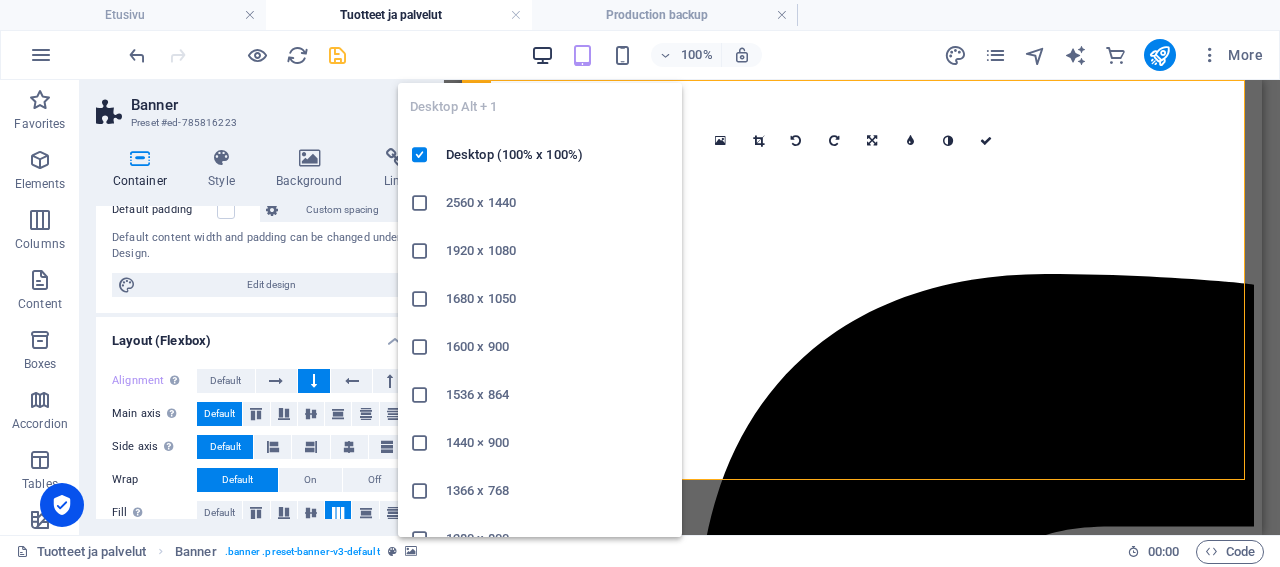 click at bounding box center [542, 55] 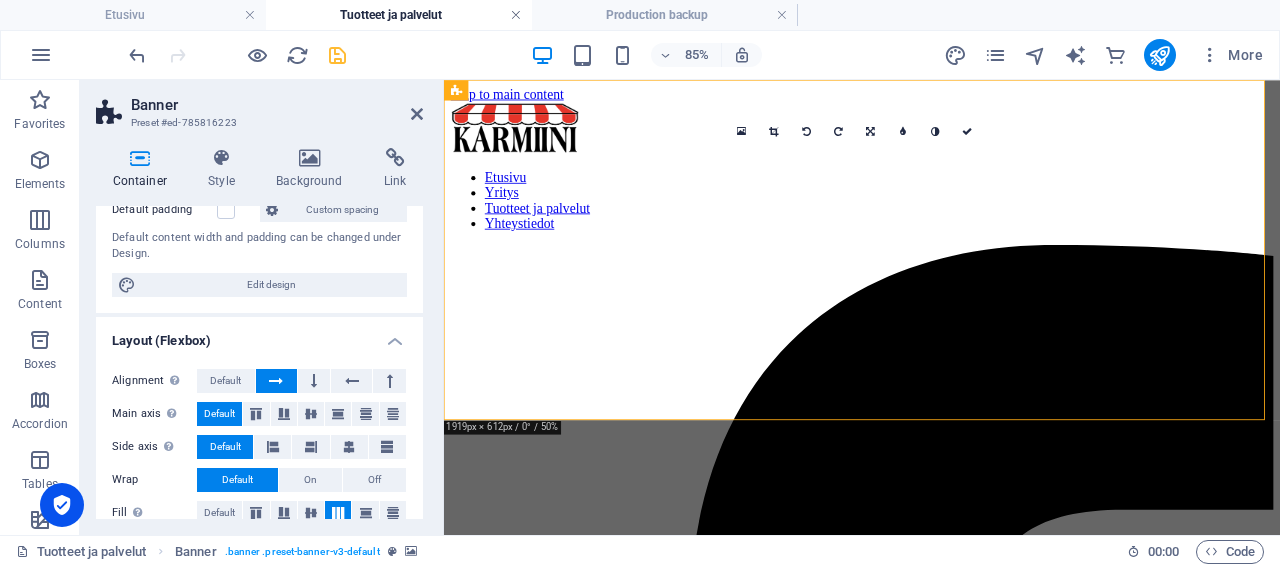 click at bounding box center (516, 15) 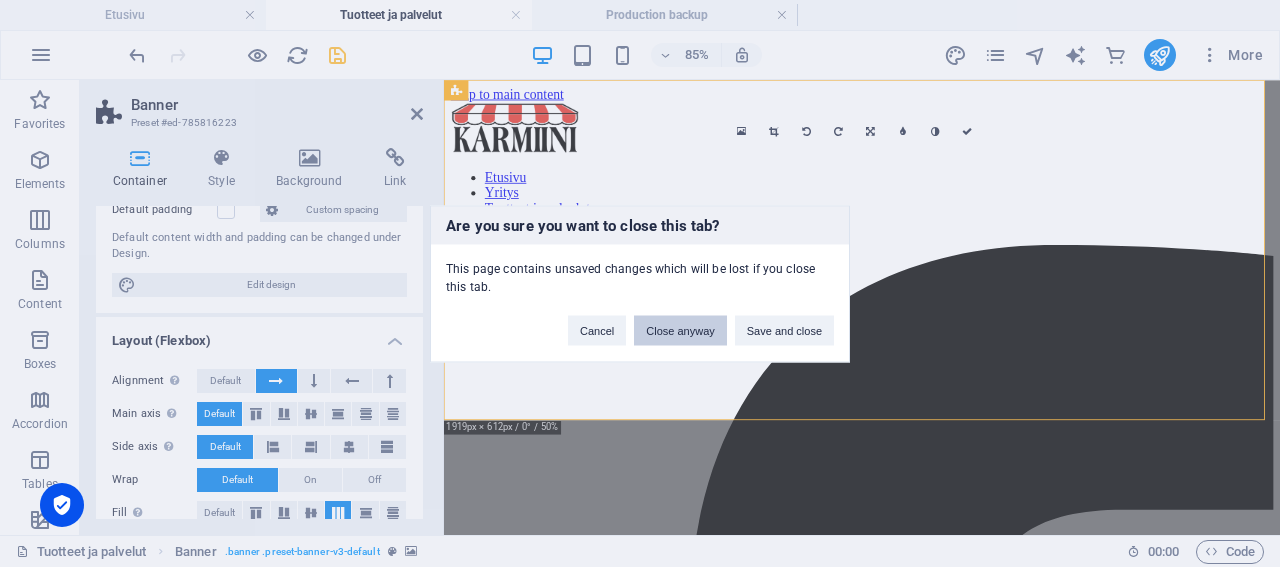 click on "Close anyway" at bounding box center [680, 330] 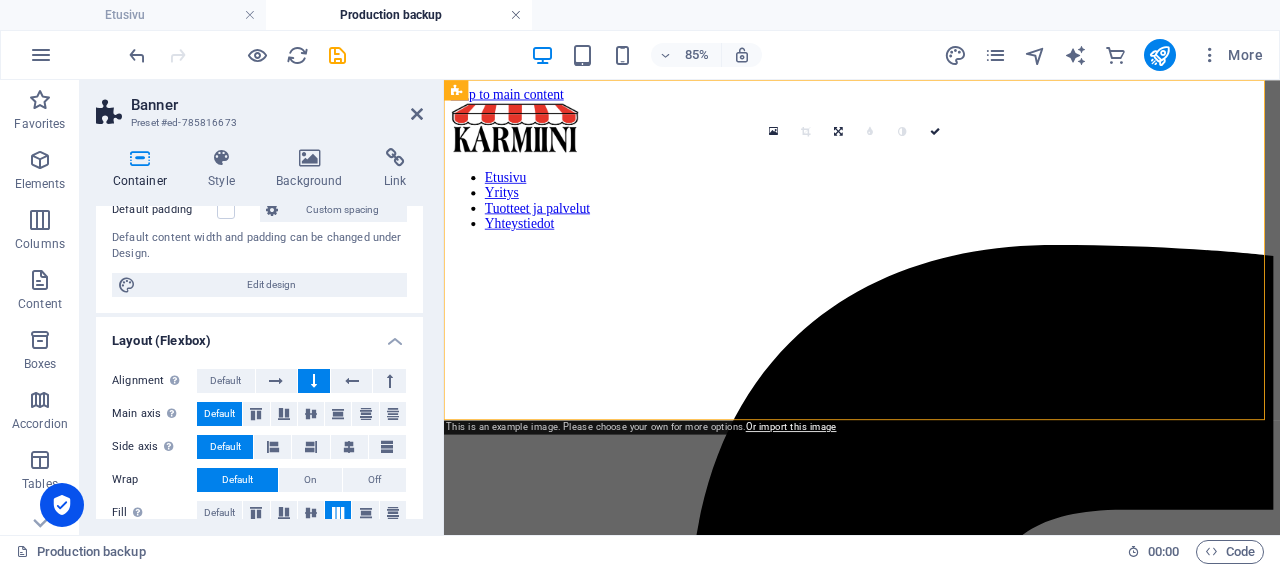click at bounding box center (516, 15) 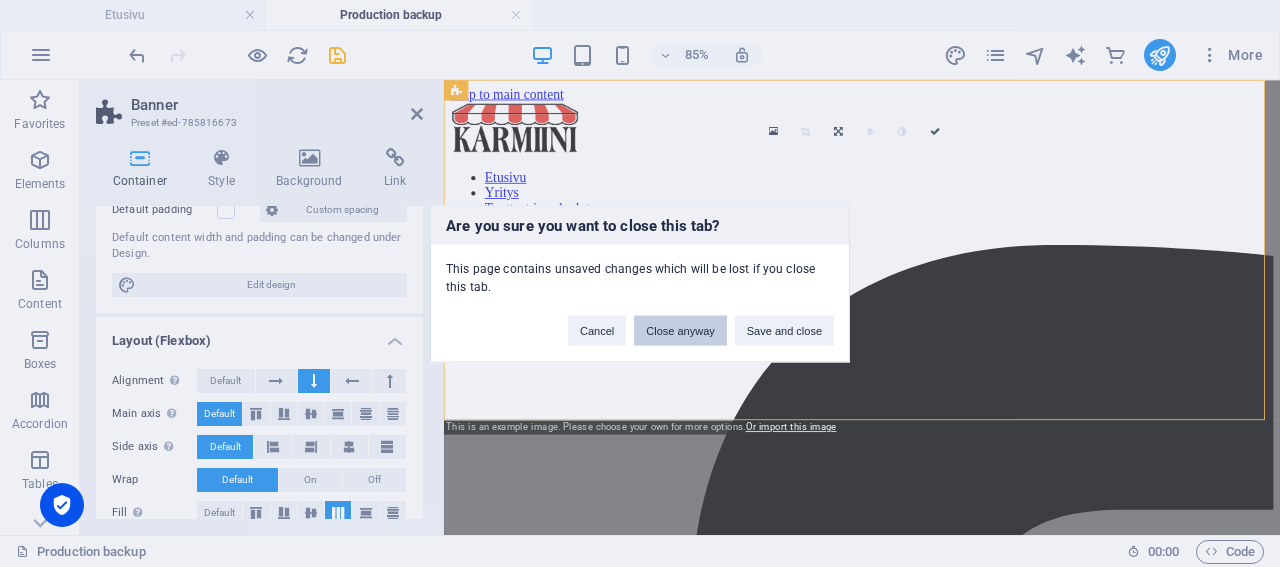 click on "Close anyway" at bounding box center (680, 330) 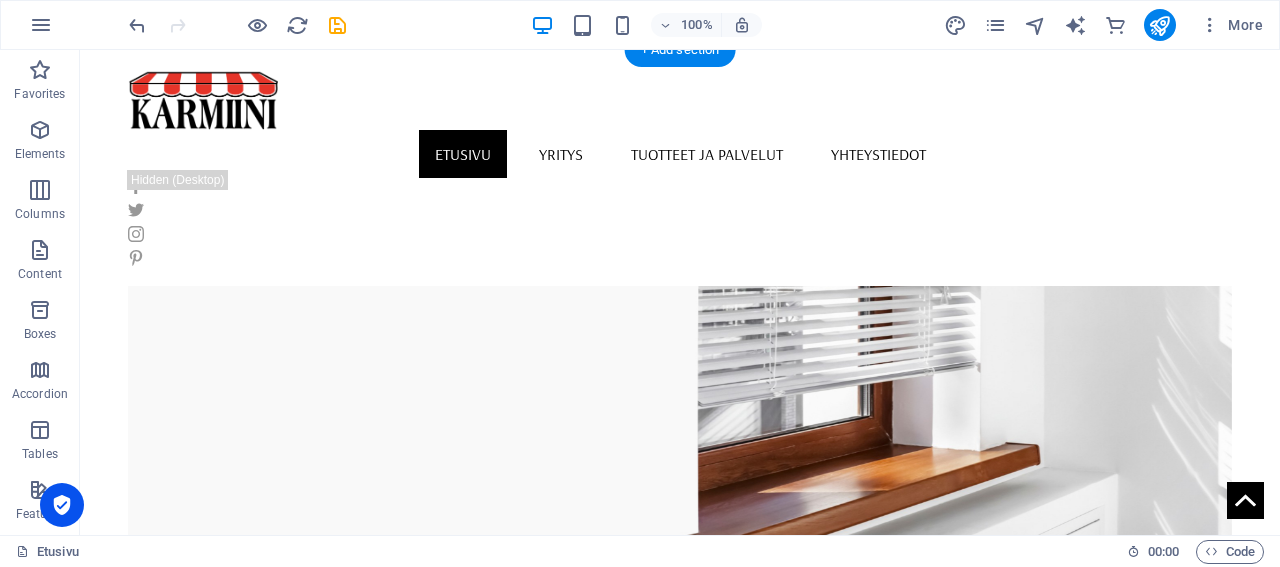 scroll, scrollTop: 0, scrollLeft: 0, axis: both 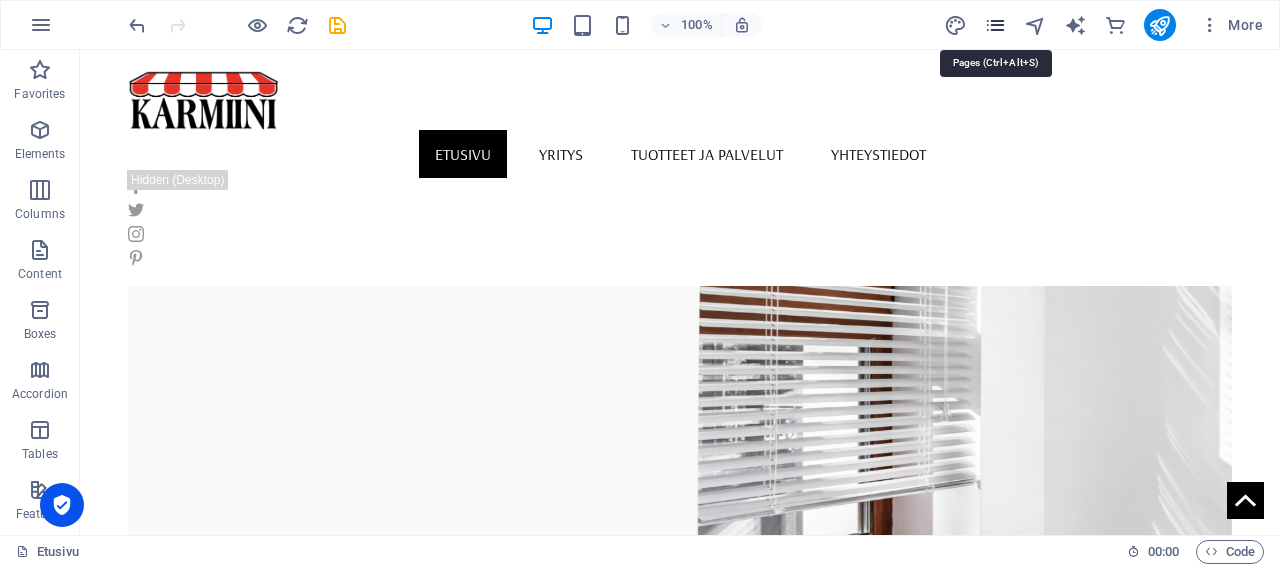 click at bounding box center [995, 25] 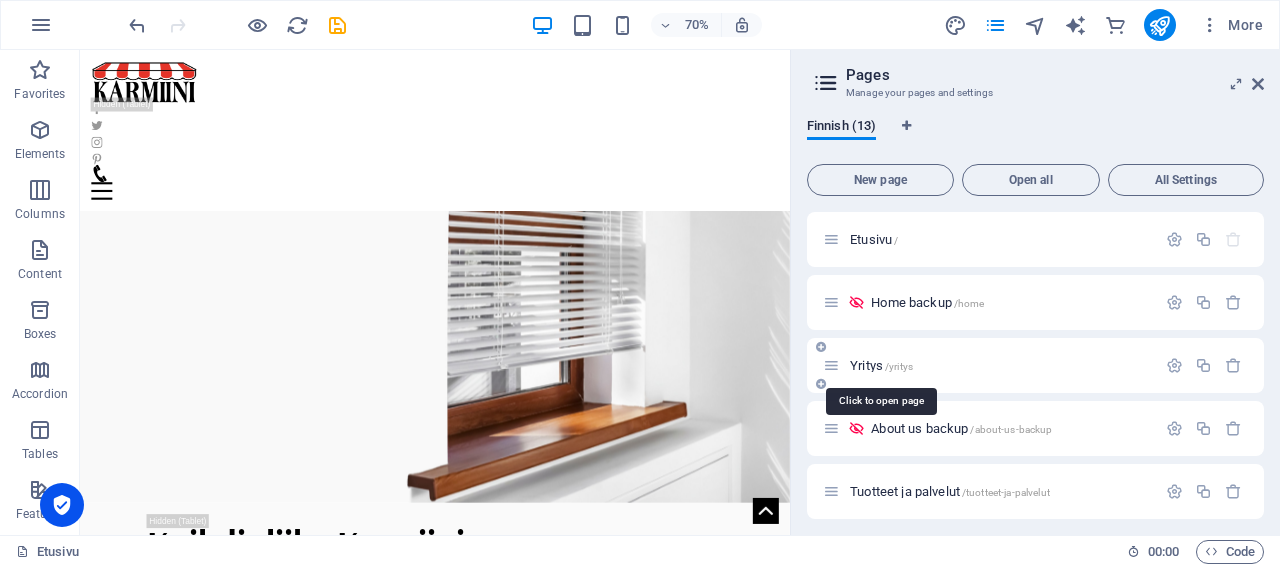 click on "Yritys /yritys" at bounding box center [881, 365] 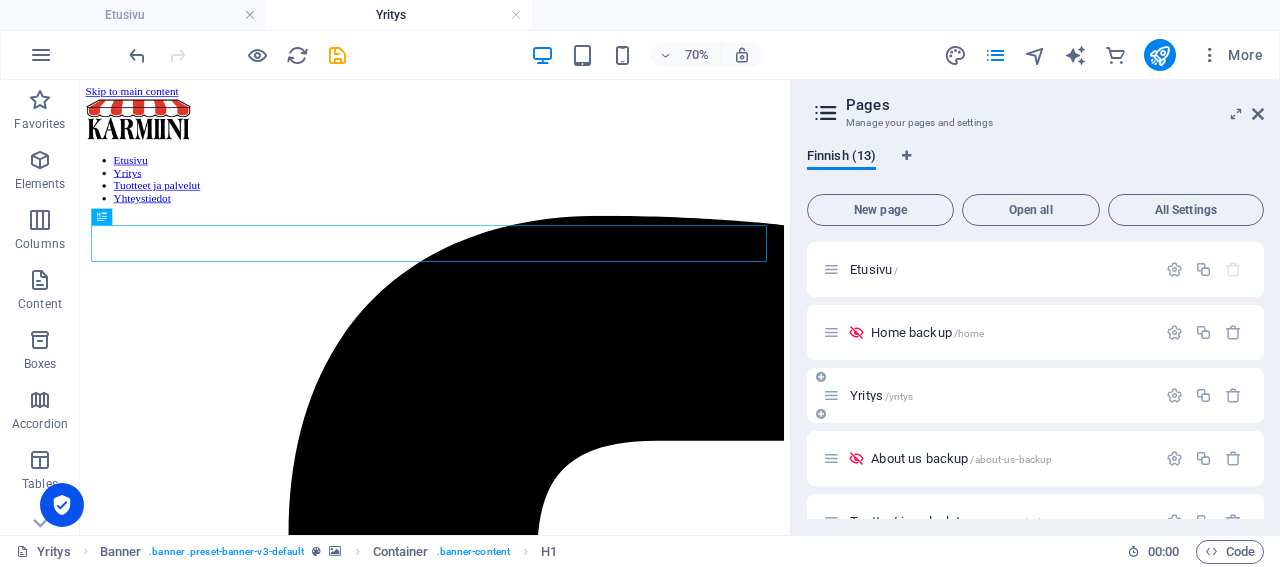 scroll, scrollTop: 0, scrollLeft: 0, axis: both 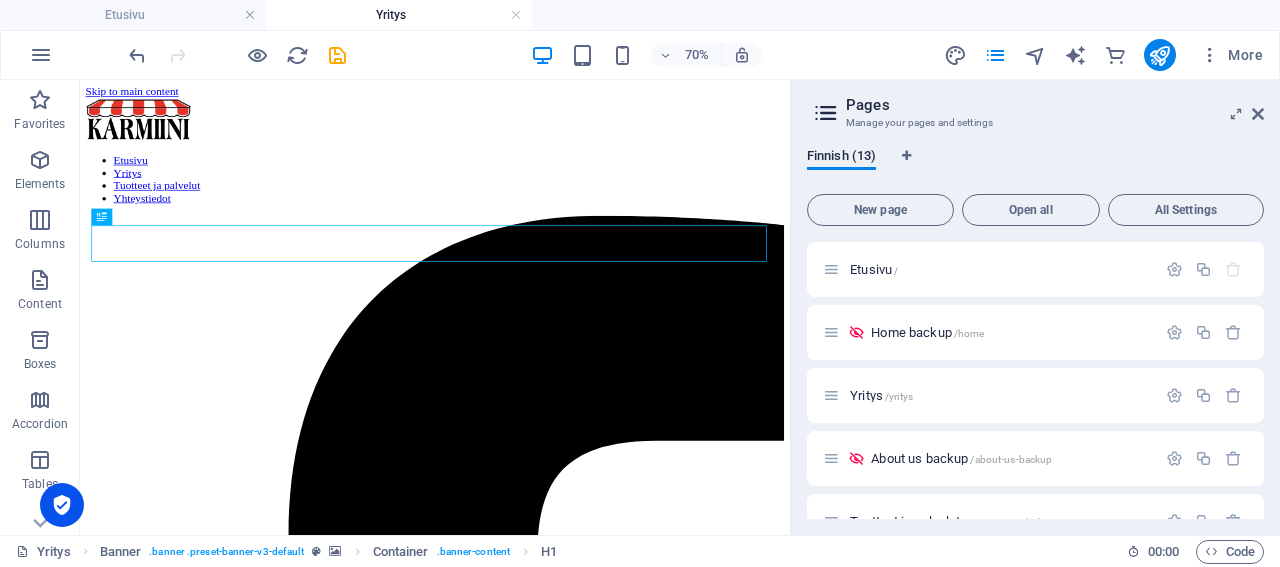 click on "Pages Manage your pages and settings Finnish (13) New page Open all All Settings Etusivu / Home backup /home Yritys /yritys About us backup /about-us-backup Tuotteet ja palvelut /tuotteet-ja-palvelut Collection backup /collection-backup Tietosuojaseloste /tietosuojaseloste Production backup /production-backup FAQ /faq Yhteystiedot /yhteystiedot Contact backup /contact-backup Legal Notice /legal-notice Privacy /privacy" at bounding box center (1035, 307) 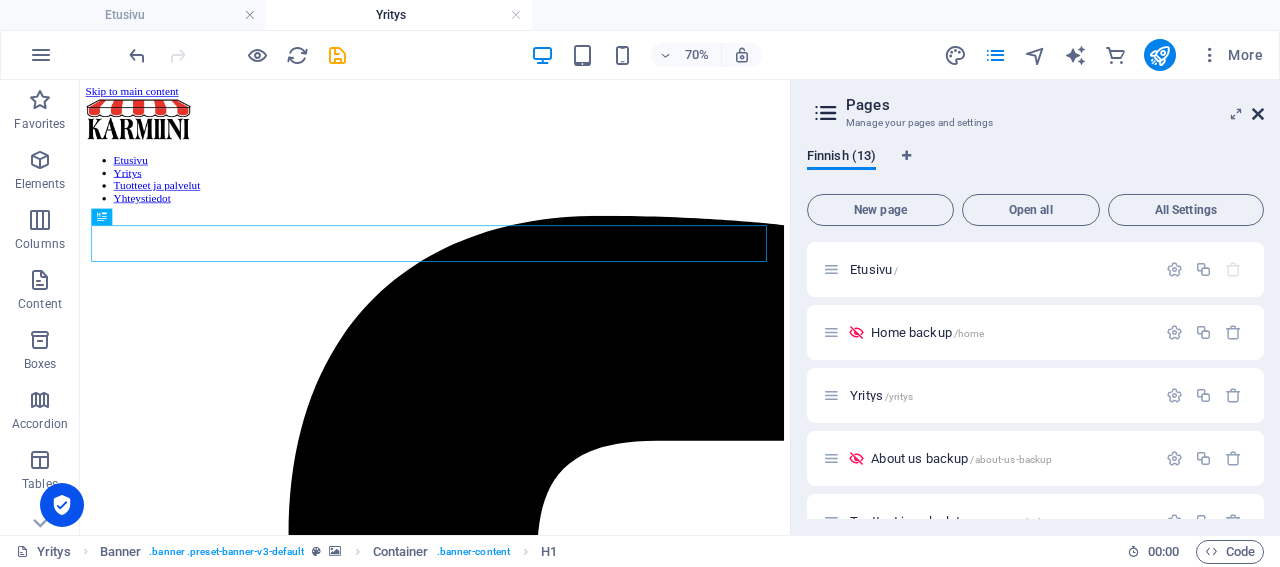 click at bounding box center [1258, 114] 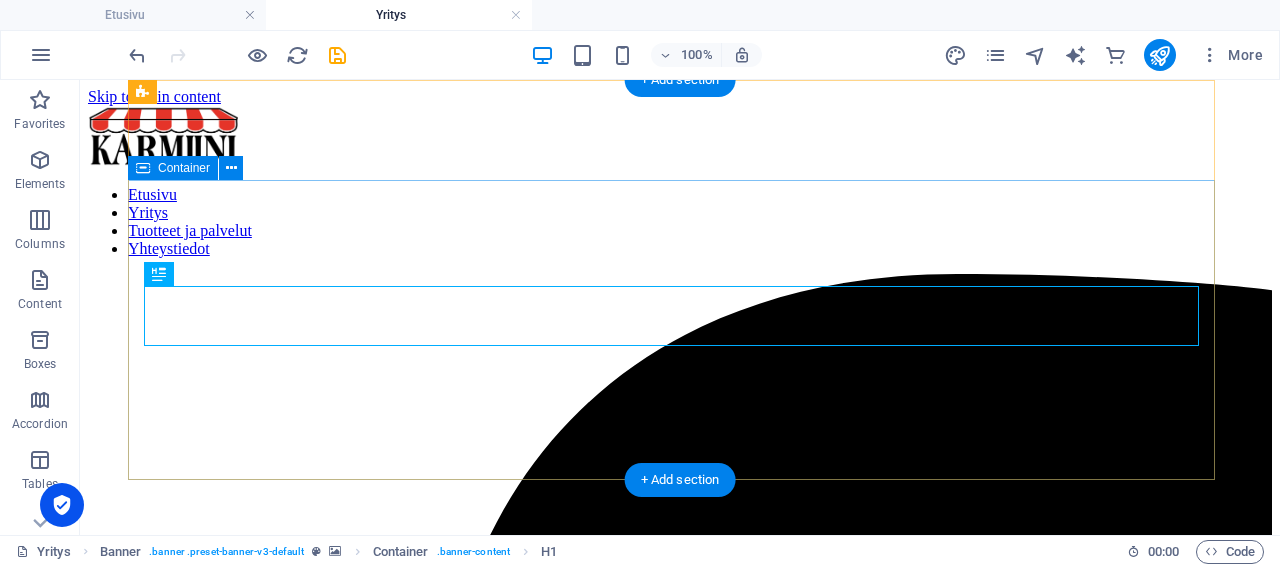 click on "Aurinkosuojauksen erikoisliike Etusivu  /  Meistä" at bounding box center (680, 8293) 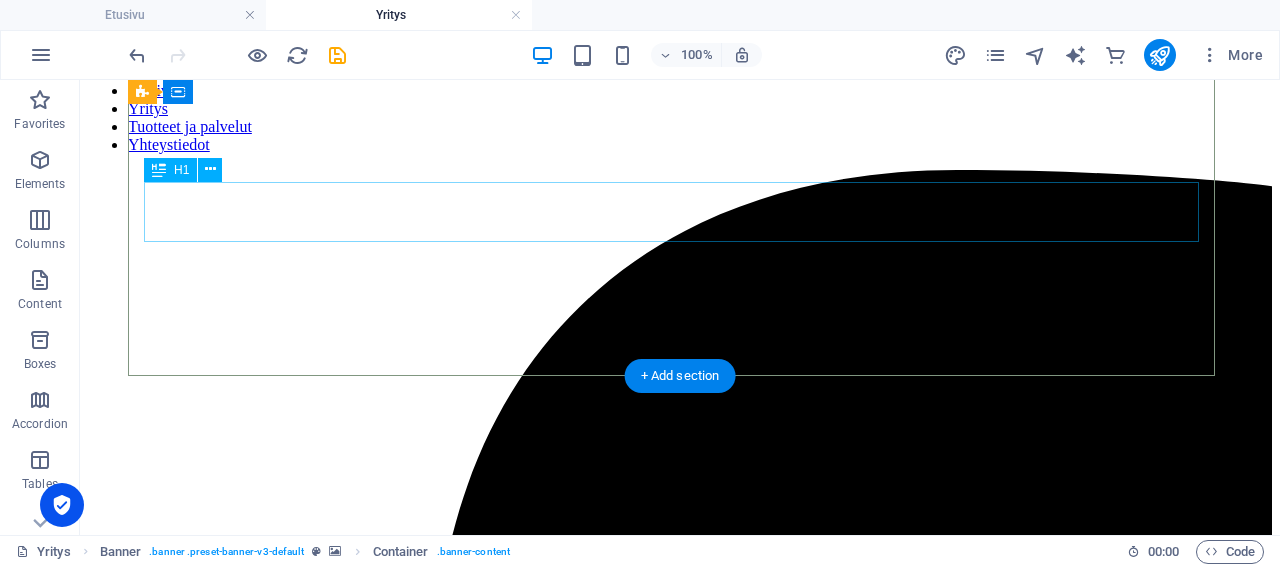 scroll, scrollTop: 0, scrollLeft: 0, axis: both 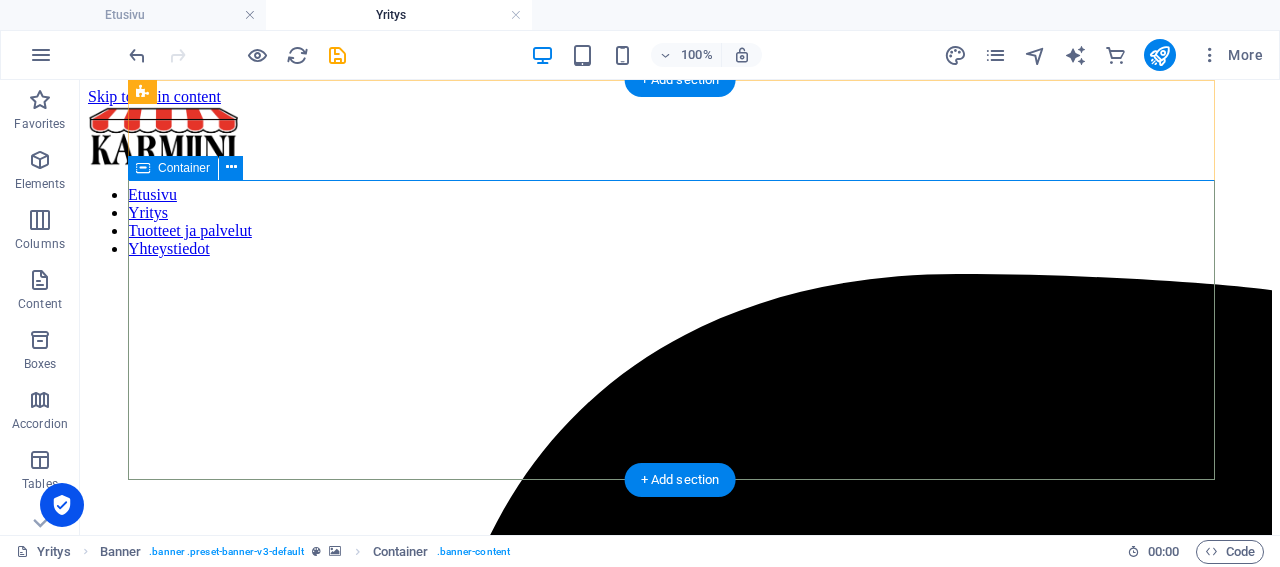 click on "Aurinkosuojauksen erikoisliike Etusivu  /  Meistä" at bounding box center [680, 8293] 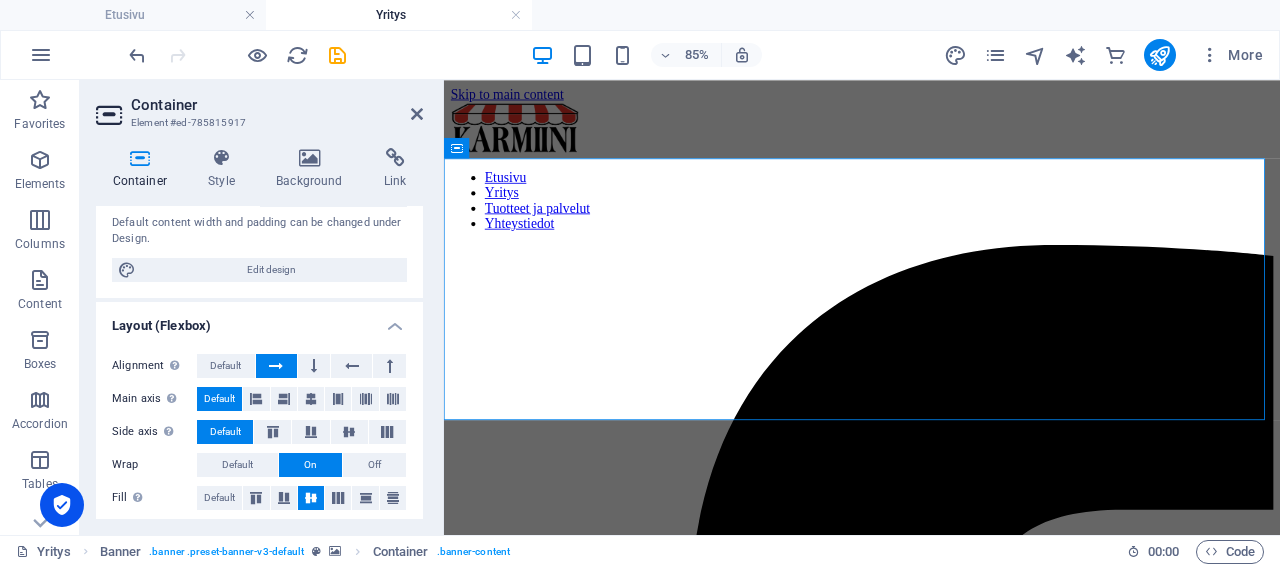 scroll, scrollTop: 288, scrollLeft: 0, axis: vertical 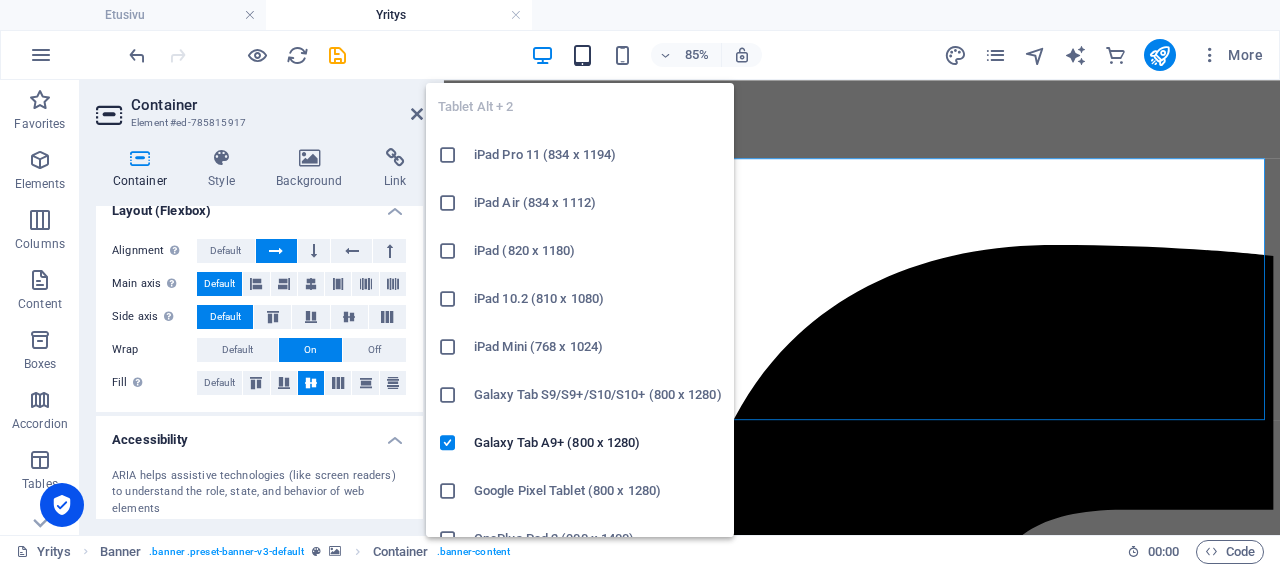 click at bounding box center (582, 55) 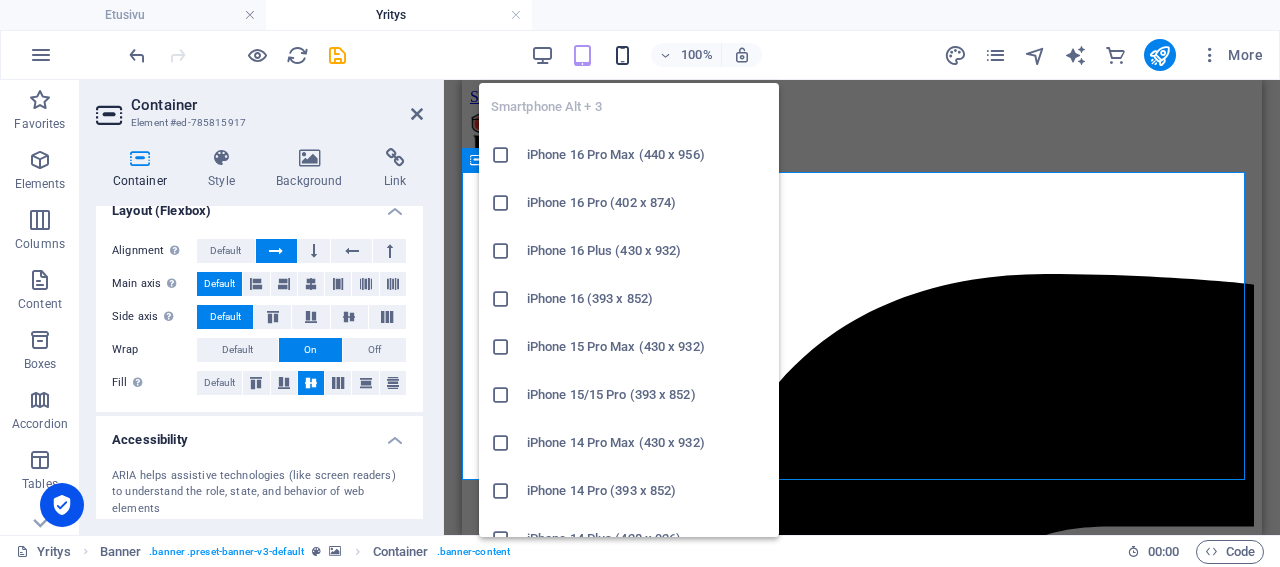 click at bounding box center (622, 55) 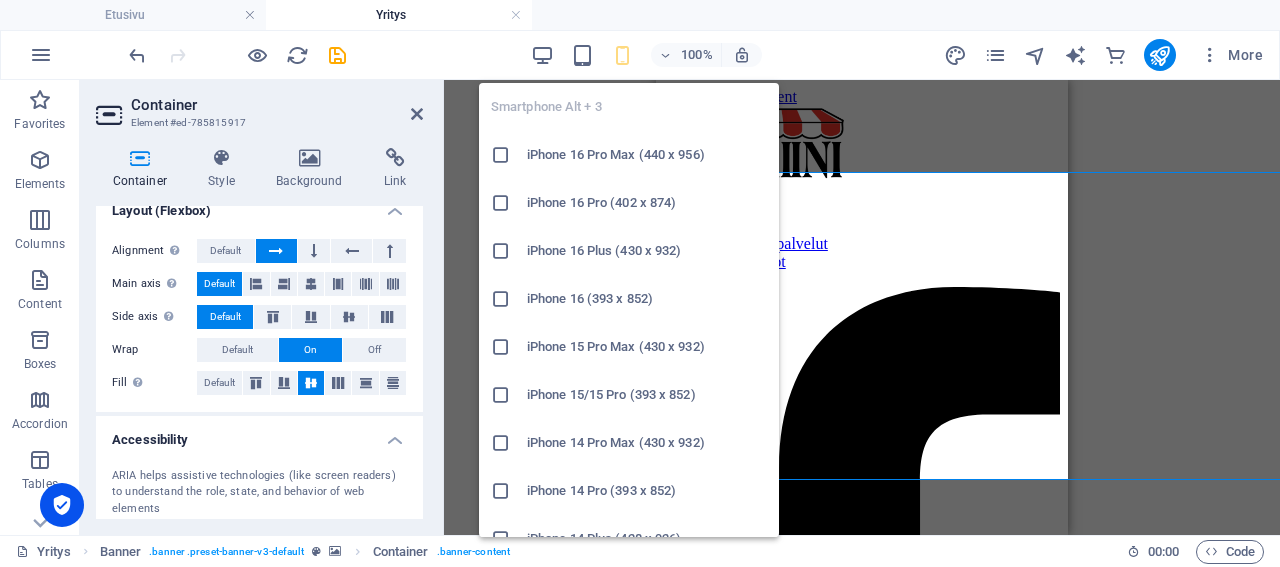 type on "308" 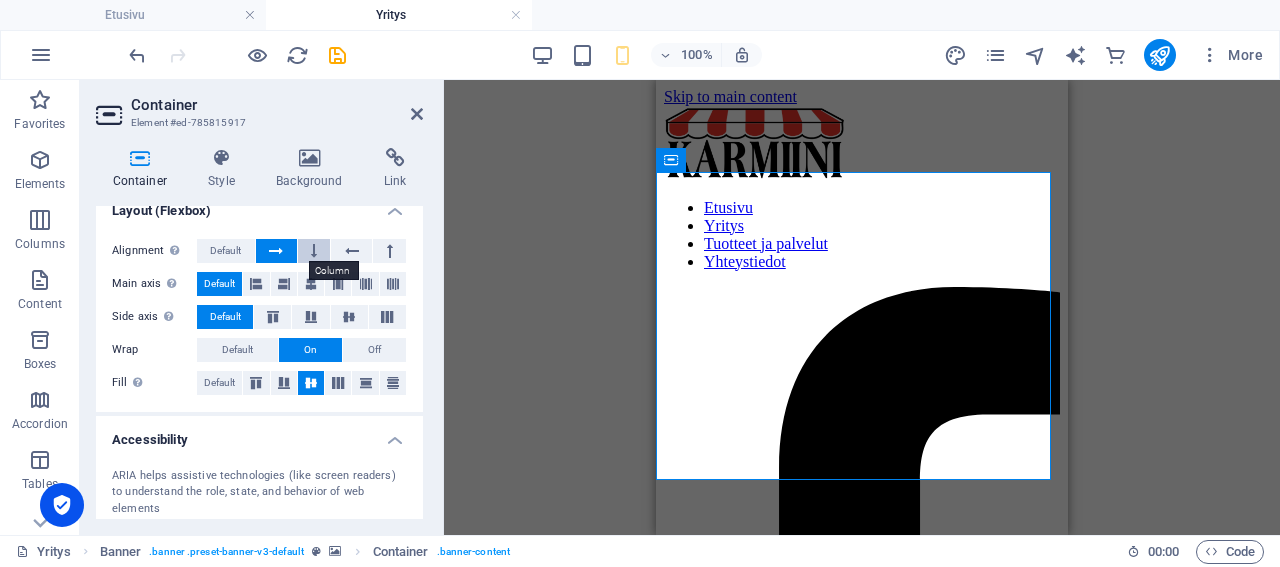click at bounding box center (314, 251) 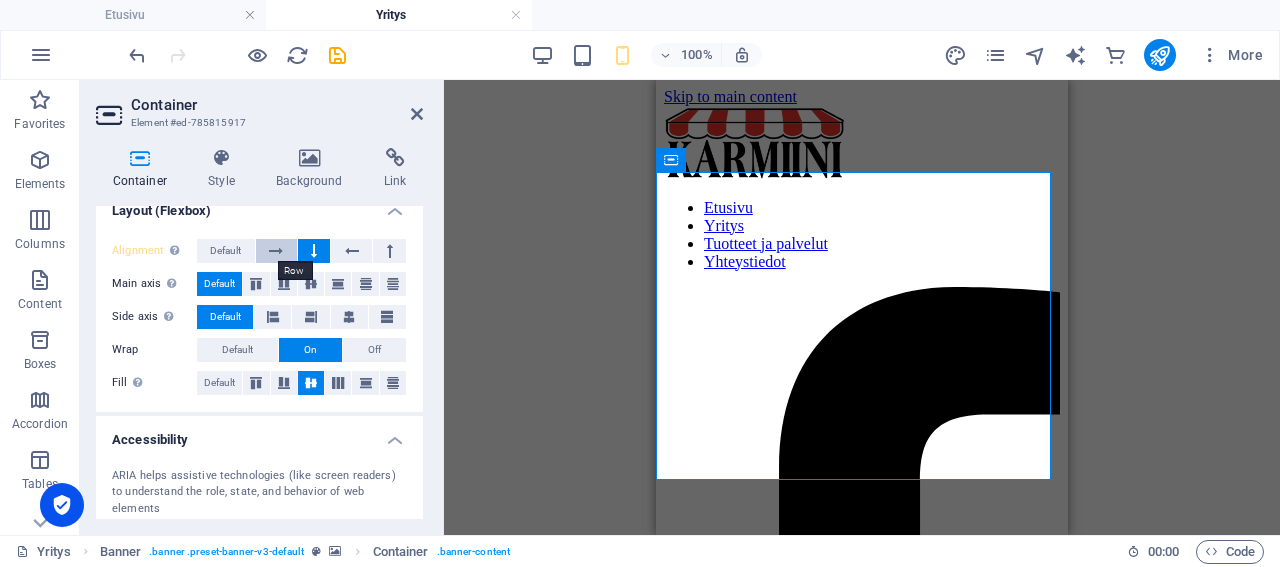 click at bounding box center (276, 251) 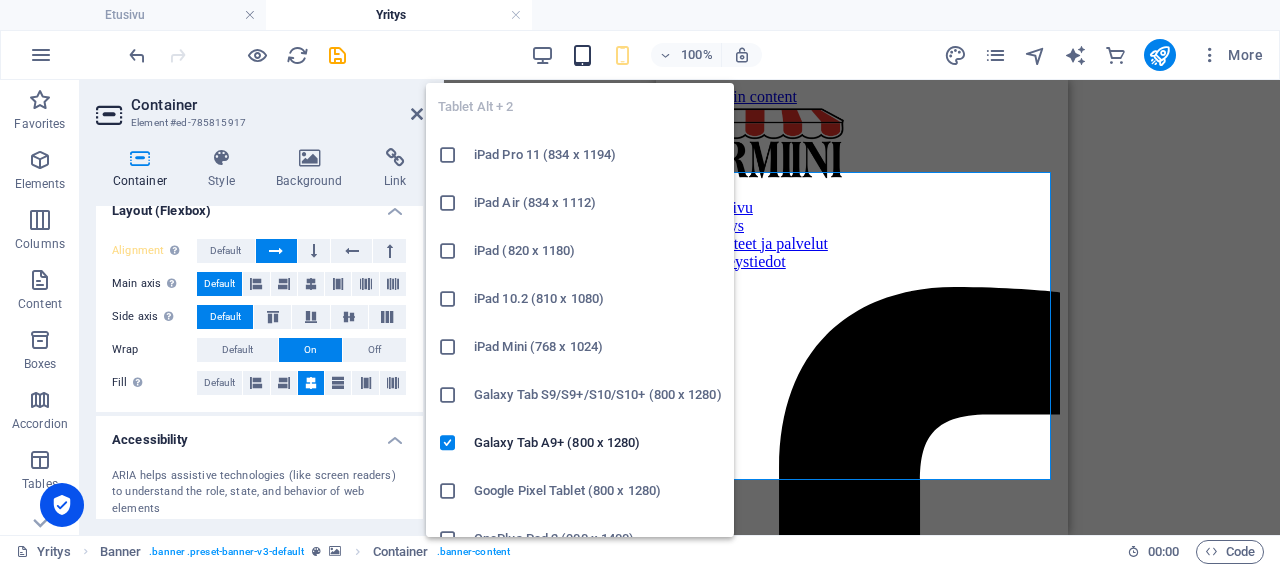 click at bounding box center [582, 55] 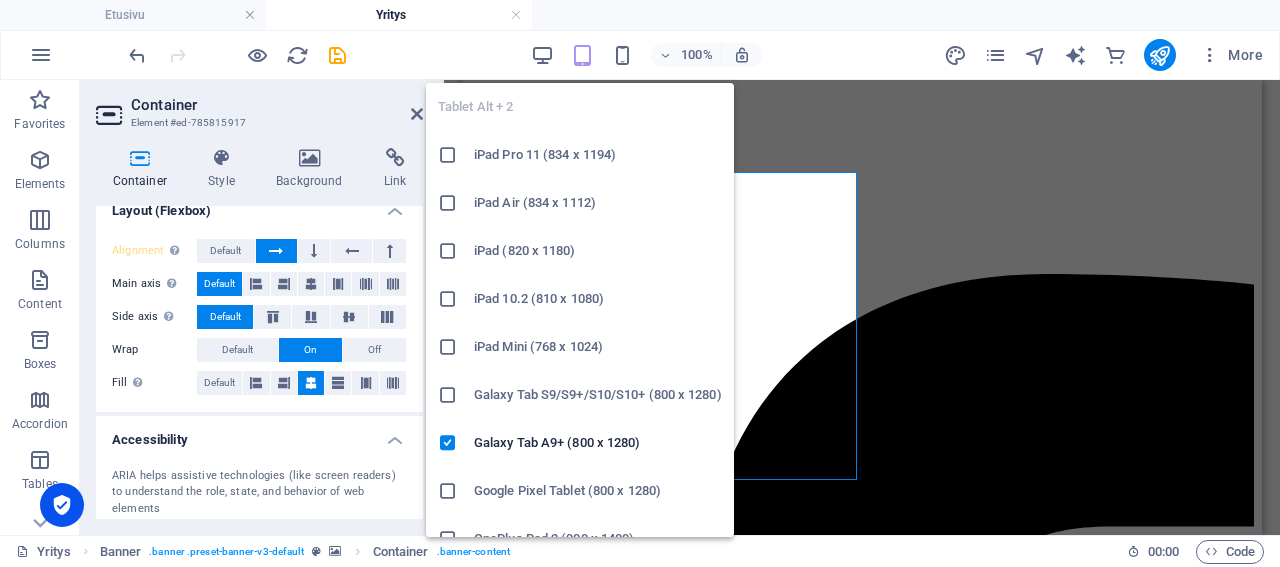 type 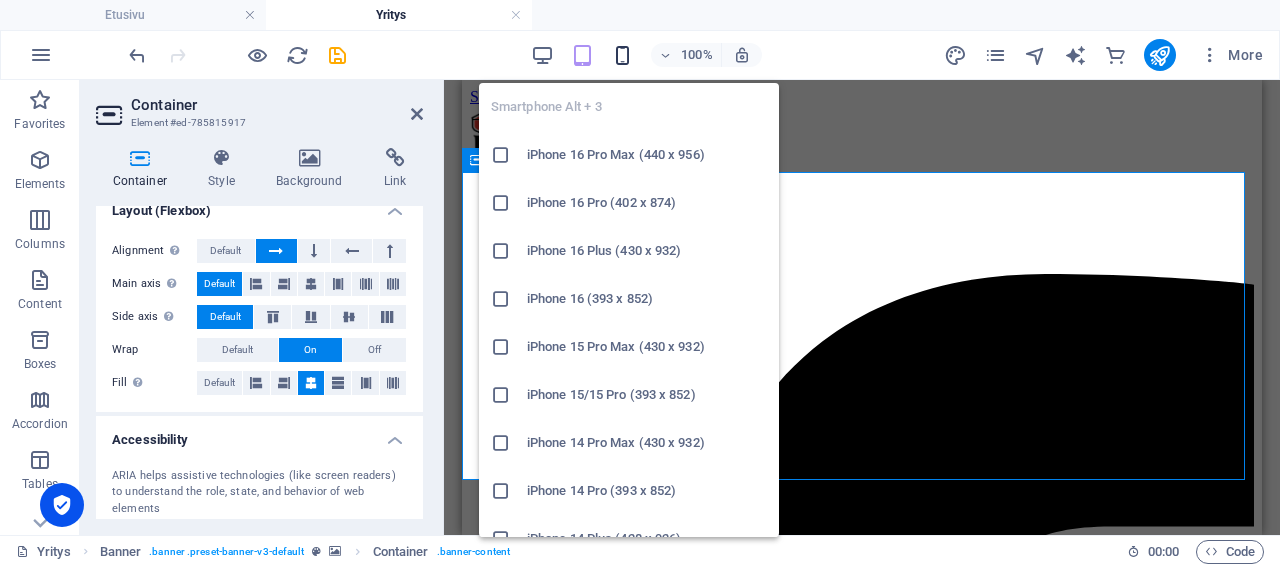 click at bounding box center (622, 55) 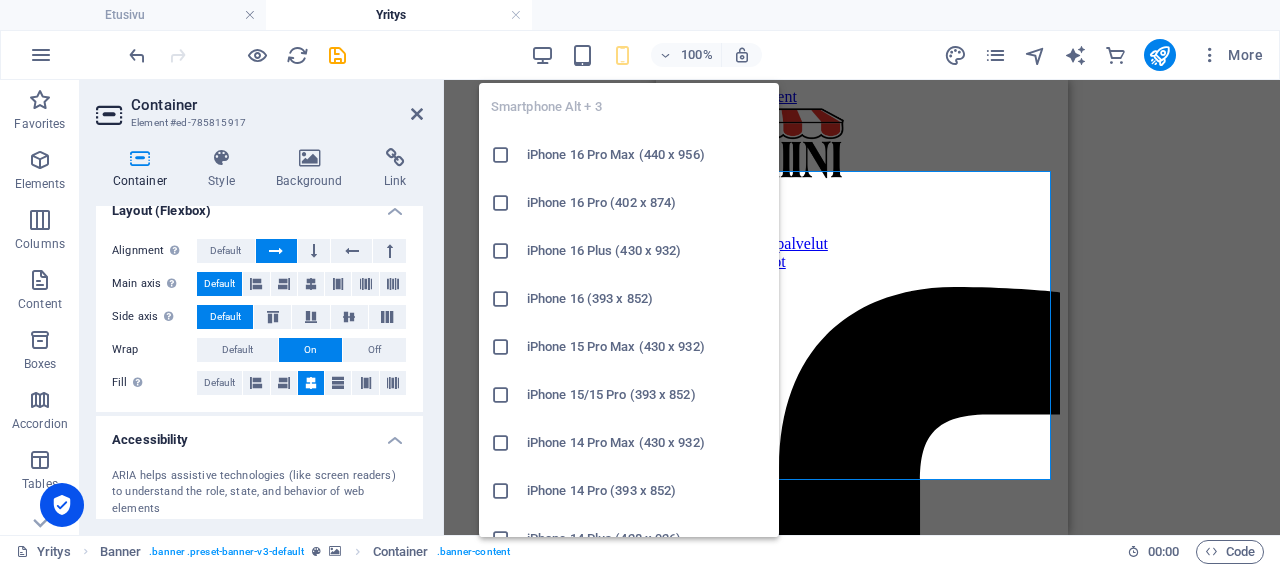 type on "308" 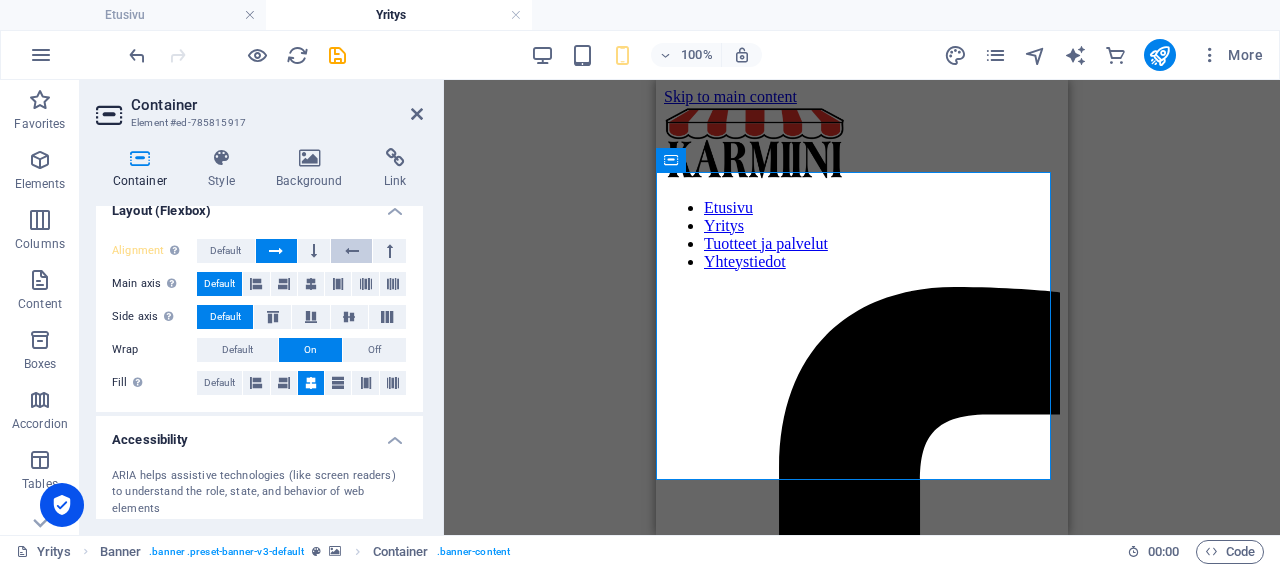 scroll, scrollTop: 461, scrollLeft: 0, axis: vertical 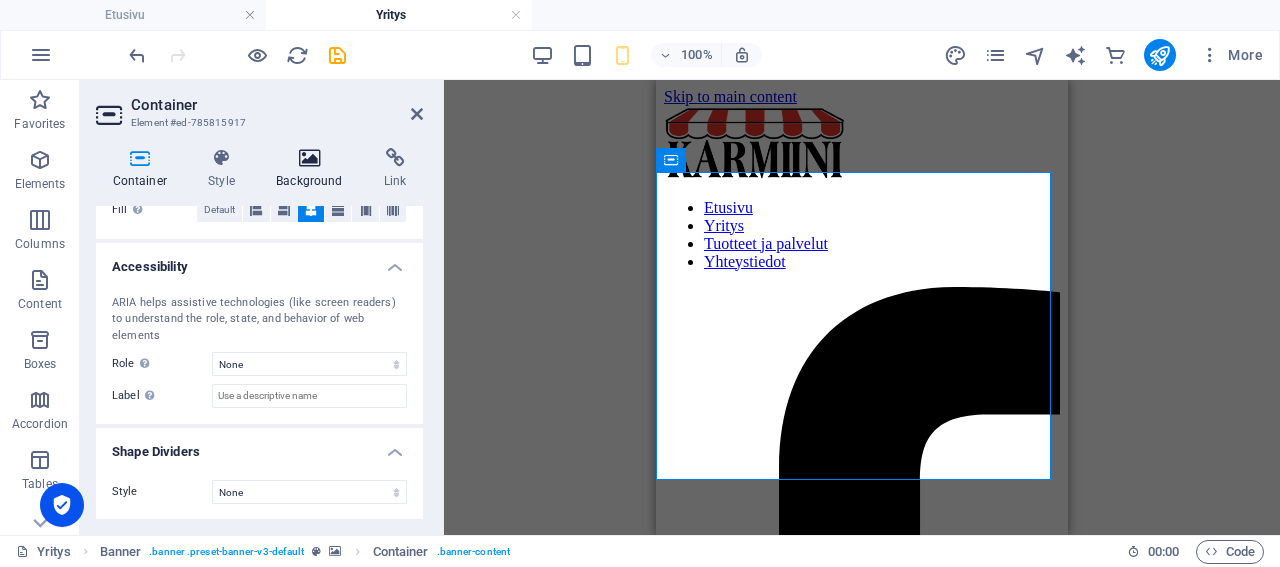 click at bounding box center (310, 158) 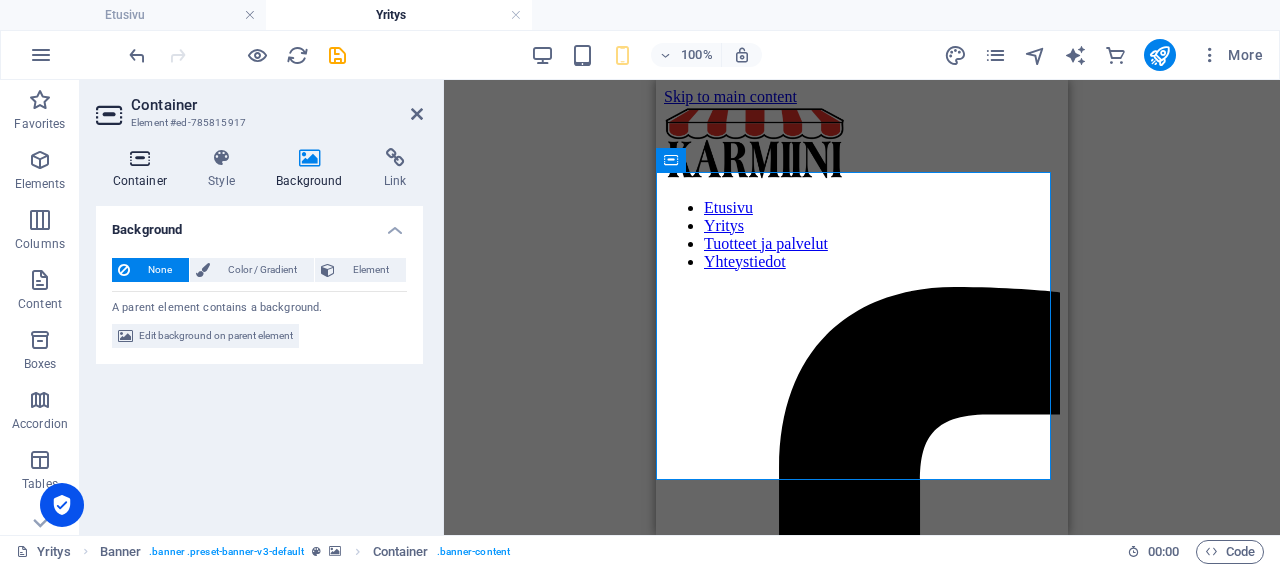 click on "Container" at bounding box center (144, 169) 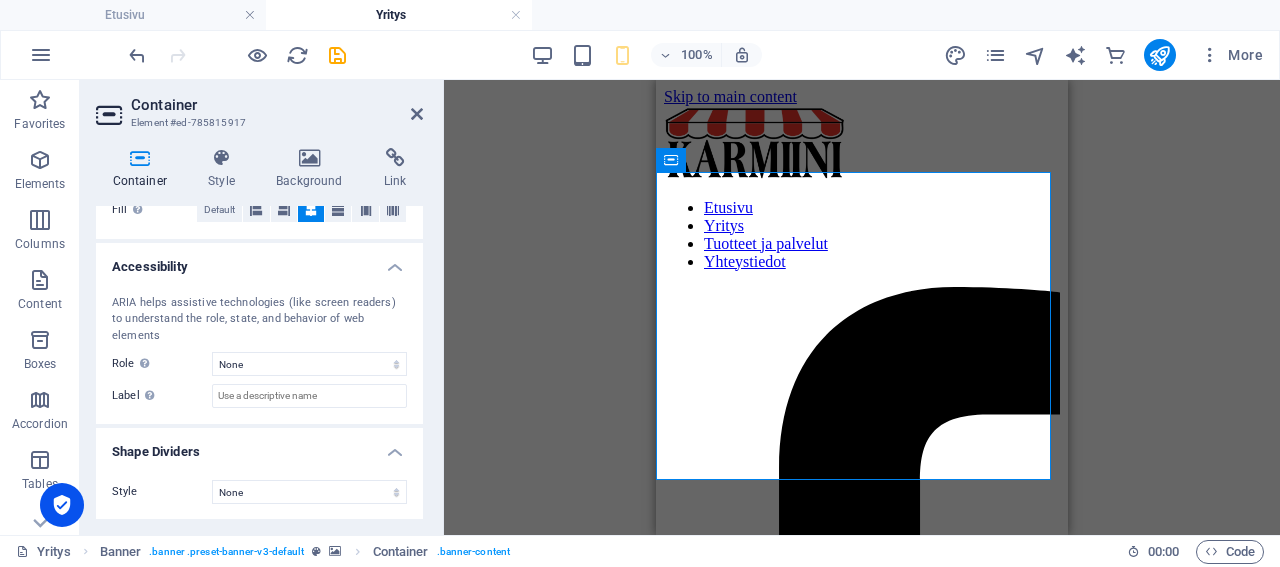 scroll, scrollTop: 461, scrollLeft: 0, axis: vertical 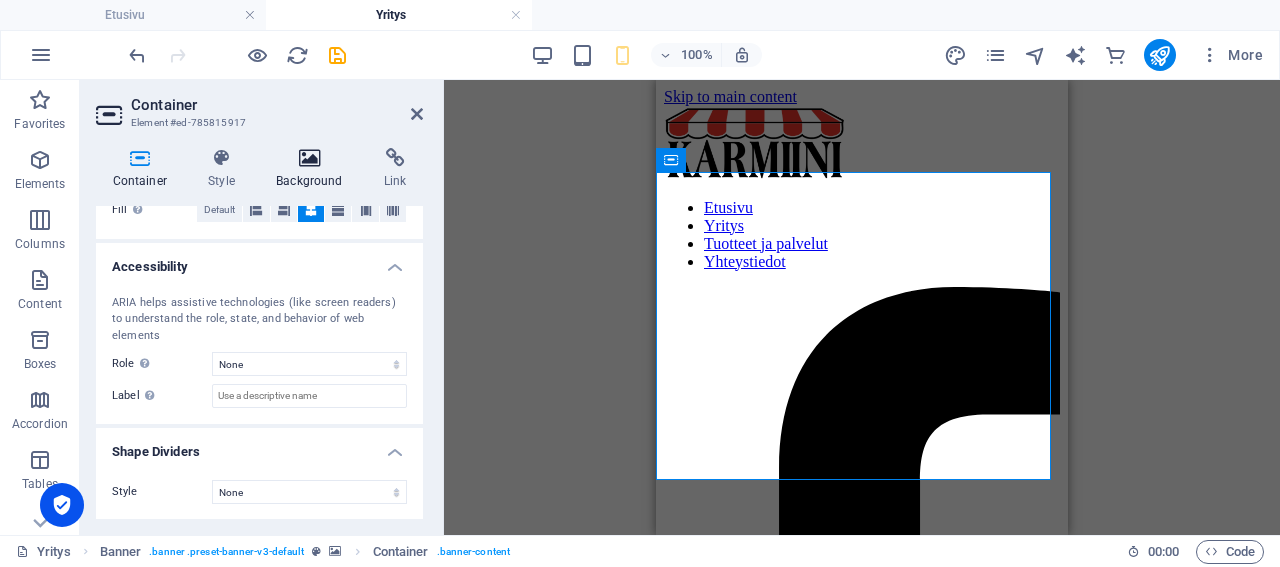 click at bounding box center [310, 158] 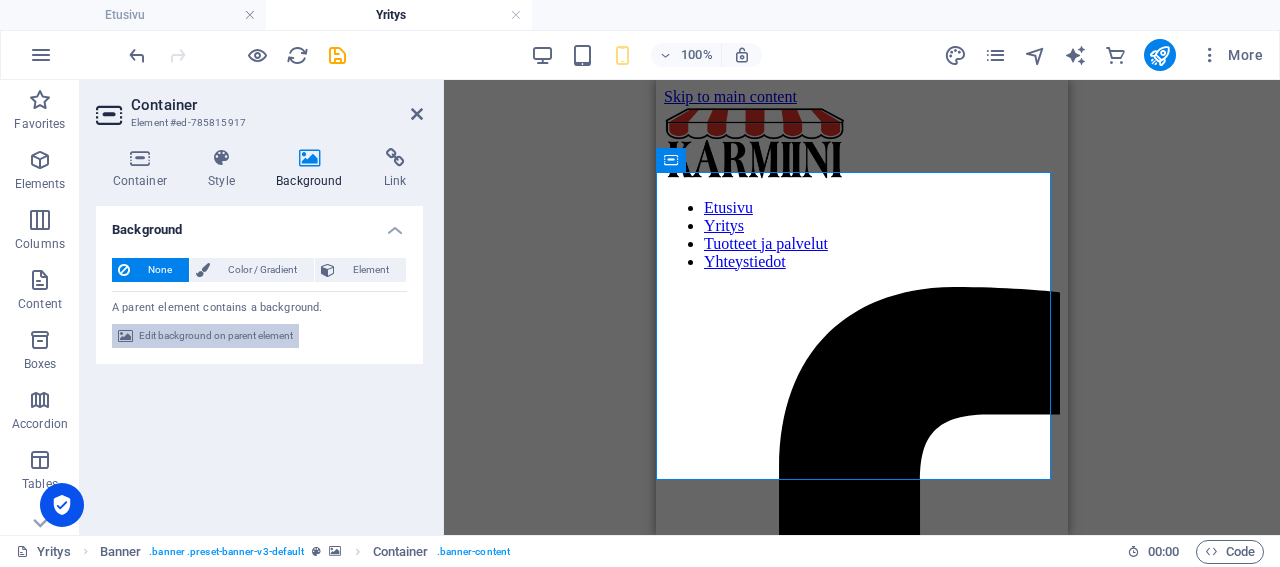 click on "Edit background on parent element" at bounding box center [216, 336] 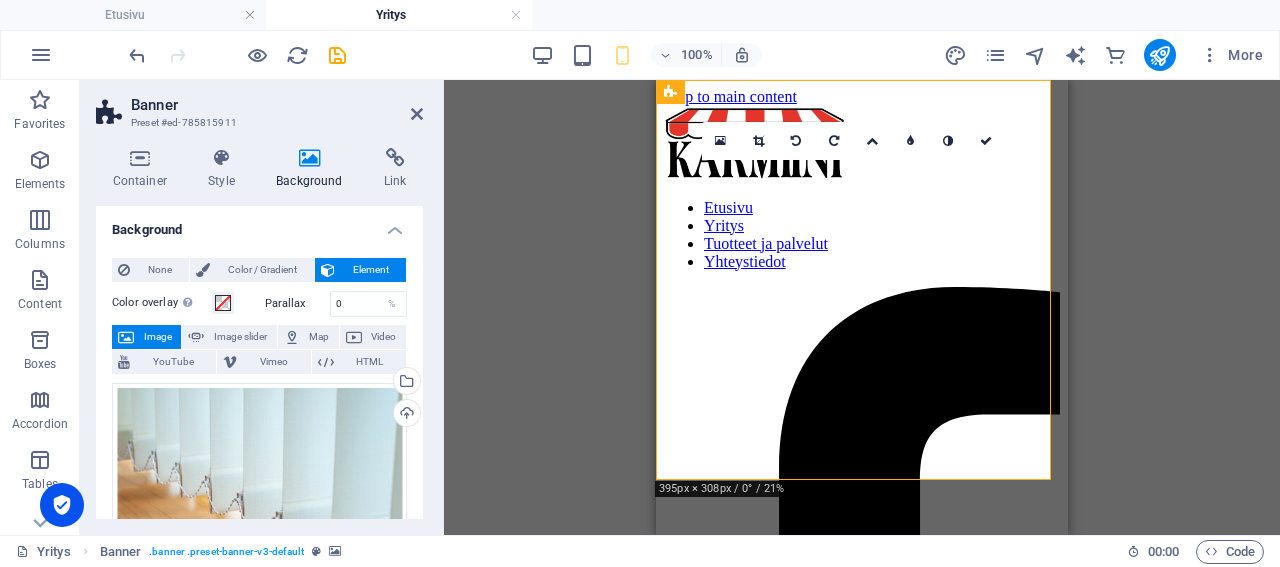 scroll, scrollTop: 288, scrollLeft: 0, axis: vertical 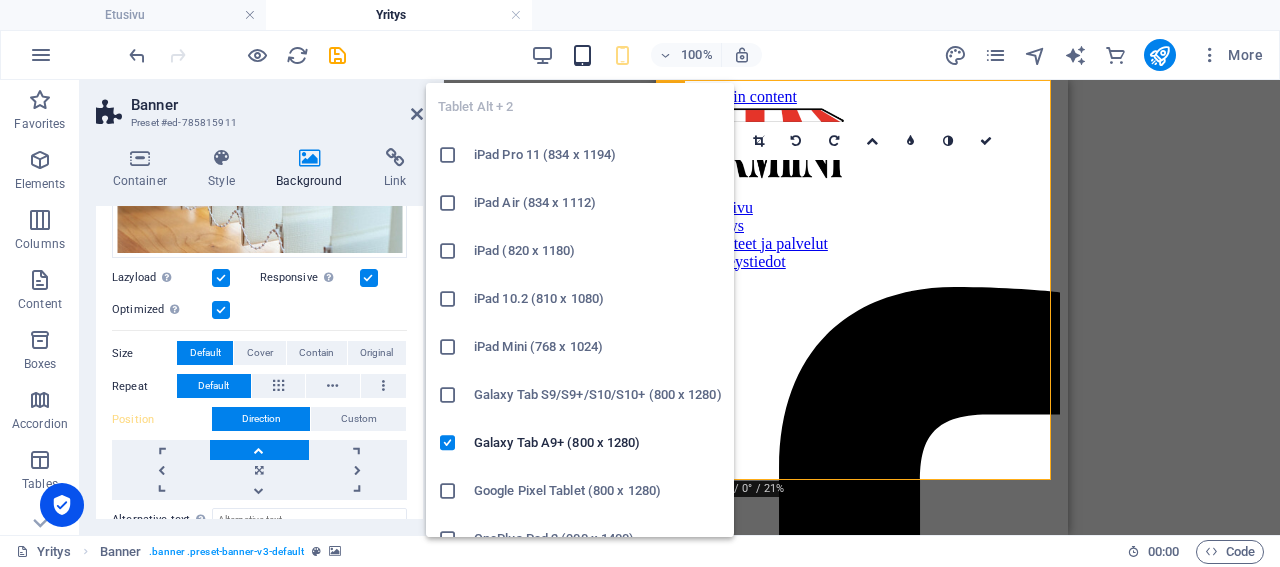 click at bounding box center (582, 55) 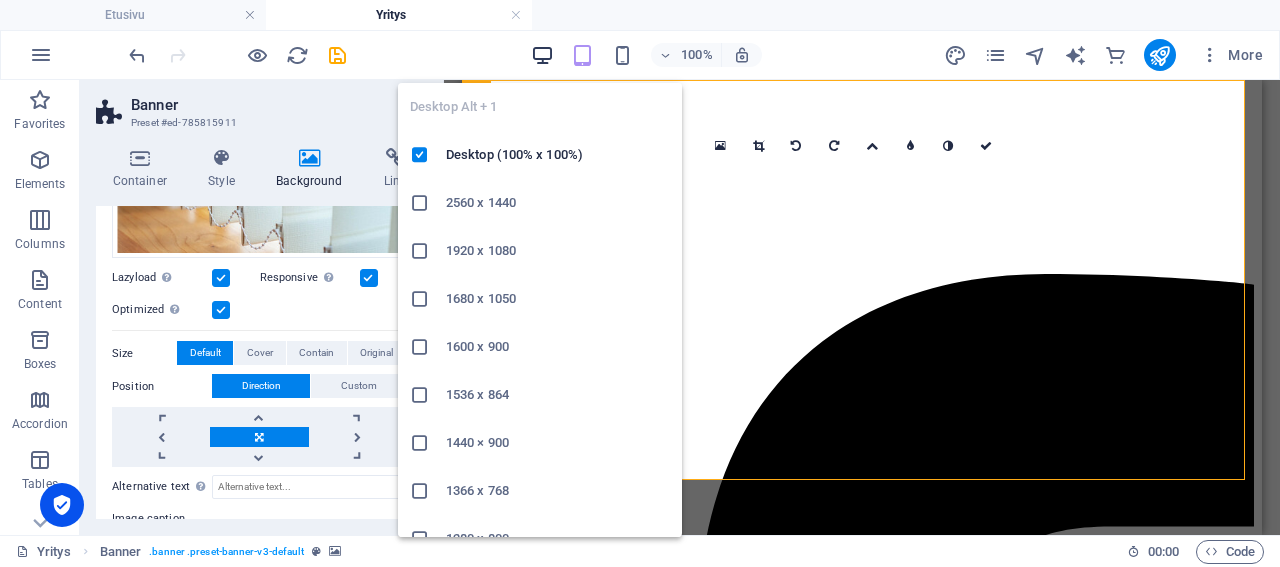 click at bounding box center (542, 55) 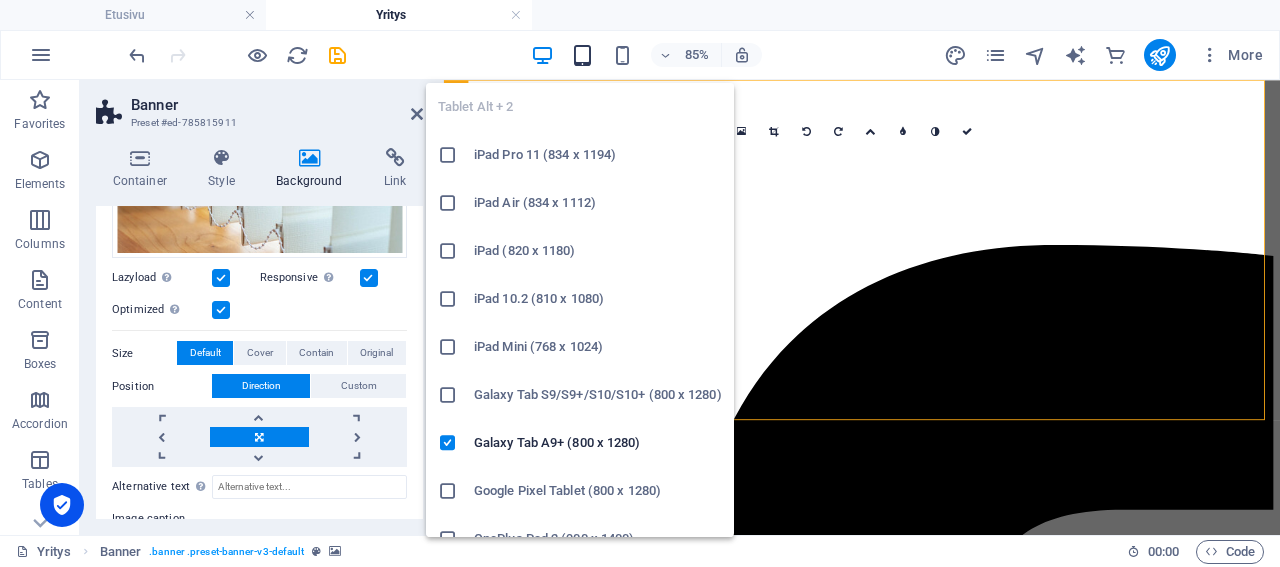 click at bounding box center (582, 55) 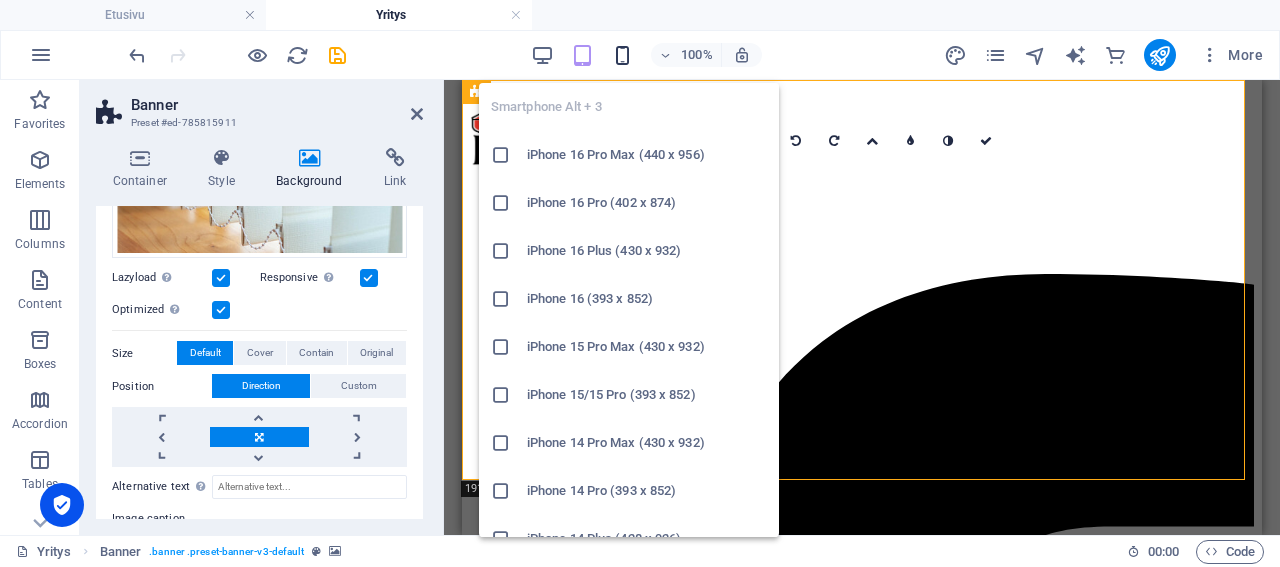 click at bounding box center (622, 55) 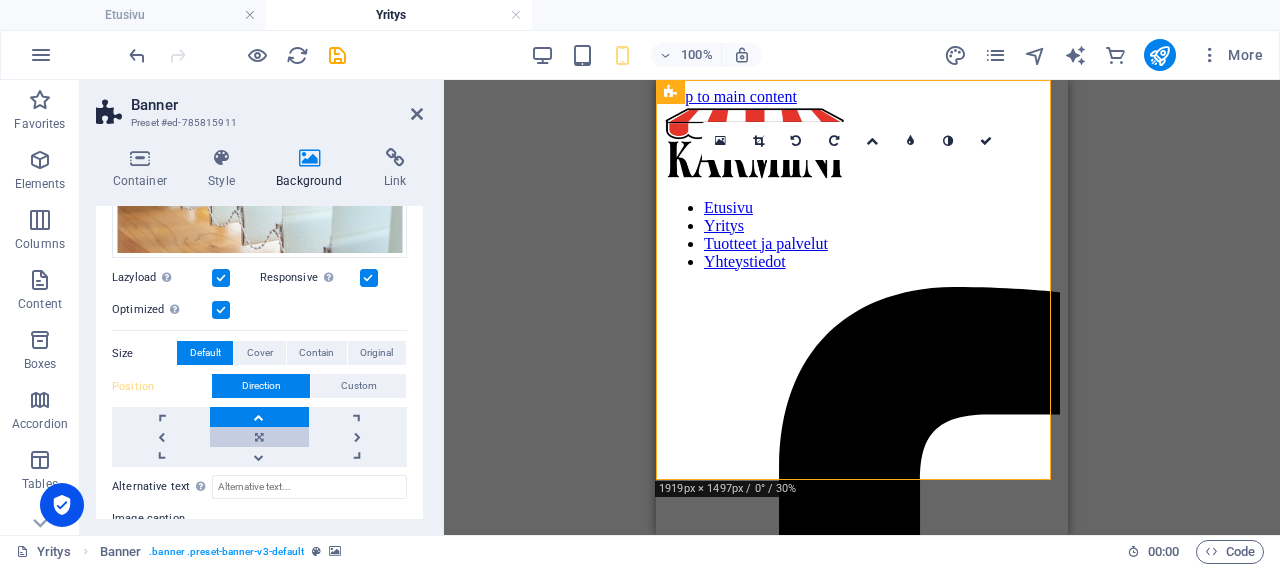 click at bounding box center (259, 437) 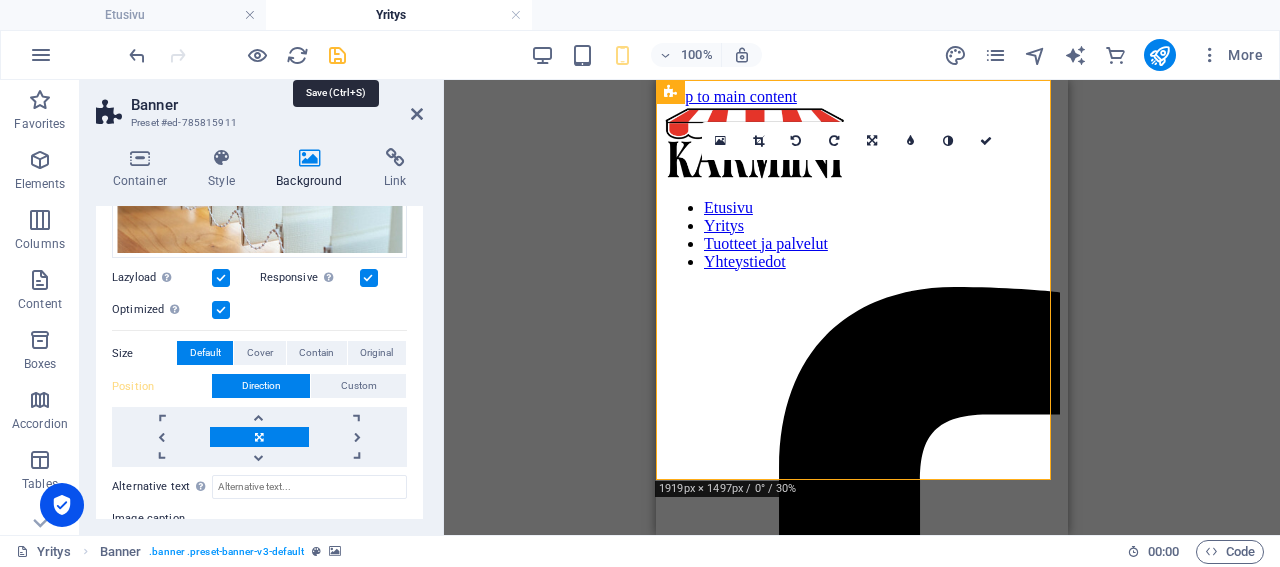 click at bounding box center [337, 55] 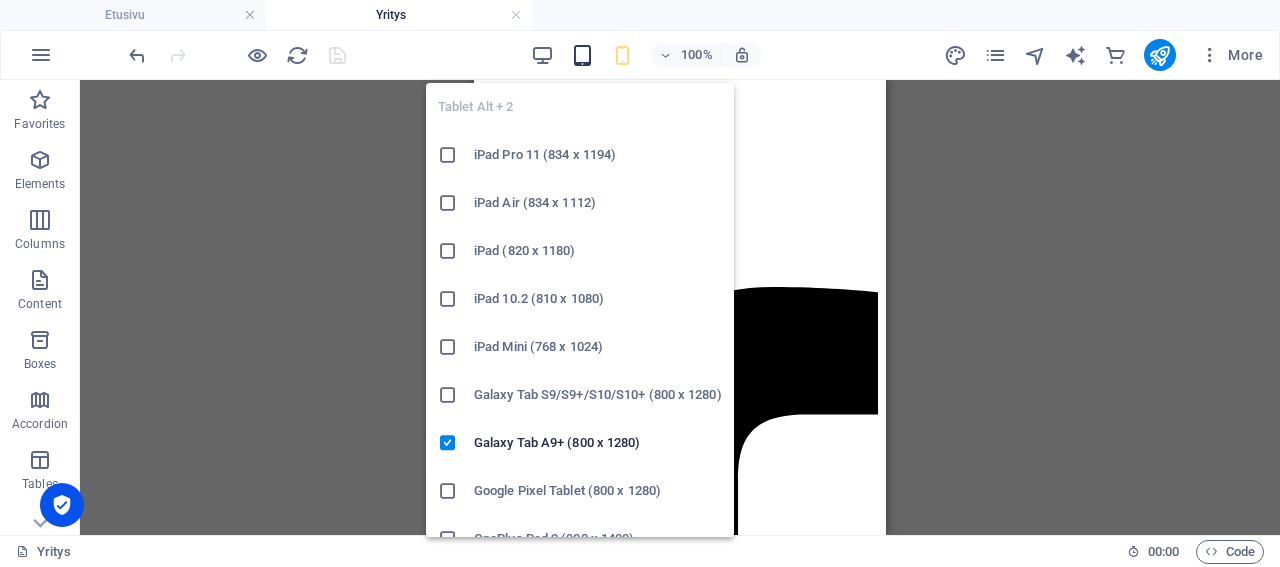 click at bounding box center (582, 55) 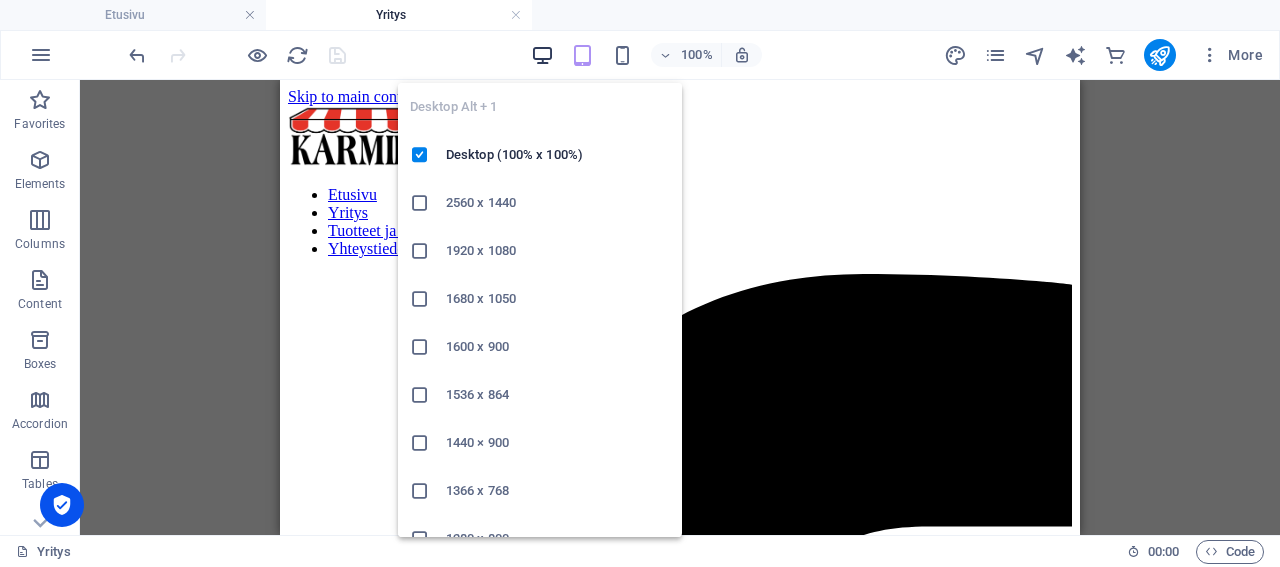 click at bounding box center [542, 55] 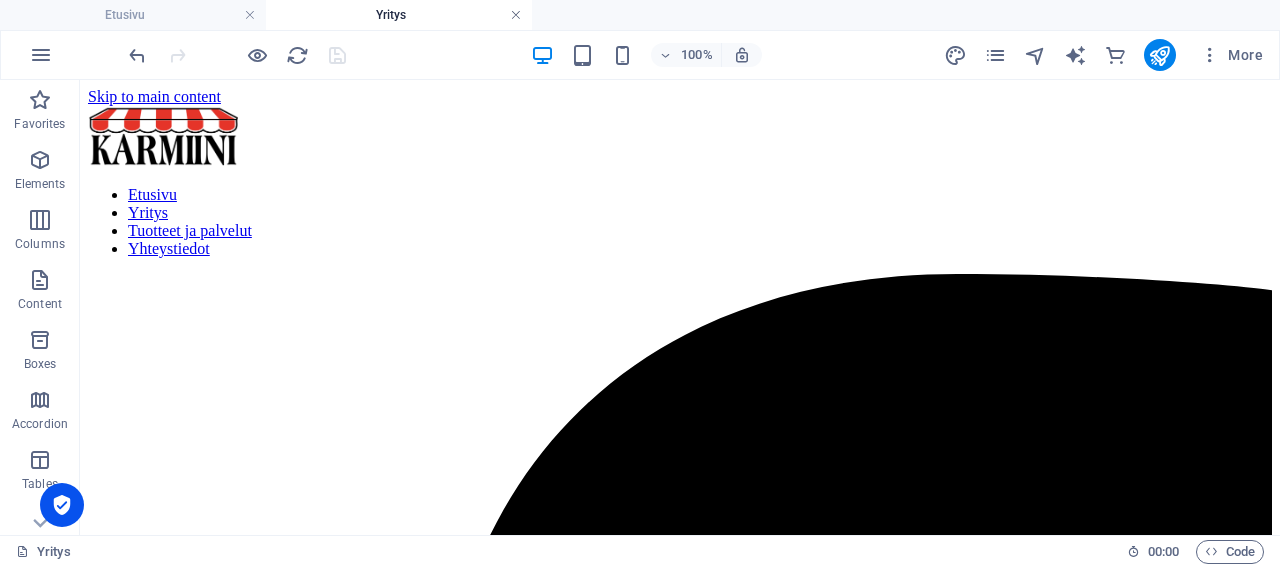 click at bounding box center [516, 15] 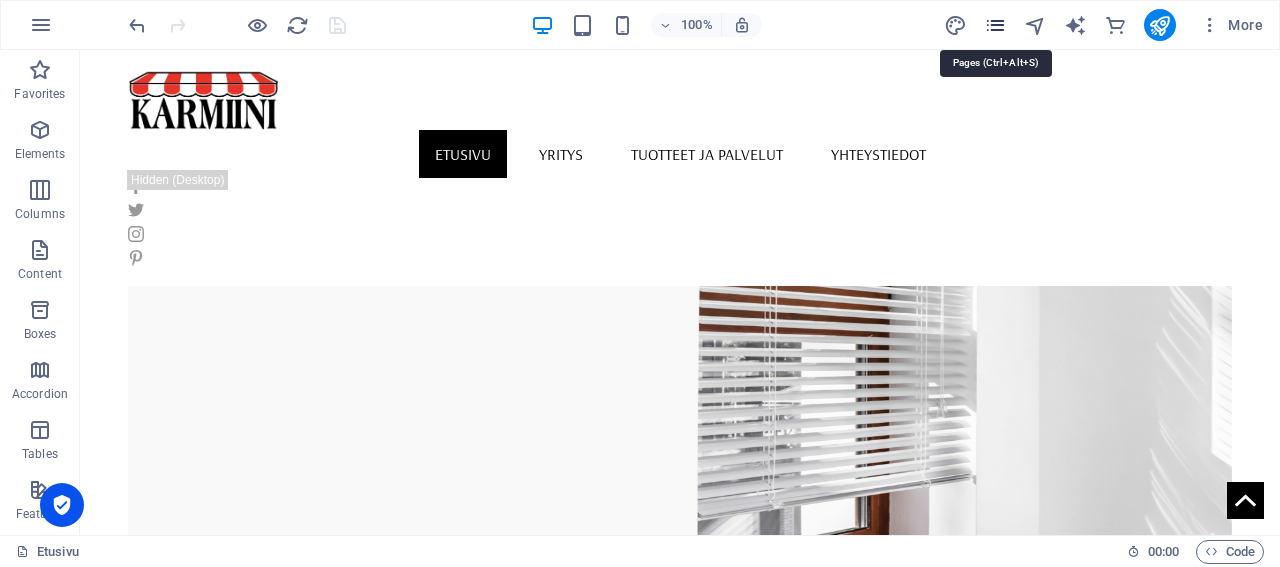click at bounding box center [995, 25] 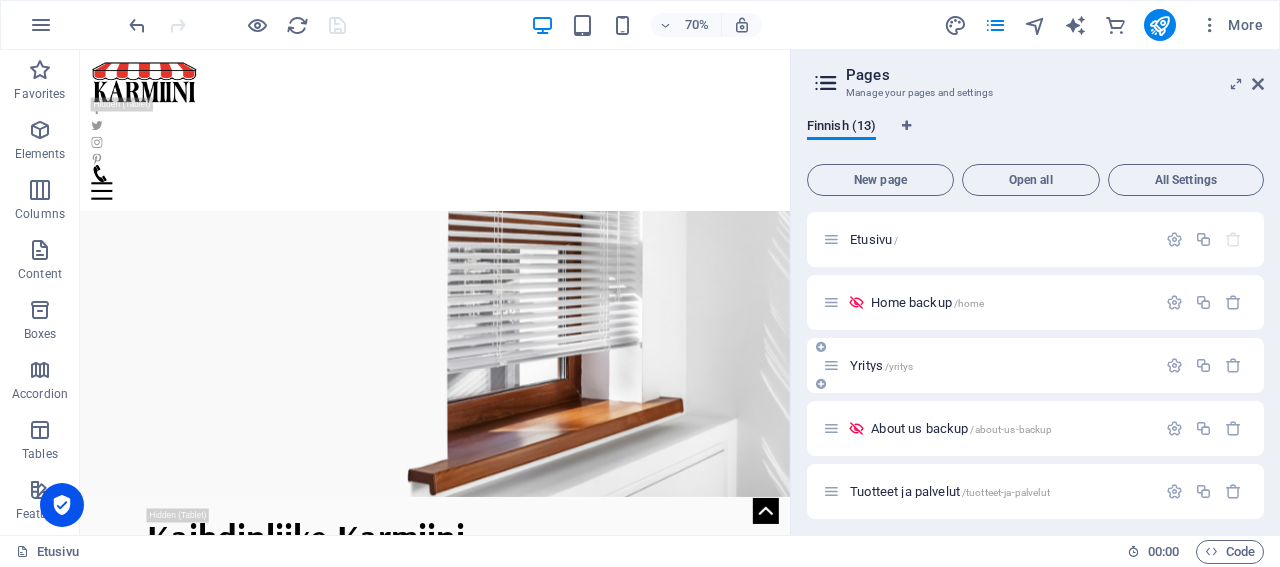 scroll, scrollTop: 96, scrollLeft: 0, axis: vertical 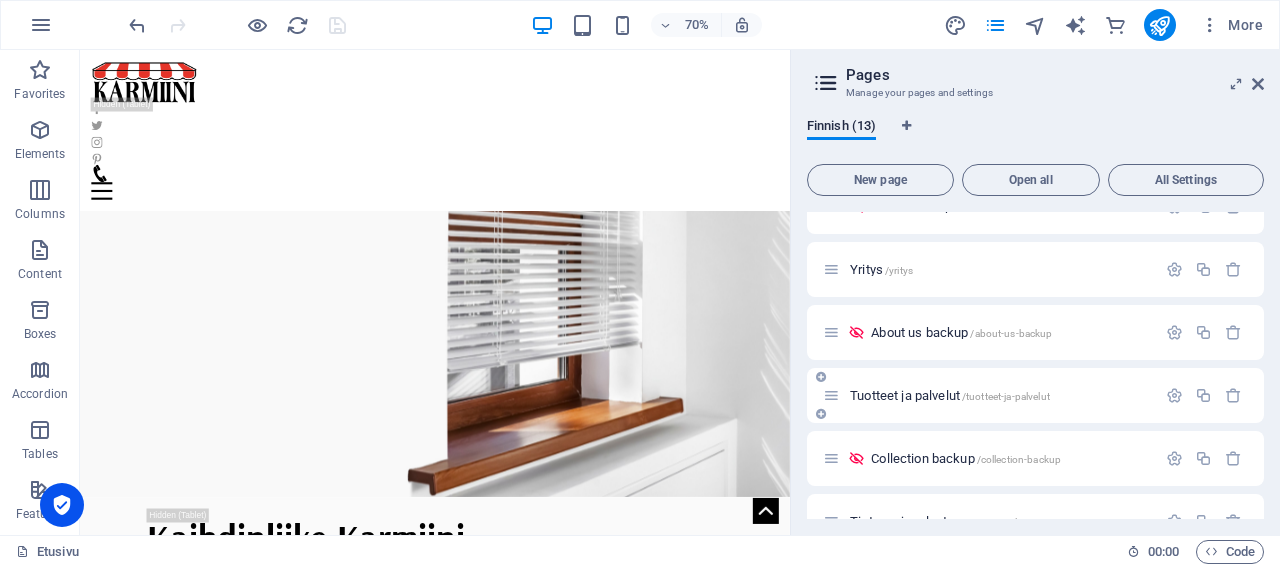 click on "Tuotteet ja palvelut /tuotteet-ja-palvelut" at bounding box center (950, 395) 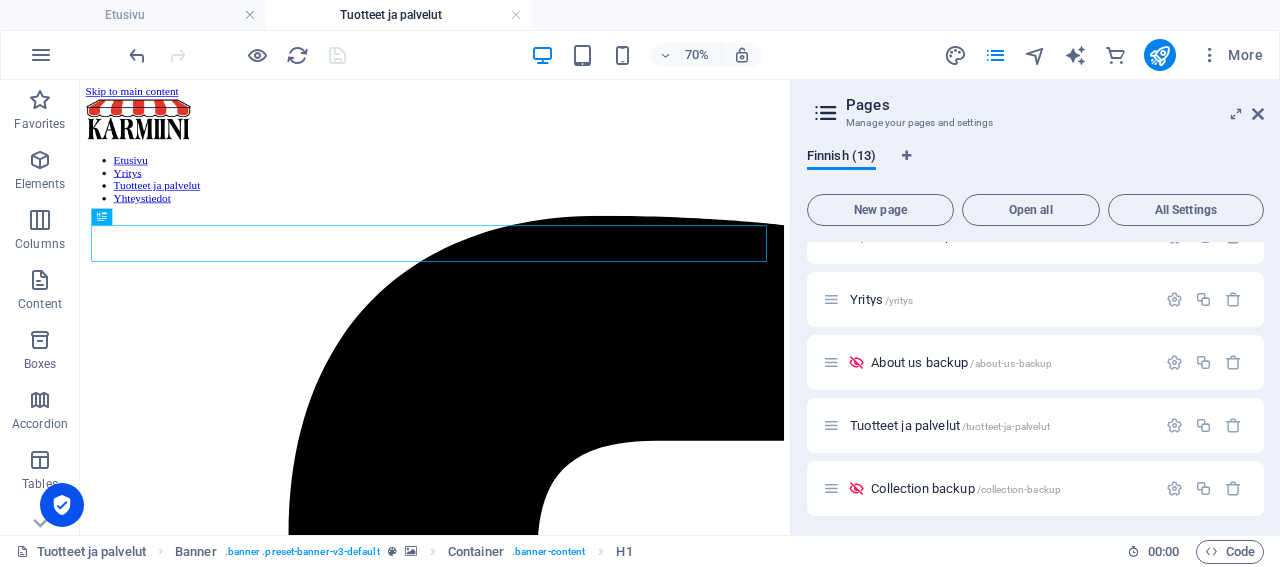 scroll, scrollTop: 0, scrollLeft: 0, axis: both 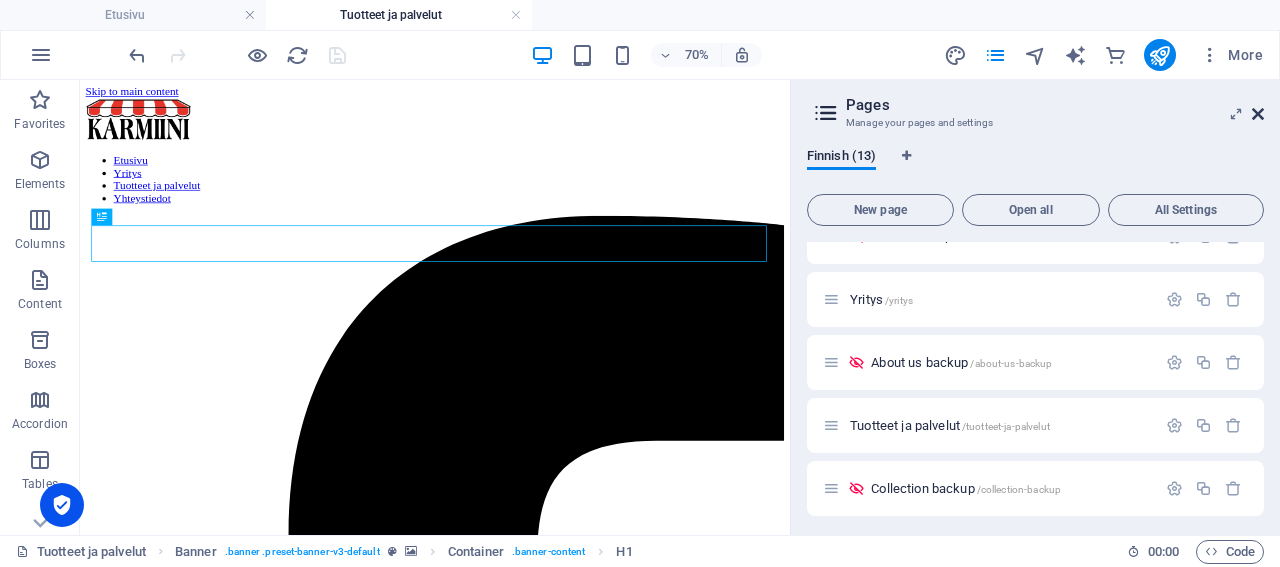 click at bounding box center (1258, 114) 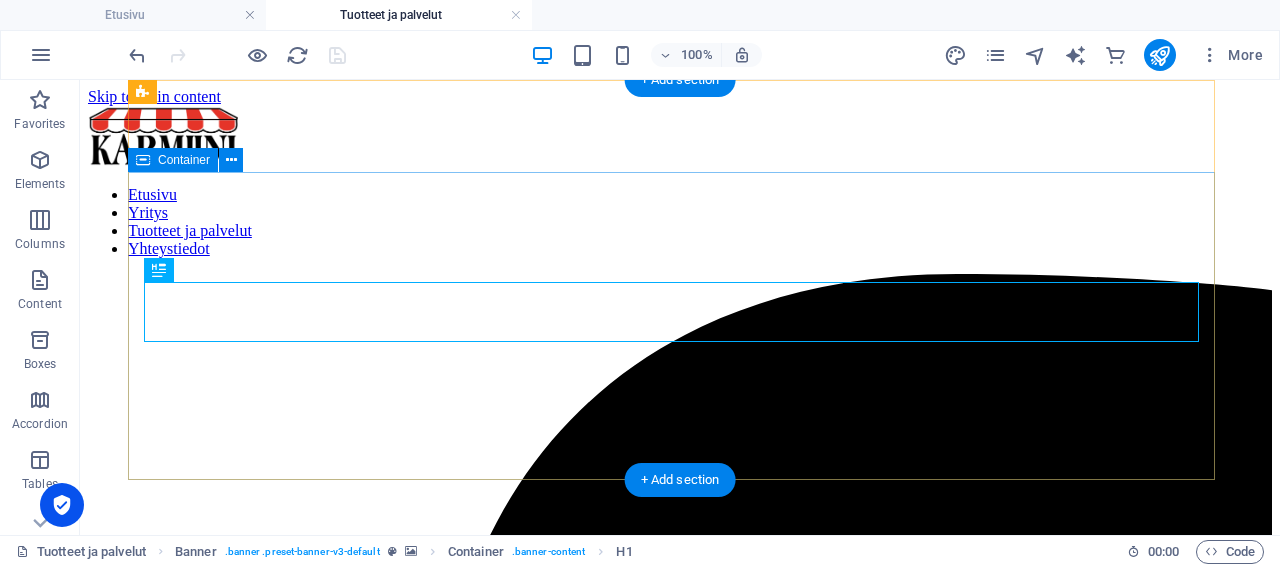 click on "Tuotteet ja palvelut Etusivu /  Tuotteet ja palvelut" at bounding box center (680, 8390) 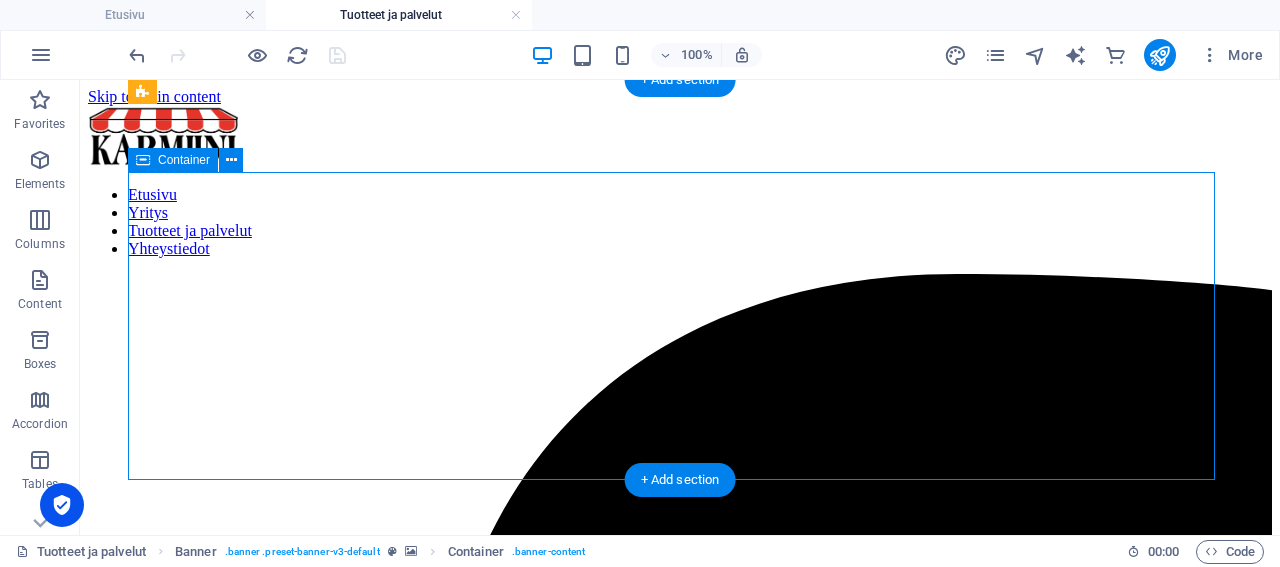 click on "Tuotteet ja palvelut Etusivu /  Tuotteet ja palvelut" at bounding box center (680, 8390) 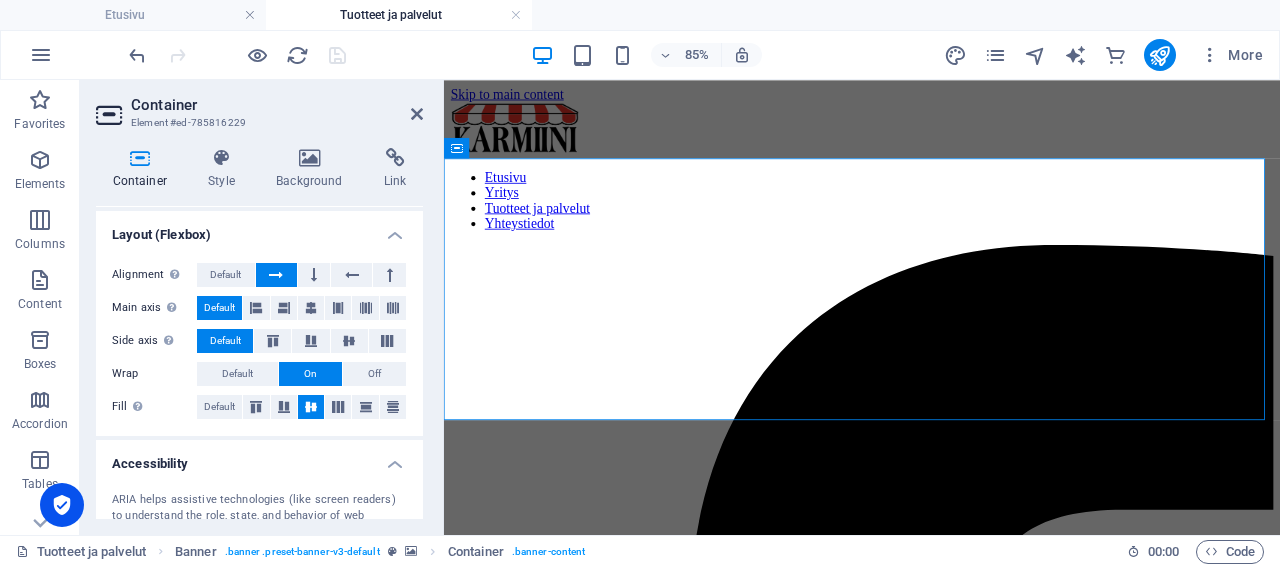 scroll, scrollTop: 77, scrollLeft: 0, axis: vertical 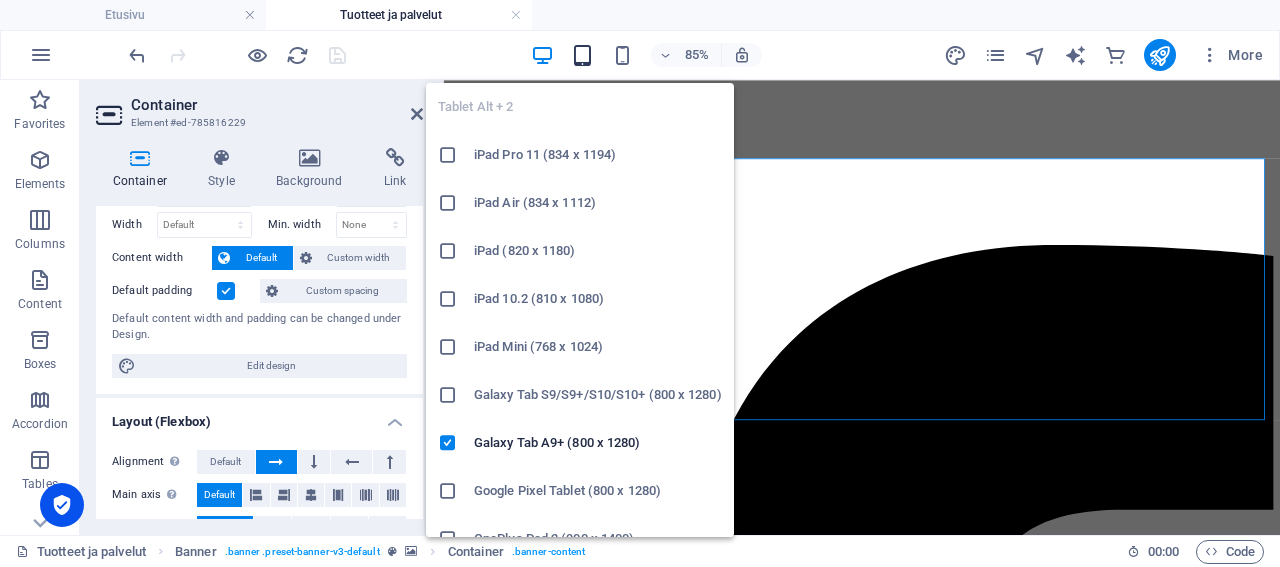 click at bounding box center (582, 55) 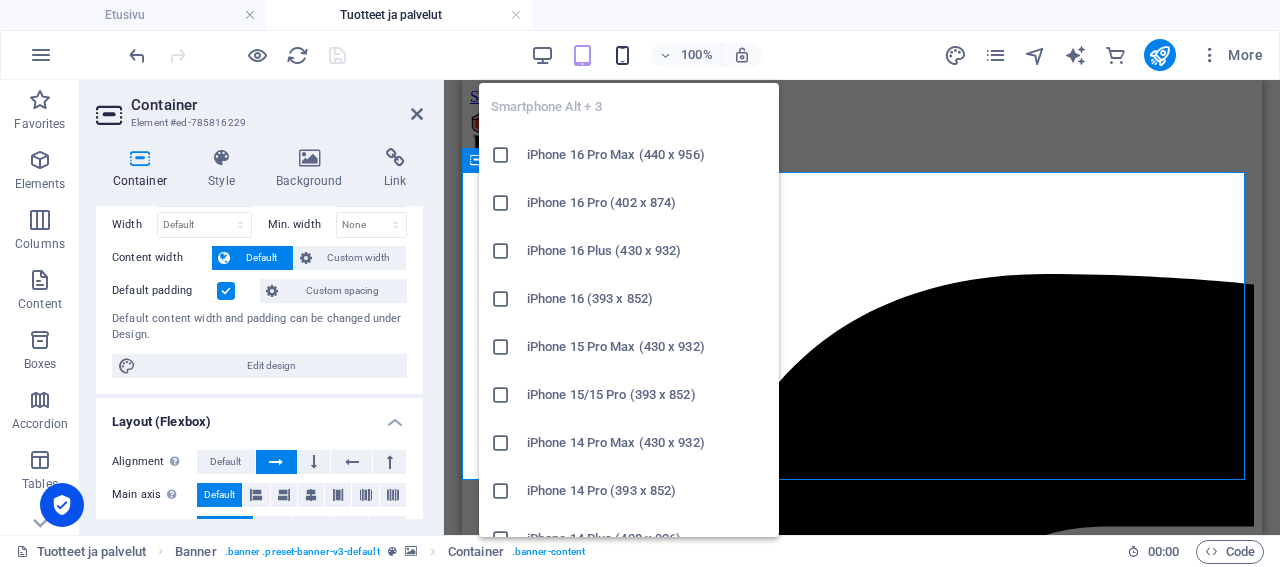 click at bounding box center (622, 55) 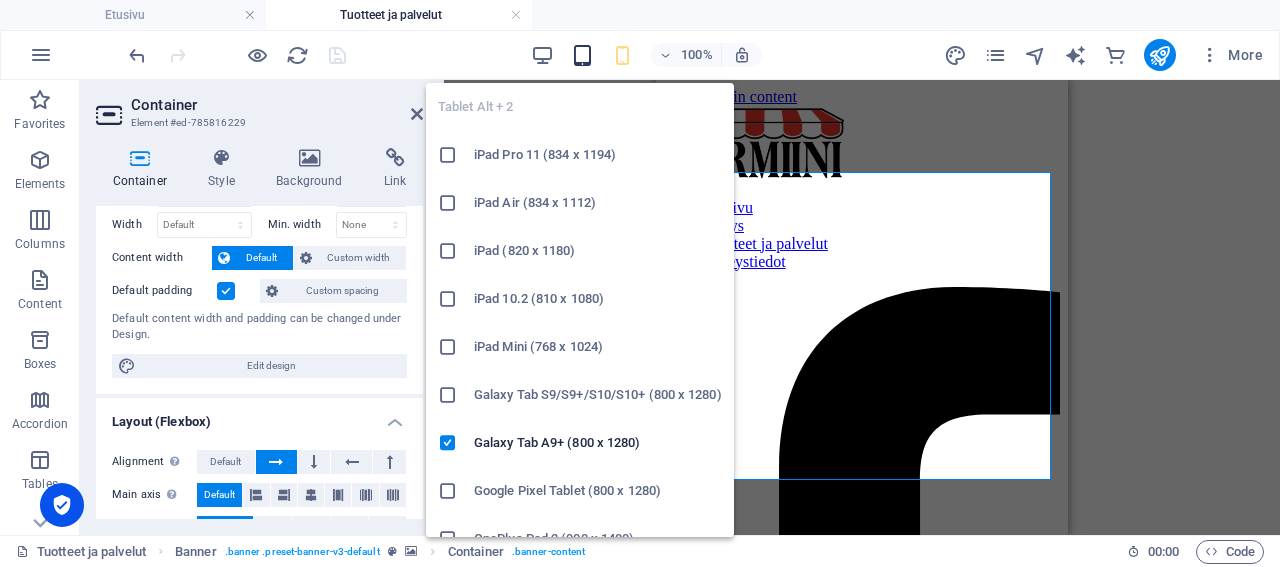 click at bounding box center [582, 55] 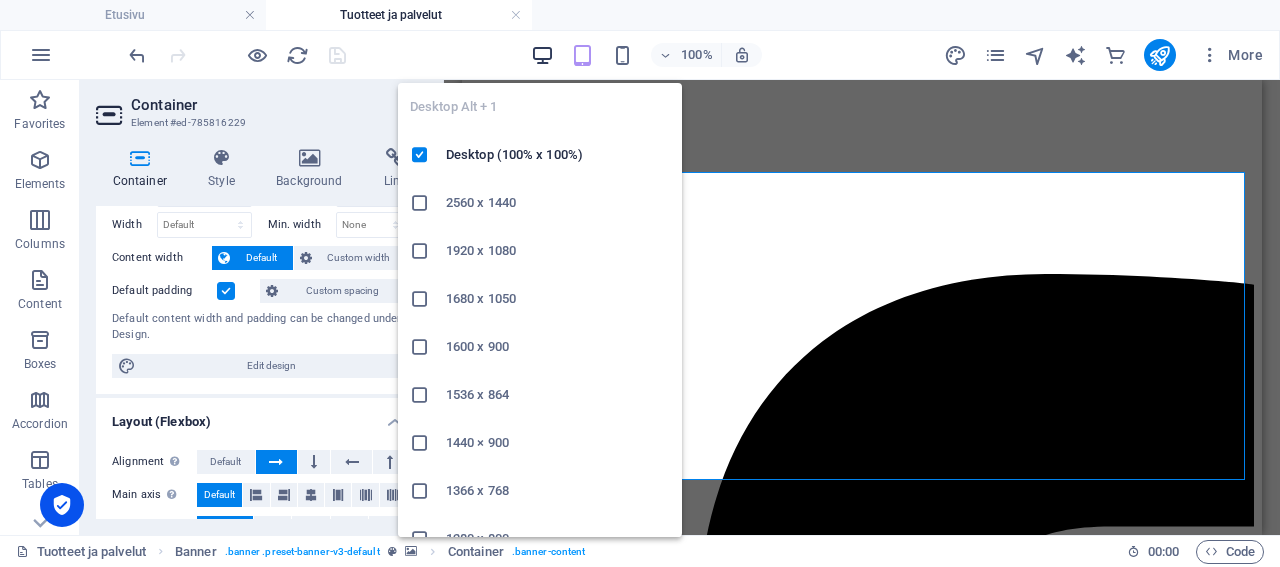 click at bounding box center (542, 55) 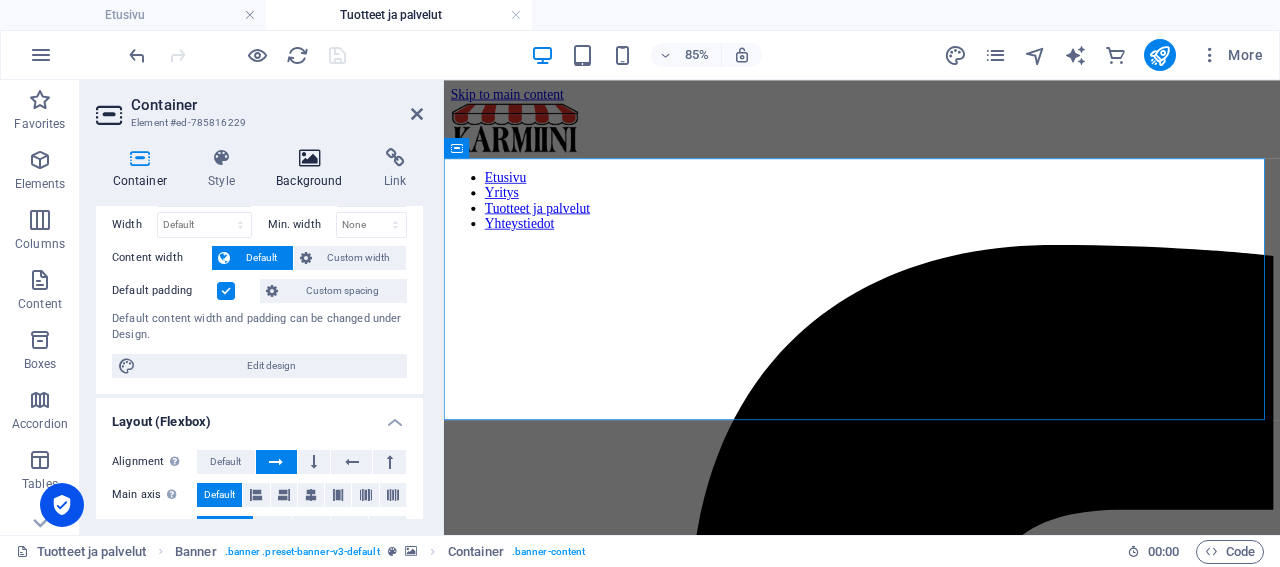 click at bounding box center (310, 158) 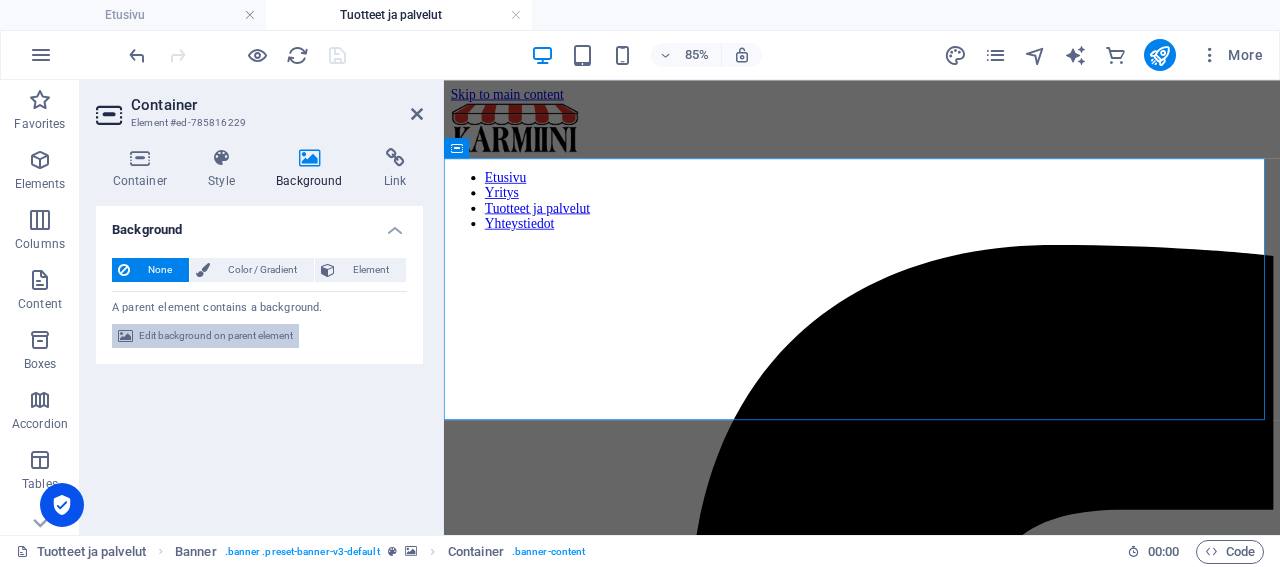click on "Edit background on parent element" at bounding box center (216, 336) 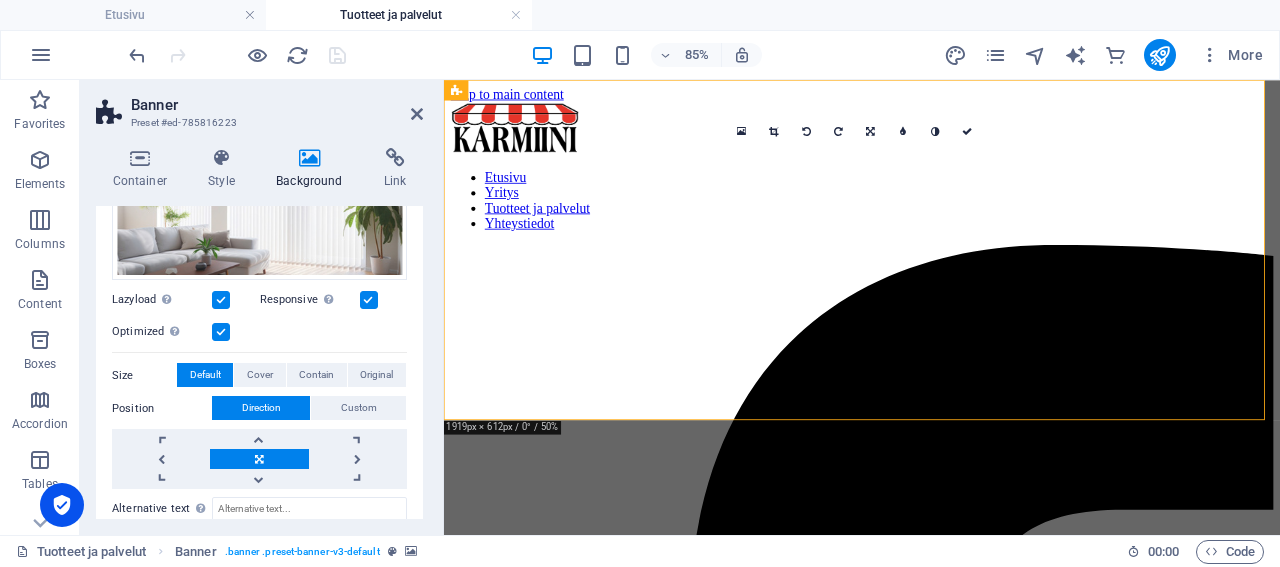 scroll, scrollTop: 288, scrollLeft: 0, axis: vertical 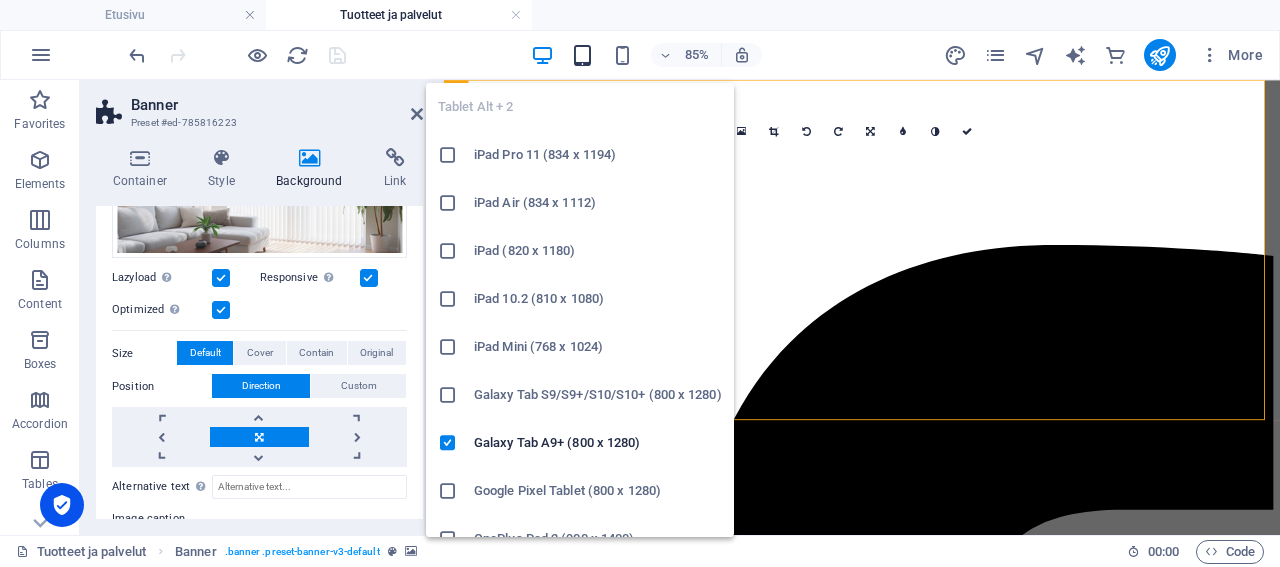 click at bounding box center [582, 55] 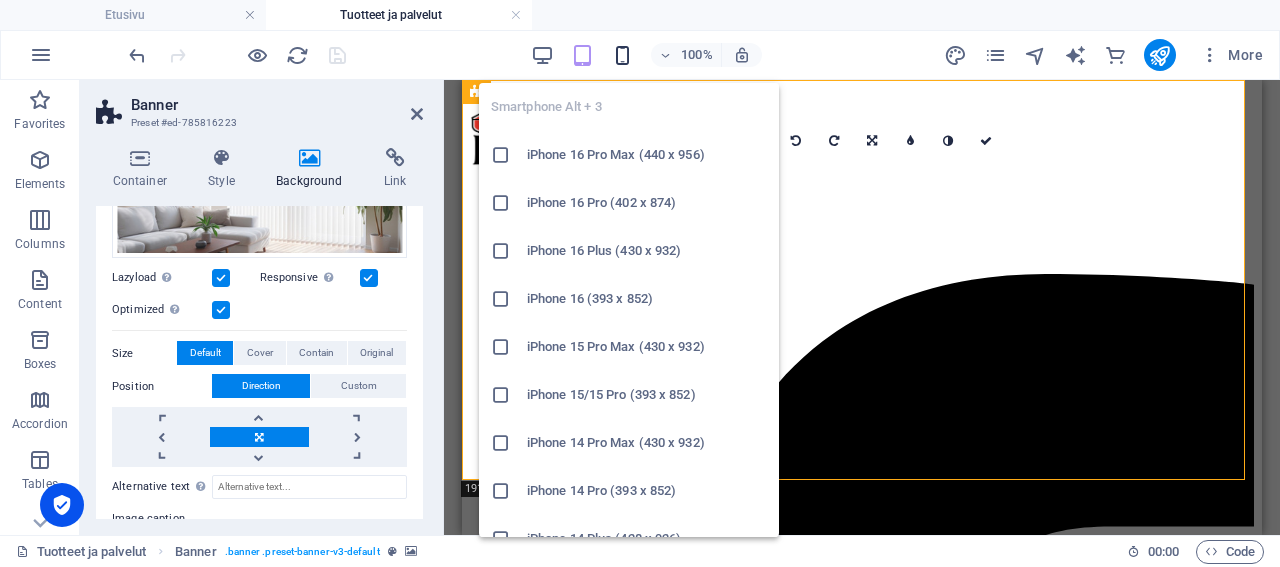 click at bounding box center [622, 55] 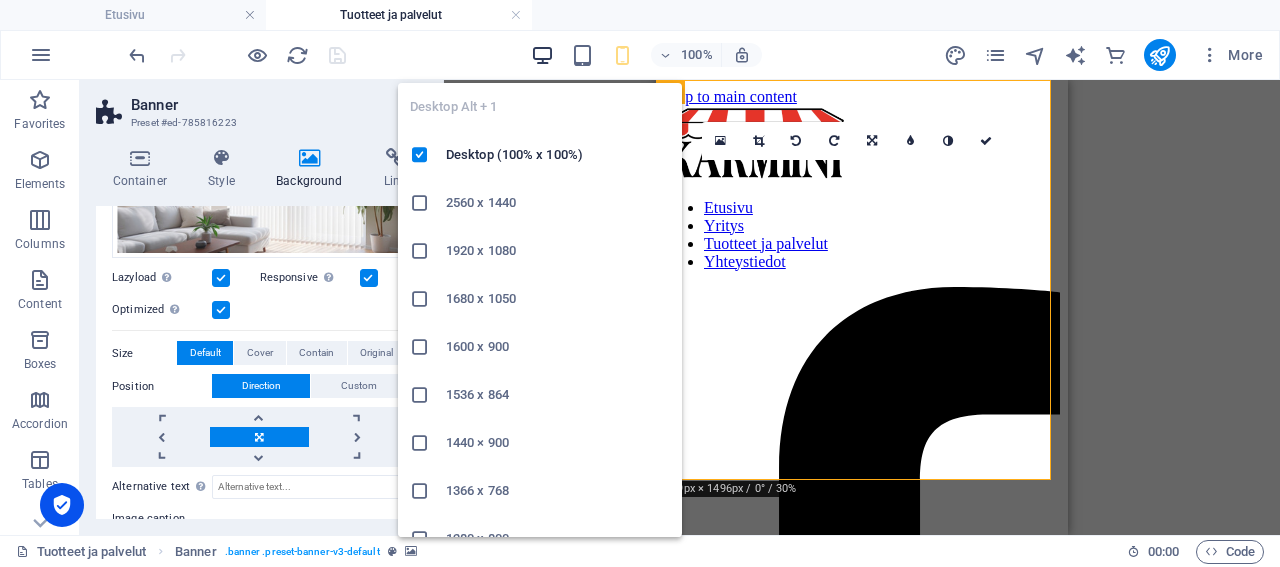 click at bounding box center (542, 55) 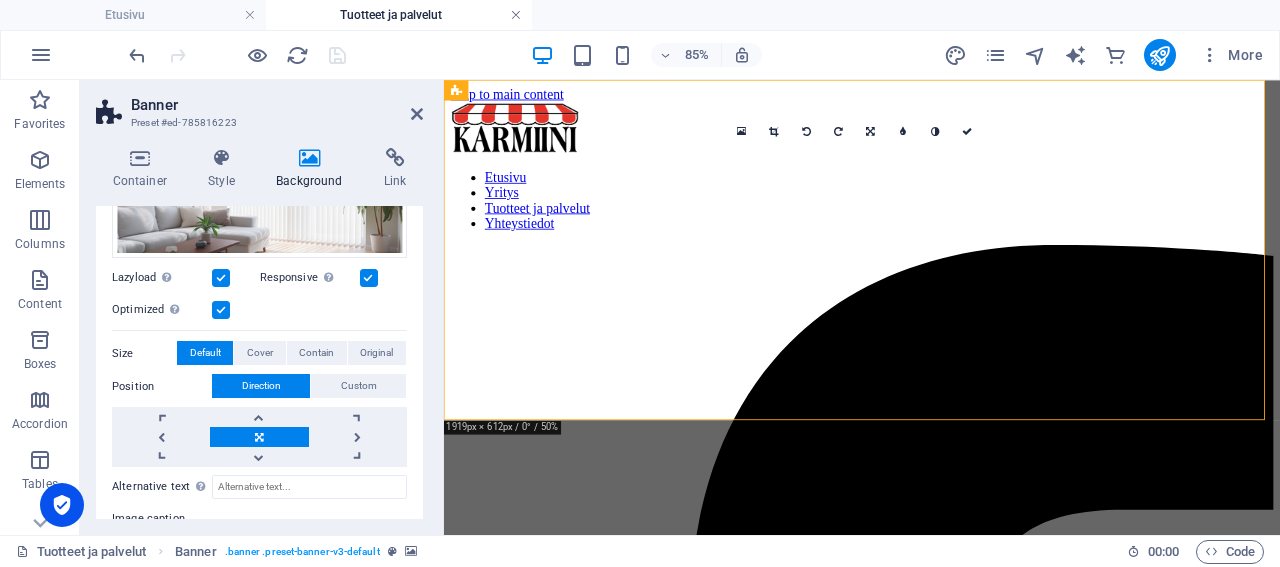 click at bounding box center (516, 15) 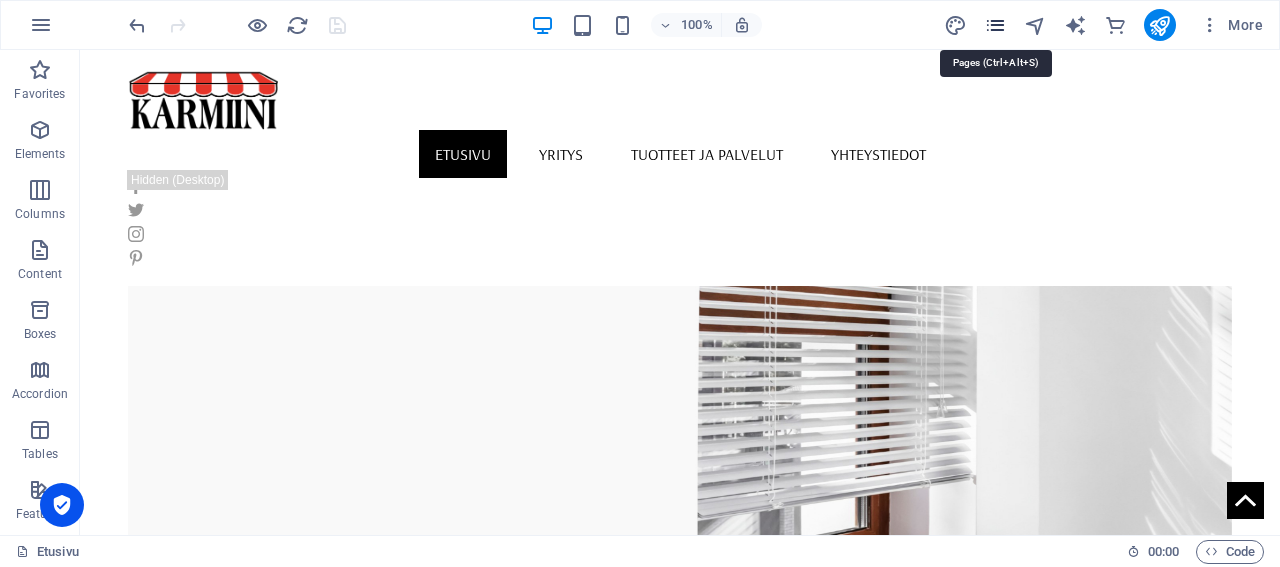 click at bounding box center [995, 25] 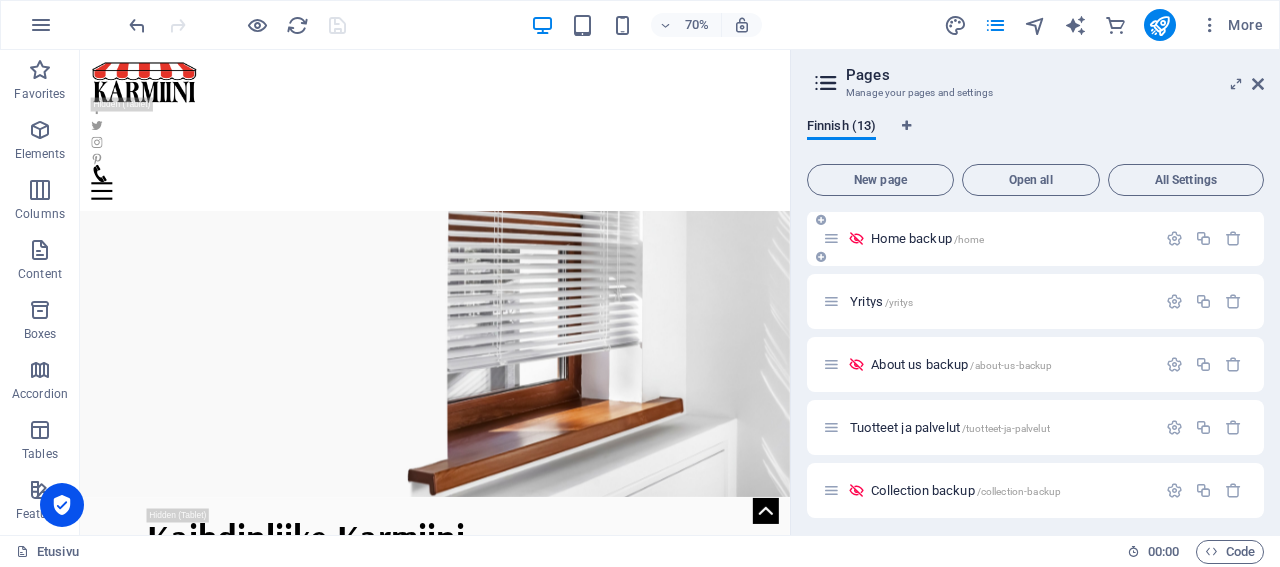 scroll, scrollTop: 192, scrollLeft: 0, axis: vertical 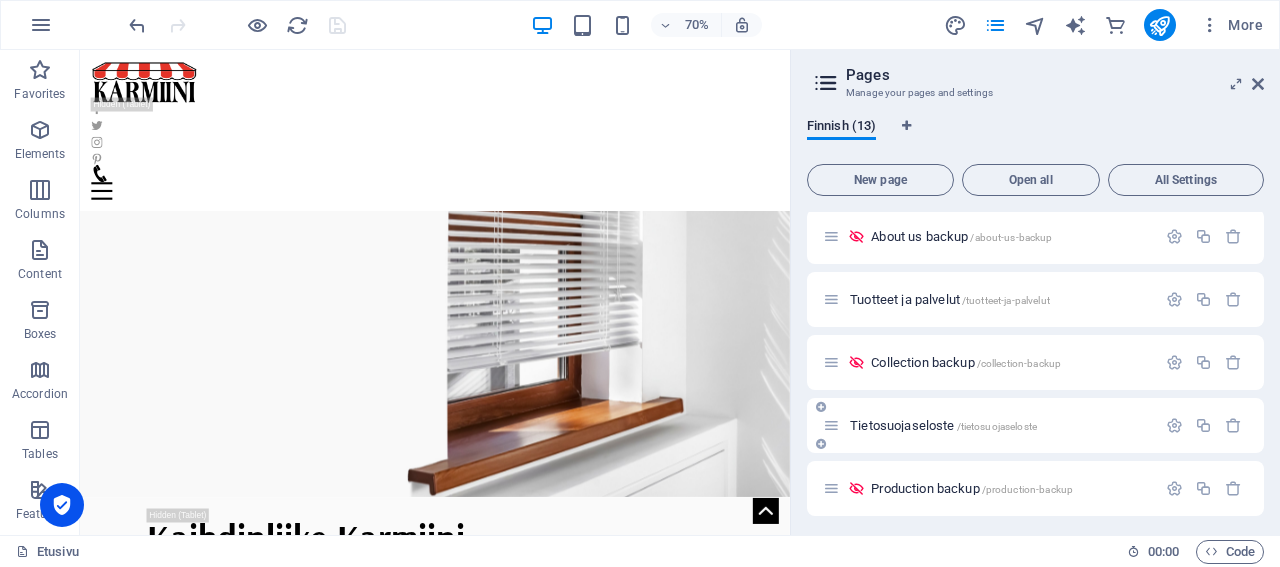 click on "Tietosuojaseloste /tietosuojaseloste" at bounding box center (943, 425) 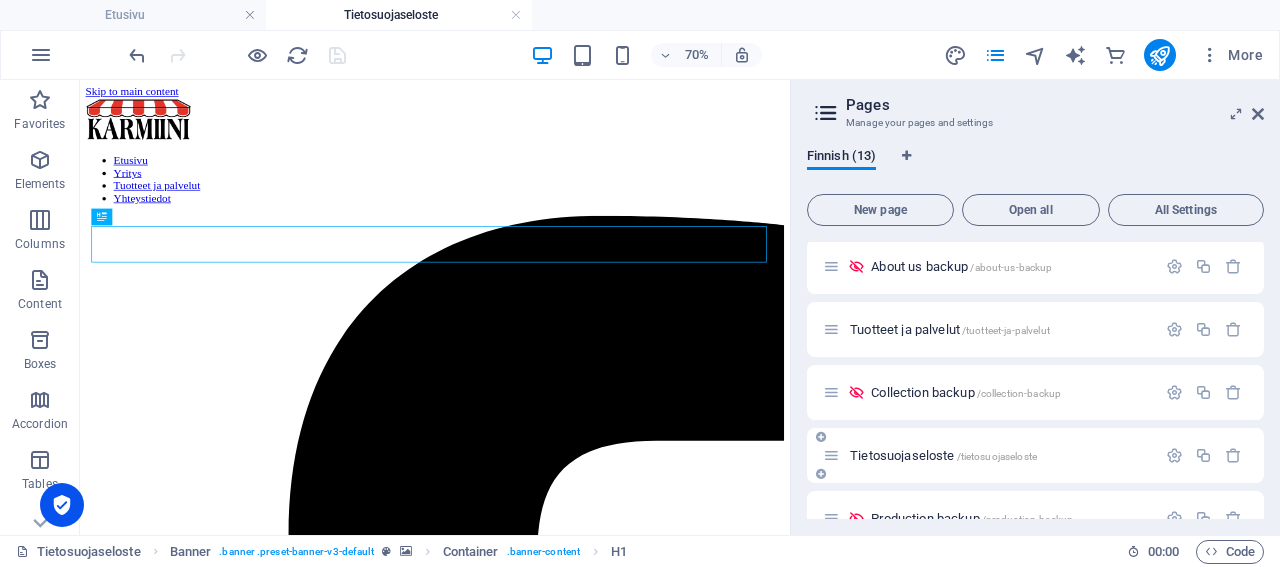 scroll, scrollTop: 0, scrollLeft: 0, axis: both 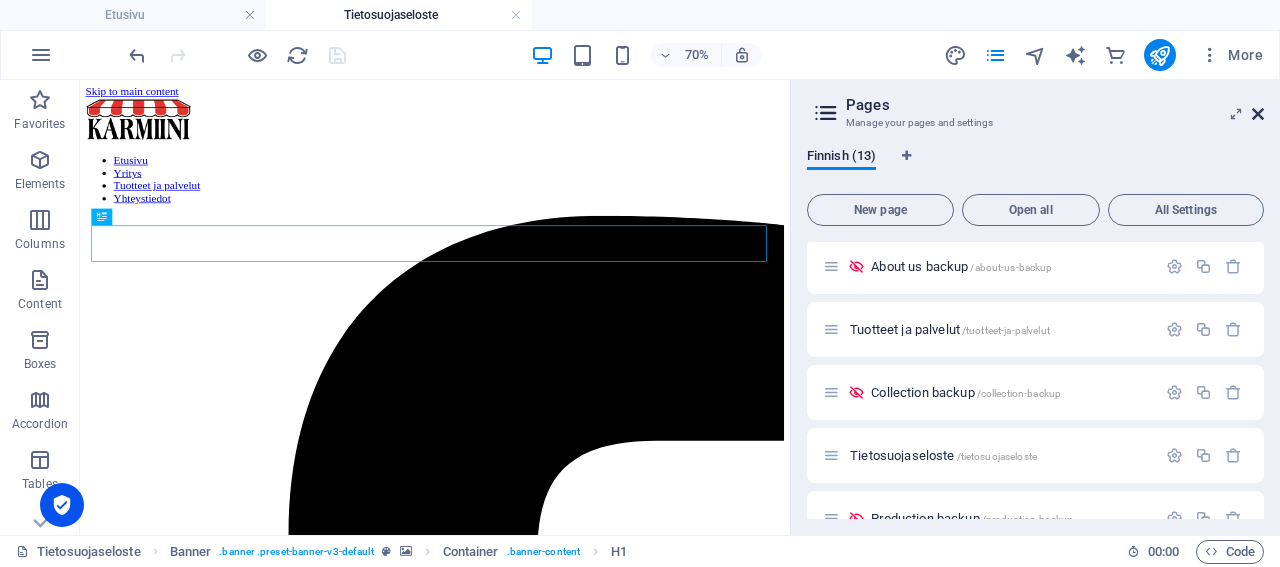 click at bounding box center (1258, 114) 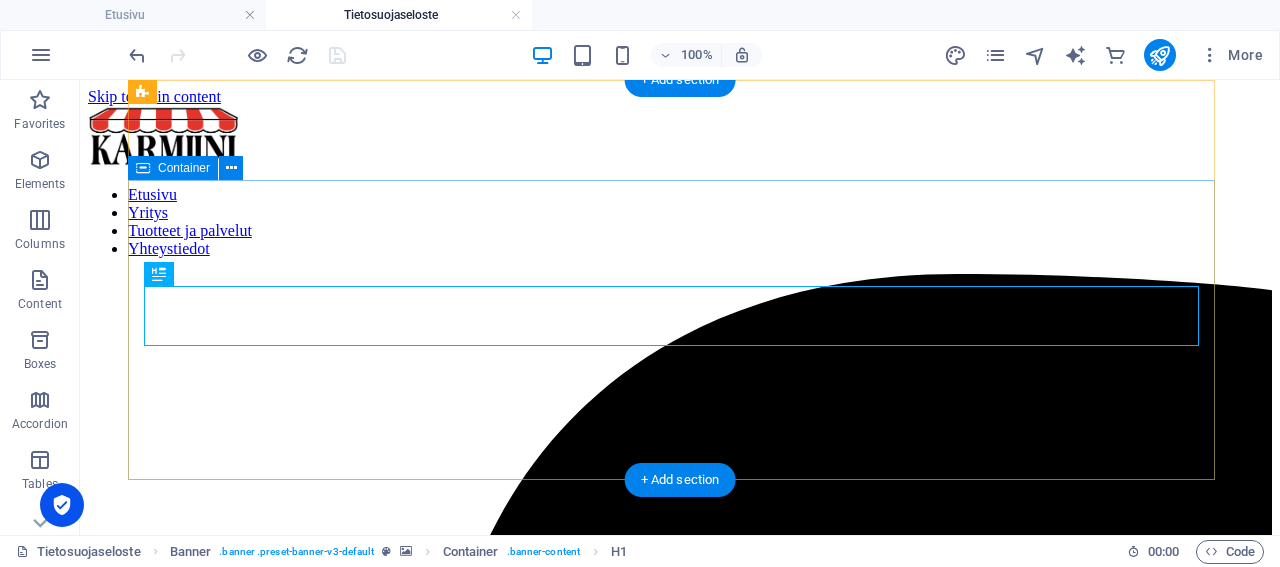 click on "Tietosuojaseloste Etusivu  /  Tietosuojaseloste" at bounding box center [680, 8293] 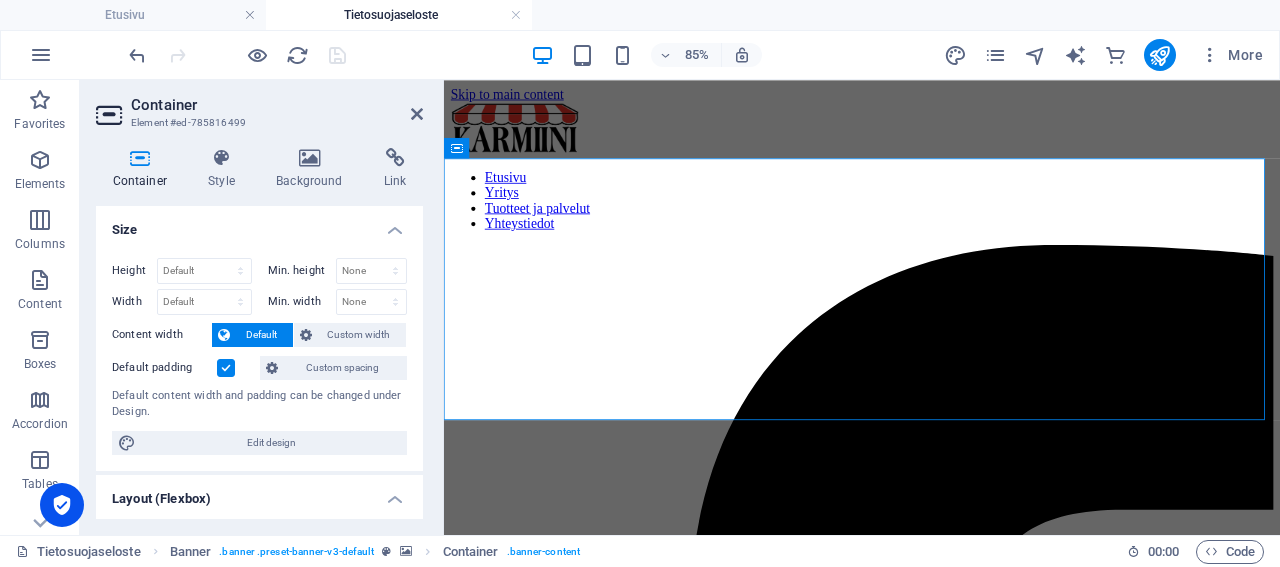scroll, scrollTop: 77, scrollLeft: 0, axis: vertical 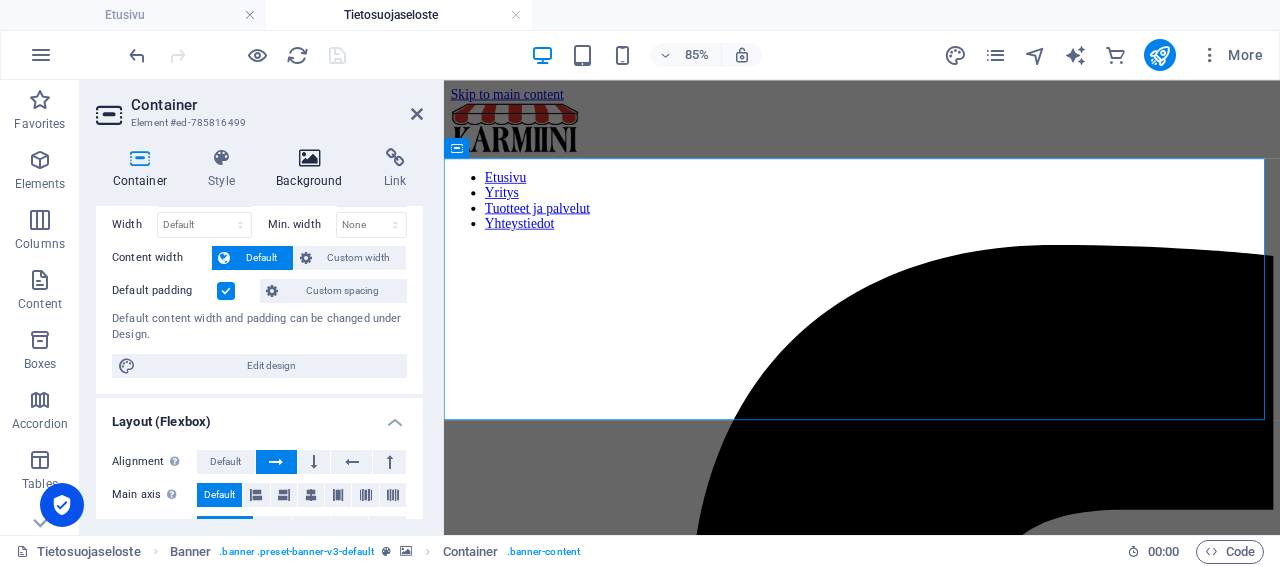 click on "Background" at bounding box center (314, 169) 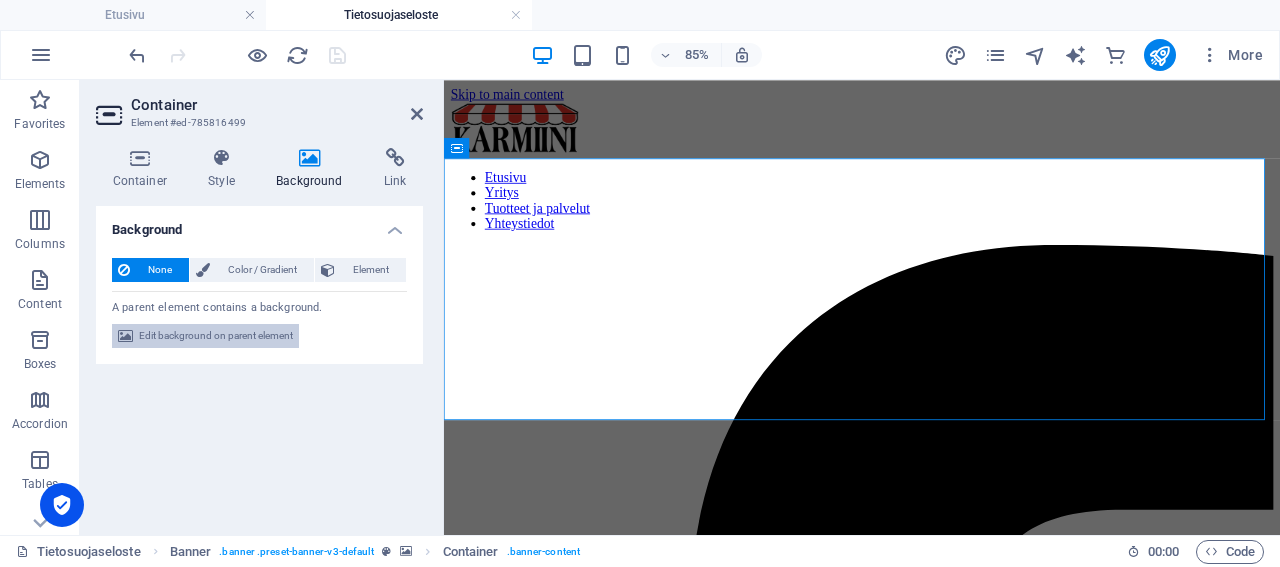 click on "Edit background on parent element" at bounding box center [216, 336] 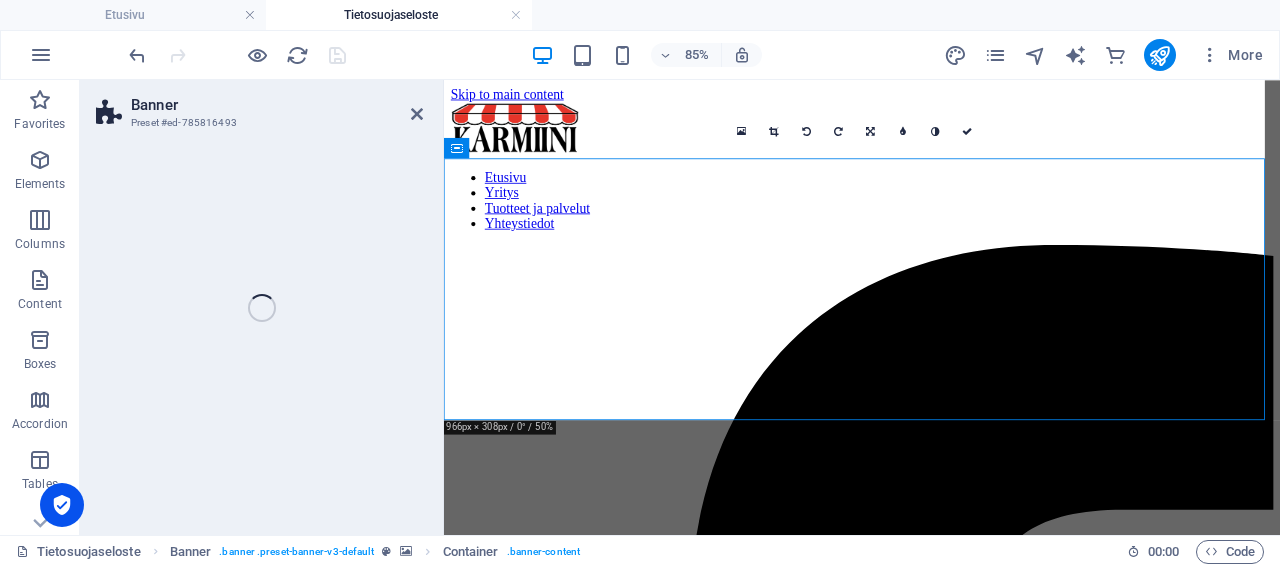 select on "vh" 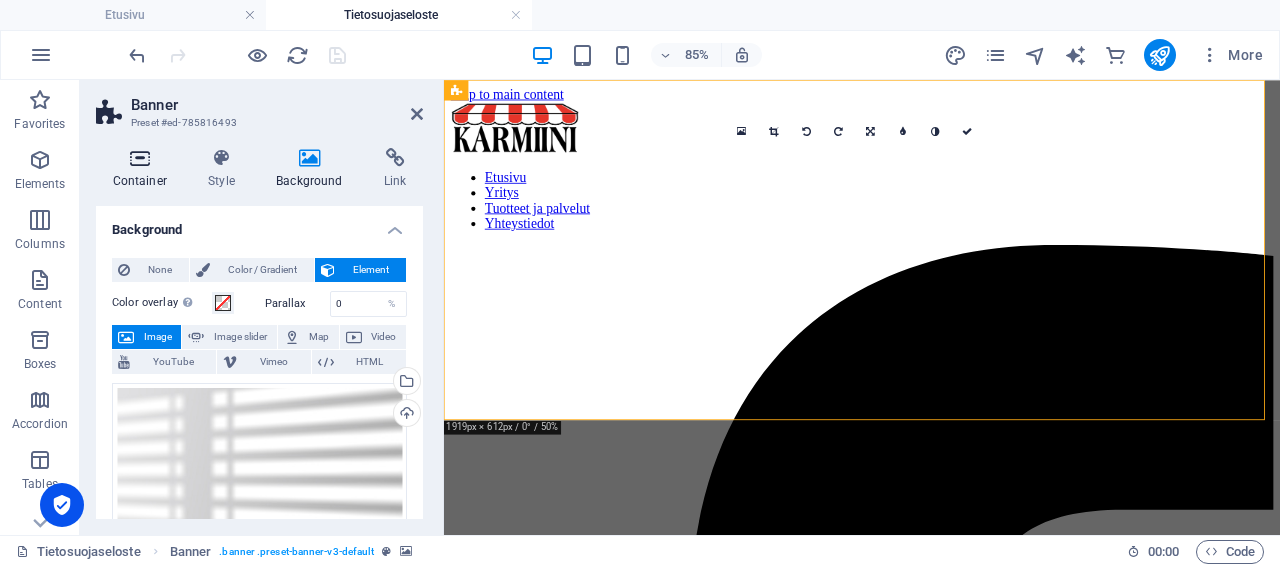 click on "Container" at bounding box center [144, 169] 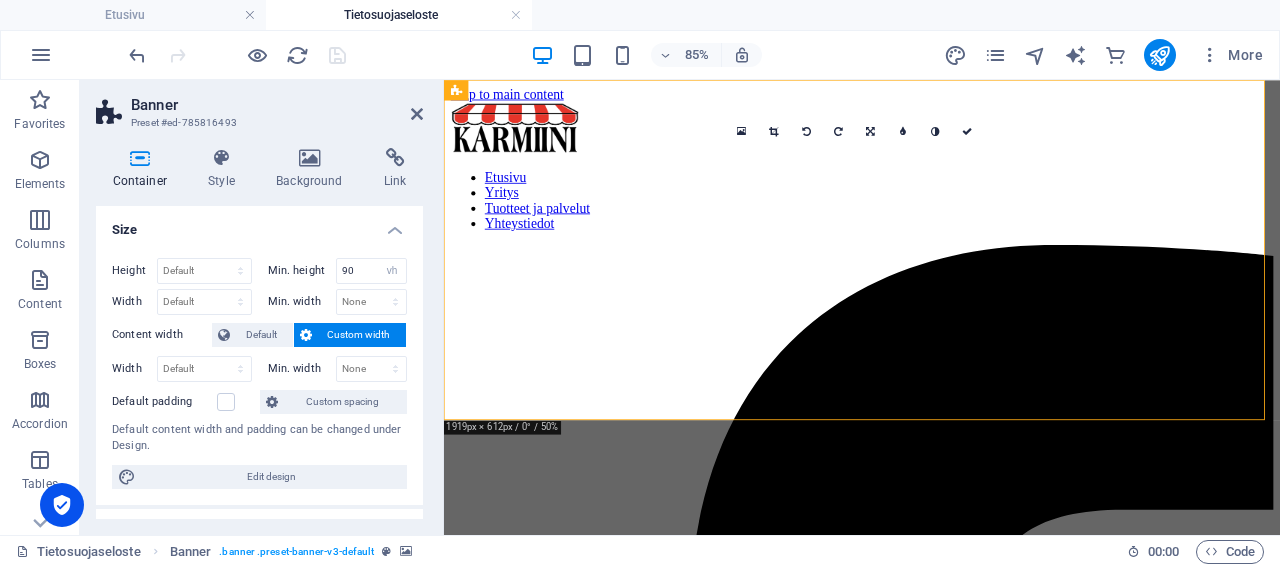 scroll, scrollTop: 77, scrollLeft: 0, axis: vertical 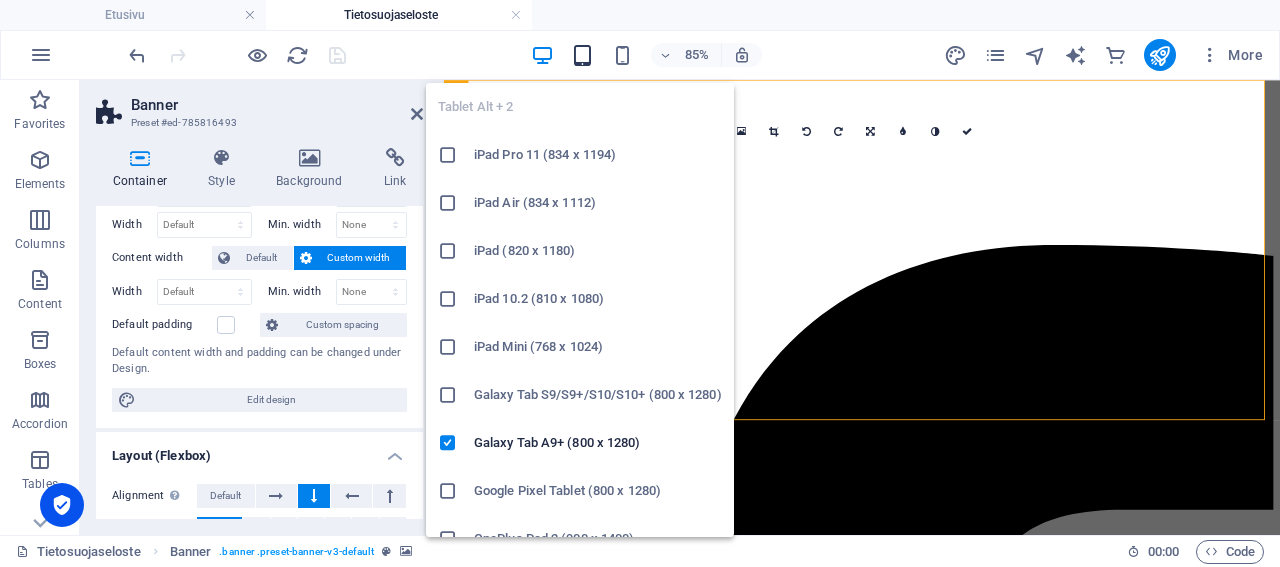 click at bounding box center (582, 55) 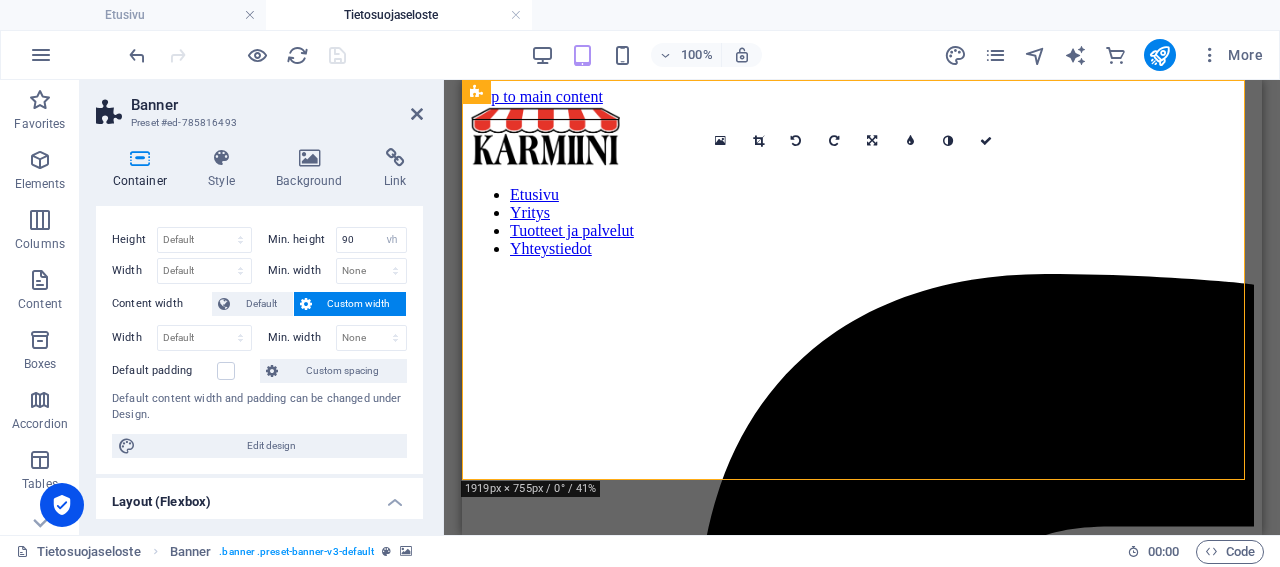 scroll, scrollTop: 0, scrollLeft: 0, axis: both 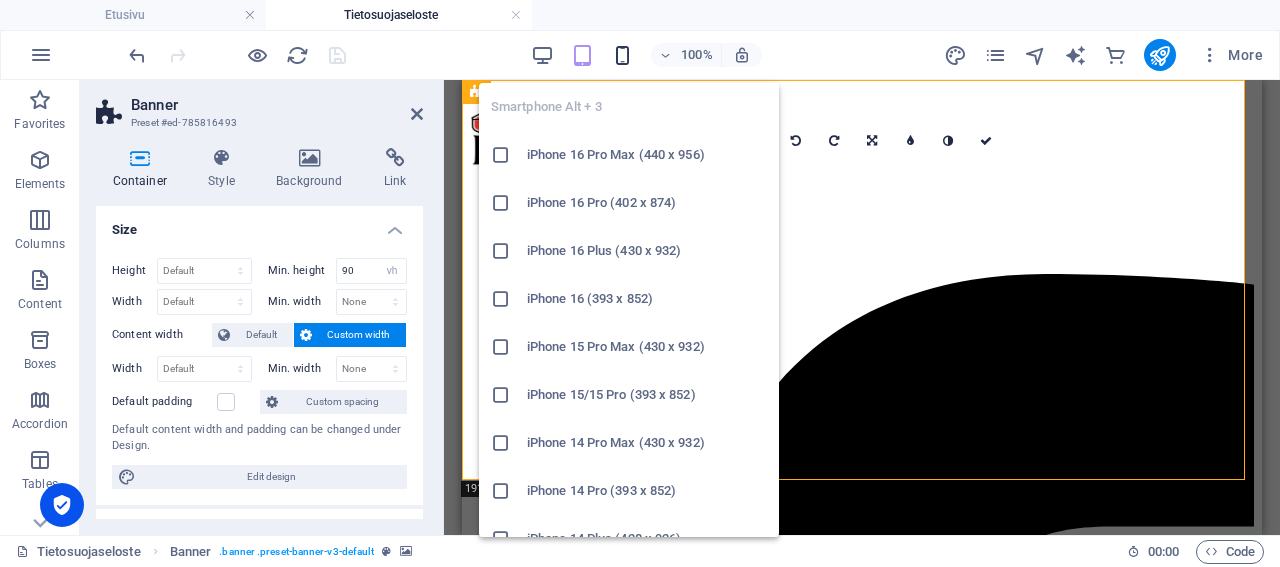 click at bounding box center [622, 55] 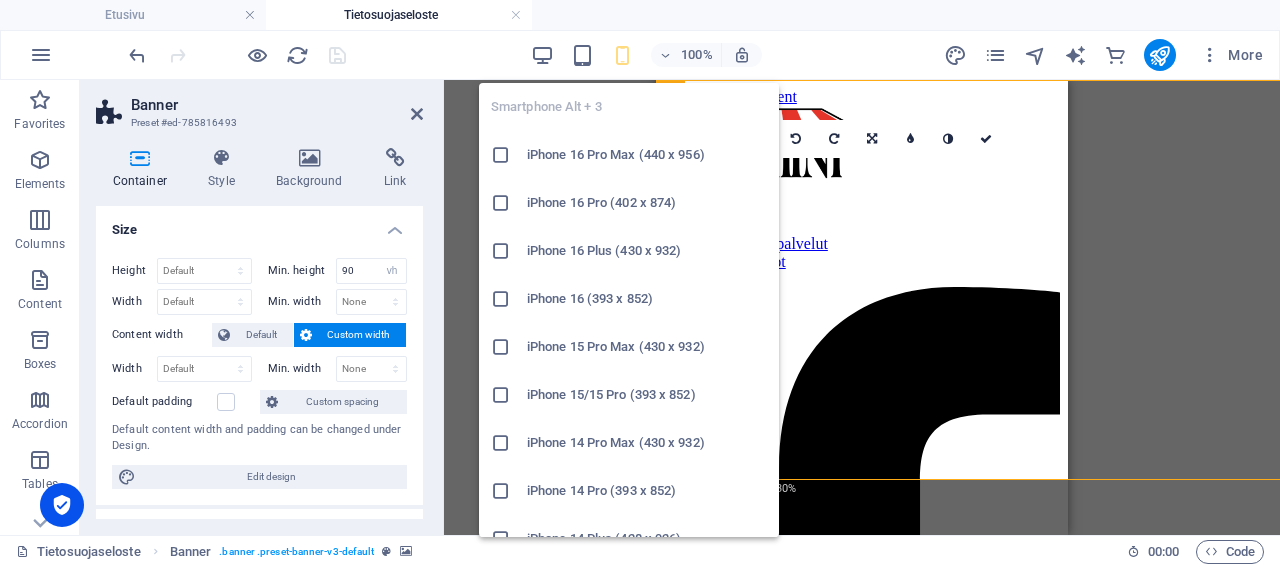 type on "308" 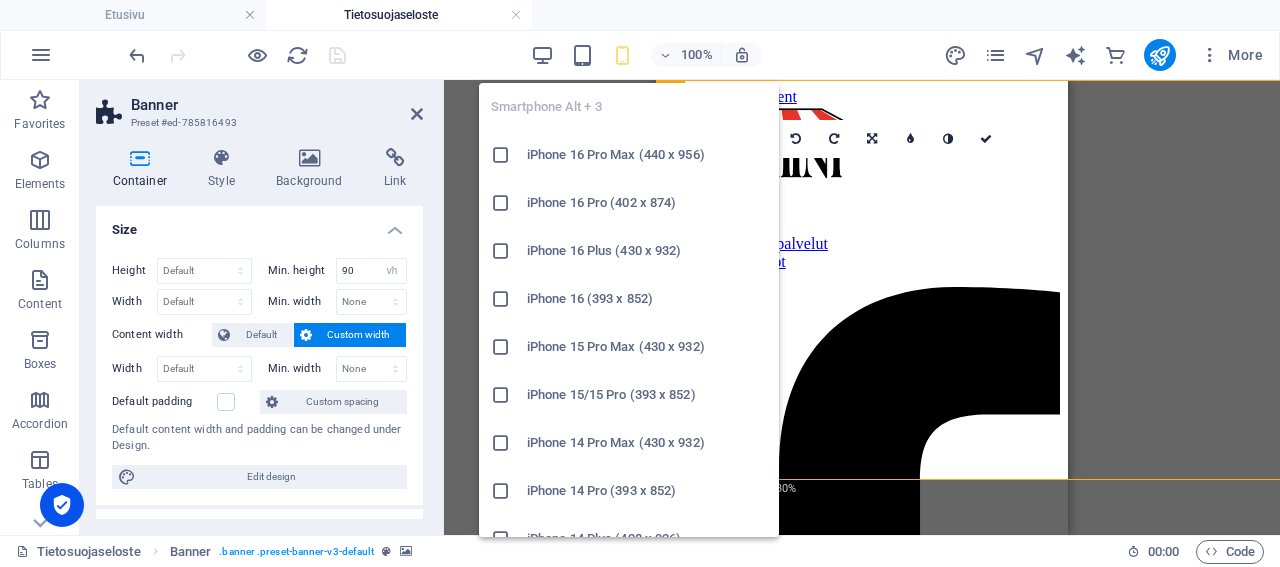 select on "px" 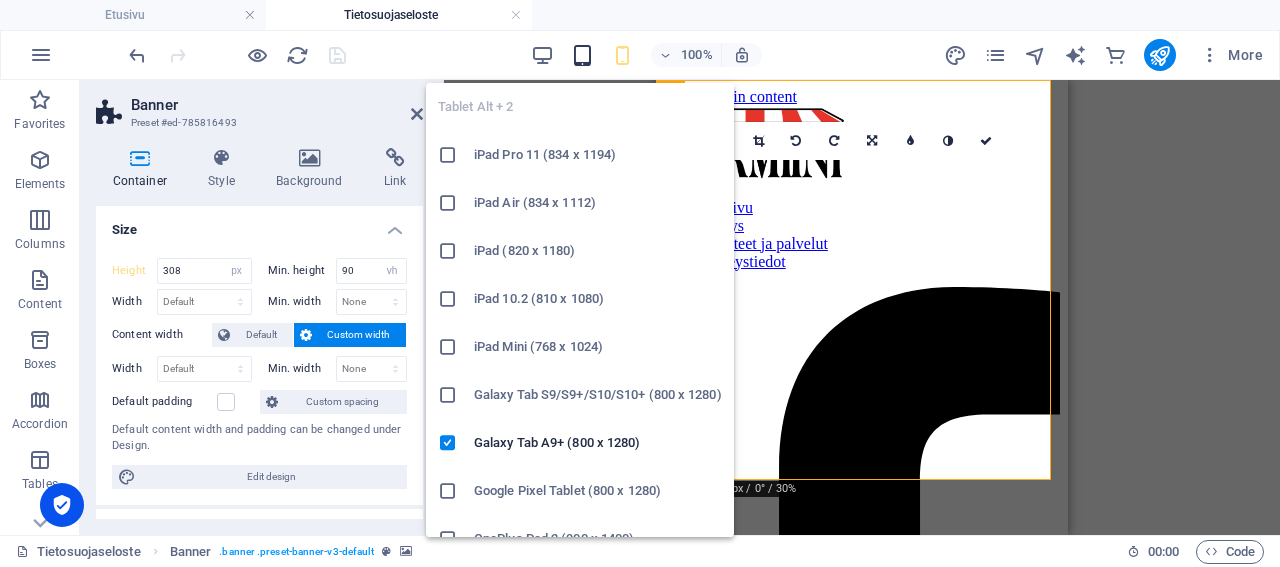 click at bounding box center [582, 55] 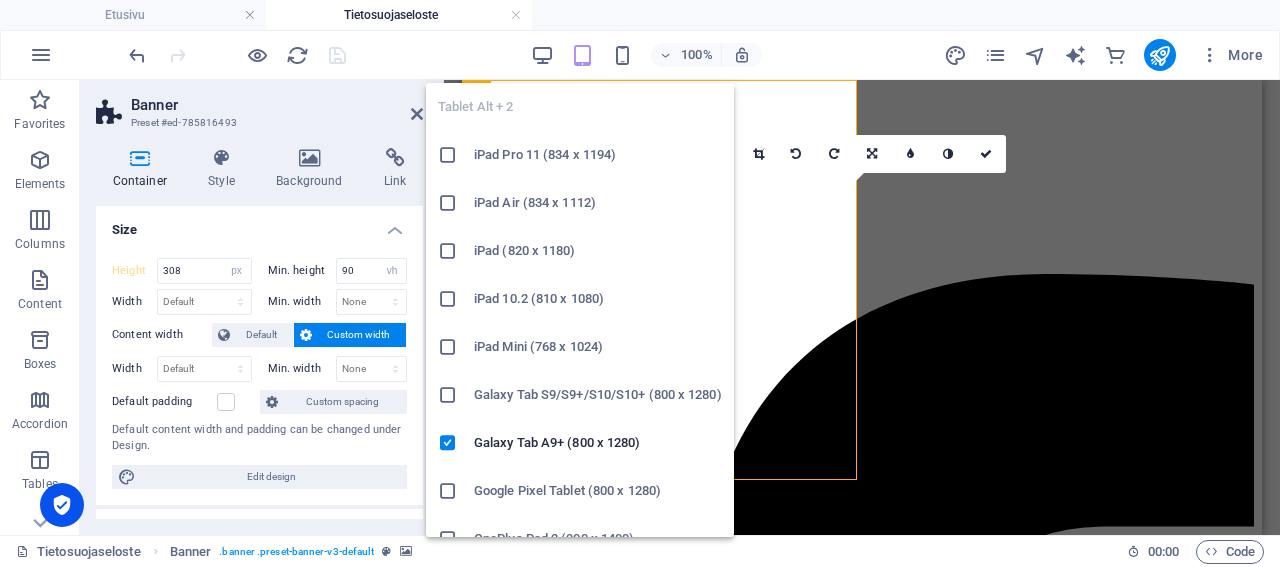 type 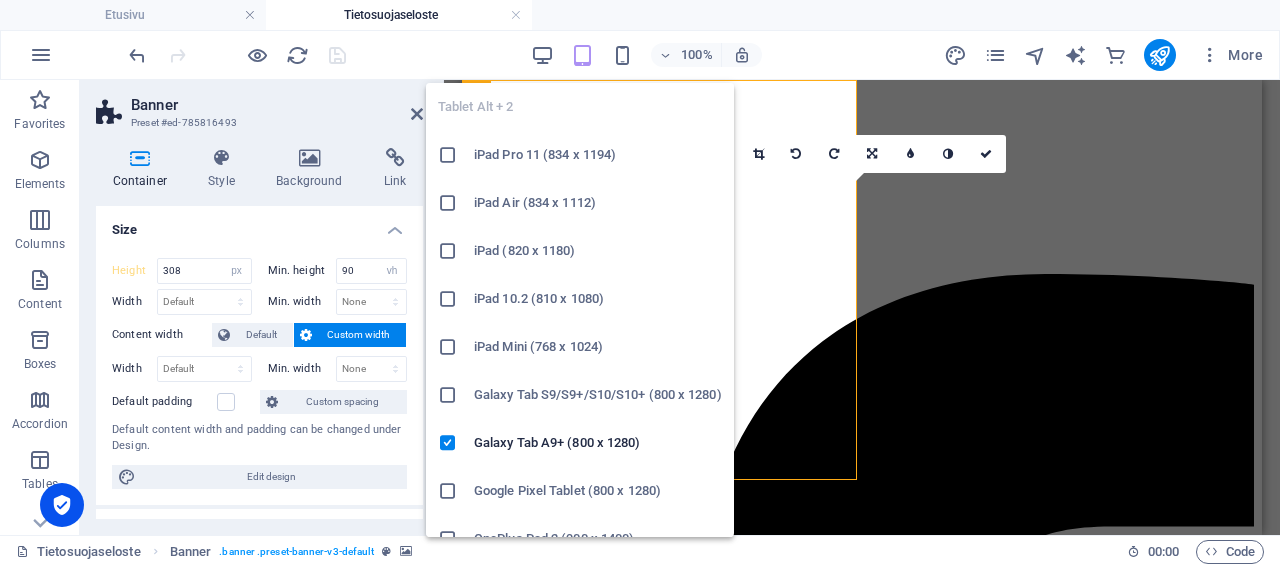 select on "DISABLED_OPTION_VALUE" 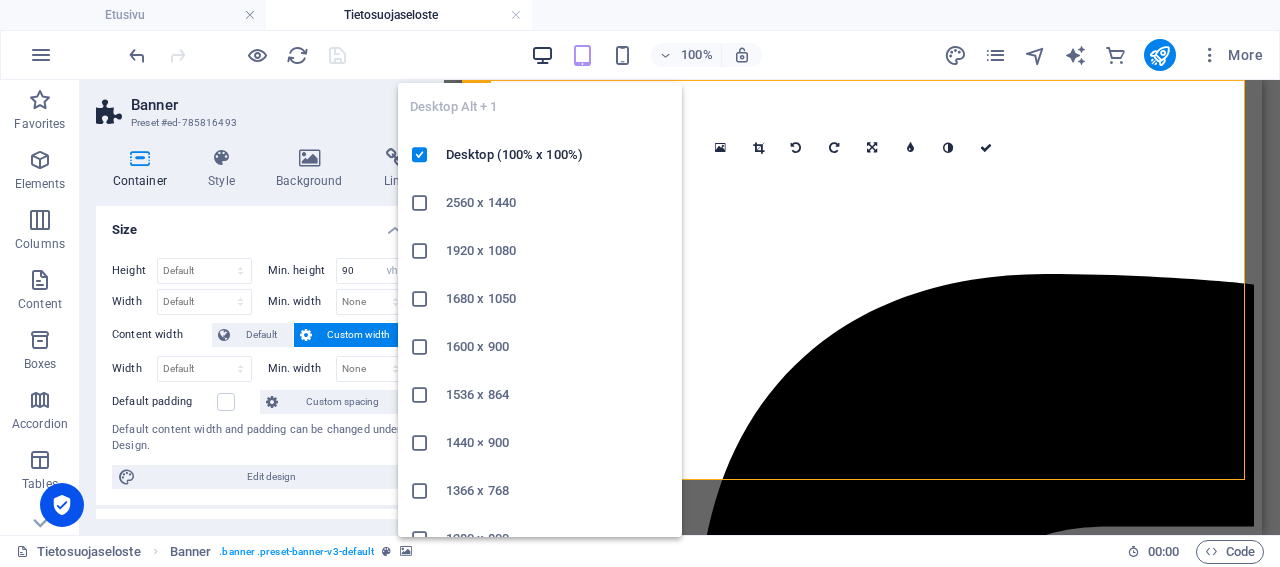 click at bounding box center [542, 55] 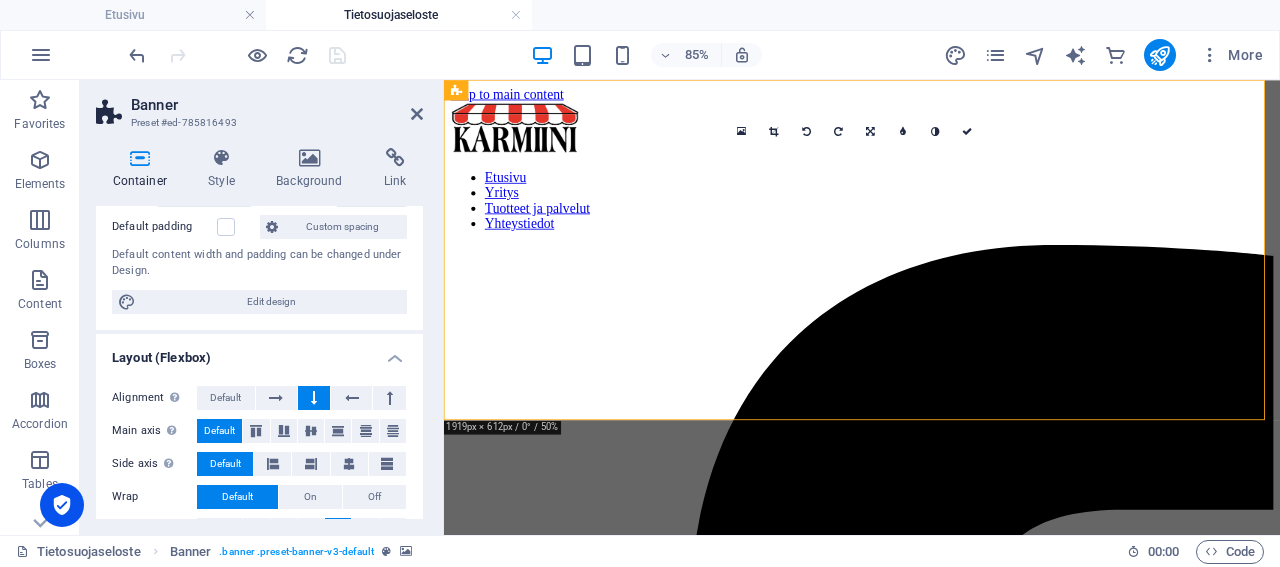 scroll, scrollTop: 192, scrollLeft: 0, axis: vertical 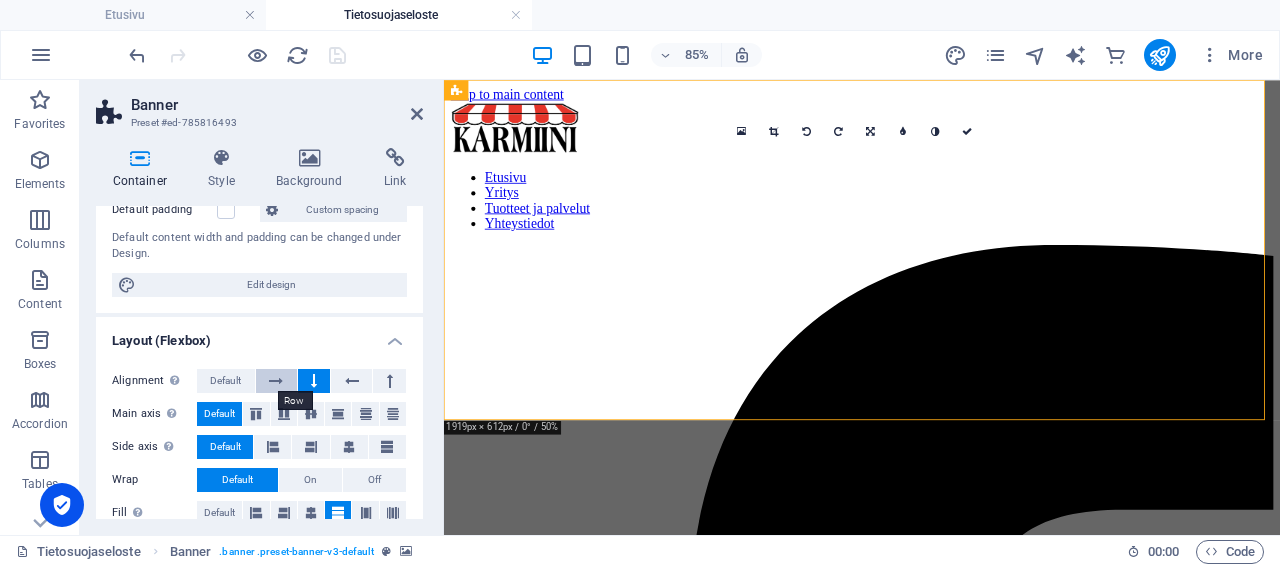 click at bounding box center [276, 381] 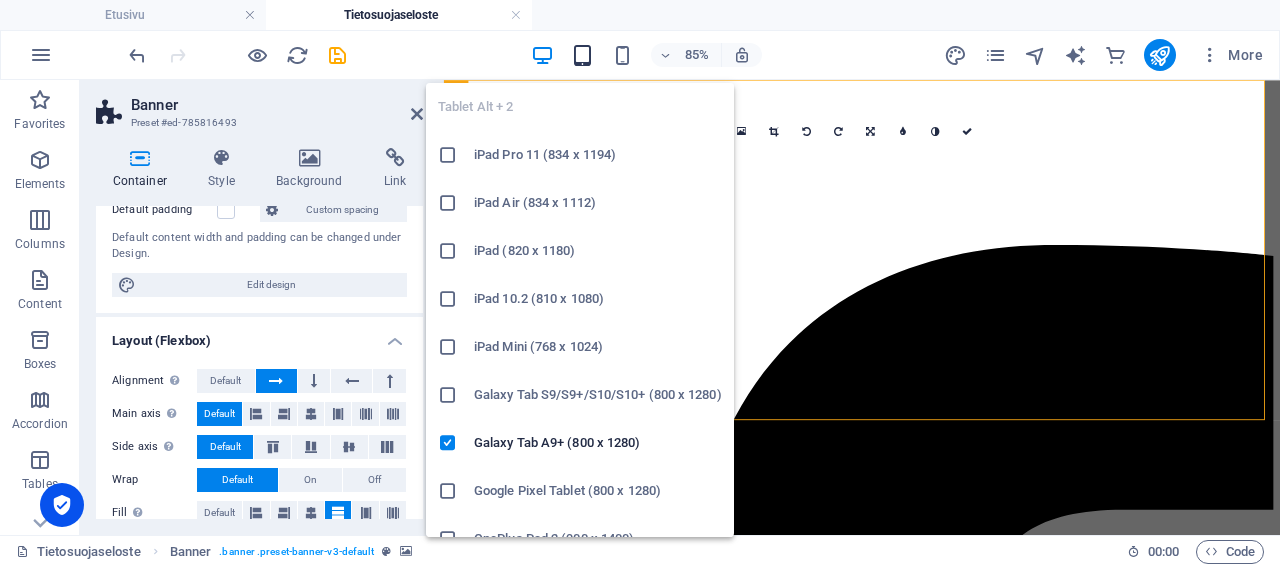 click at bounding box center [582, 55] 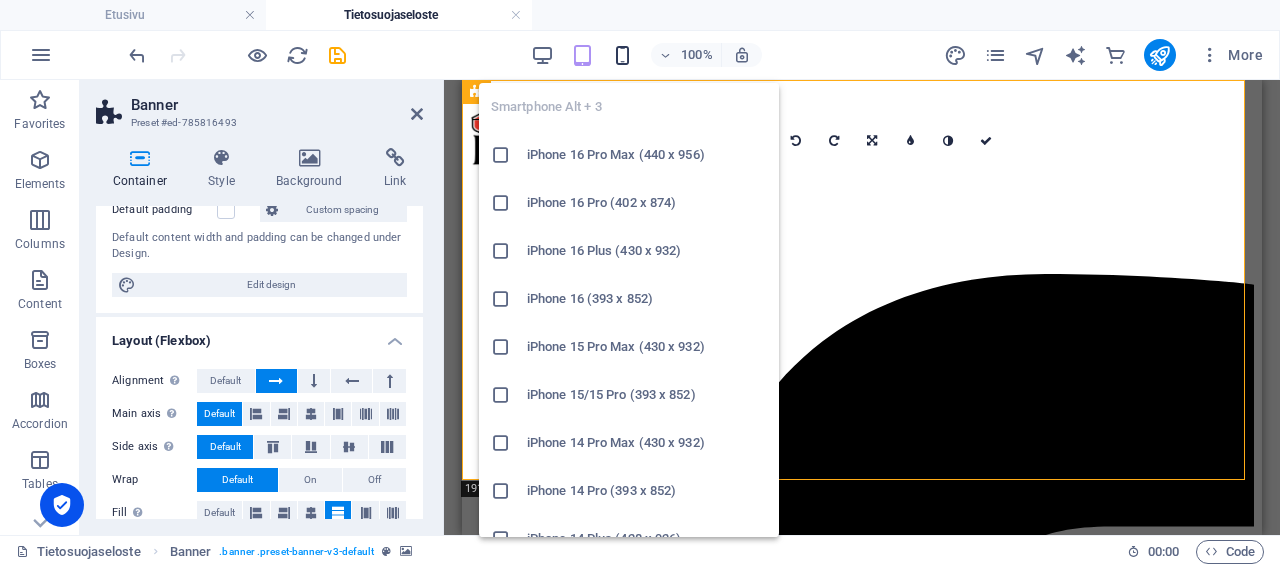 click at bounding box center (622, 55) 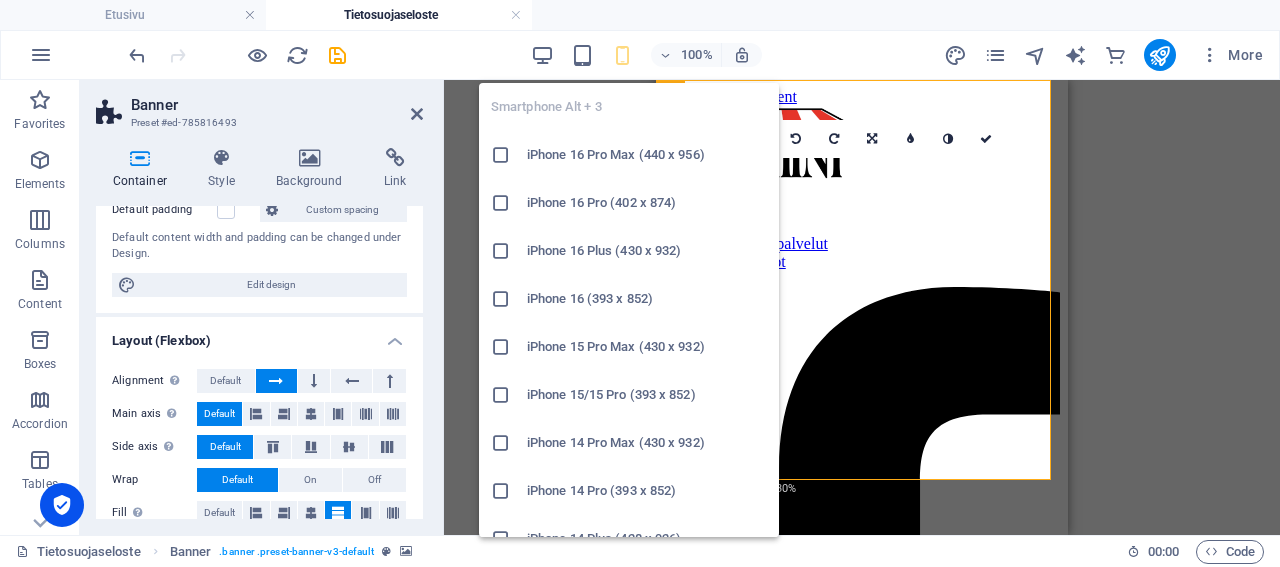 type on "308" 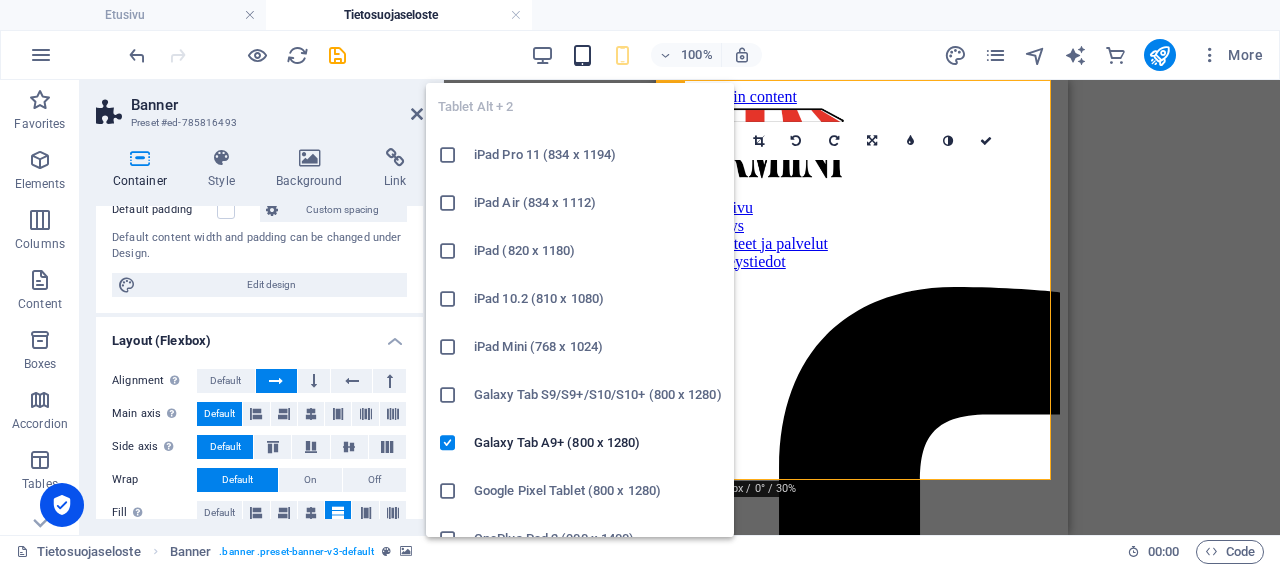 click at bounding box center (582, 55) 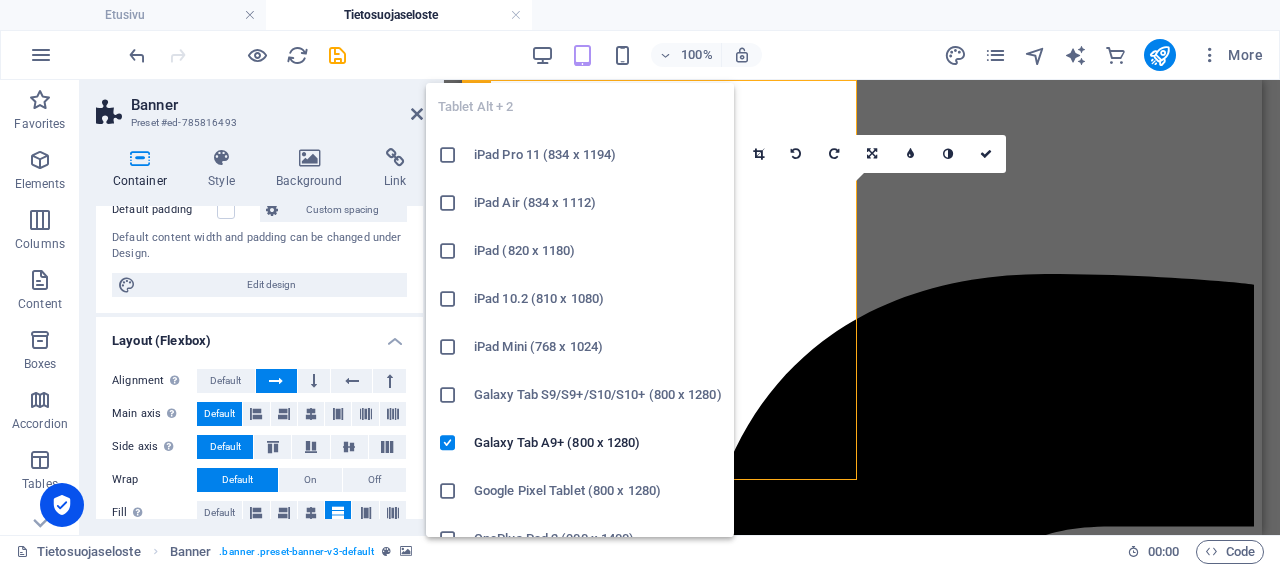 type 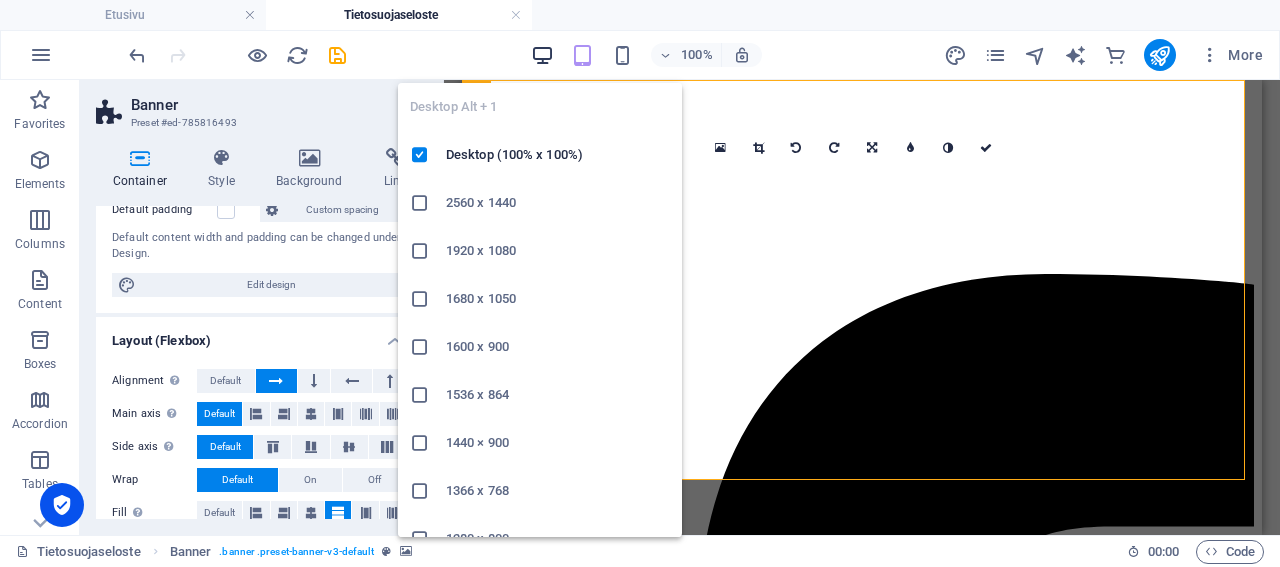 click at bounding box center [542, 55] 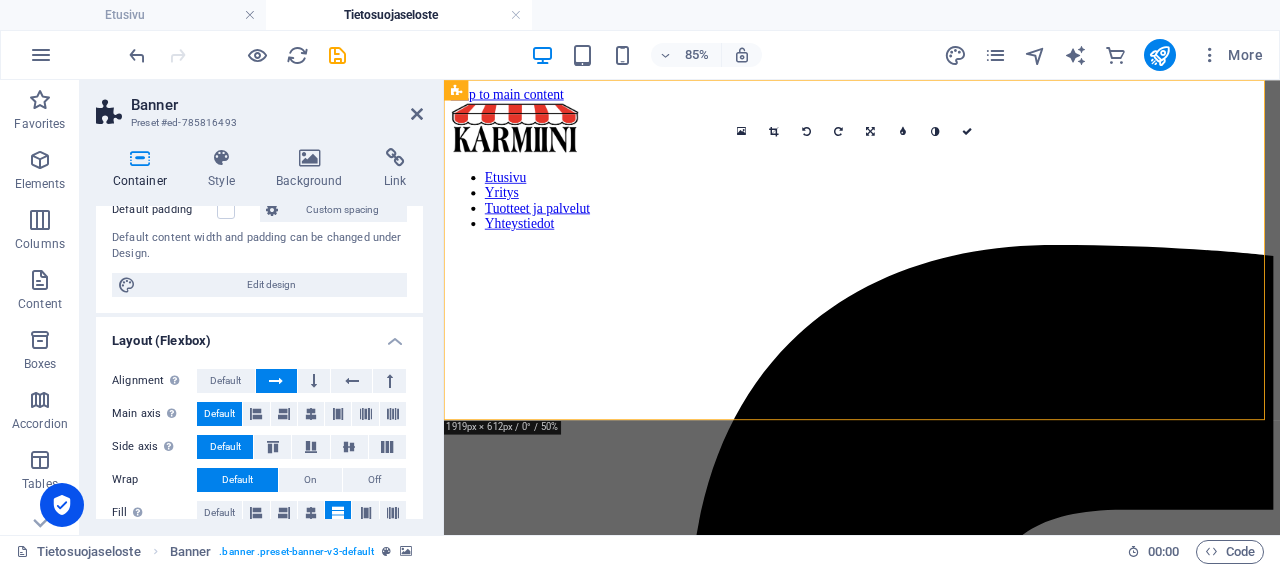 scroll, scrollTop: 0, scrollLeft: 0, axis: both 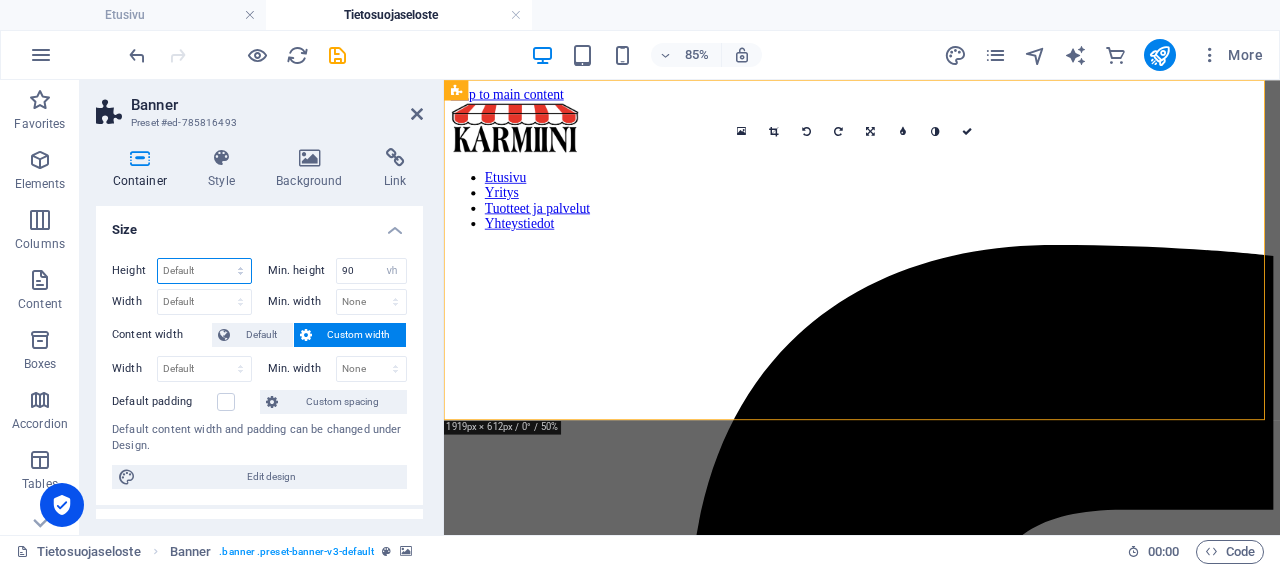 click on "Default px rem % vh vw" at bounding box center [204, 271] 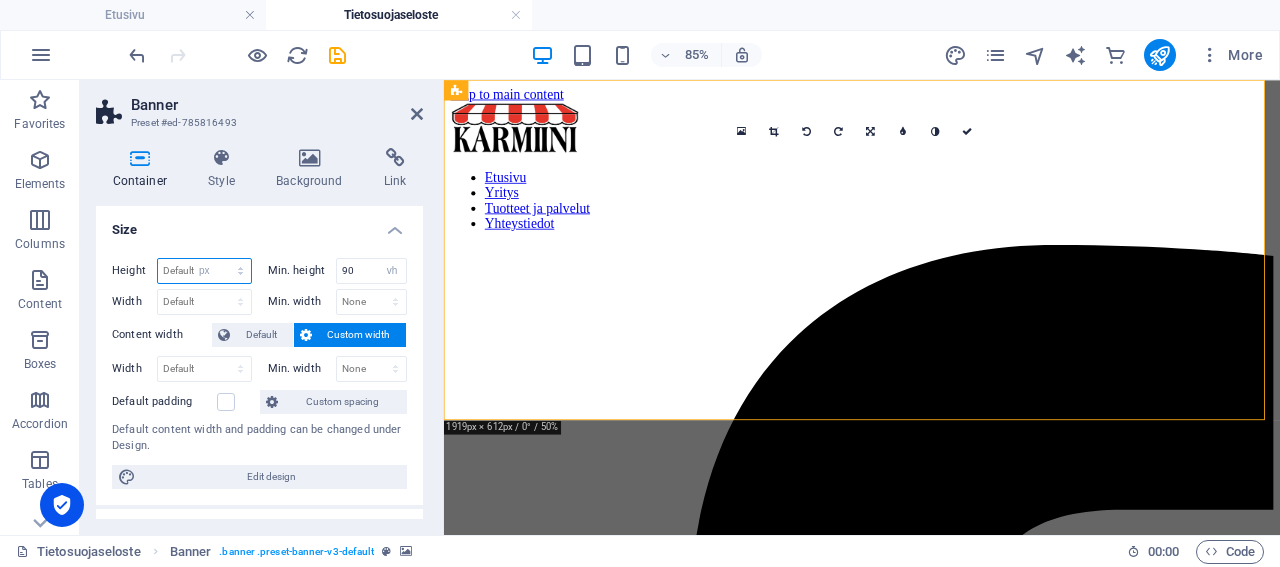click on "px" at bounding box center [0, 0] 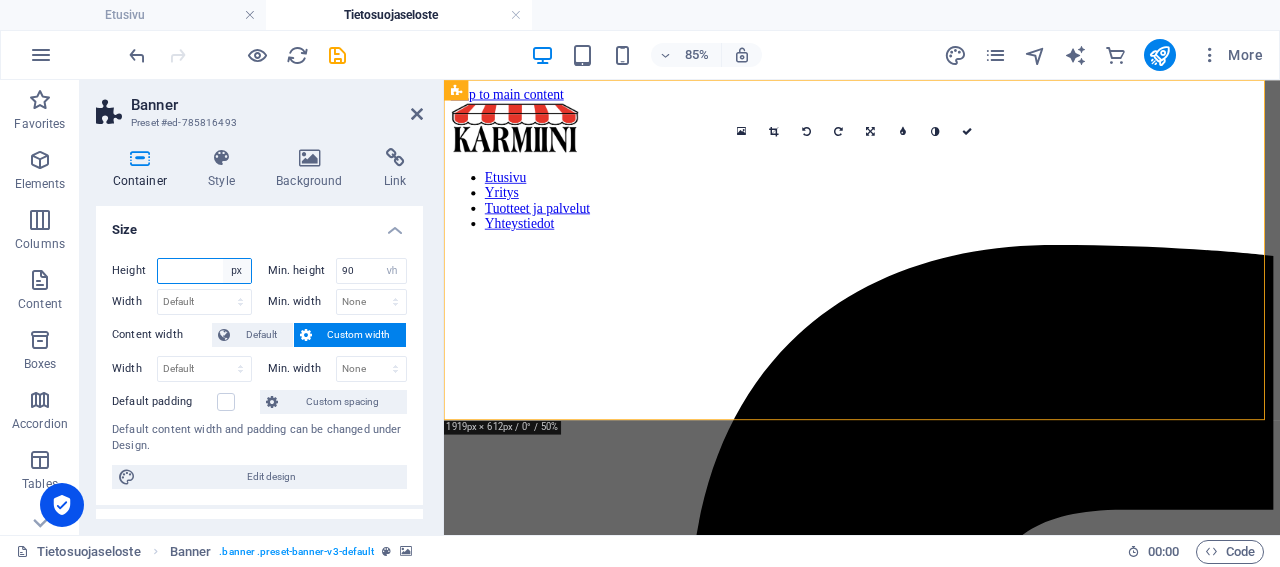 type on "308" 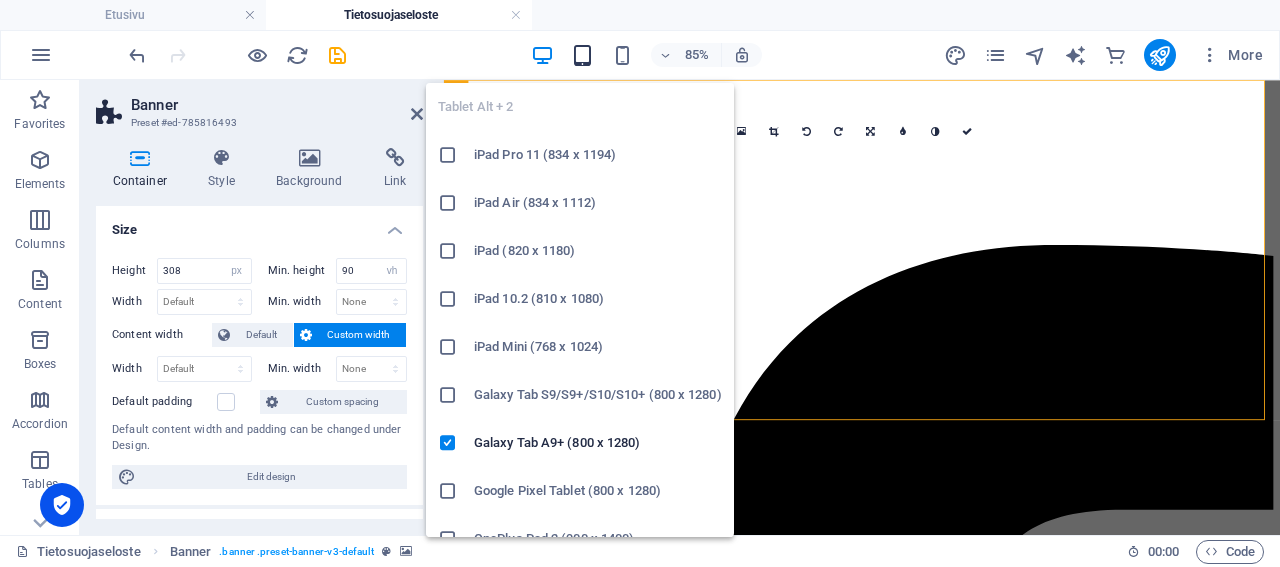 click at bounding box center [582, 55] 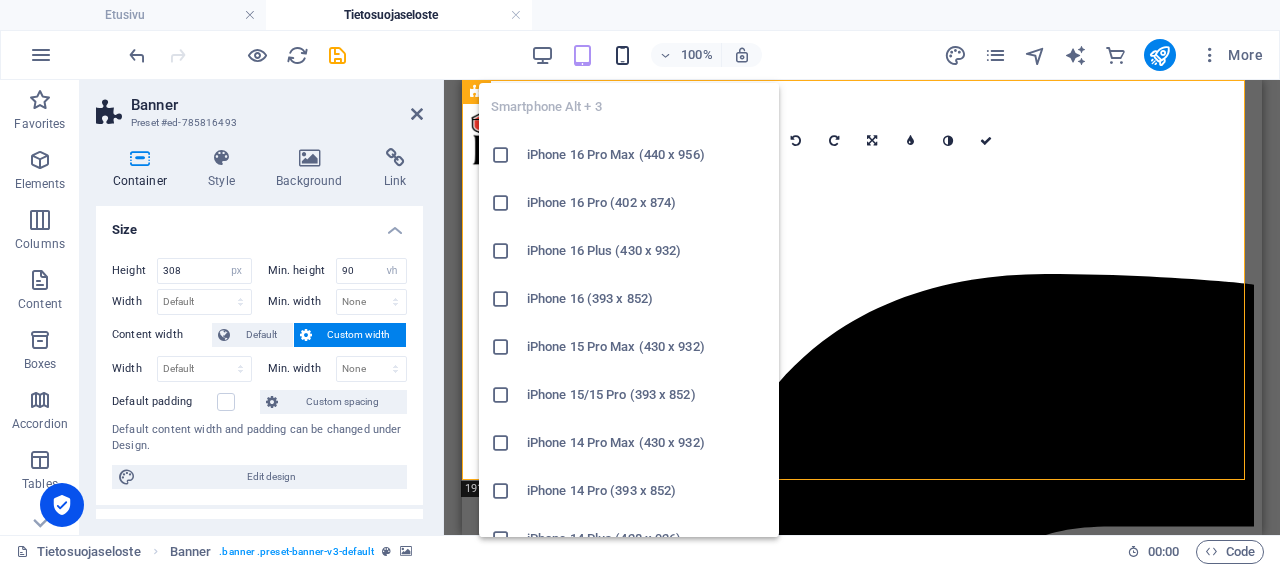 click at bounding box center [622, 55] 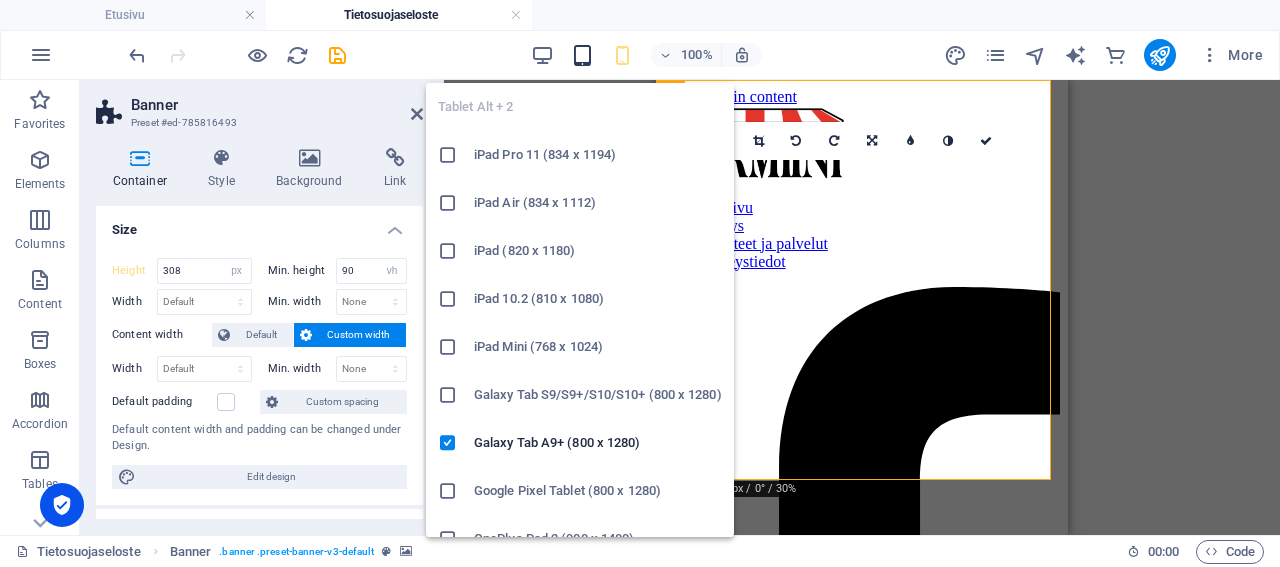 click at bounding box center (582, 55) 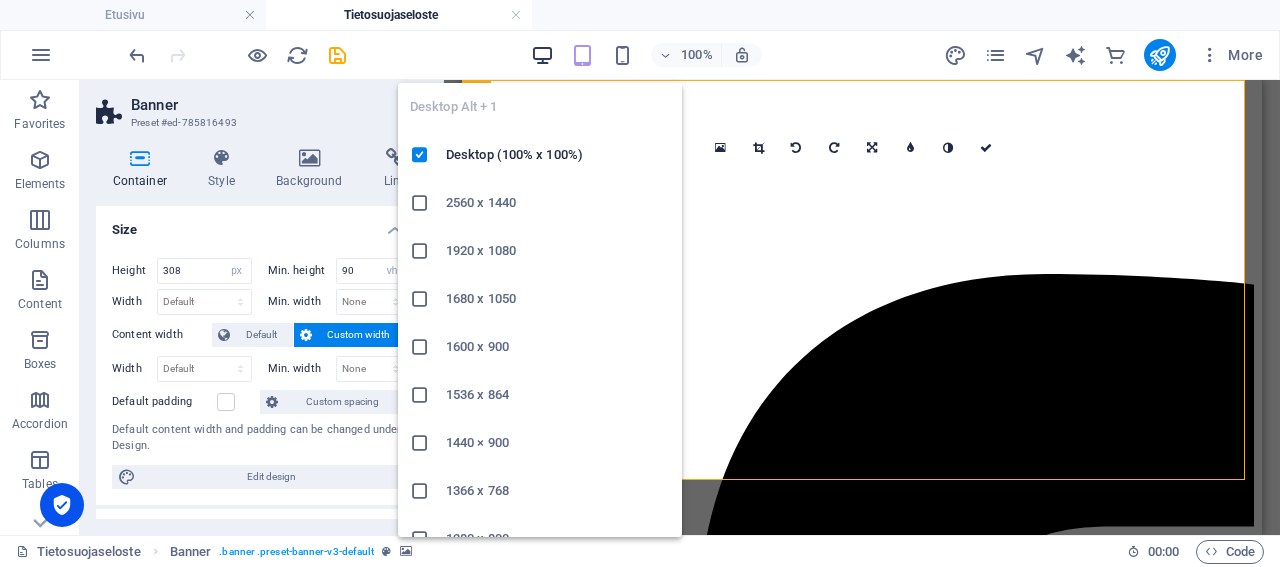 click at bounding box center [542, 55] 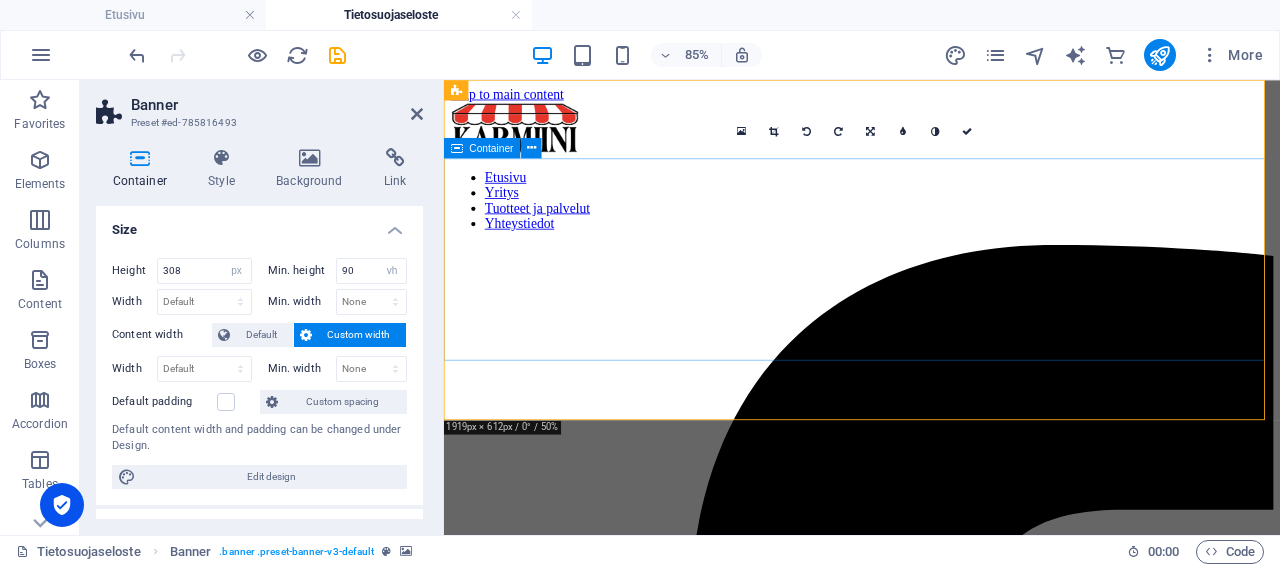 click on "Container" at bounding box center (492, 148) 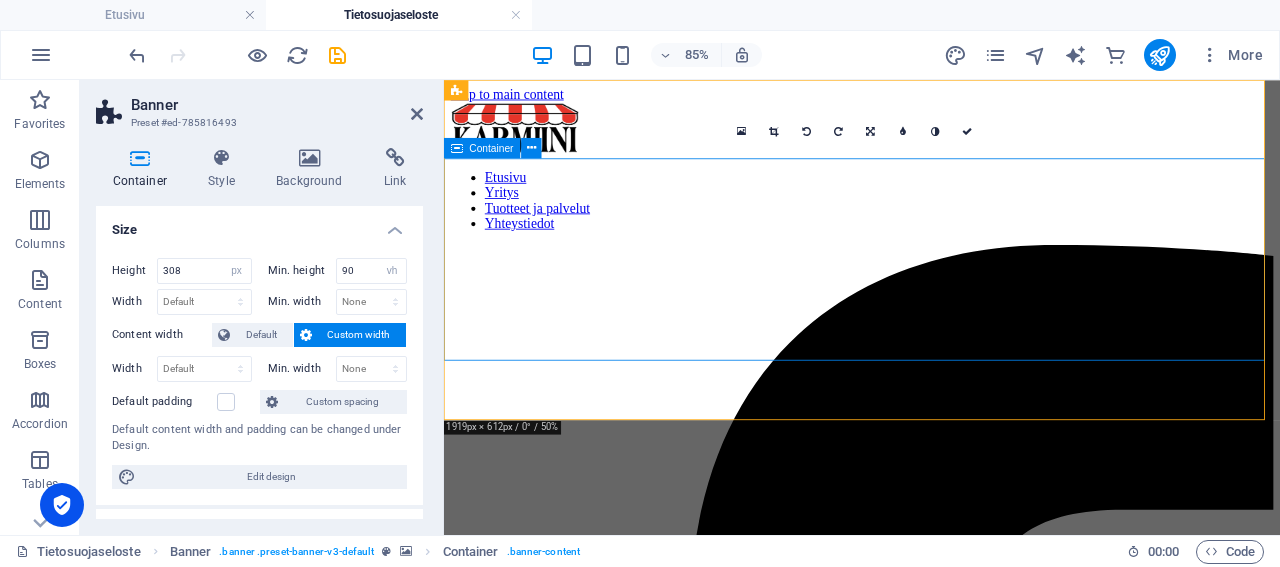 click on "Container" at bounding box center [492, 148] 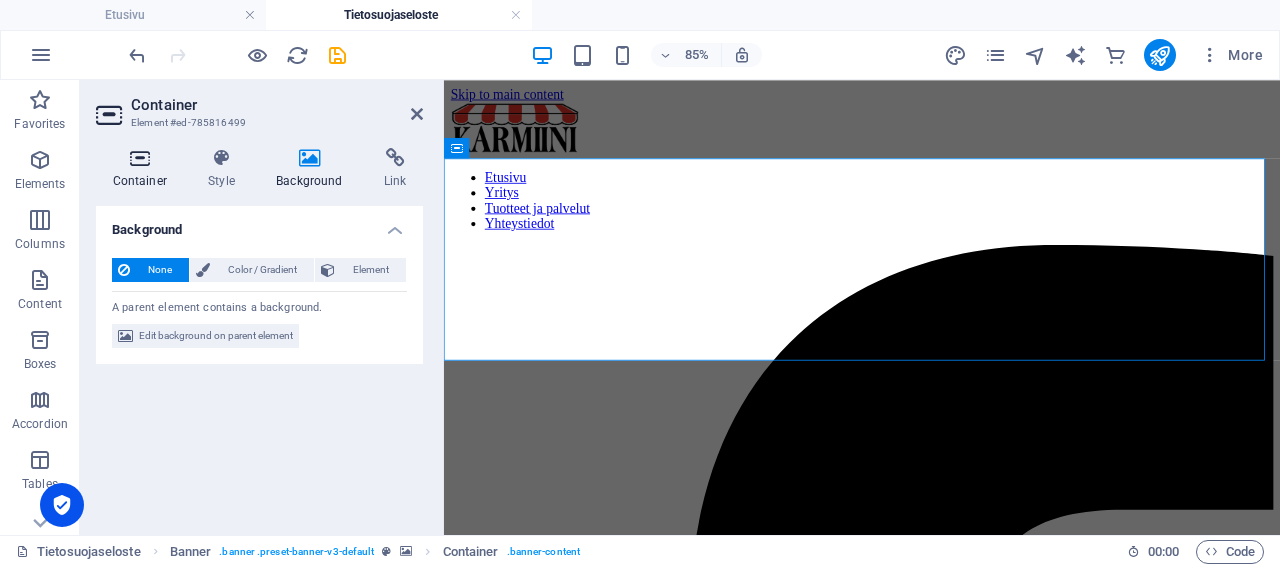 click at bounding box center [140, 158] 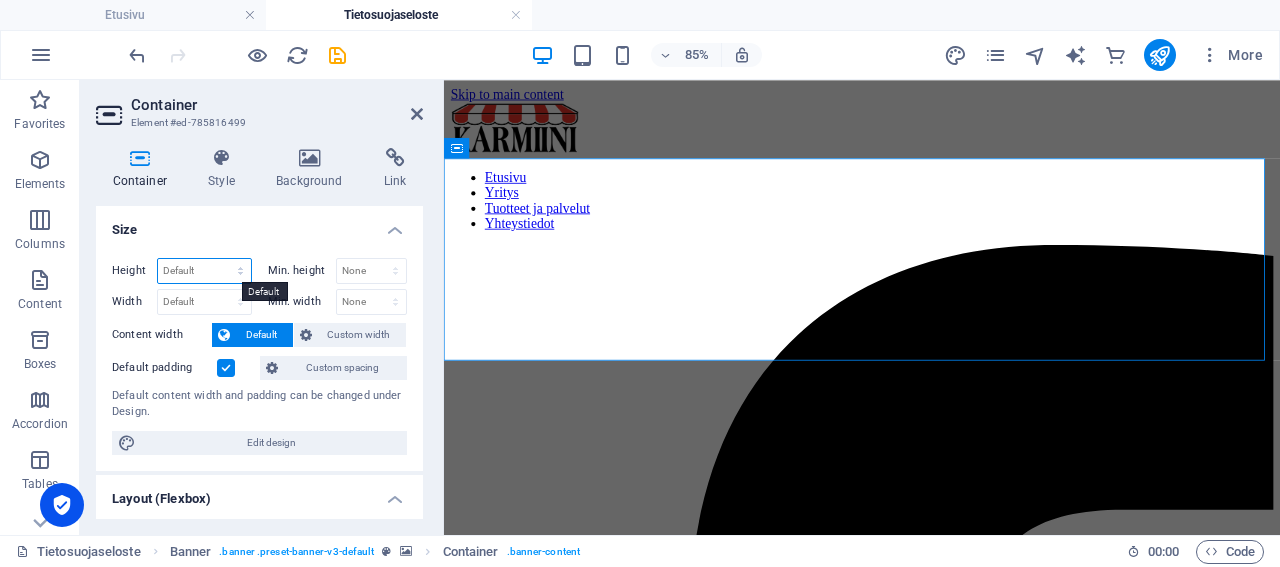 click on "Default px rem % vh vw" at bounding box center (204, 271) 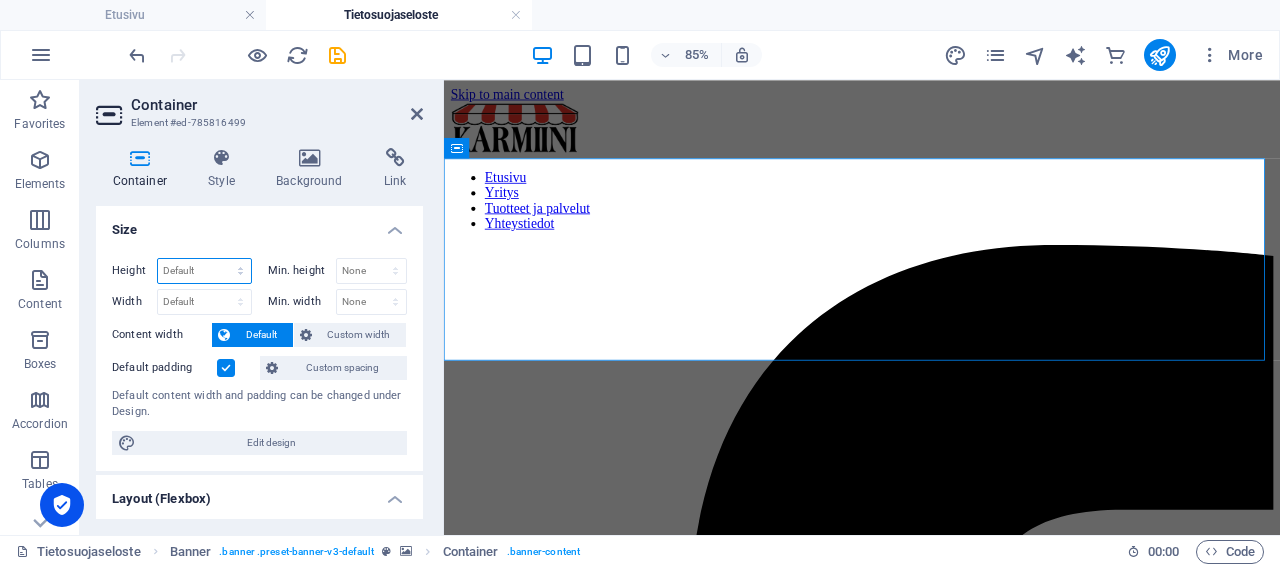 select on "px" 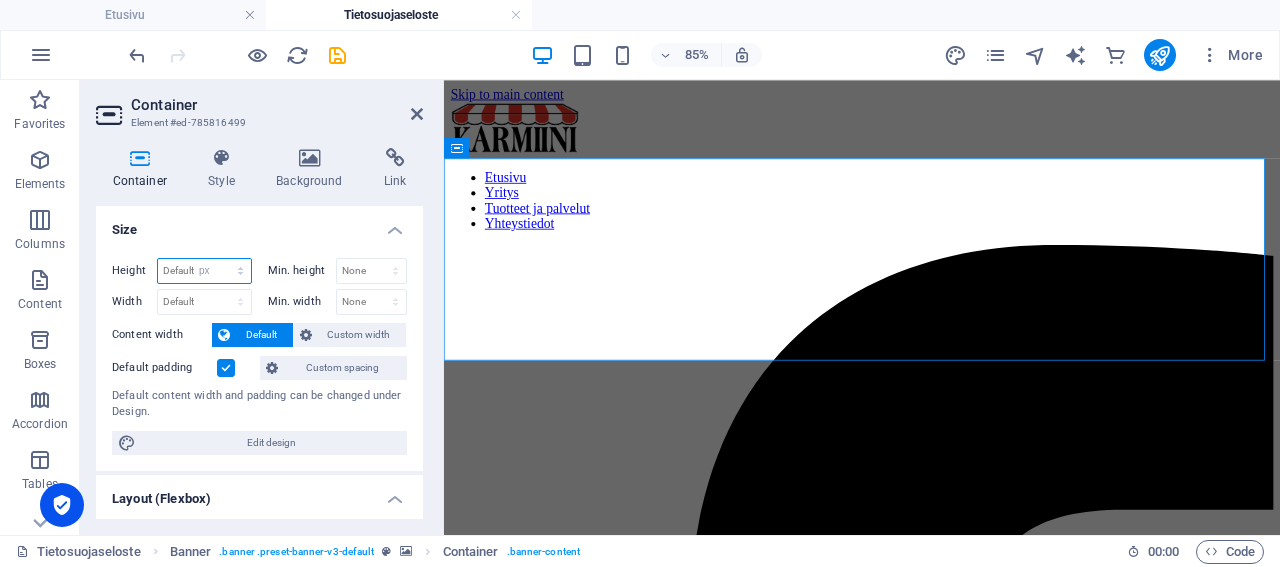 click on "px" at bounding box center (0, 0) 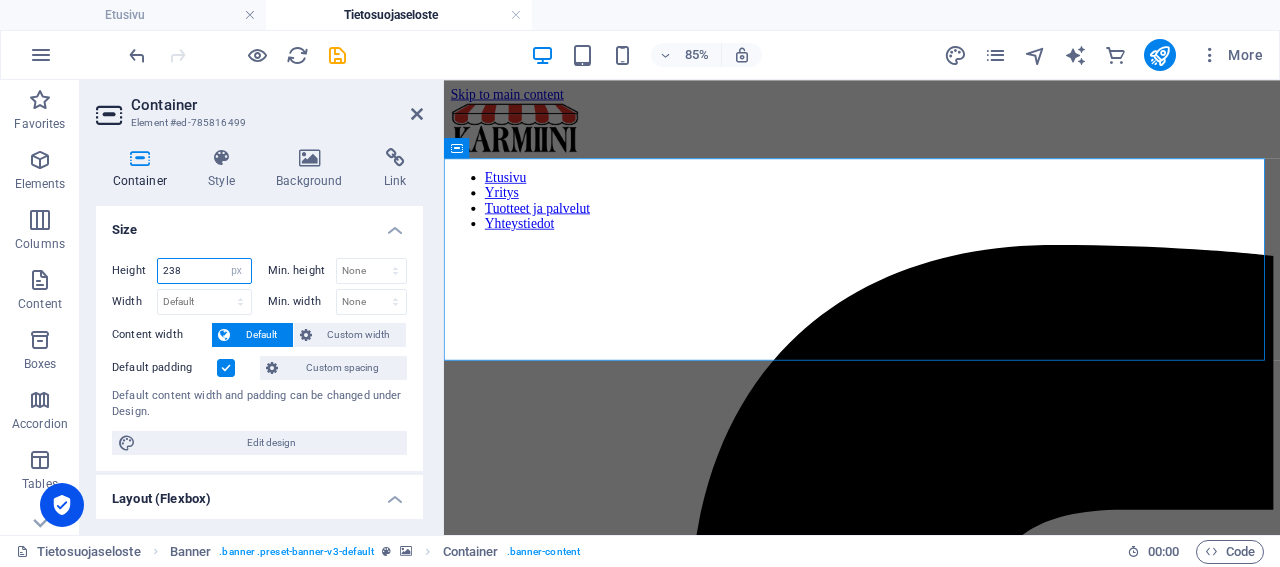 click on "238" at bounding box center (204, 271) 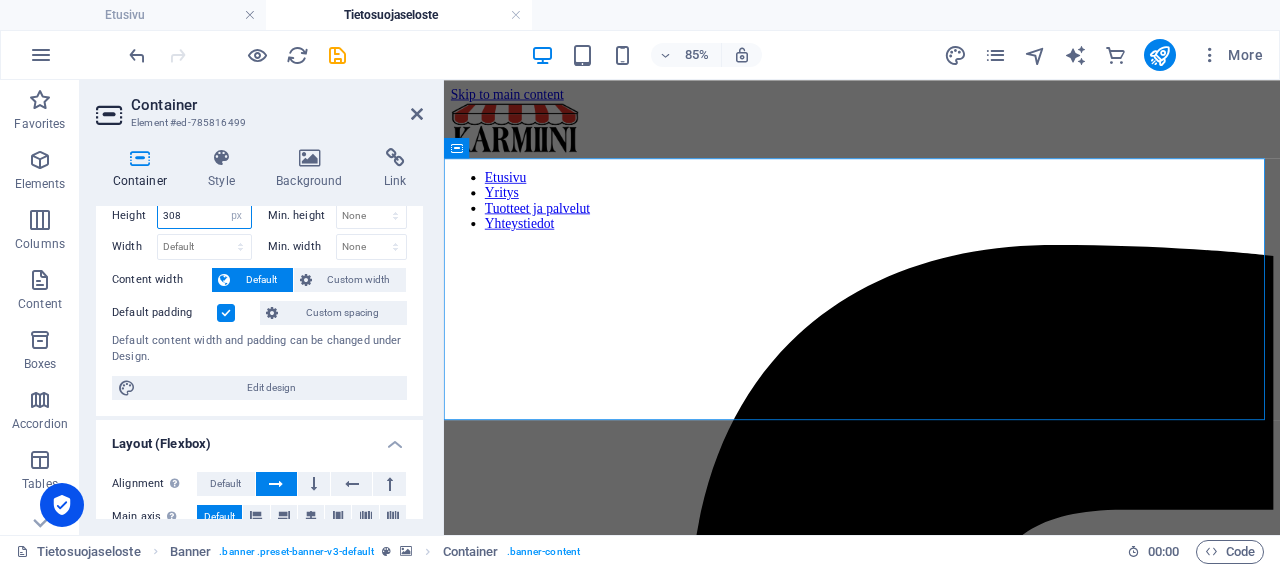 scroll, scrollTop: 0, scrollLeft: 0, axis: both 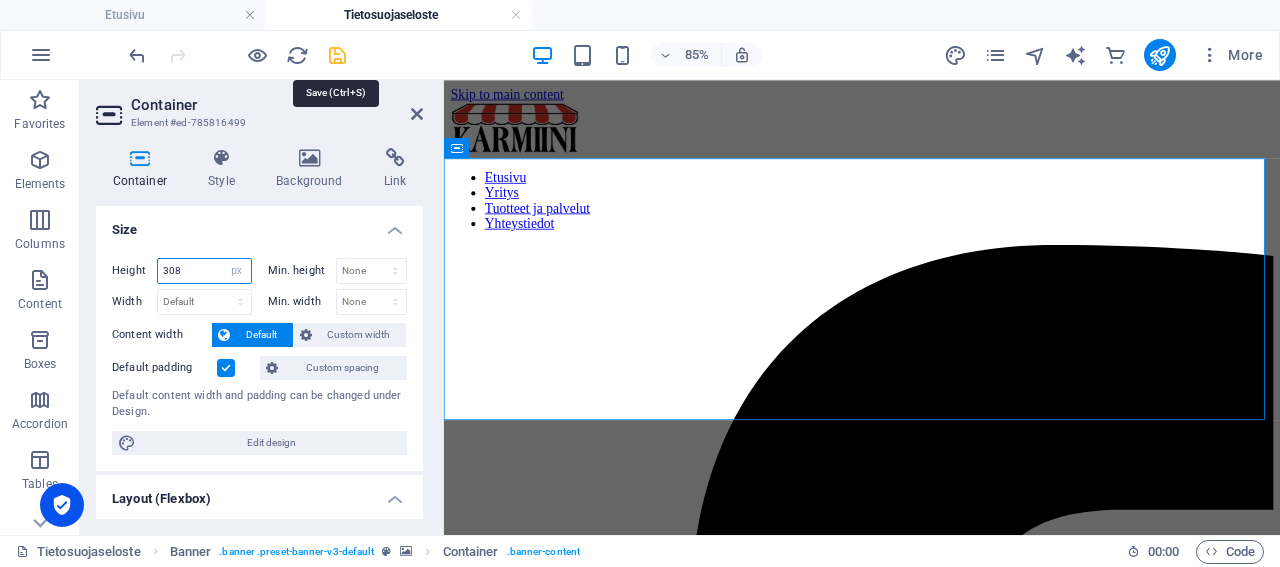 type on "308" 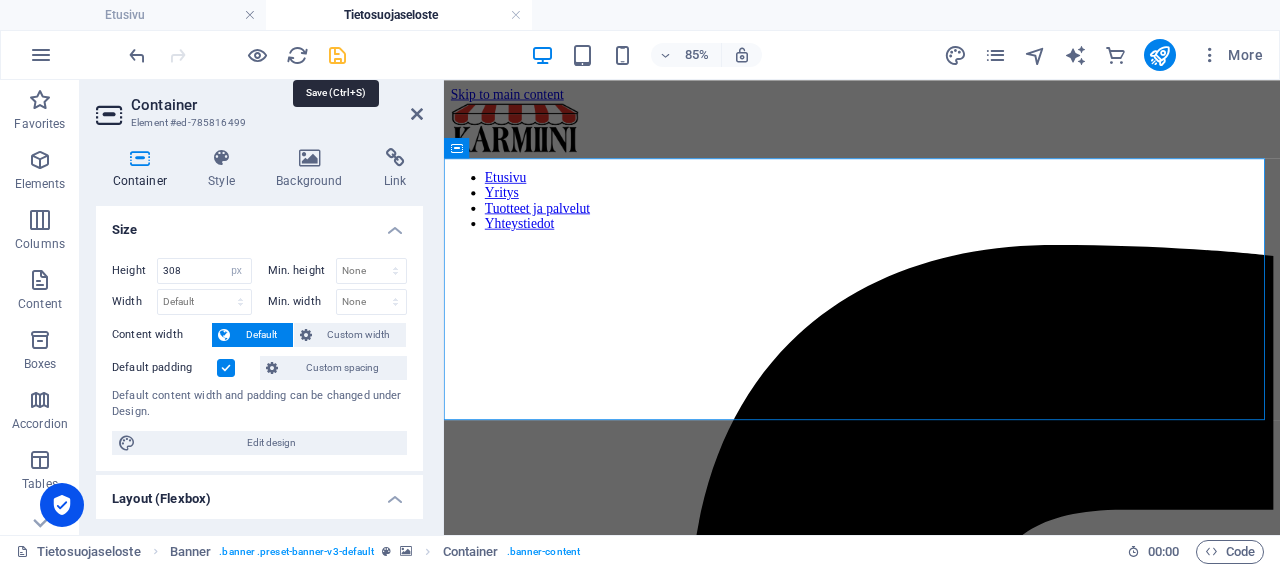click at bounding box center [337, 55] 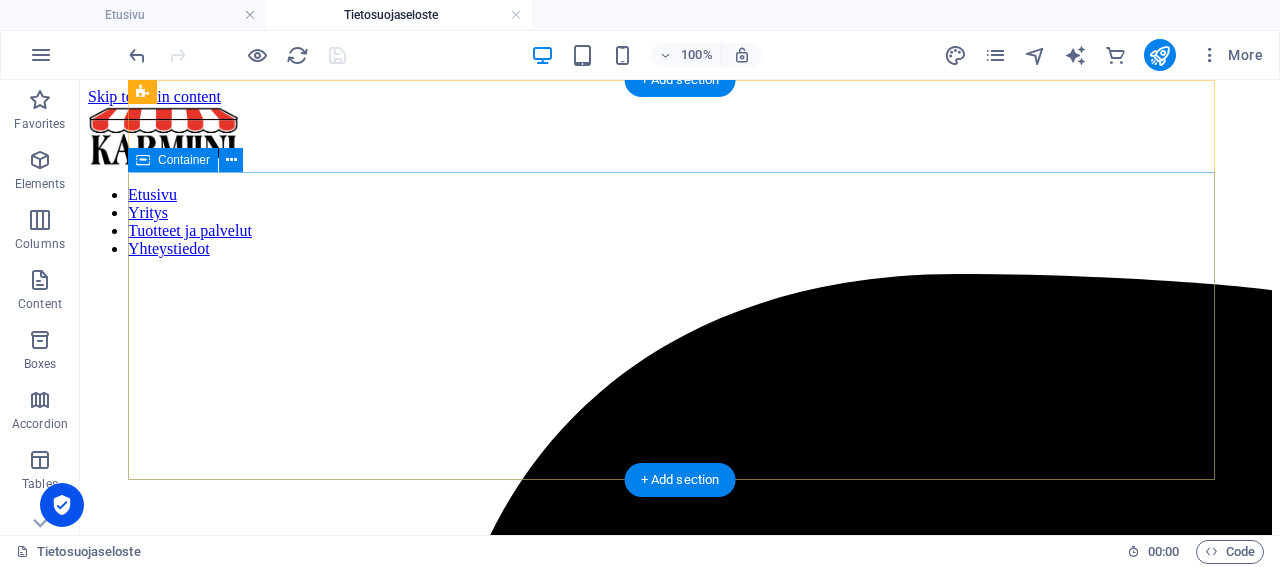 click on "Tietosuojaseloste Etusivu  /  Tietosuojaseloste" at bounding box center (680, 8390) 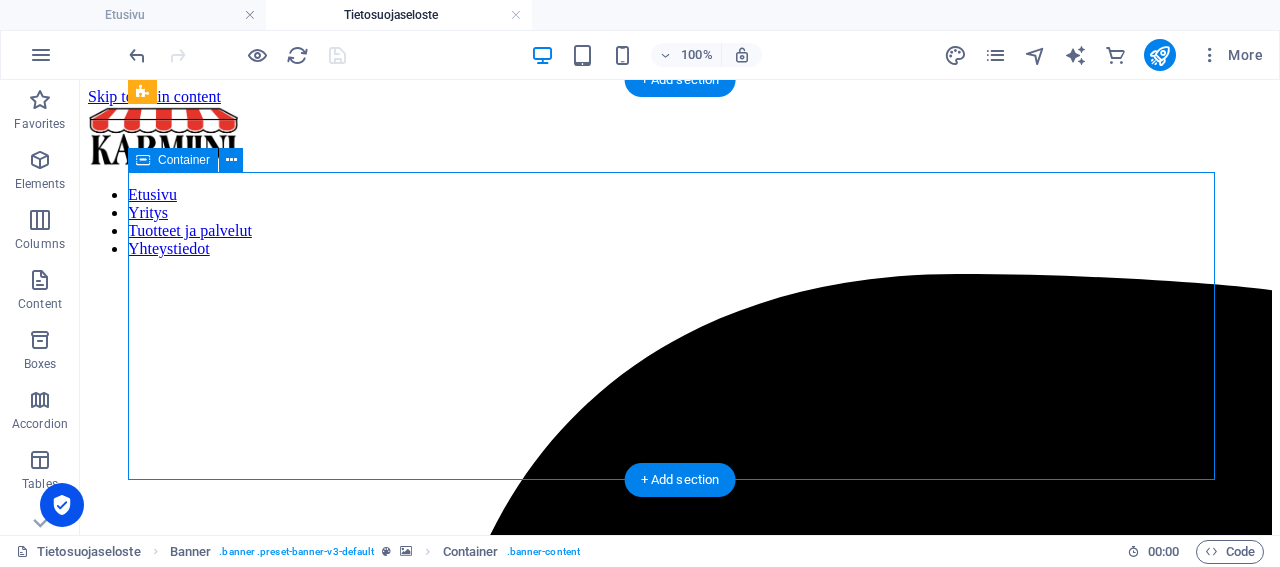 click on "Tietosuojaseloste Etusivu  /  Tietosuojaseloste" at bounding box center [680, 8390] 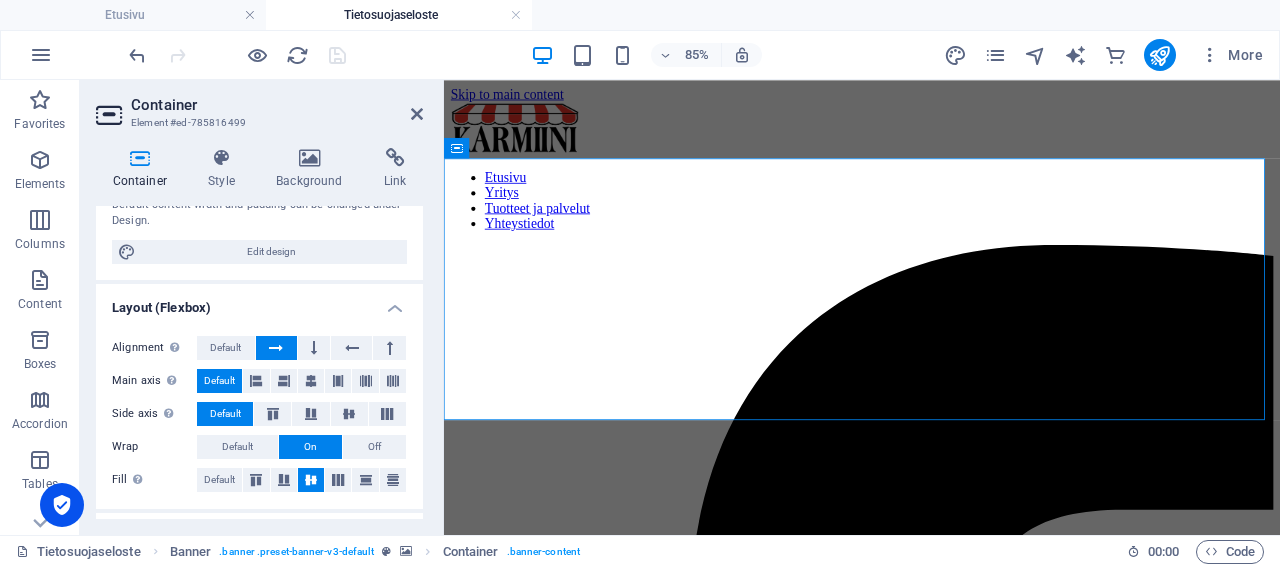 scroll, scrollTop: 192, scrollLeft: 0, axis: vertical 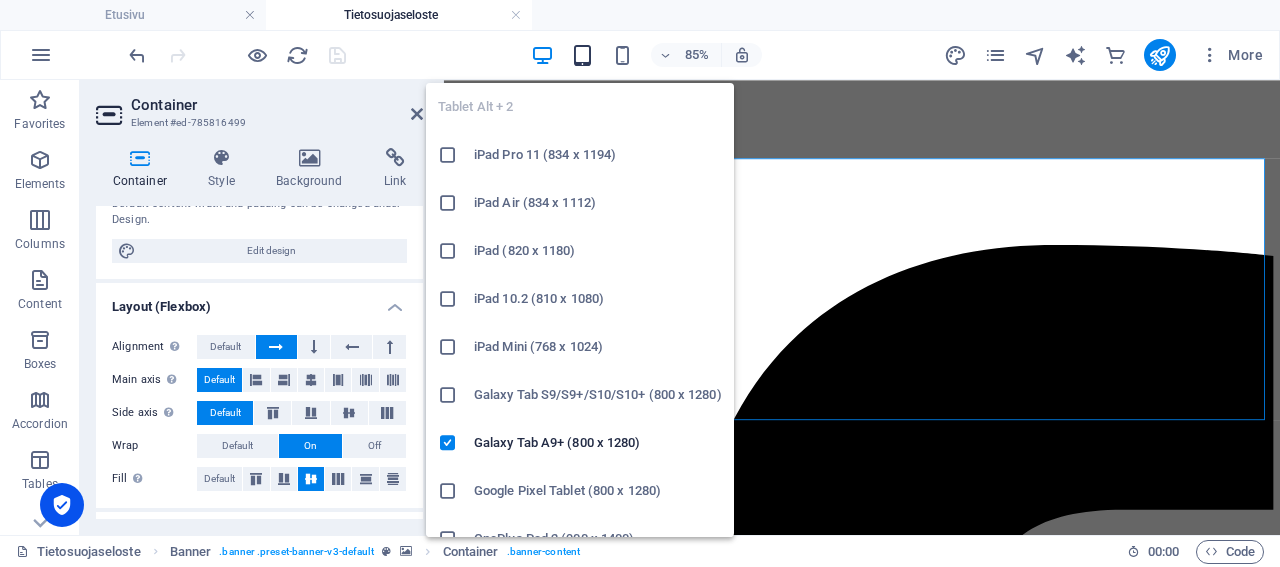 click at bounding box center [582, 55] 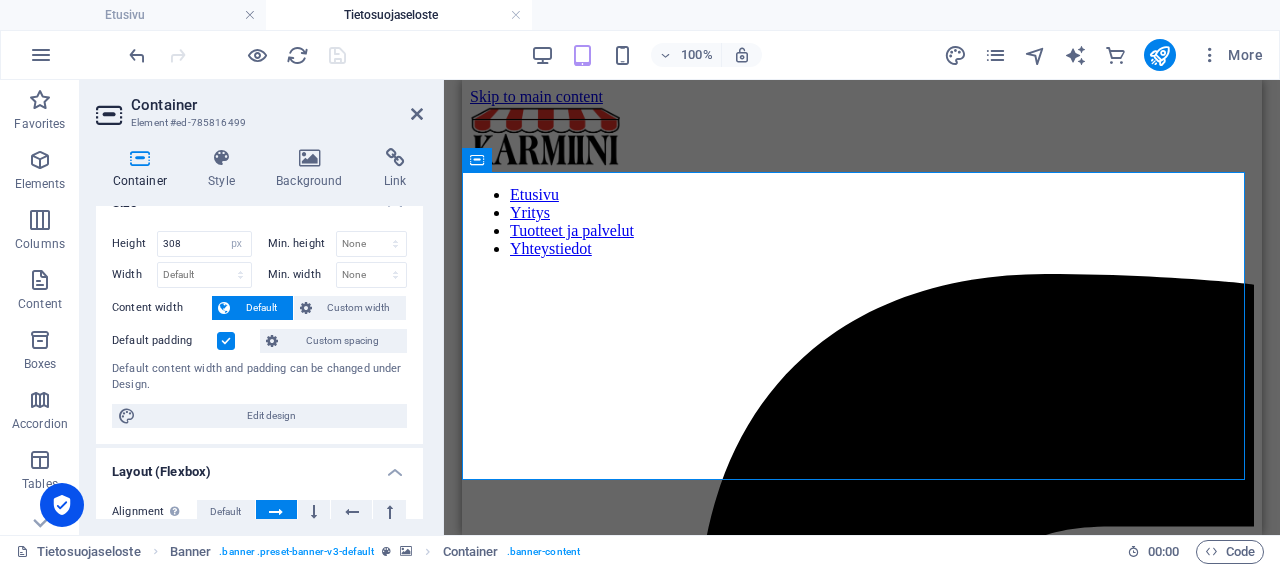 scroll, scrollTop: 0, scrollLeft: 0, axis: both 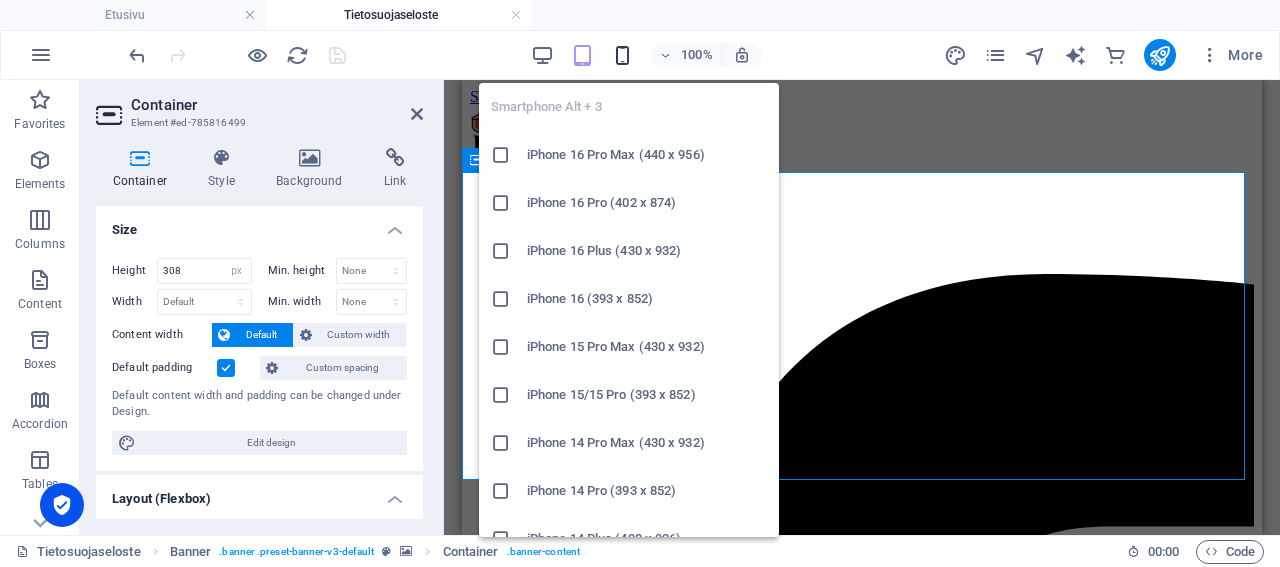 click at bounding box center (622, 55) 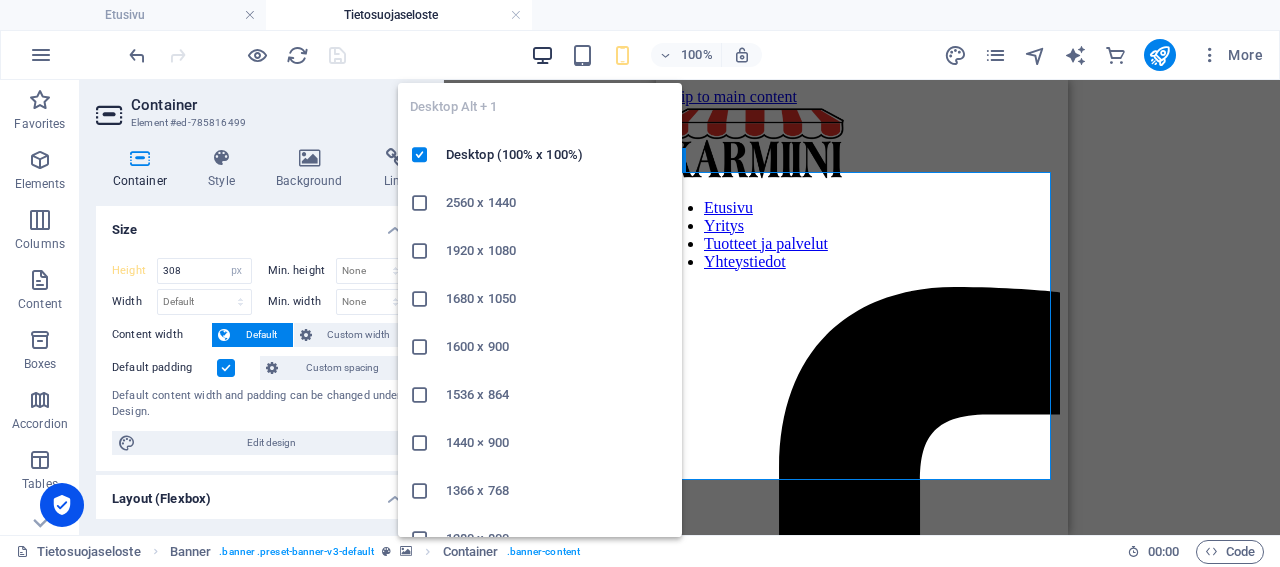 click at bounding box center [542, 55] 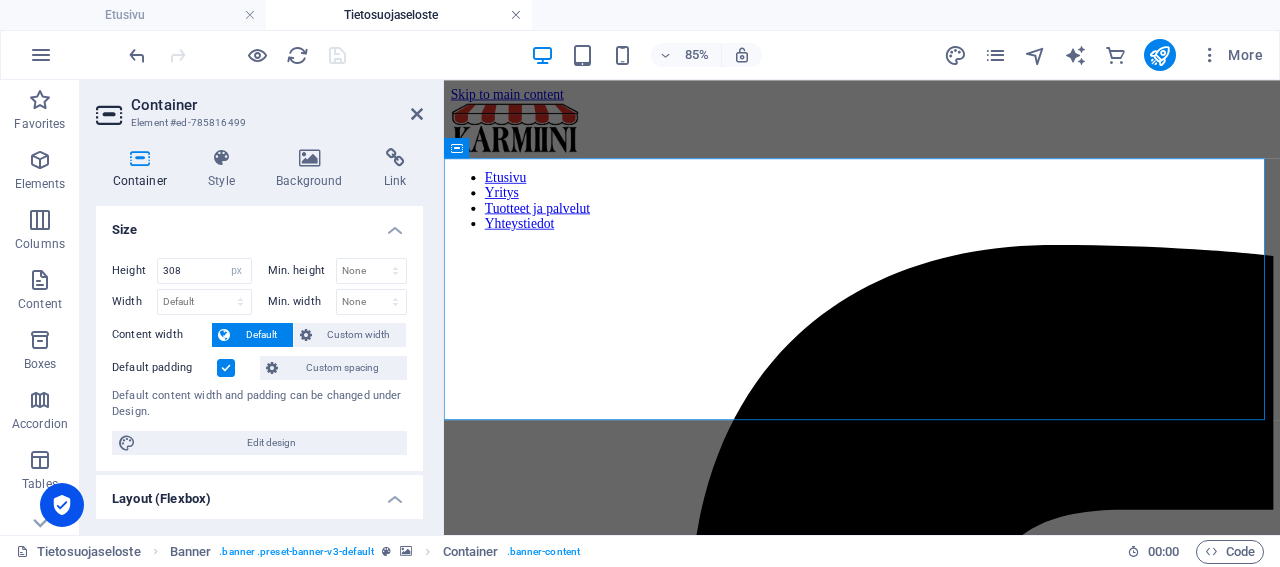 click at bounding box center [516, 15] 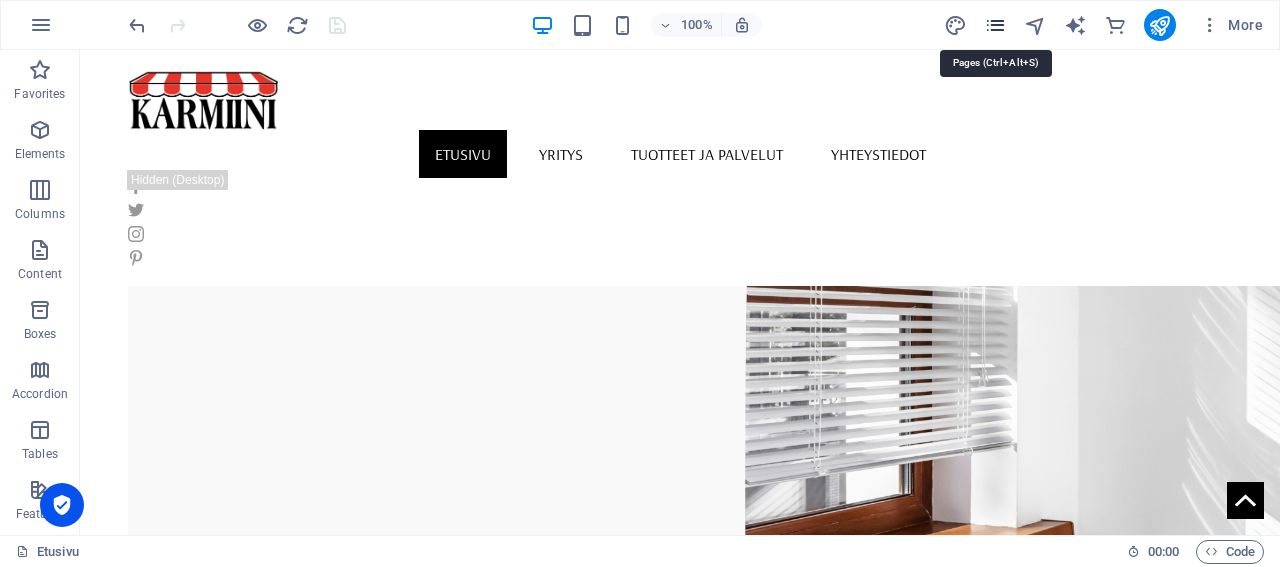 click at bounding box center (995, 25) 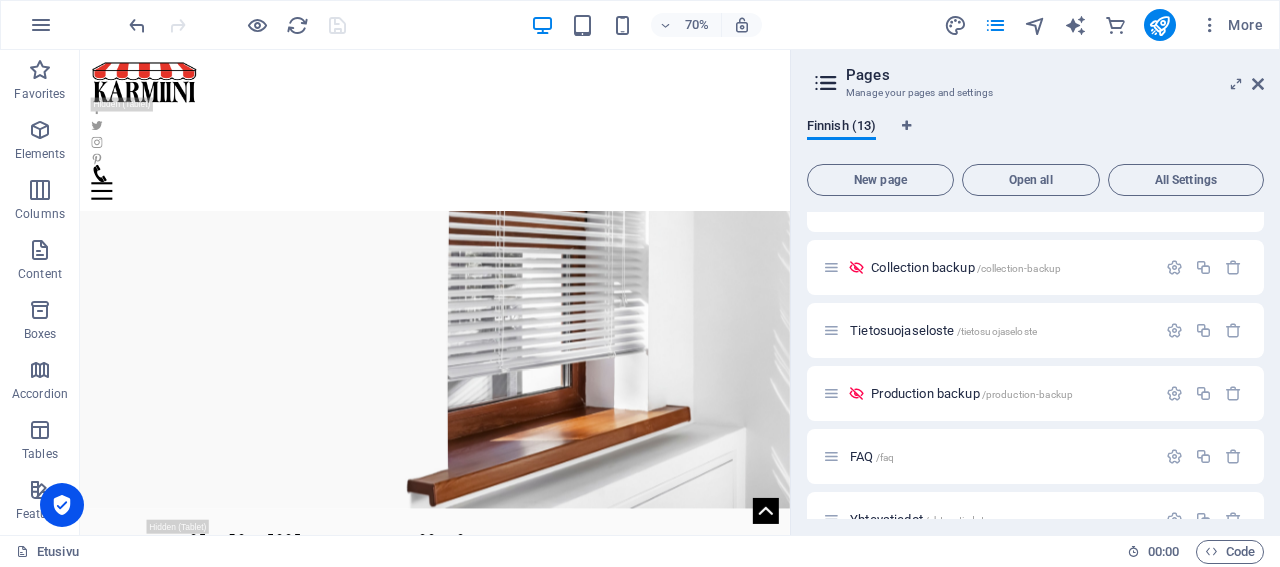 scroll, scrollTop: 288, scrollLeft: 0, axis: vertical 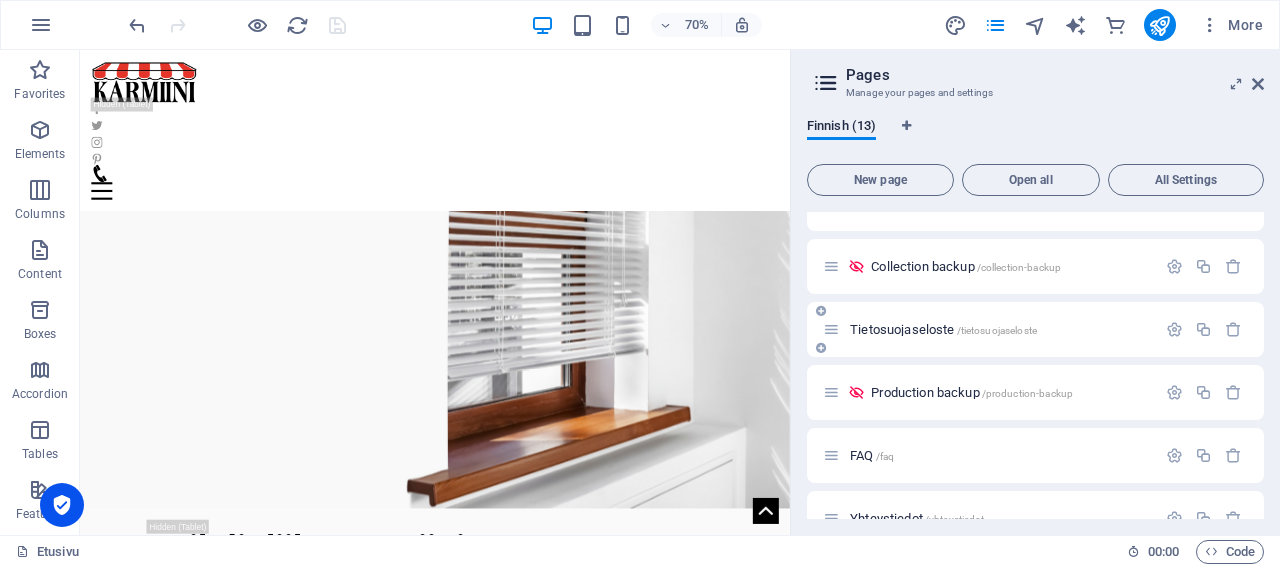 click on "Tietosuojaseloste /tietosuojaseloste" at bounding box center [943, 329] 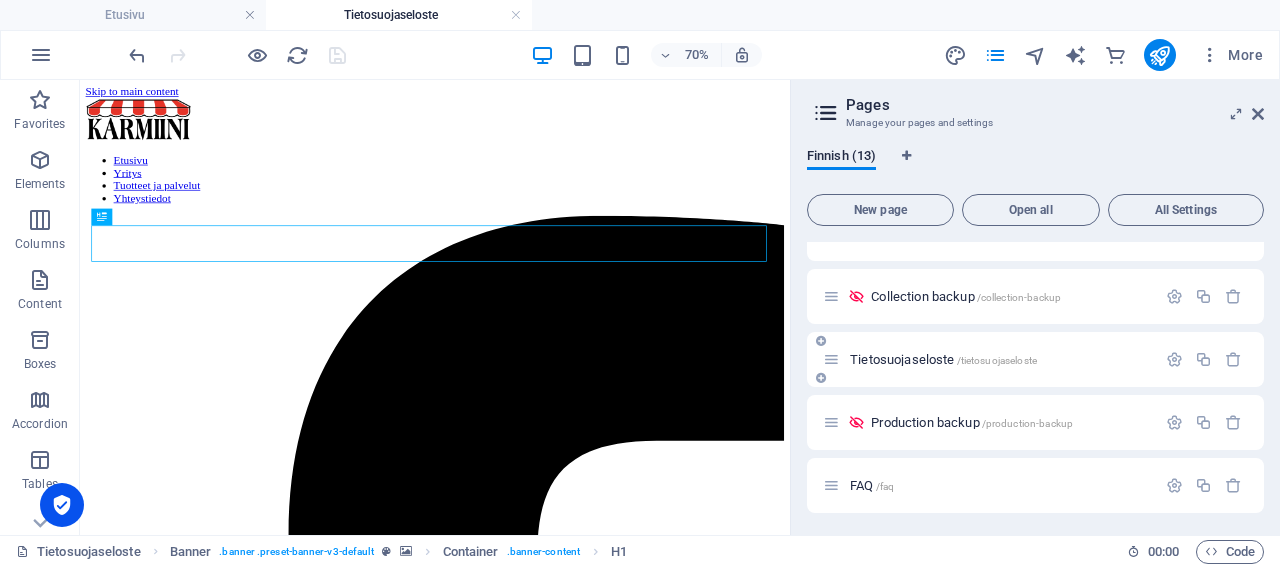 scroll, scrollTop: 0, scrollLeft: 0, axis: both 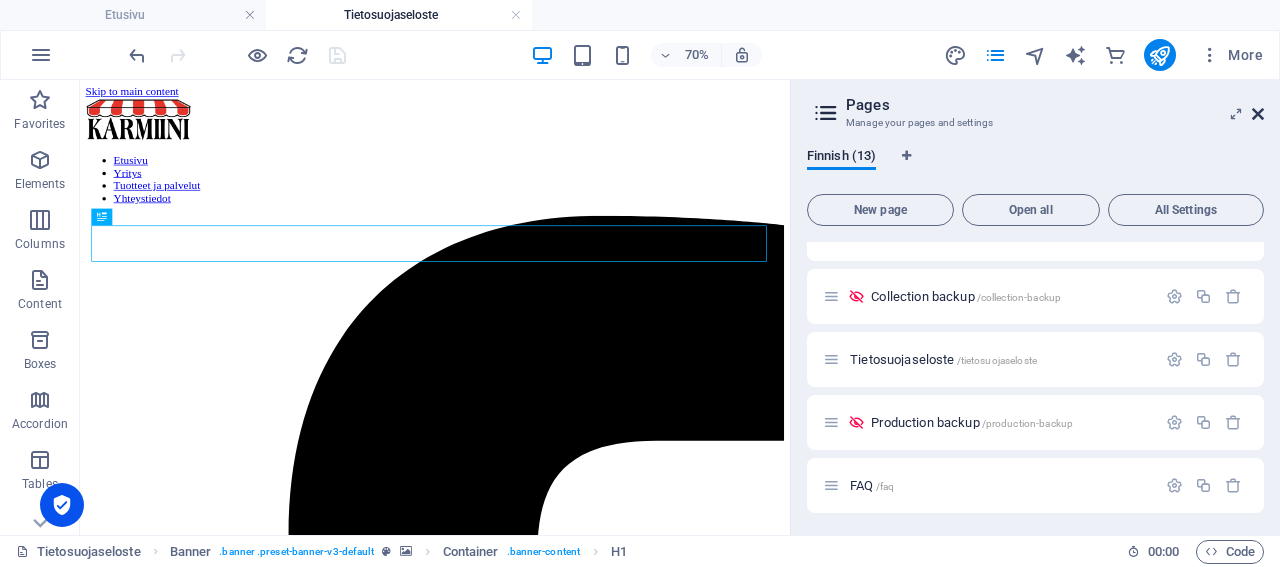 click at bounding box center [1258, 114] 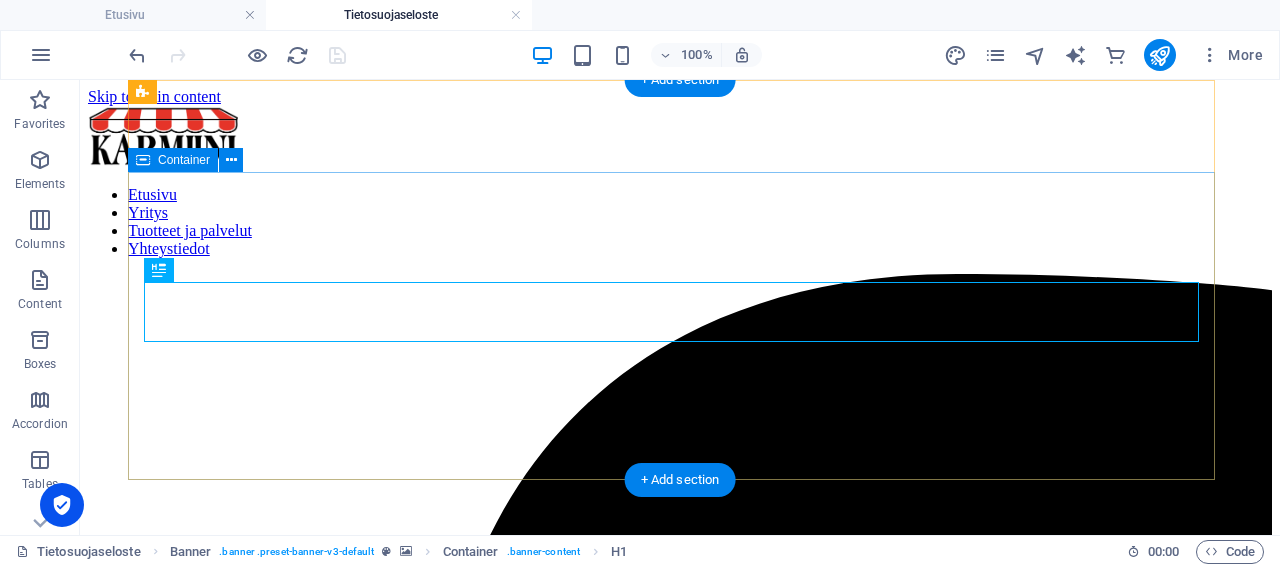 click on "Tietosuojaseloste Etusivu  /  Tietosuojaseloste" at bounding box center [680, 8390] 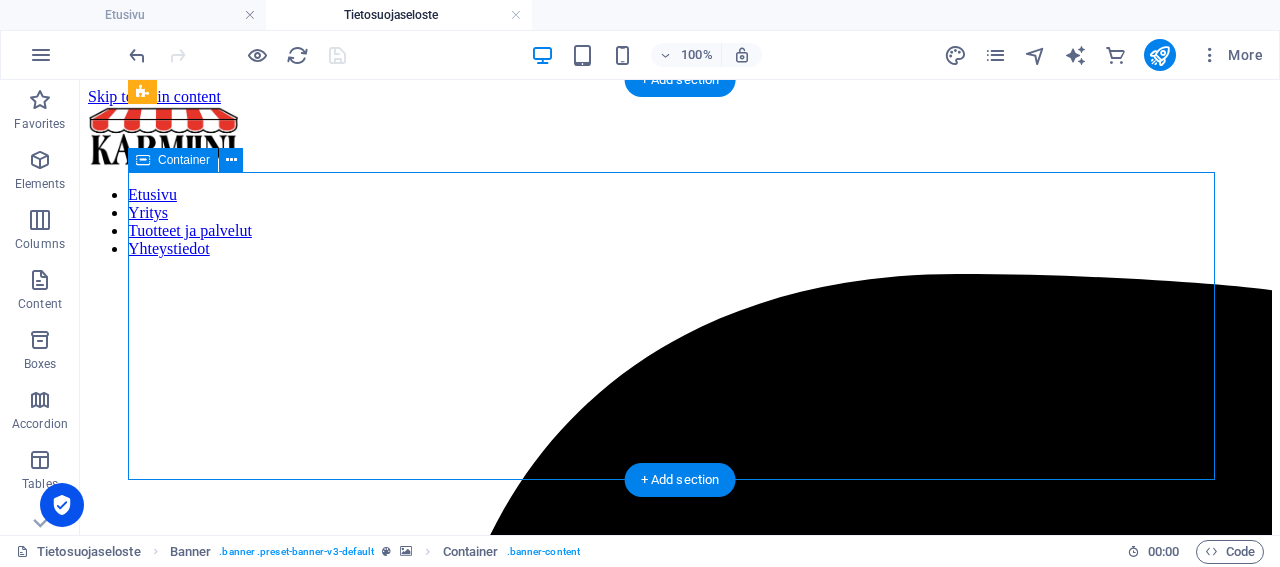 click on "Tietosuojaseloste Etusivu  /  Tietosuojaseloste" at bounding box center (680, 8390) 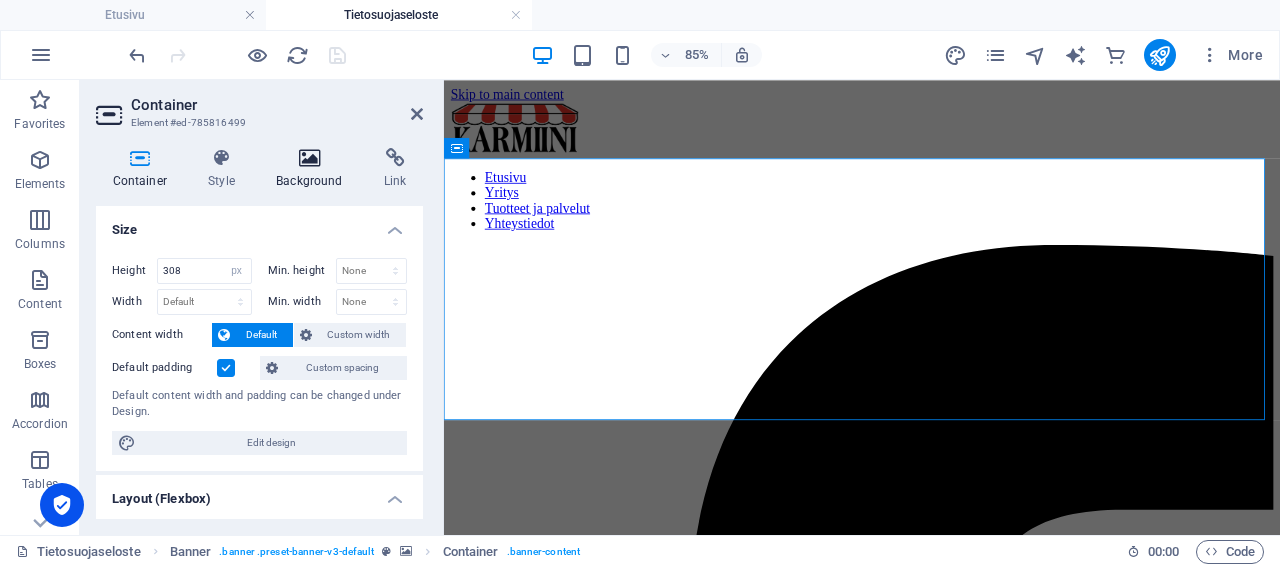 click at bounding box center (310, 158) 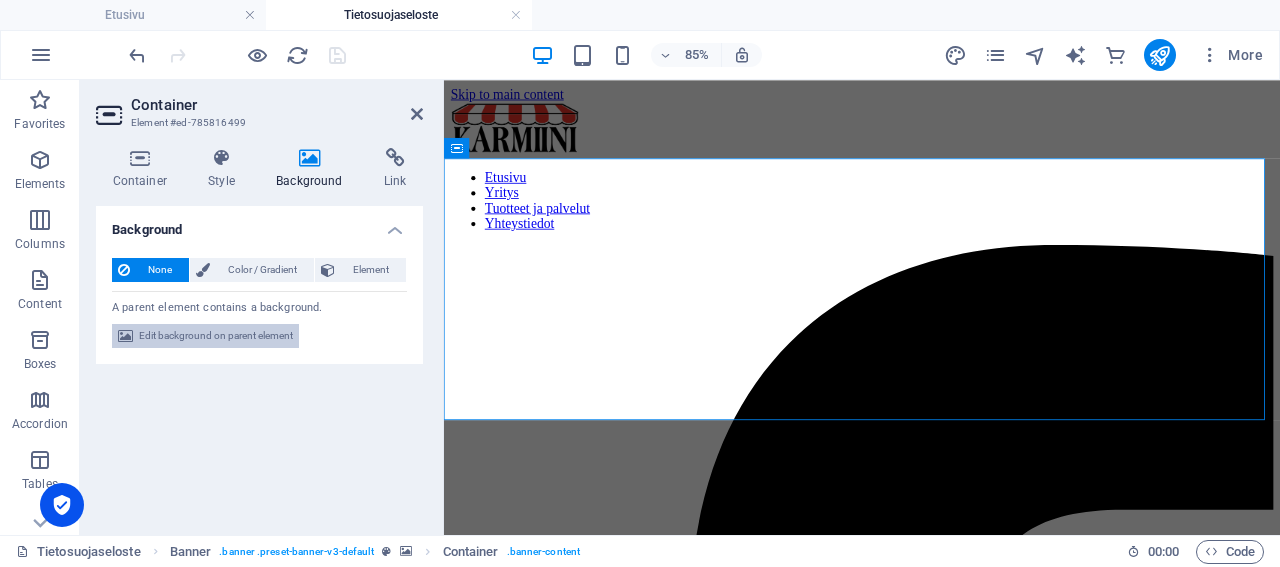 click on "Edit background on parent element" at bounding box center [216, 336] 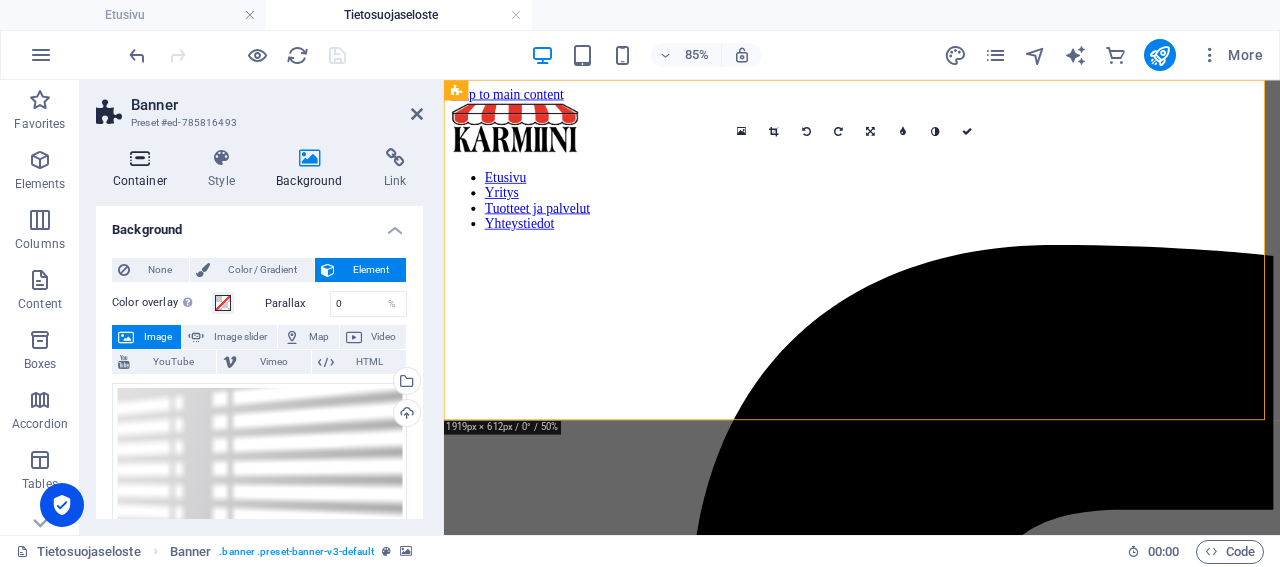 click on "Container" at bounding box center [144, 169] 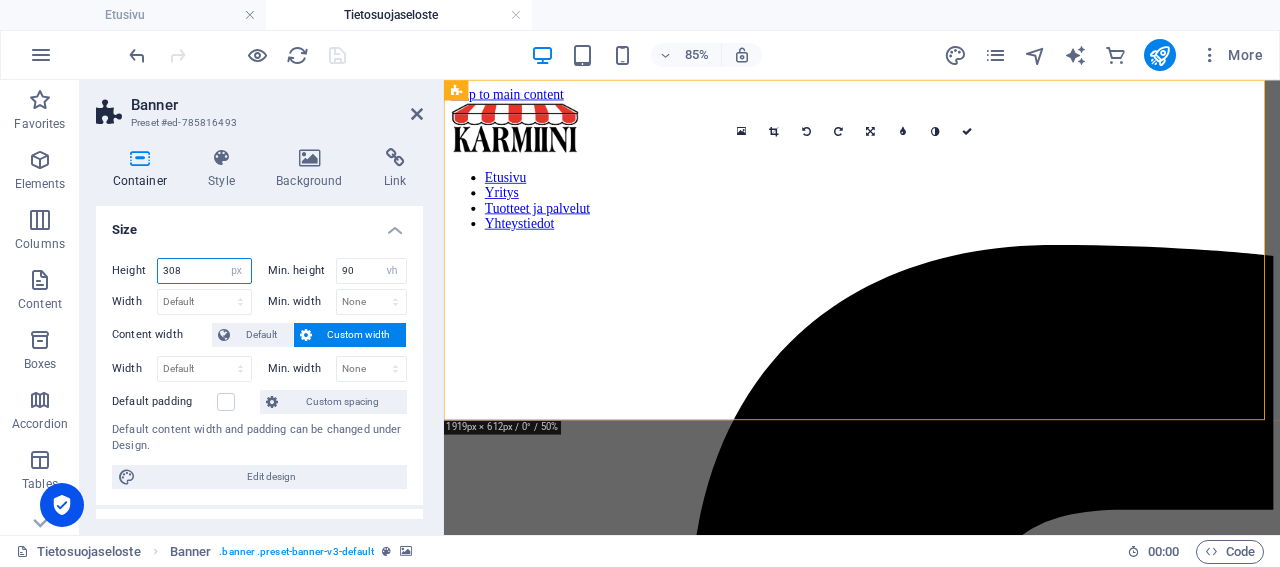 click on "308" at bounding box center [204, 271] 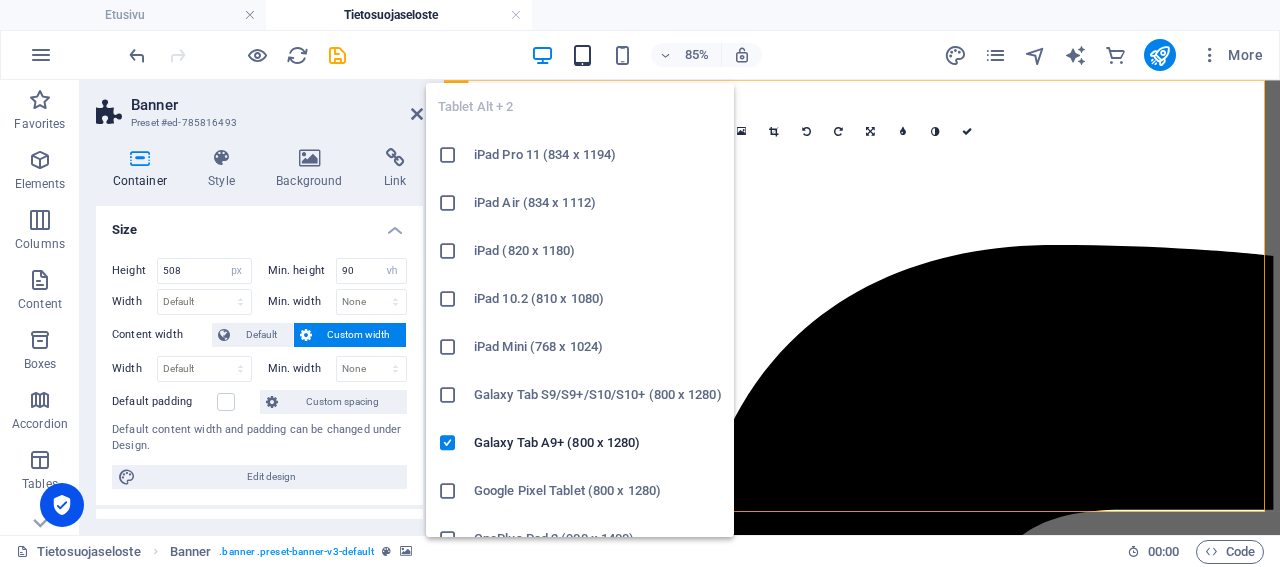 click at bounding box center (582, 55) 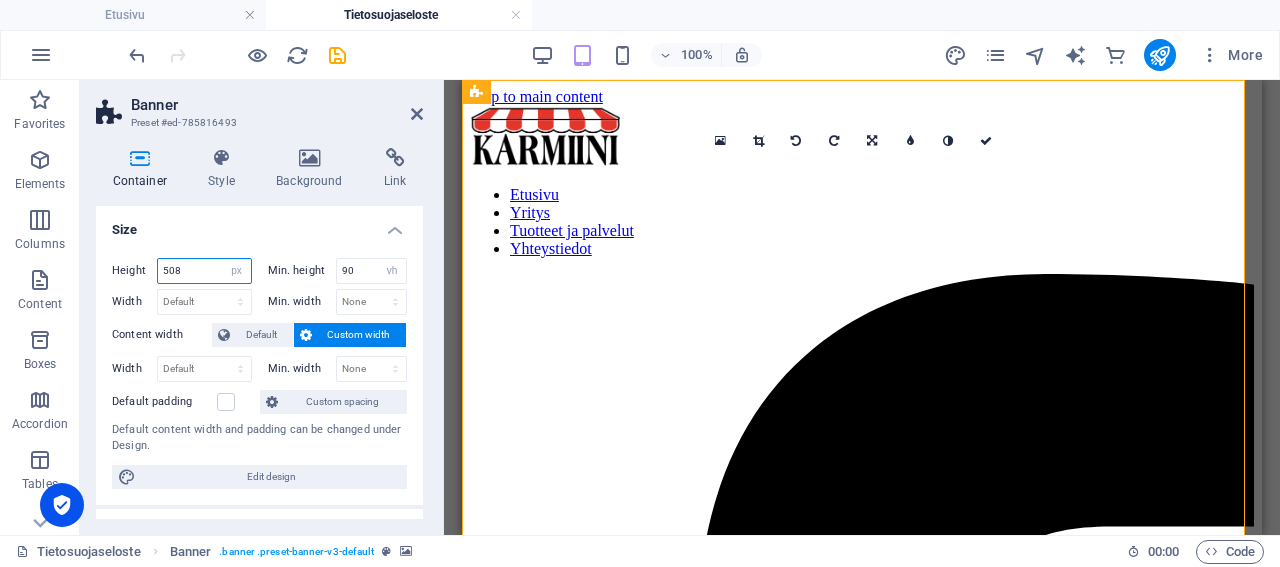 click on "508" at bounding box center (204, 271) 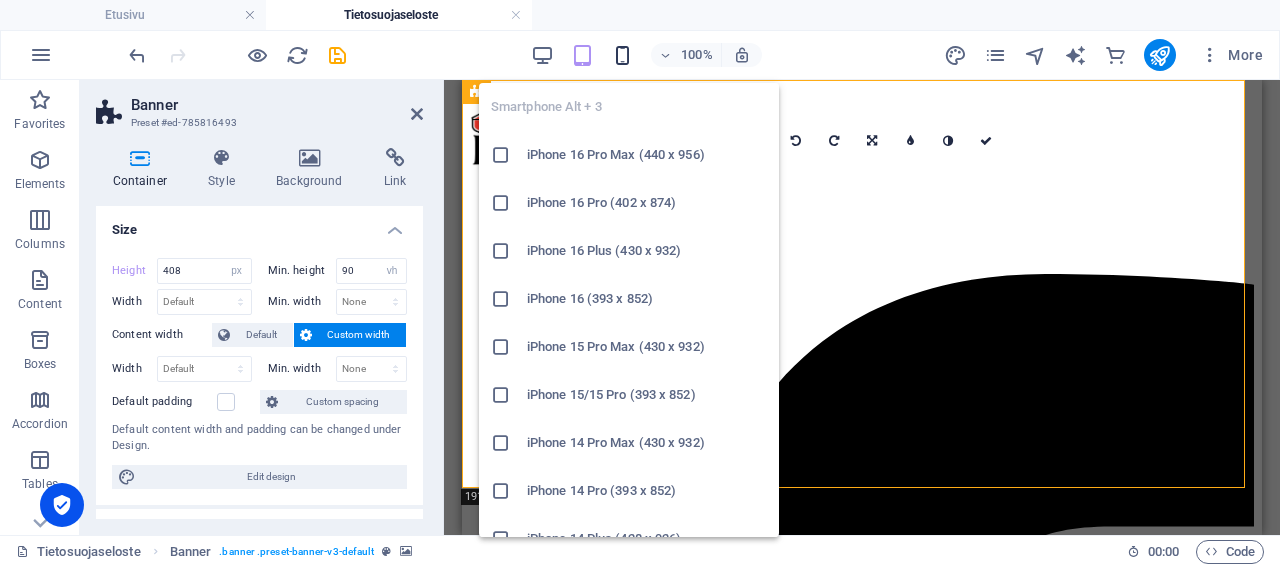 click at bounding box center [622, 55] 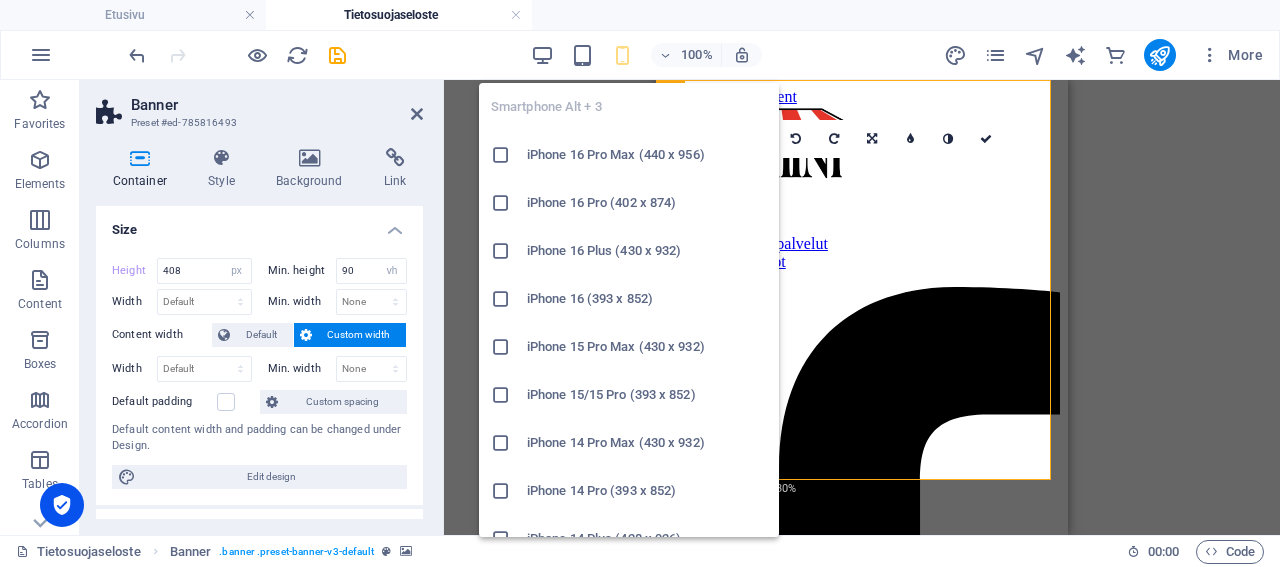 type on "308" 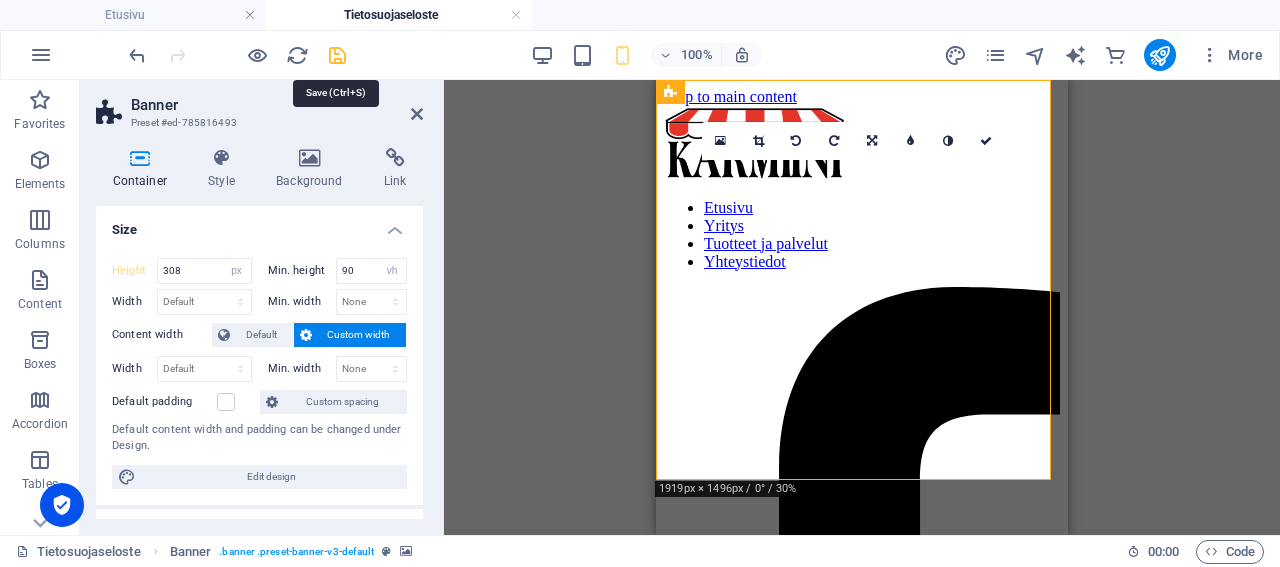 click at bounding box center (337, 55) 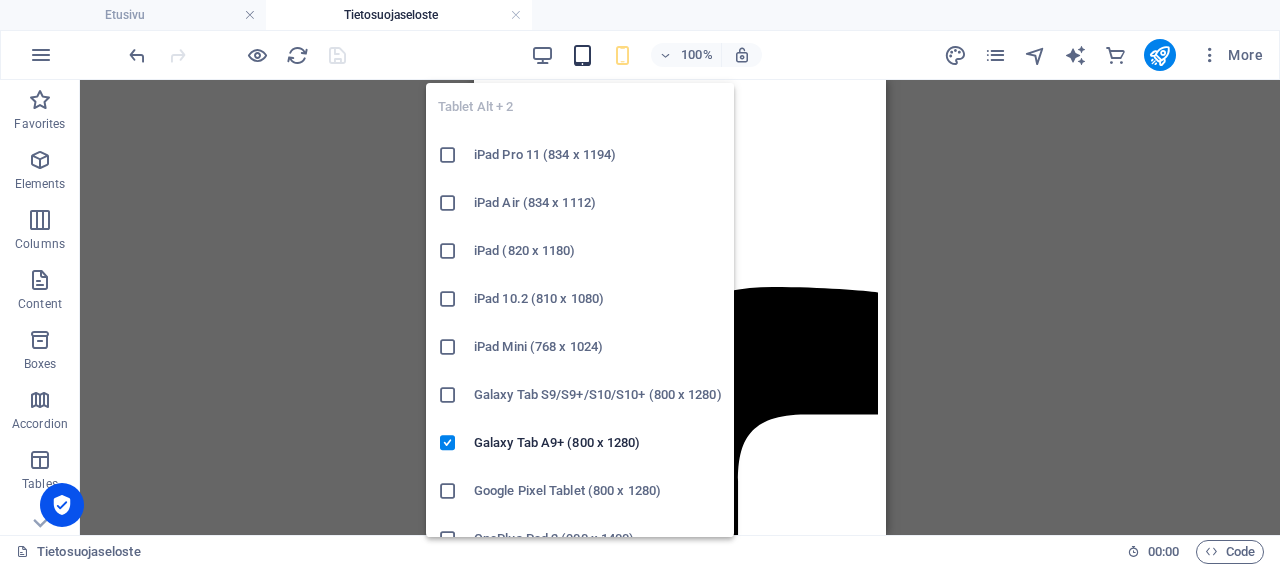 click at bounding box center [582, 55] 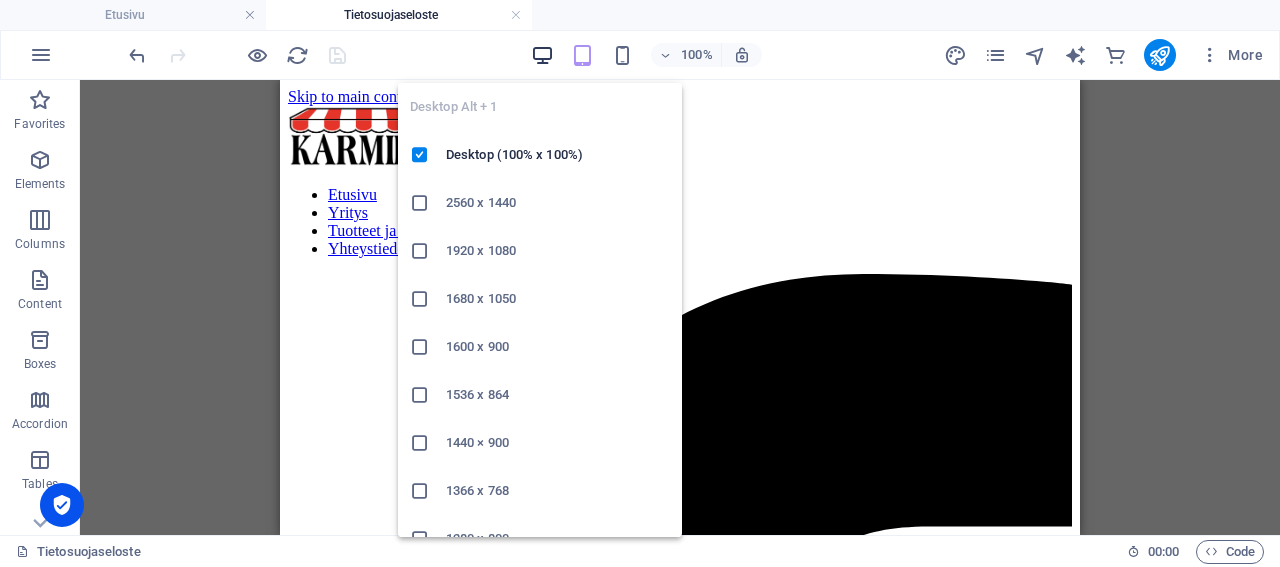 click at bounding box center (542, 55) 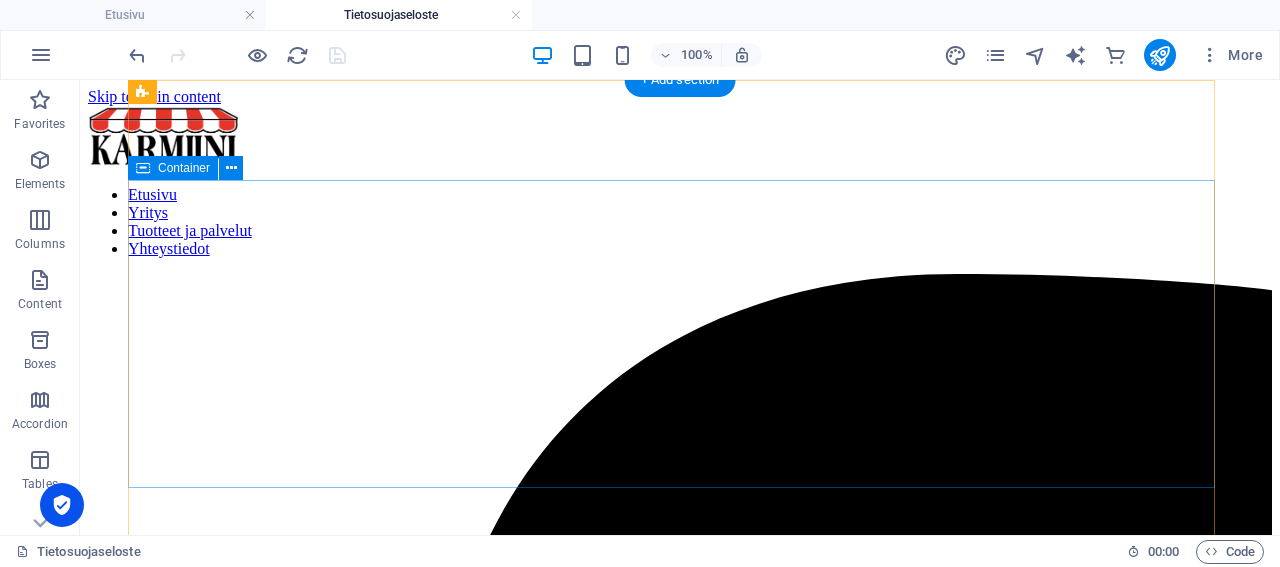click on "Tietosuojaseloste Etusivu  /  Tietosuojaseloste" at bounding box center [680, 8390] 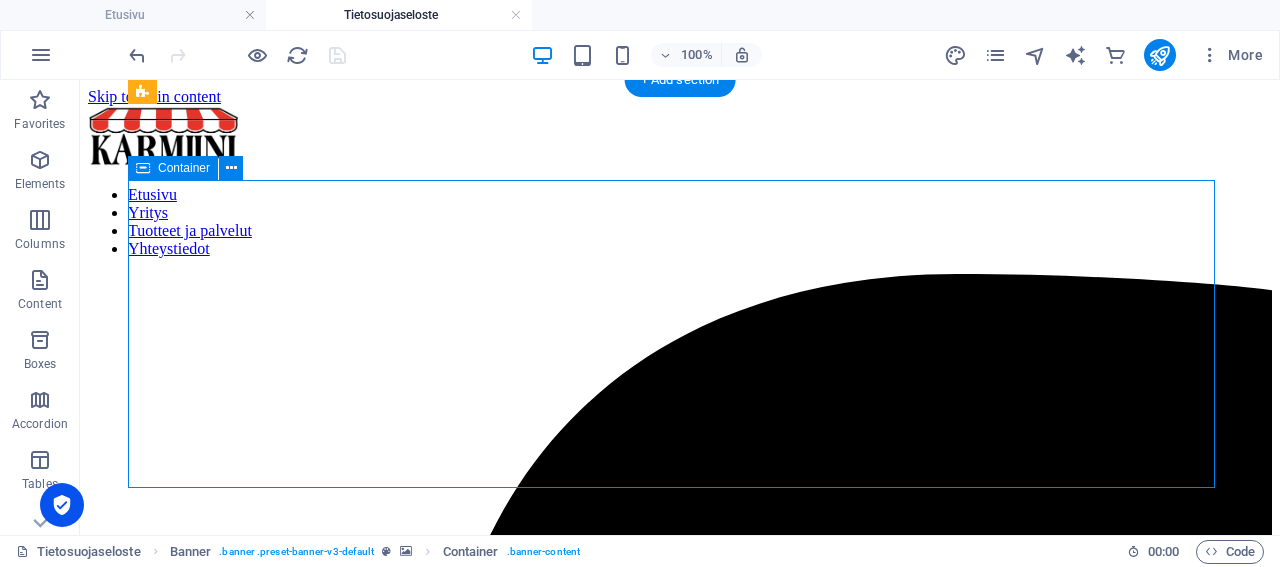 click on "Tietosuojaseloste Etusivu  /  Tietosuojaseloste" at bounding box center (680, 8390) 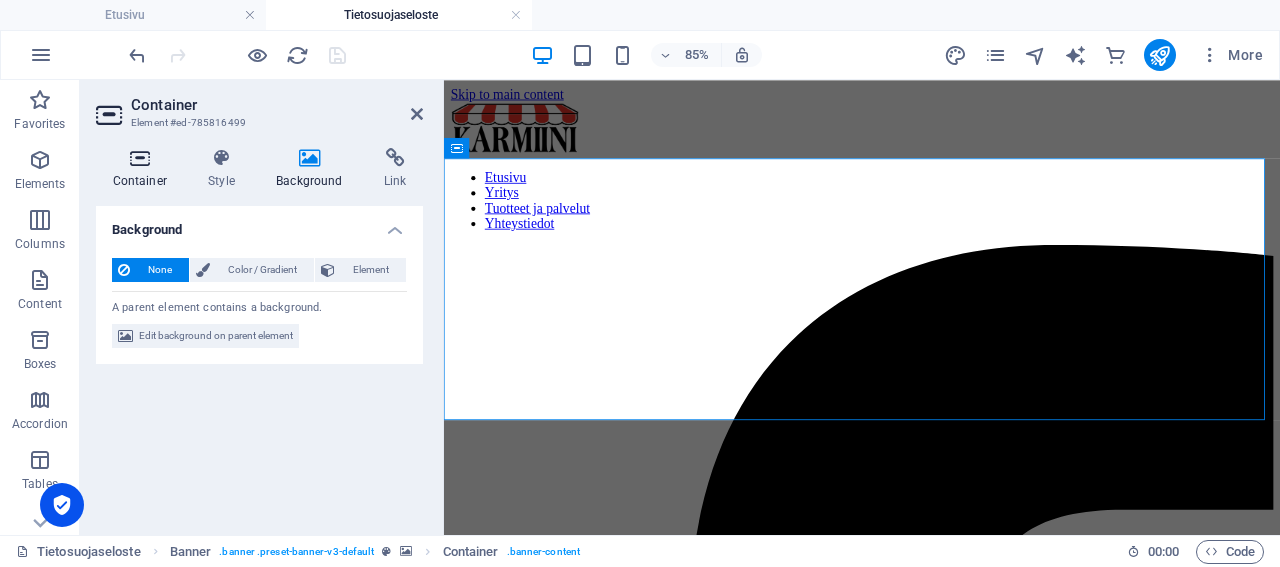 click on "Container" at bounding box center (144, 169) 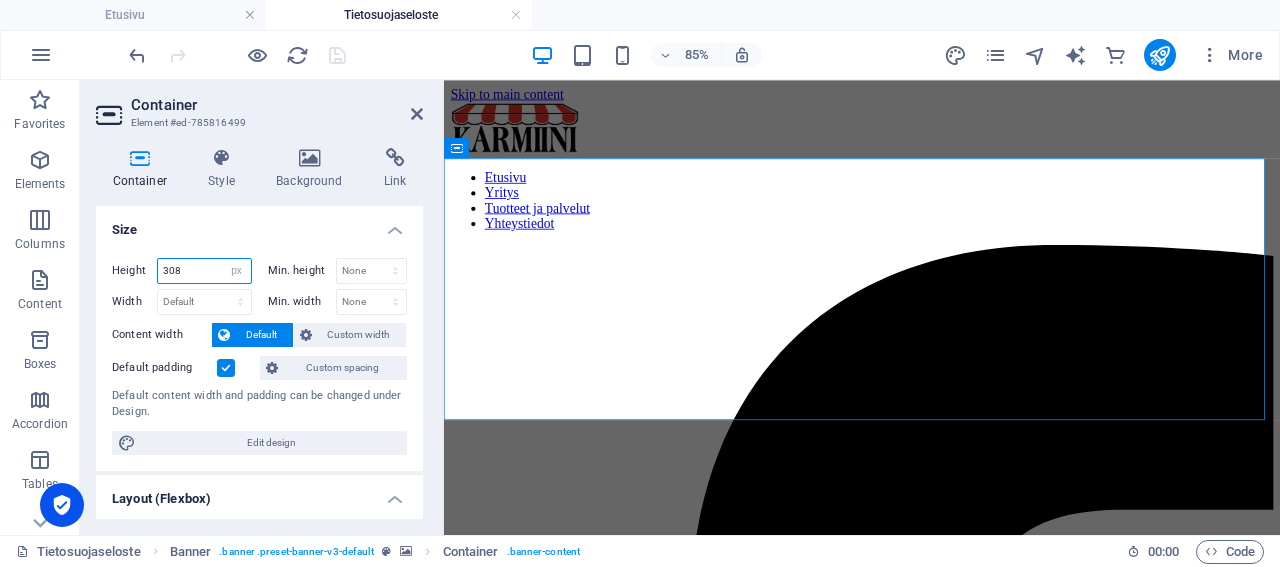 click on "308" at bounding box center (204, 271) 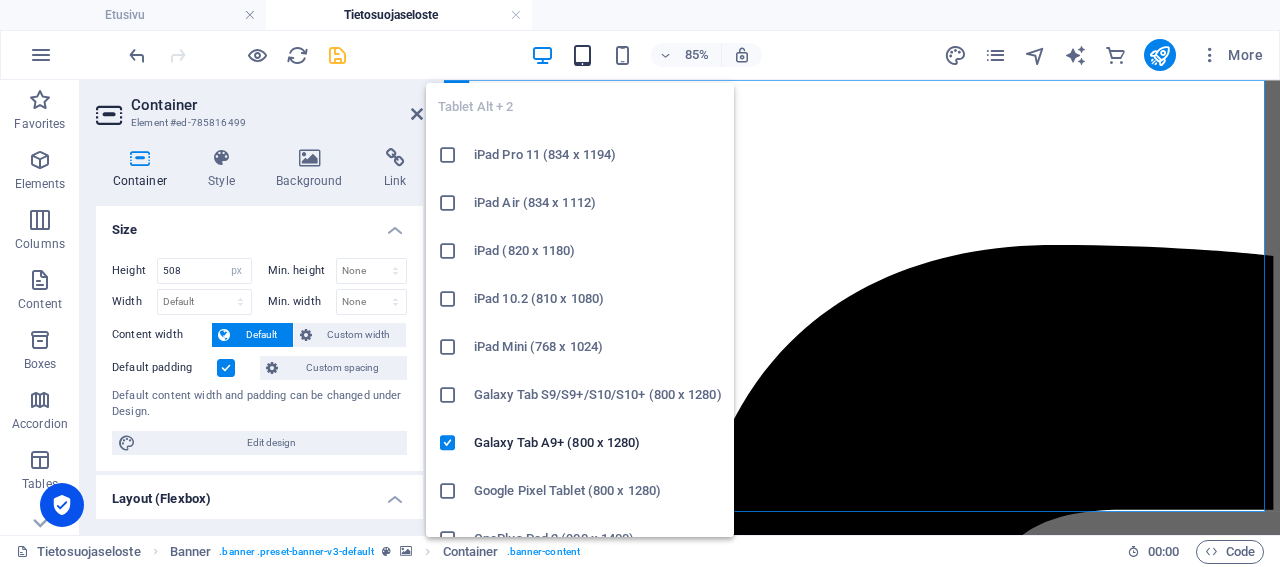 click at bounding box center (582, 55) 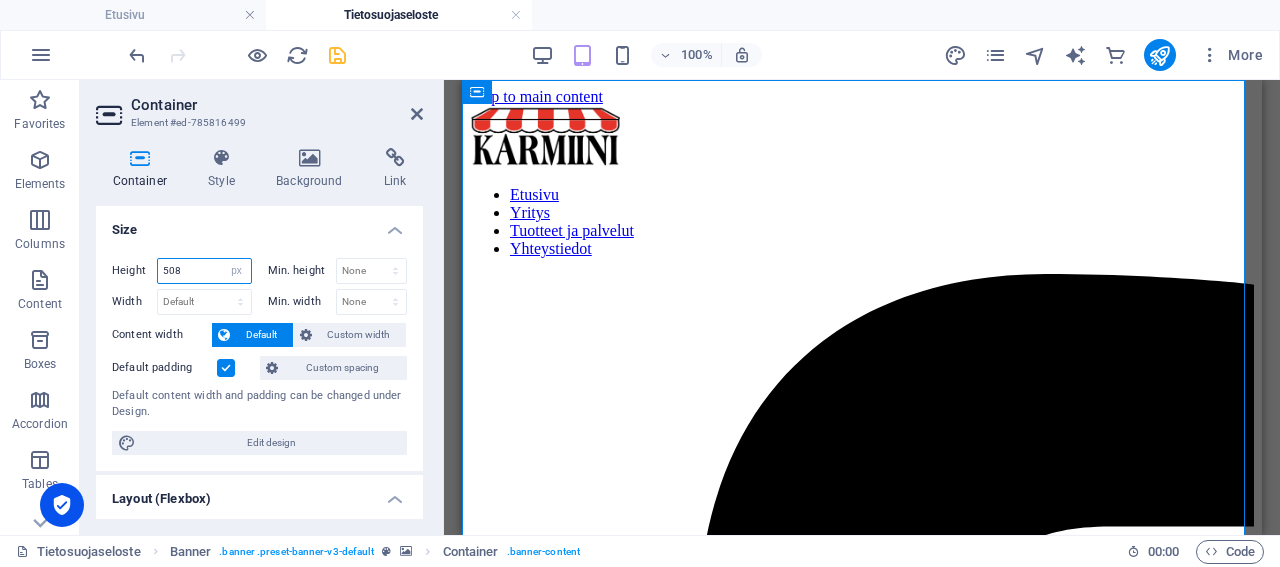 click on "508" at bounding box center [204, 271] 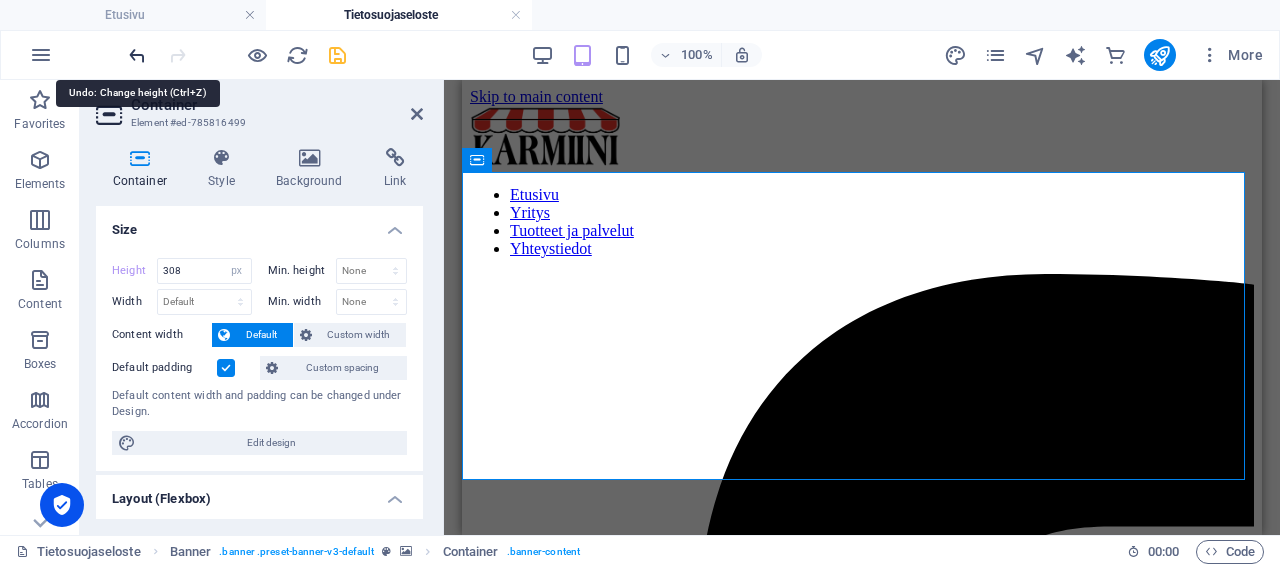 click at bounding box center (137, 55) 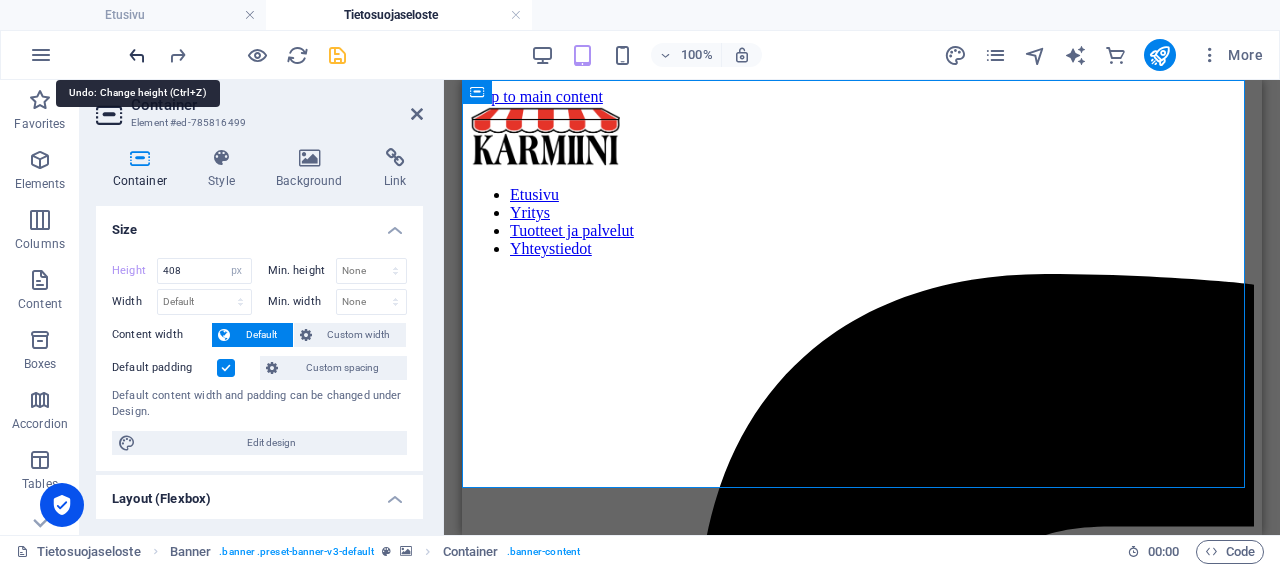 click at bounding box center [137, 55] 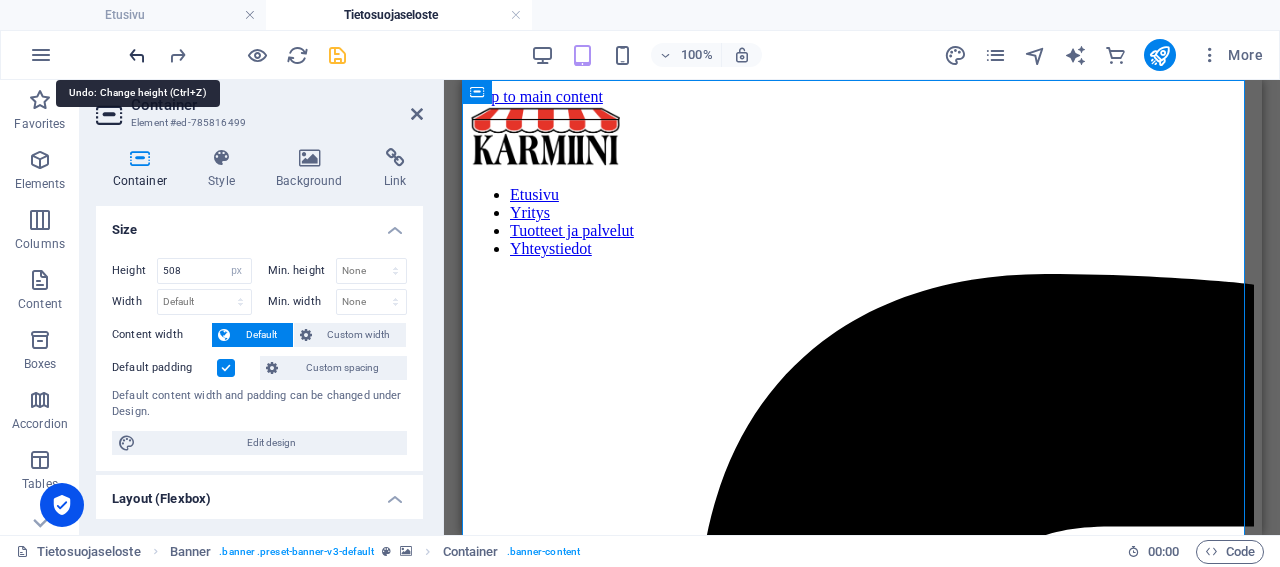 click at bounding box center [137, 55] 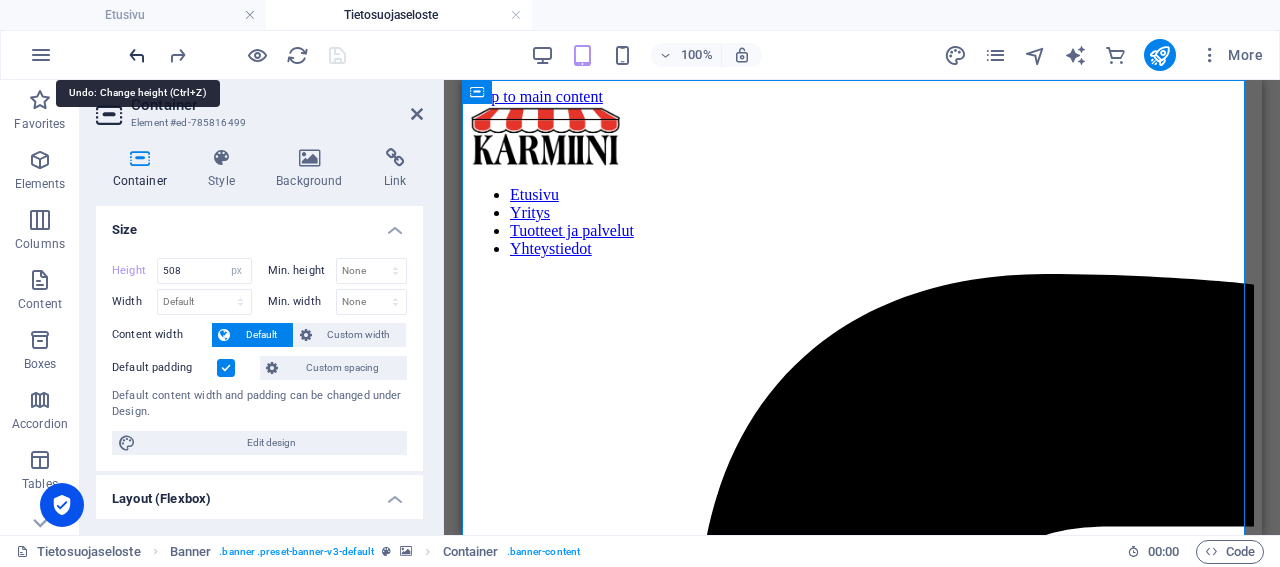 click at bounding box center (137, 55) 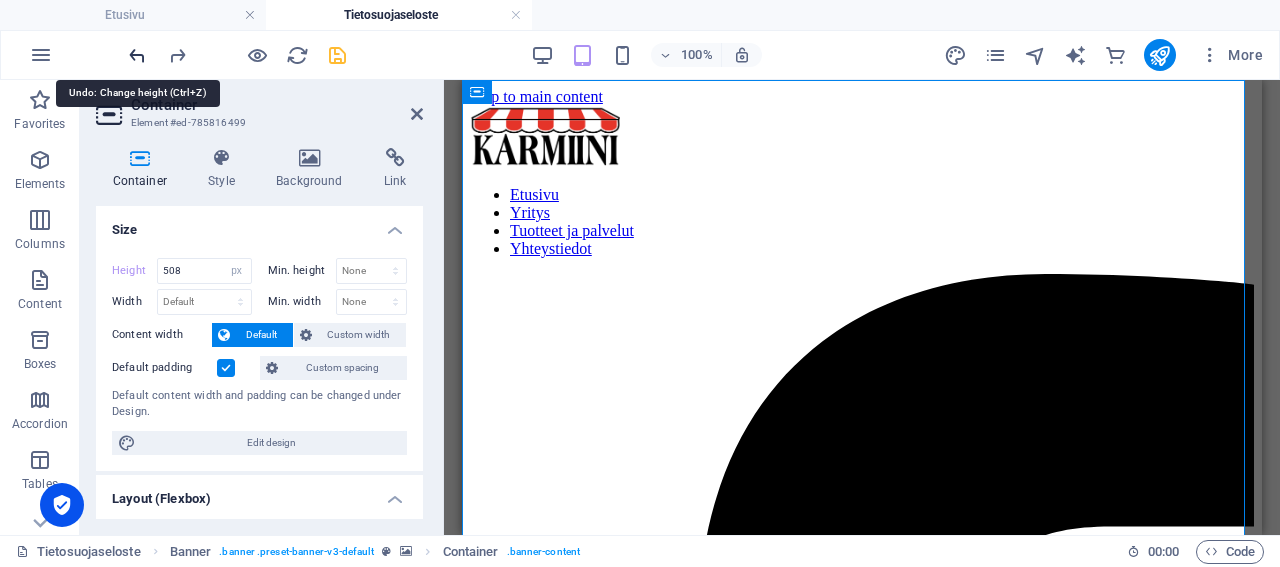 click at bounding box center [137, 55] 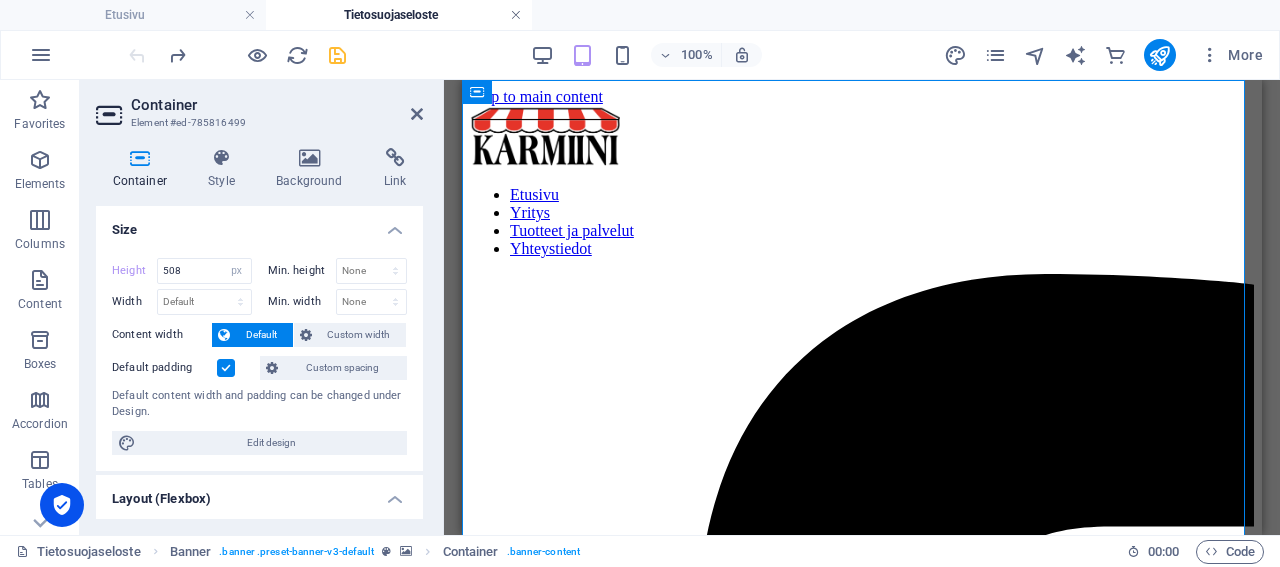 click at bounding box center [516, 15] 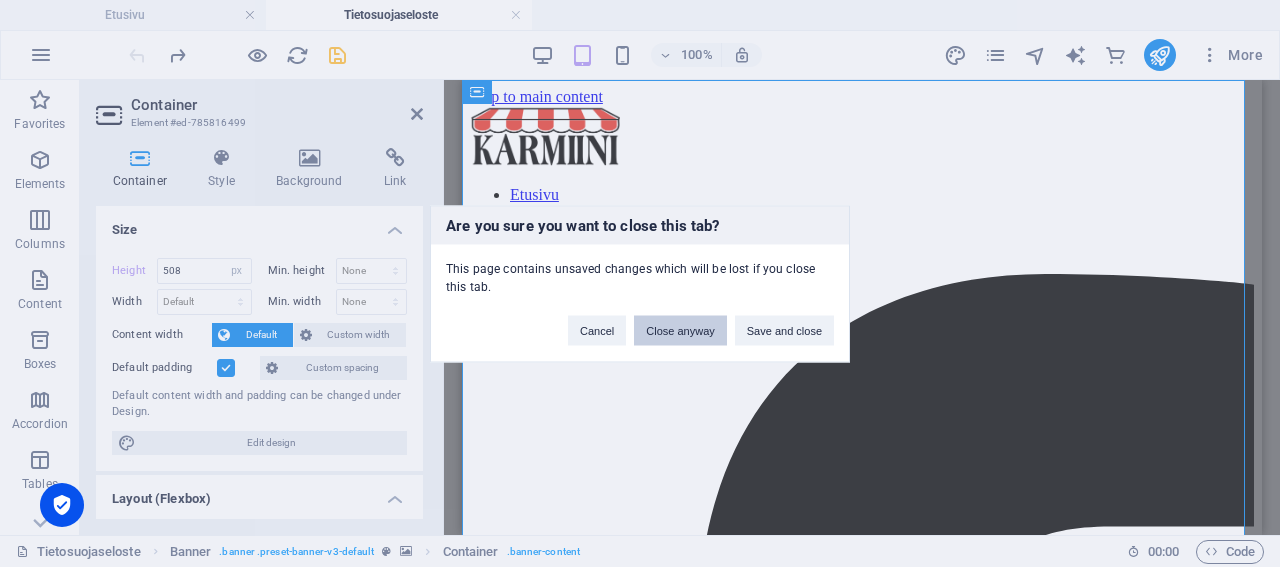 click on "Close anyway" at bounding box center [680, 330] 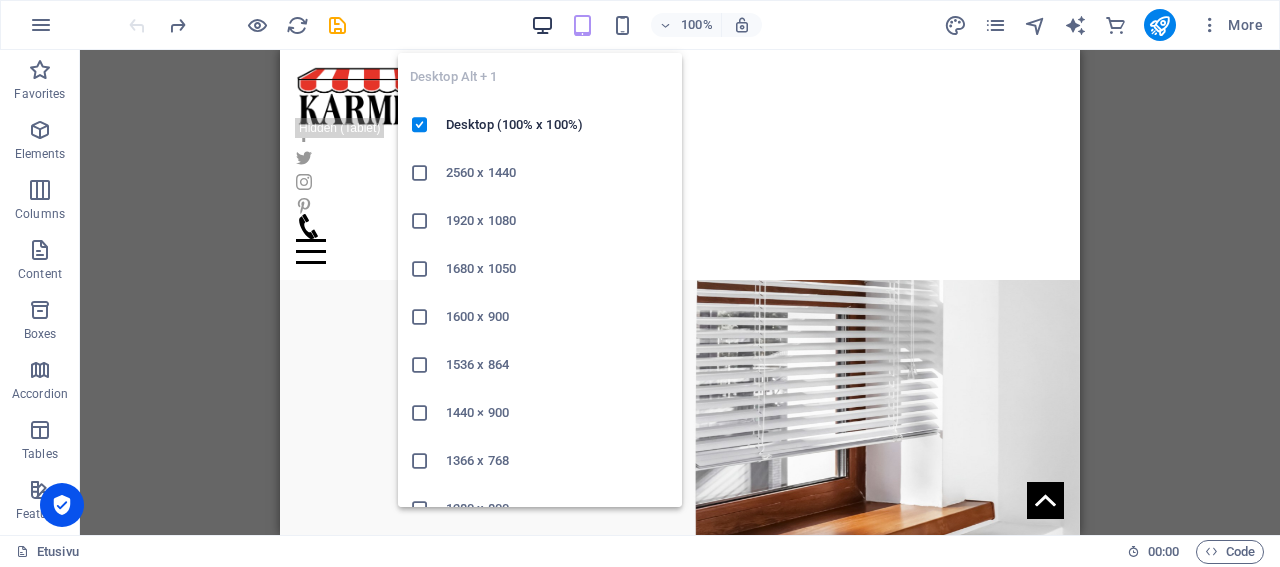 click at bounding box center [542, 25] 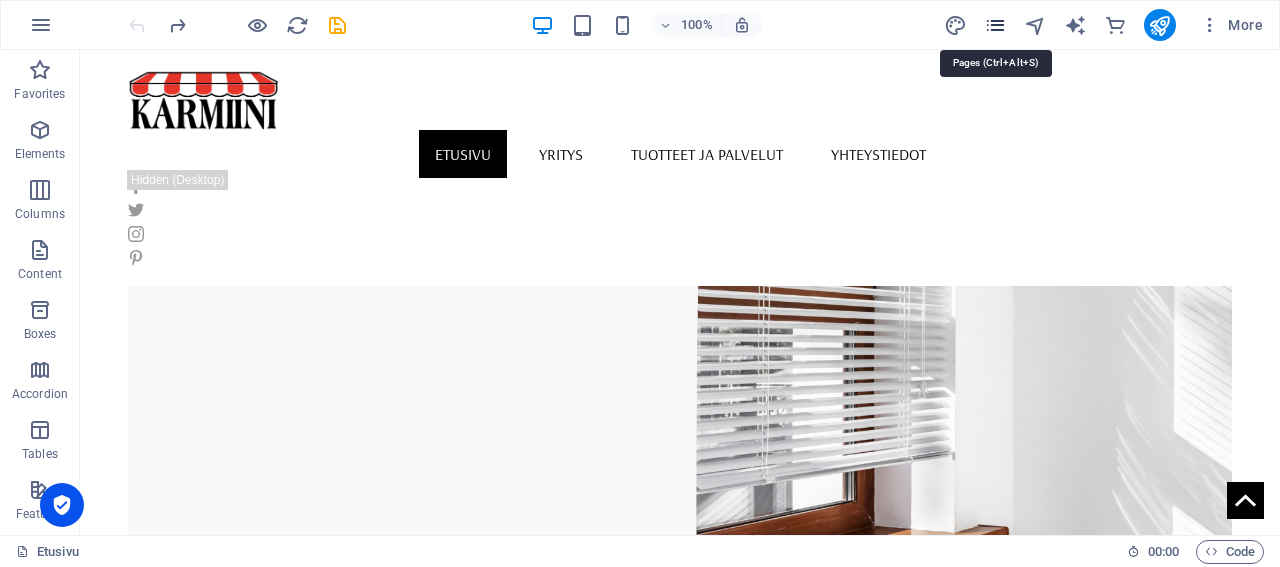 click at bounding box center (995, 25) 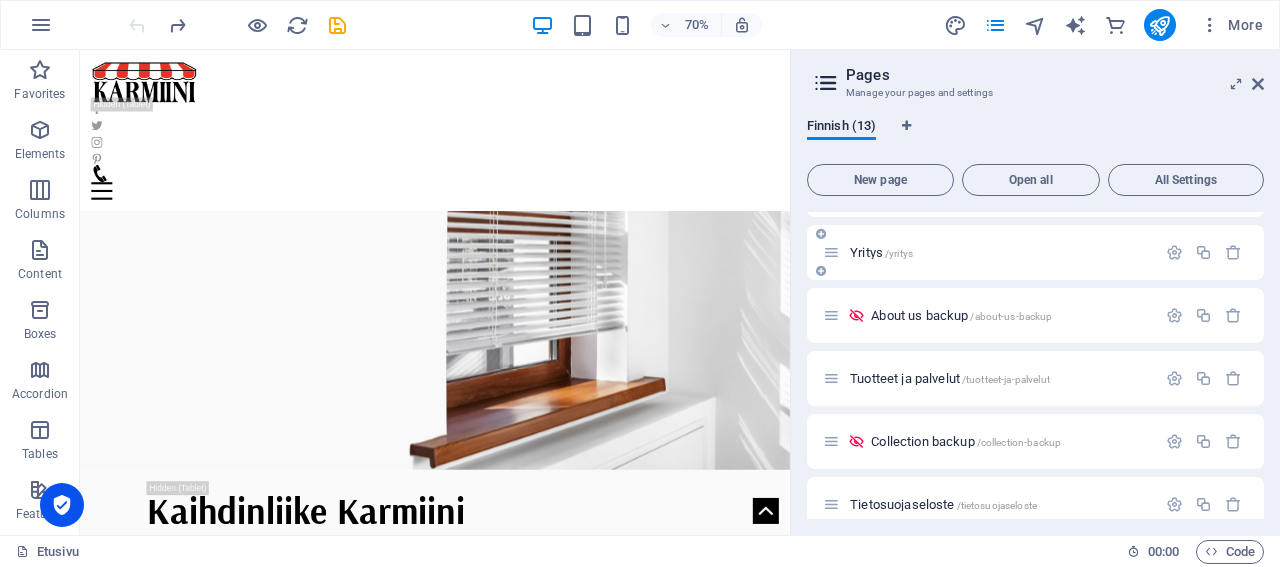 scroll, scrollTop: 192, scrollLeft: 0, axis: vertical 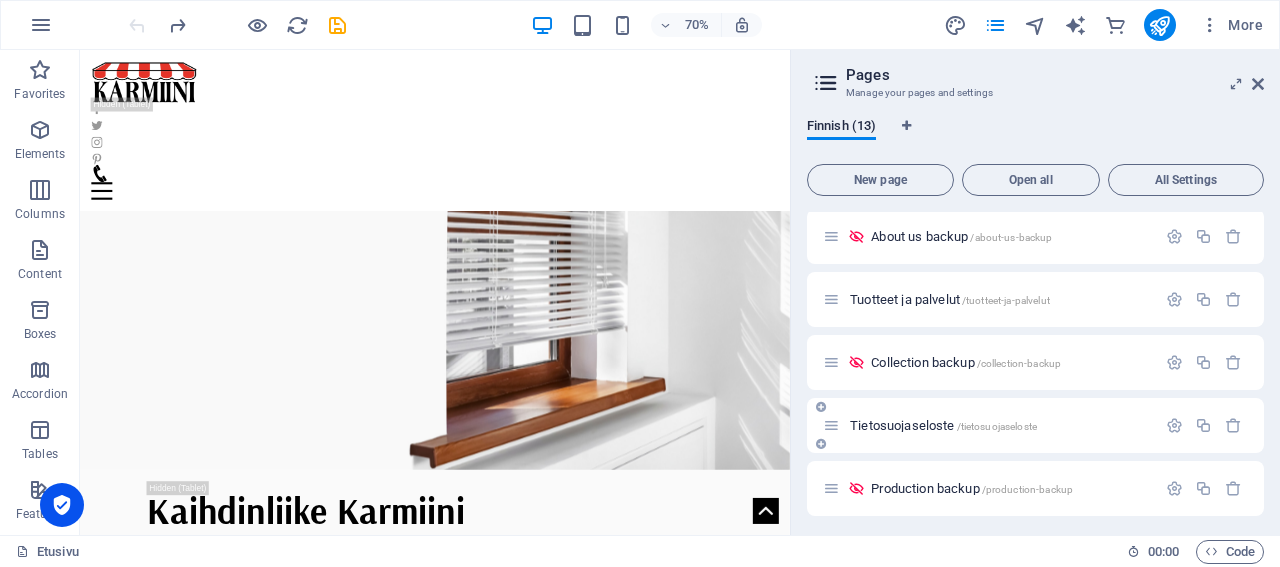 click on "Tietosuojaseloste /tietosuojaseloste" at bounding box center [943, 425] 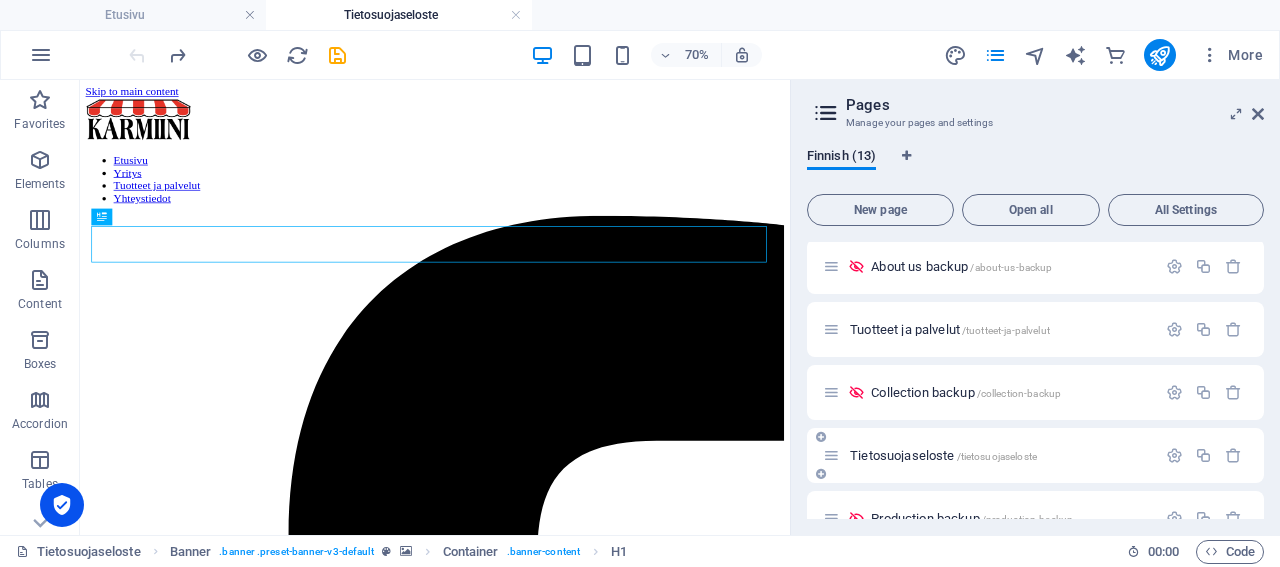 scroll, scrollTop: 0, scrollLeft: 0, axis: both 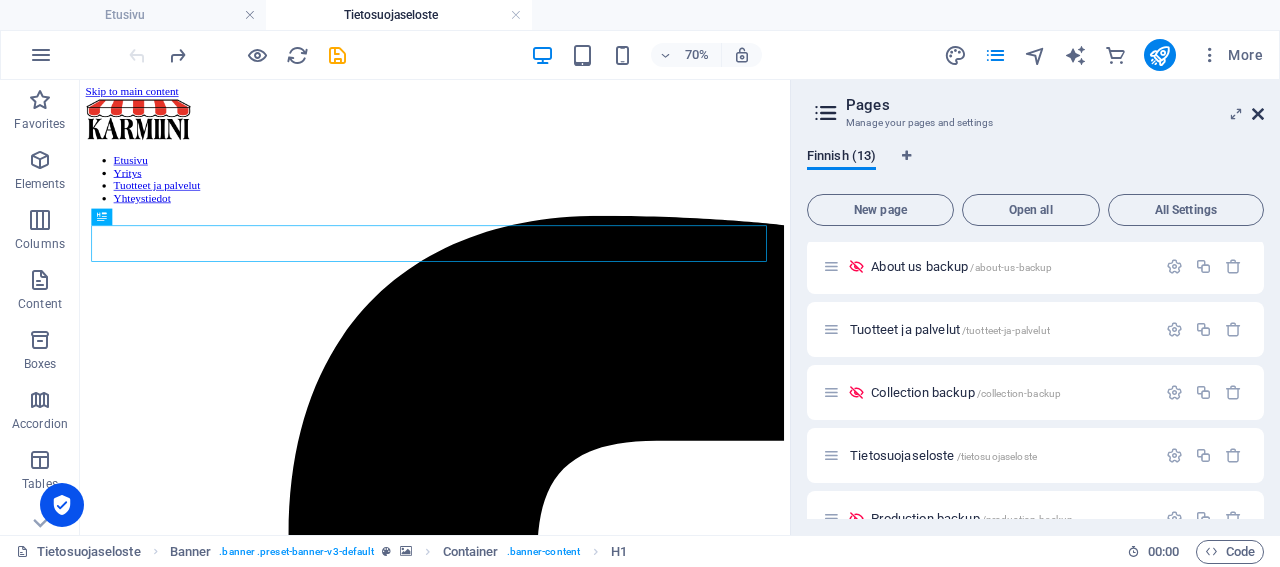 click at bounding box center (1258, 114) 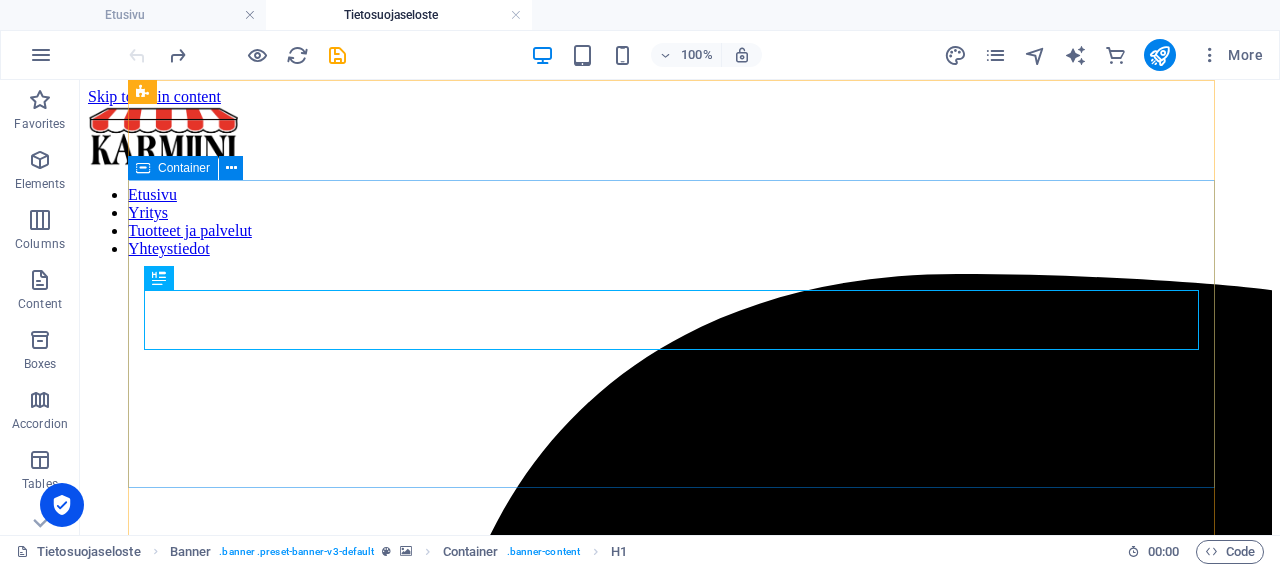 click on "Container" at bounding box center [184, 168] 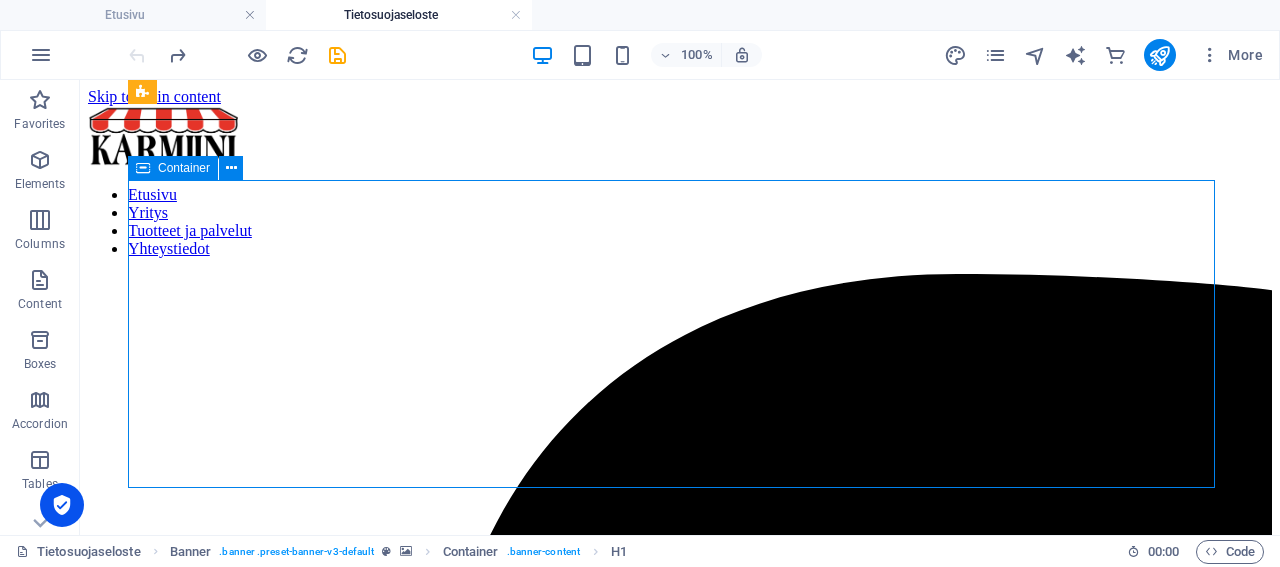 click on "Container" at bounding box center [184, 168] 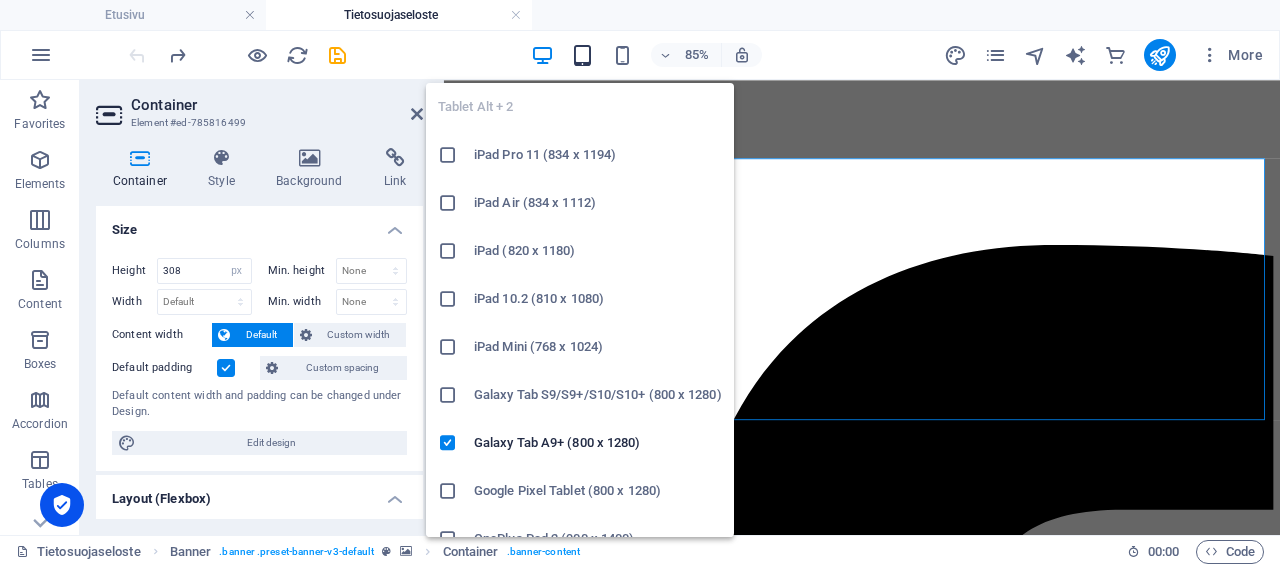 click at bounding box center (582, 55) 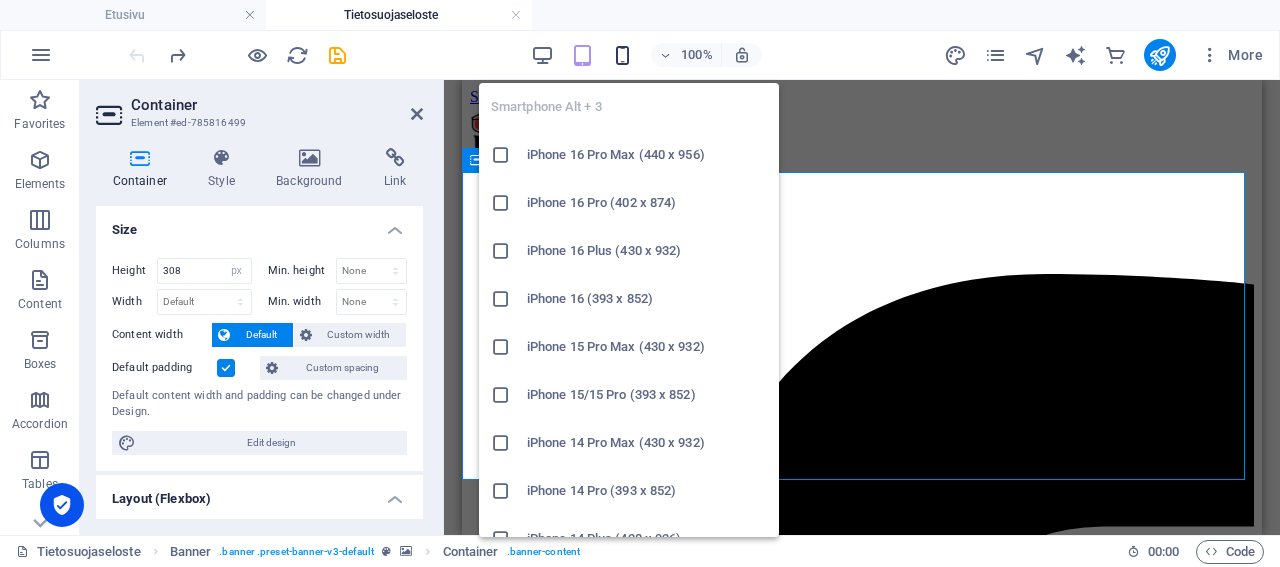 click at bounding box center (622, 55) 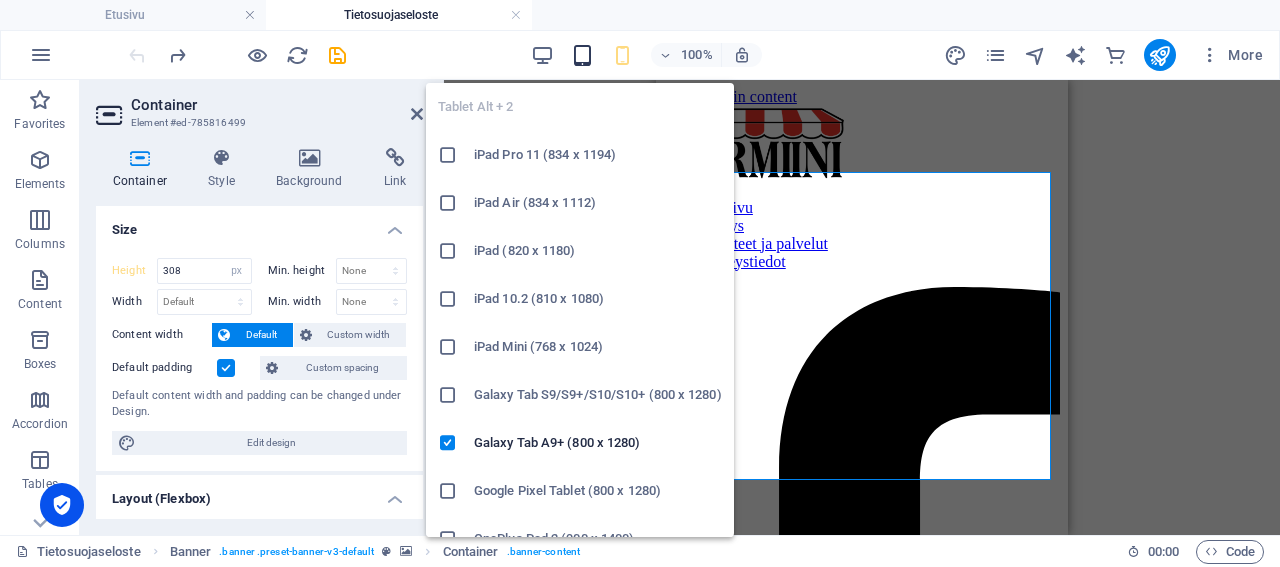 click at bounding box center [582, 55] 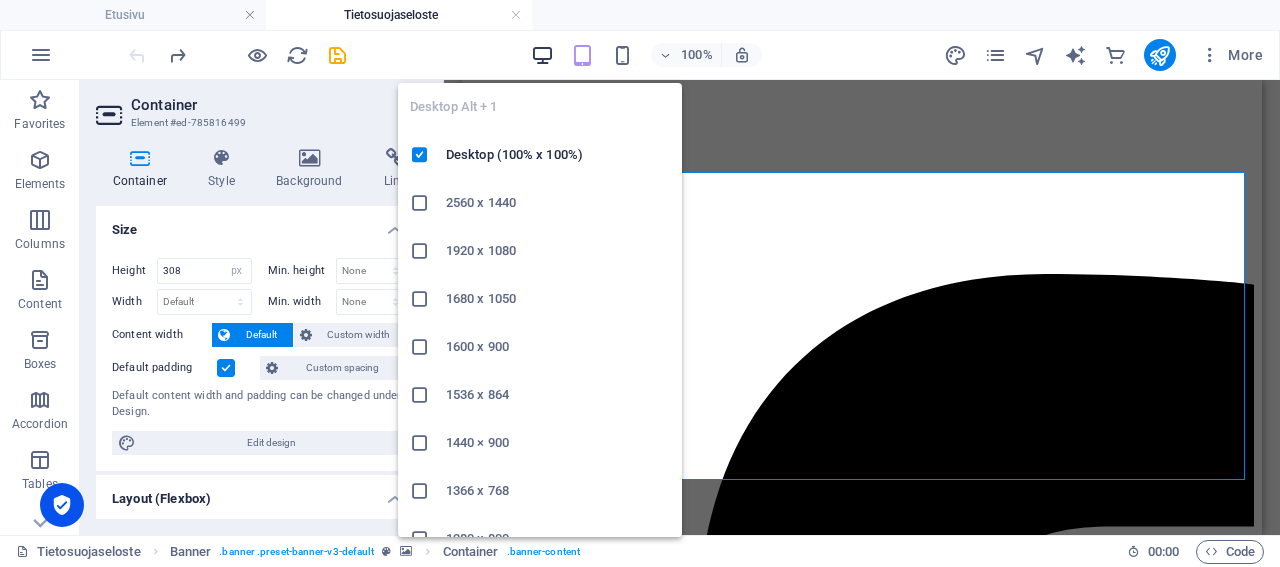 click at bounding box center (542, 55) 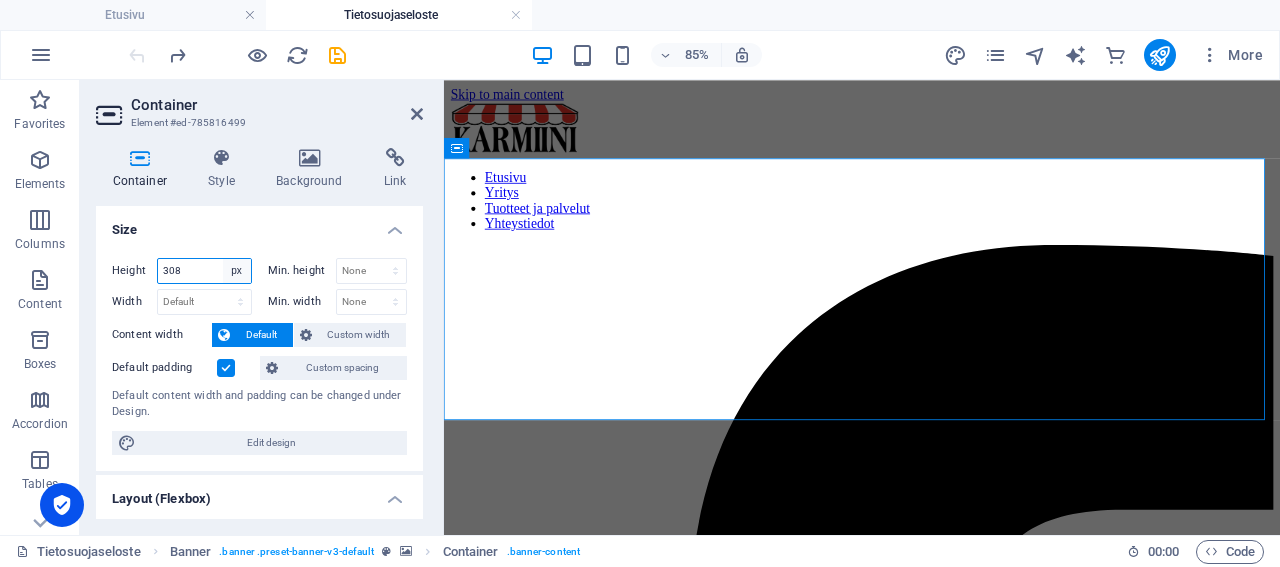 click on "Default px rem % vh vw" at bounding box center (237, 271) 